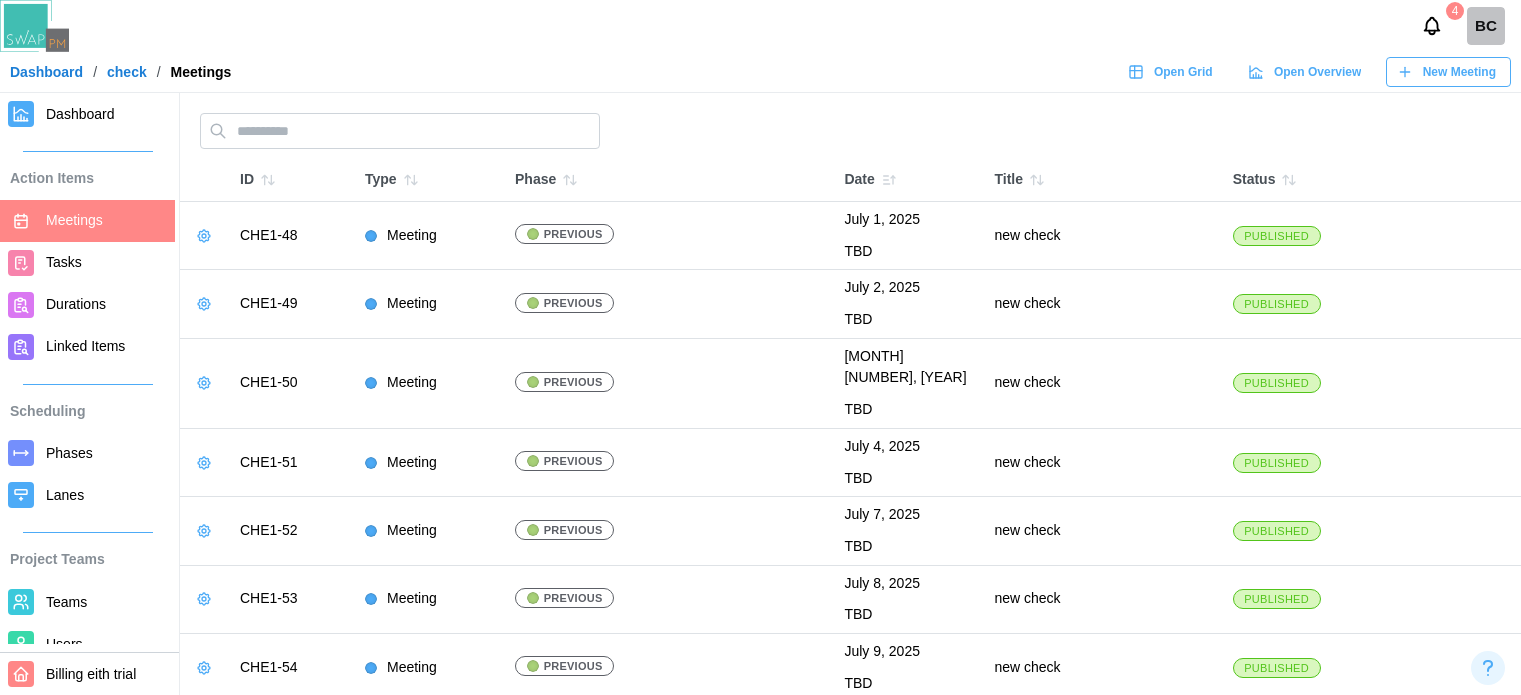 scroll, scrollTop: 0, scrollLeft: 0, axis: both 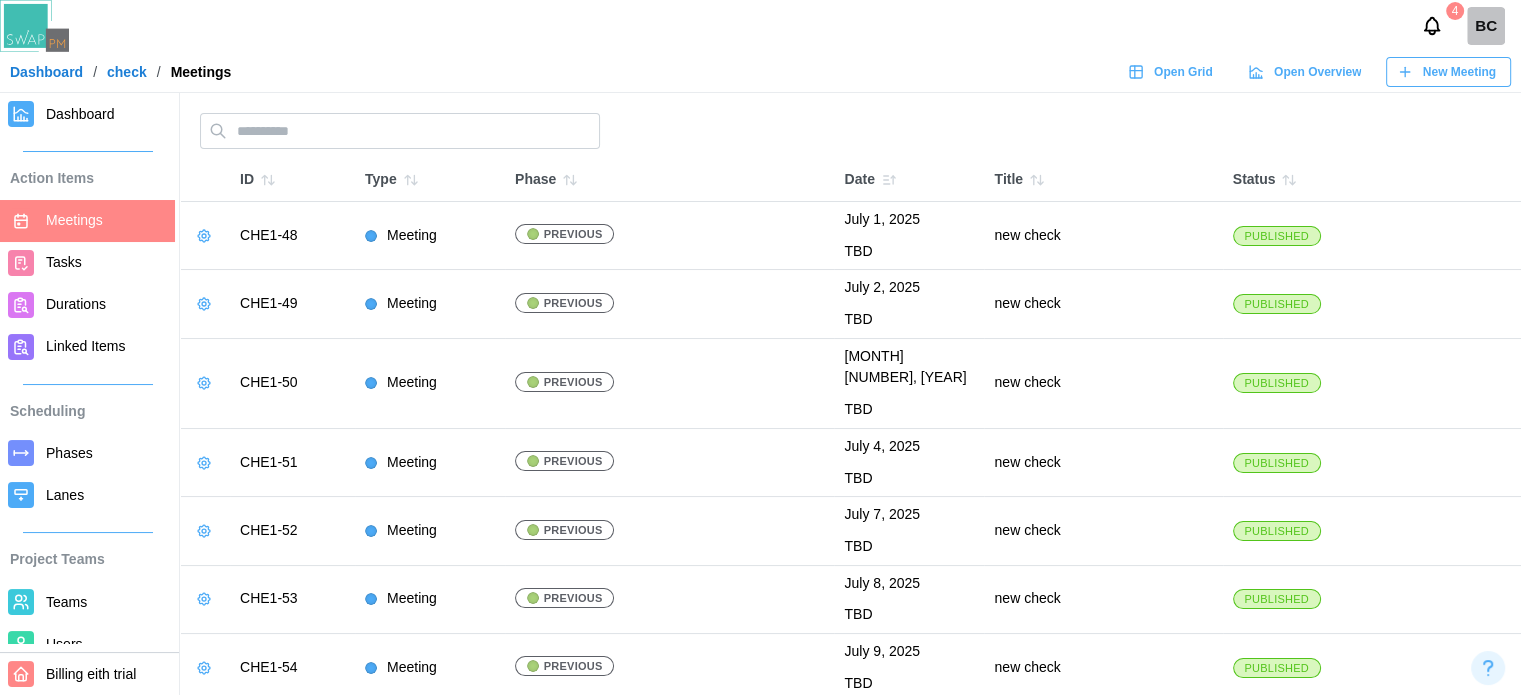 click on "Open Grid" at bounding box center (1183, 72) 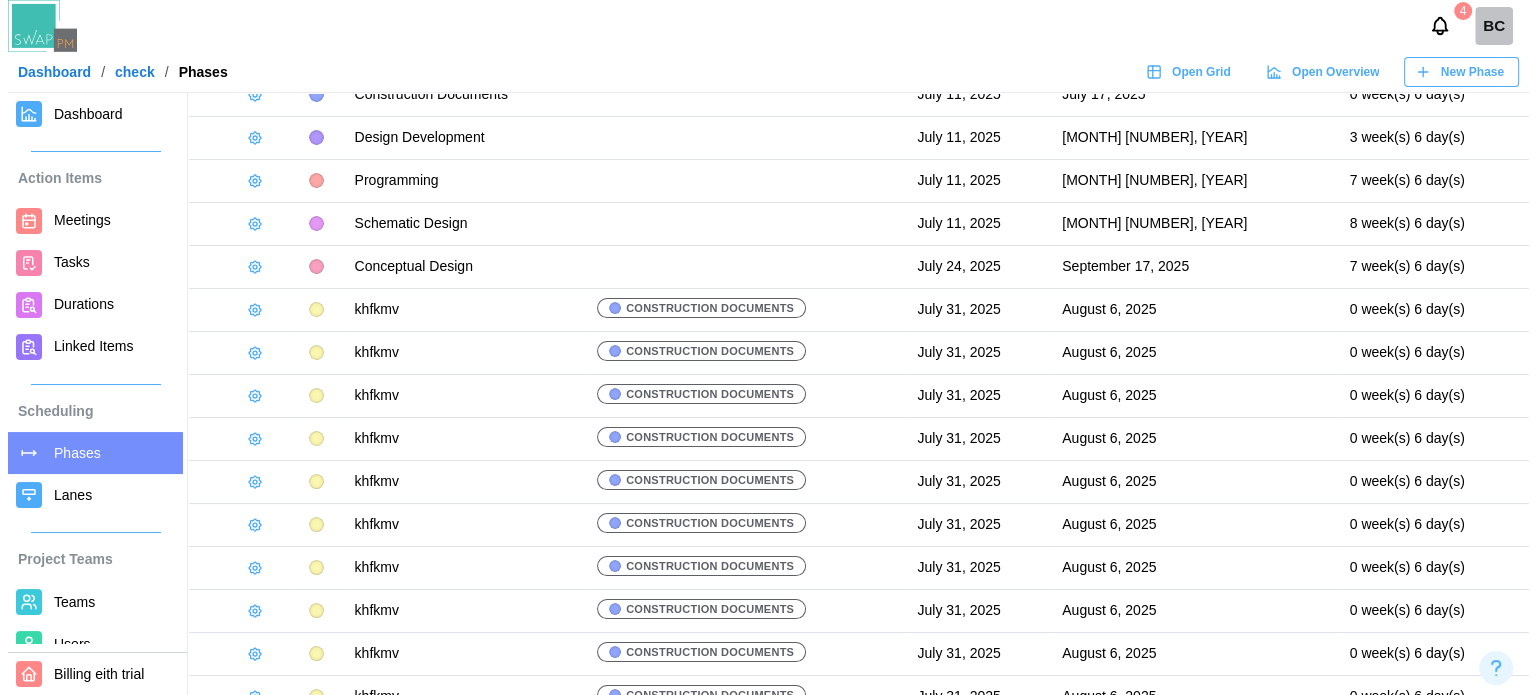 scroll, scrollTop: 100, scrollLeft: 0, axis: vertical 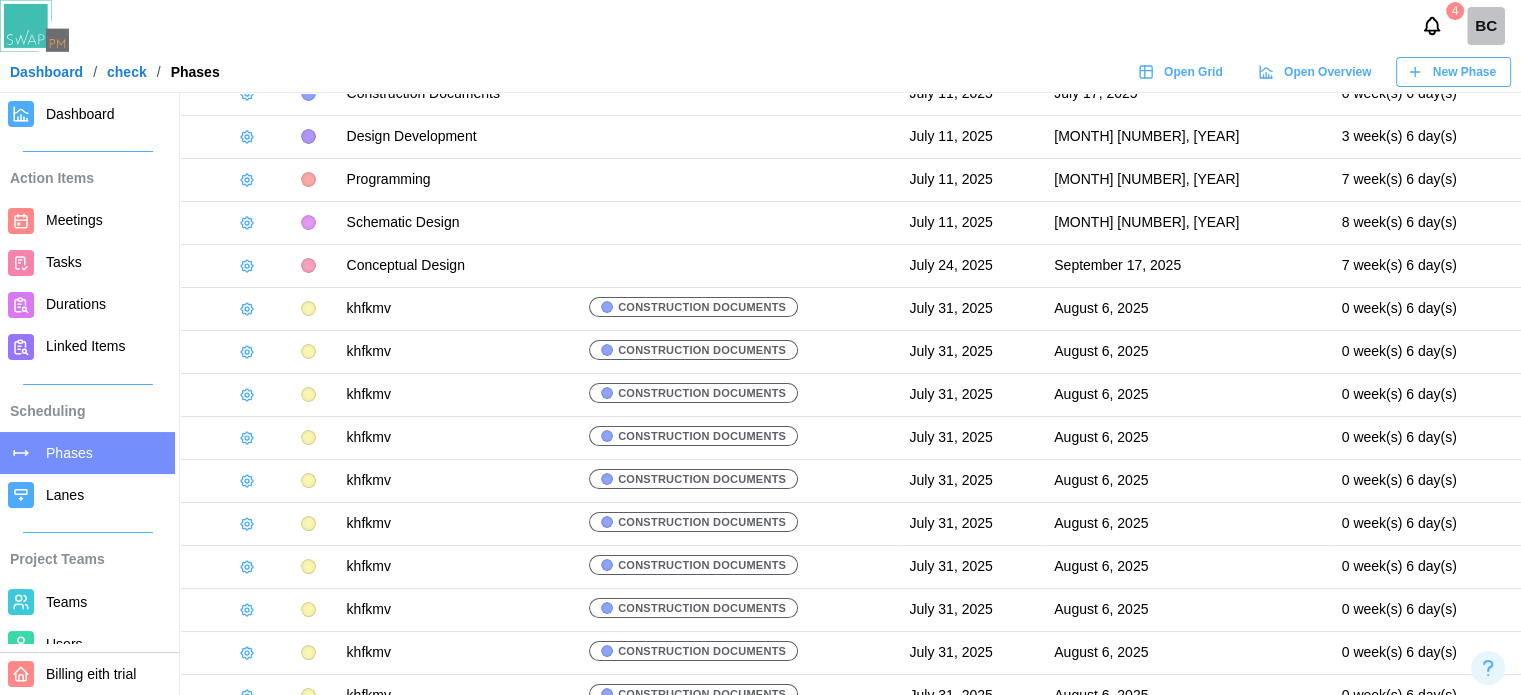 click 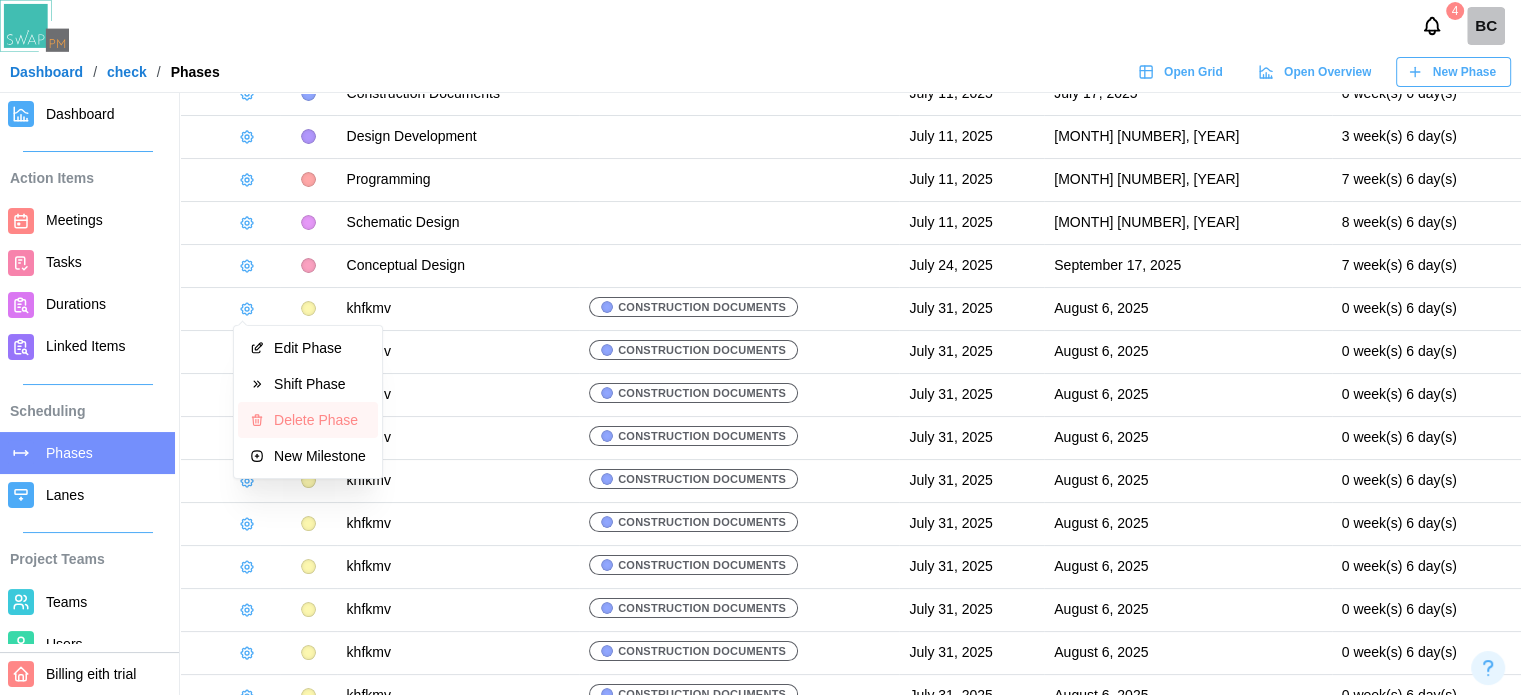 click on "Delete Phase" at bounding box center [320, 420] 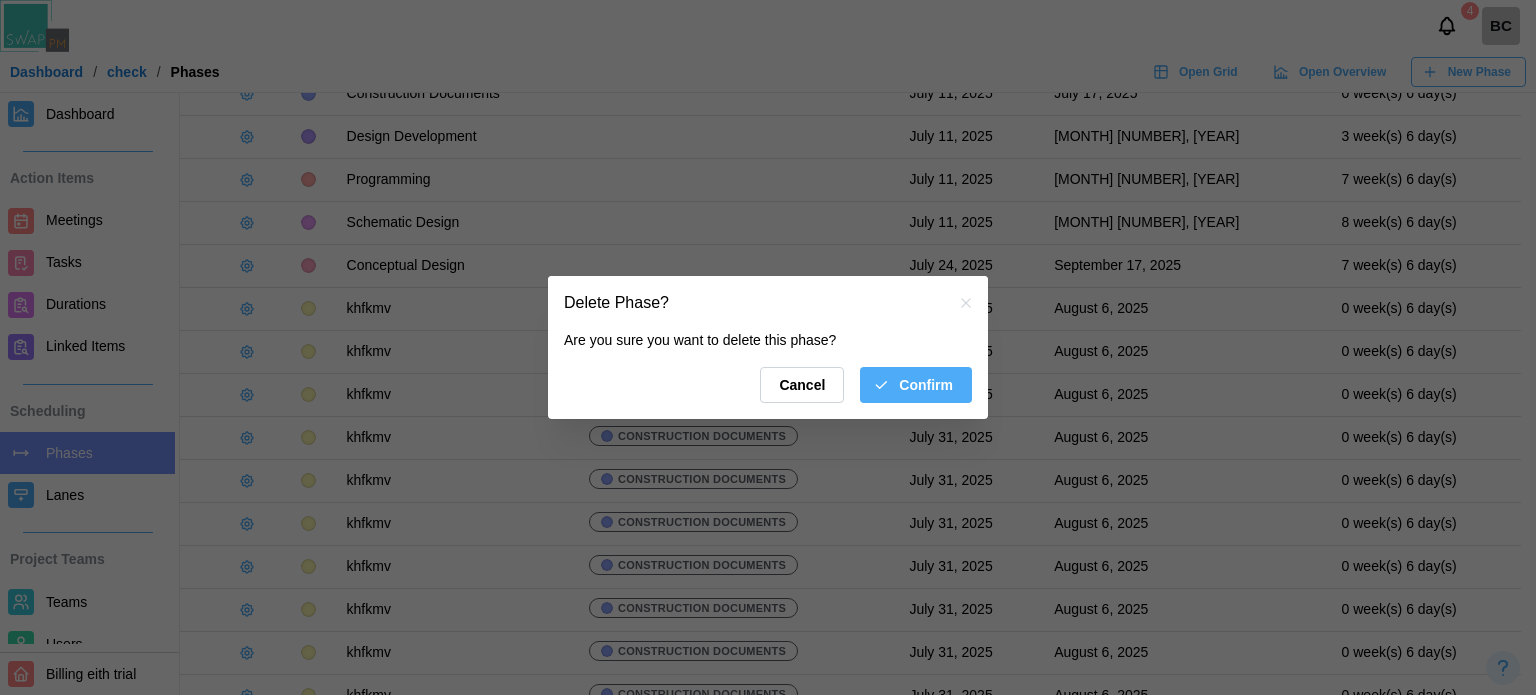 click on "Confirm" at bounding box center (926, 385) 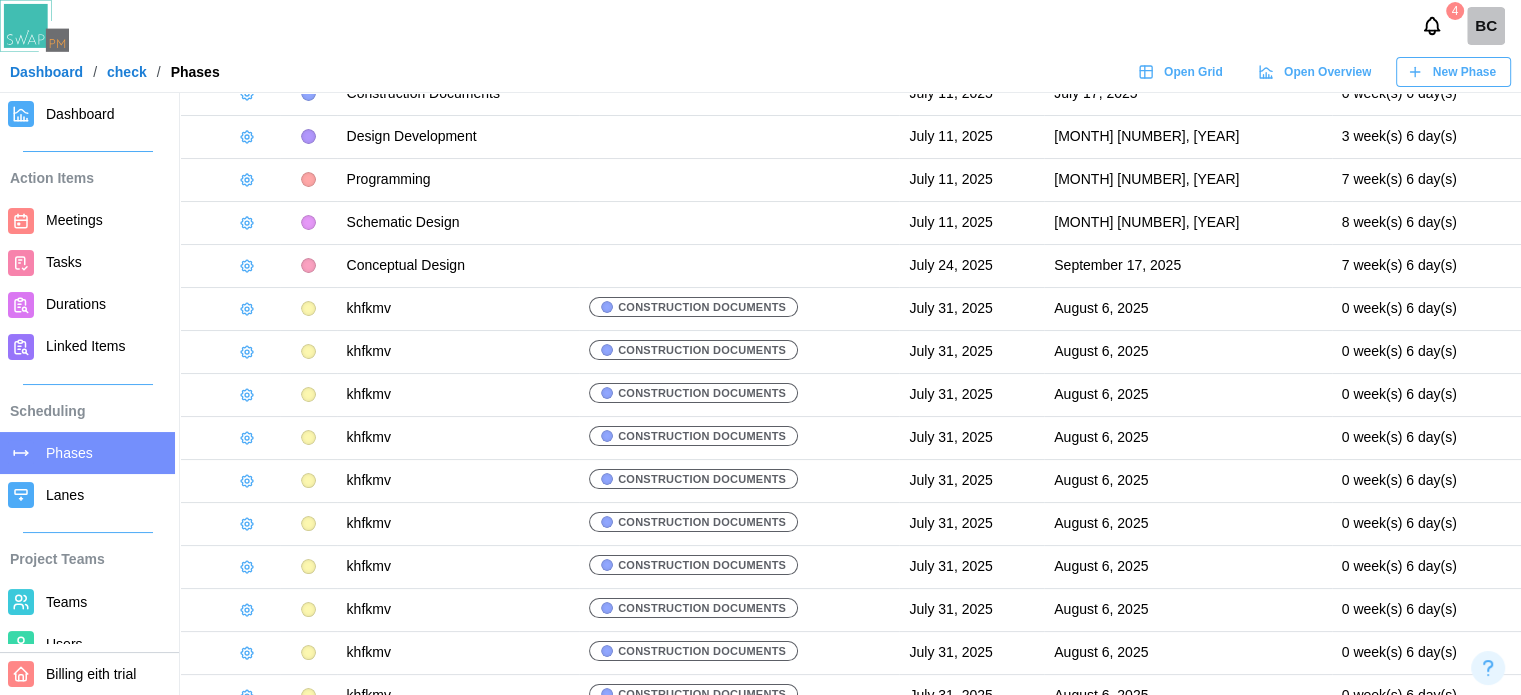 click 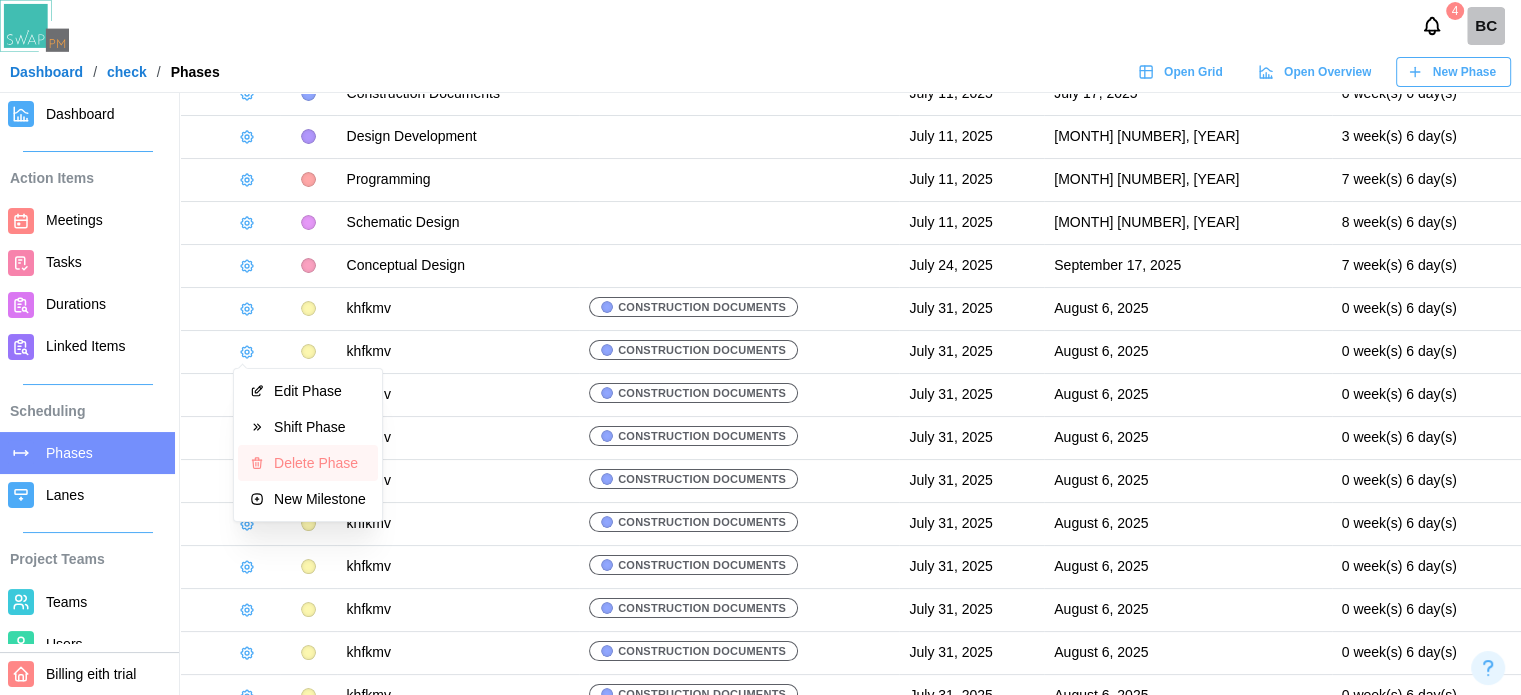 click on "Delete Phase" at bounding box center (308, 463) 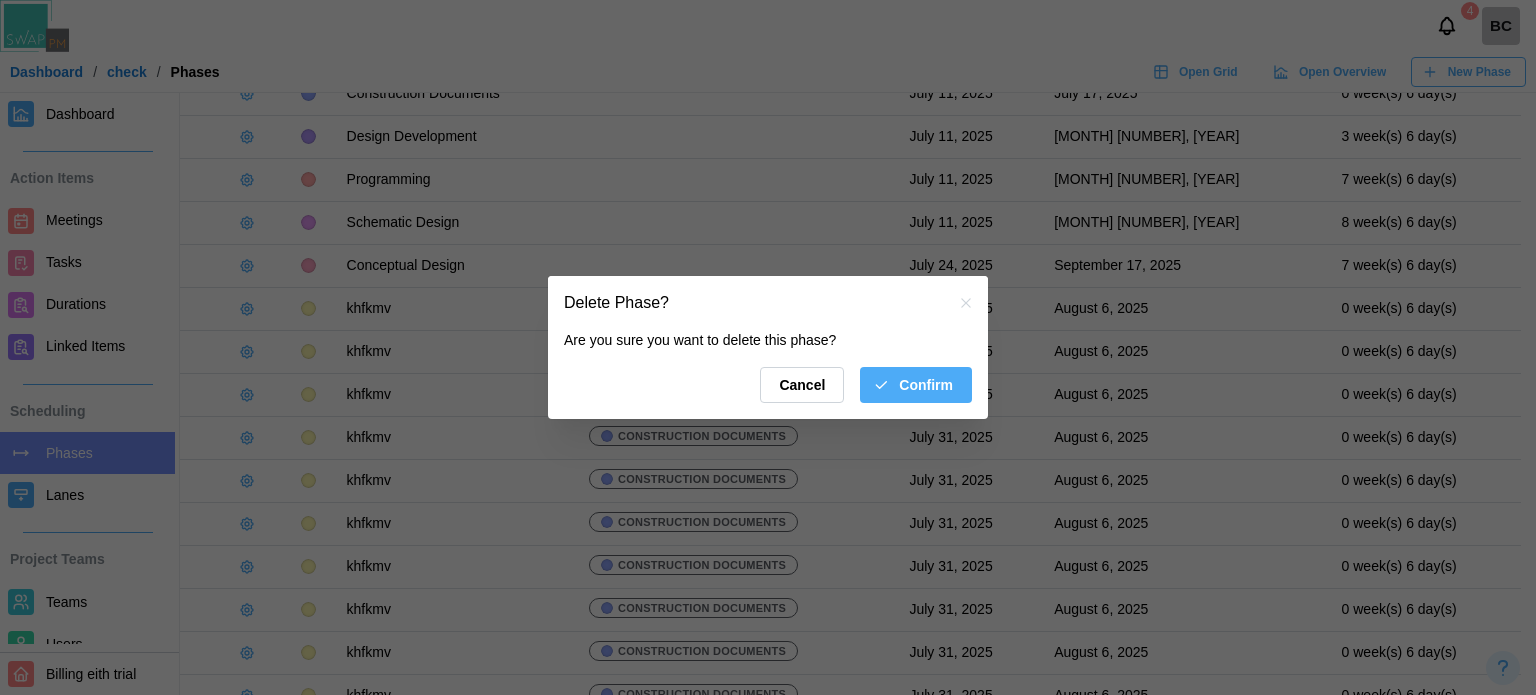 click on "Confirm" at bounding box center [916, 385] 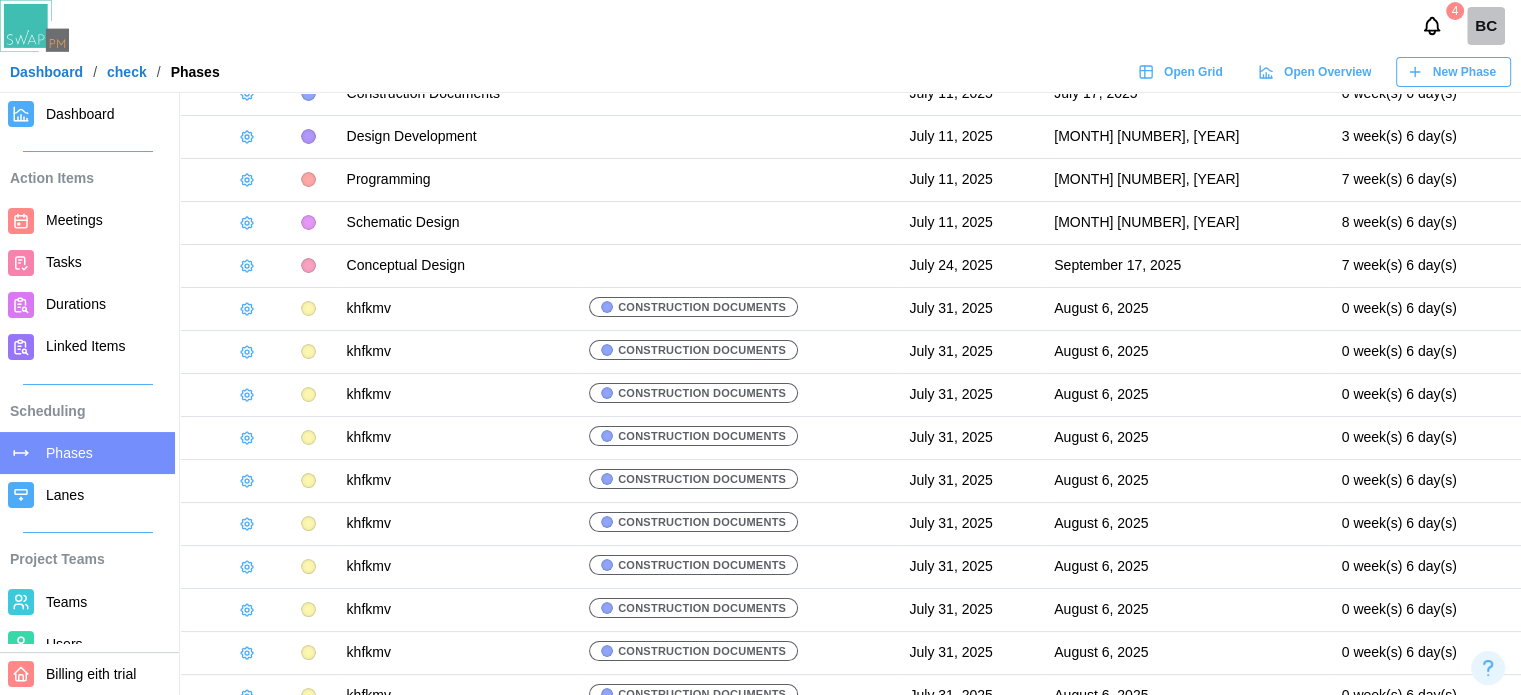 click 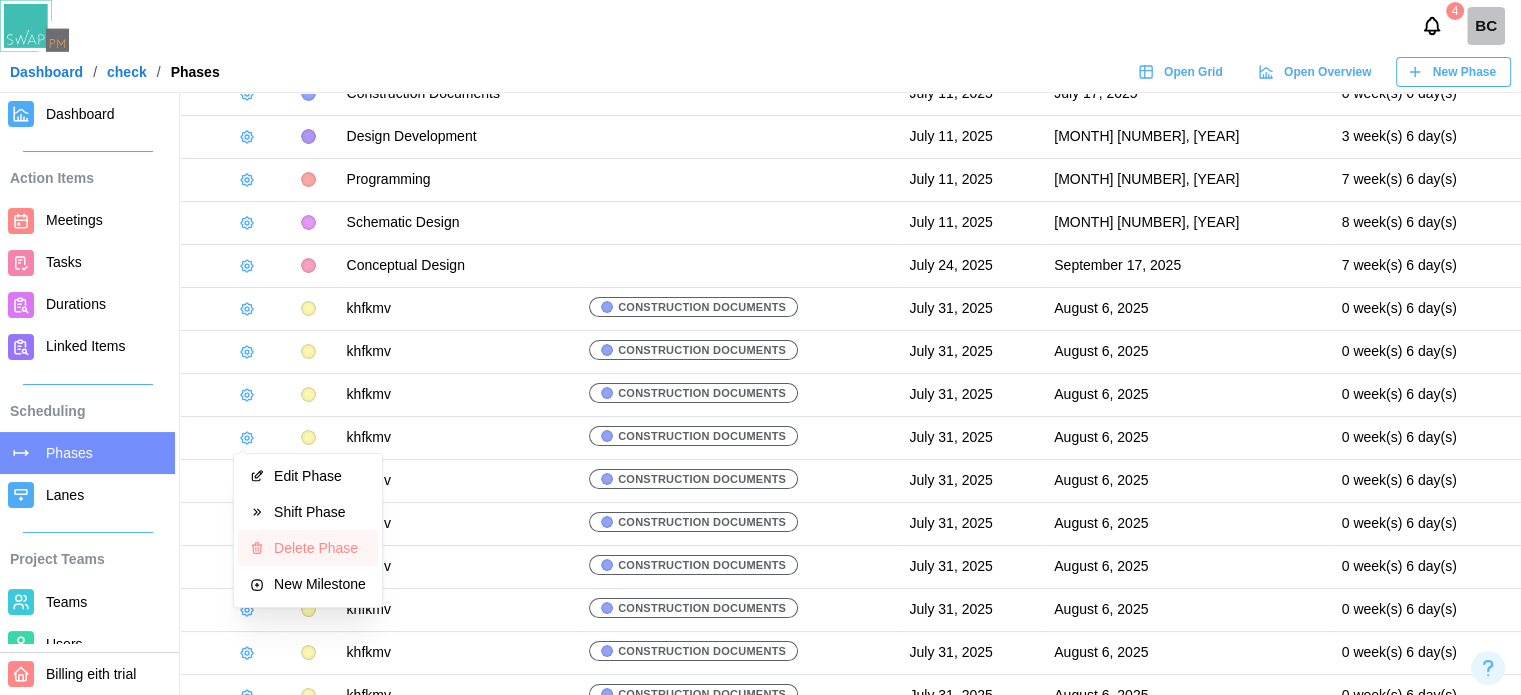 click on "Edit Phase Shift Phase Delete Phase New Milestone" at bounding box center (308, 530) 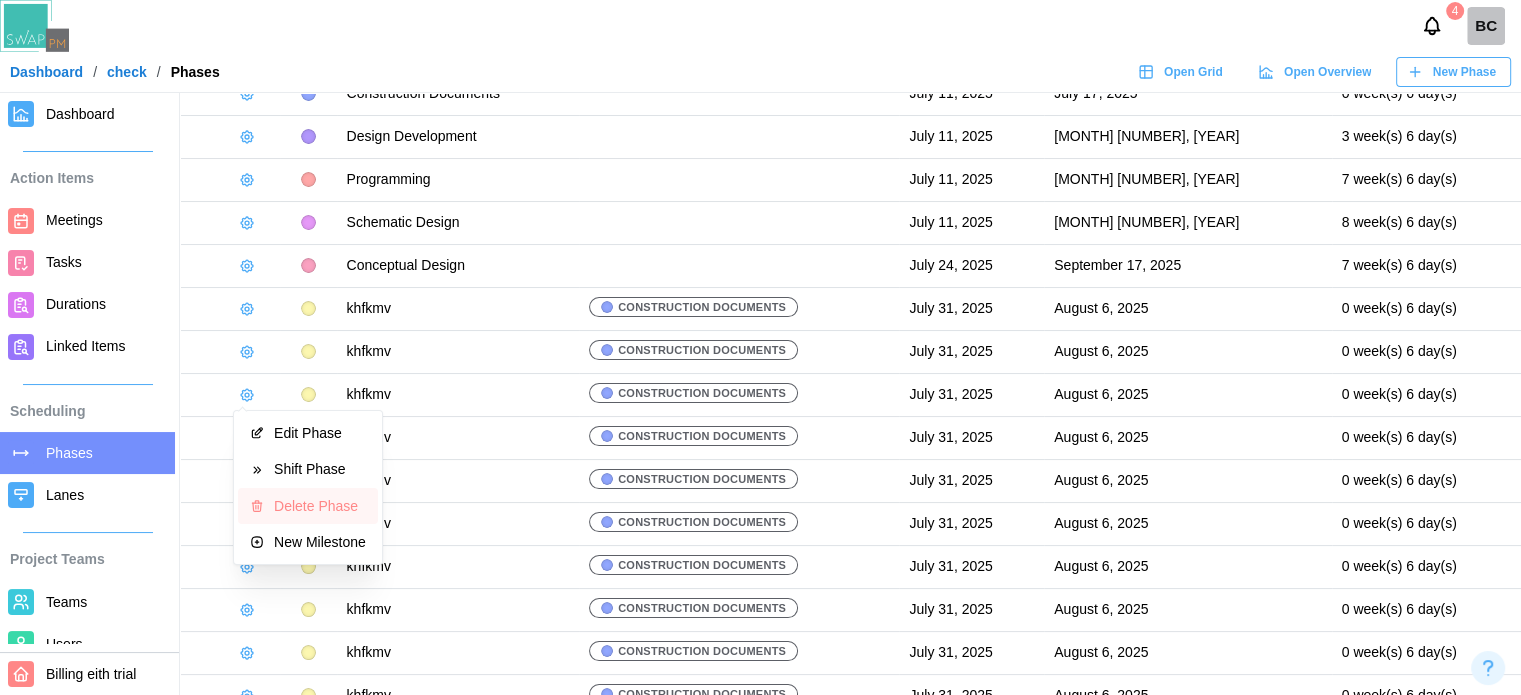click on "Delete Phase" at bounding box center [308, 506] 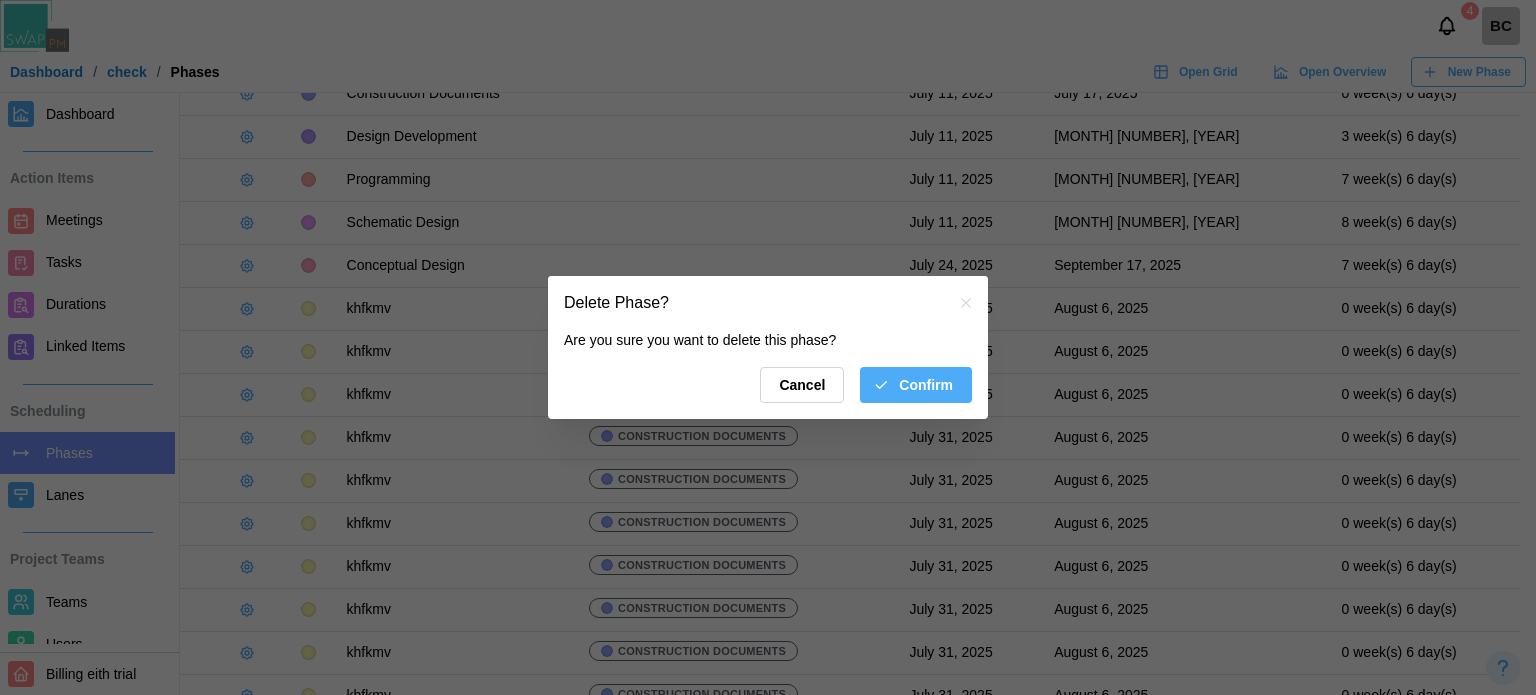 click on "Confirm" at bounding box center [926, 385] 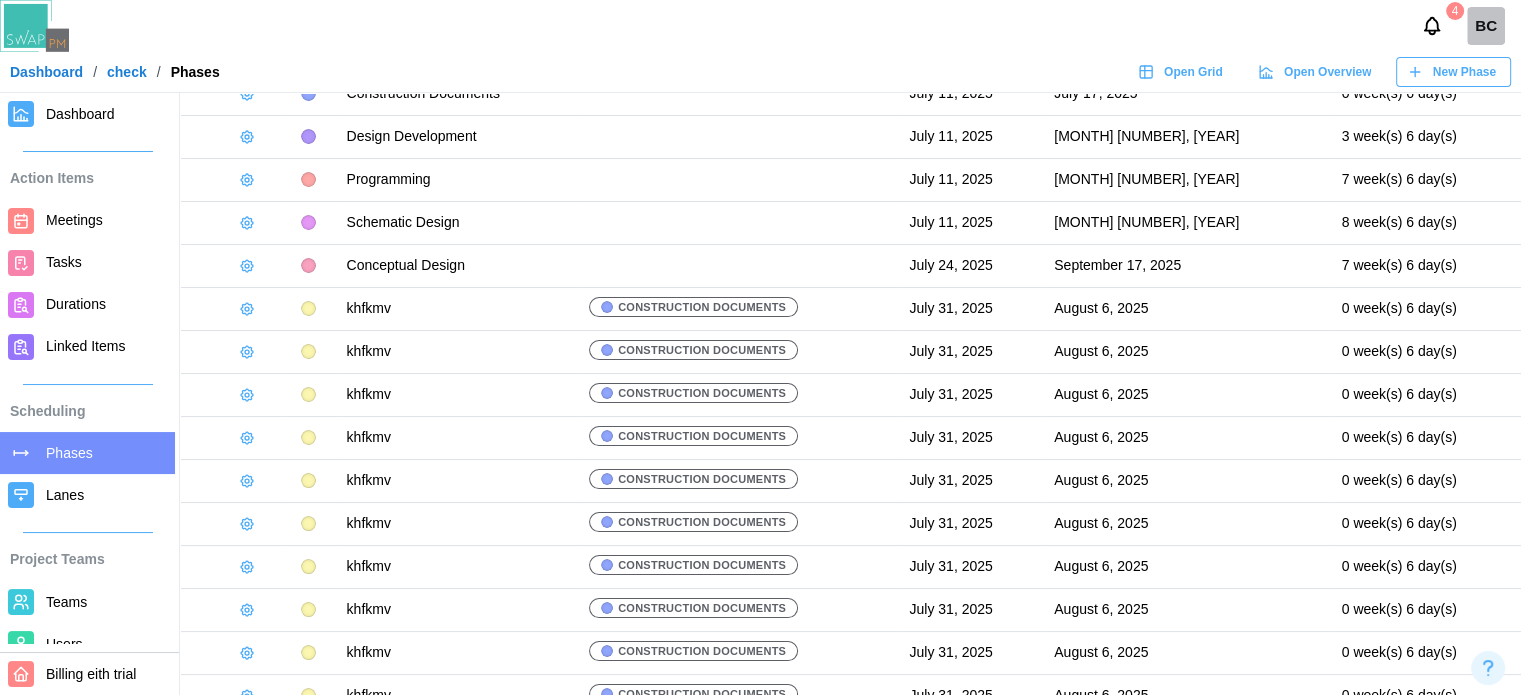 click at bounding box center [247, 481] 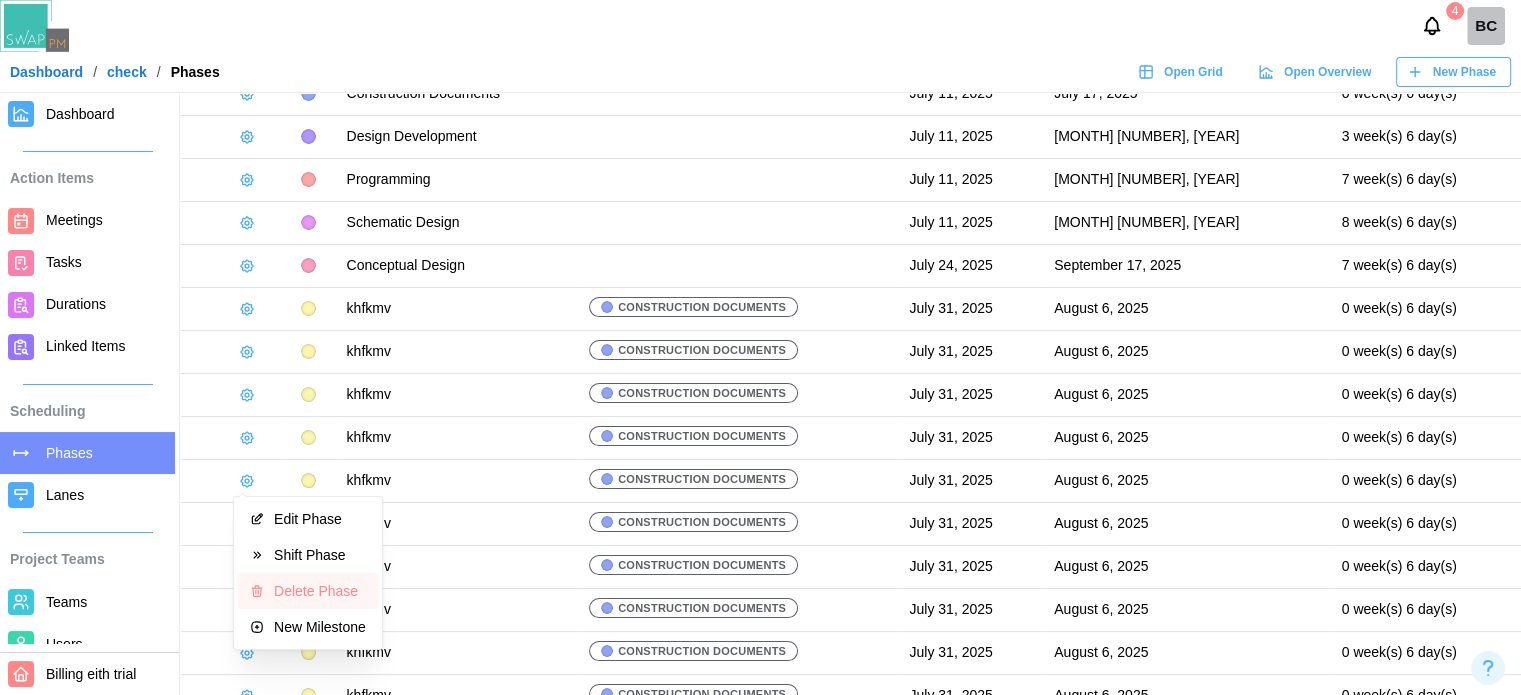click on "Delete Phase" at bounding box center (320, 591) 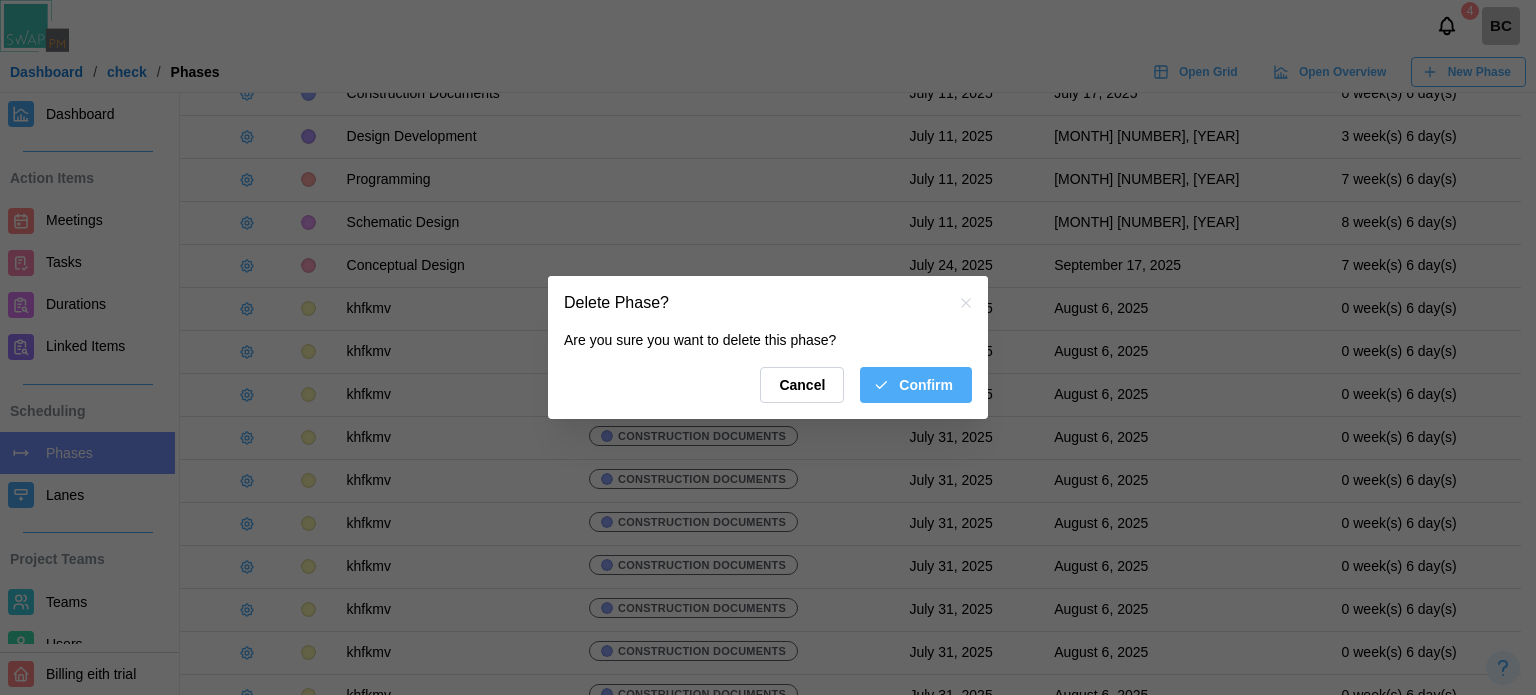 click on "Confirm" at bounding box center (926, 385) 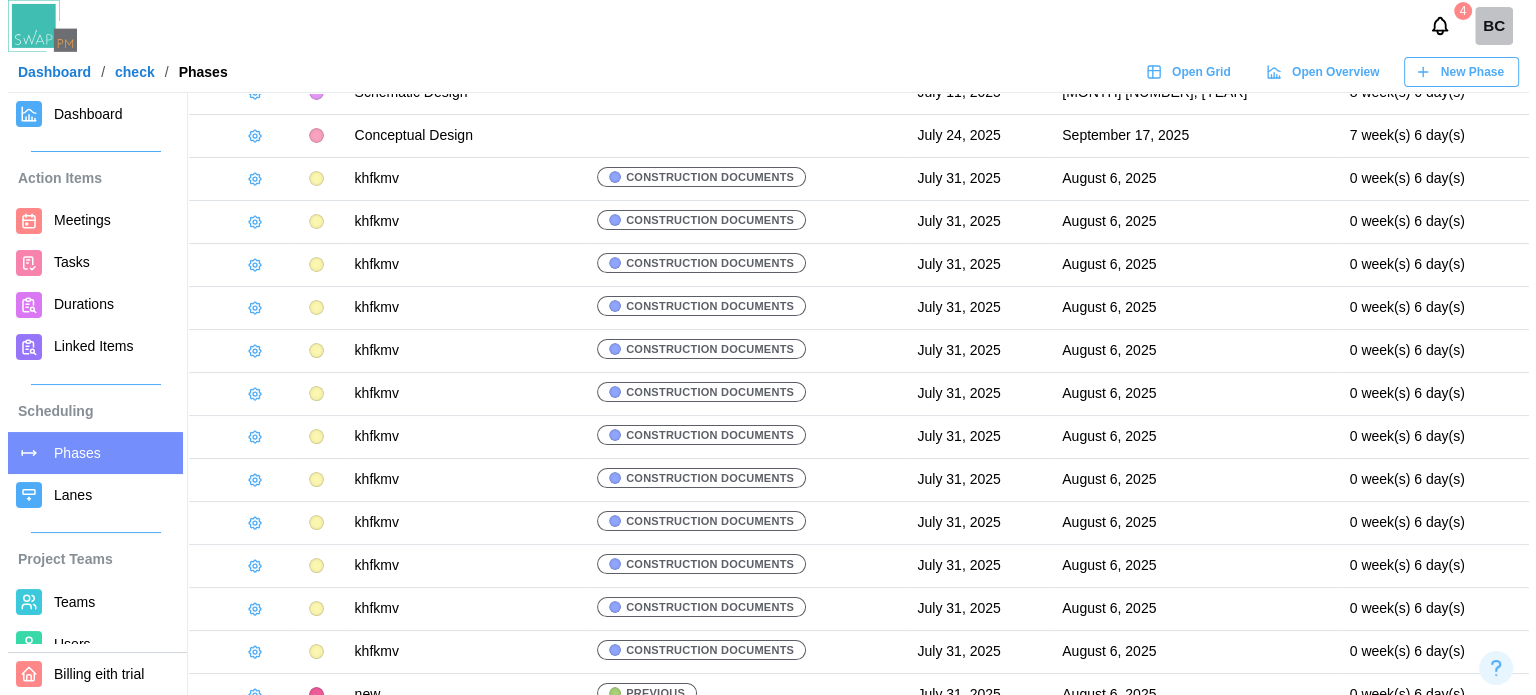scroll, scrollTop: 246, scrollLeft: 0, axis: vertical 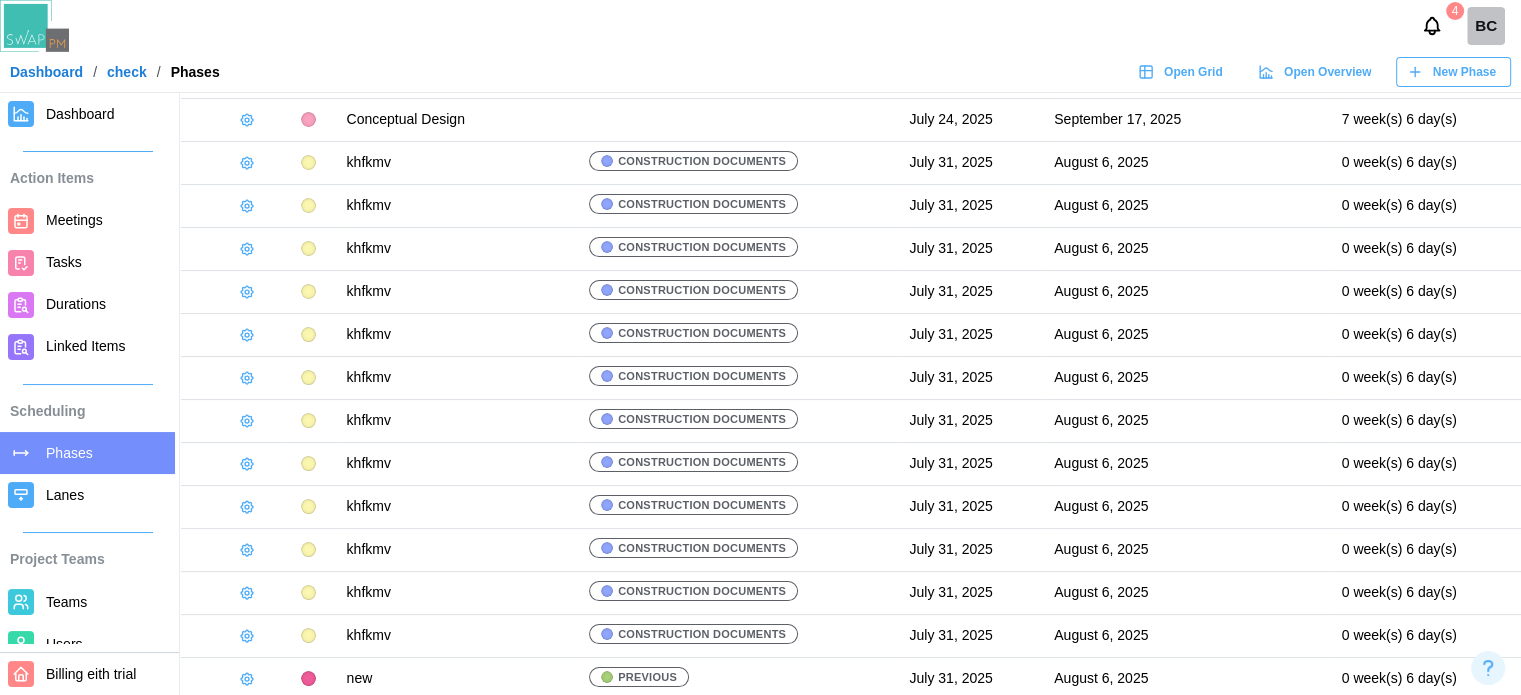 click at bounding box center (247, 636) 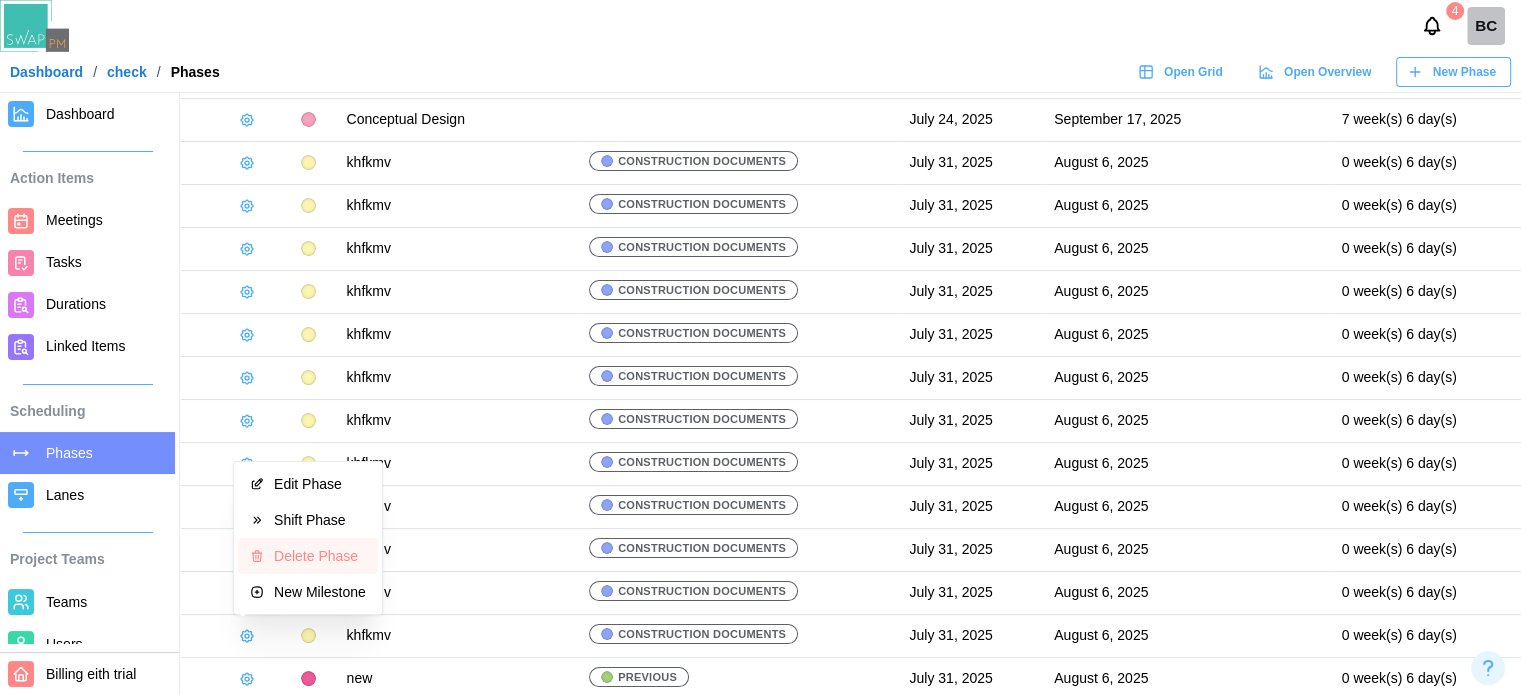 click on "Delete Phase" at bounding box center (320, 556) 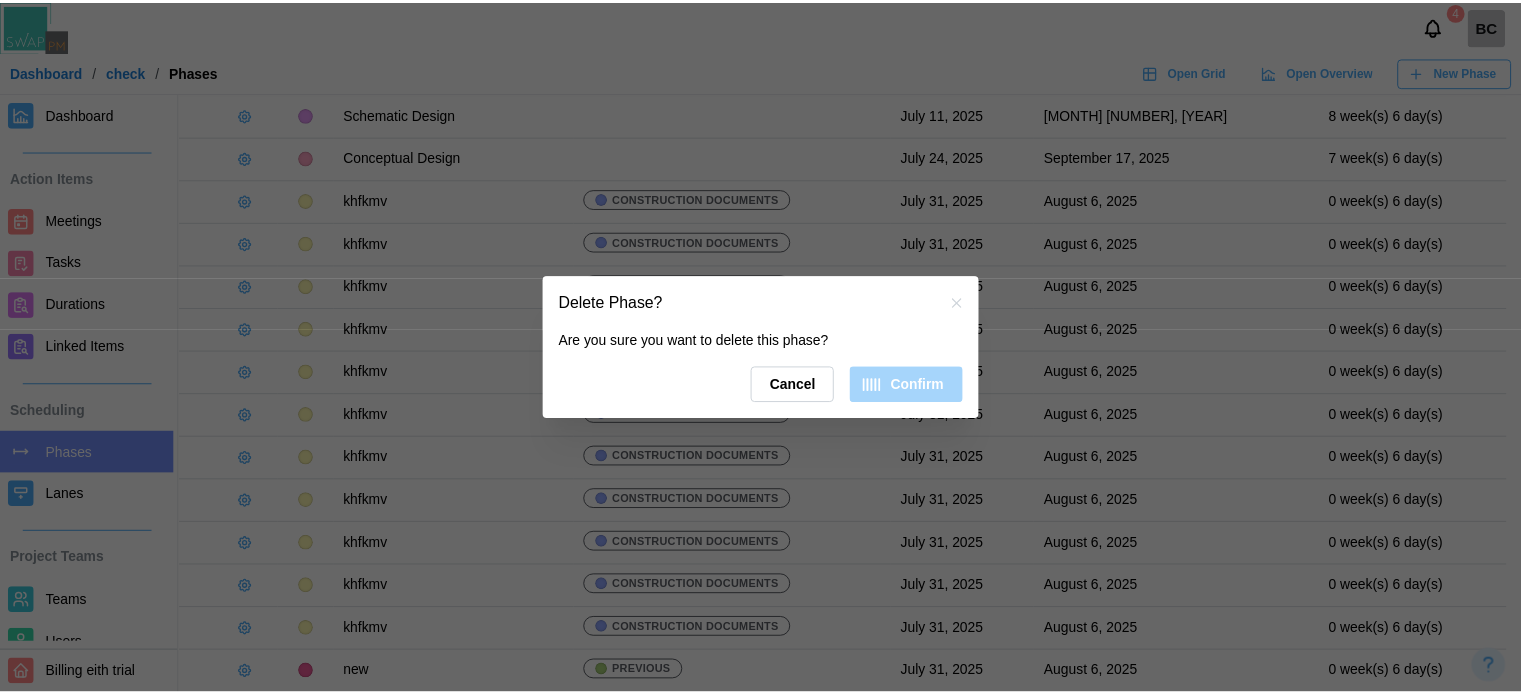scroll, scrollTop: 204, scrollLeft: 0, axis: vertical 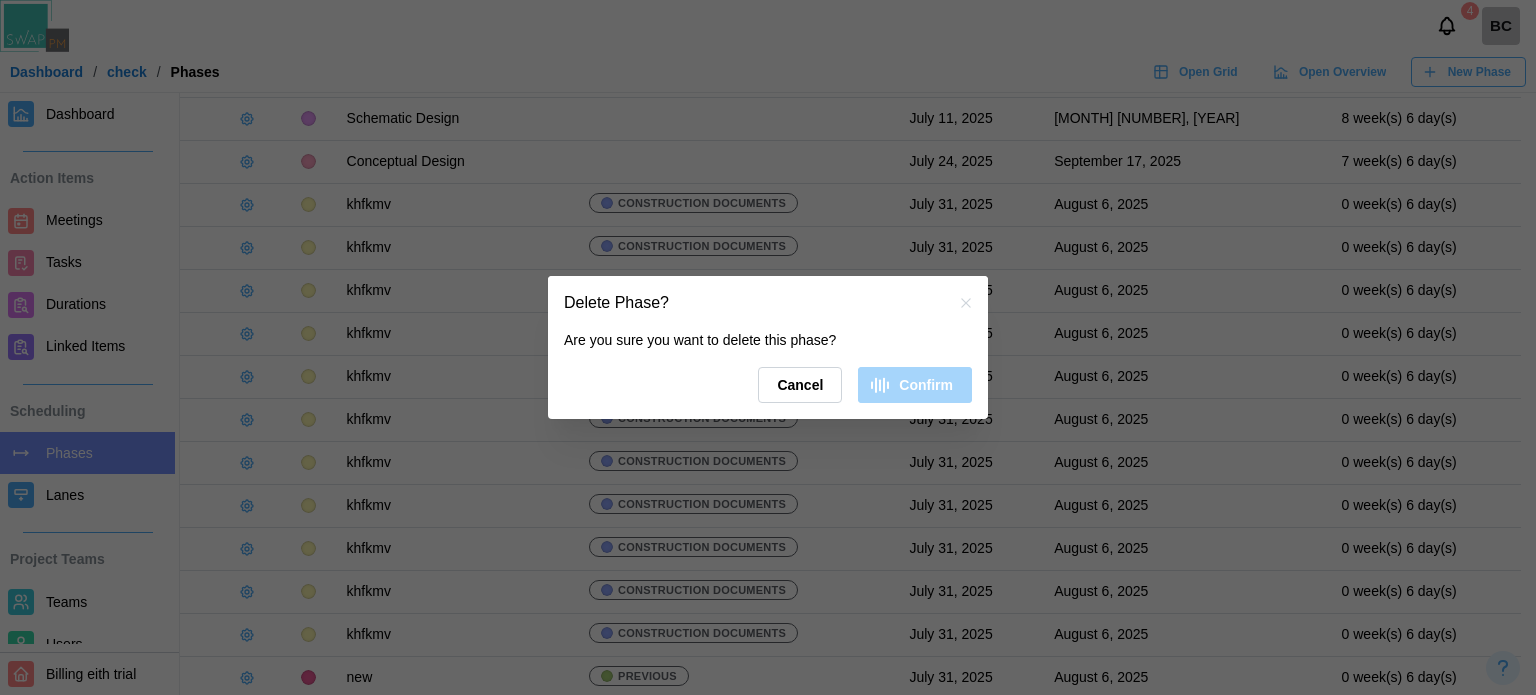 click on "Cancel Confirm" at bounding box center (768, 385) 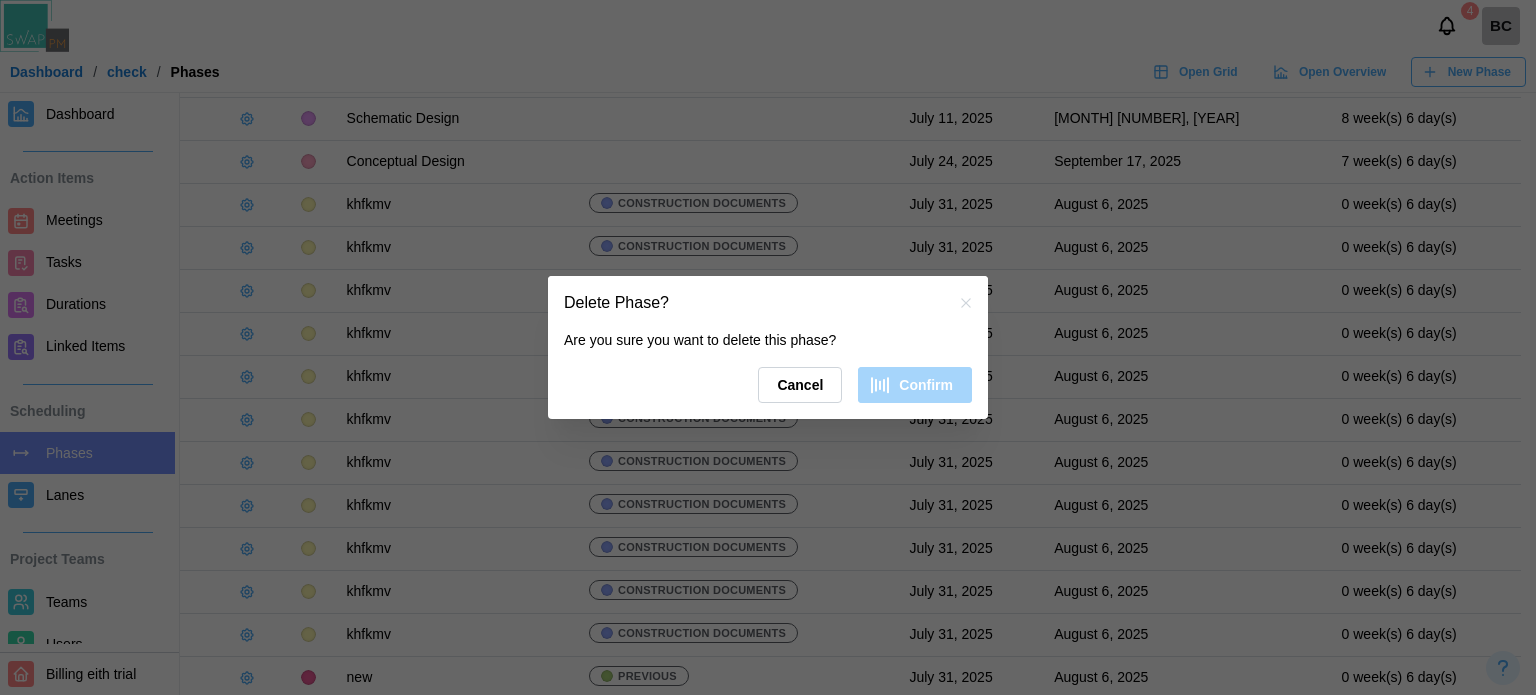 click 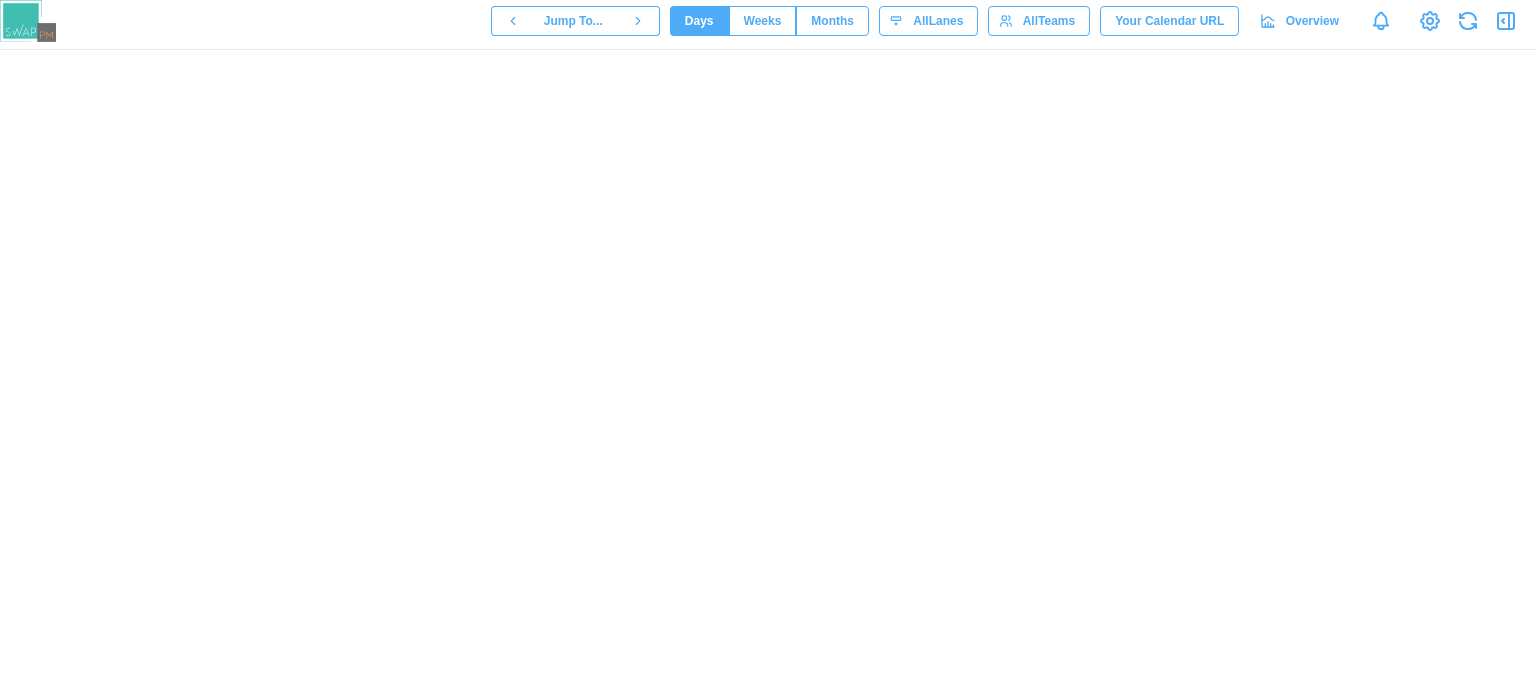 scroll, scrollTop: 0, scrollLeft: 0, axis: both 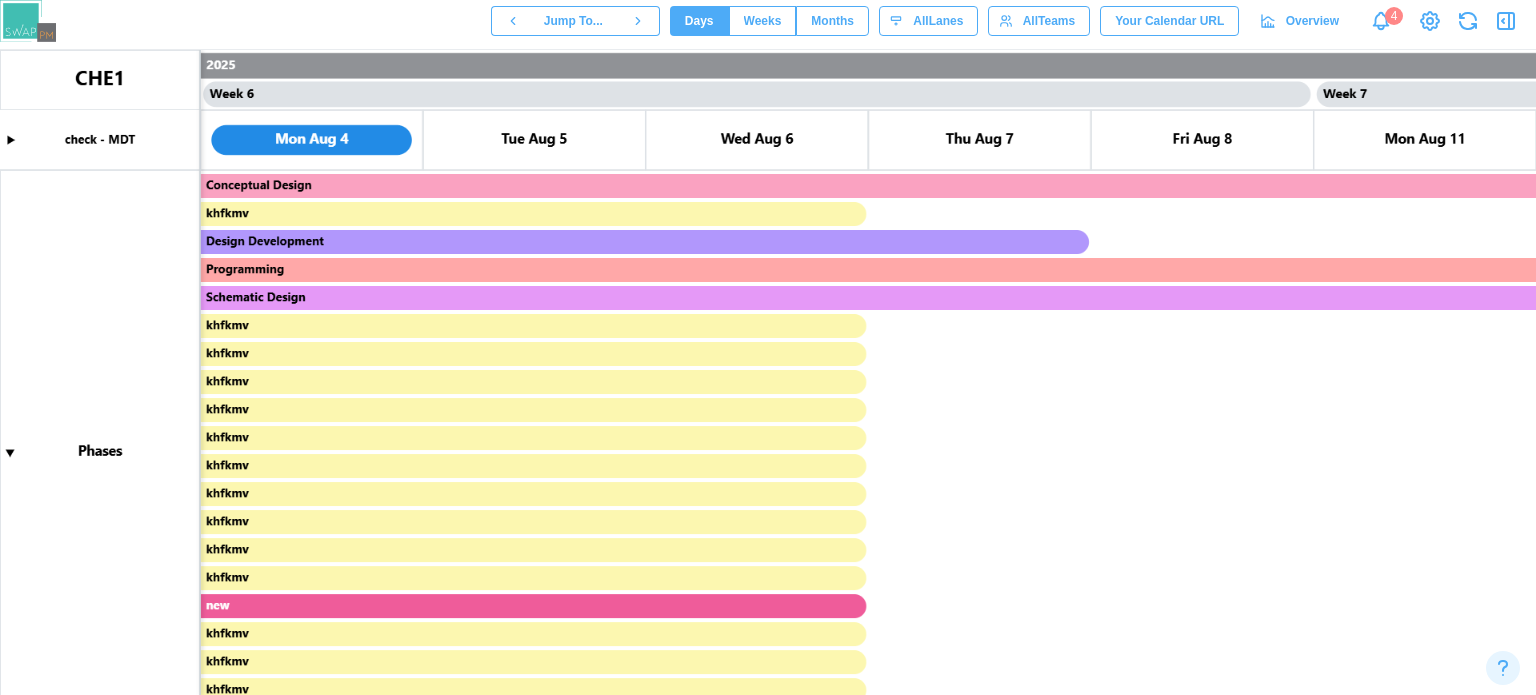 click 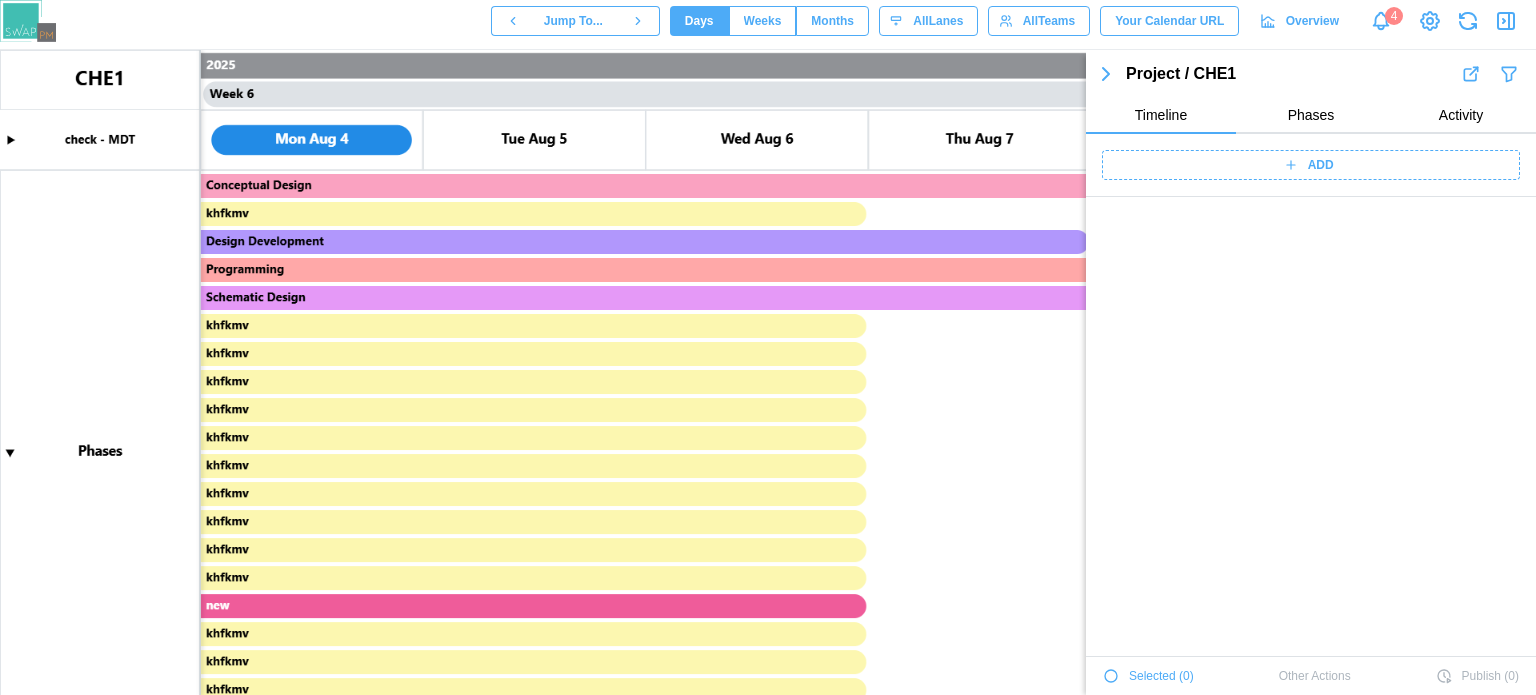 scroll, scrollTop: 2414, scrollLeft: 0, axis: vertical 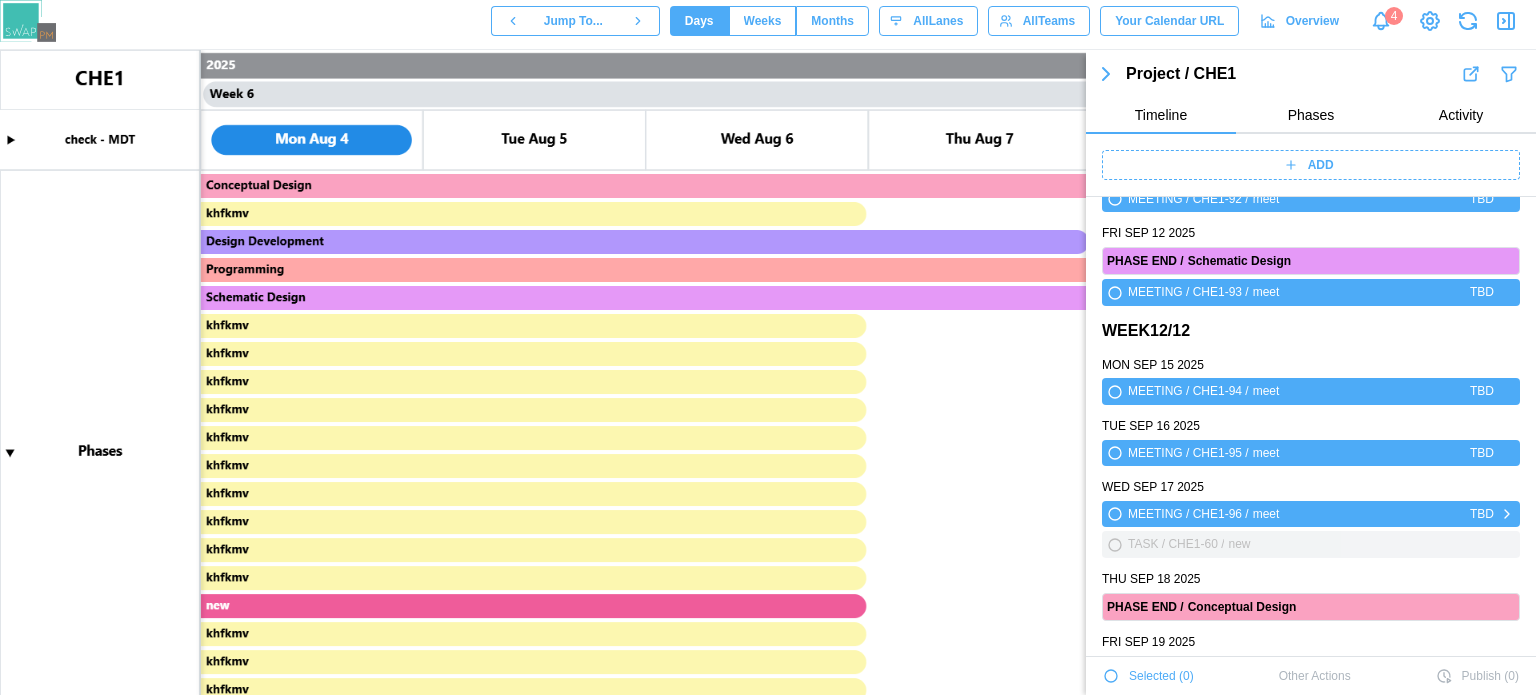 click 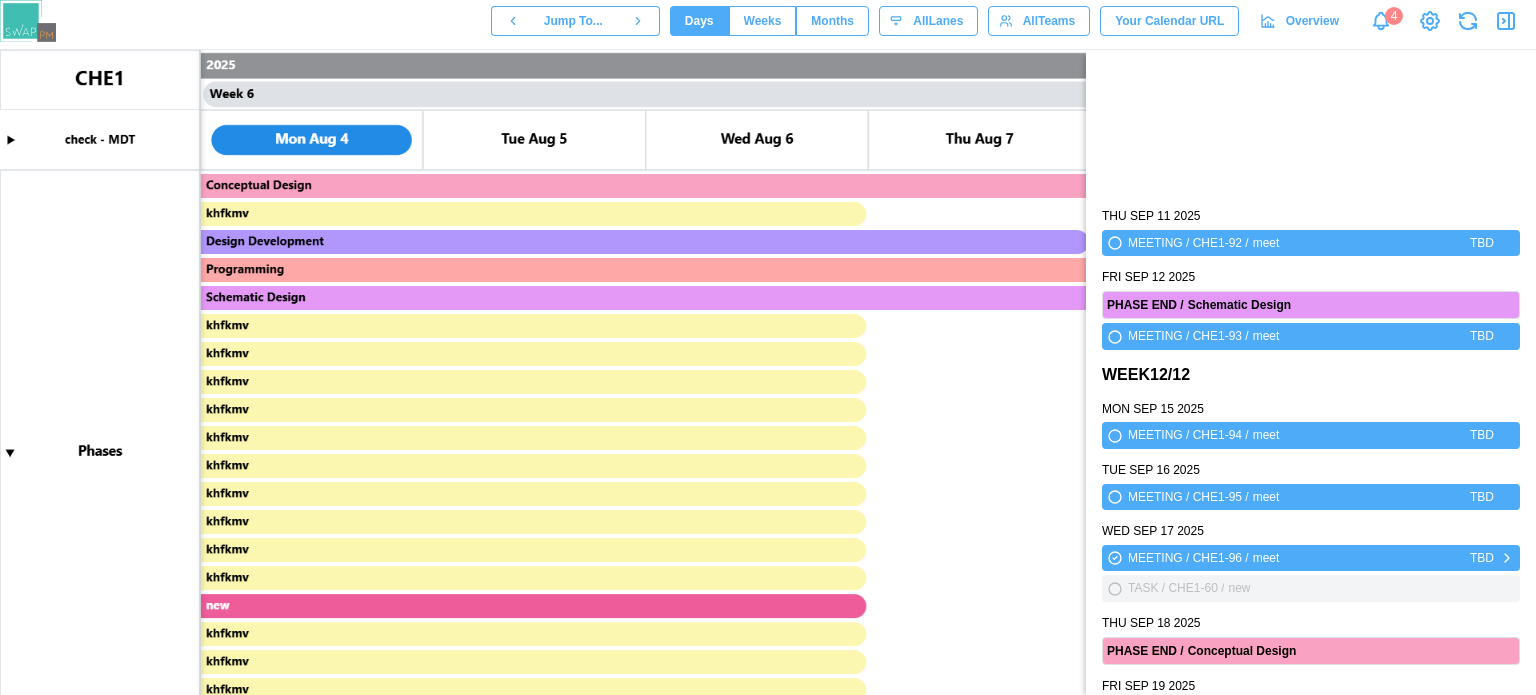 scroll, scrollTop: 0, scrollLeft: 0, axis: both 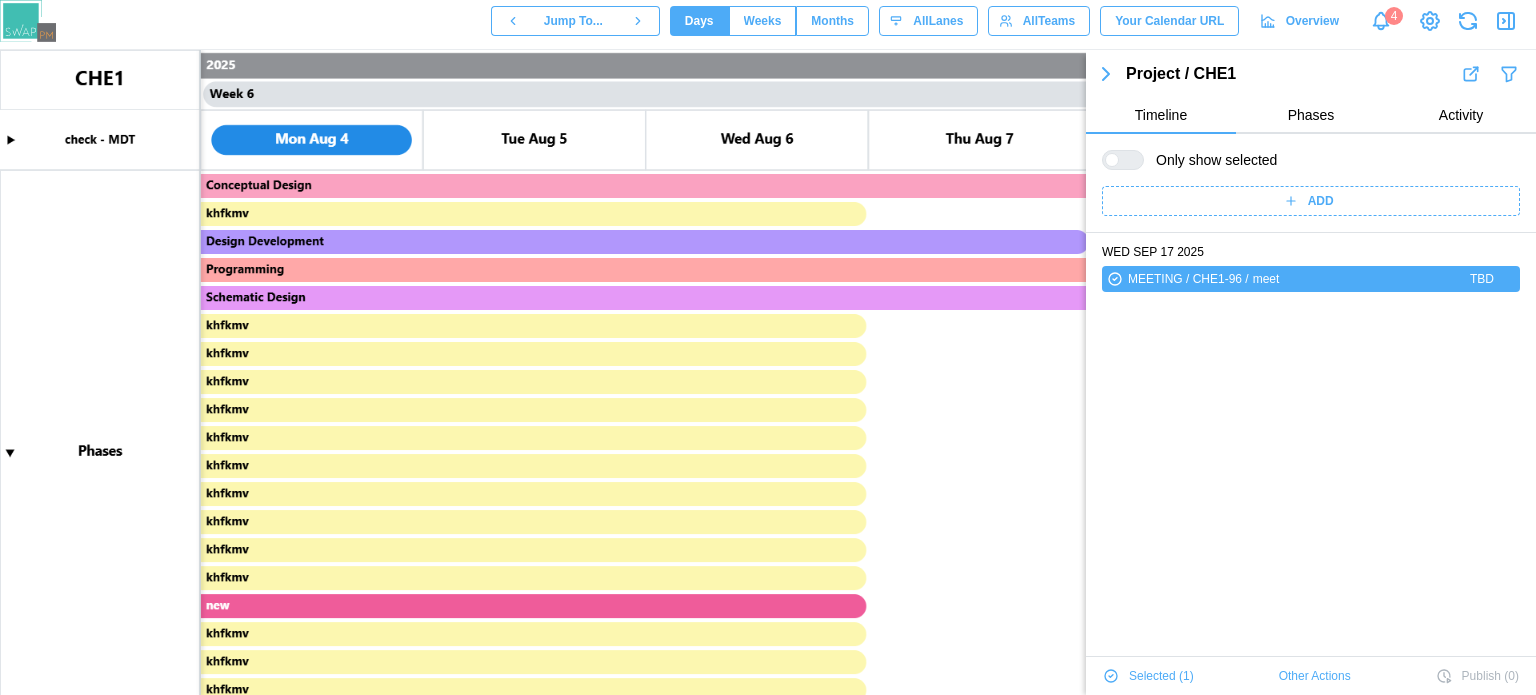 click on "Other Actions" at bounding box center [1315, 676] 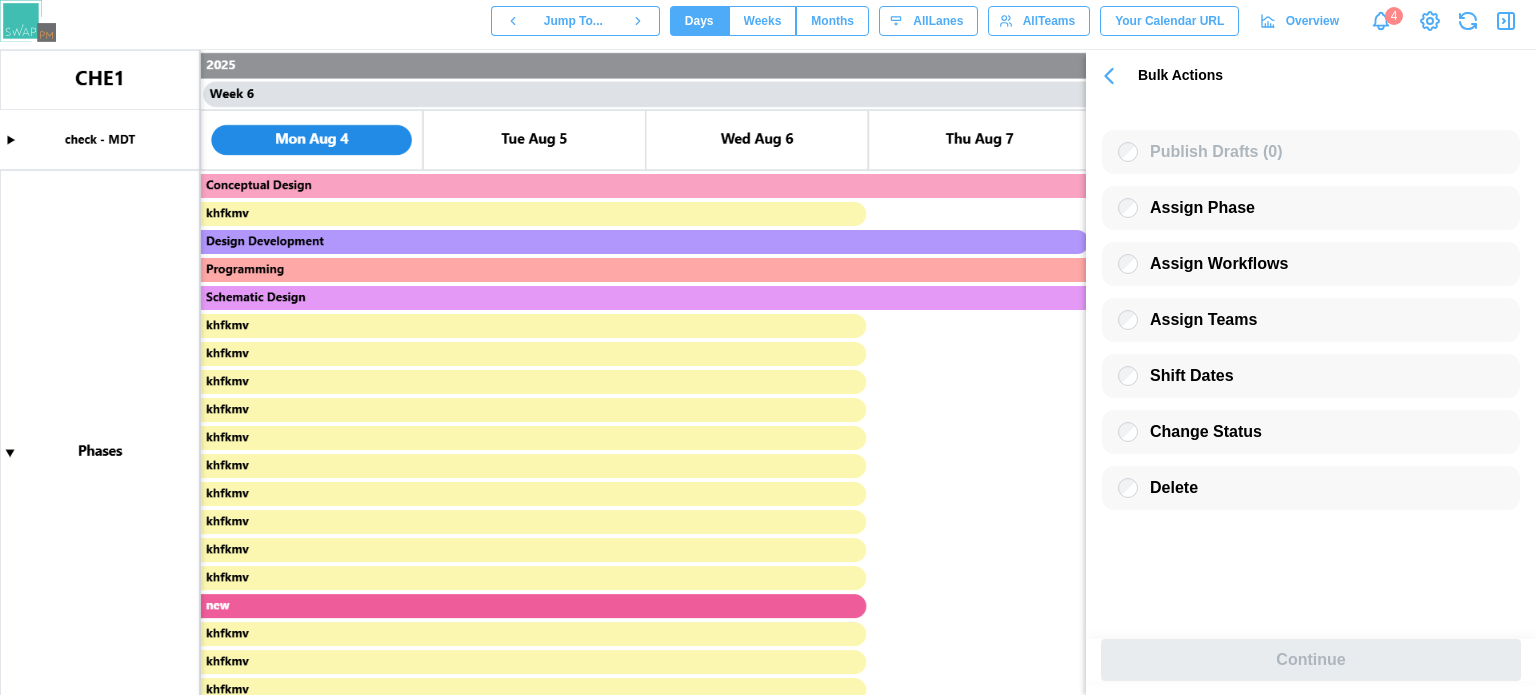 click 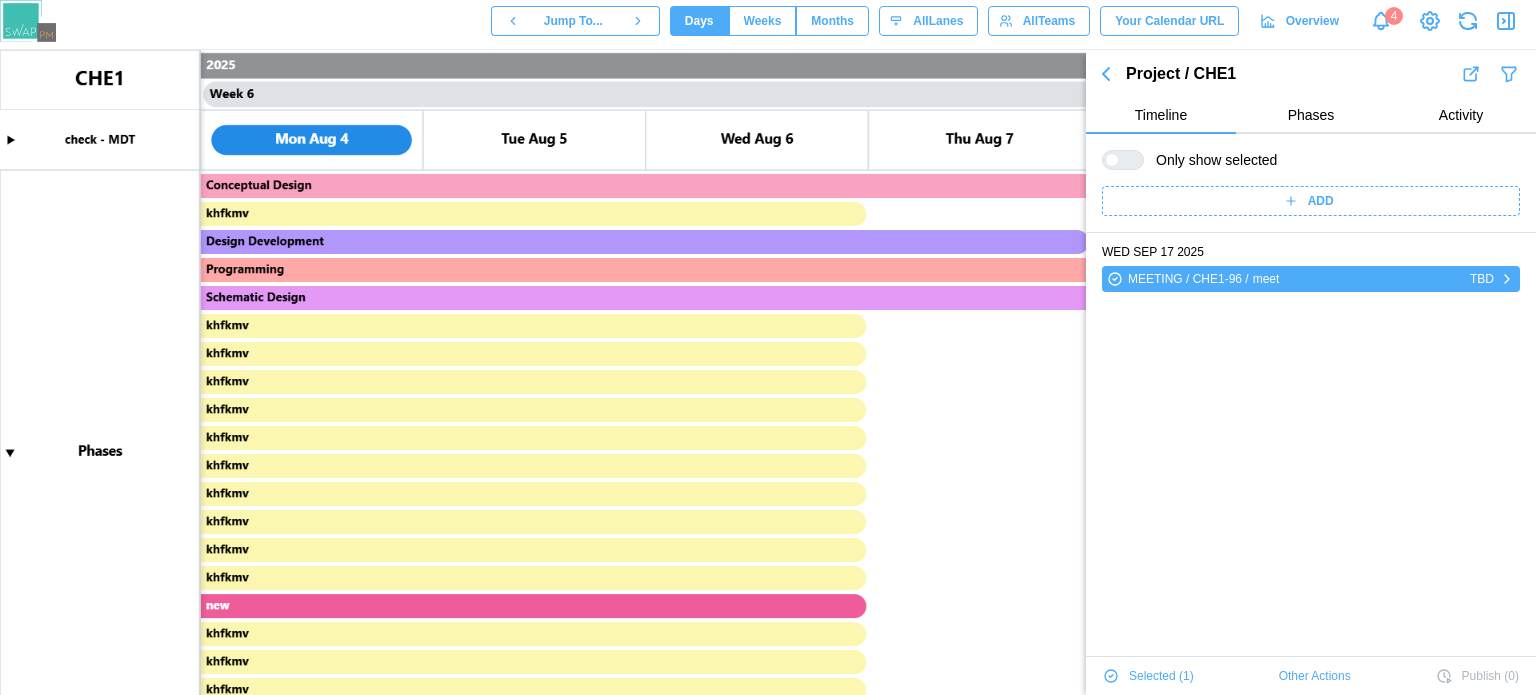 click on "MEETING / CHE1-96 /" at bounding box center [1188, 279] 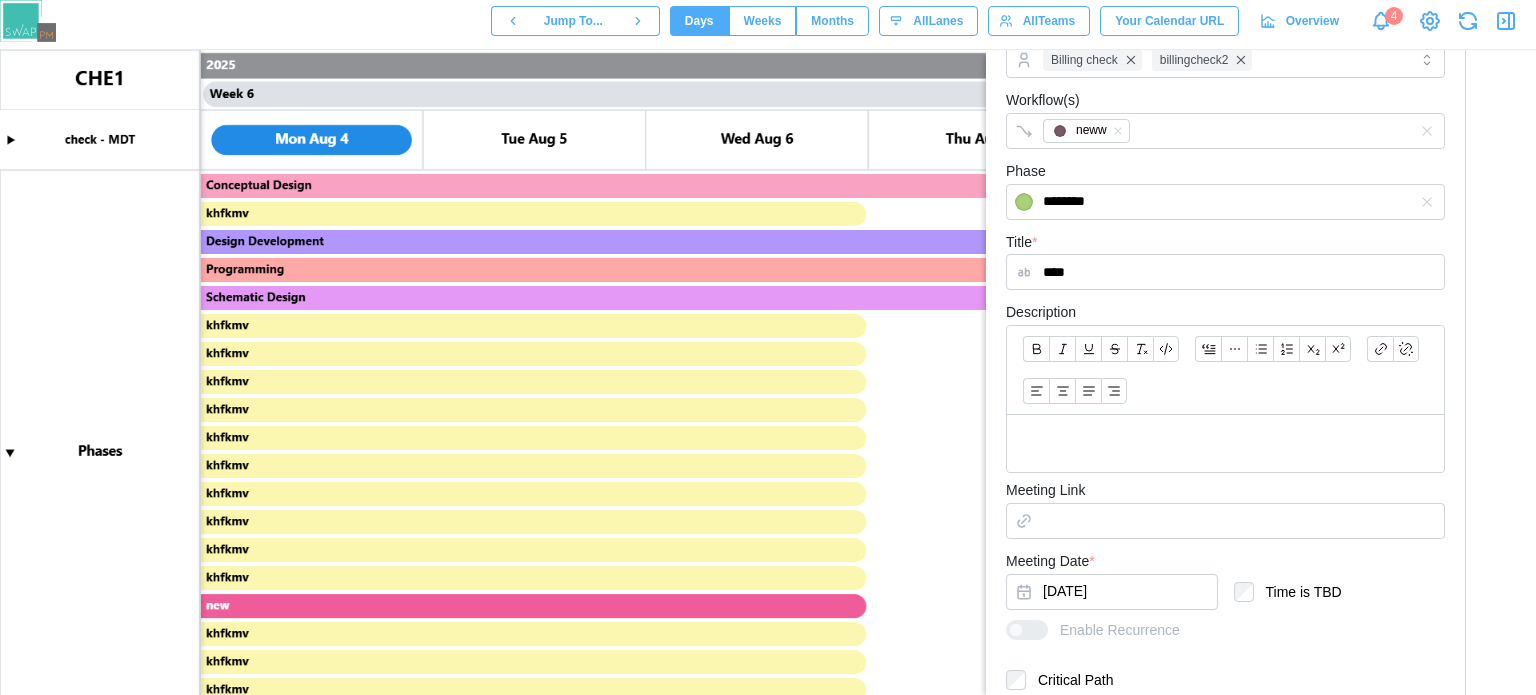 scroll, scrollTop: 564, scrollLeft: 0, axis: vertical 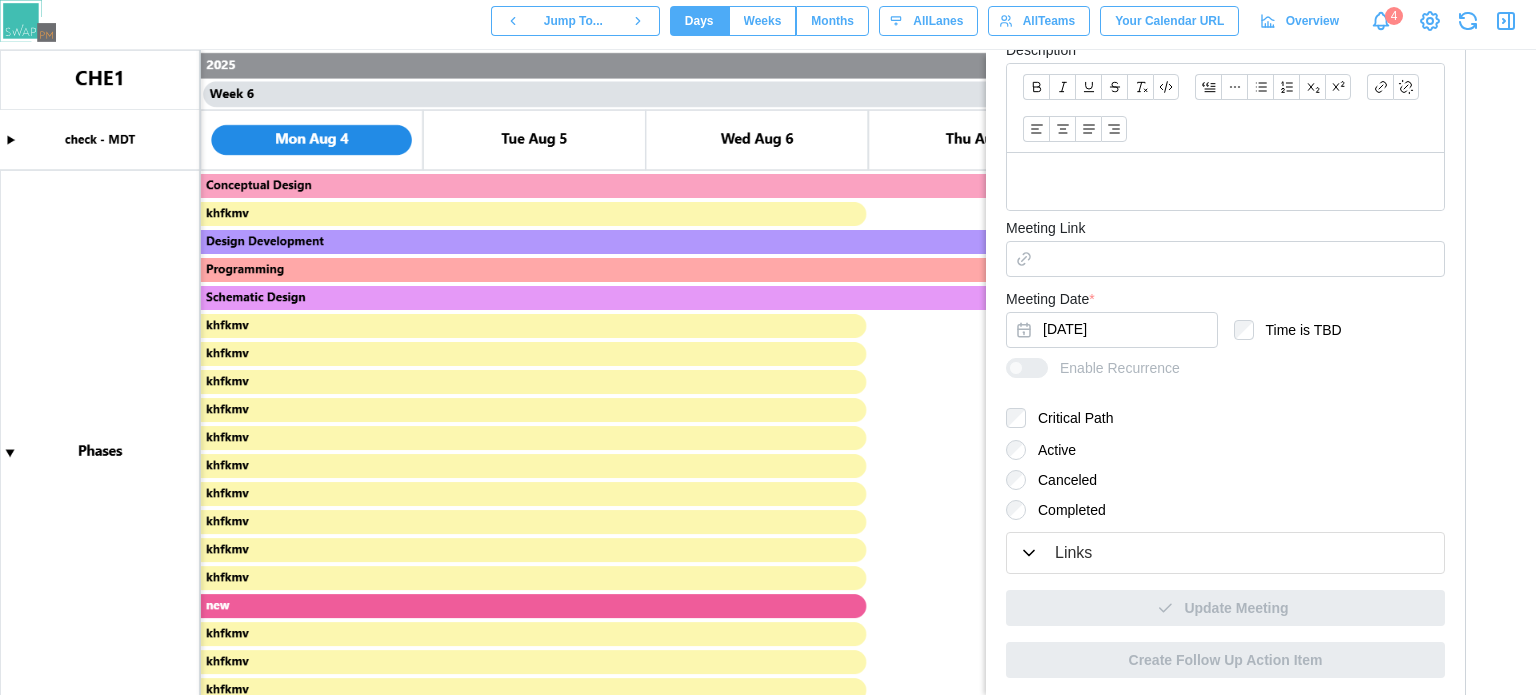 click on "Links" at bounding box center (1225, 553) 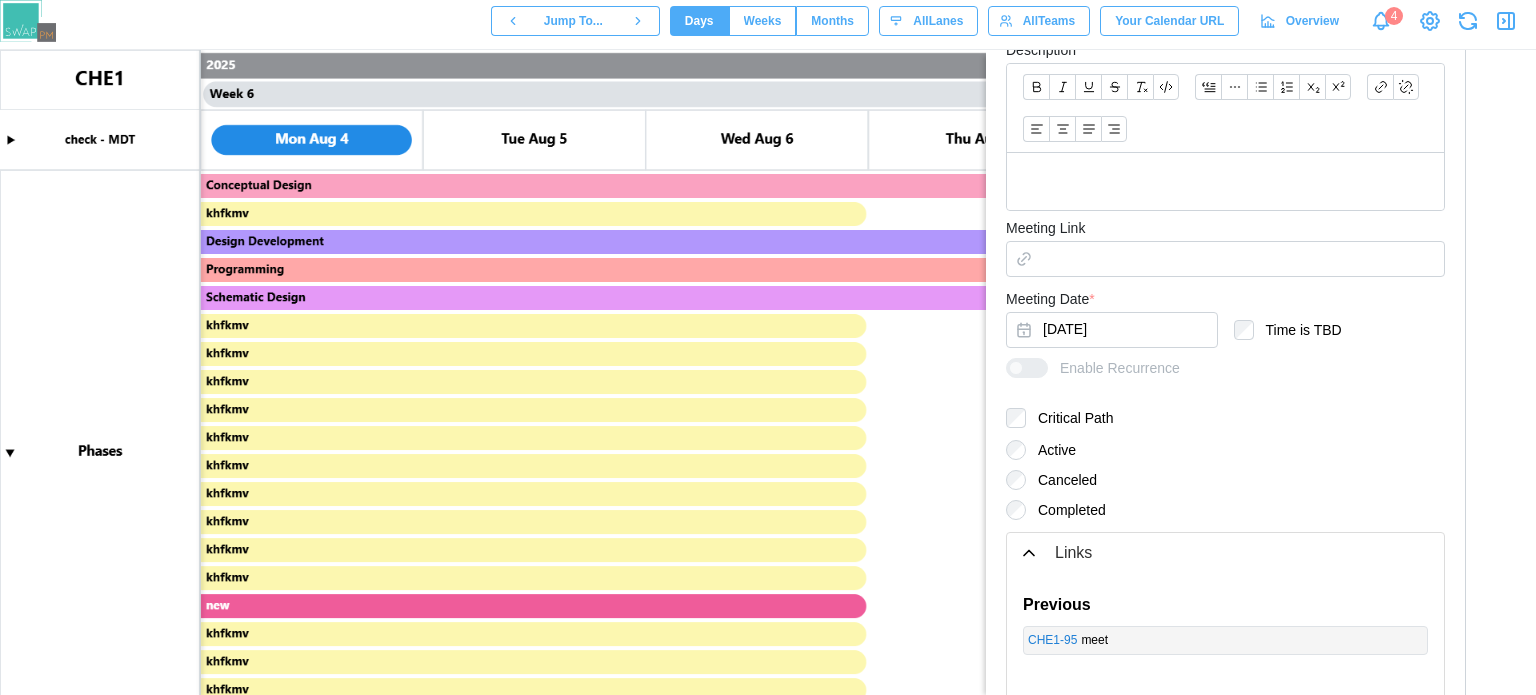 click on "Completed" at bounding box center [1066, 510] 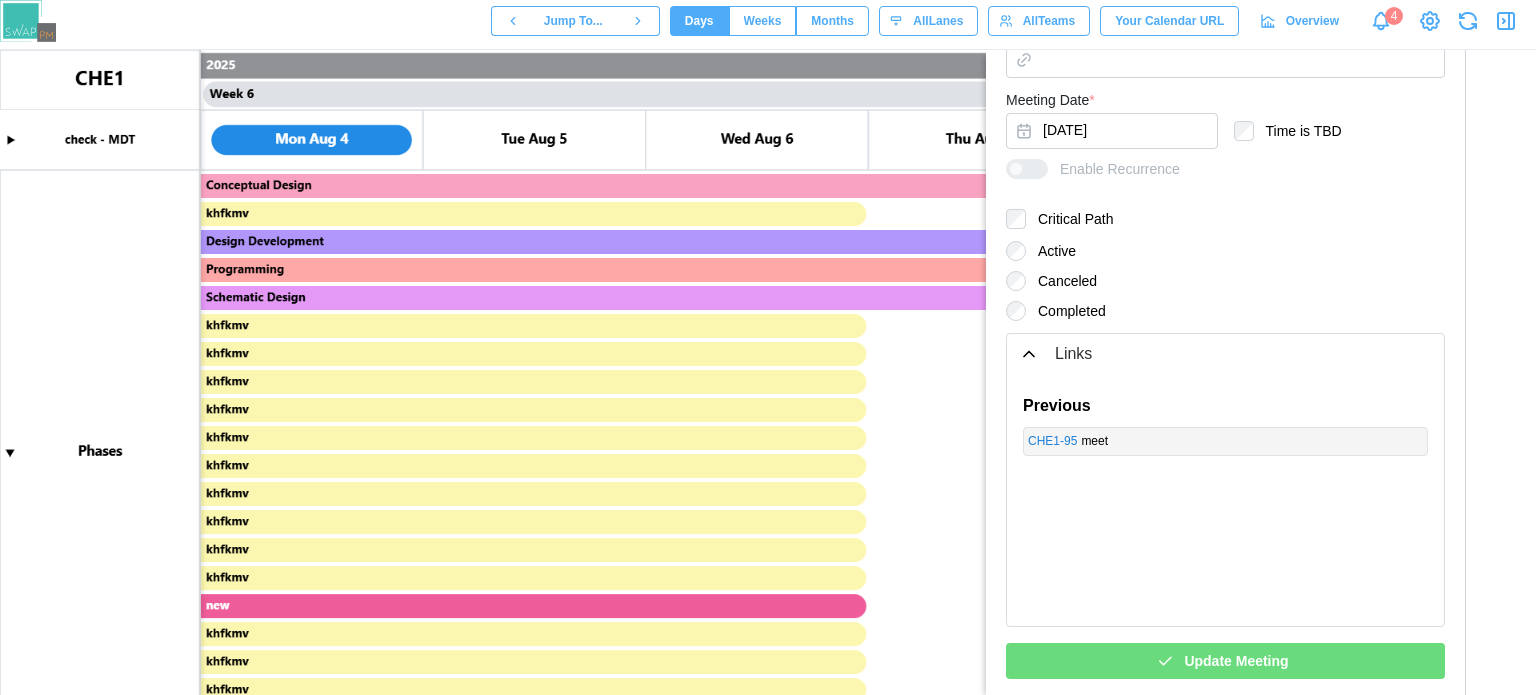 scroll, scrollTop: 816, scrollLeft: 0, axis: vertical 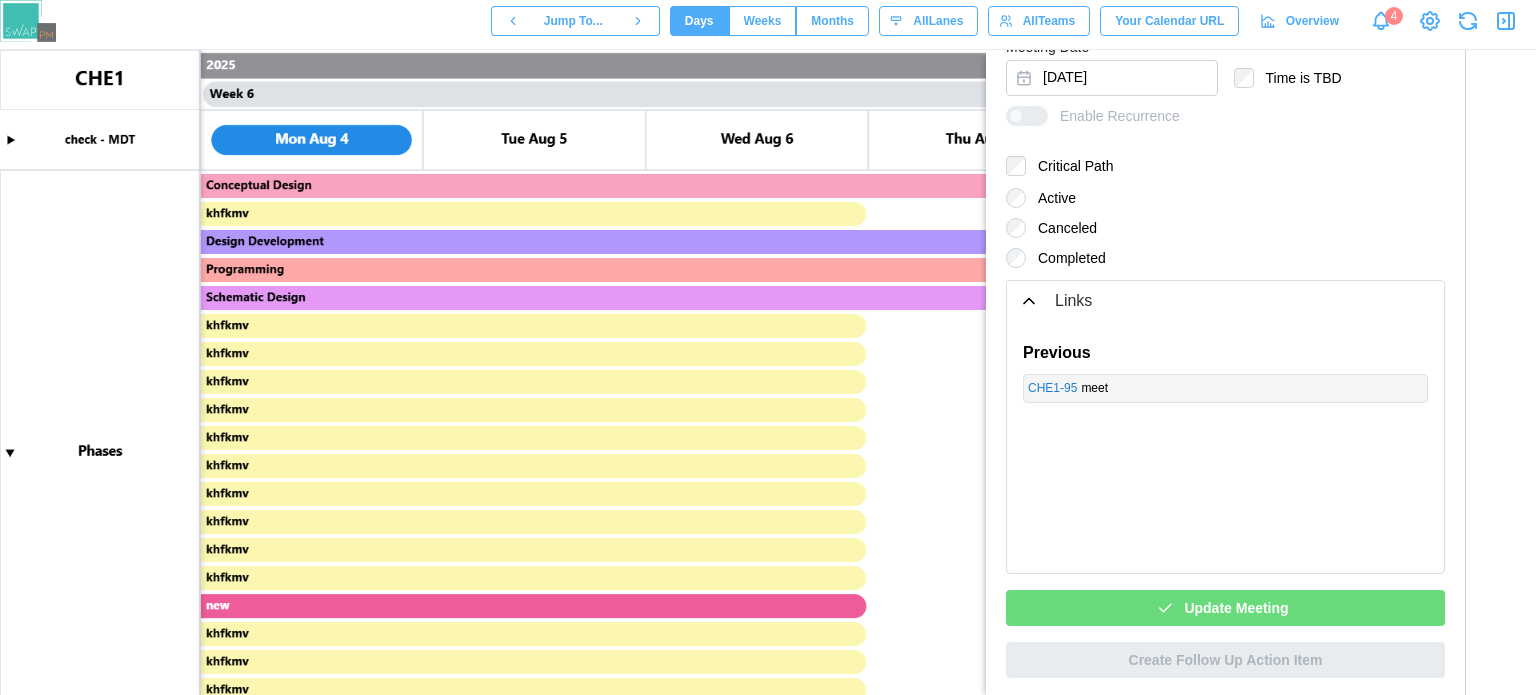 click on "Update   Meeting" at bounding box center [1236, 608] 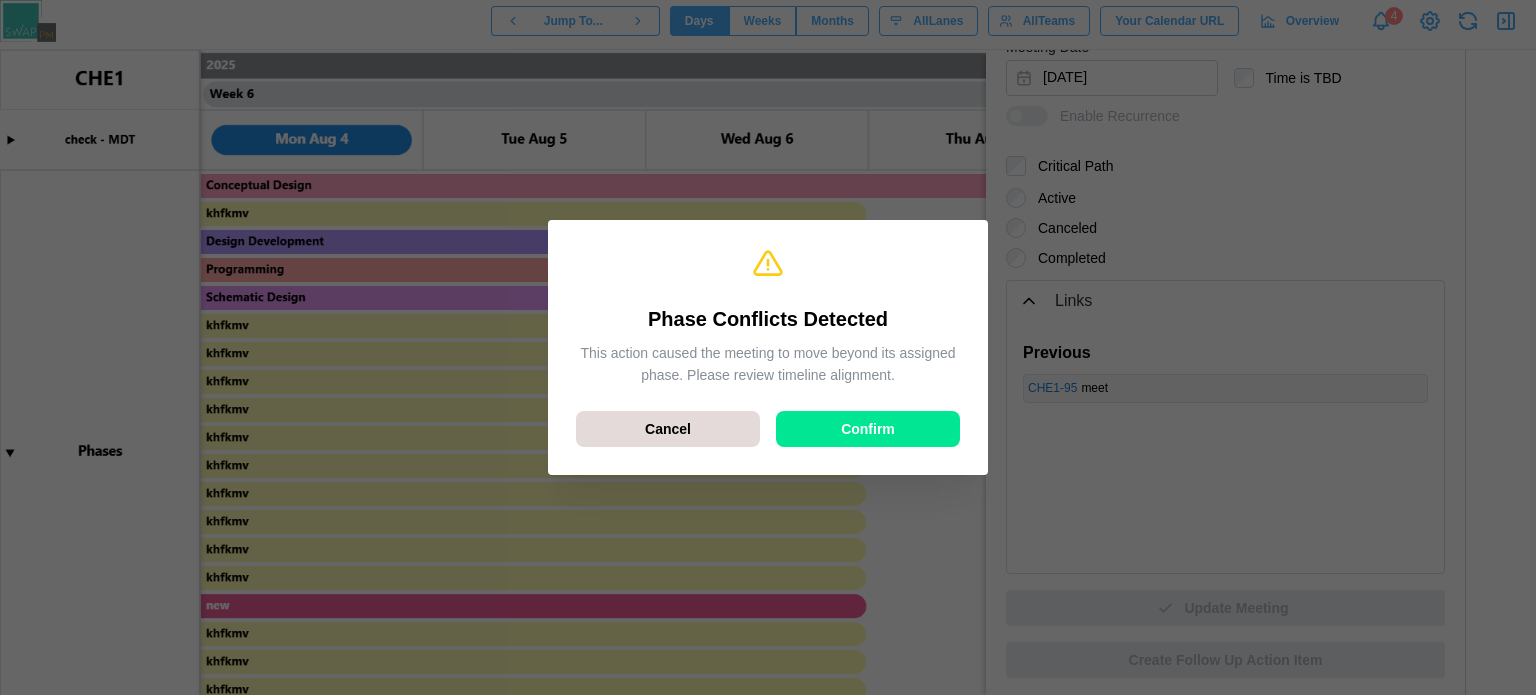 click on "Confirm" at bounding box center (868, 429) 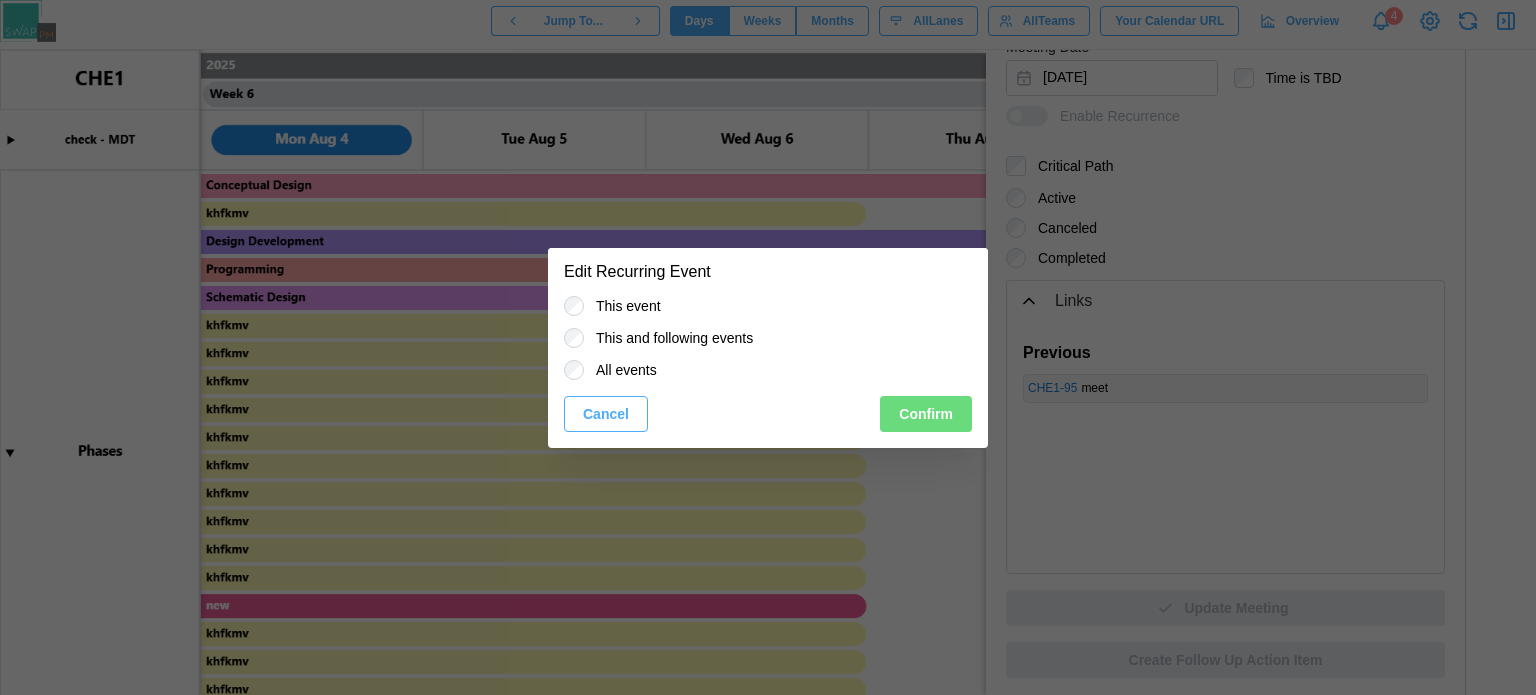 click on "Confirm" at bounding box center [926, 414] 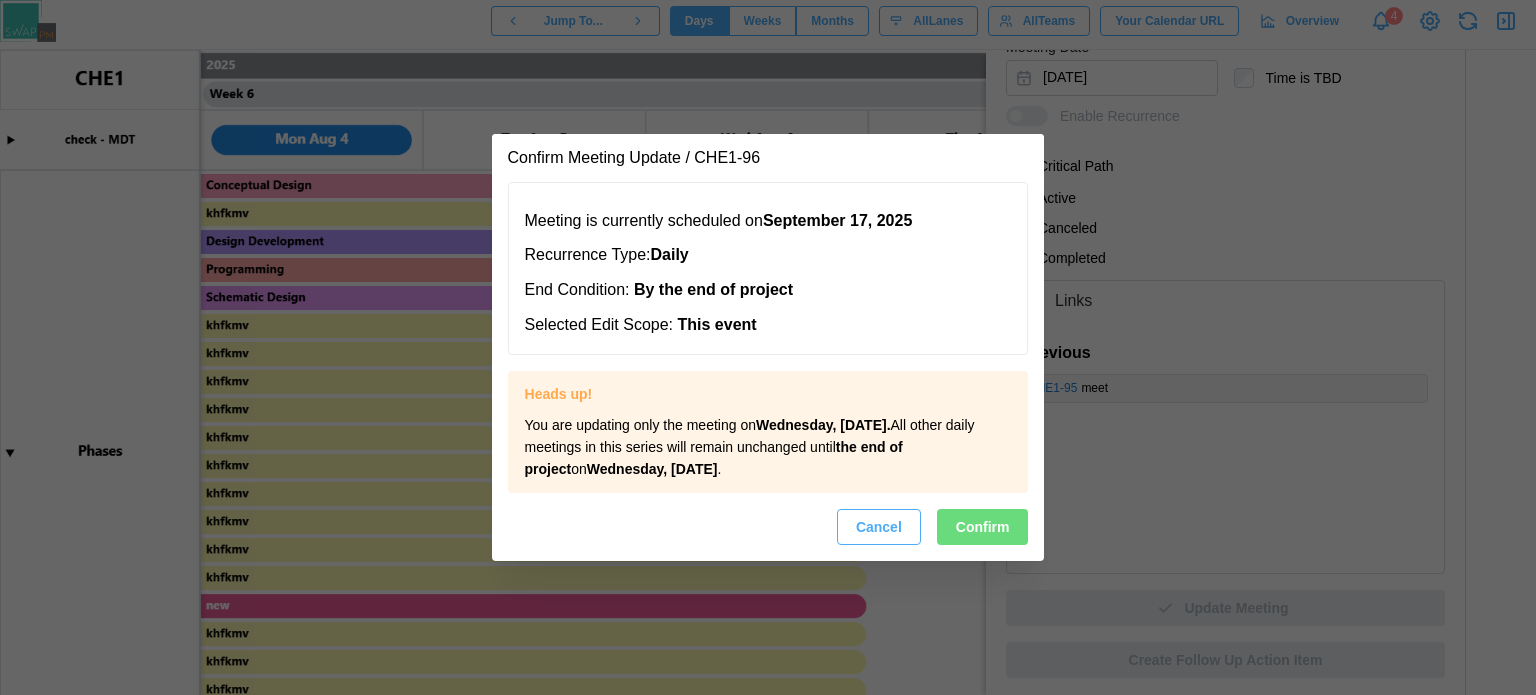 drag, startPoint x: 988, startPoint y: 503, endPoint x: 982, endPoint y: 531, distance: 28.635643 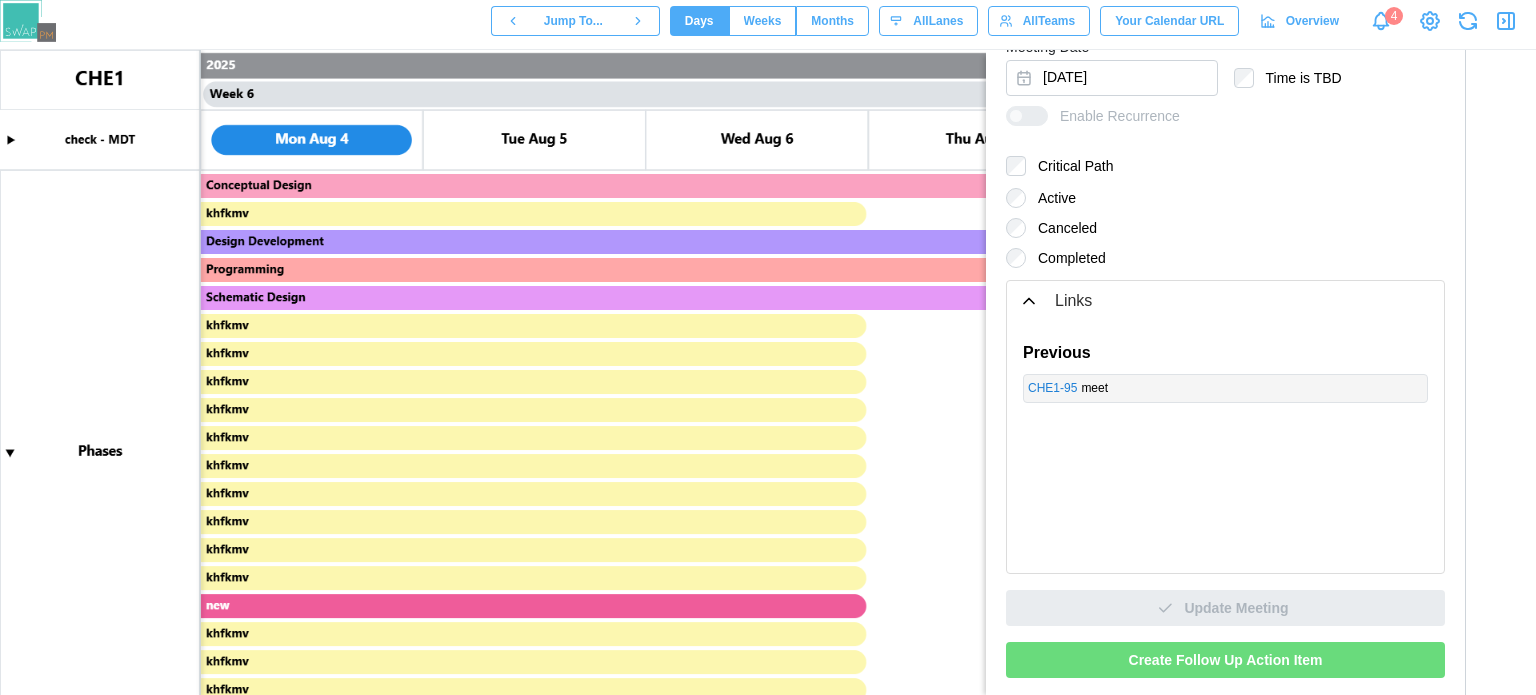 scroll, scrollTop: 0, scrollLeft: 0, axis: both 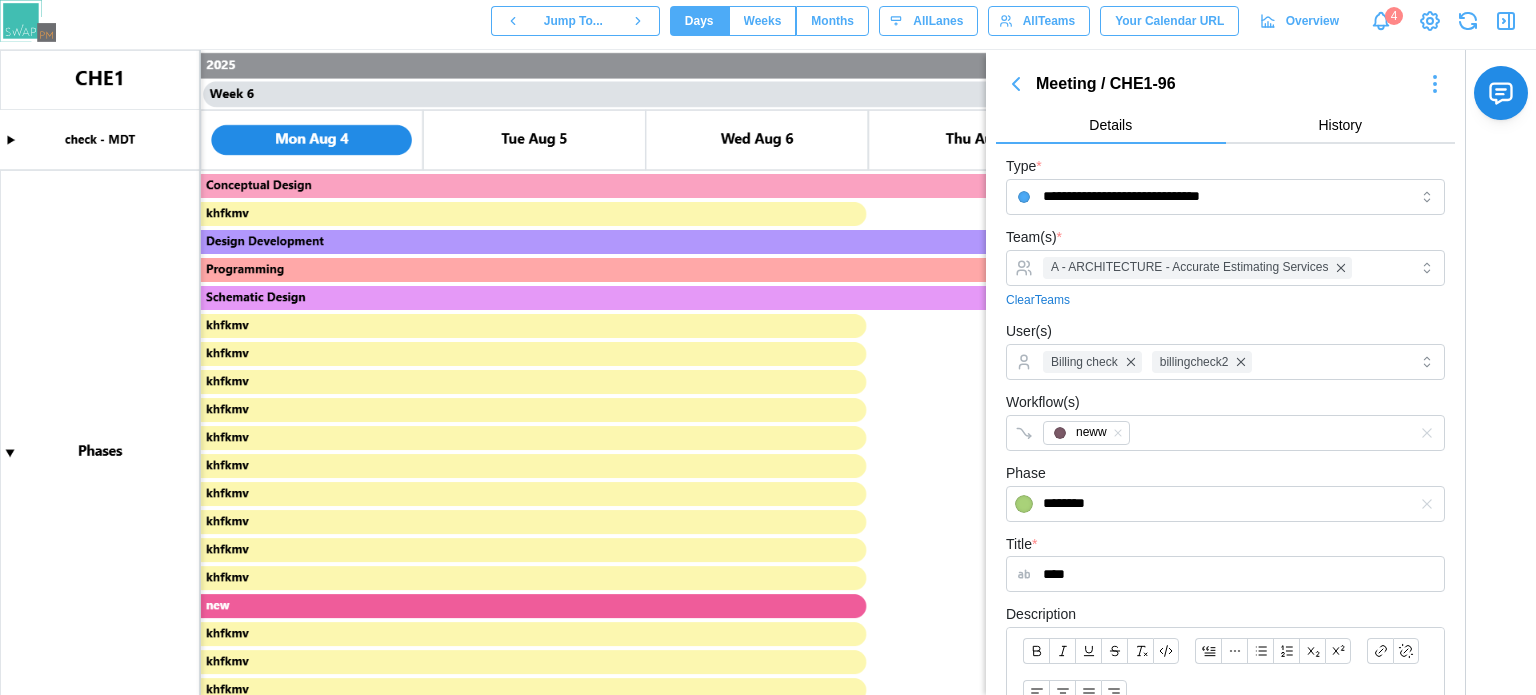 click 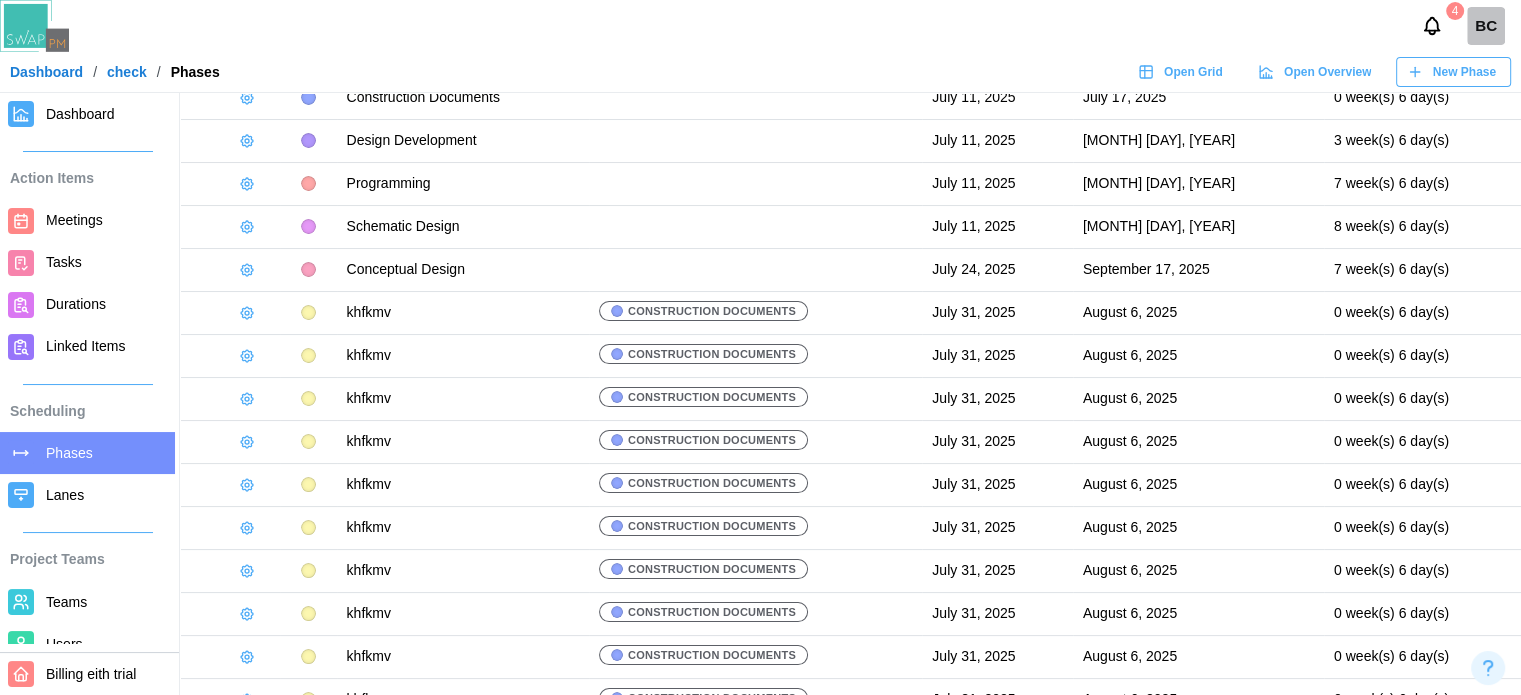 scroll, scrollTop: 204, scrollLeft: 0, axis: vertical 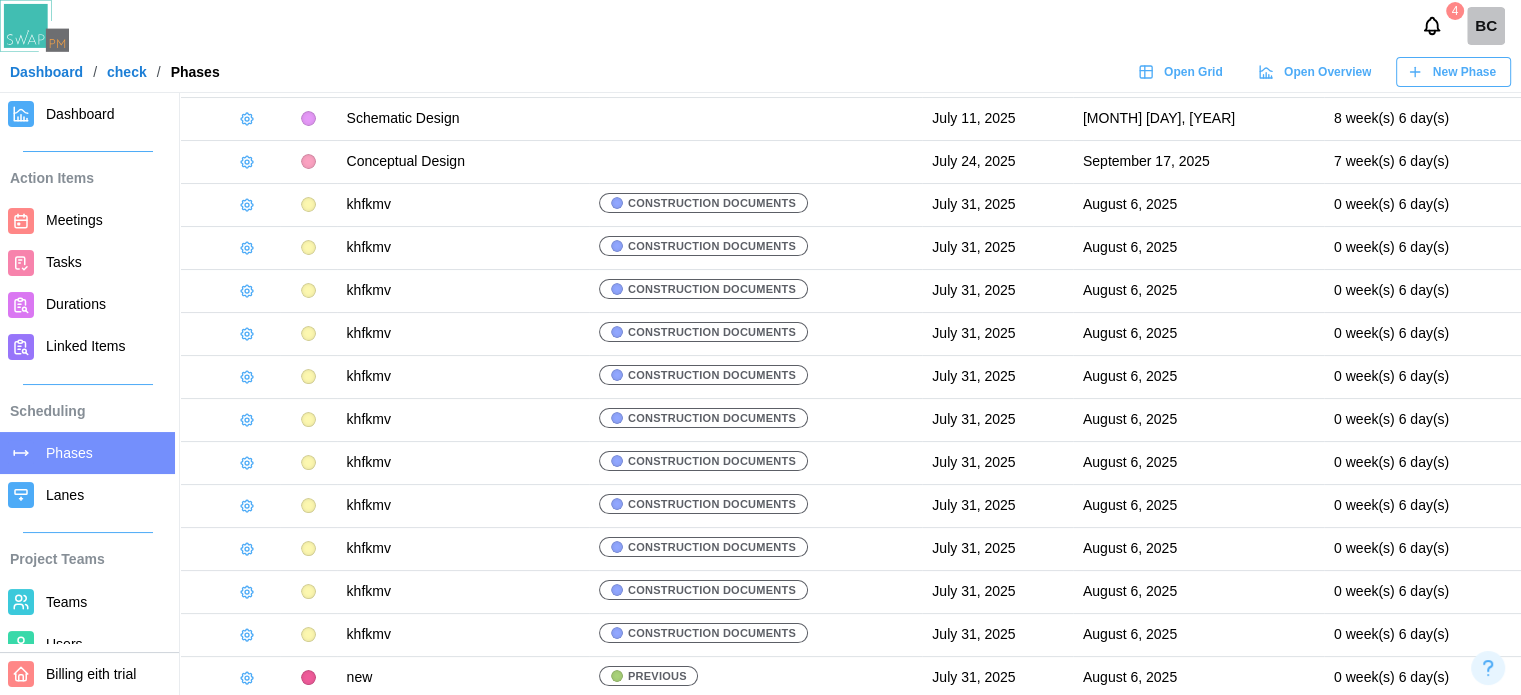 click 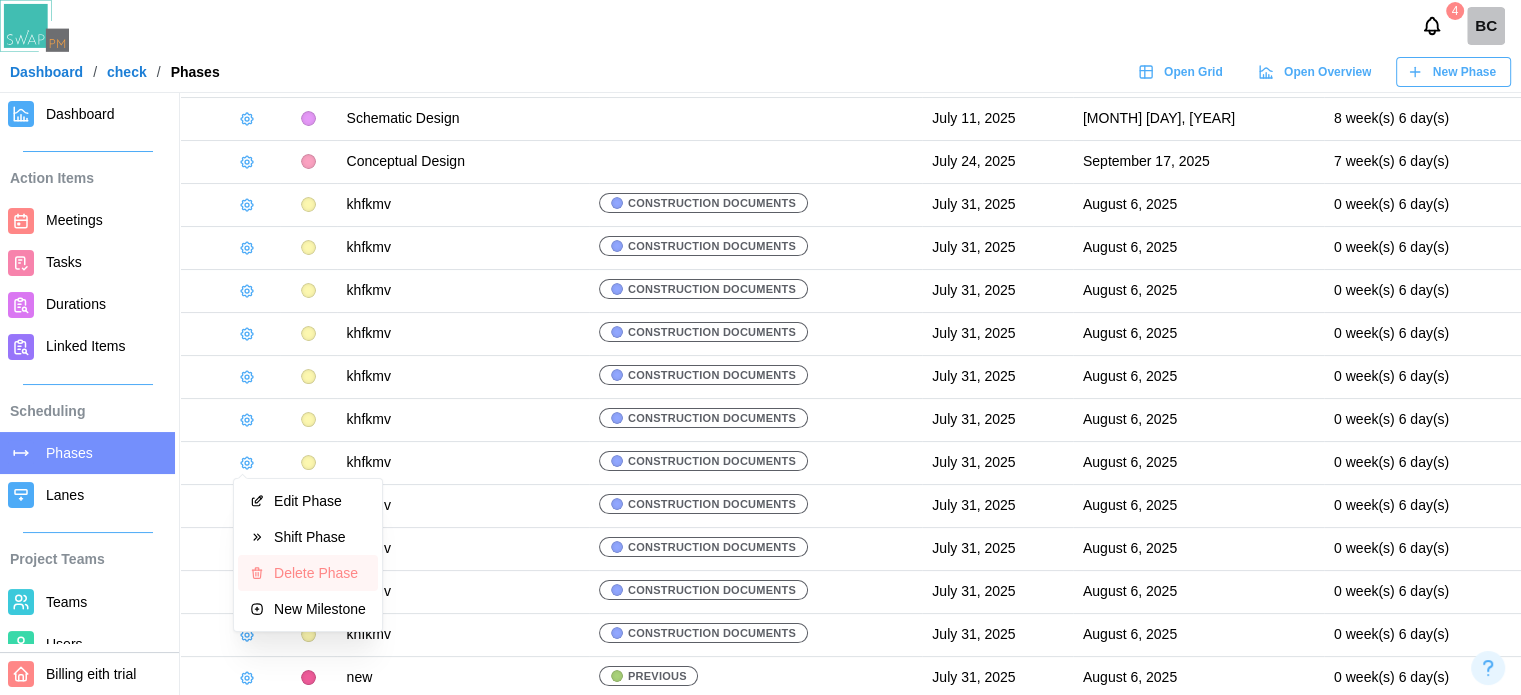 click on "Delete Phase" at bounding box center (308, 573) 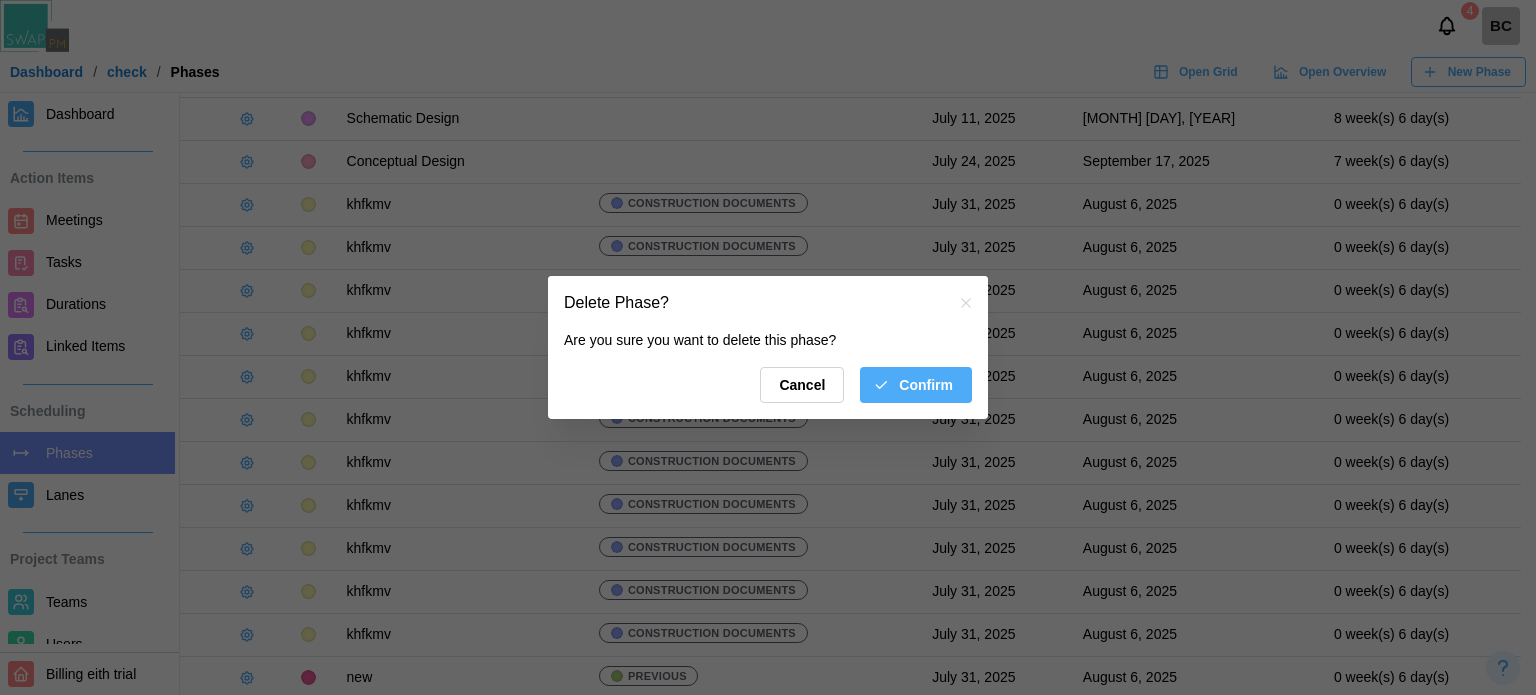click on "Confirm" at bounding box center (926, 385) 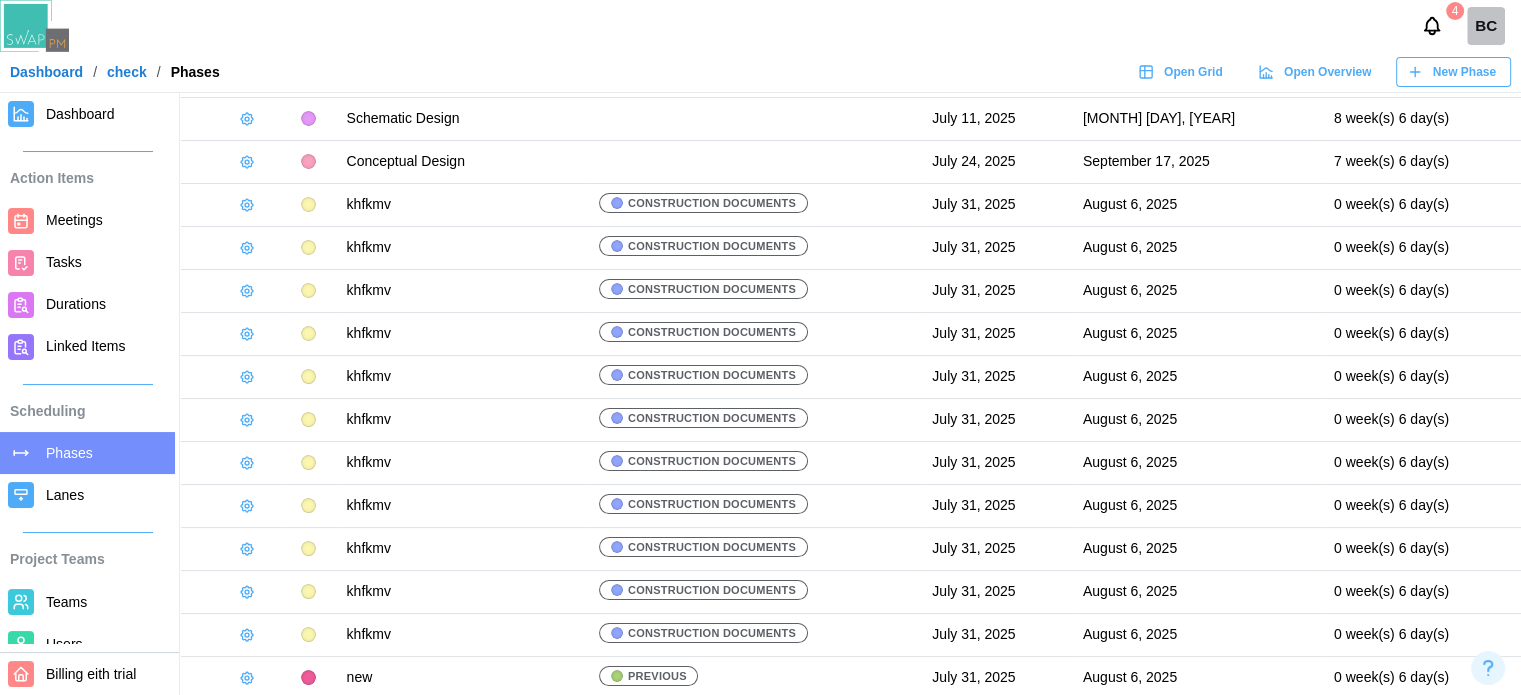 scroll, scrollTop: 160, scrollLeft: 0, axis: vertical 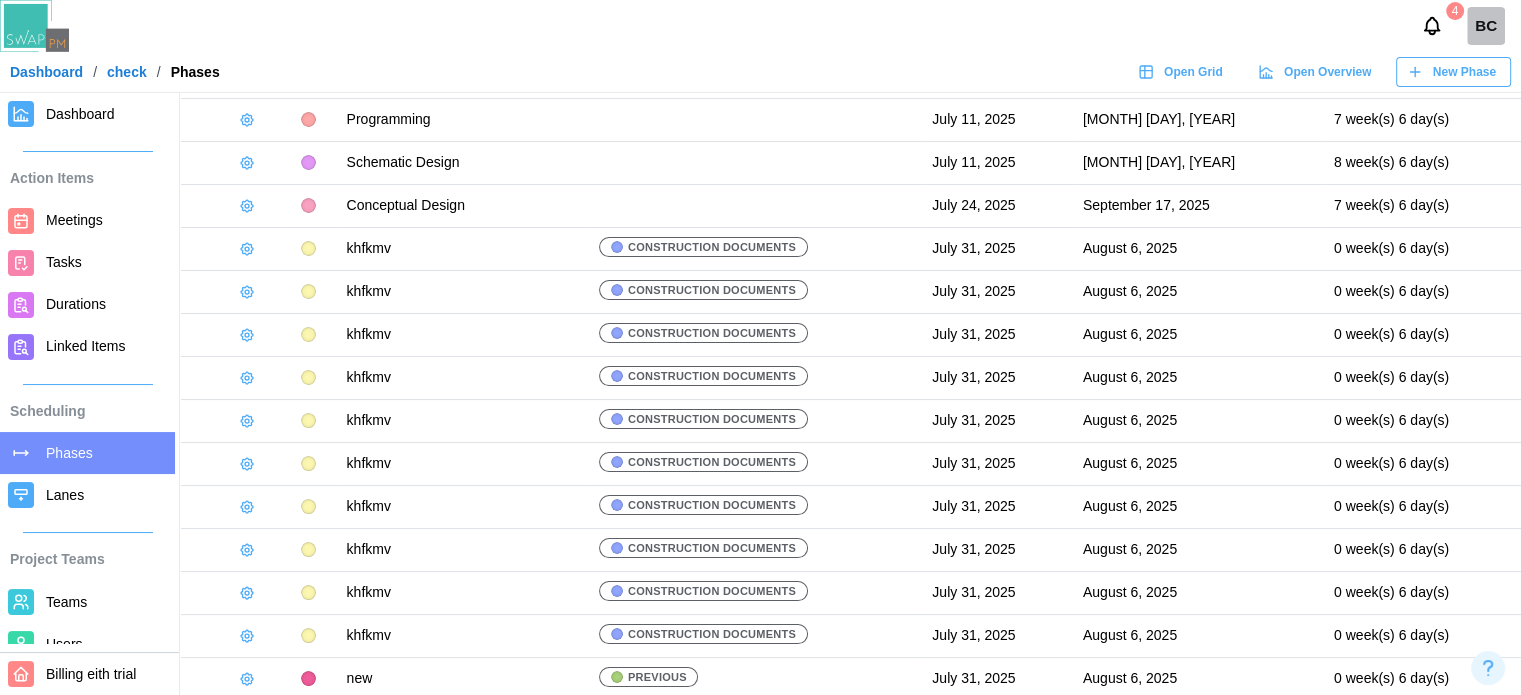 click 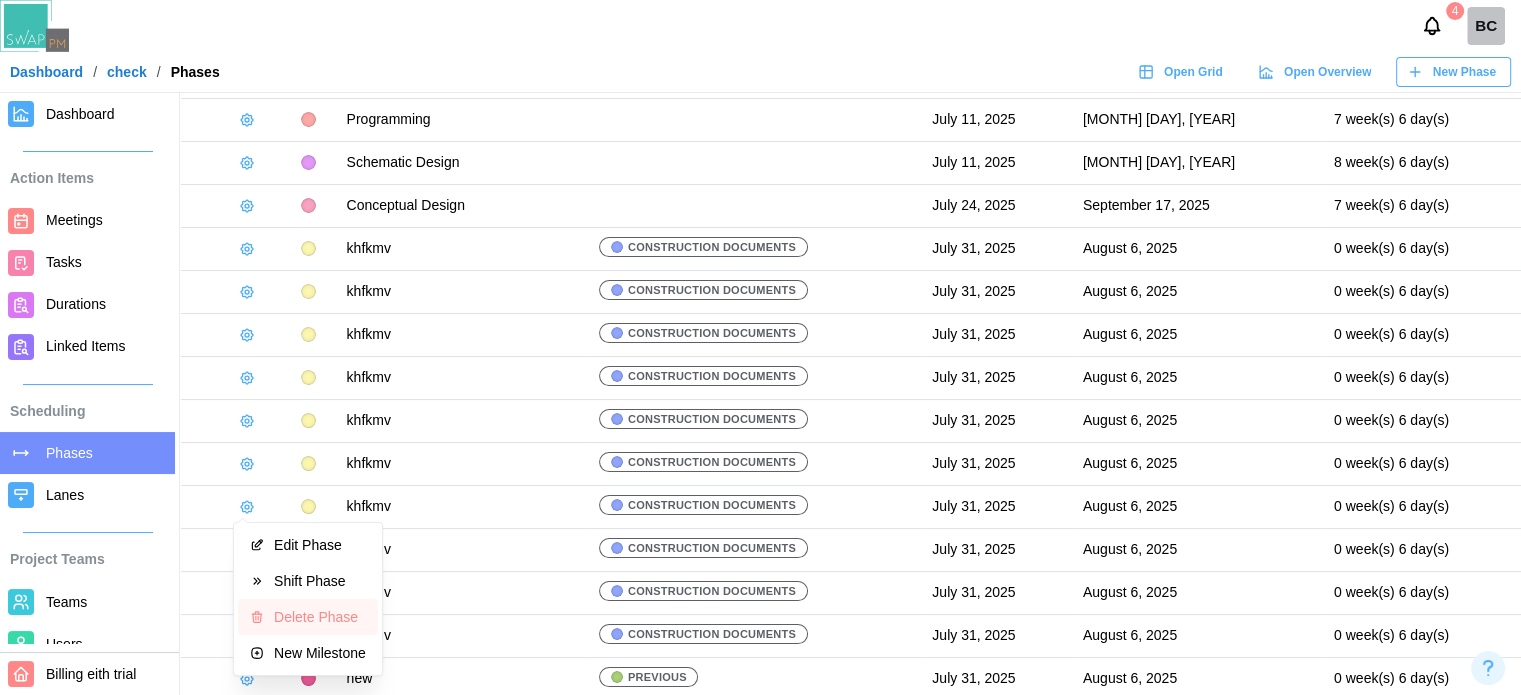 click on "Delete Phase" at bounding box center [308, 617] 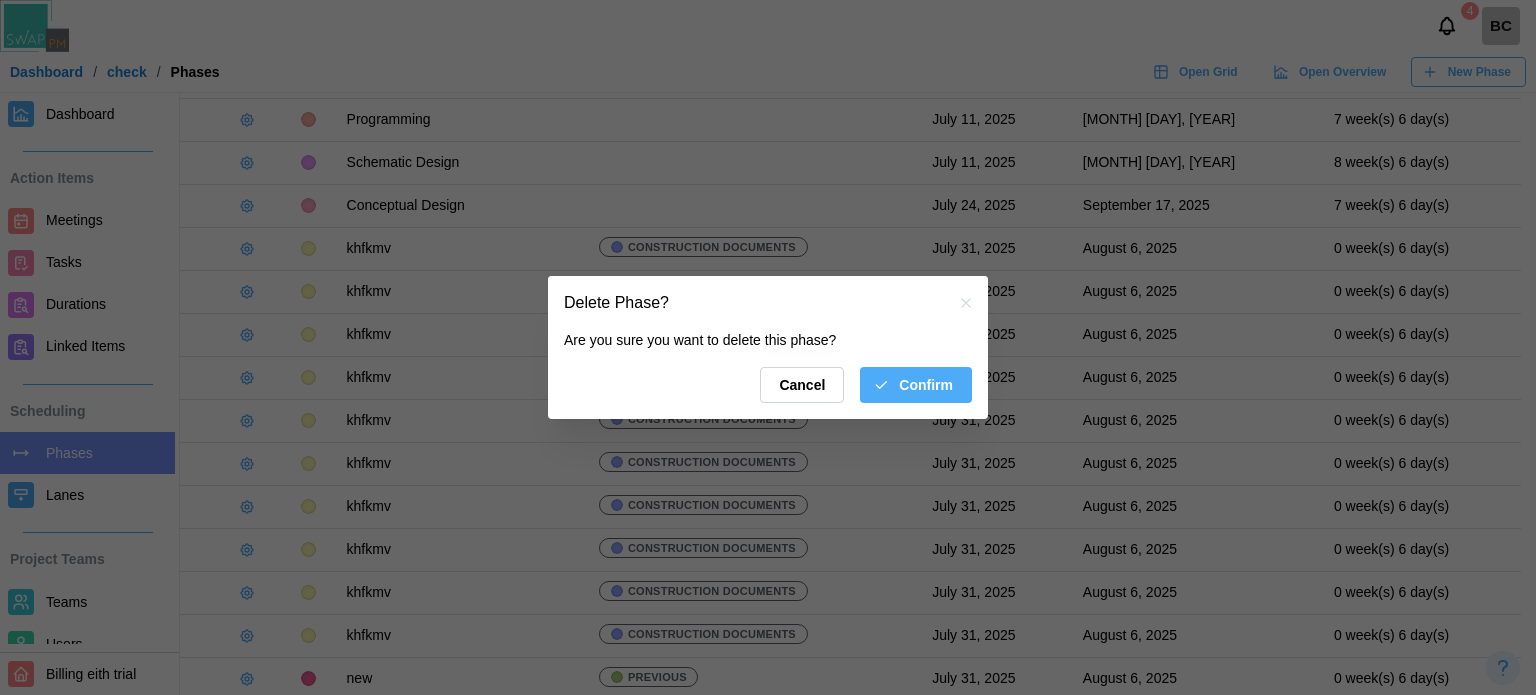 click on "Confirm" at bounding box center [926, 385] 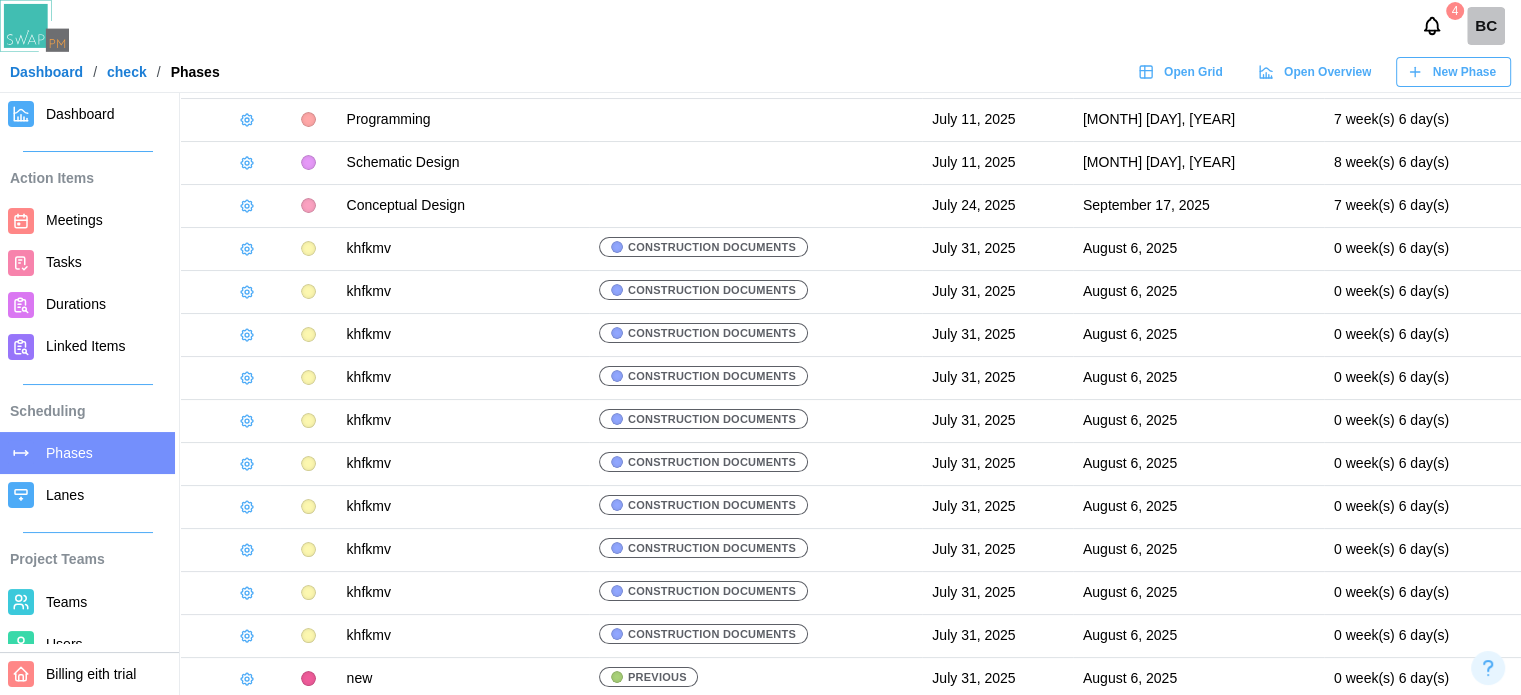 click 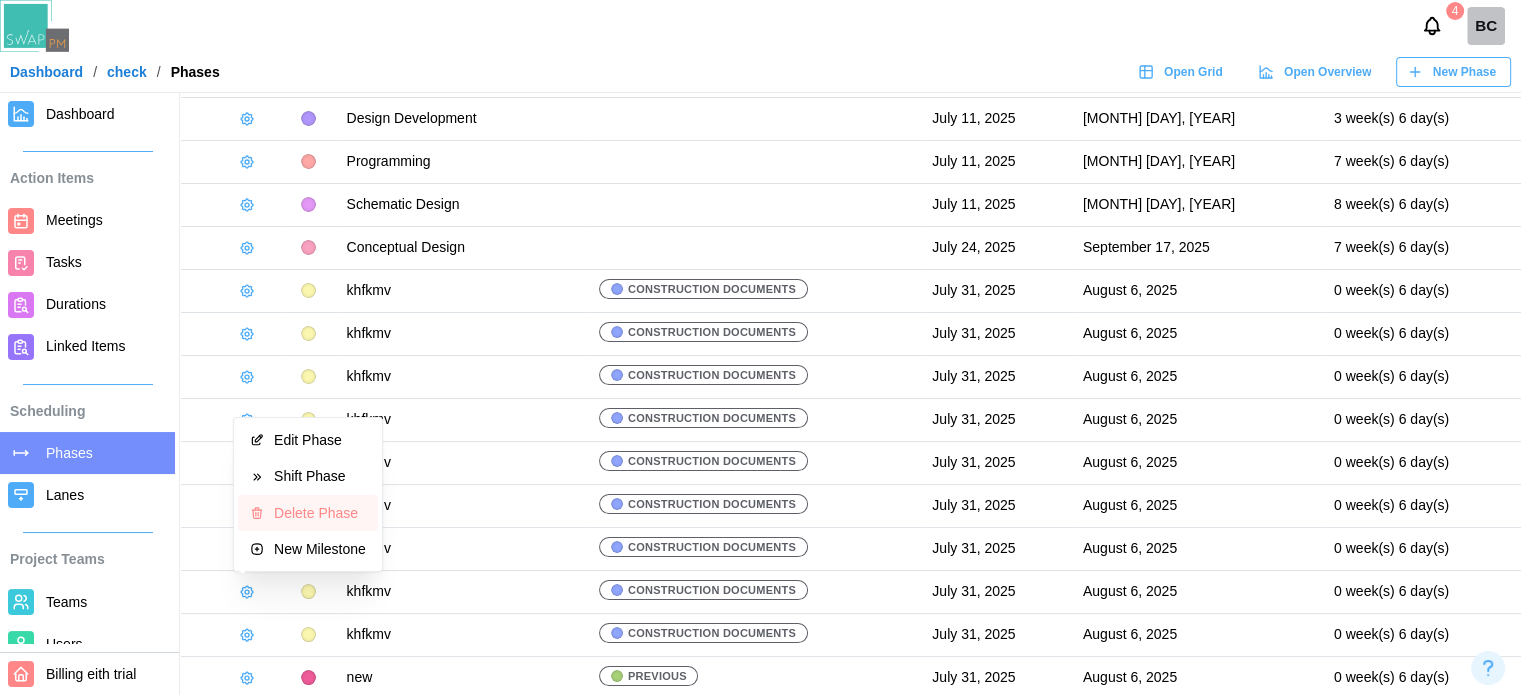 click on "Delete Phase" at bounding box center (308, 513) 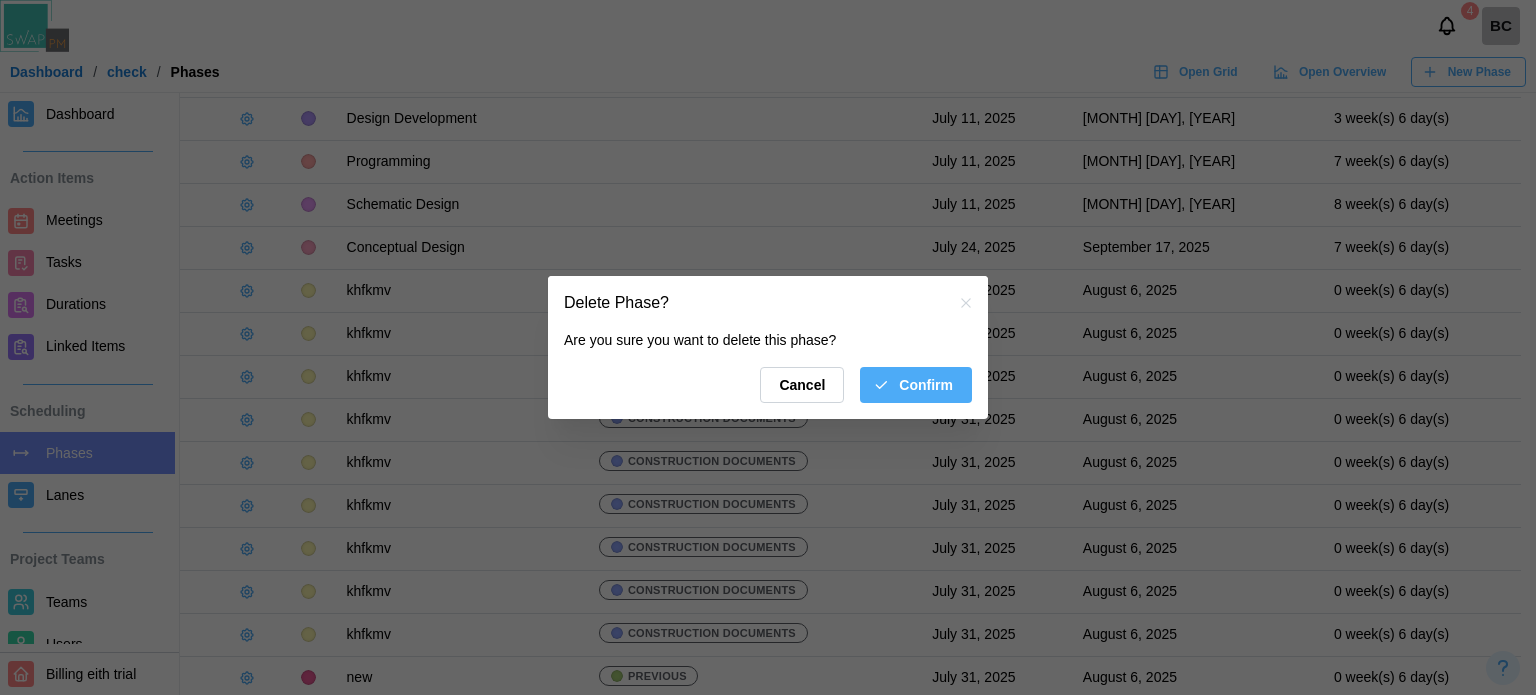 click on "Confirm" at bounding box center [913, 385] 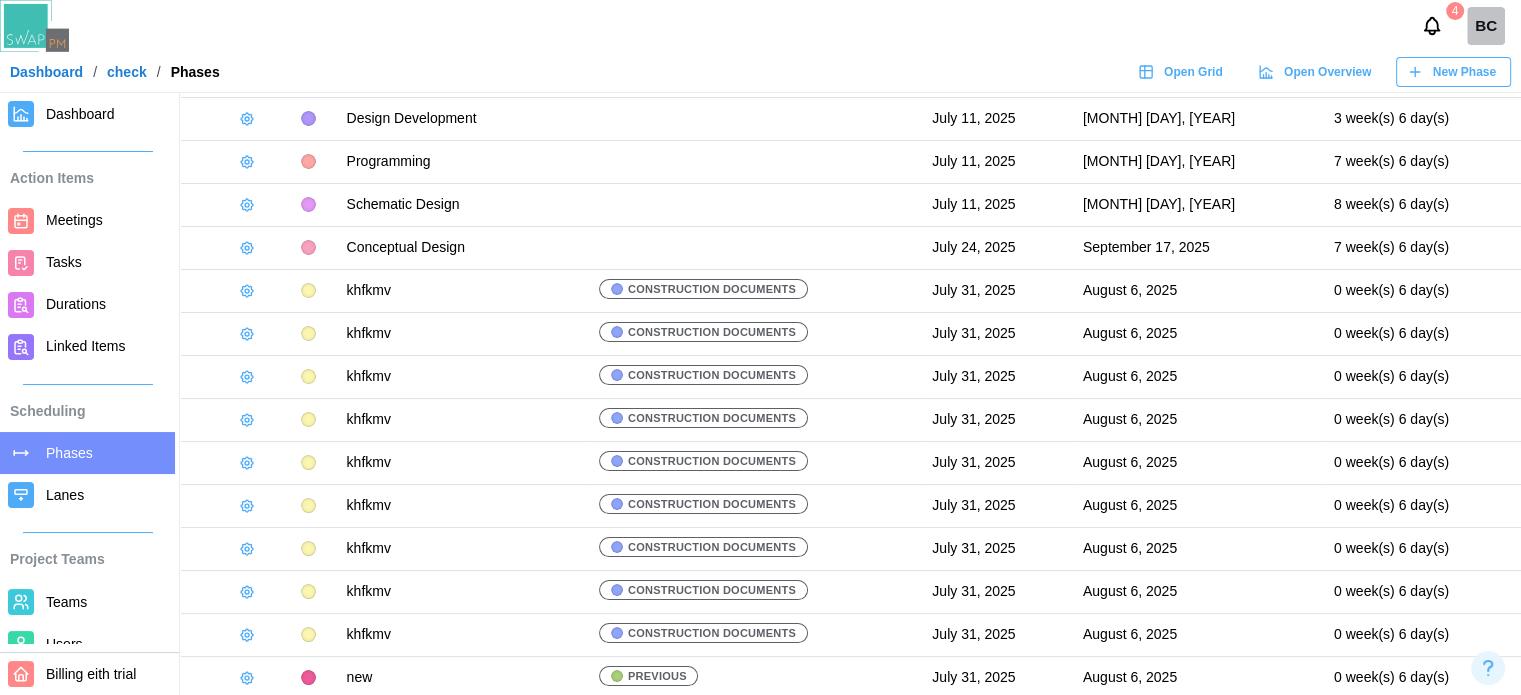scroll, scrollTop: 75, scrollLeft: 0, axis: vertical 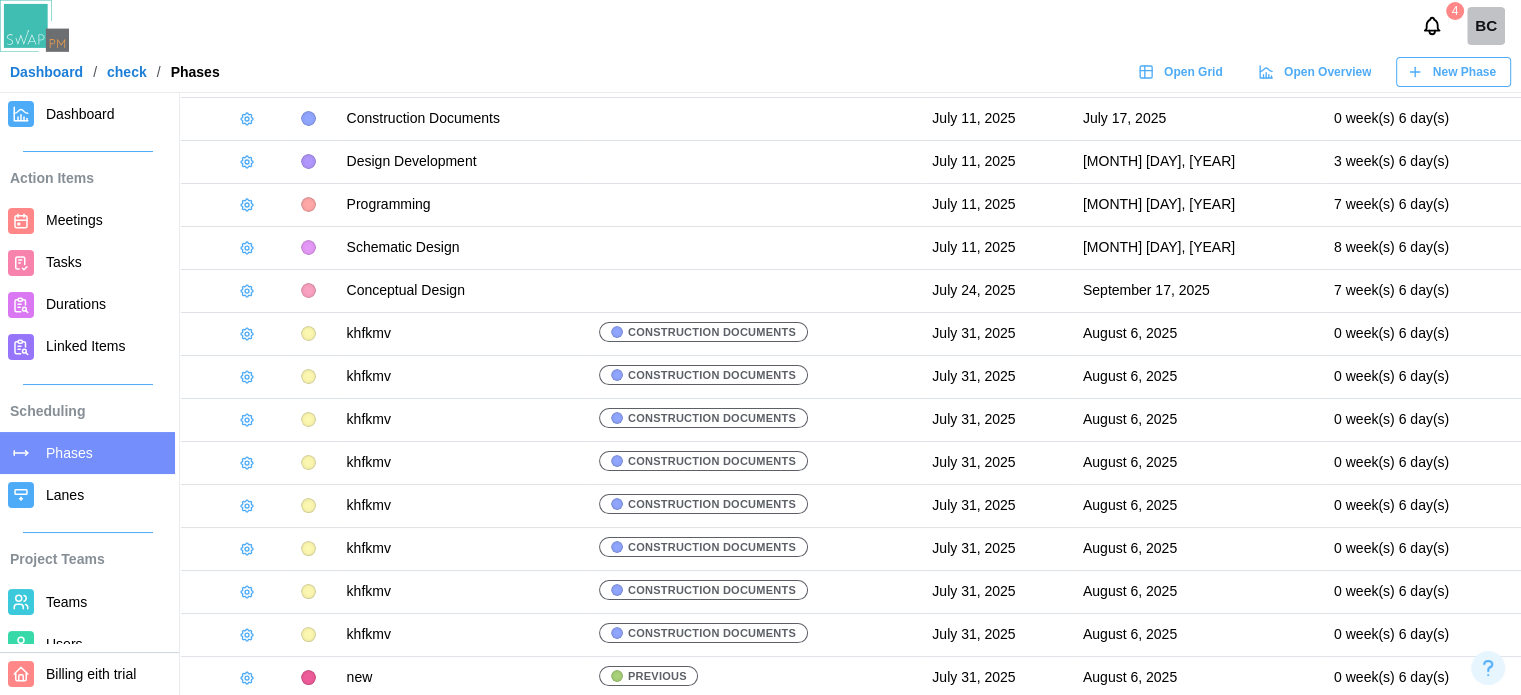 click 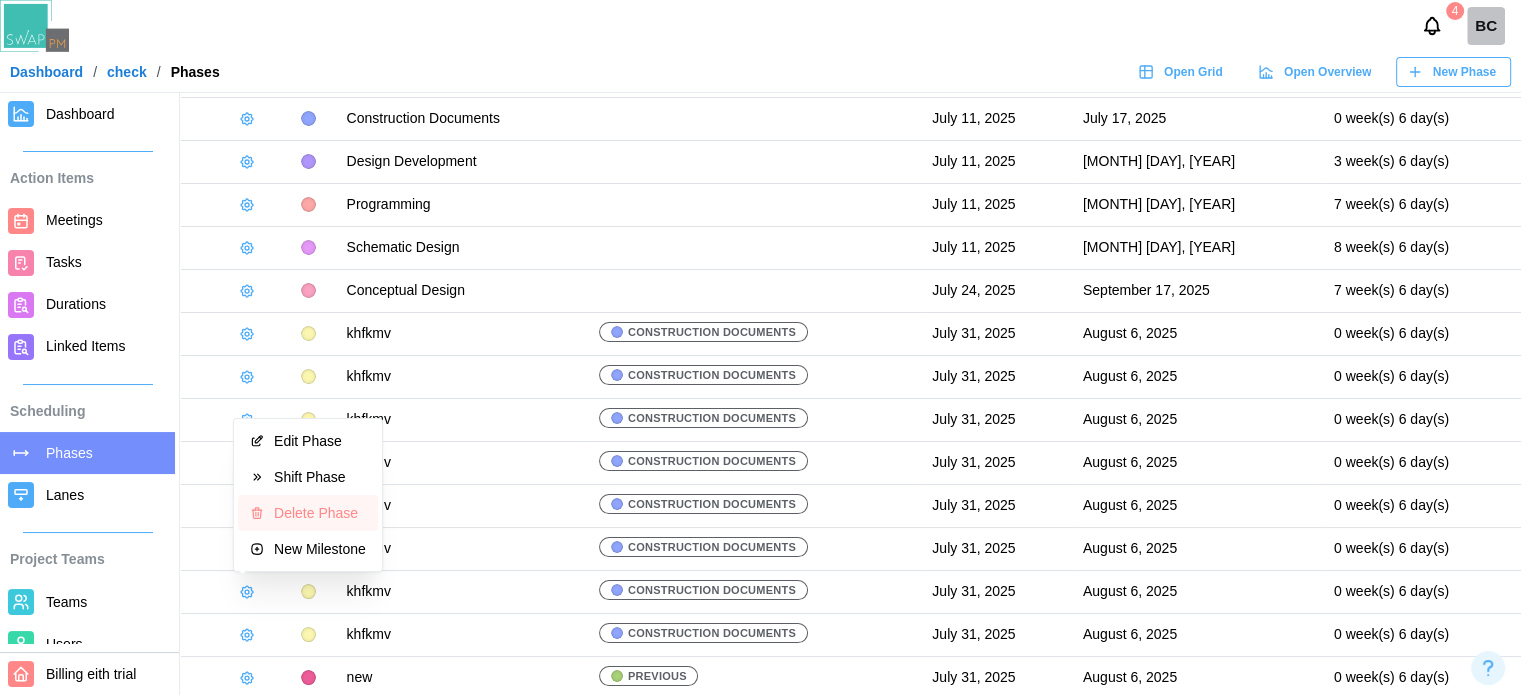 click on "Delete Phase" at bounding box center [320, 513] 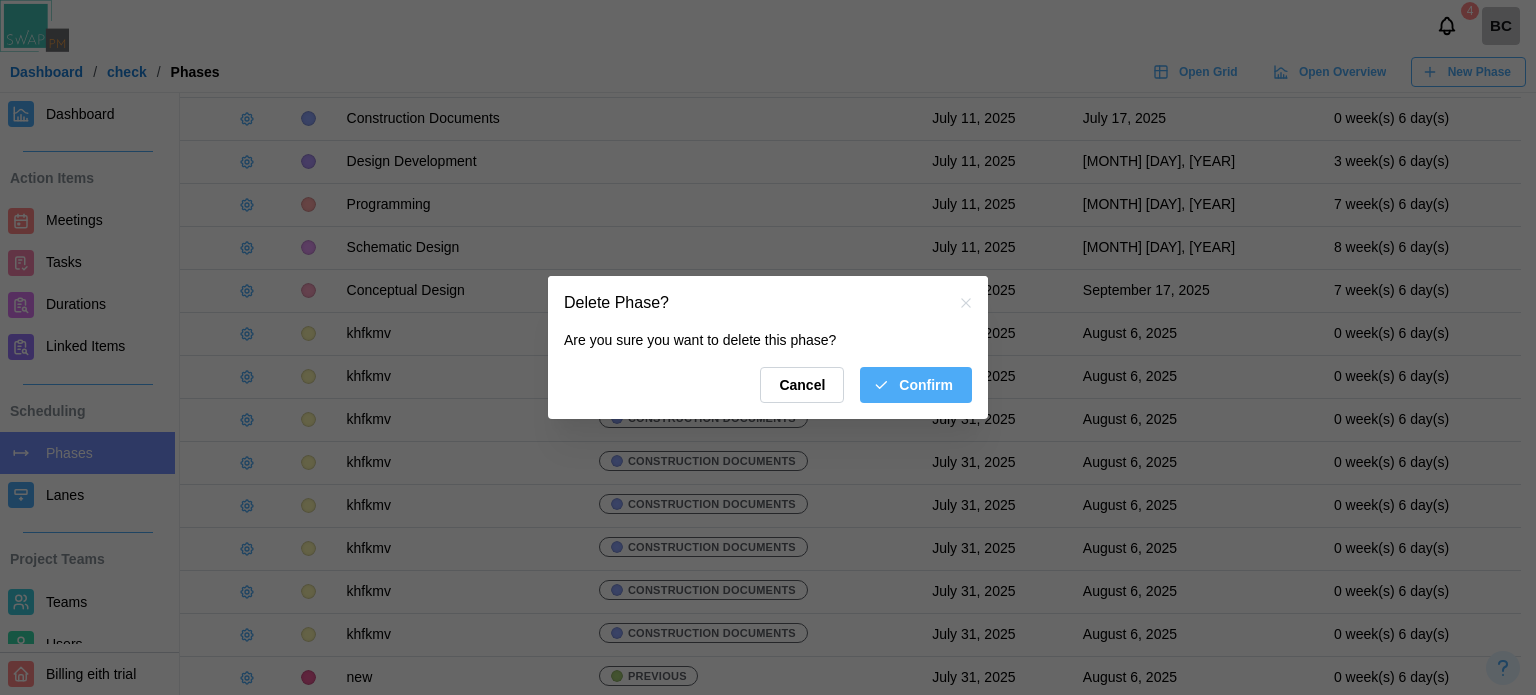 click 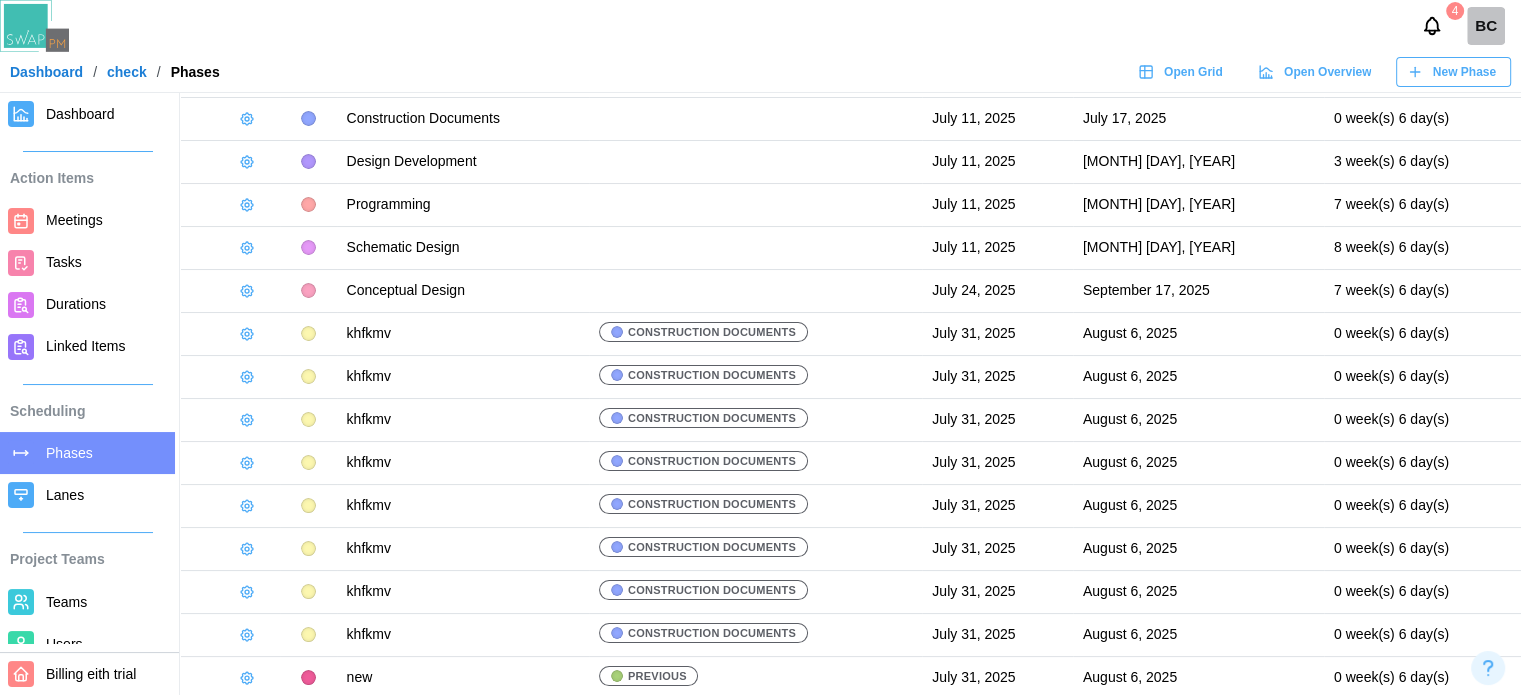scroll, scrollTop: 32, scrollLeft: 0, axis: vertical 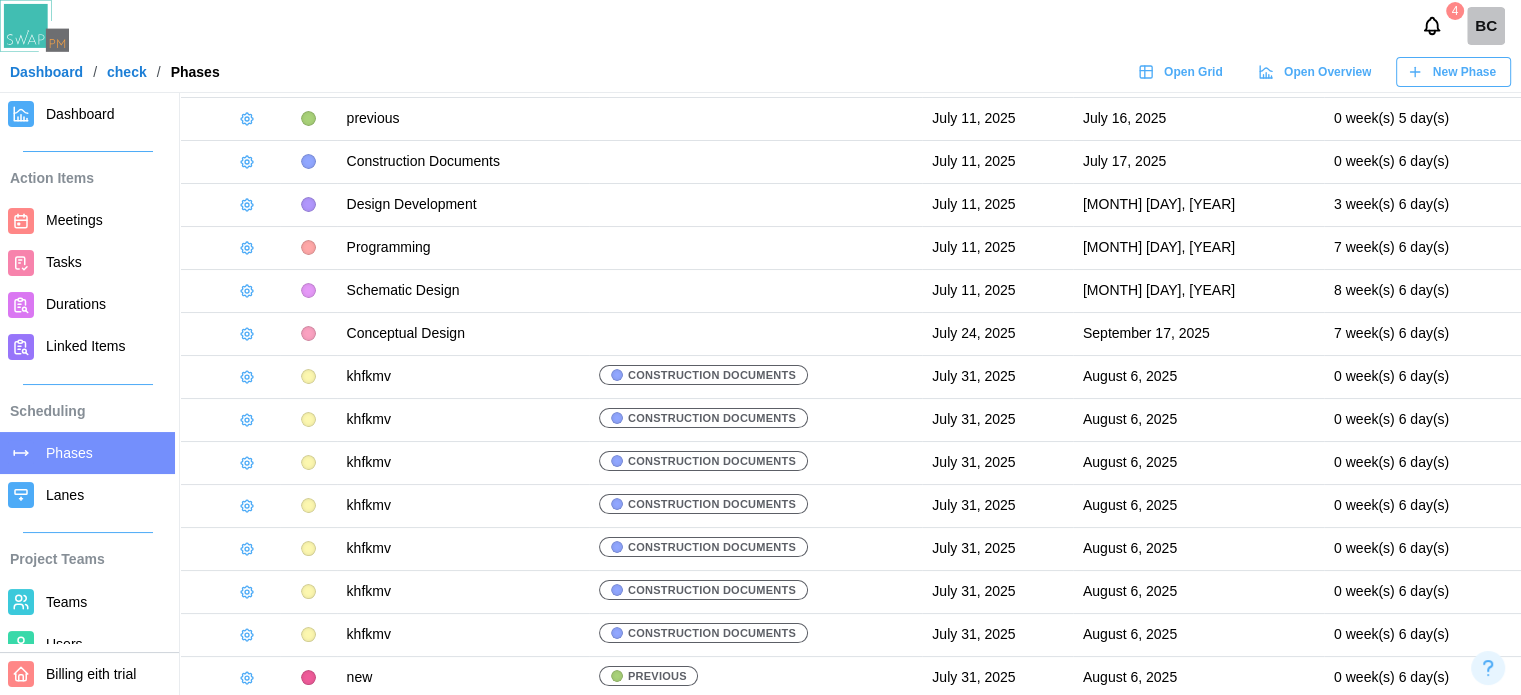 click 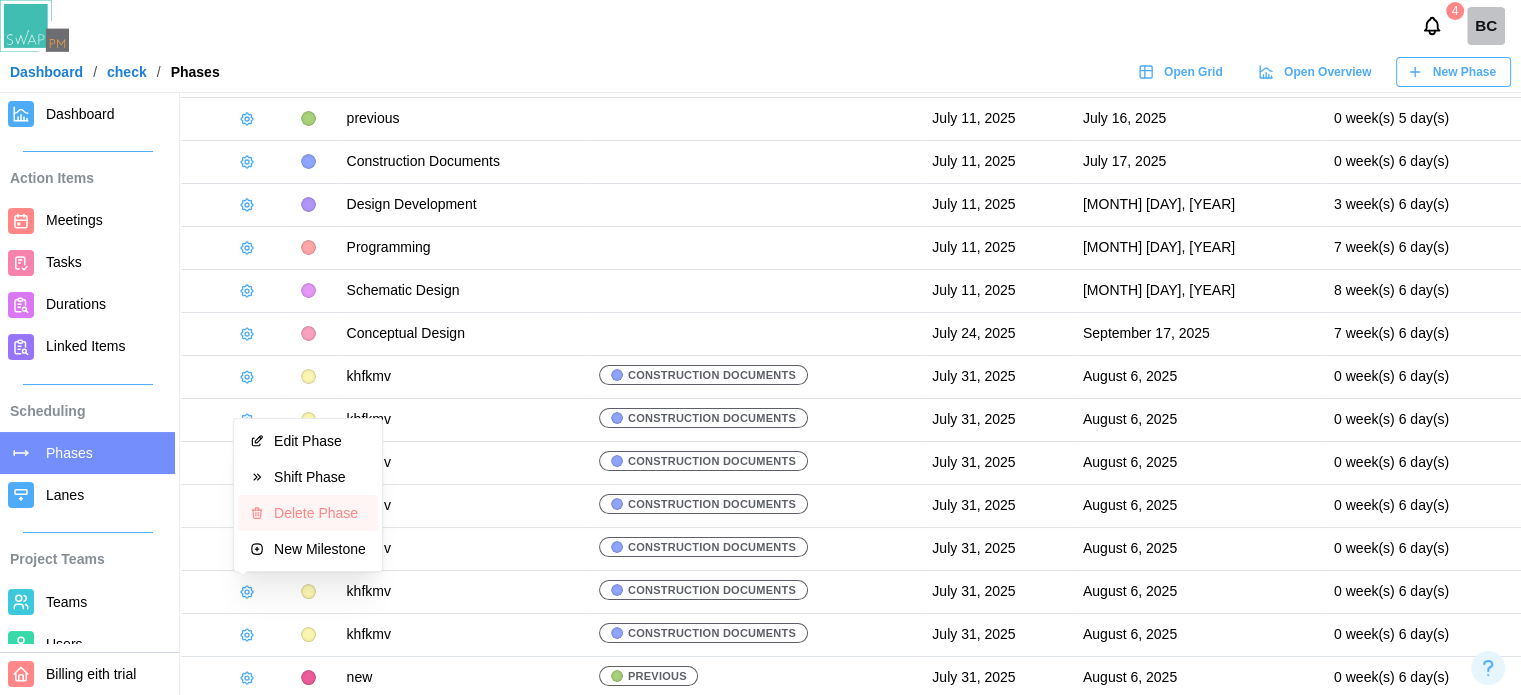 click on "Delete Phase" at bounding box center (308, 513) 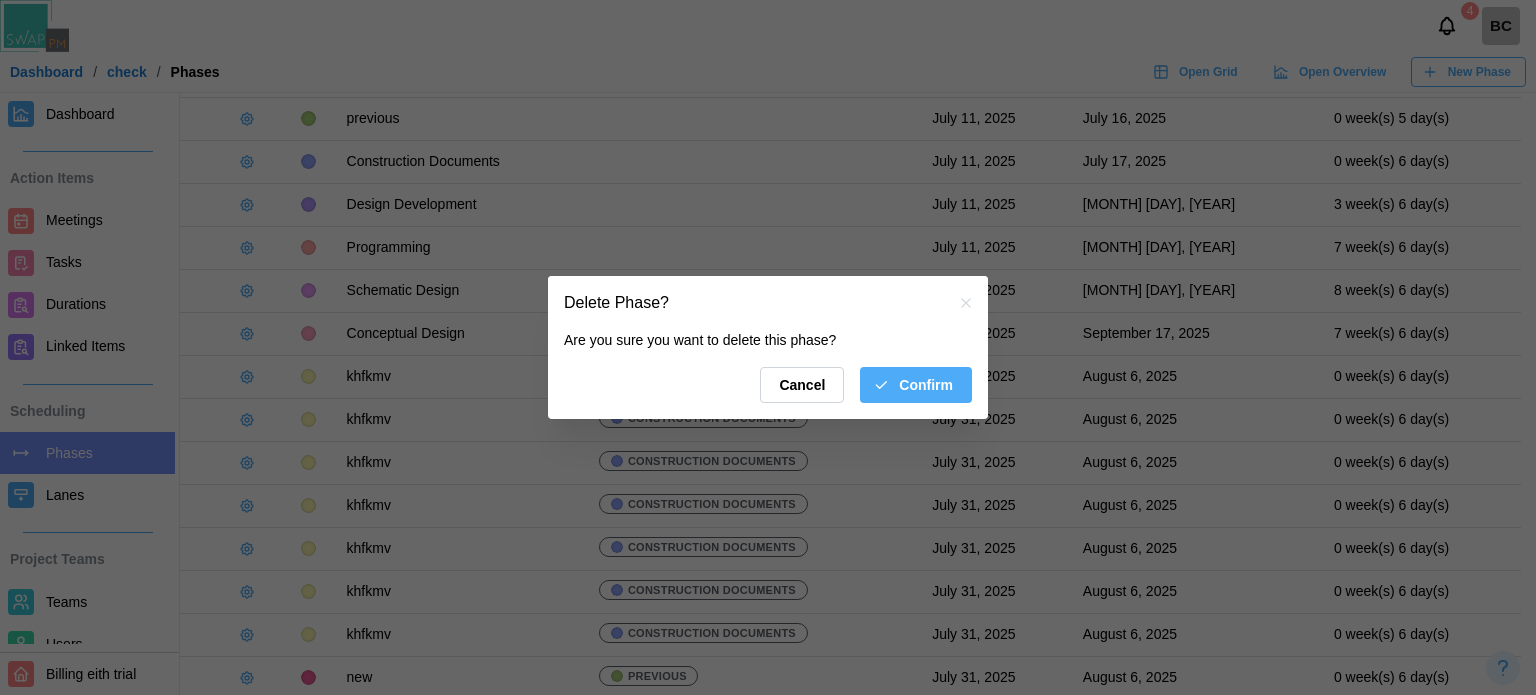 click on "Confirm" at bounding box center [916, 385] 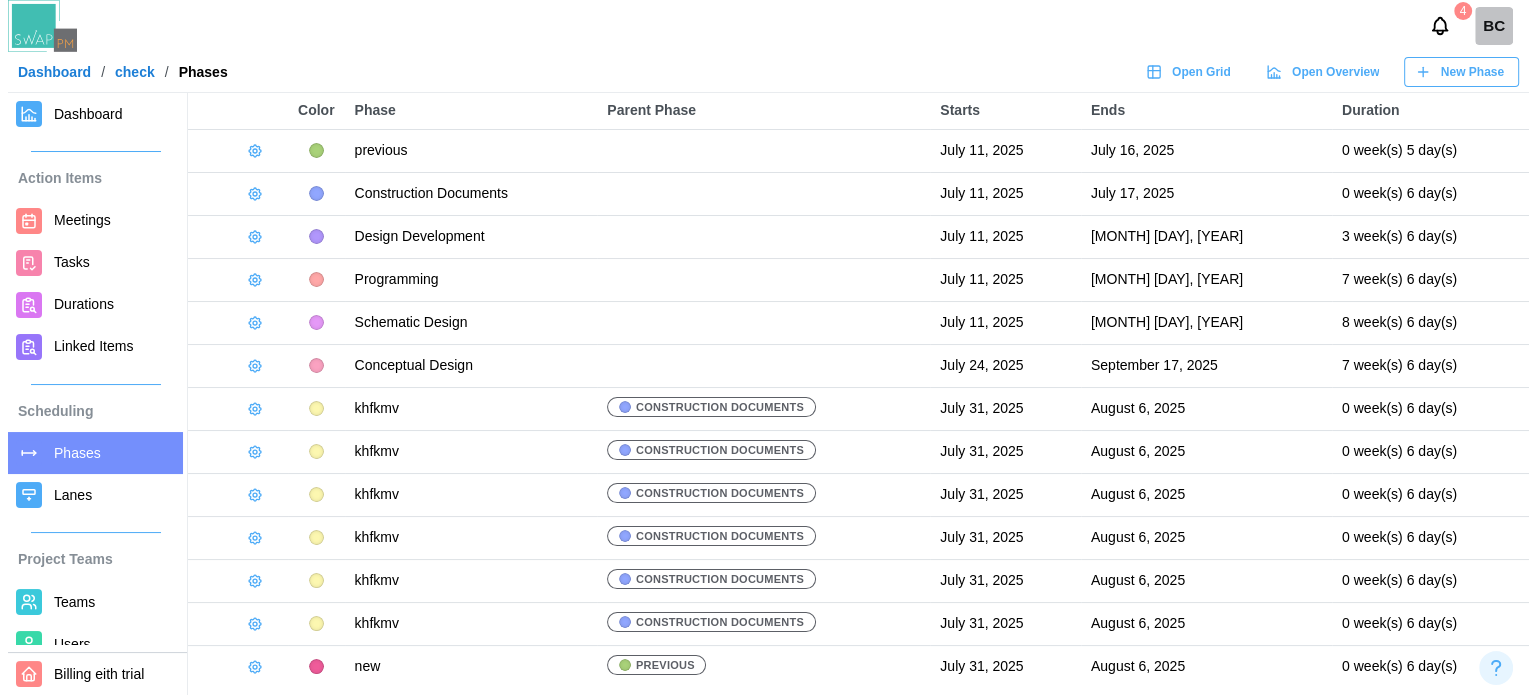 scroll, scrollTop: 0, scrollLeft: 0, axis: both 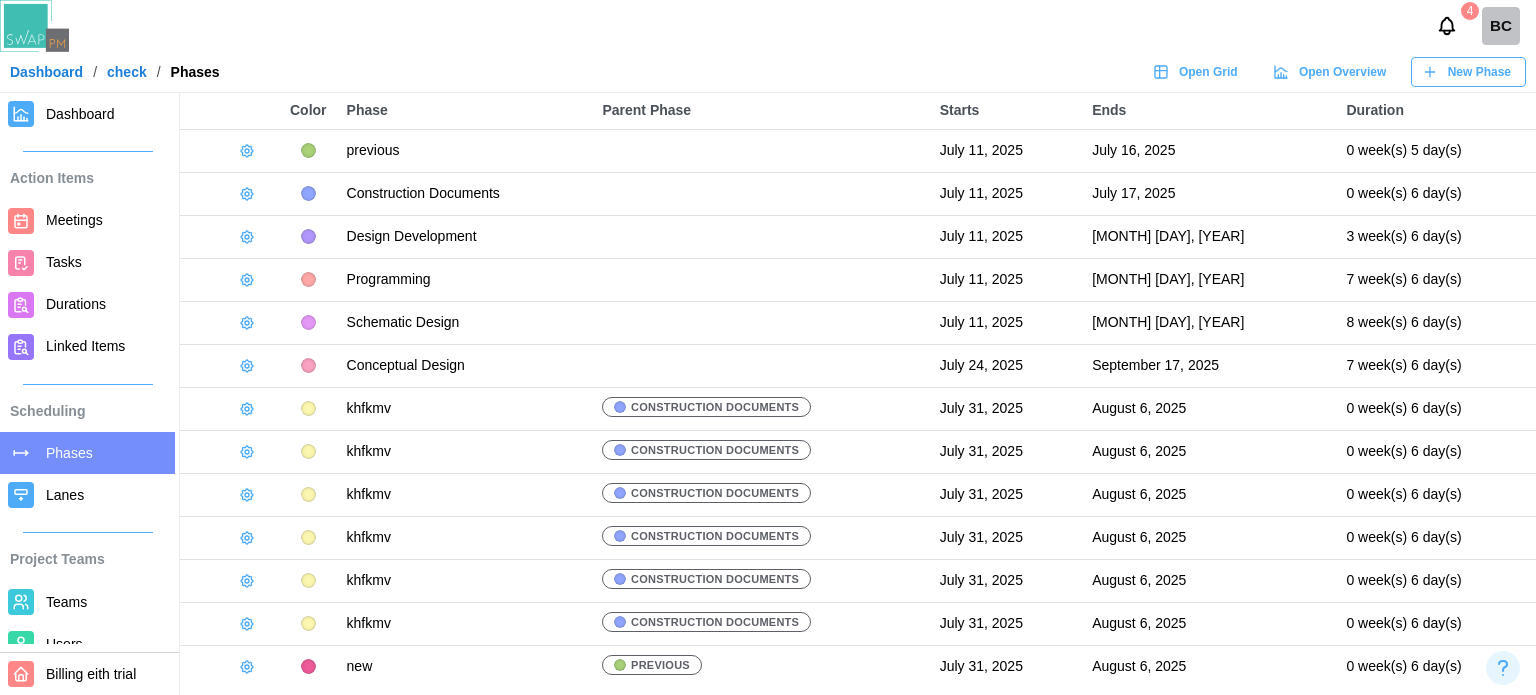 click 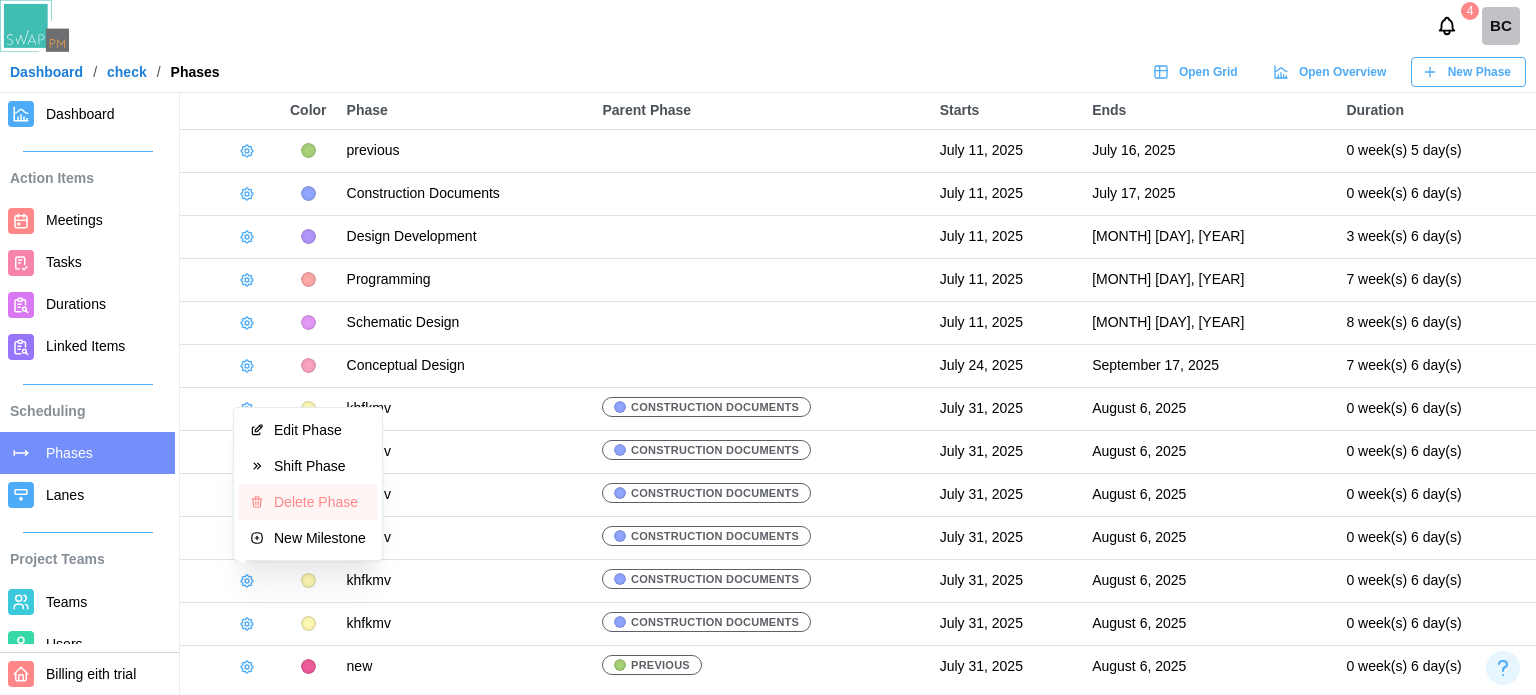 click on "Delete Phase" at bounding box center (308, 502) 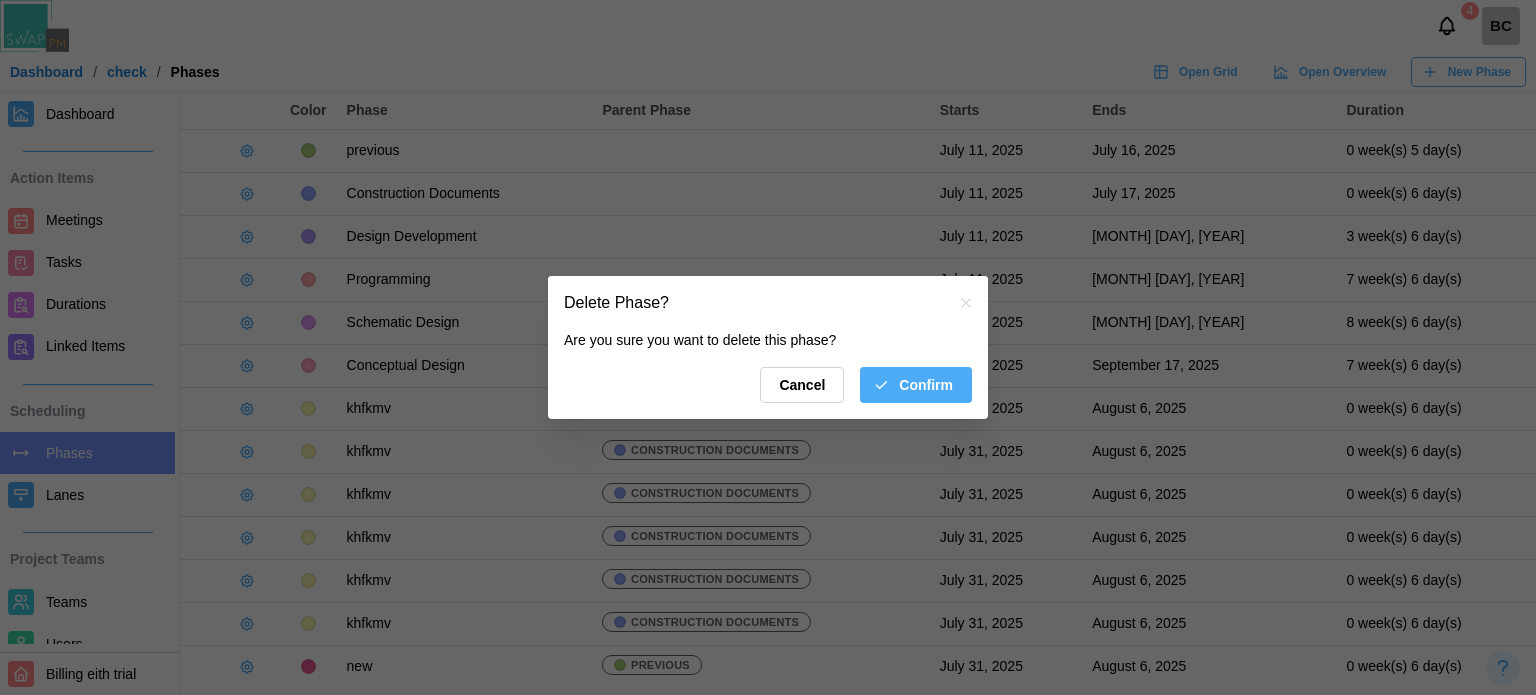 click on "Confirm" at bounding box center [926, 385] 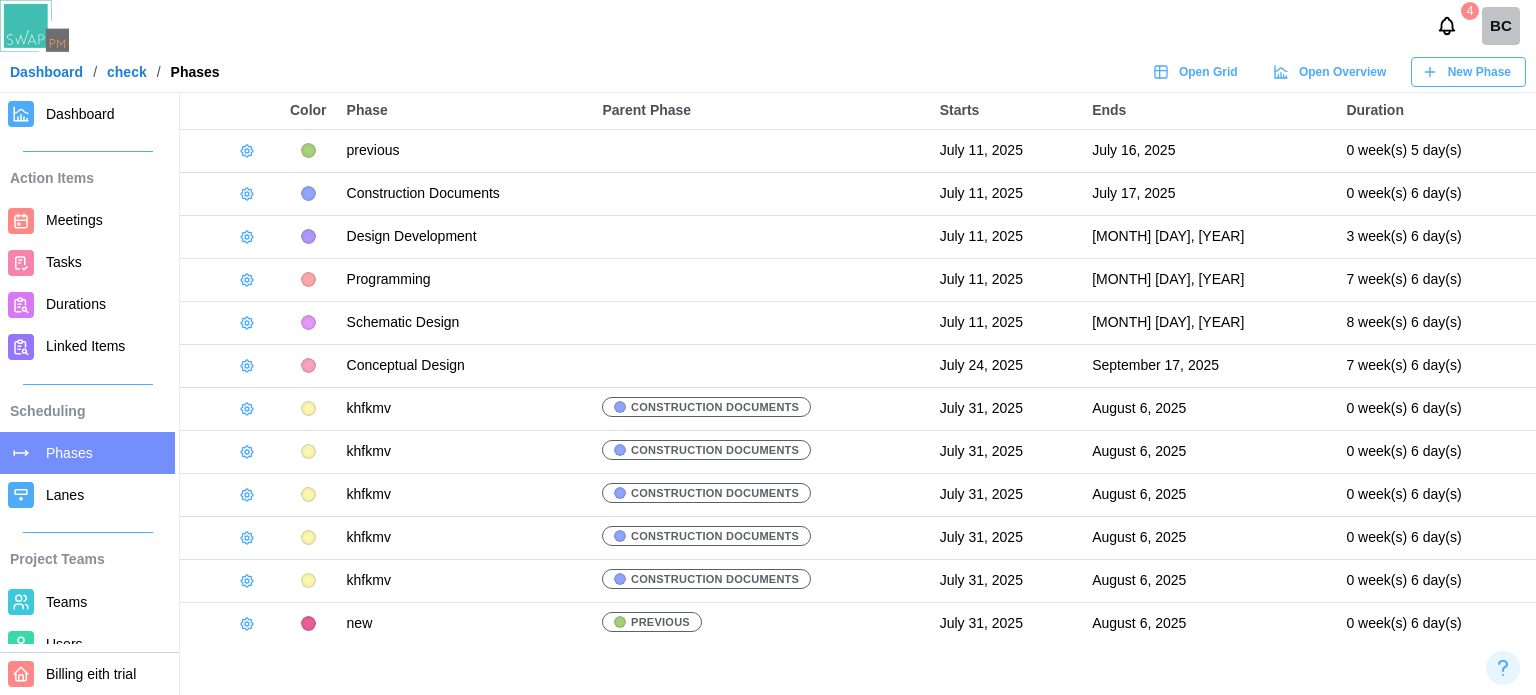 click 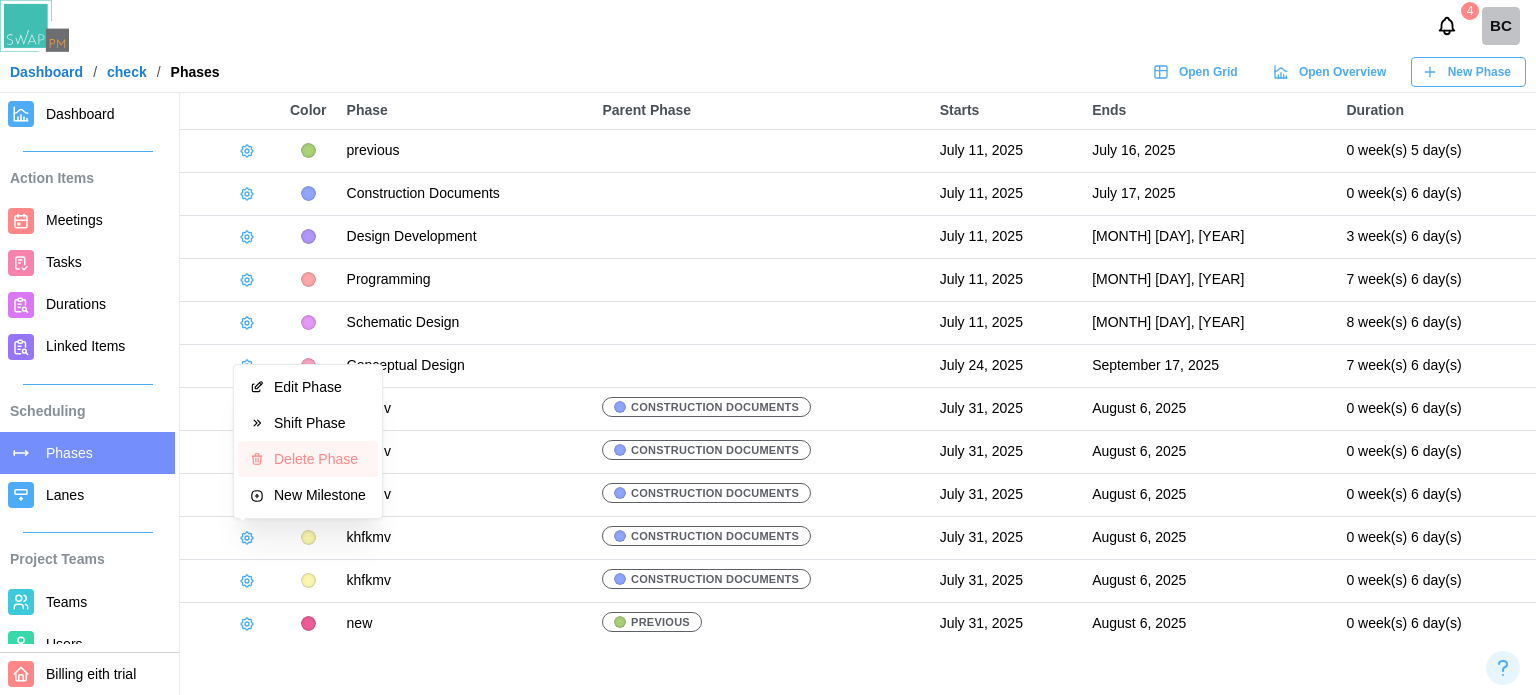 click on "Delete Phase" at bounding box center (320, 459) 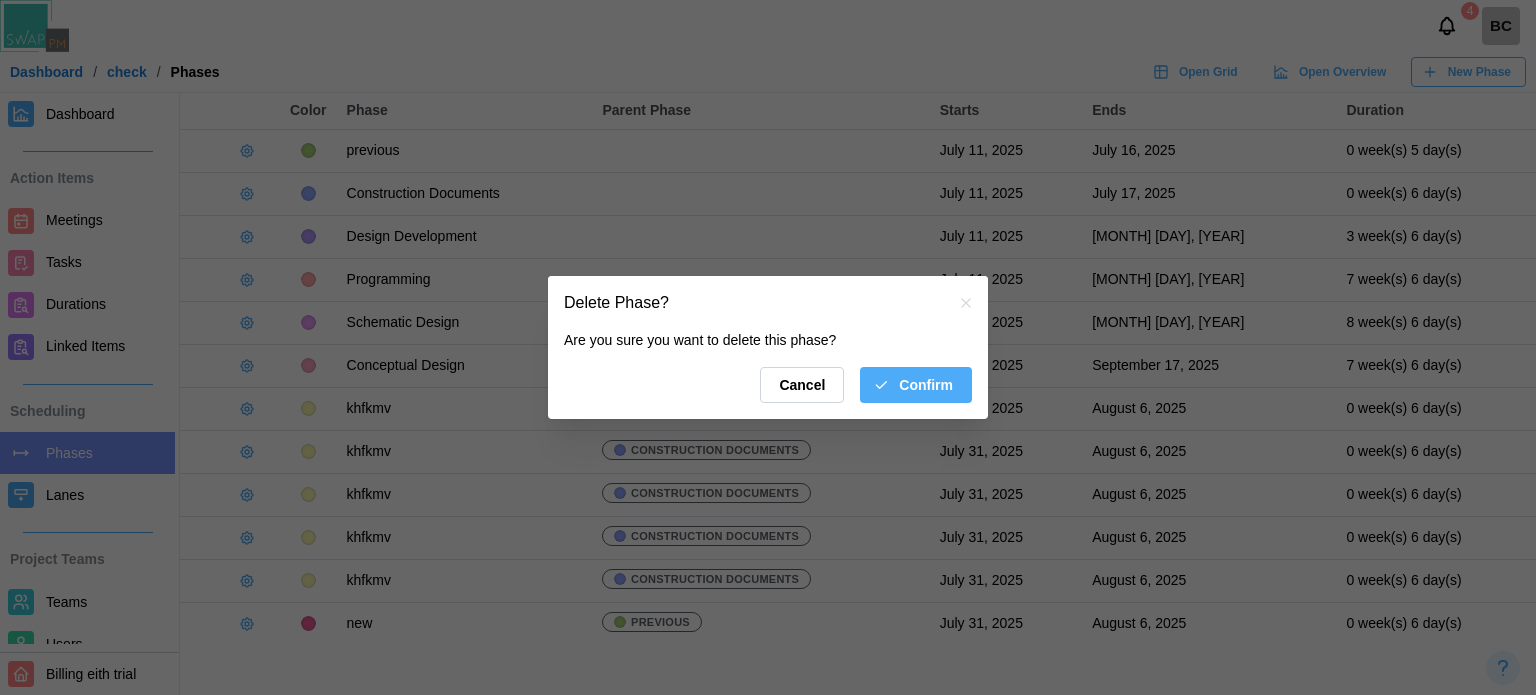 click on "Confirm" at bounding box center (926, 385) 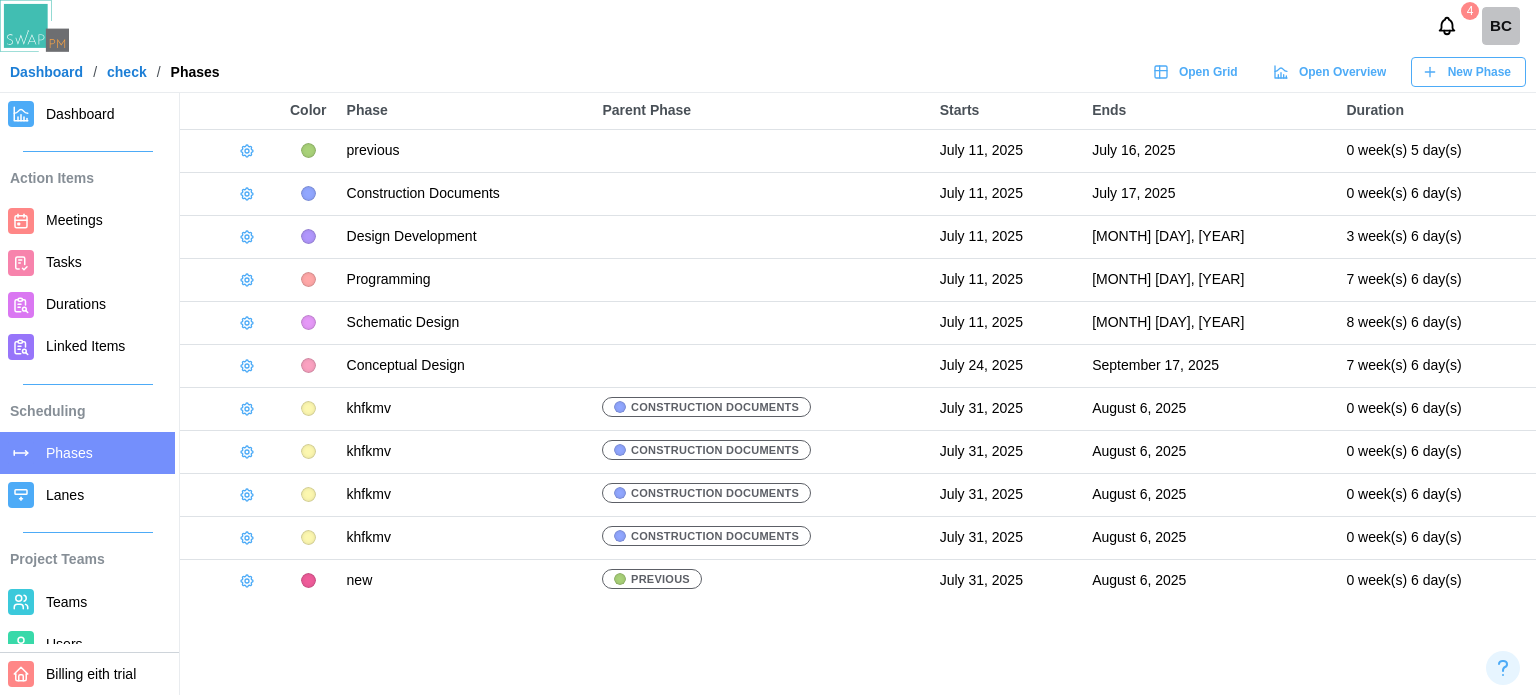 click 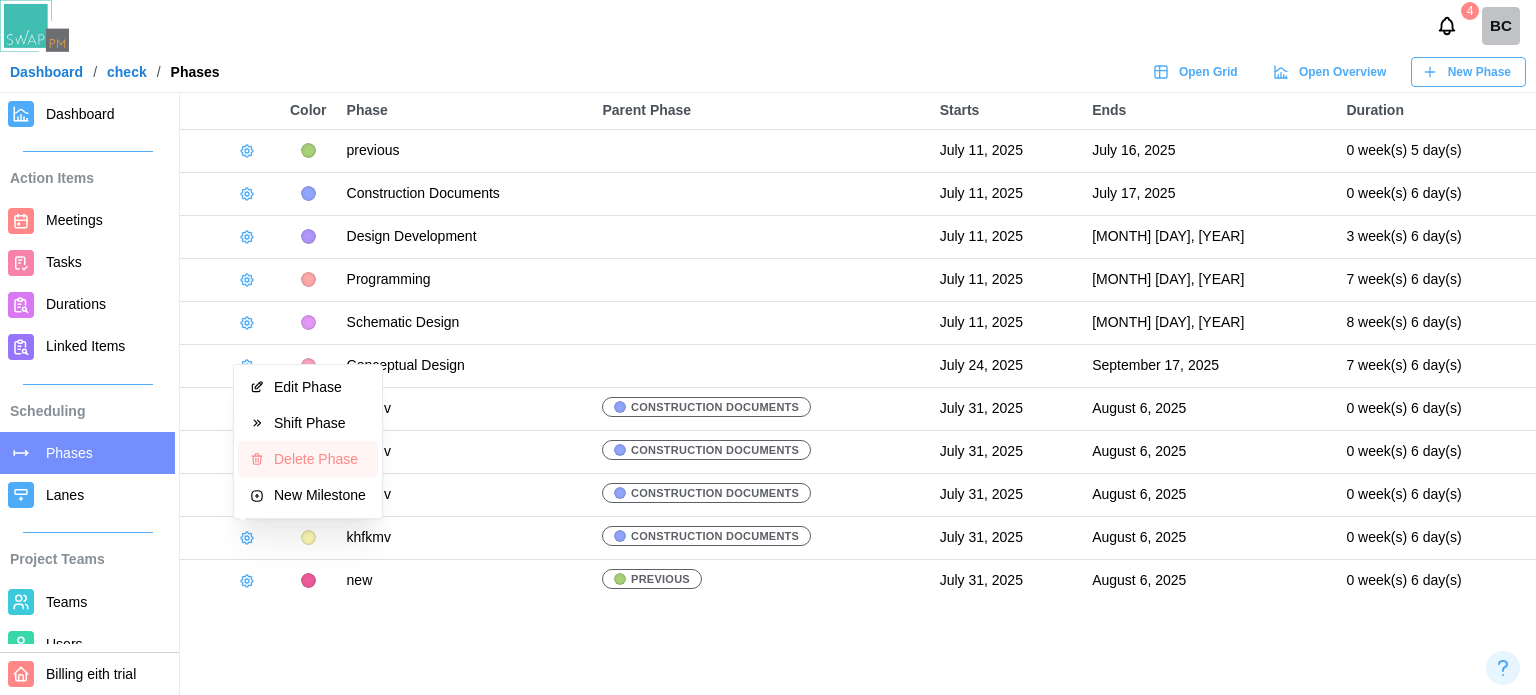 click on "Delete Phase" at bounding box center [320, 459] 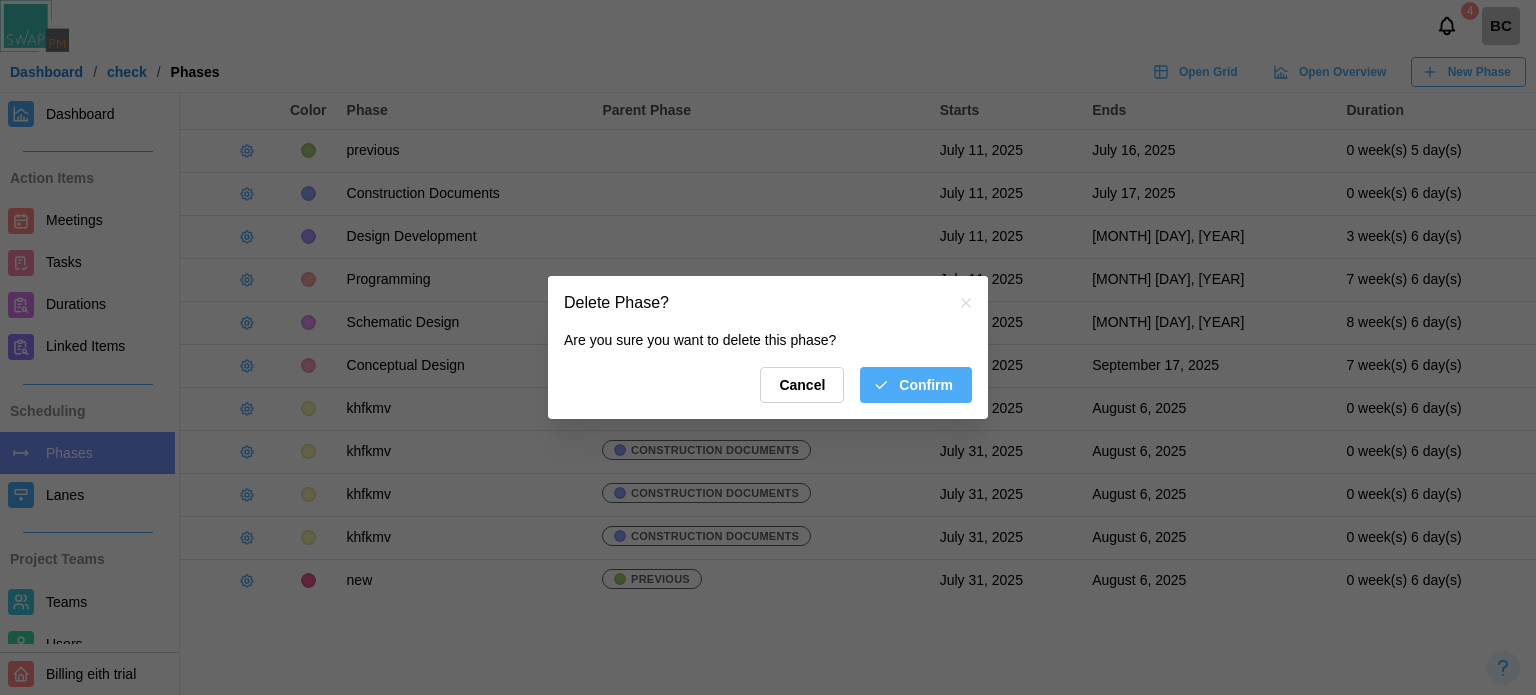 click on "Confirm" at bounding box center [913, 385] 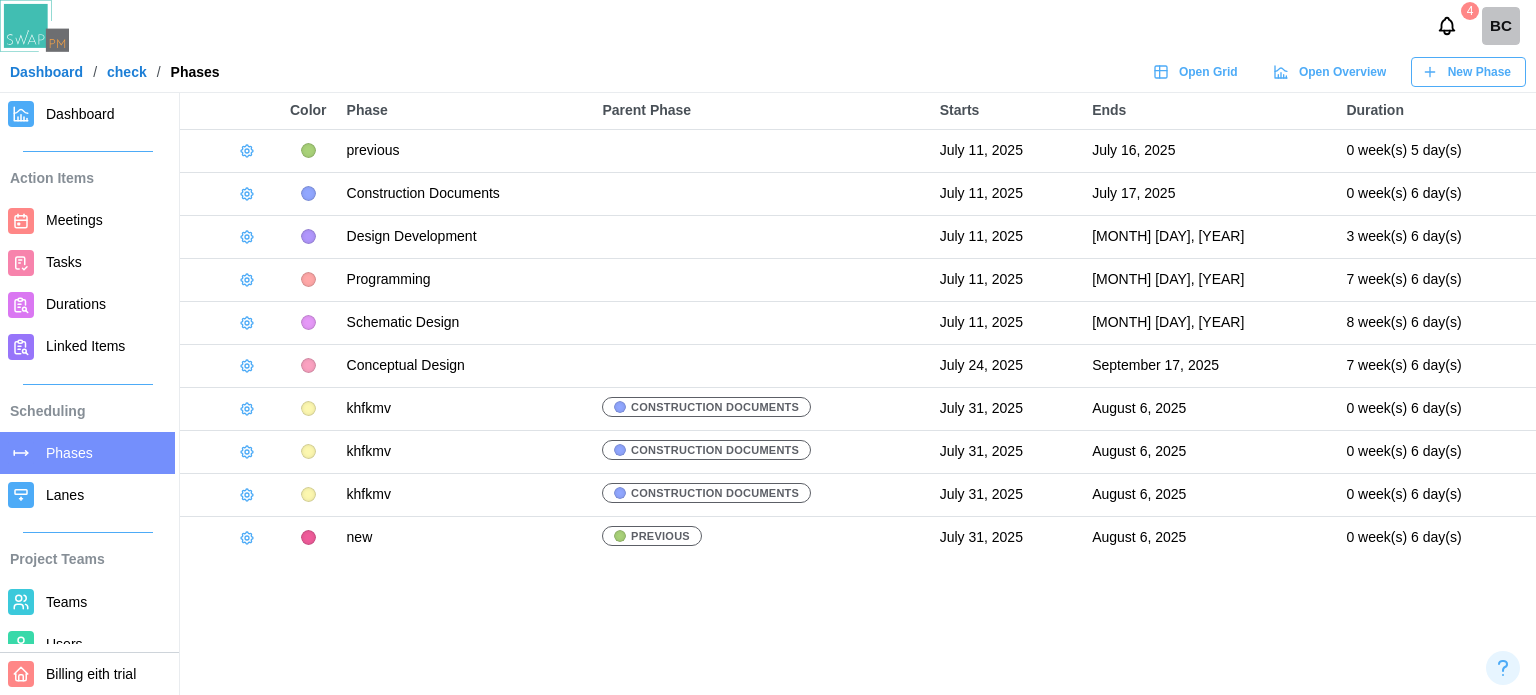 click 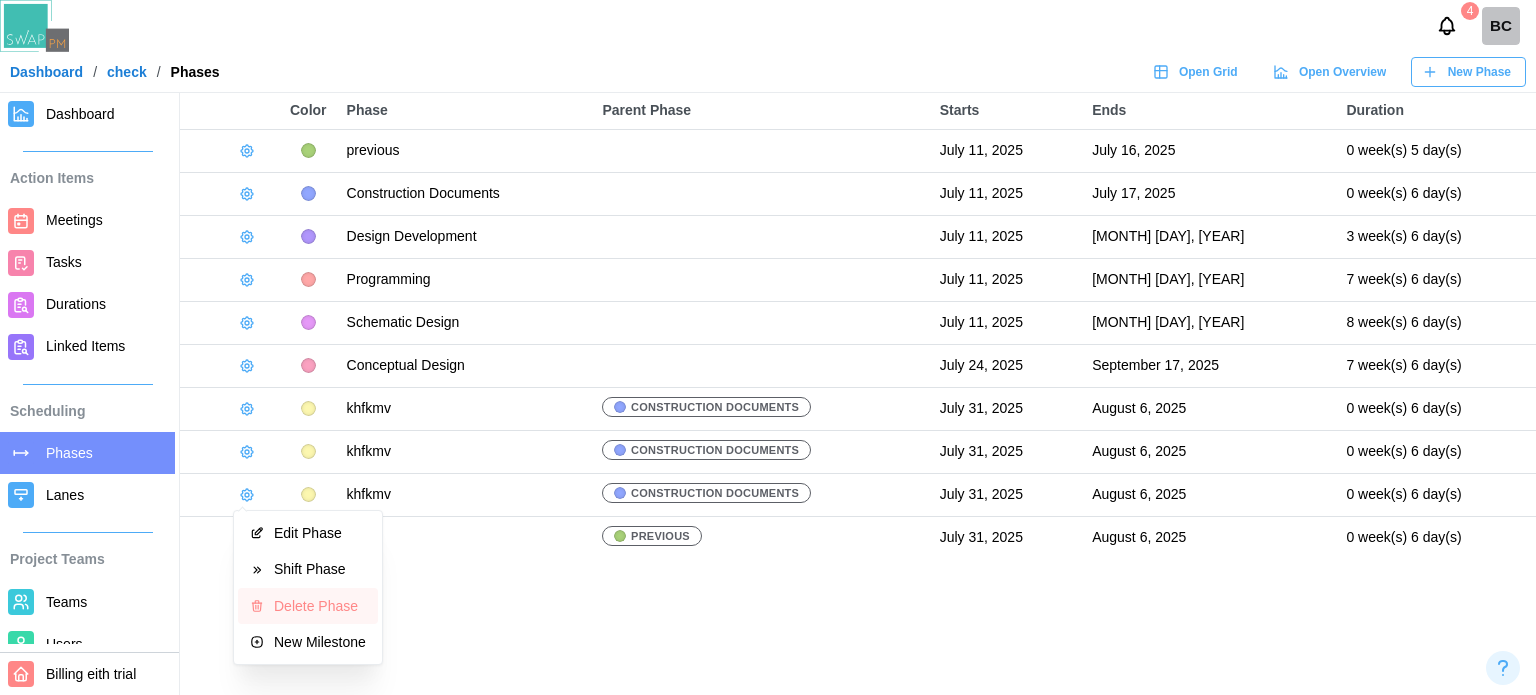 click on "Delete Phase" at bounding box center [320, 606] 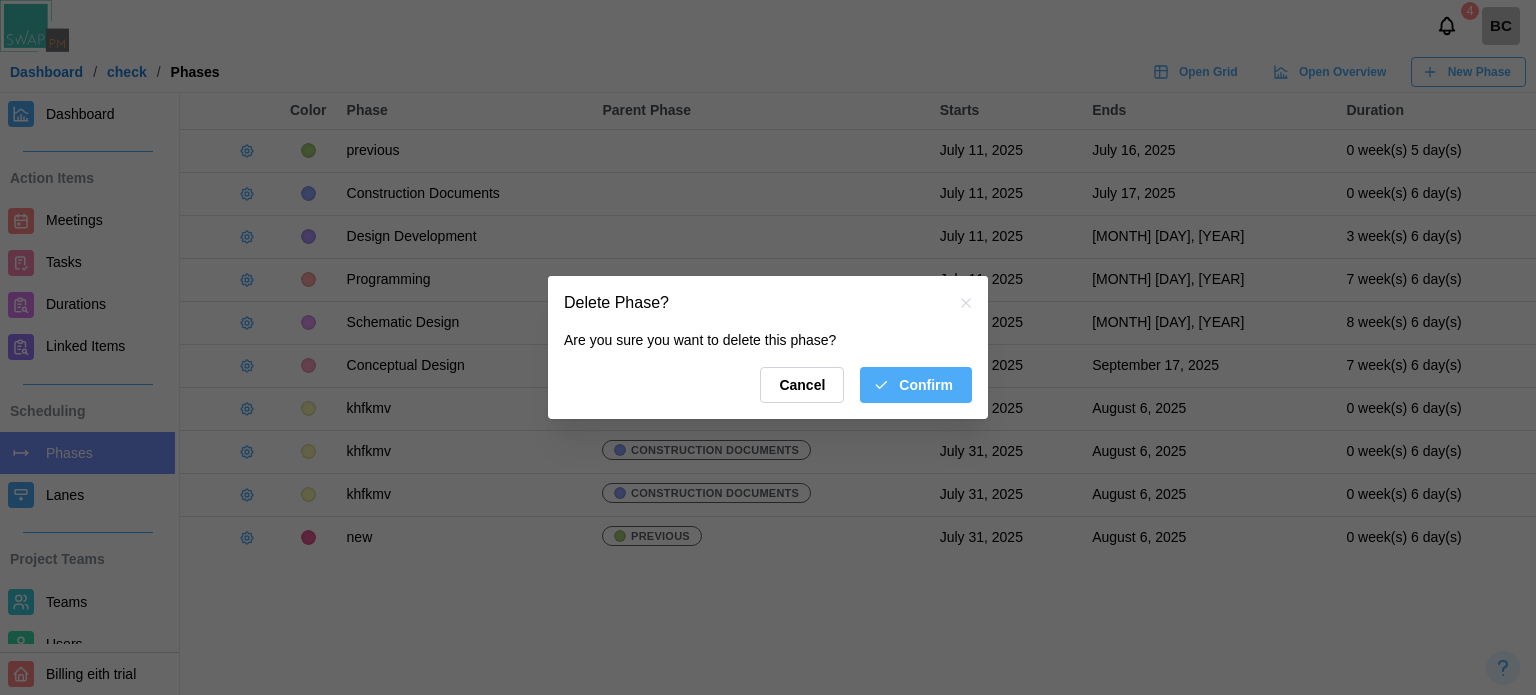click on "Confirm" at bounding box center [926, 385] 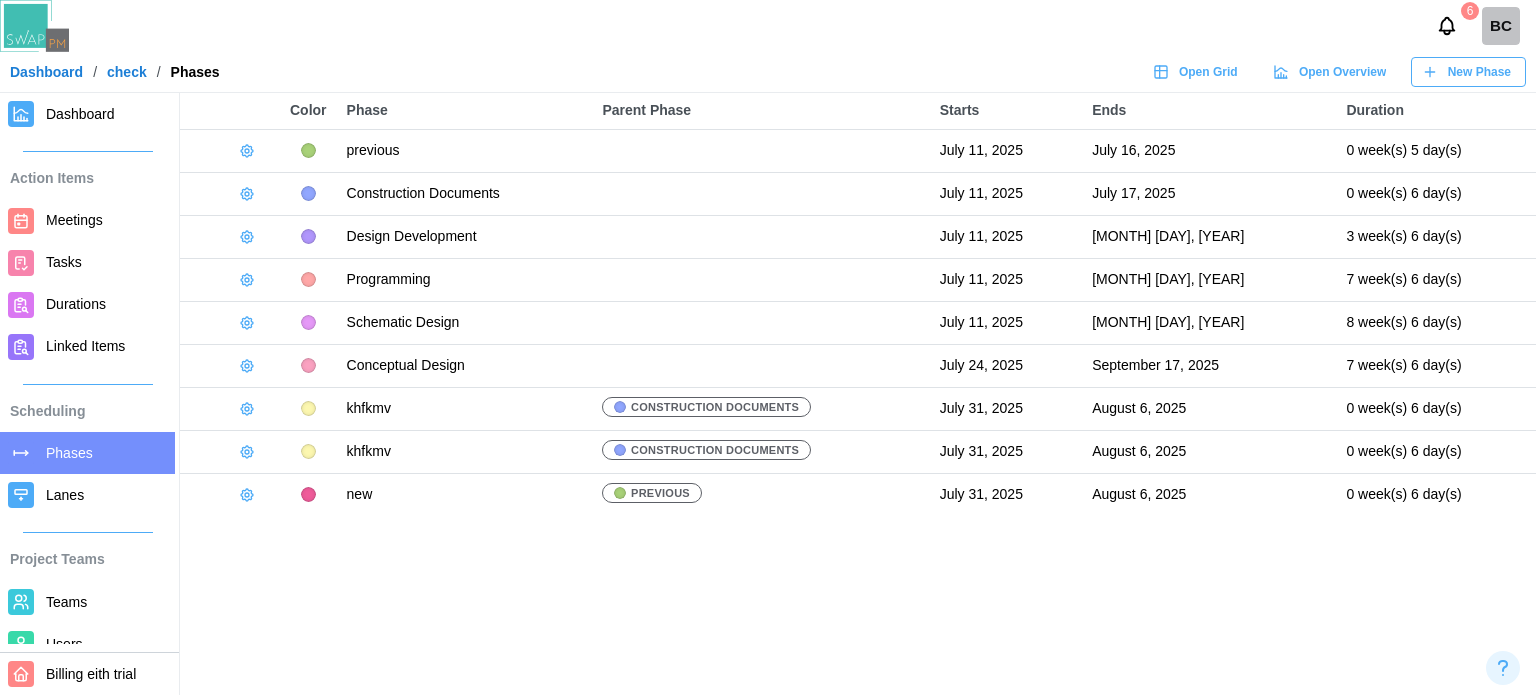 click on "BC" at bounding box center [1501, 26] 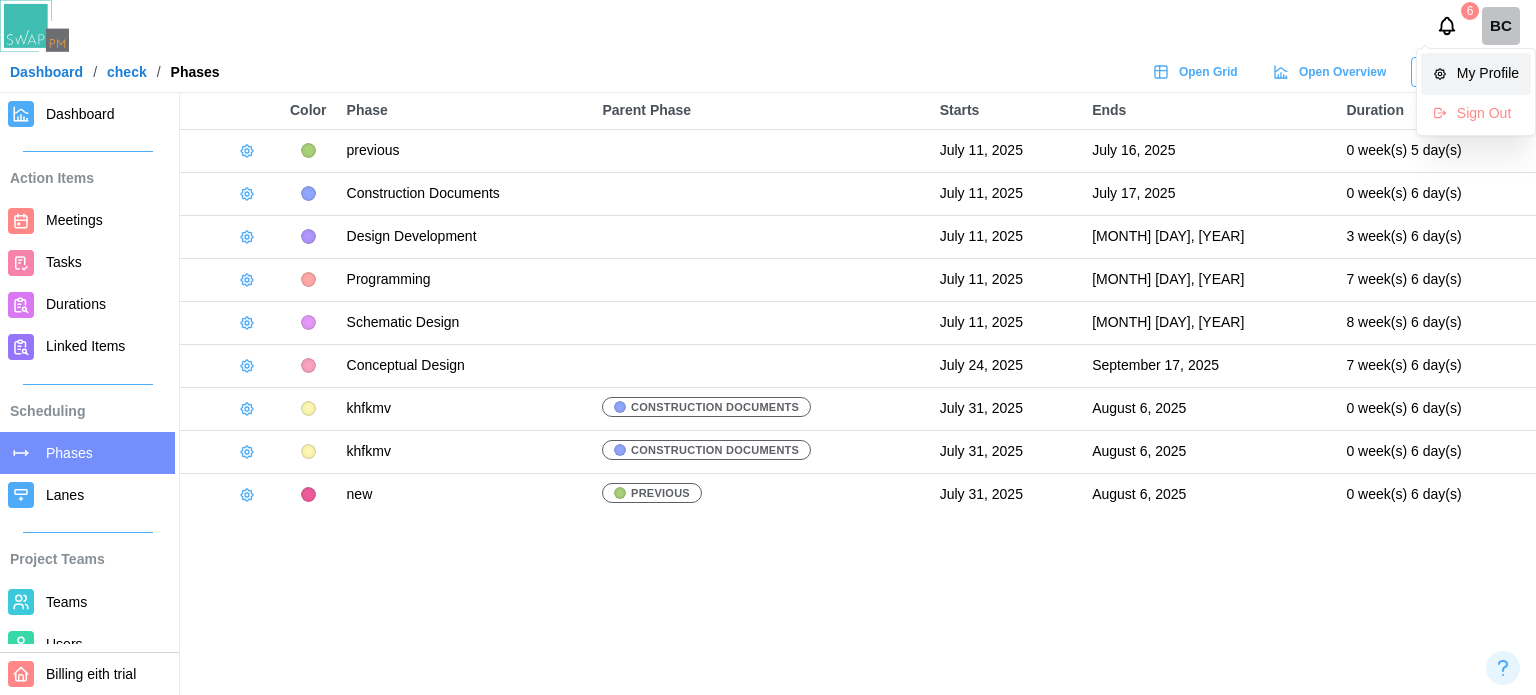 click on "My Profile" at bounding box center [1488, 74] 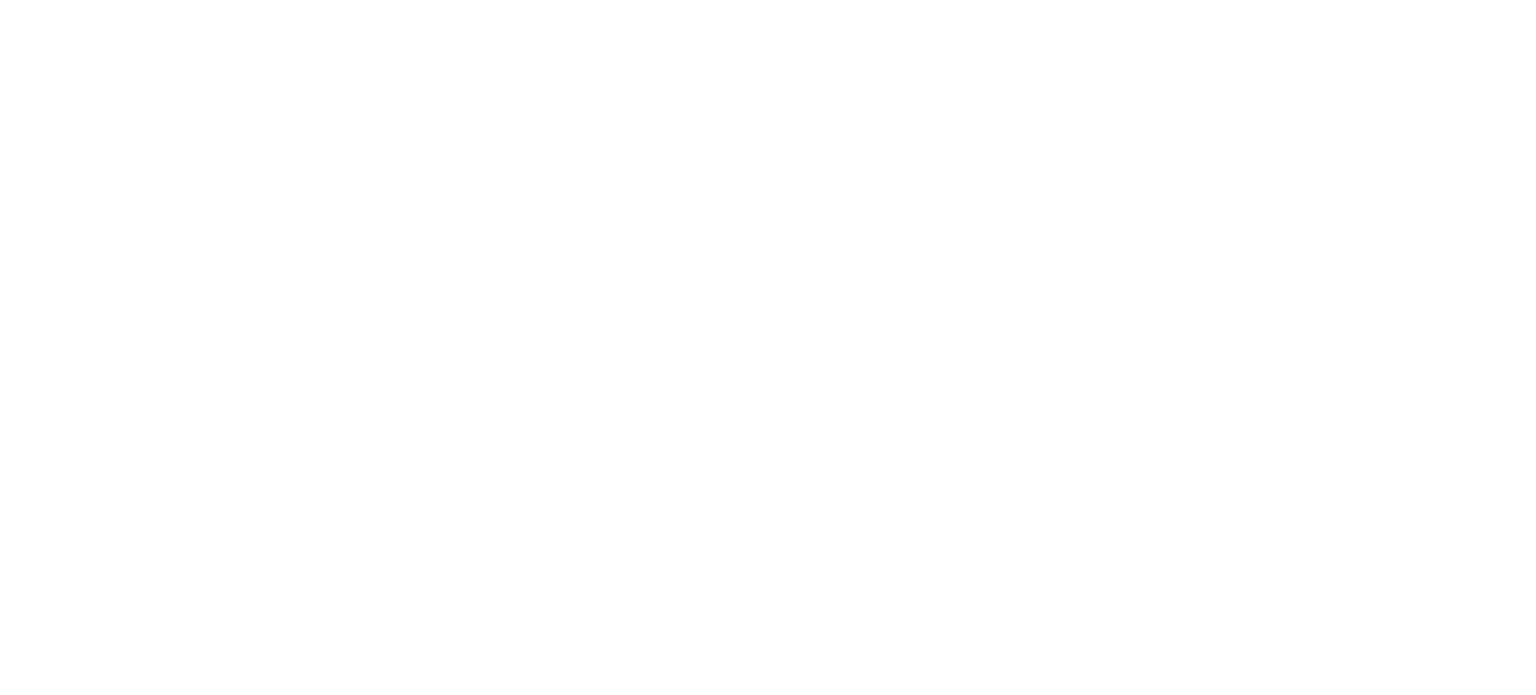 scroll, scrollTop: 0, scrollLeft: 0, axis: both 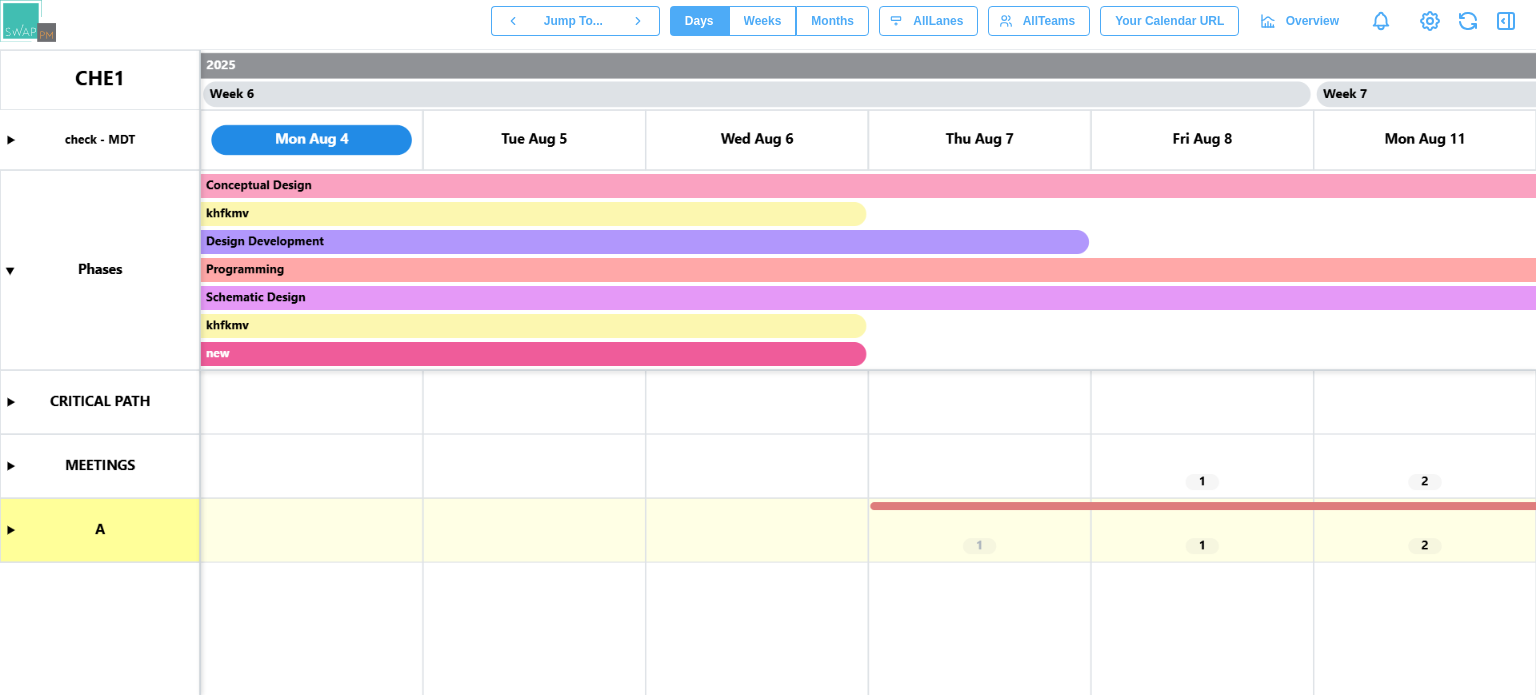 click 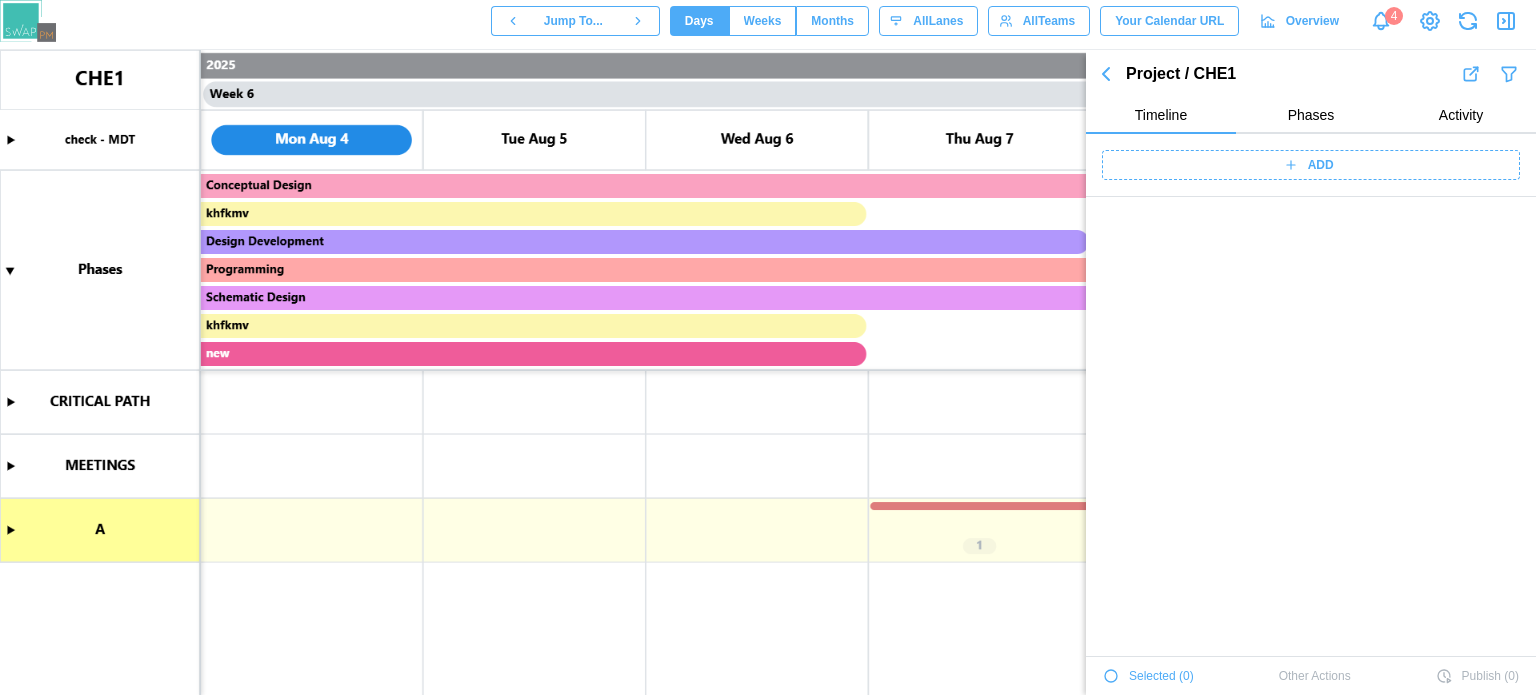 scroll, scrollTop: 1972, scrollLeft: 0, axis: vertical 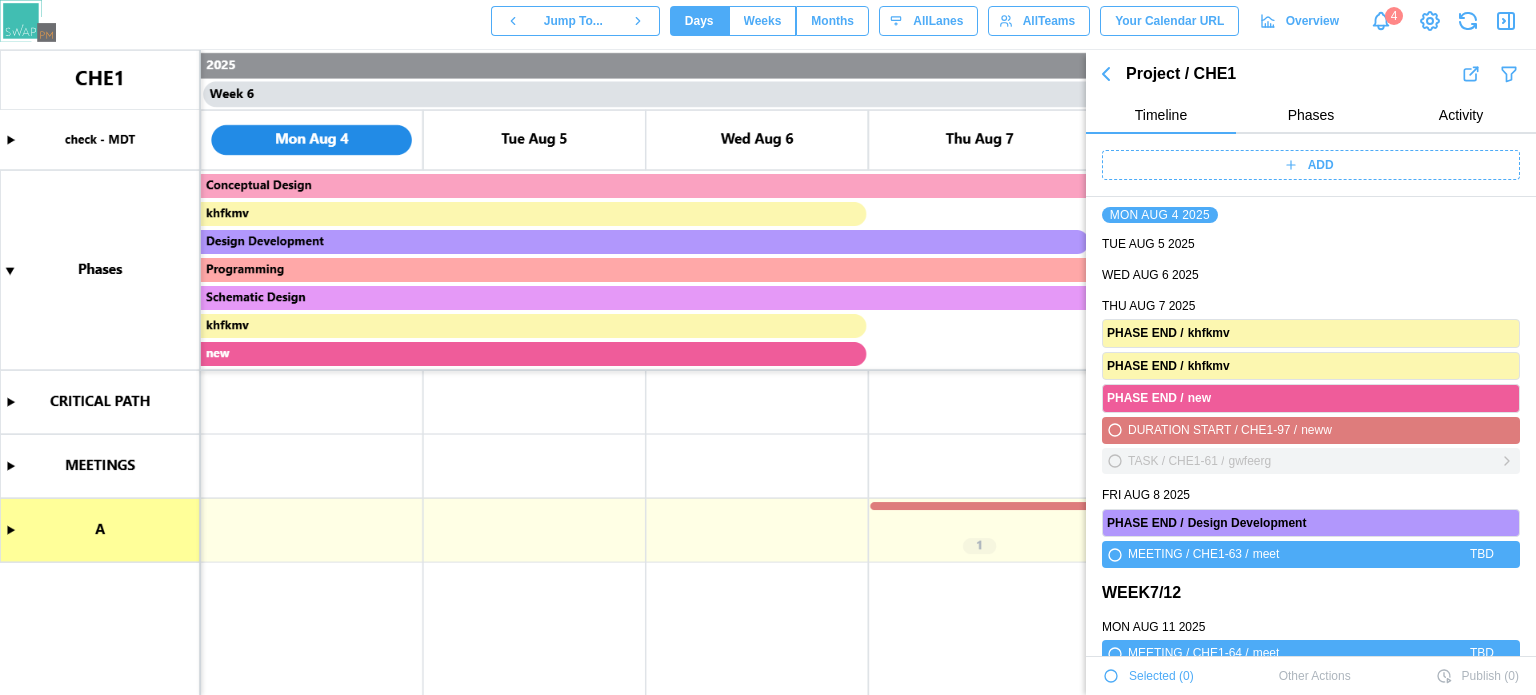 click on "TASK / CHE1-61 /" at bounding box center [1176, 461] 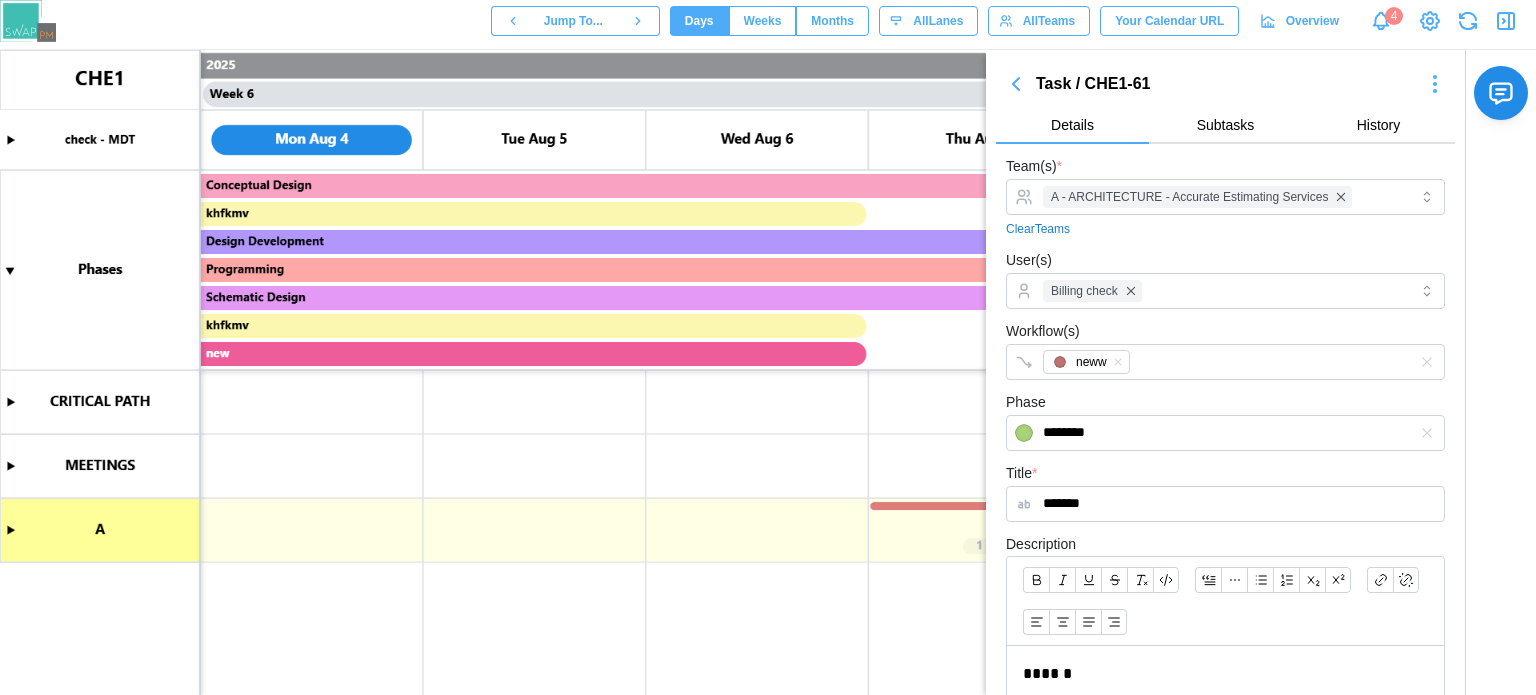 scroll, scrollTop: 393, scrollLeft: 0, axis: vertical 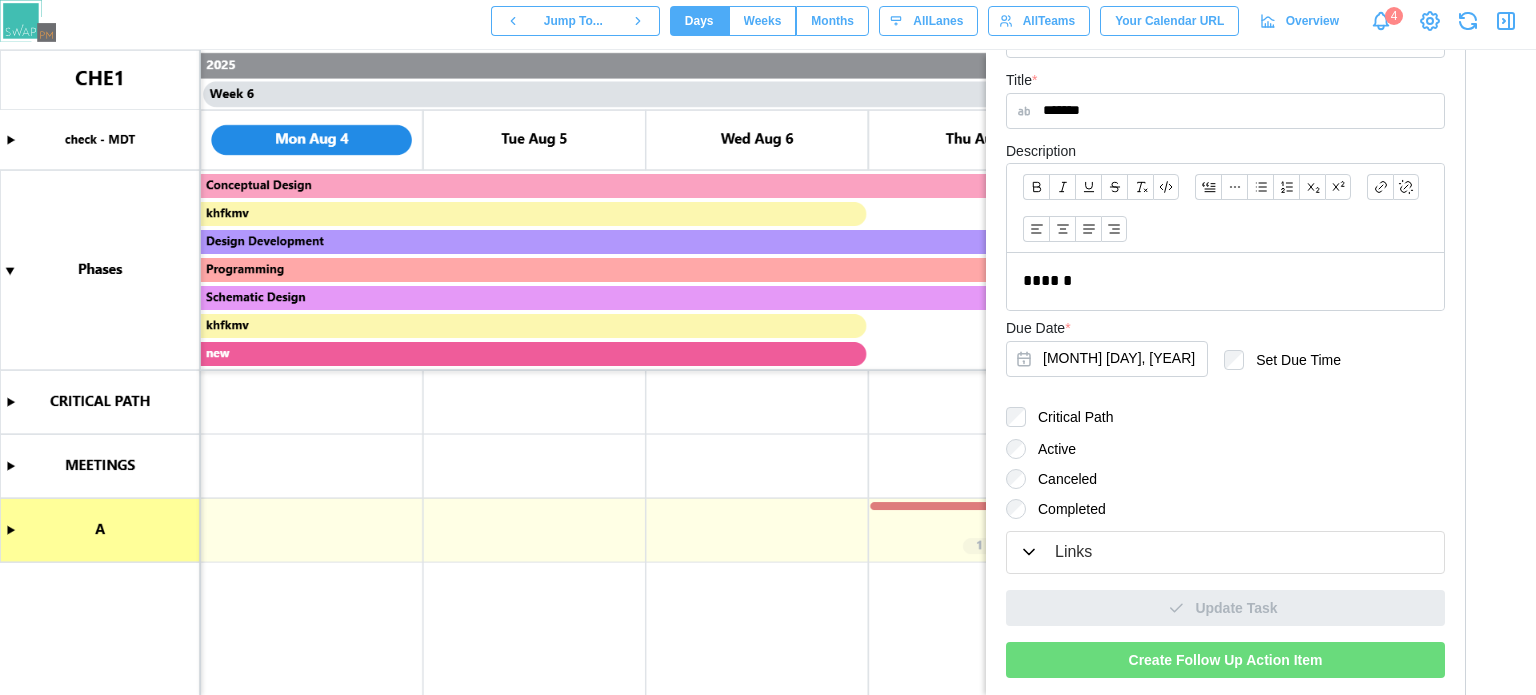 click on "Create Follow Up Action Item" at bounding box center [1226, 660] 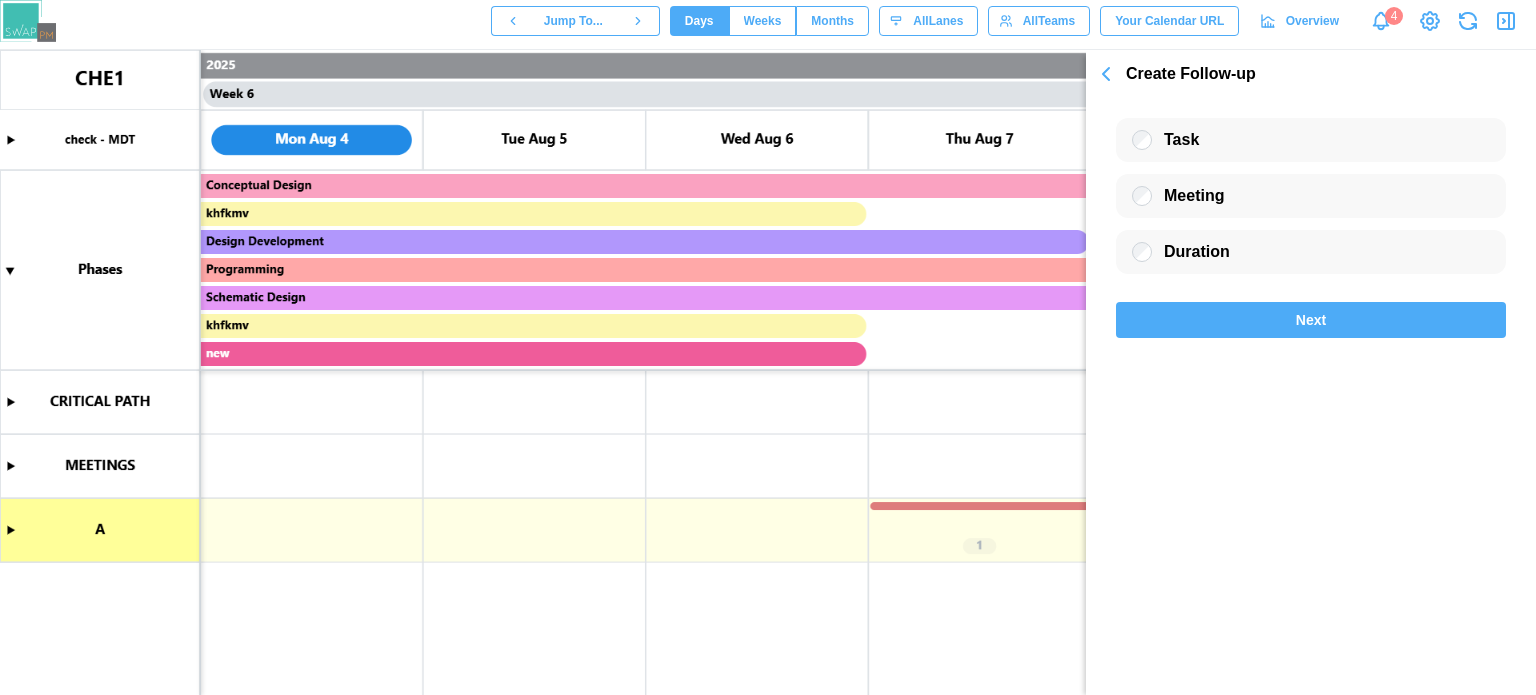 click on "Next" at bounding box center [1311, 320] 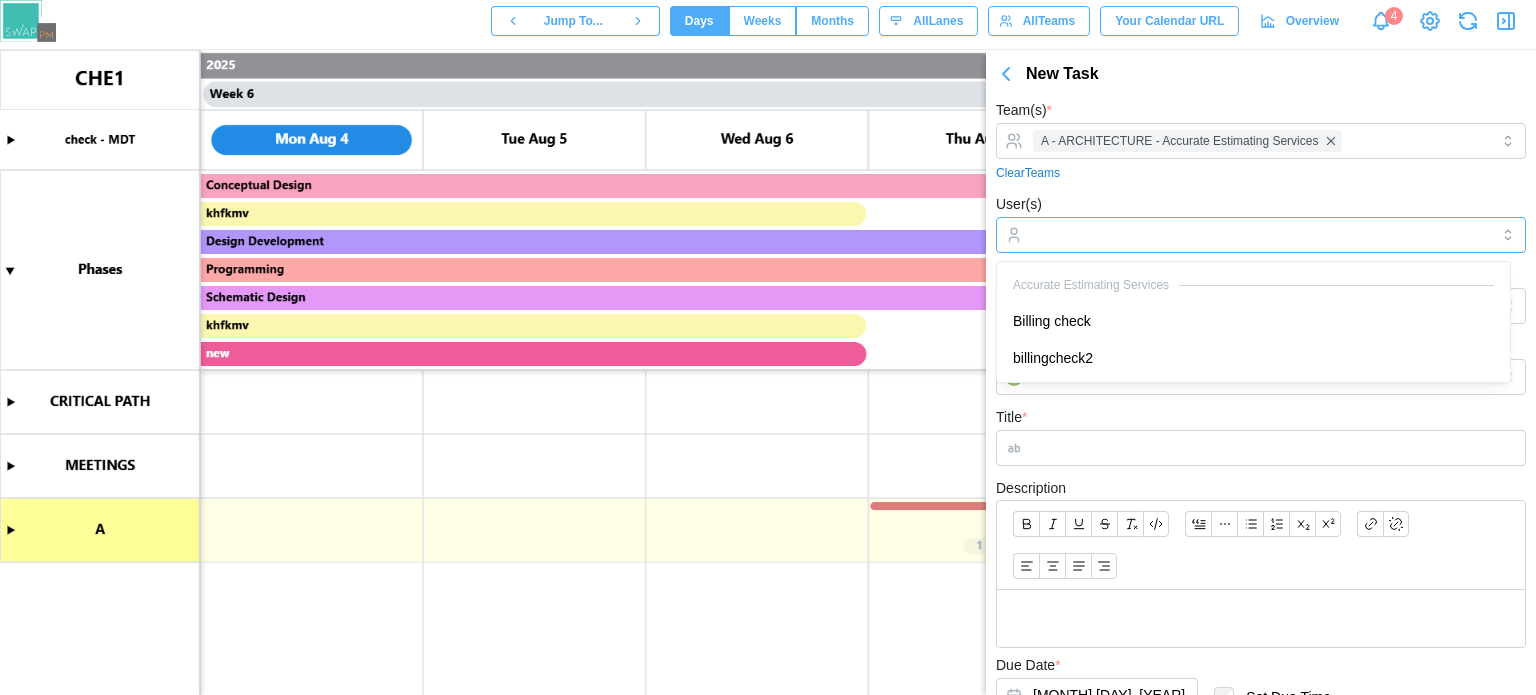 click at bounding box center (1258, 235) 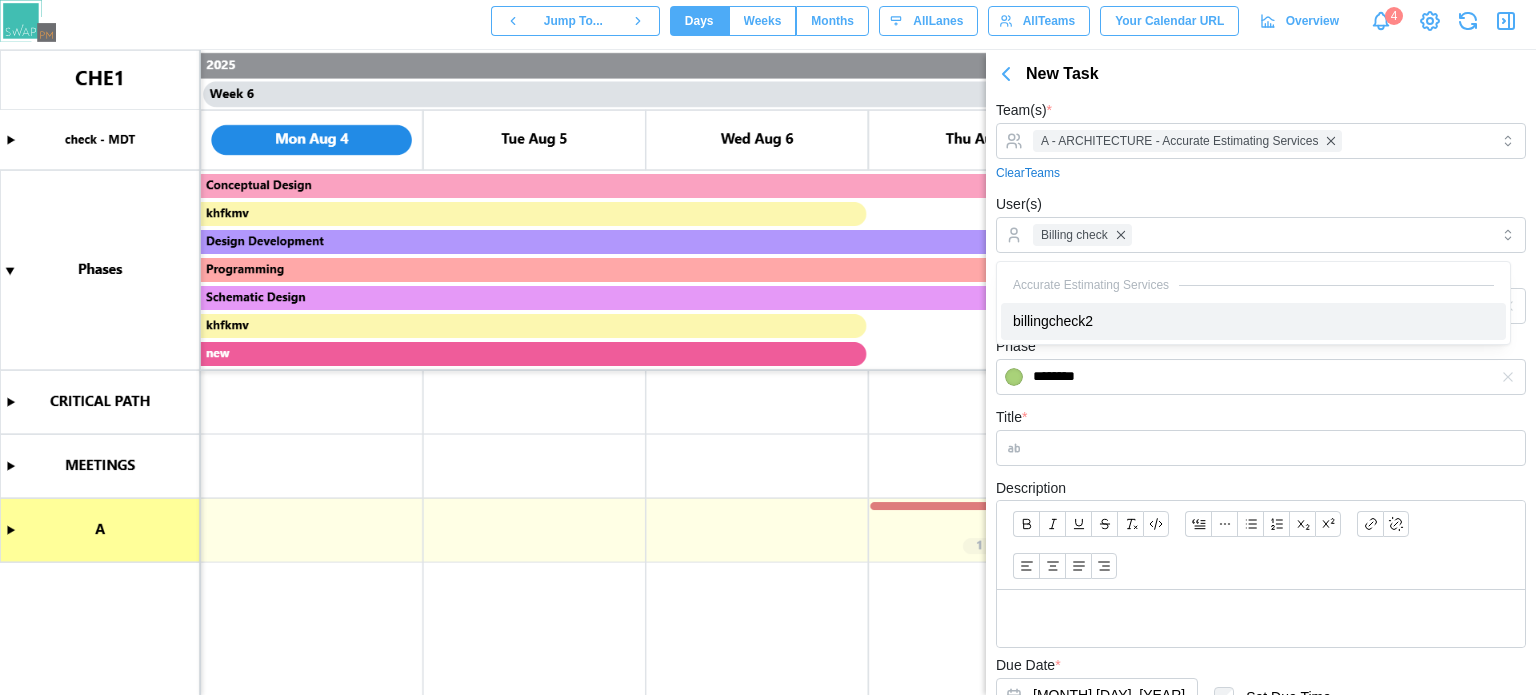 click on "Title  *" at bounding box center [1261, 435] 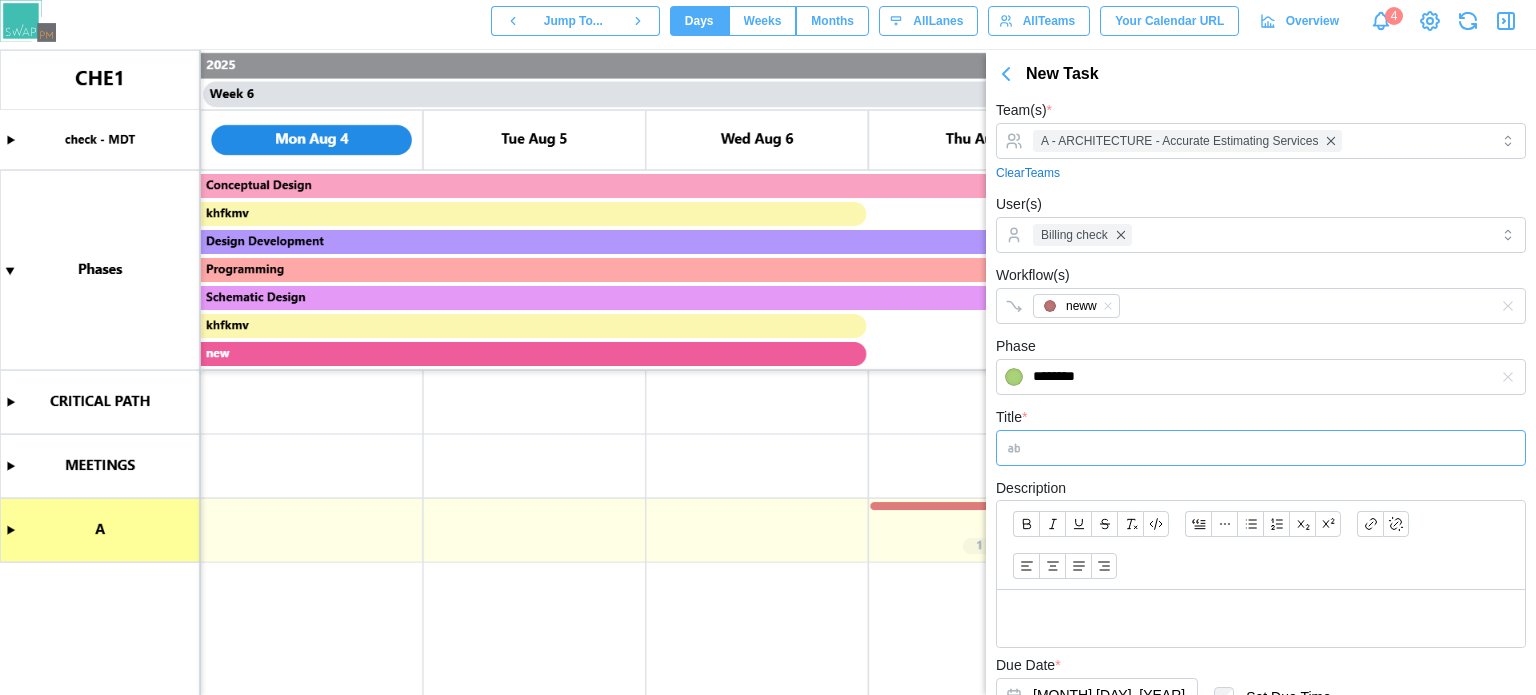 click on "Title  *" at bounding box center [1261, 448] 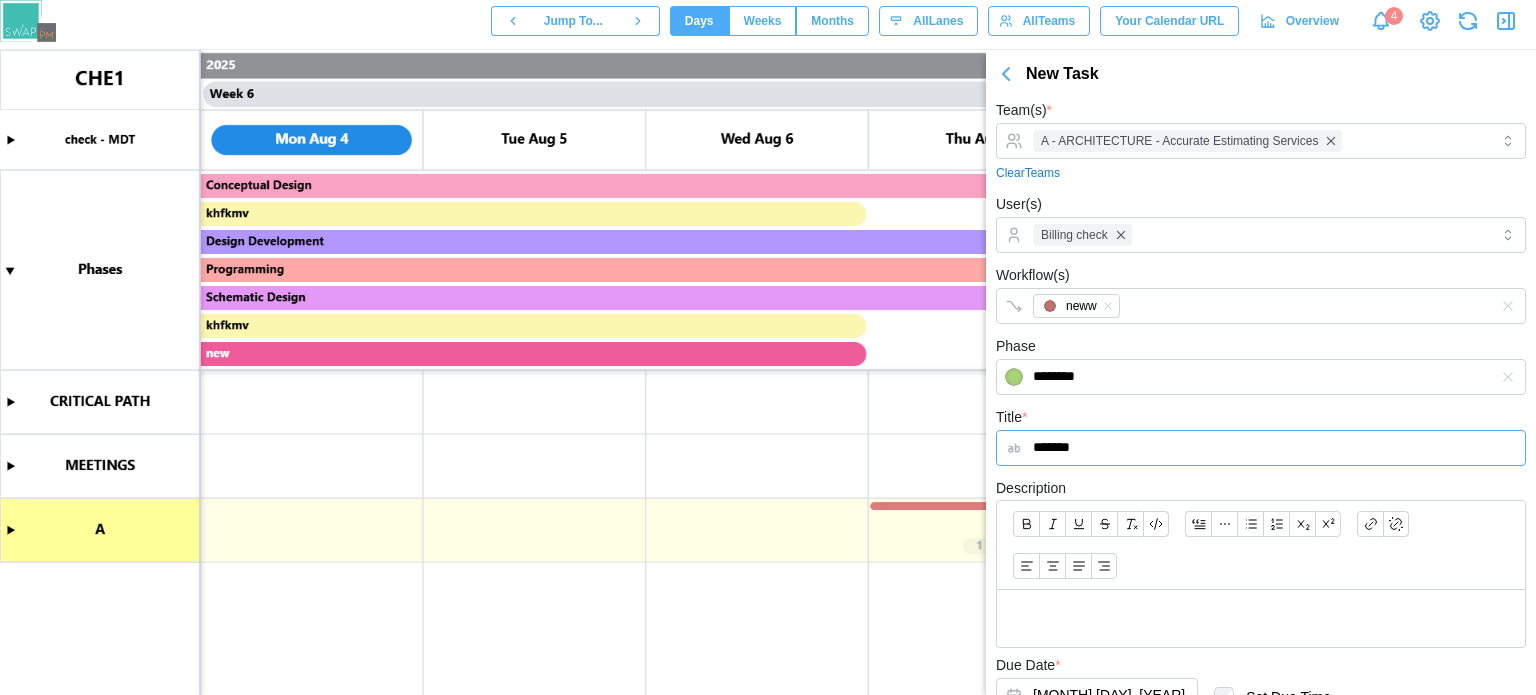 scroll, scrollTop: 141, scrollLeft: 0, axis: vertical 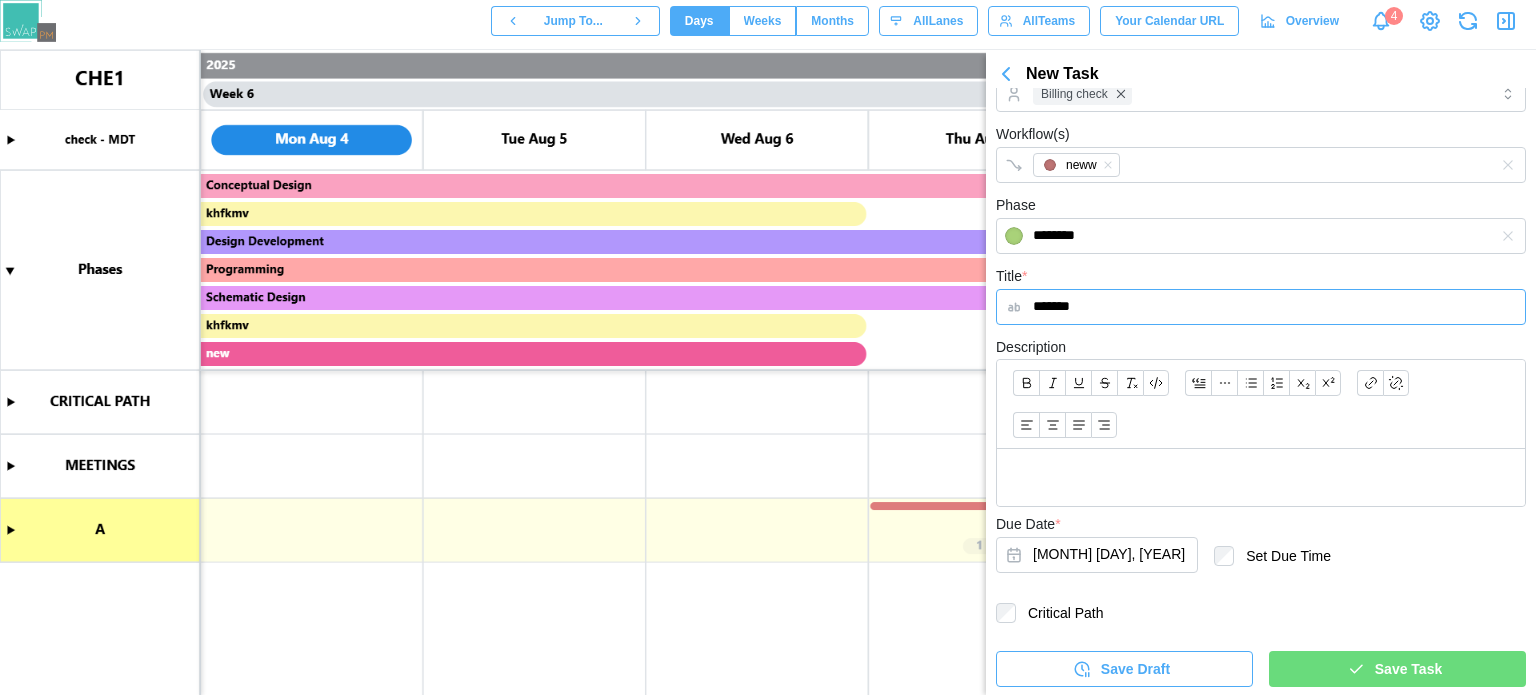 type on "*******" 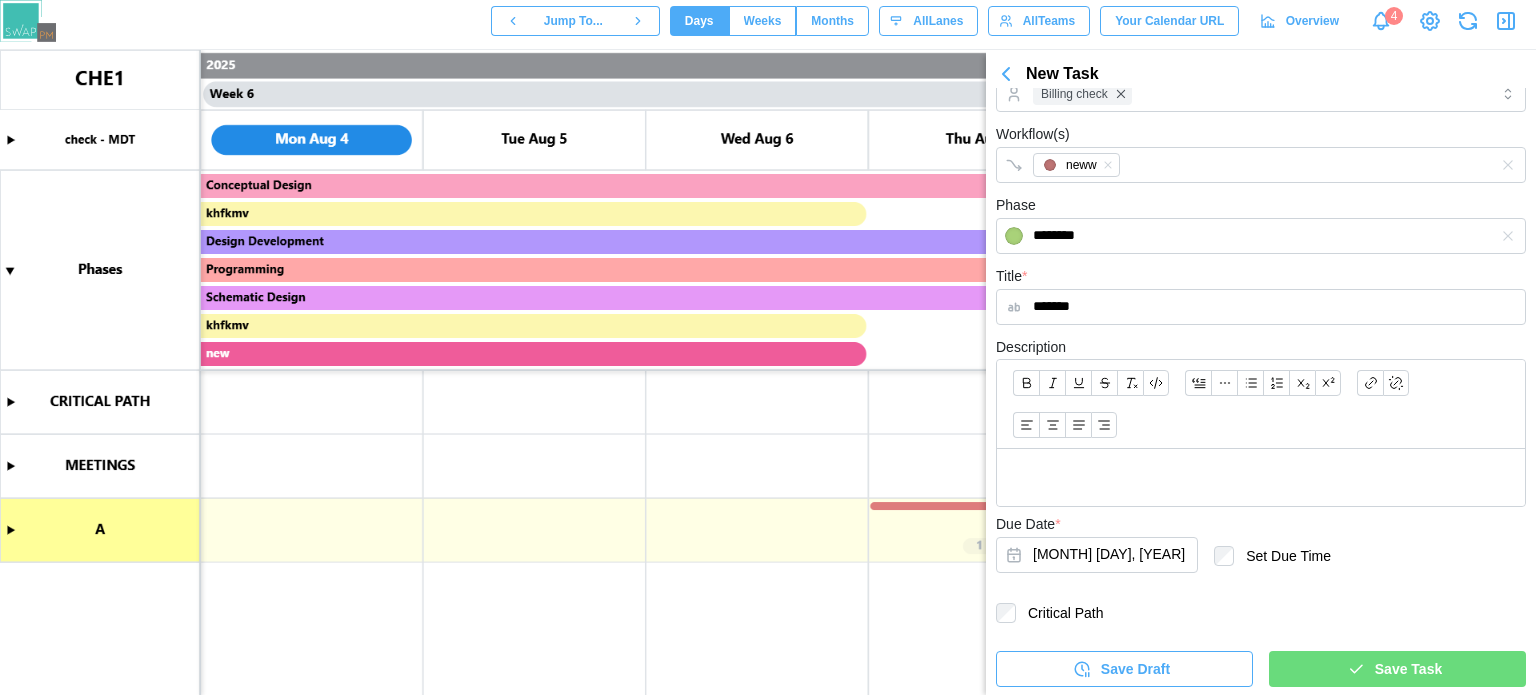 click at bounding box center [1261, 477] 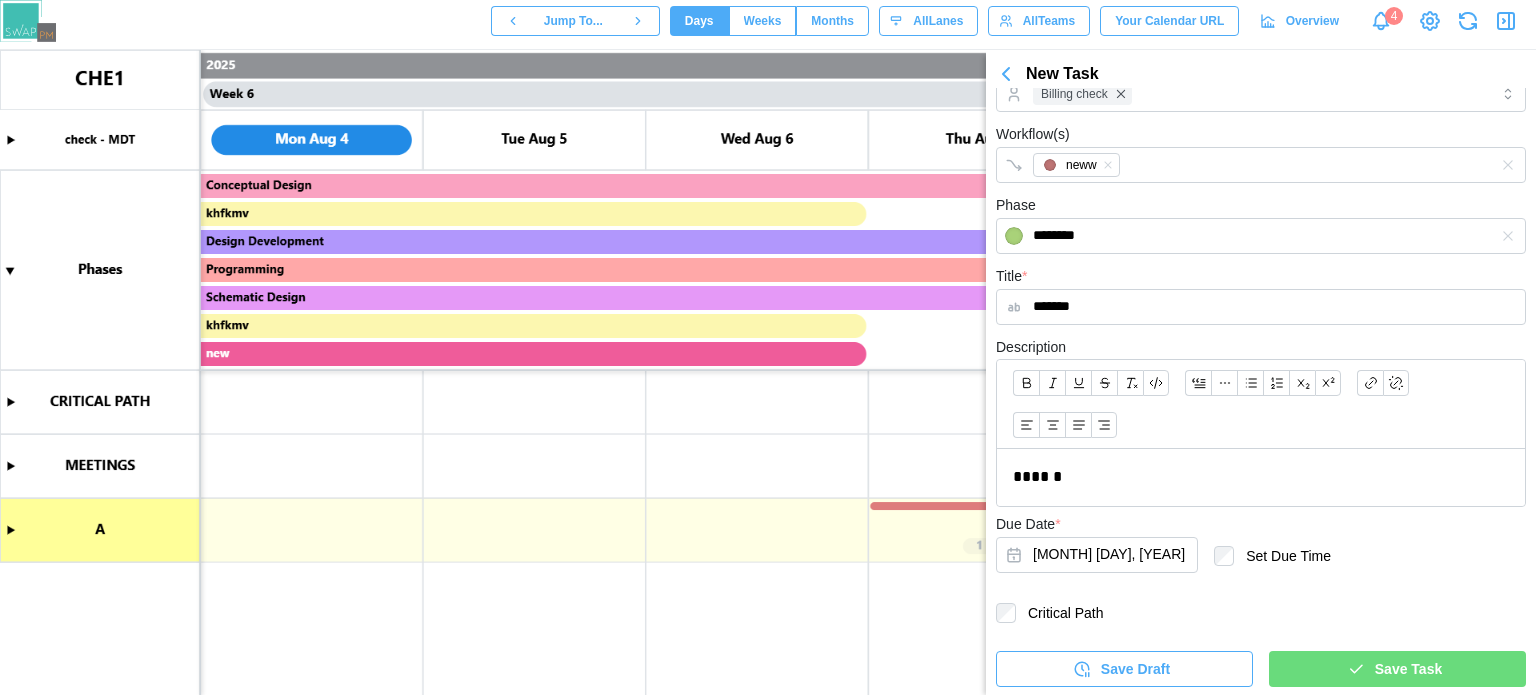 click on "Save Task" at bounding box center [1408, 669] 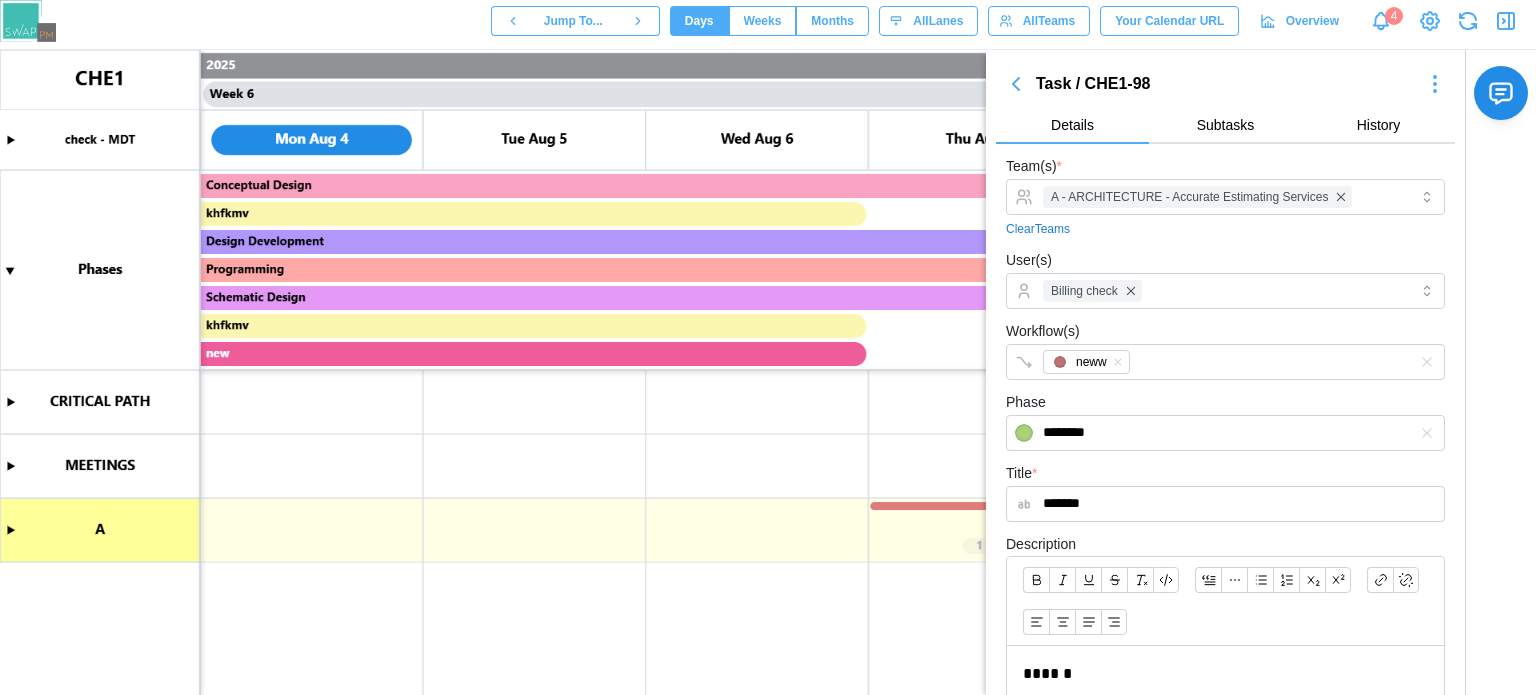 scroll, scrollTop: 393, scrollLeft: 0, axis: vertical 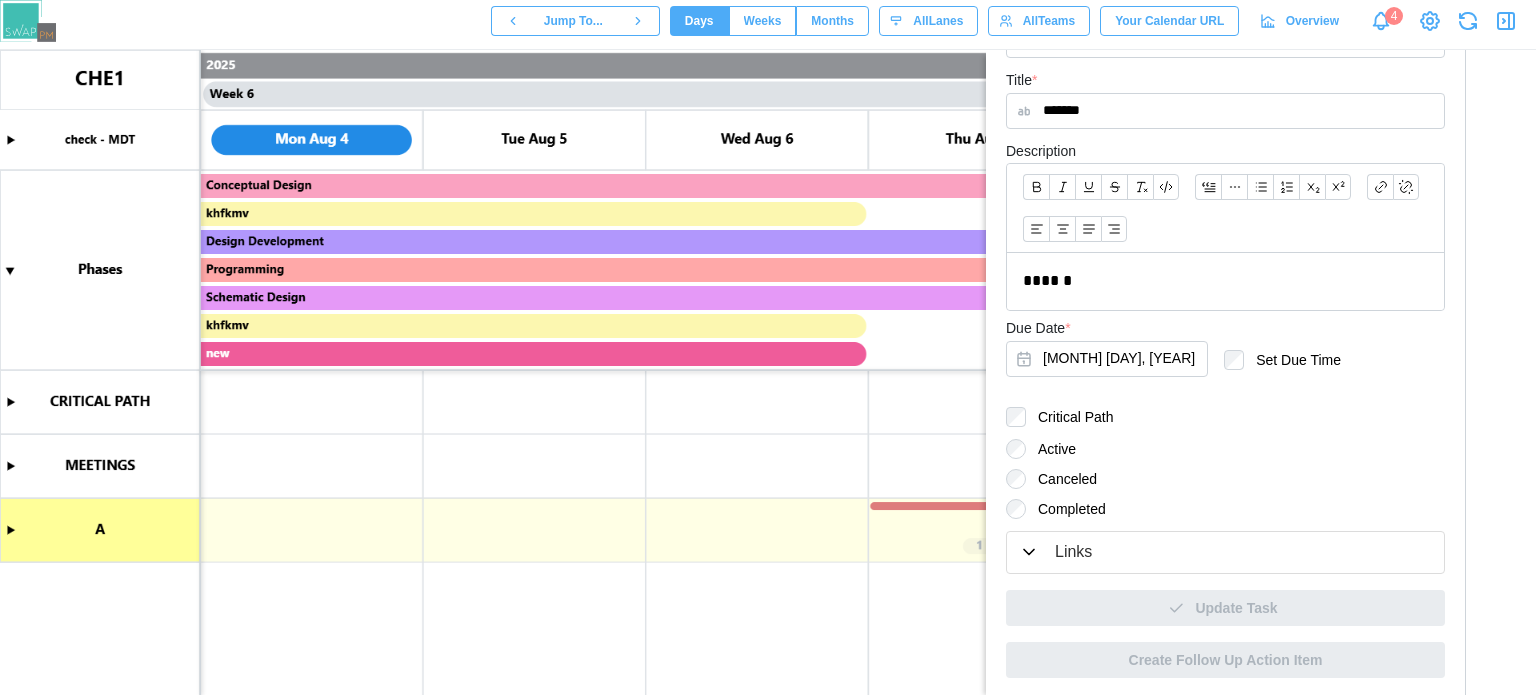 click on "Completed" at bounding box center (1066, 509) 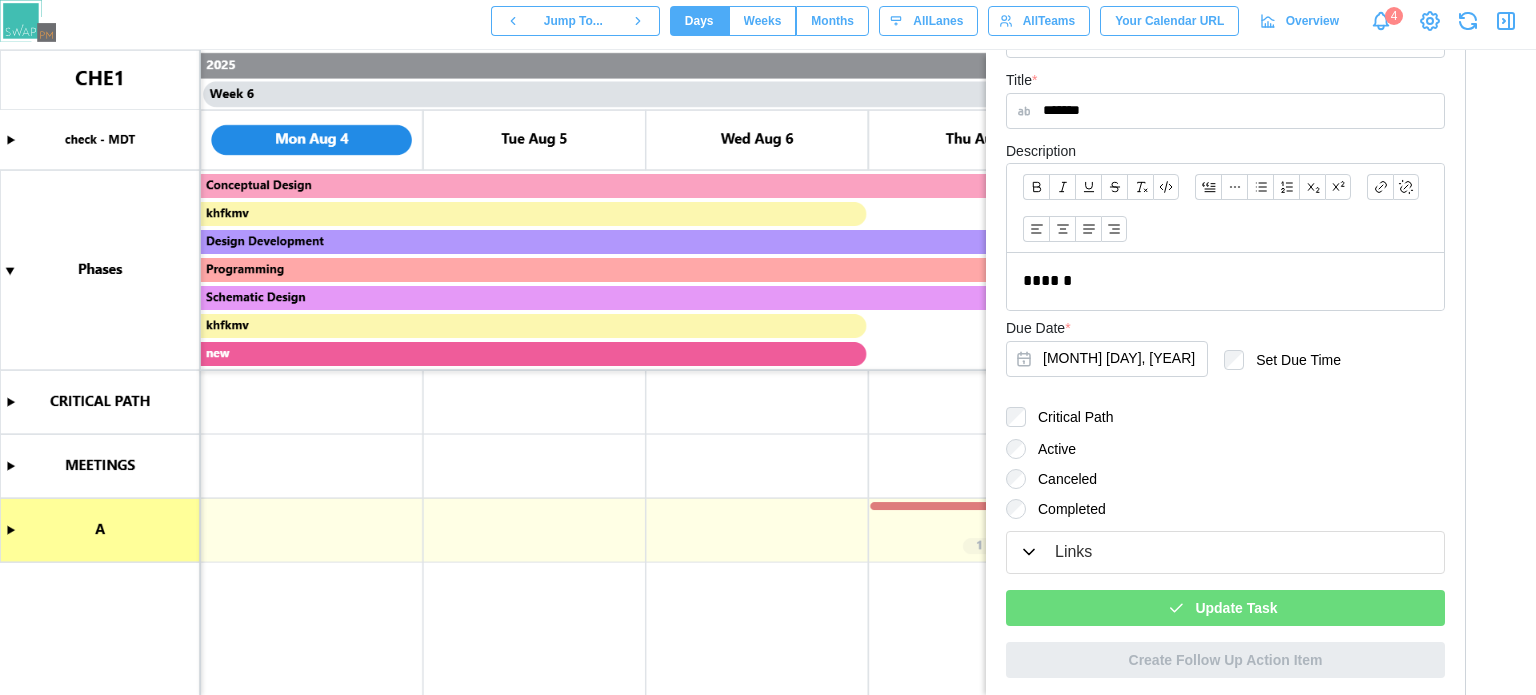 click on "Update Task" at bounding box center (1236, 608) 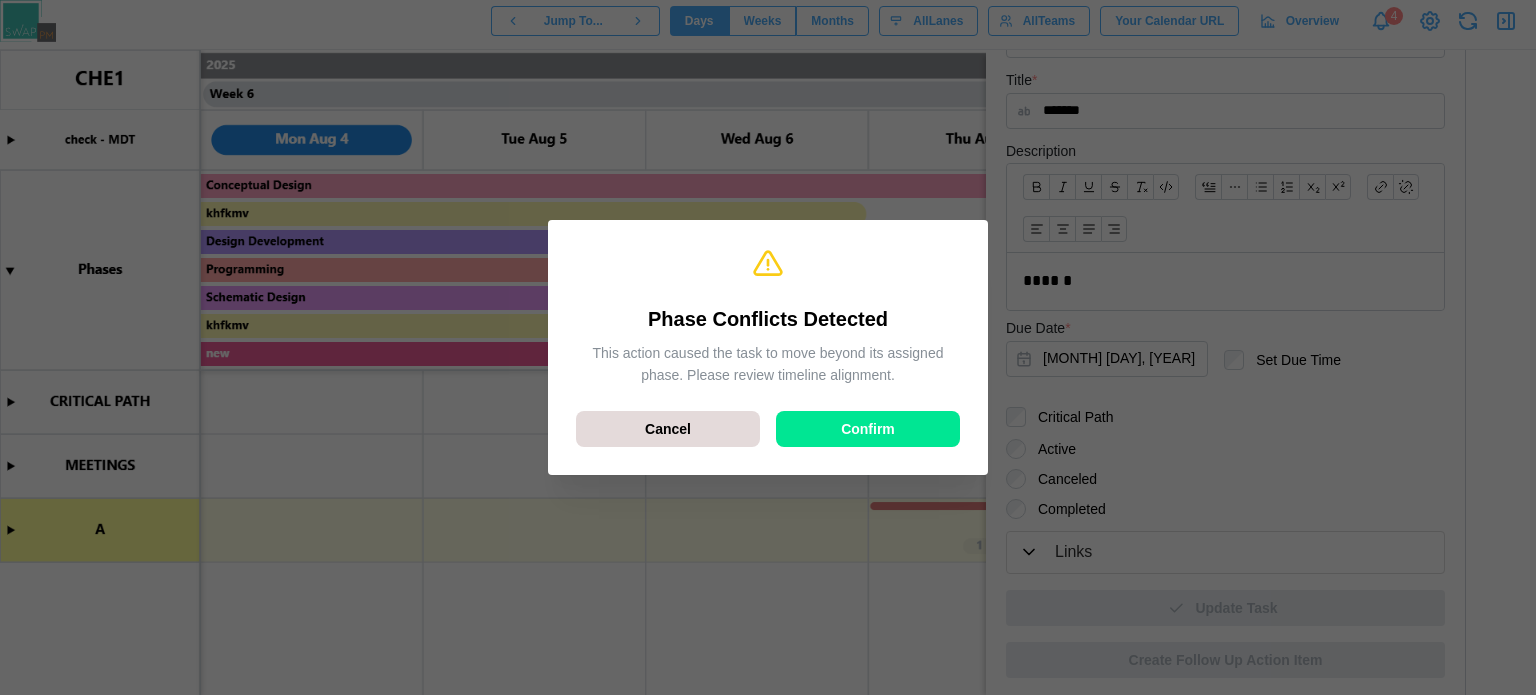 click on "Confirm" at bounding box center [868, 429] 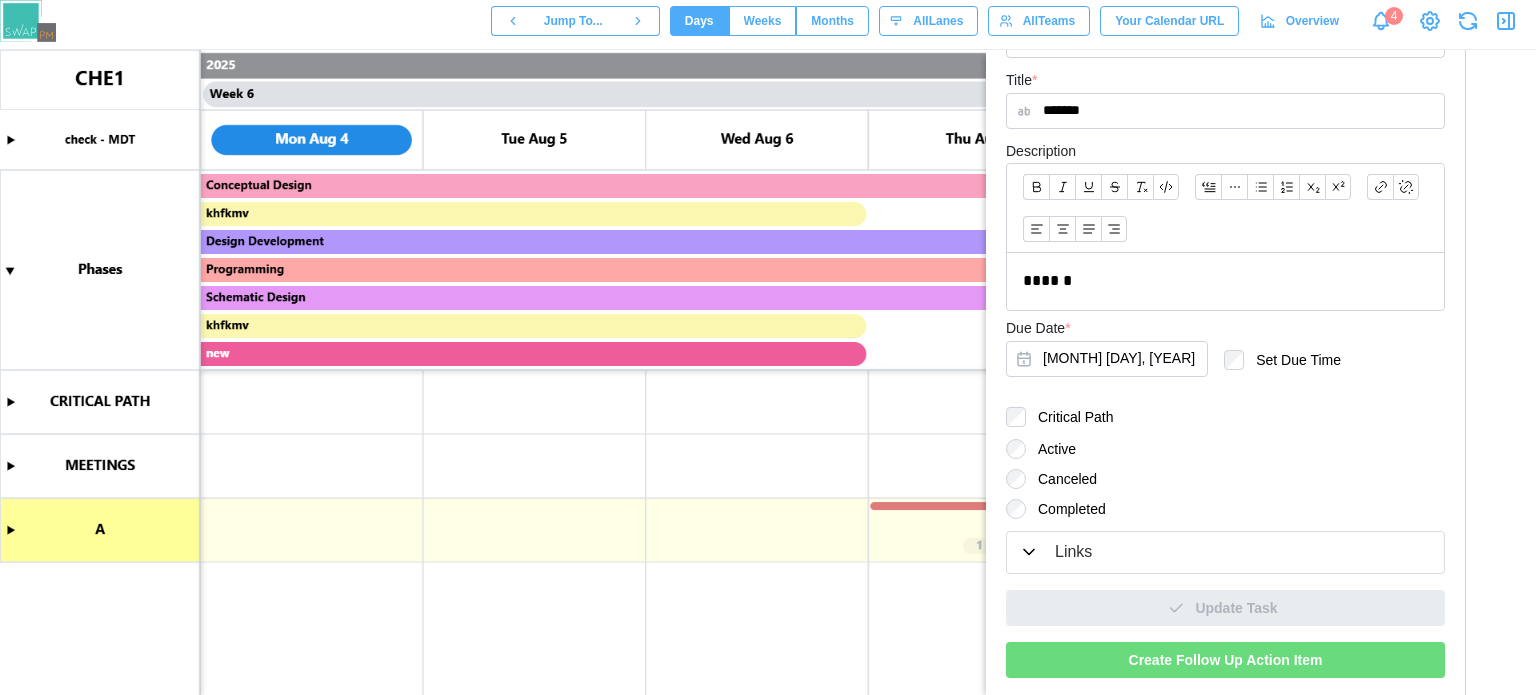 click on "Create Follow Up Action Item" at bounding box center [1226, 660] 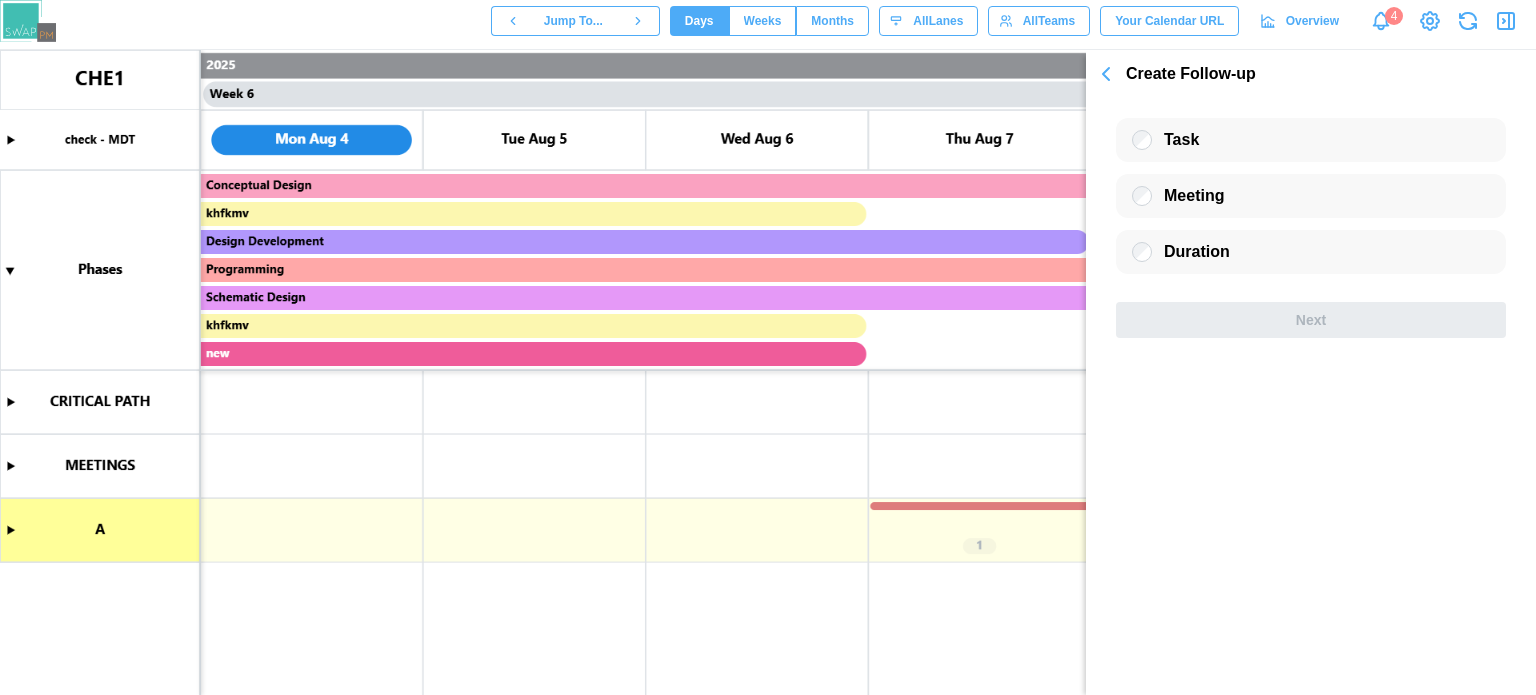 scroll, scrollTop: 0, scrollLeft: 0, axis: both 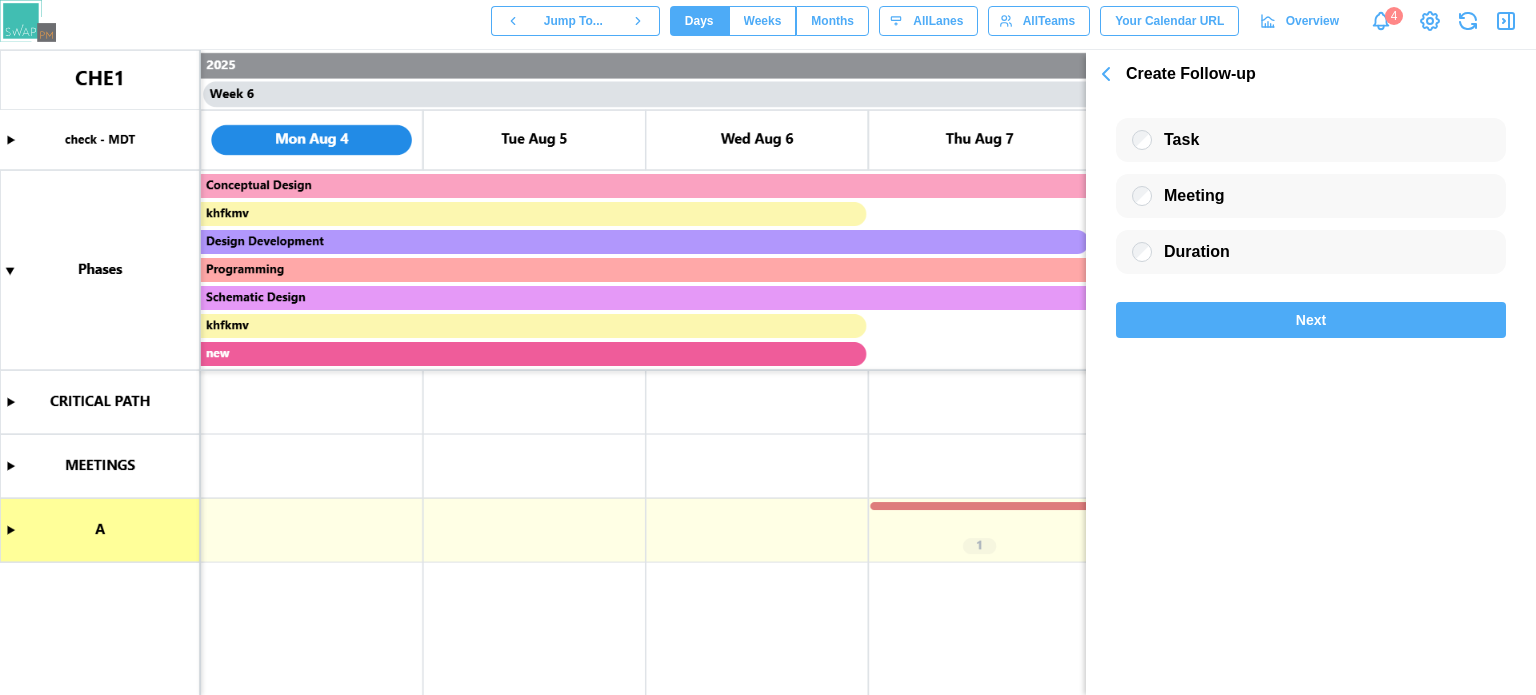 click on "Task Meeting Duration Next" at bounding box center (1311, 218) 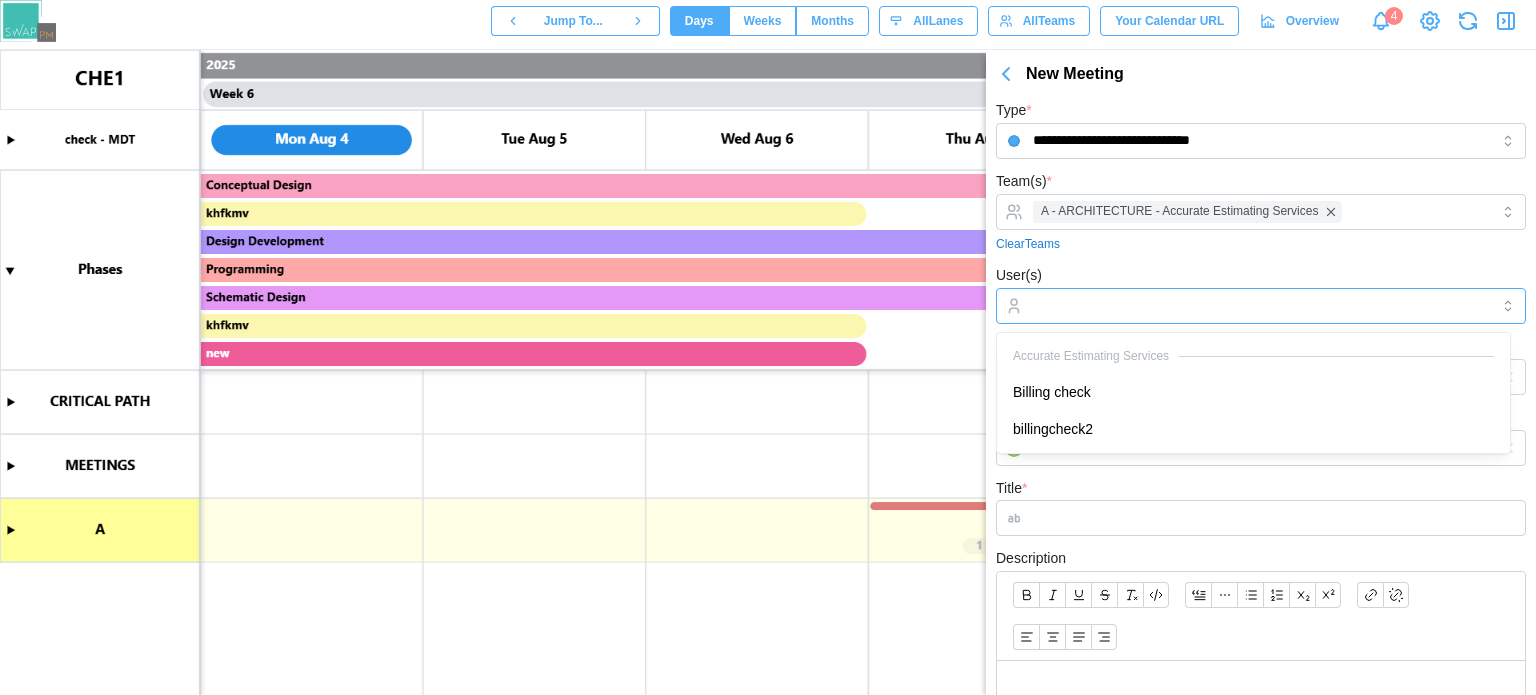 click at bounding box center [1258, 306] 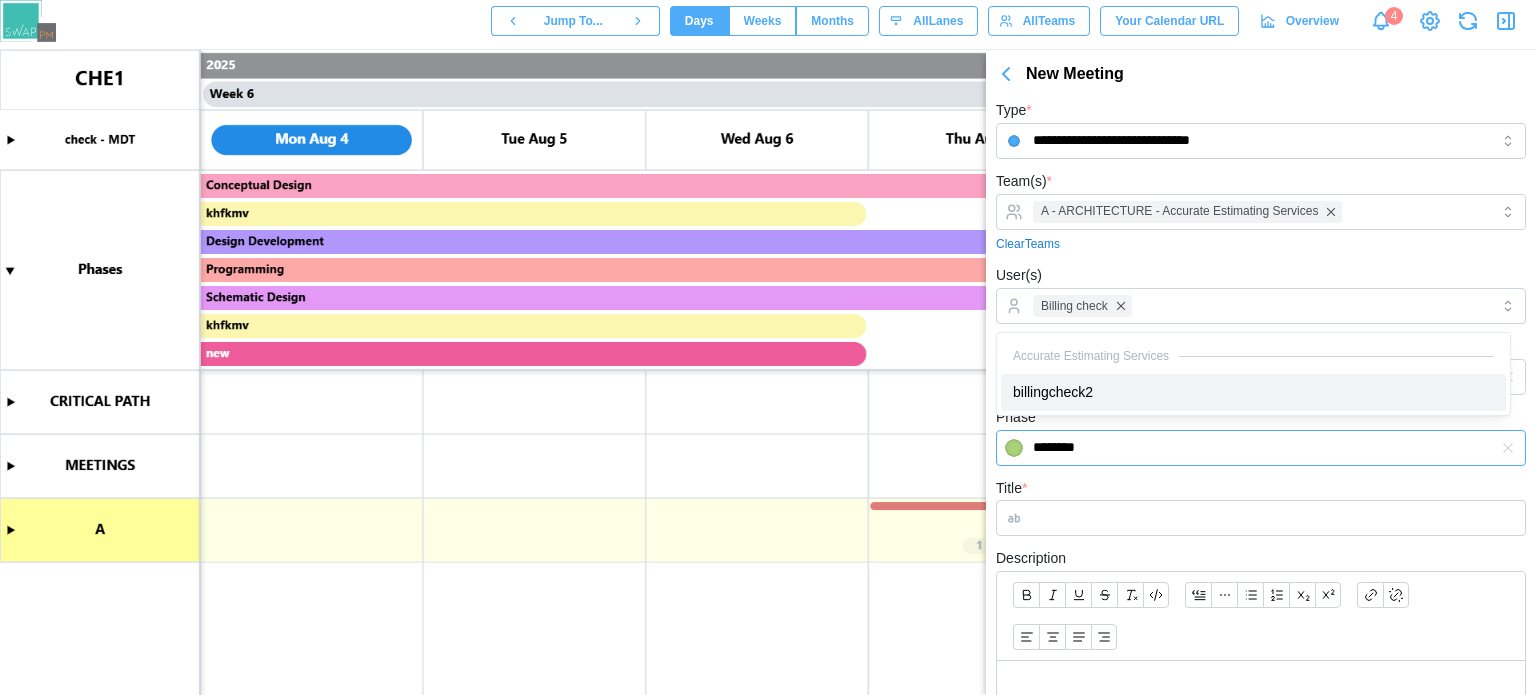 click on "********" at bounding box center (1261, 448) 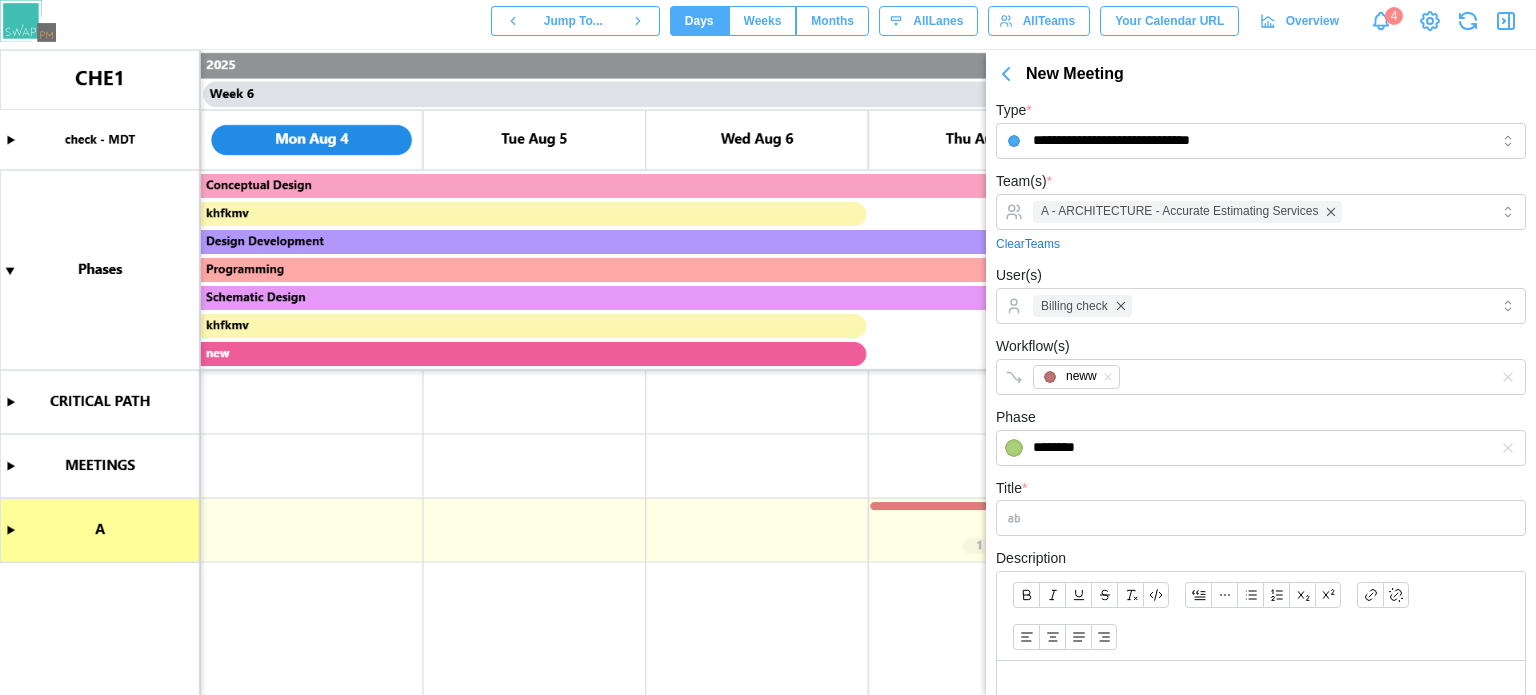 click on "**********" at bounding box center (1261, 549) 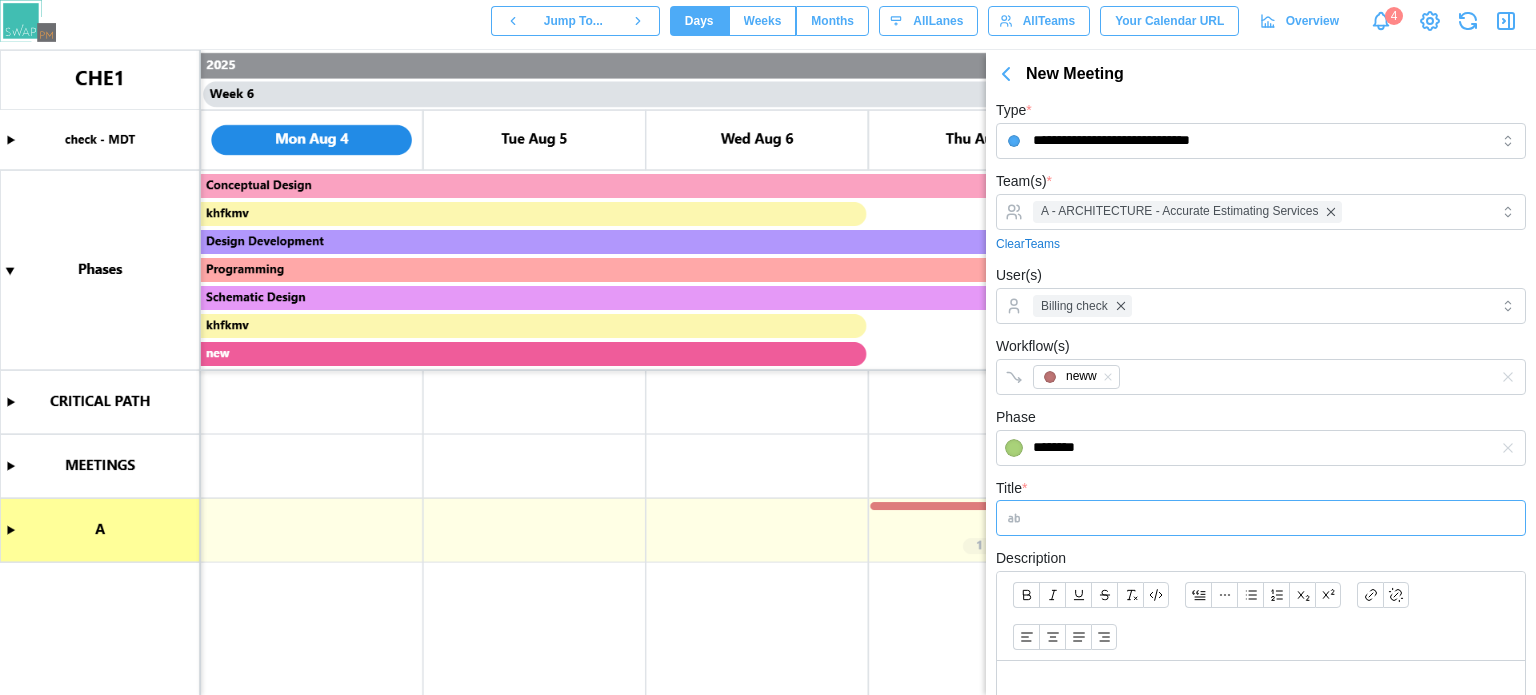click on "Title  *" at bounding box center (1261, 518) 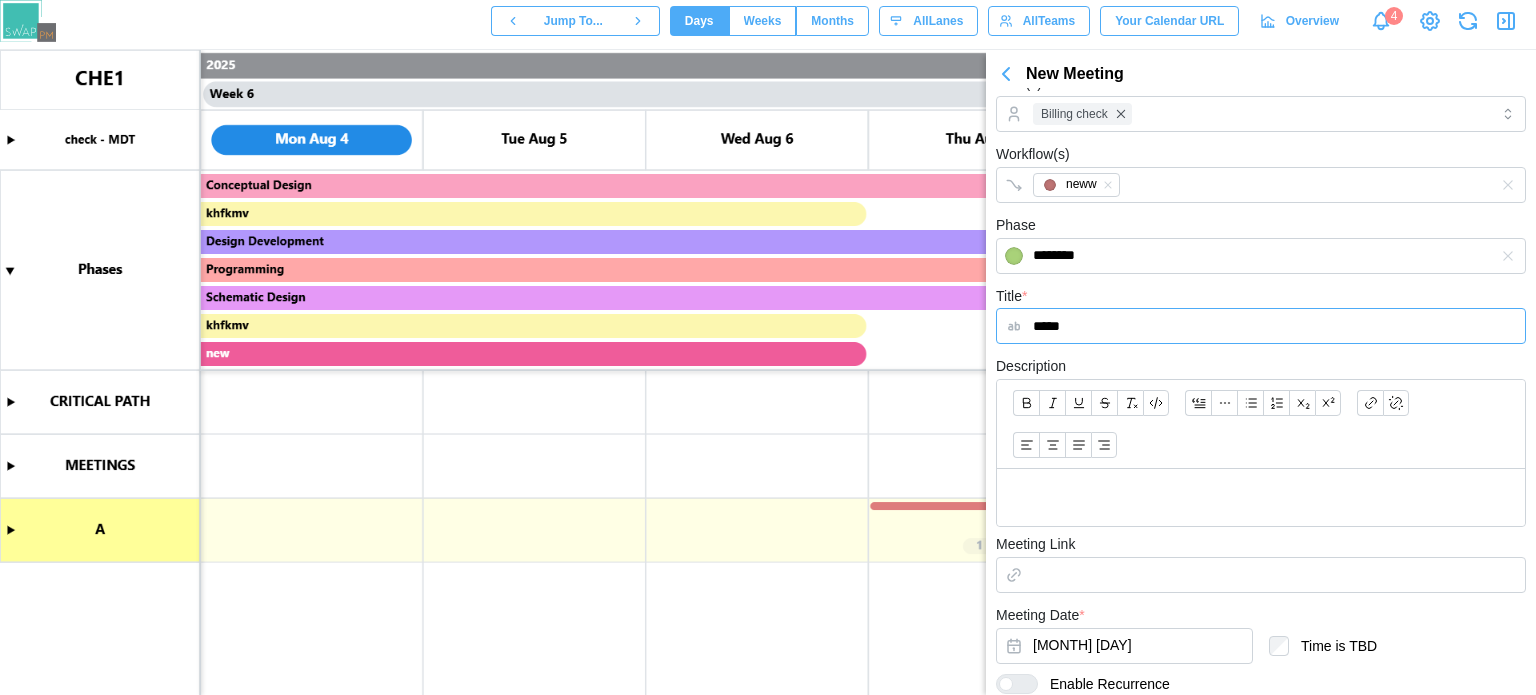 scroll, scrollTop: 313, scrollLeft: 0, axis: vertical 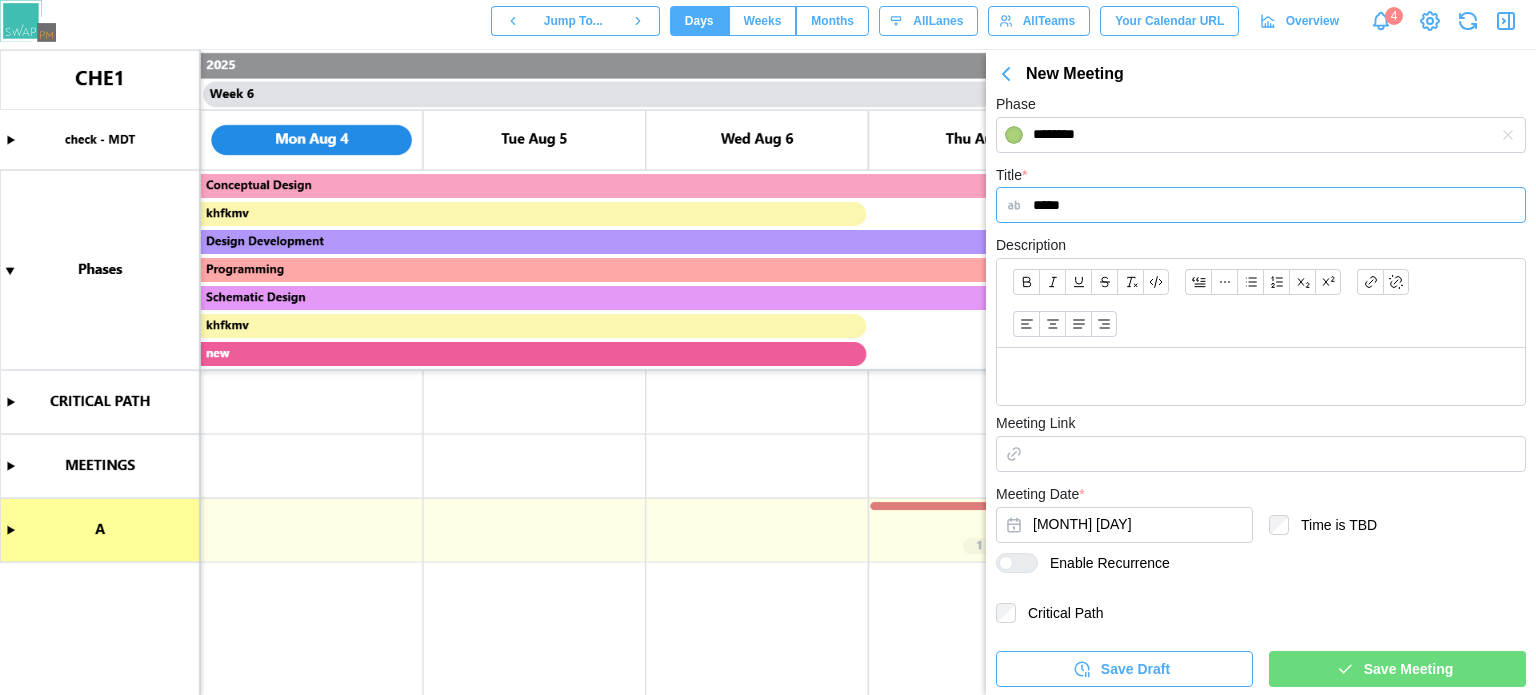 type on "*****" 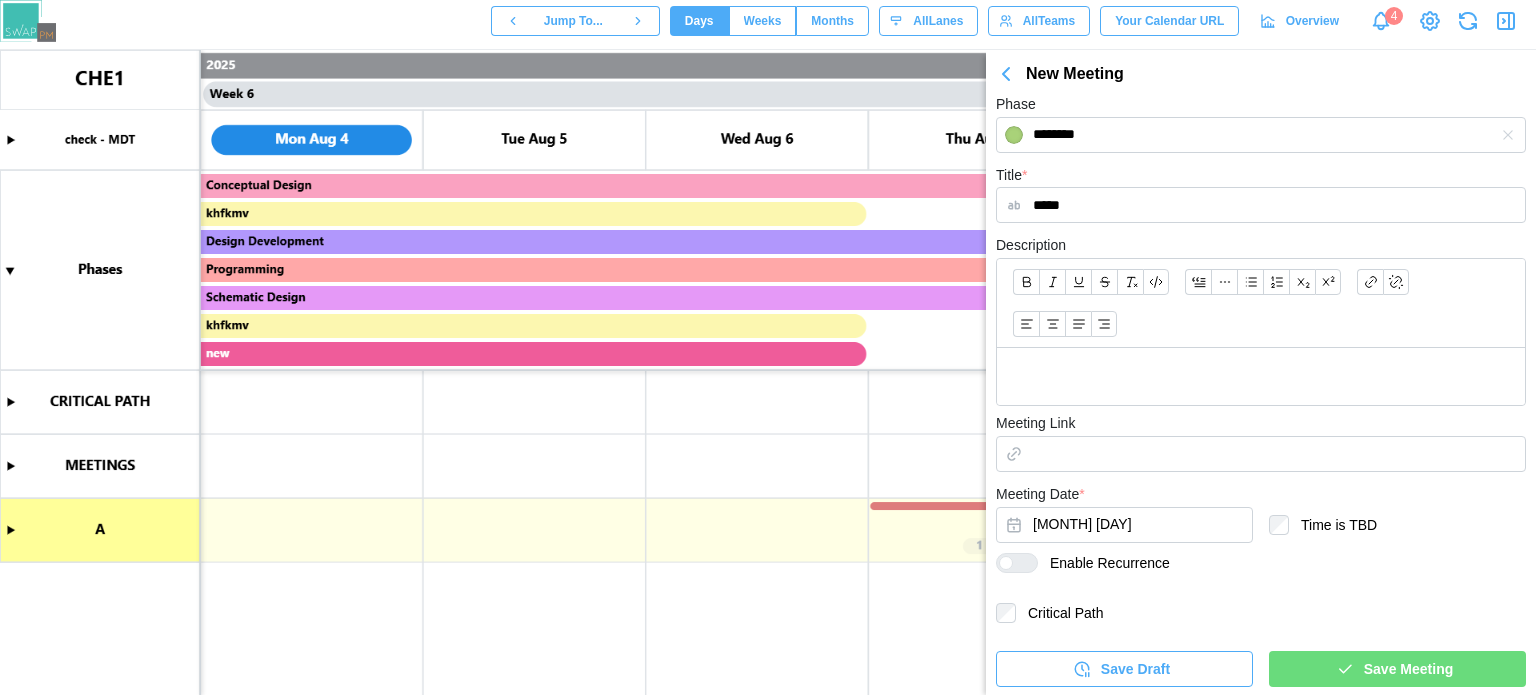click at bounding box center [1261, 376] 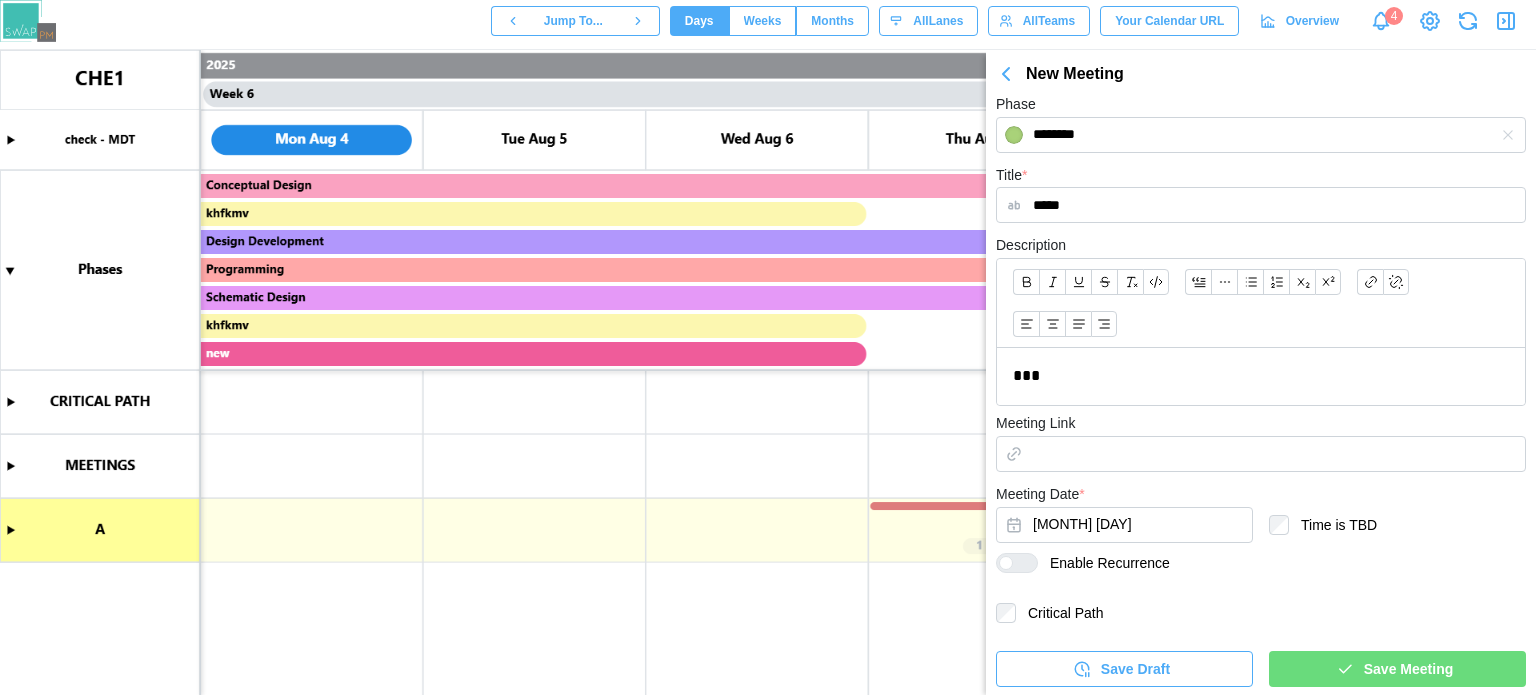 click on "Enable Recurrence" at bounding box center [1104, 563] 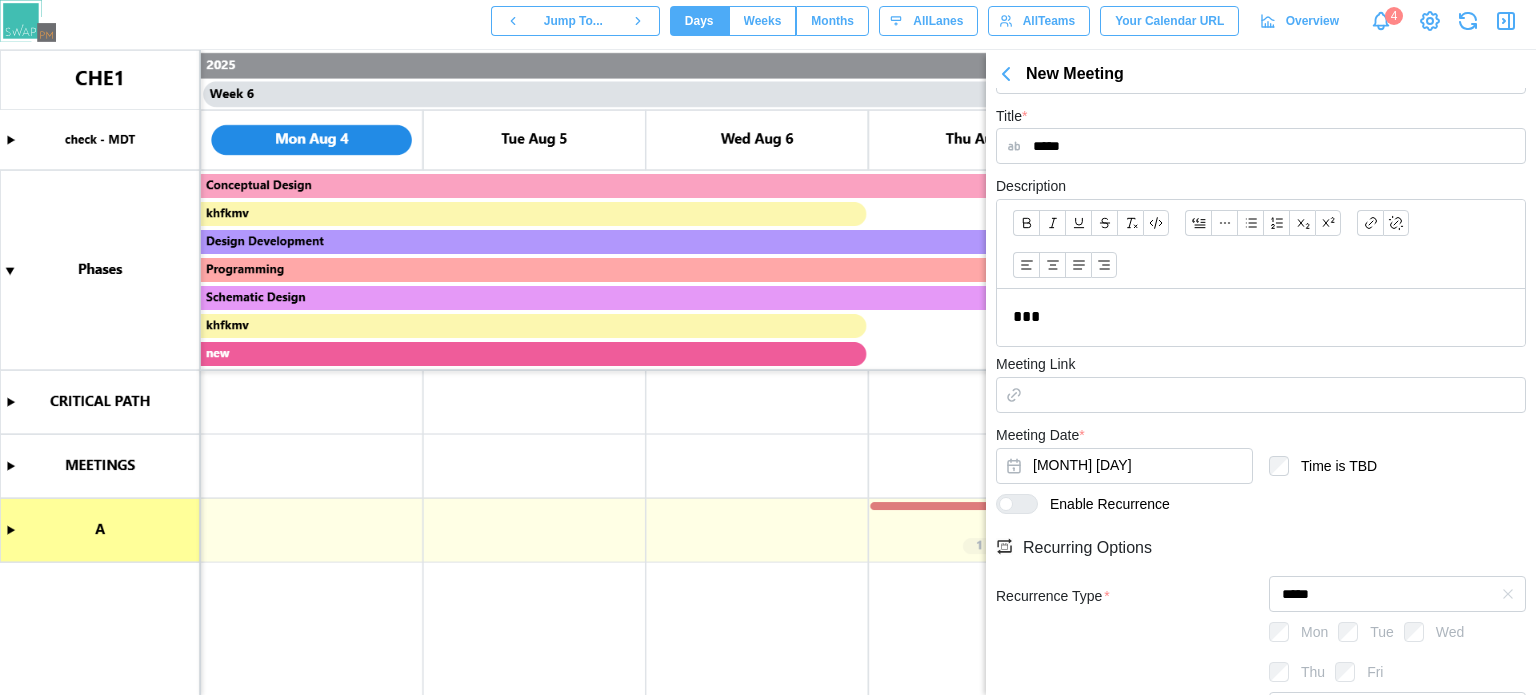 scroll, scrollTop: 518, scrollLeft: 0, axis: vertical 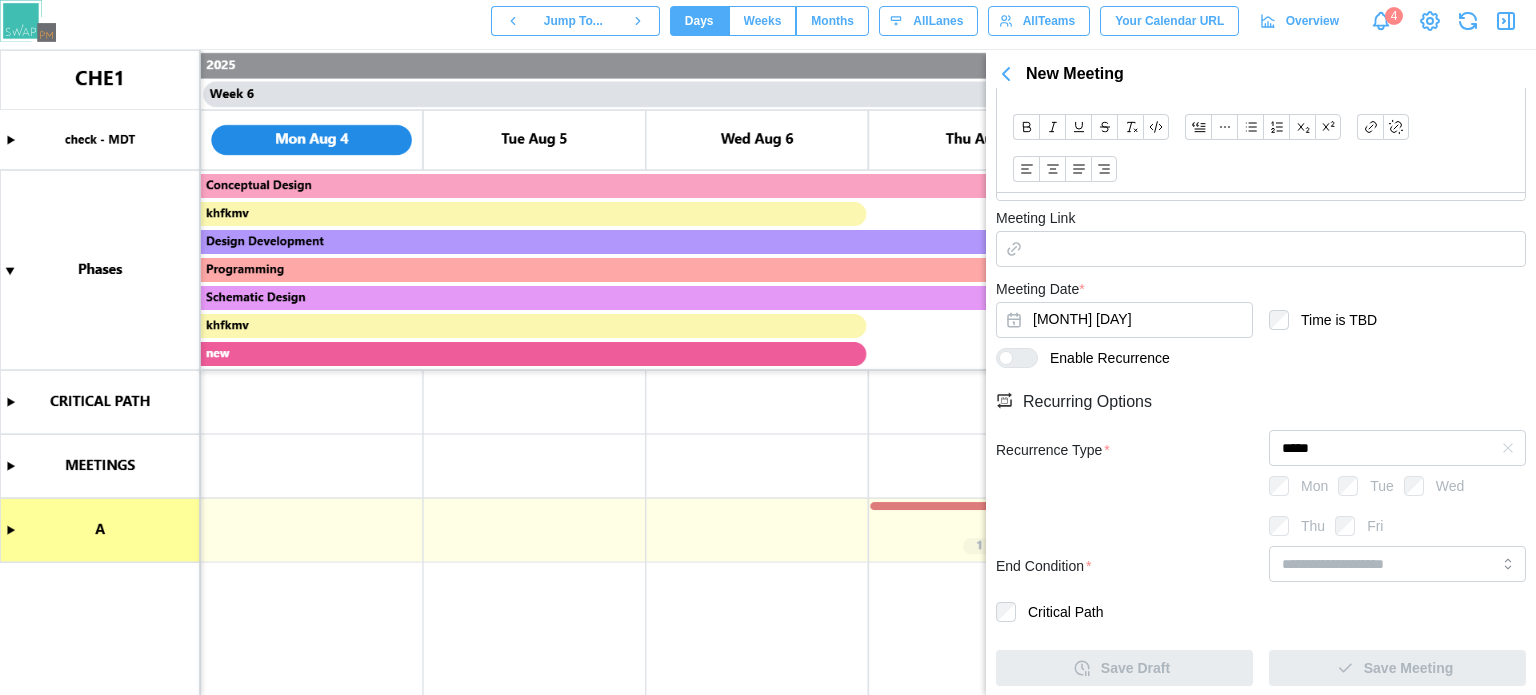 click at bounding box center (1397, 569) 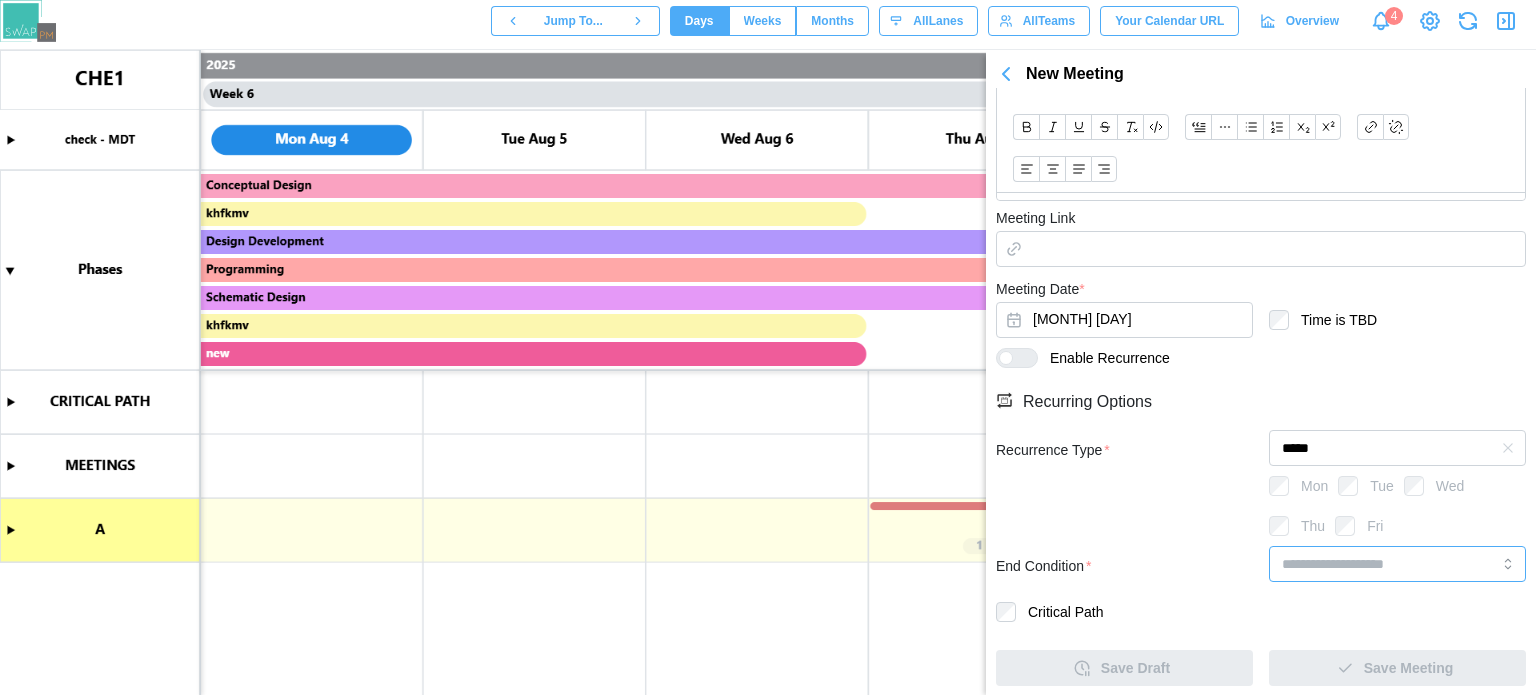 click at bounding box center [1397, 564] 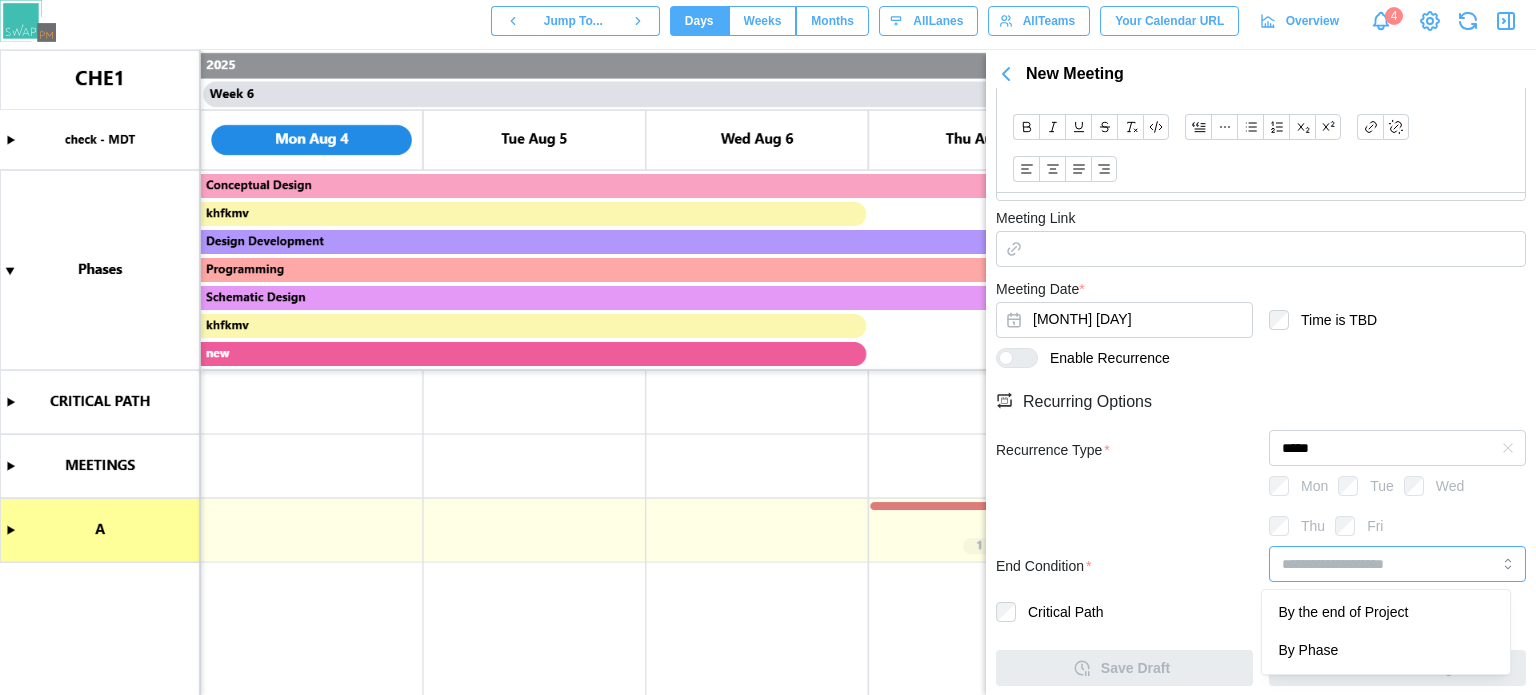 type on "**********" 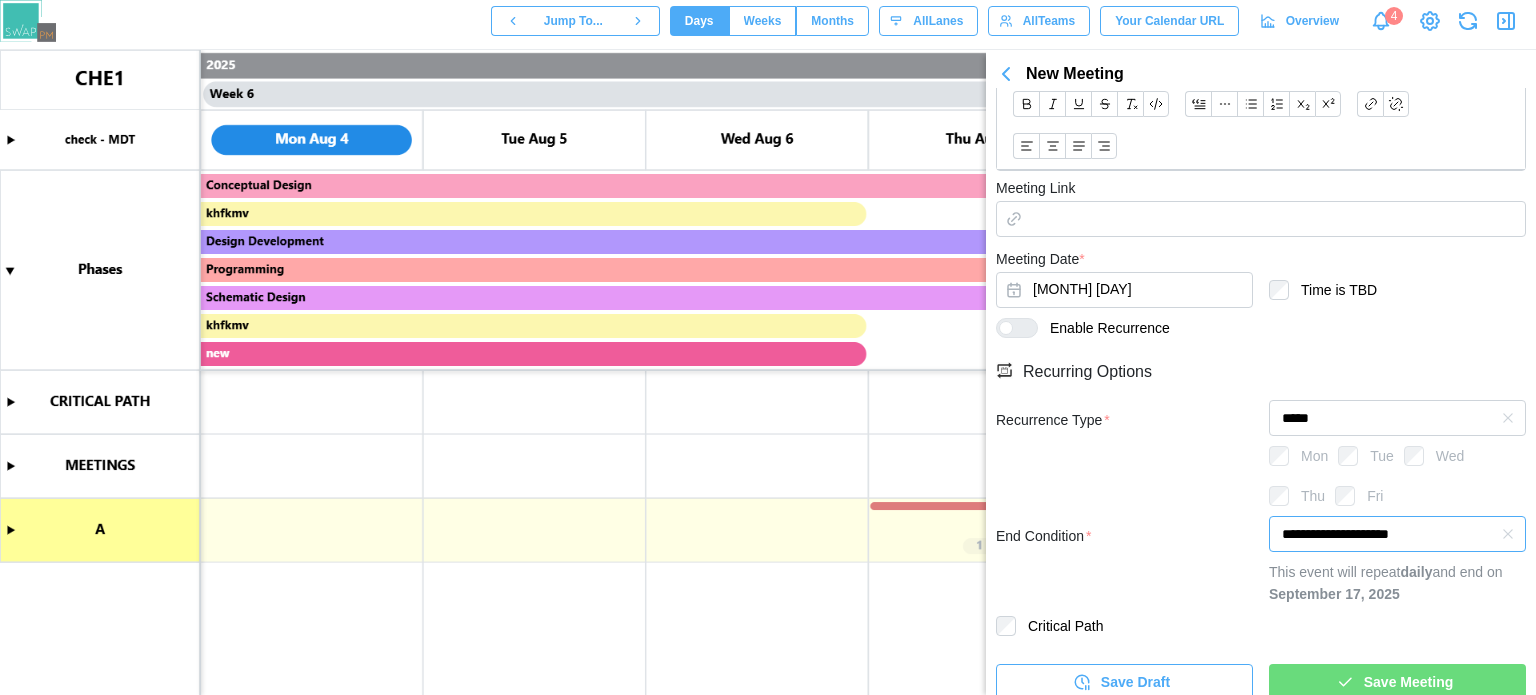 scroll, scrollTop: 561, scrollLeft: 0, axis: vertical 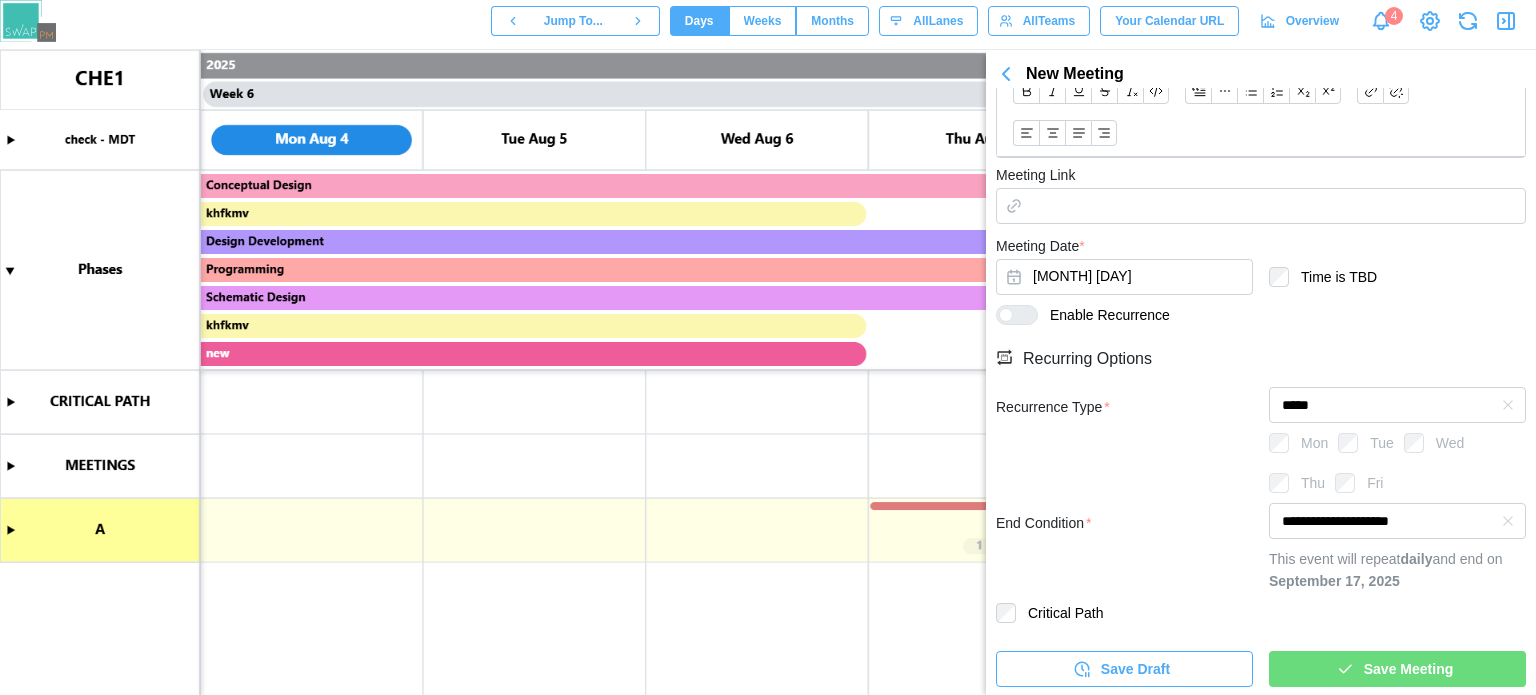 click on "Save   Meeting" at bounding box center [1408, 669] 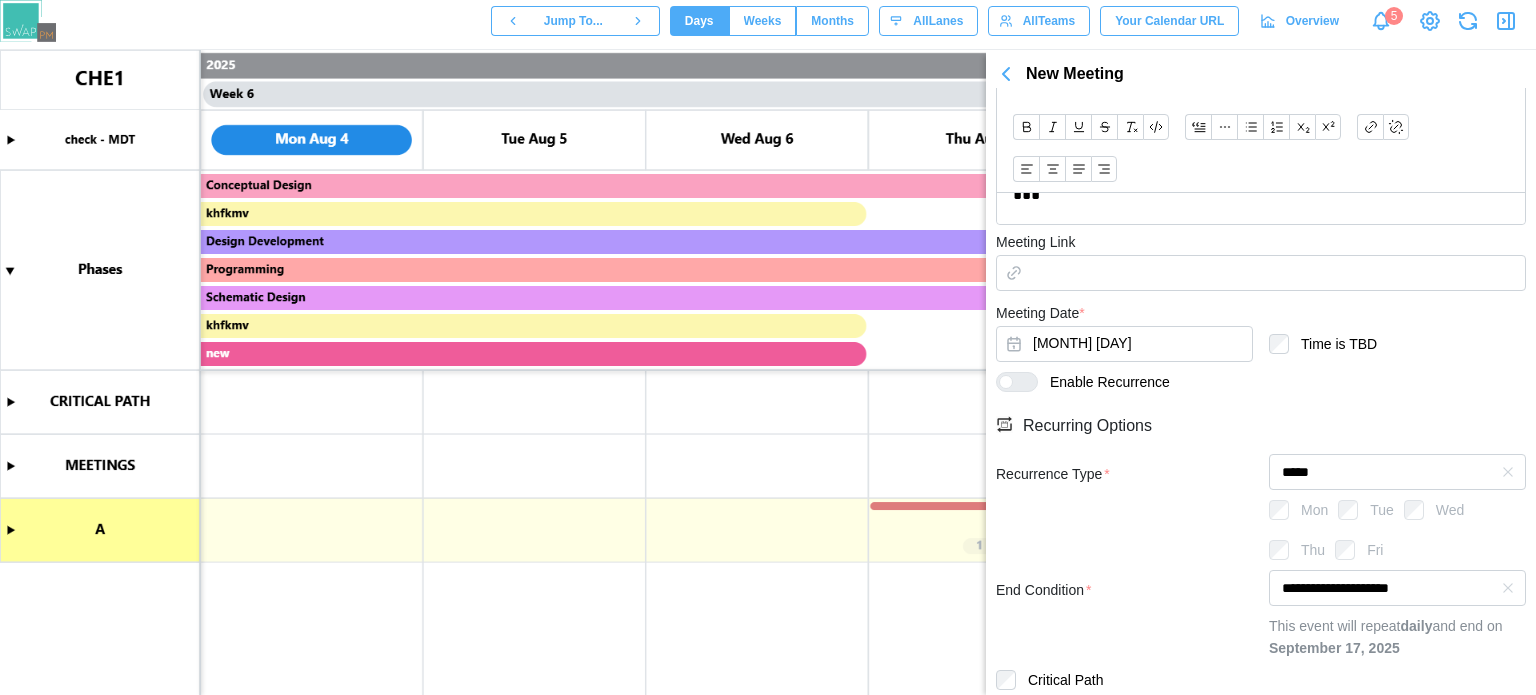 scroll, scrollTop: 561, scrollLeft: 0, axis: vertical 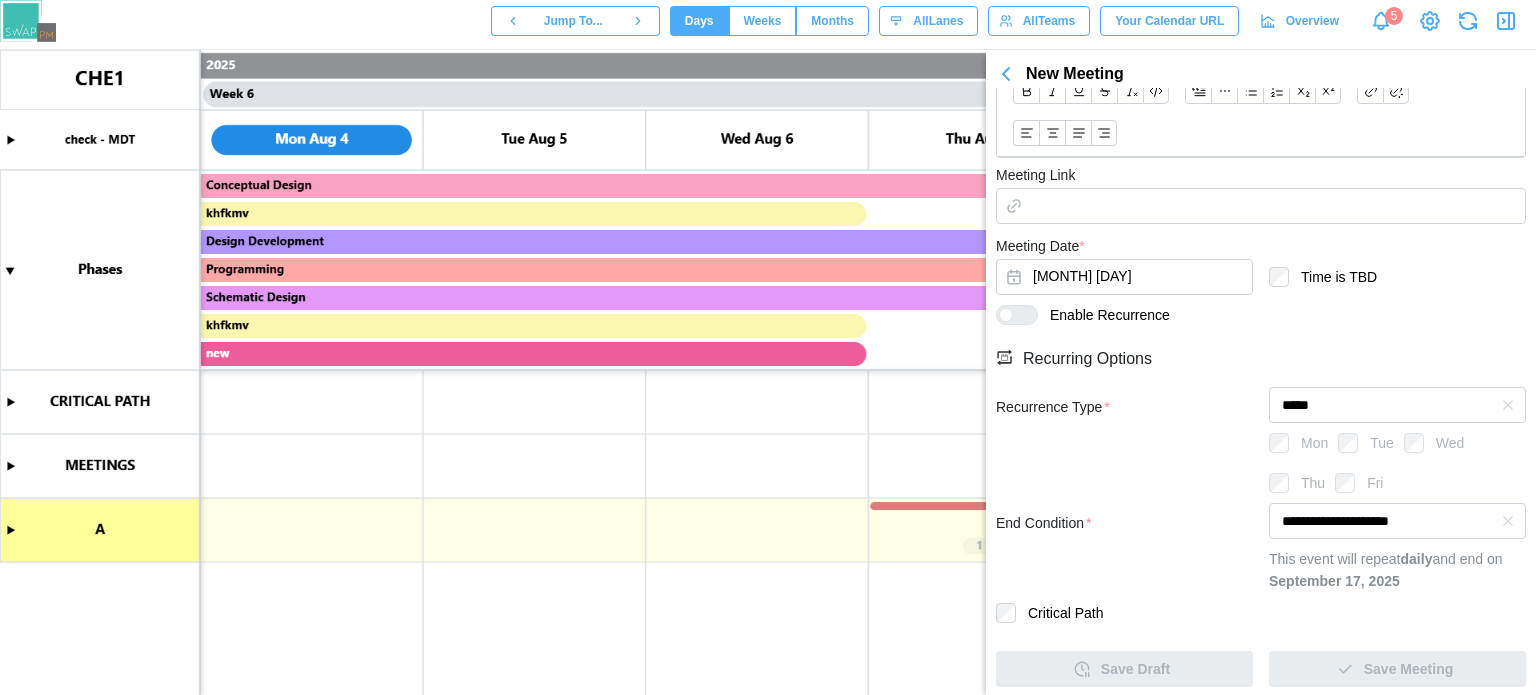 click on "Save Draft Save   Meeting" at bounding box center (1261, 661) 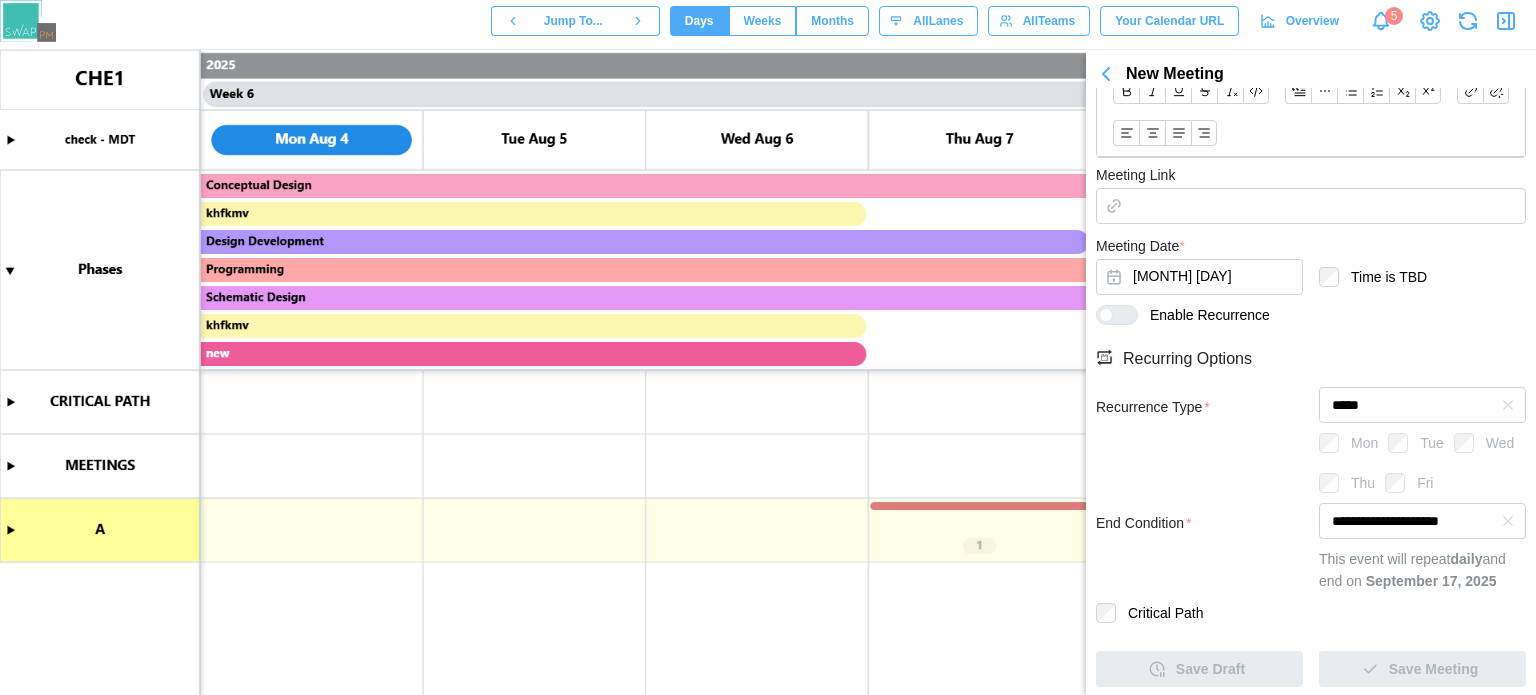 scroll, scrollTop: 2239, scrollLeft: 0, axis: vertical 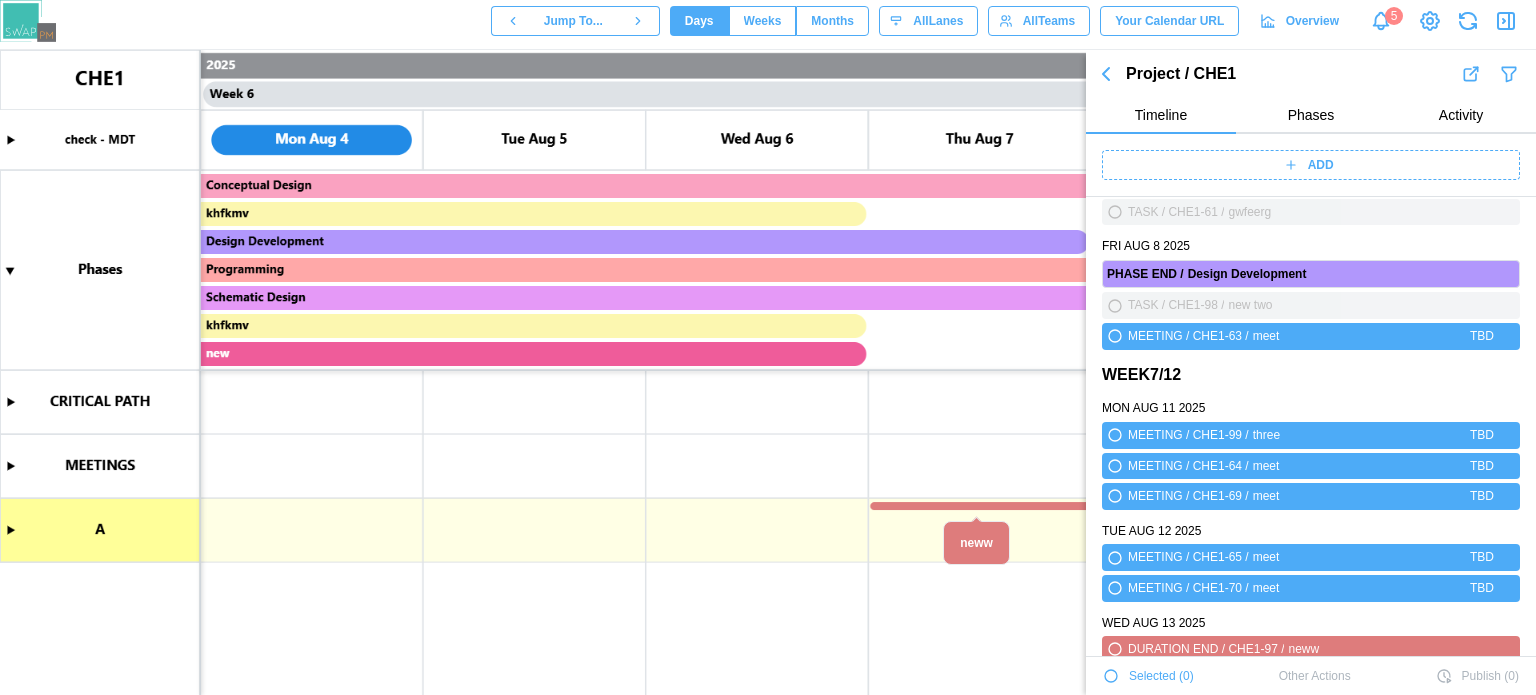 click at bounding box center [768, 372] 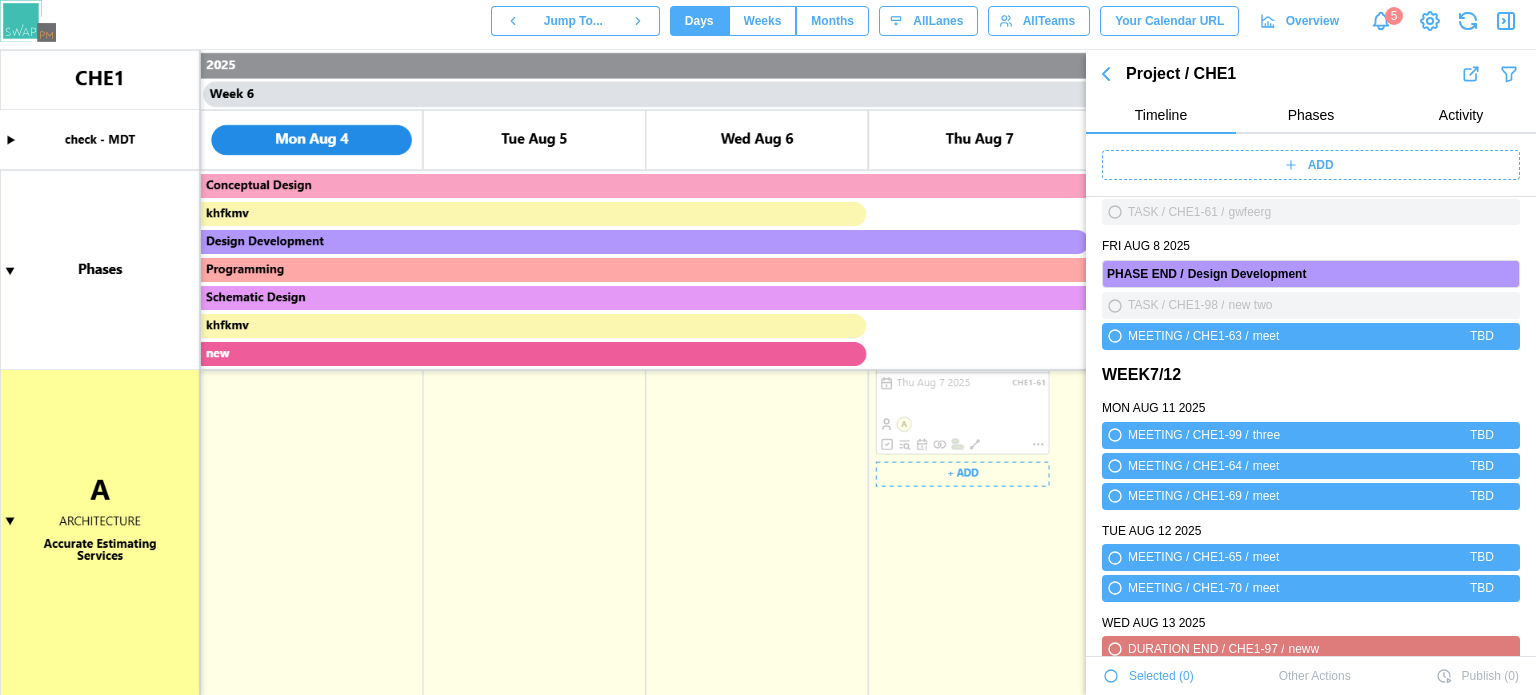 scroll, scrollTop: 100, scrollLeft: 0, axis: vertical 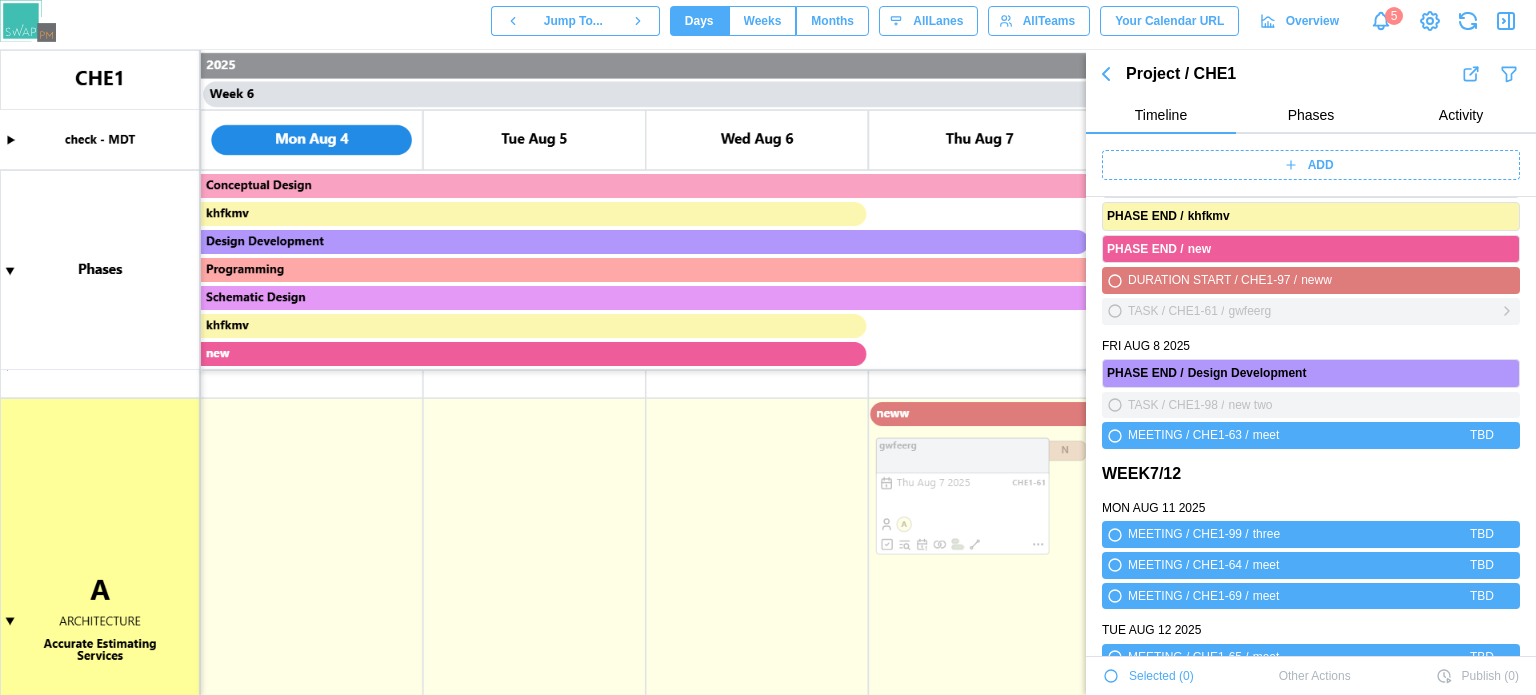 click 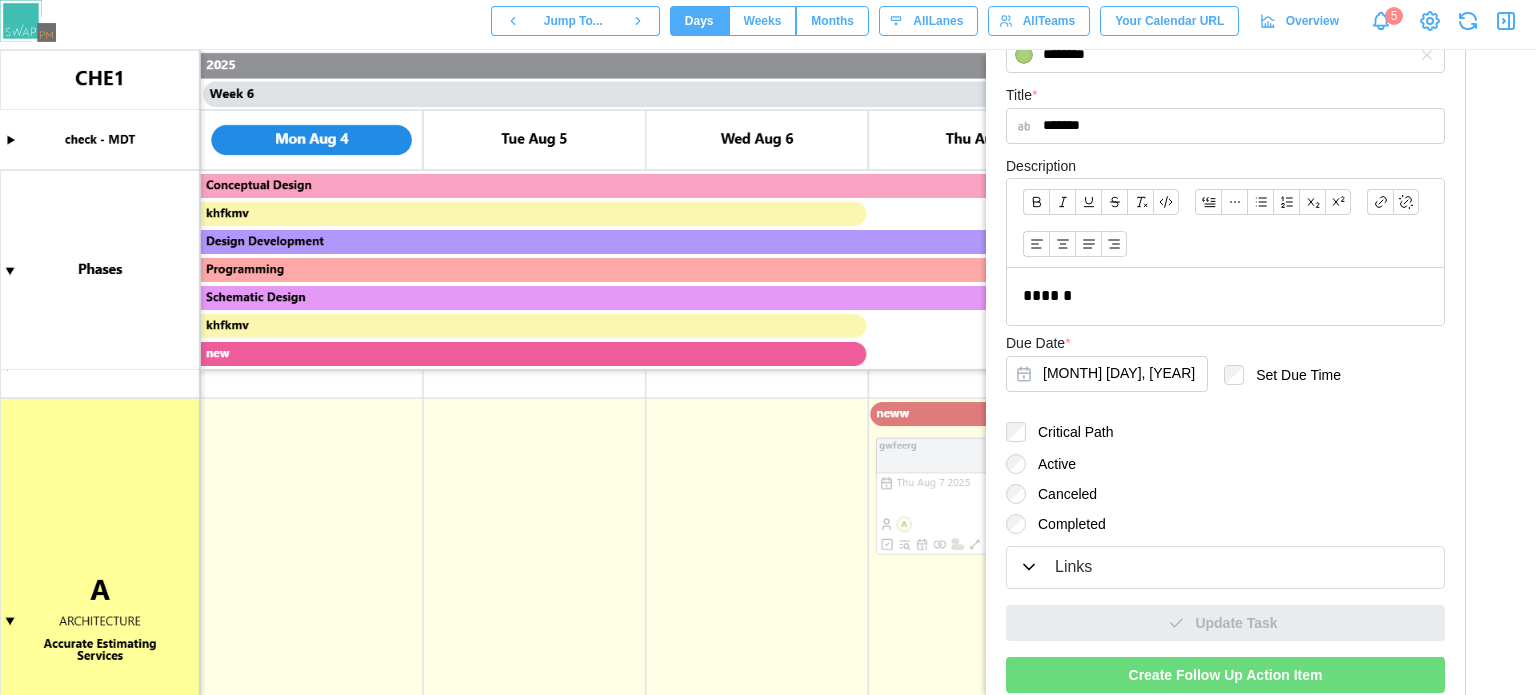 scroll, scrollTop: 393, scrollLeft: 0, axis: vertical 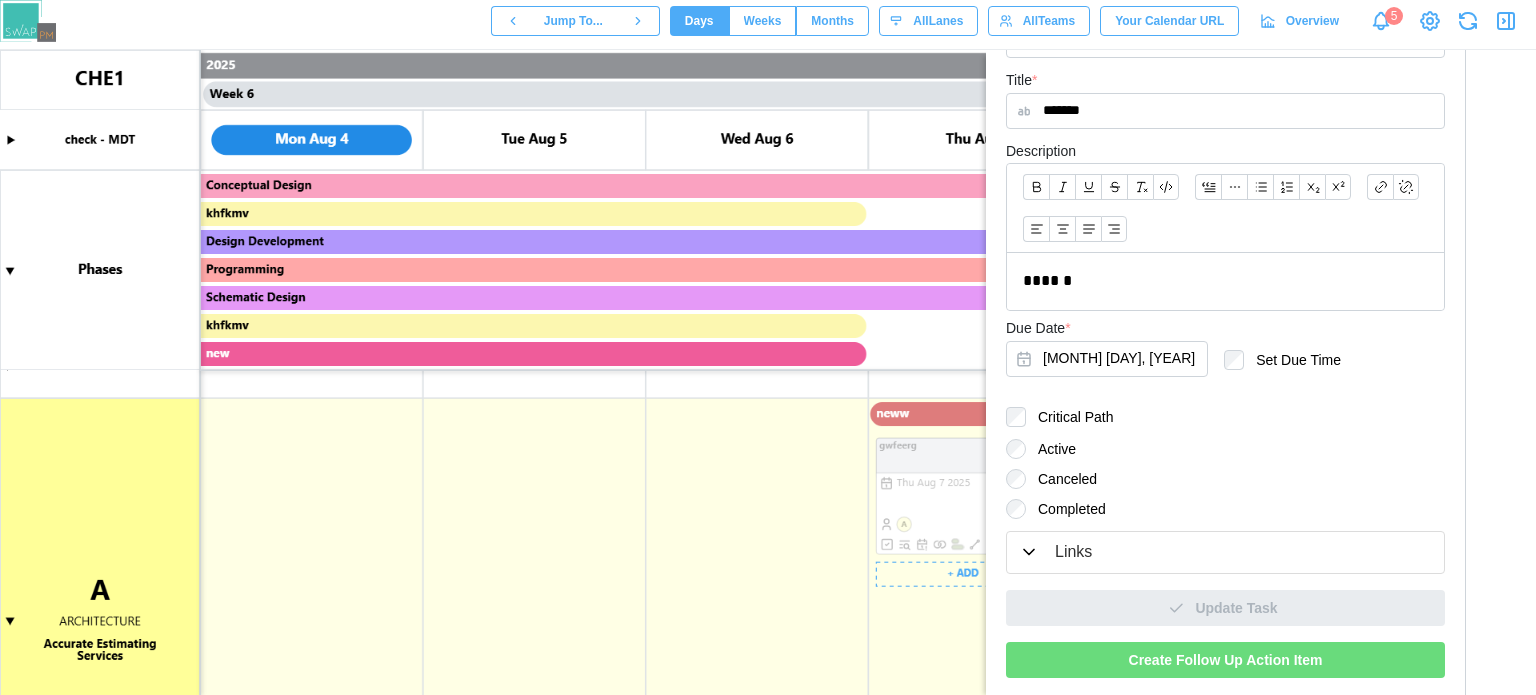 click at bounding box center (768, 372) 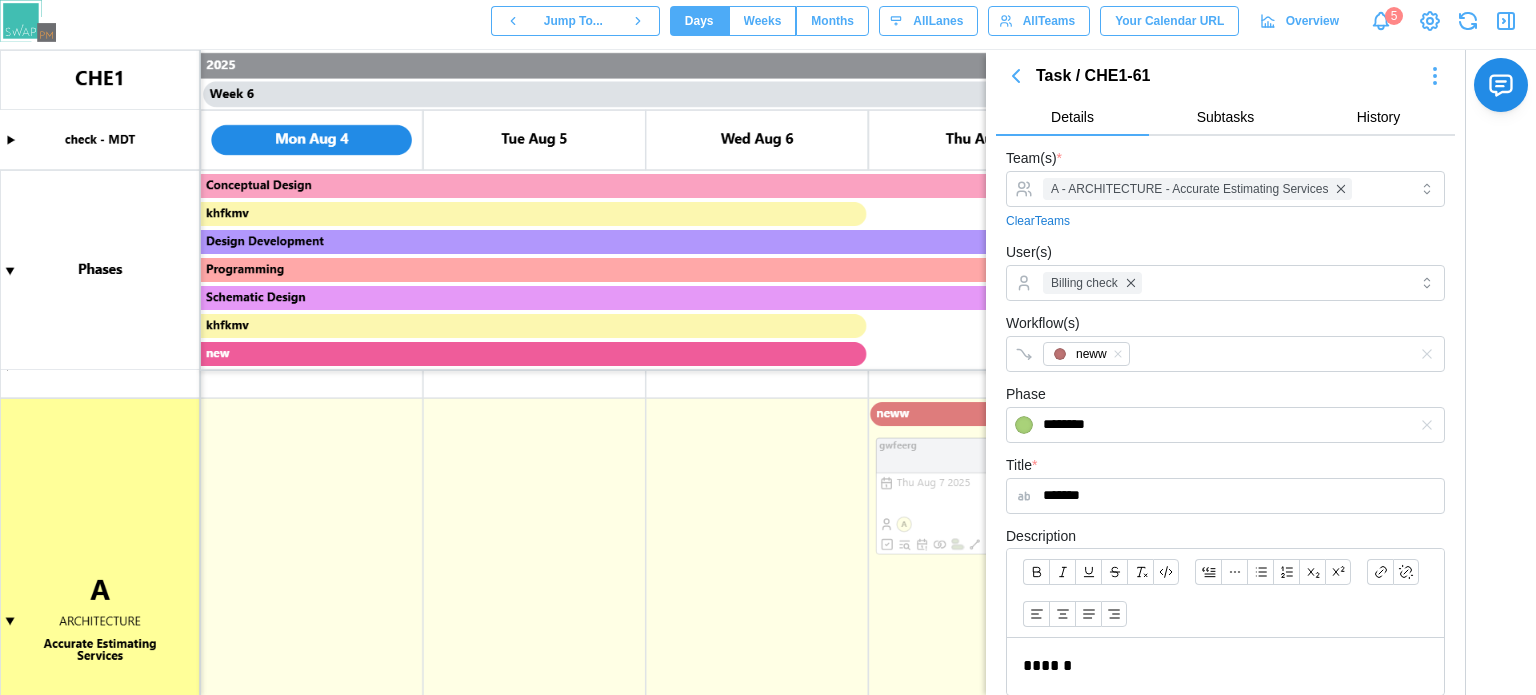 scroll, scrollTop: 0, scrollLeft: 0, axis: both 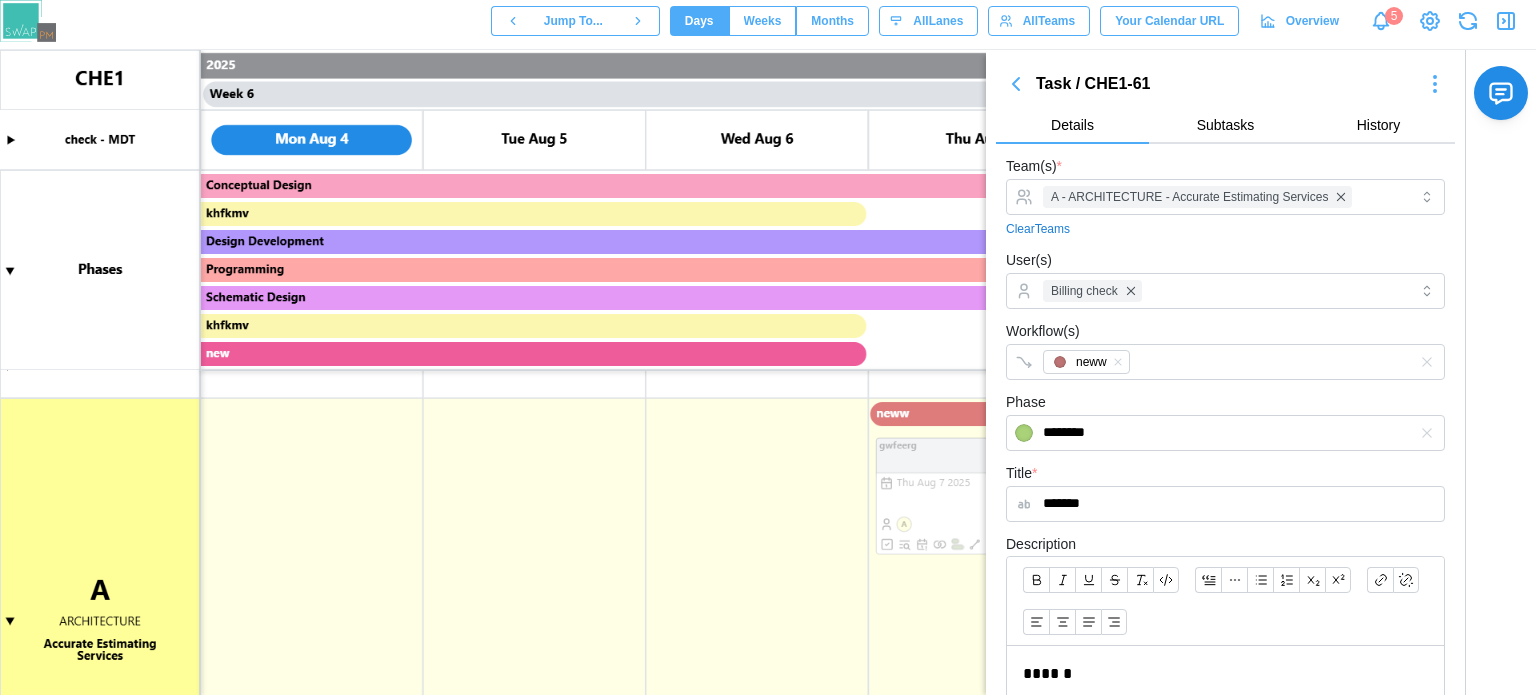 click 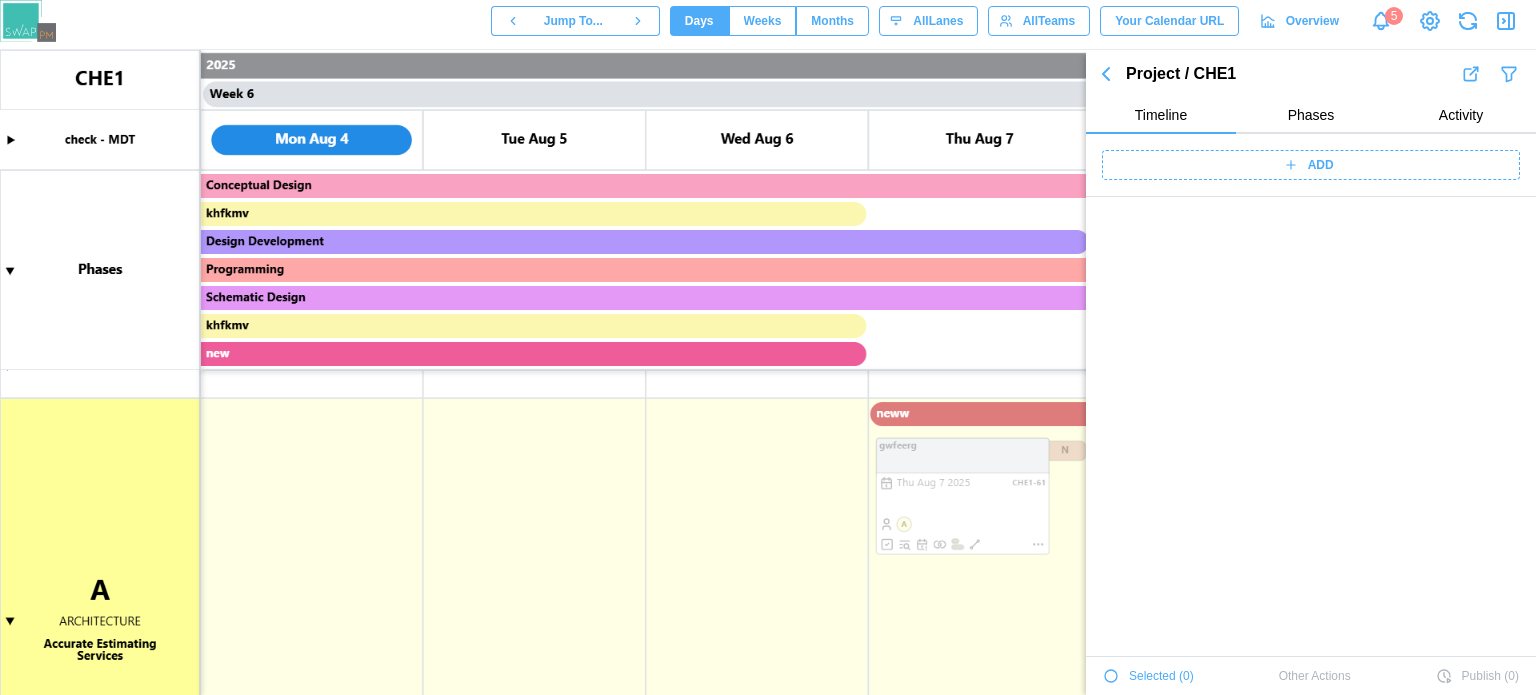 scroll, scrollTop: 2239, scrollLeft: 0, axis: vertical 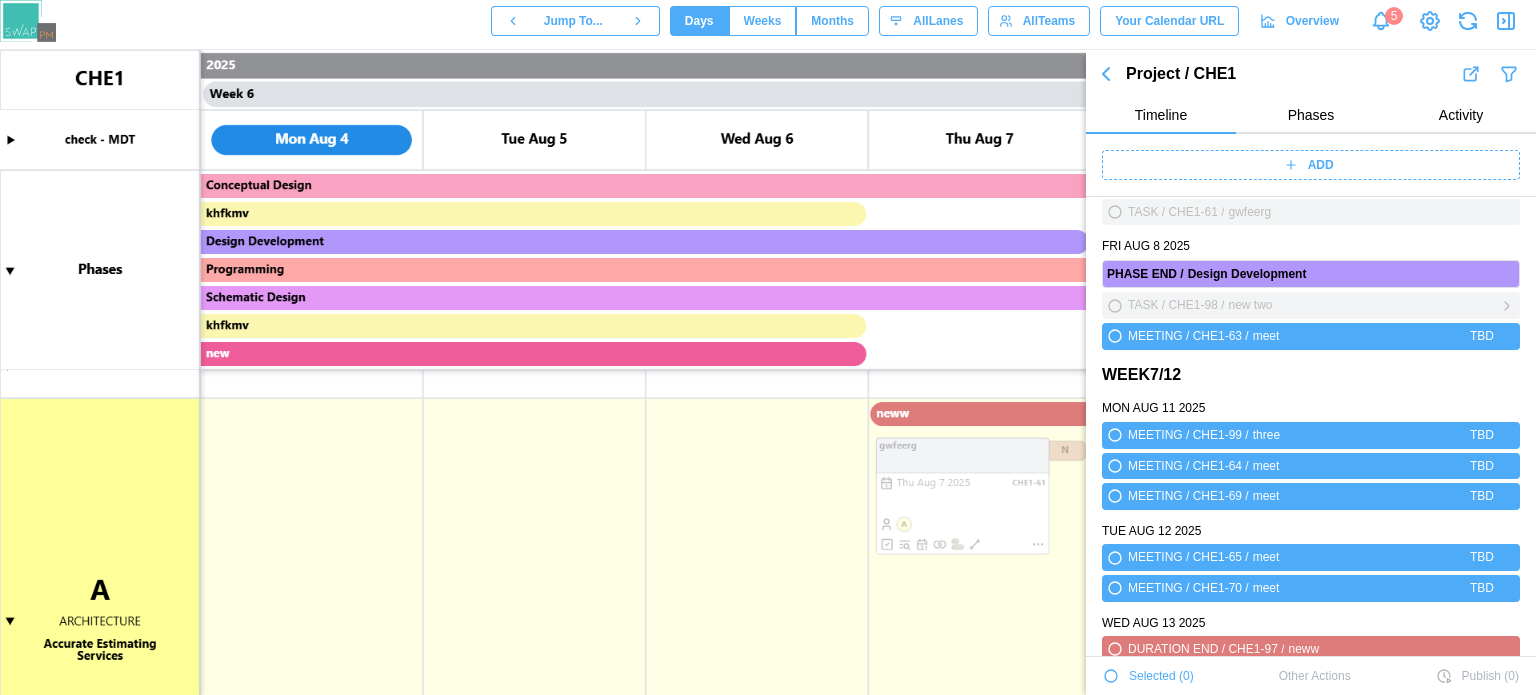click 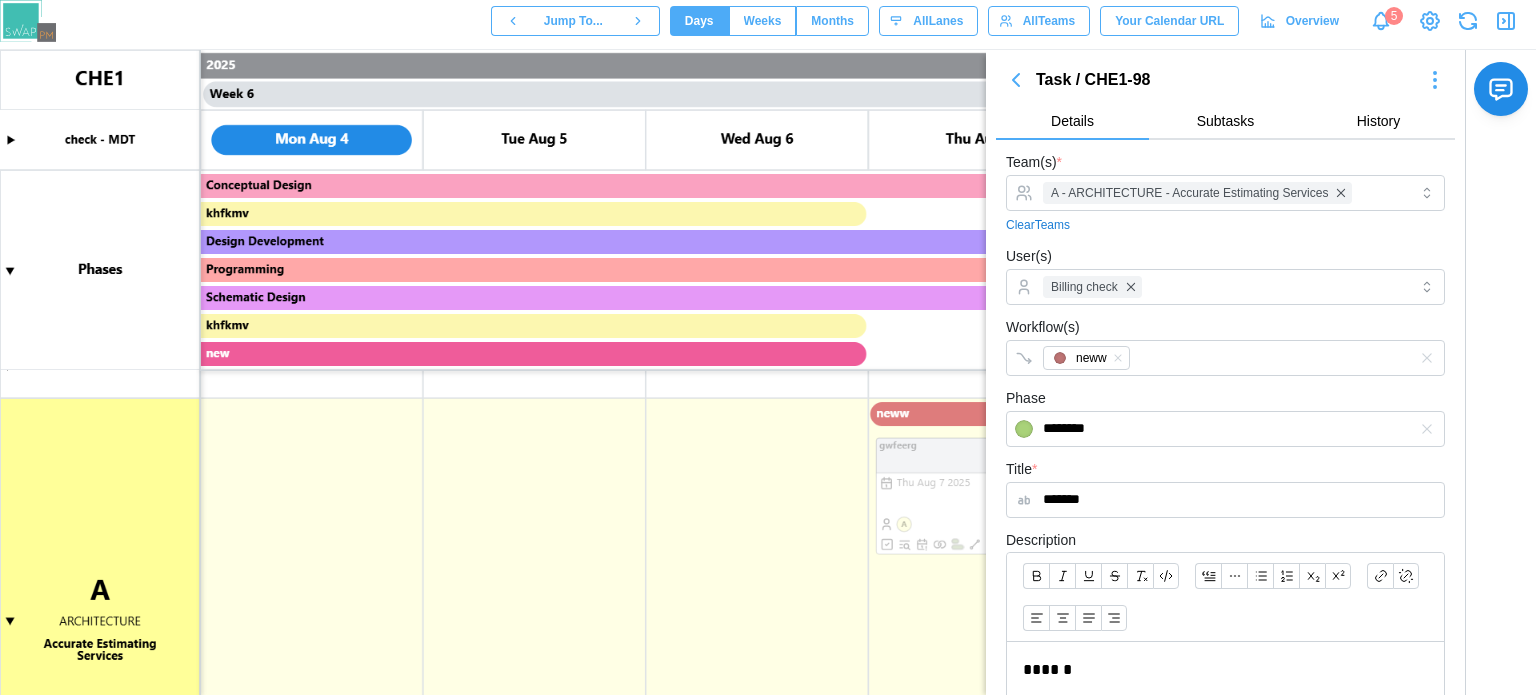 scroll, scrollTop: 0, scrollLeft: 0, axis: both 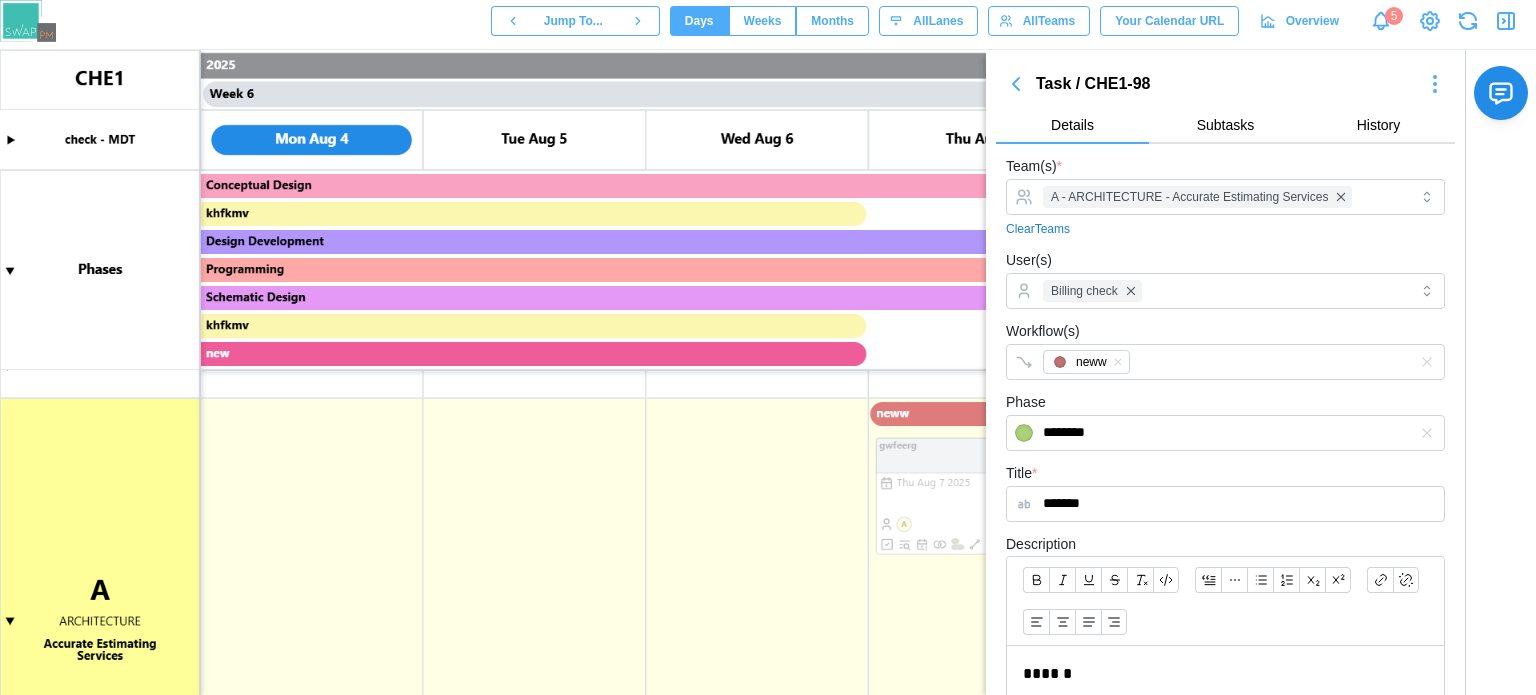 click 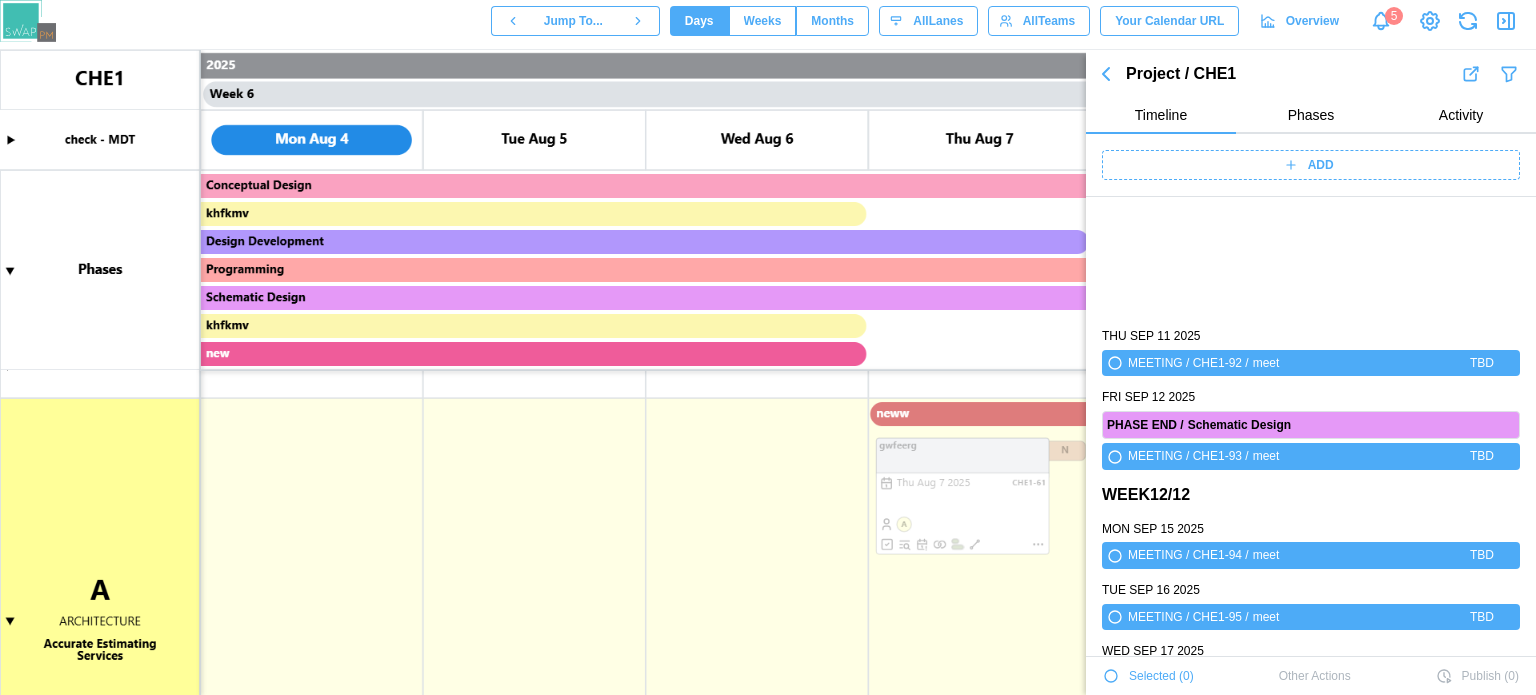 scroll, scrollTop: 4164, scrollLeft: 0, axis: vertical 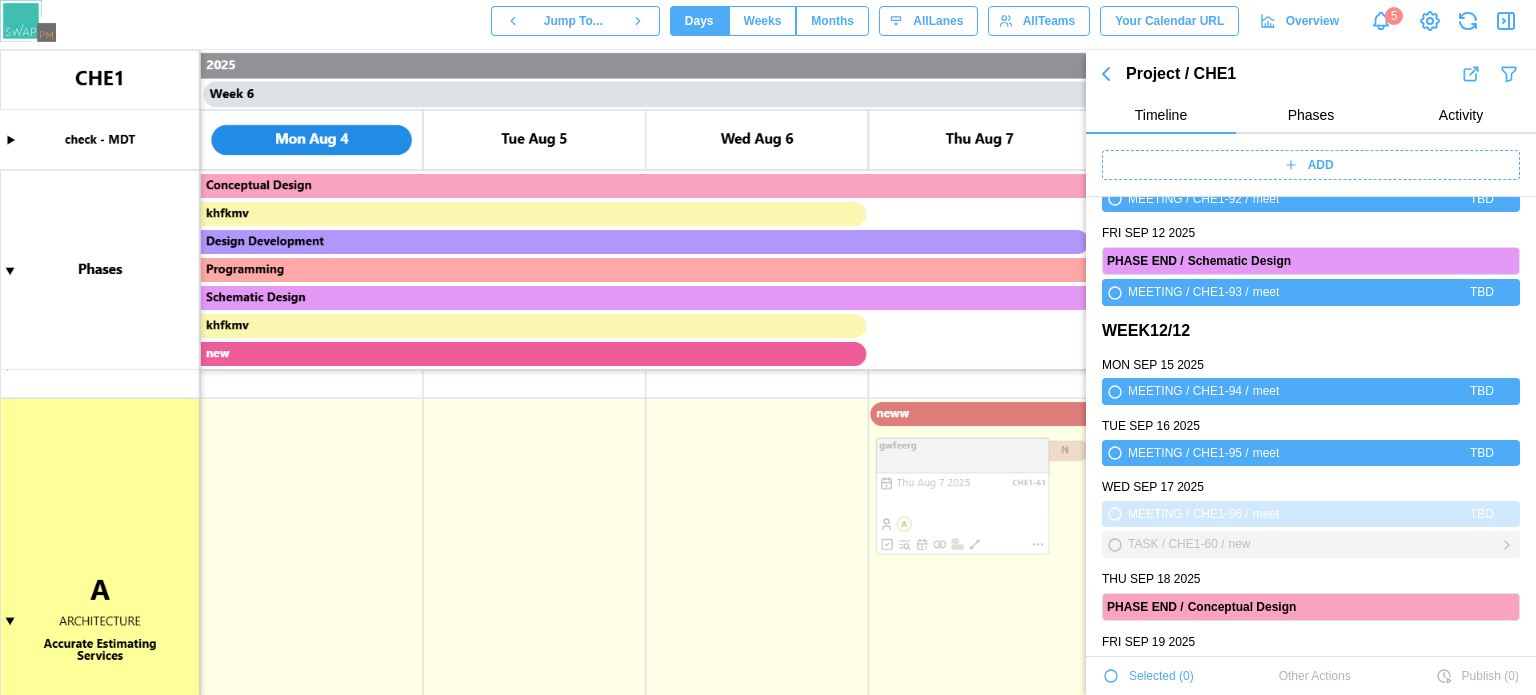 click 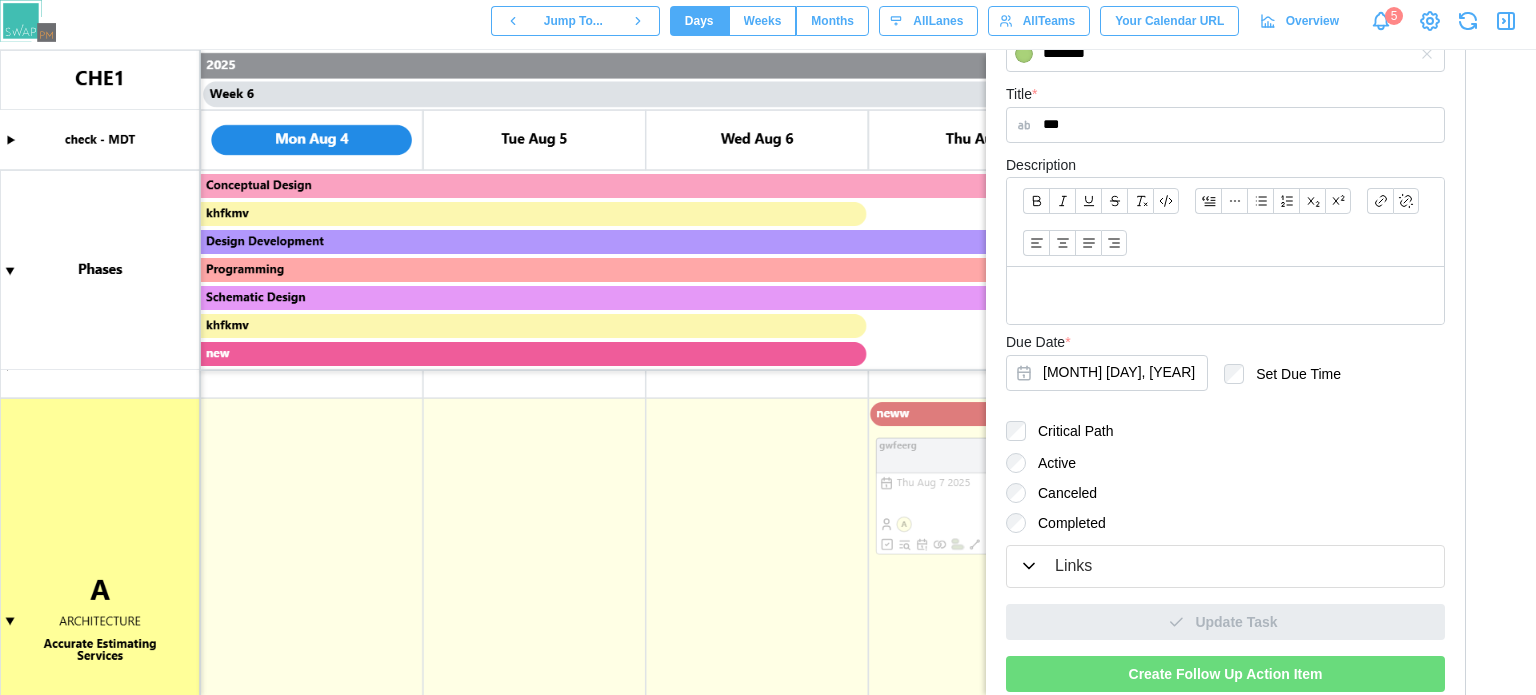 scroll, scrollTop: 393, scrollLeft: 0, axis: vertical 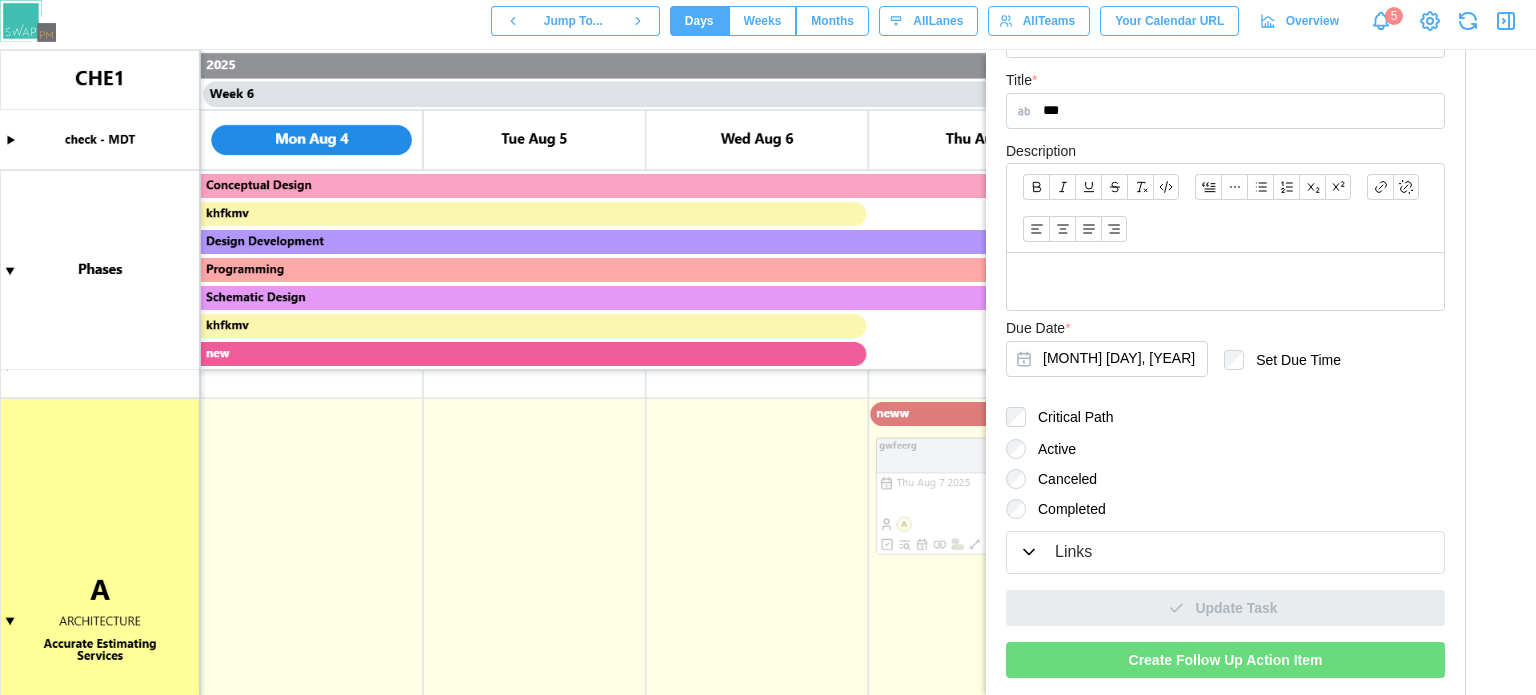 click on "Create Follow Up Action Item" at bounding box center [1226, 660] 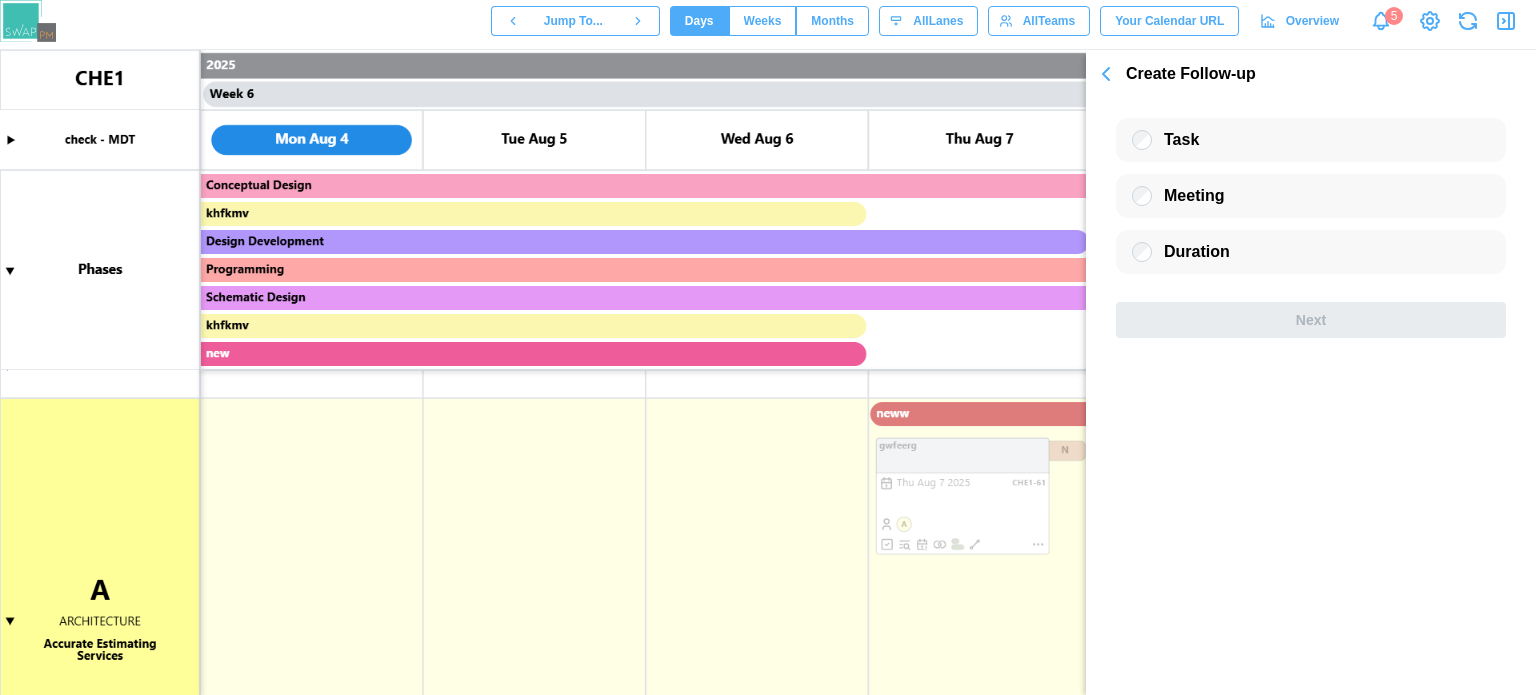 scroll, scrollTop: 0, scrollLeft: 0, axis: both 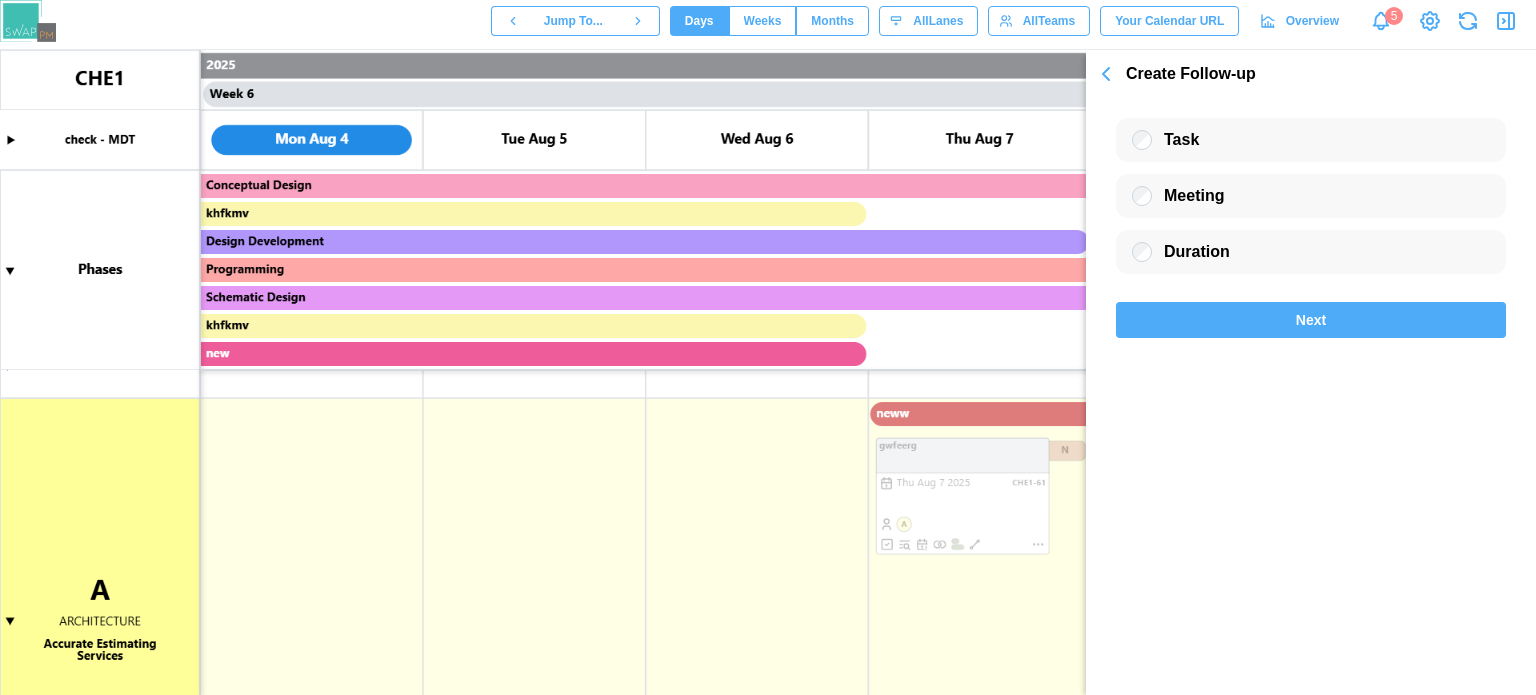 click on "Next" at bounding box center [1311, 320] 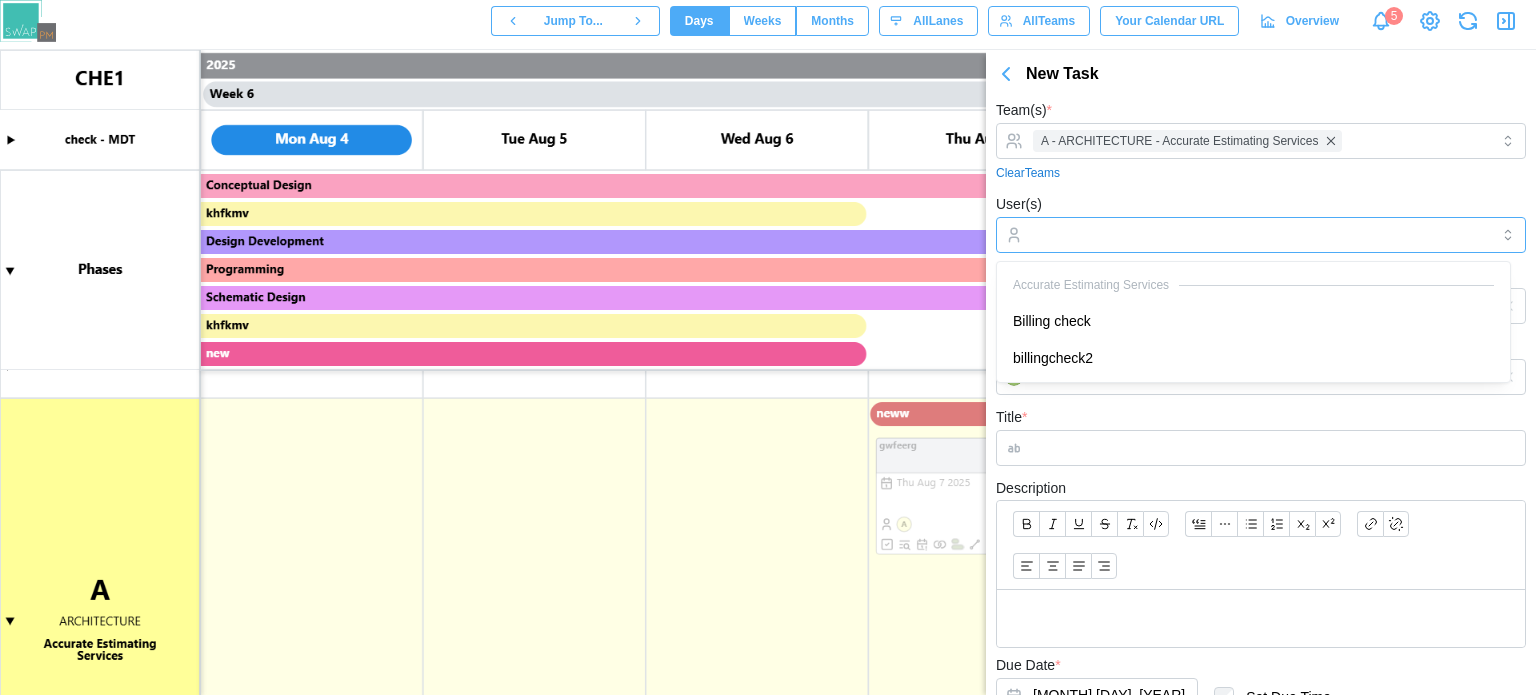 click on "User(s)" at bounding box center (1261, 235) 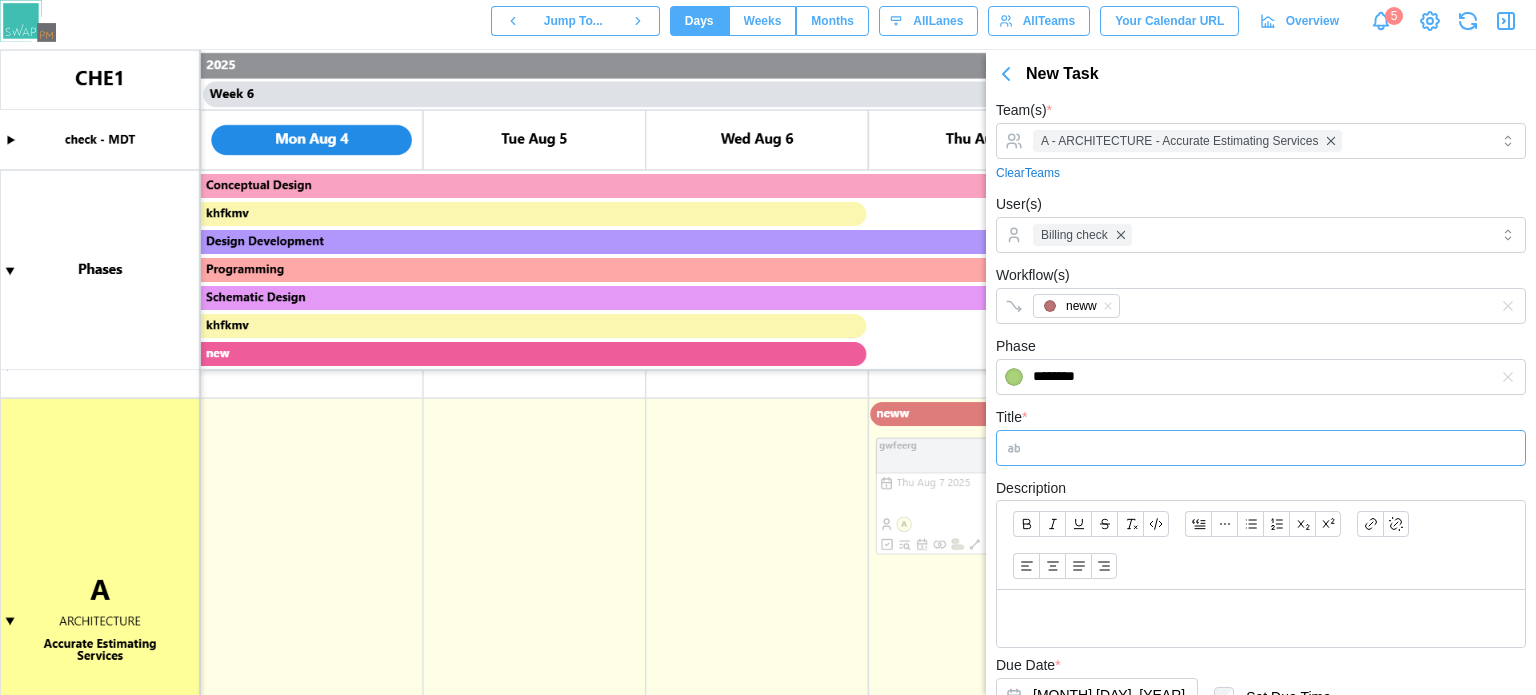 click on "Title  *" at bounding box center (1261, 448) 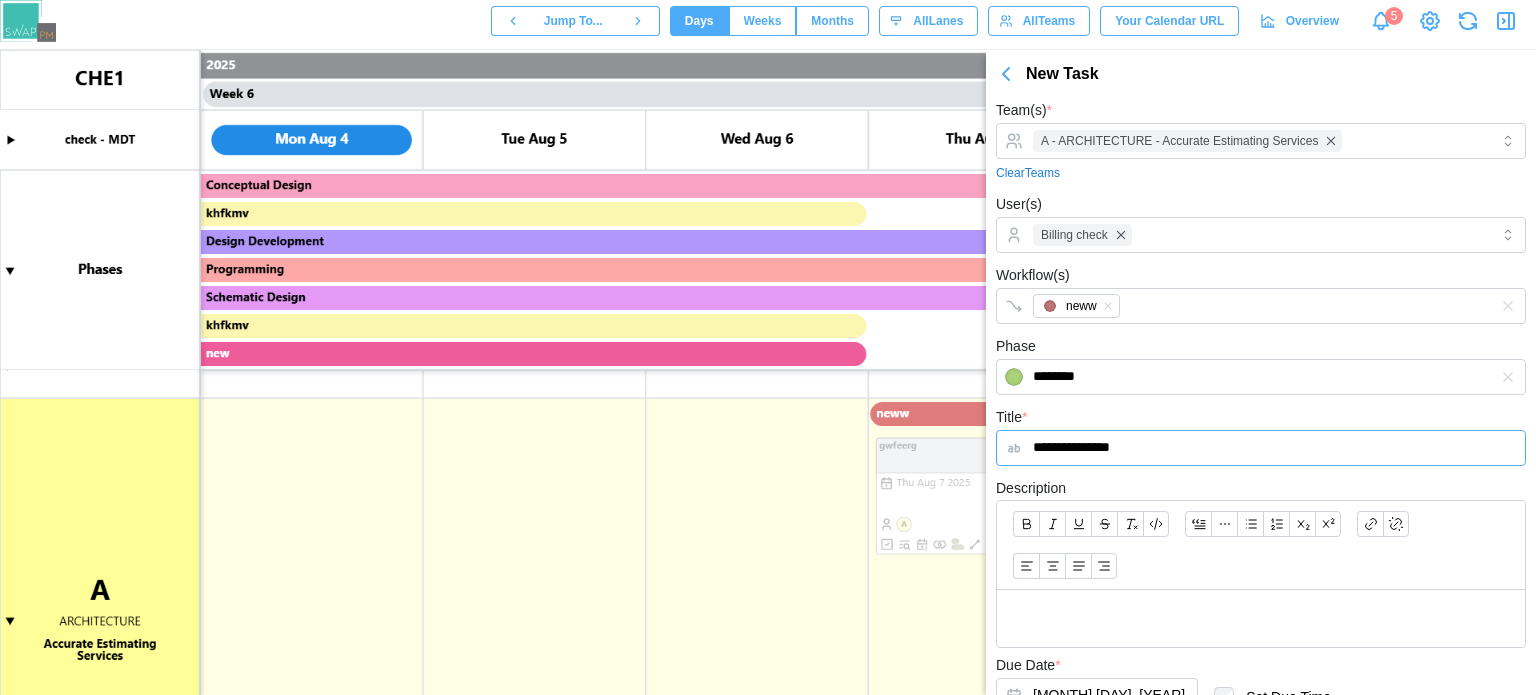 click on "**********" at bounding box center (1261, 448) 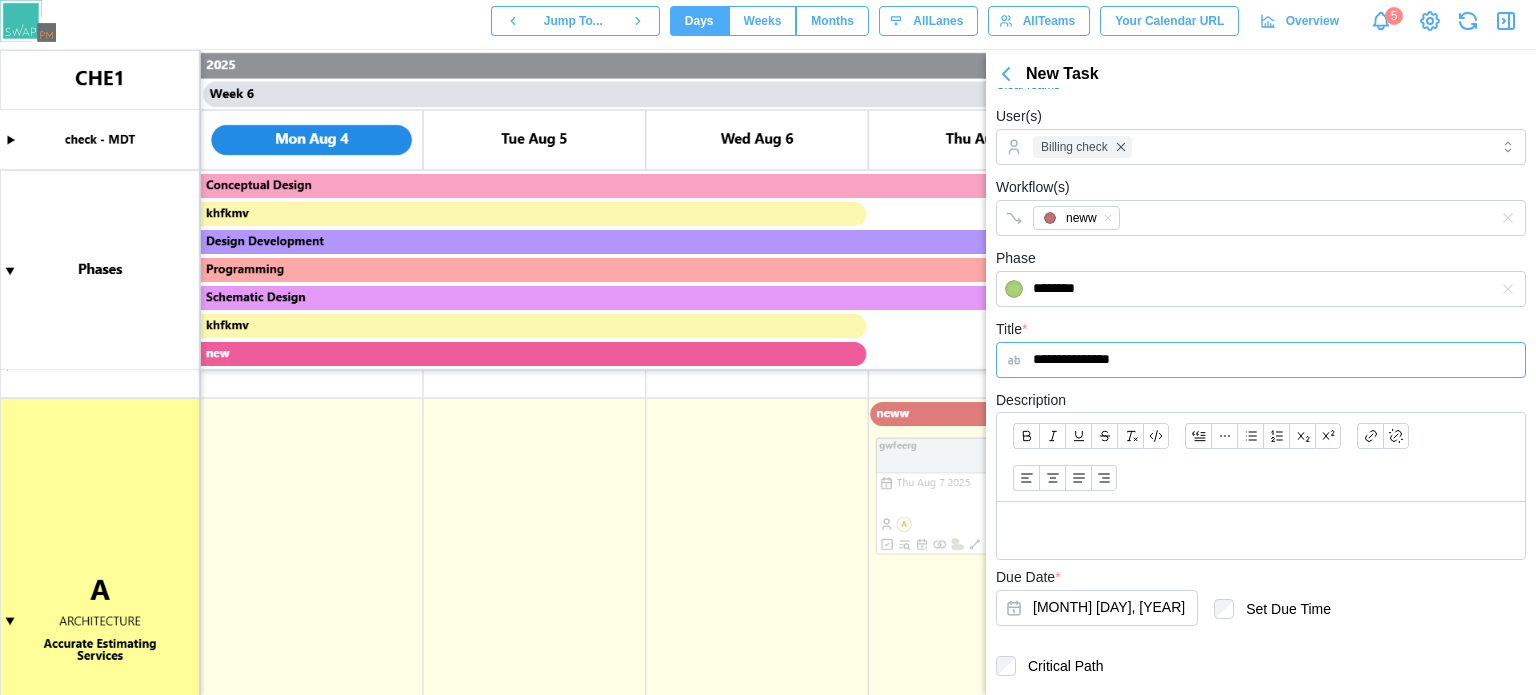 scroll, scrollTop: 141, scrollLeft: 0, axis: vertical 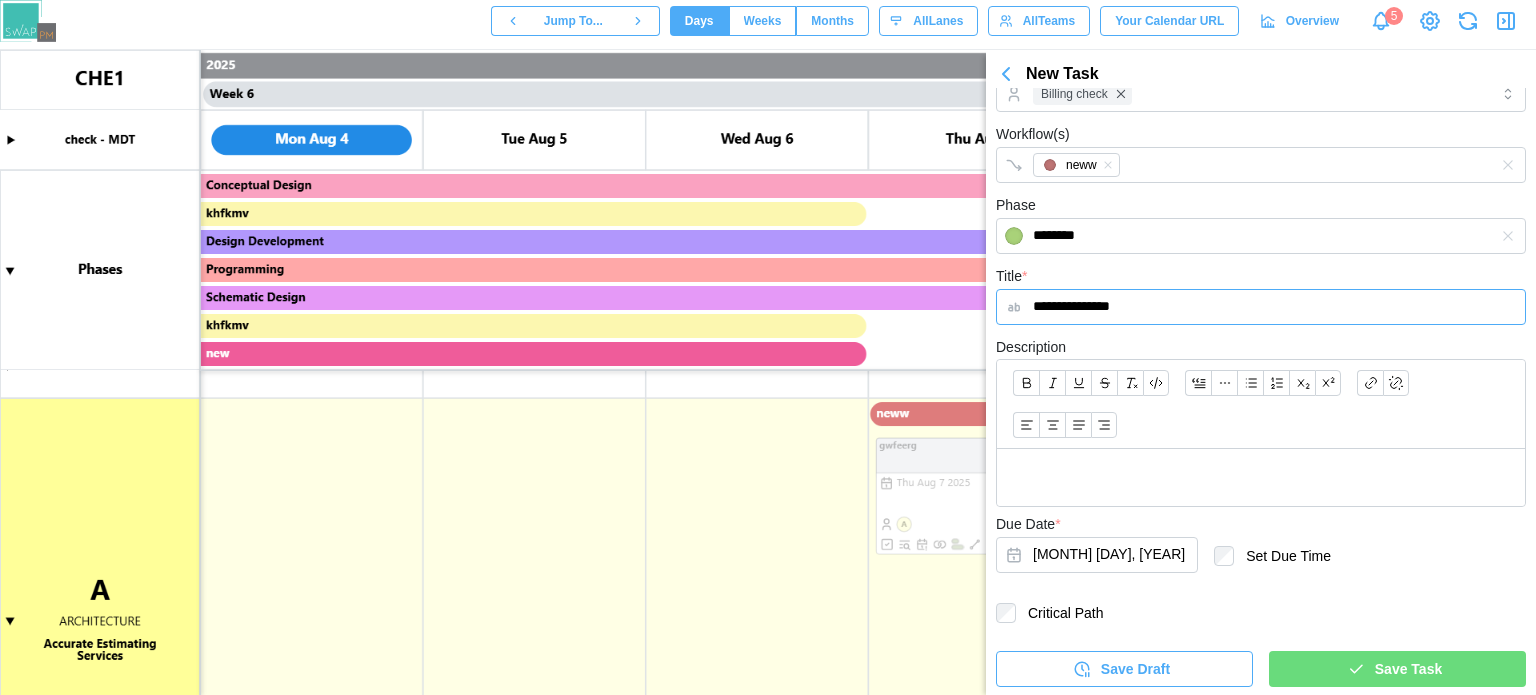 type on "**********" 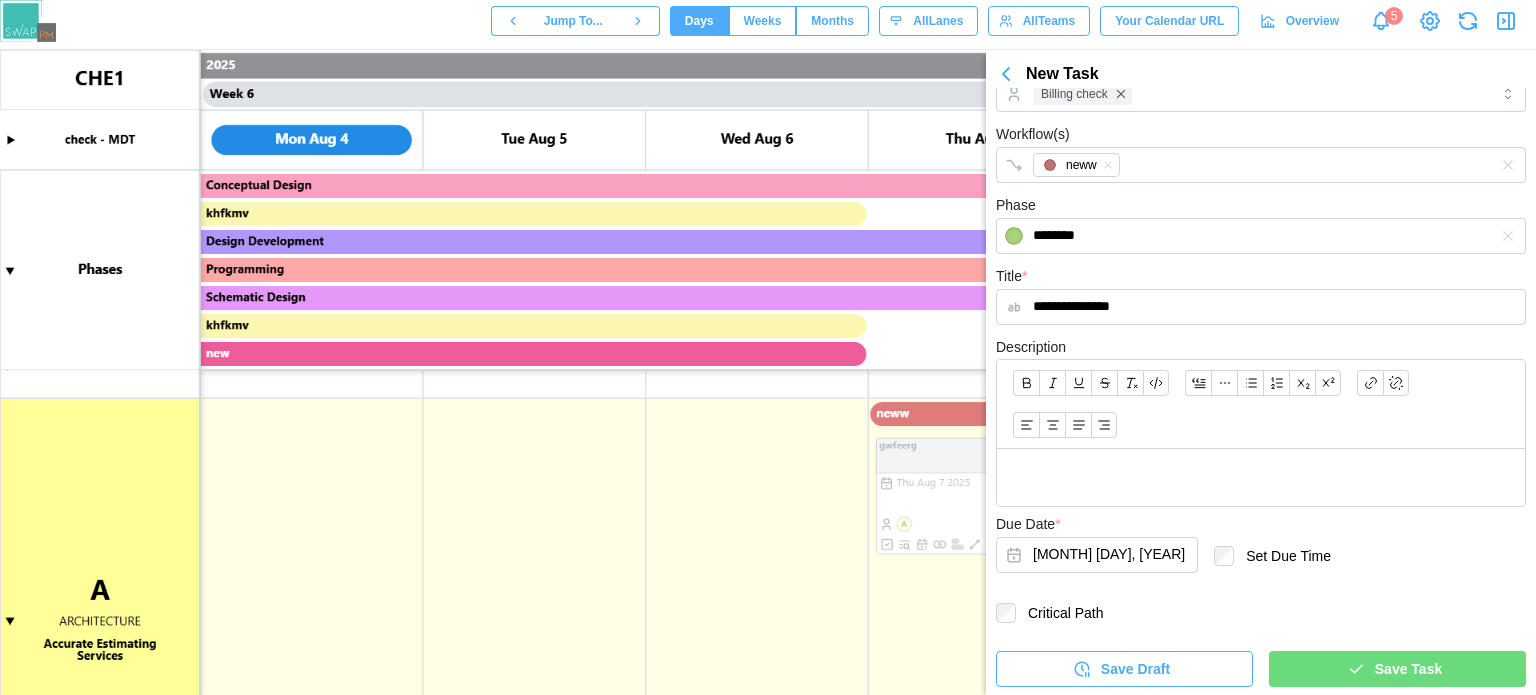 click on "Save Task" at bounding box center [1394, 669] 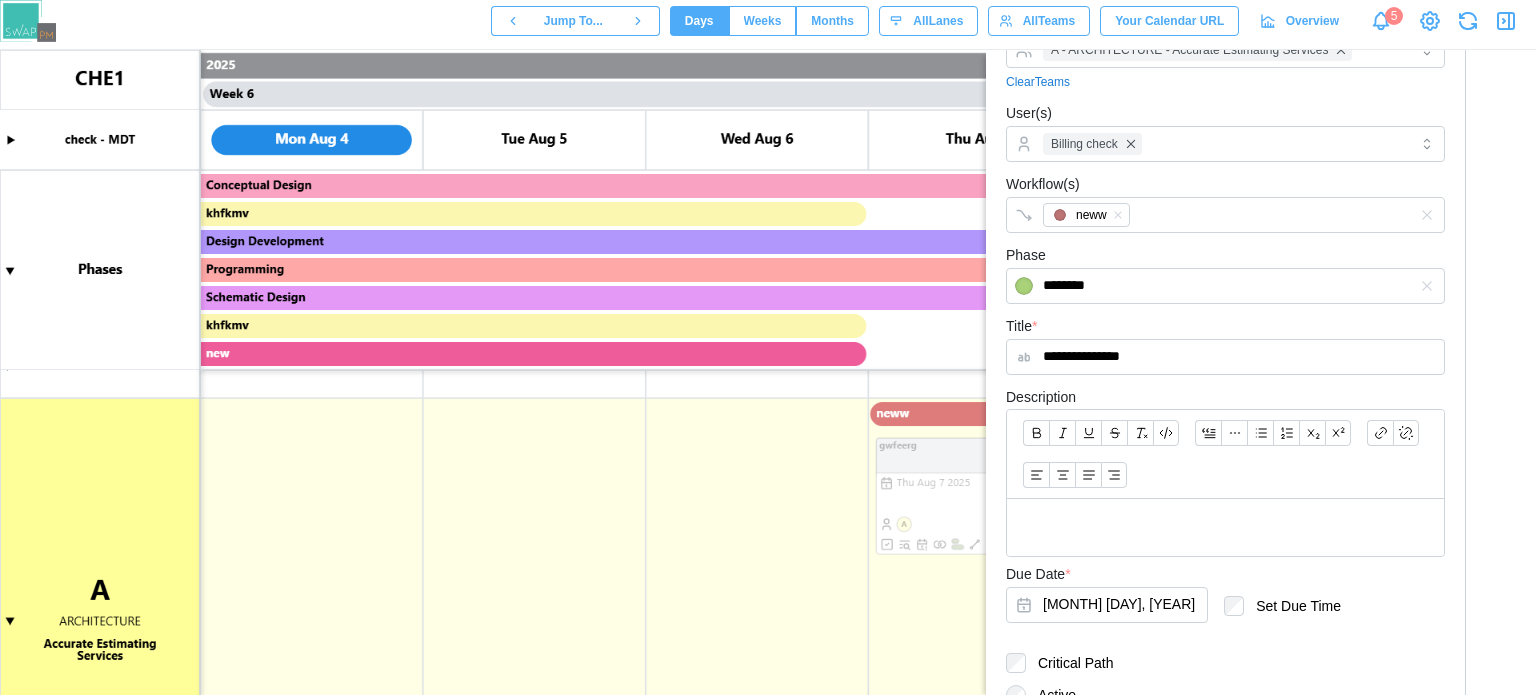 scroll, scrollTop: 393, scrollLeft: 0, axis: vertical 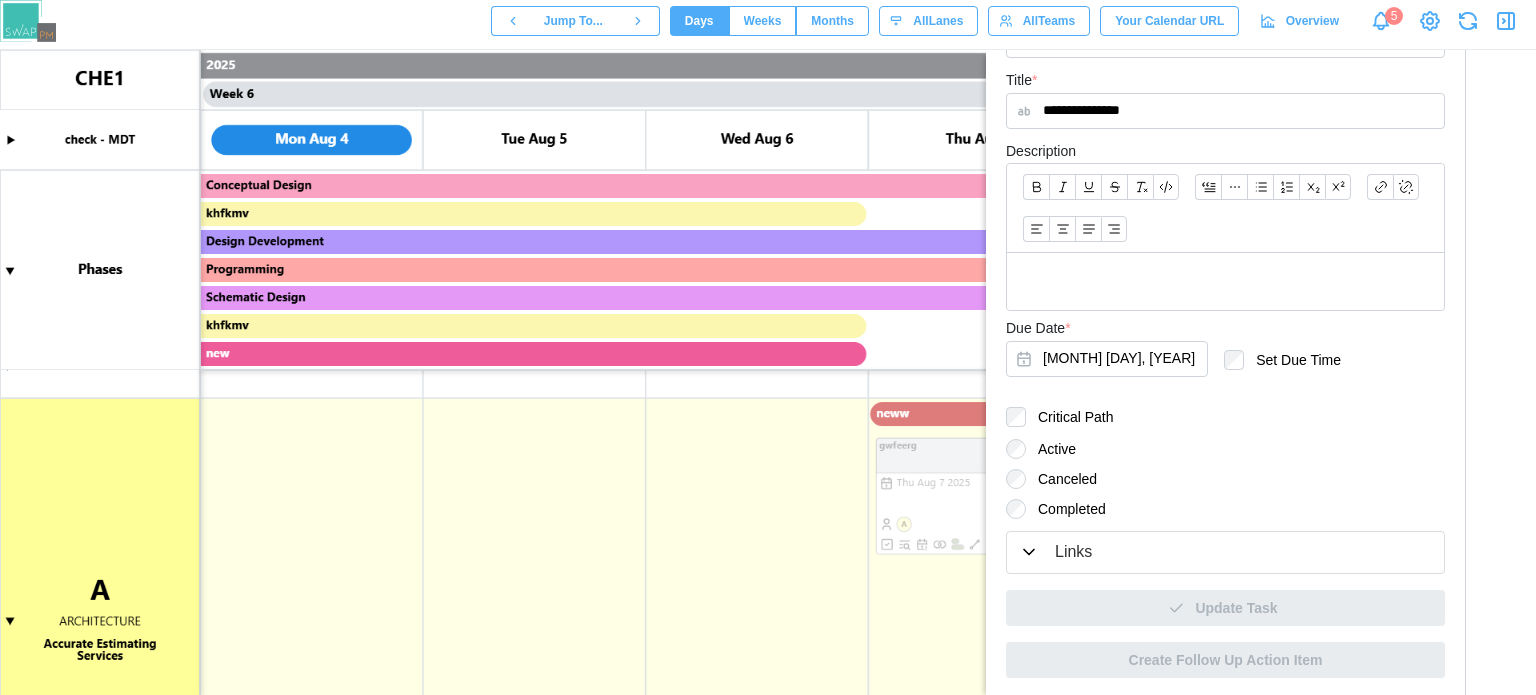 click on "Completed" at bounding box center [1066, 509] 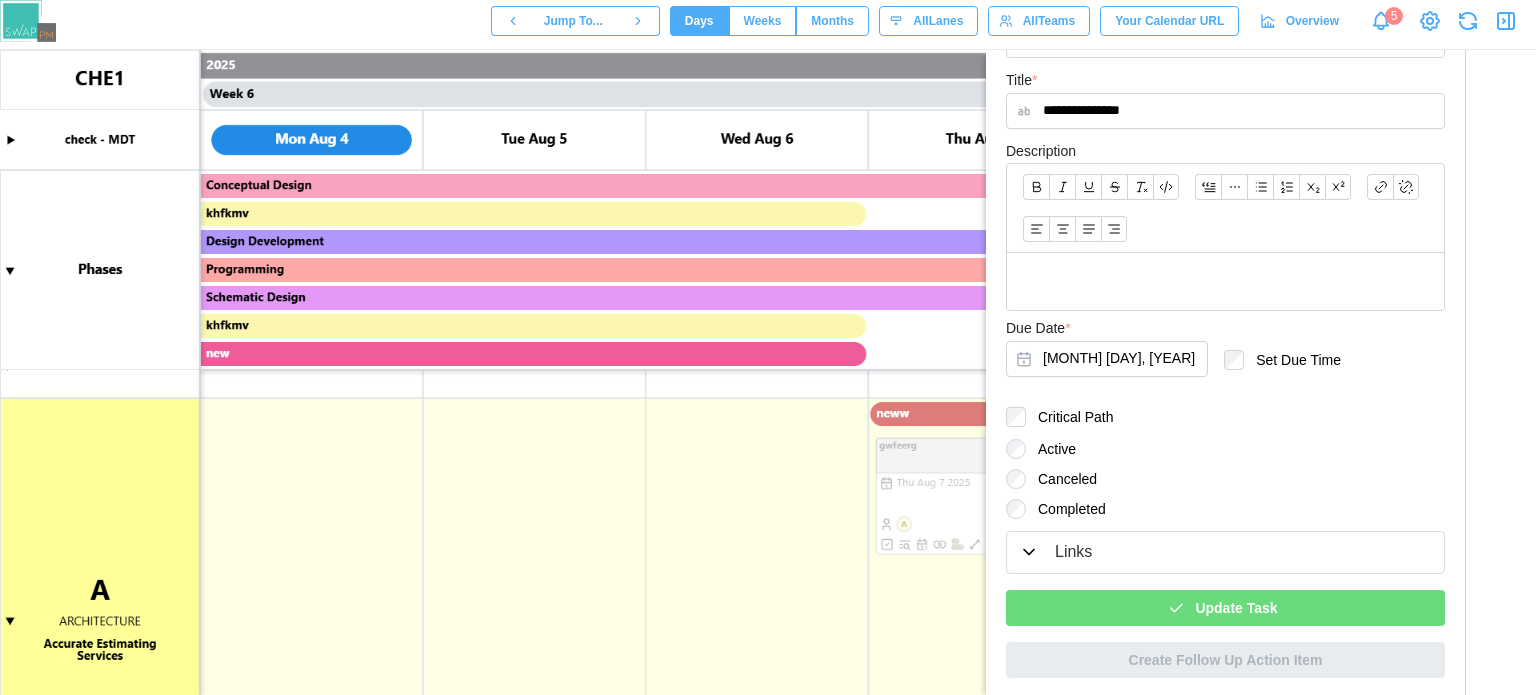 click on "Update Task" at bounding box center [1236, 608] 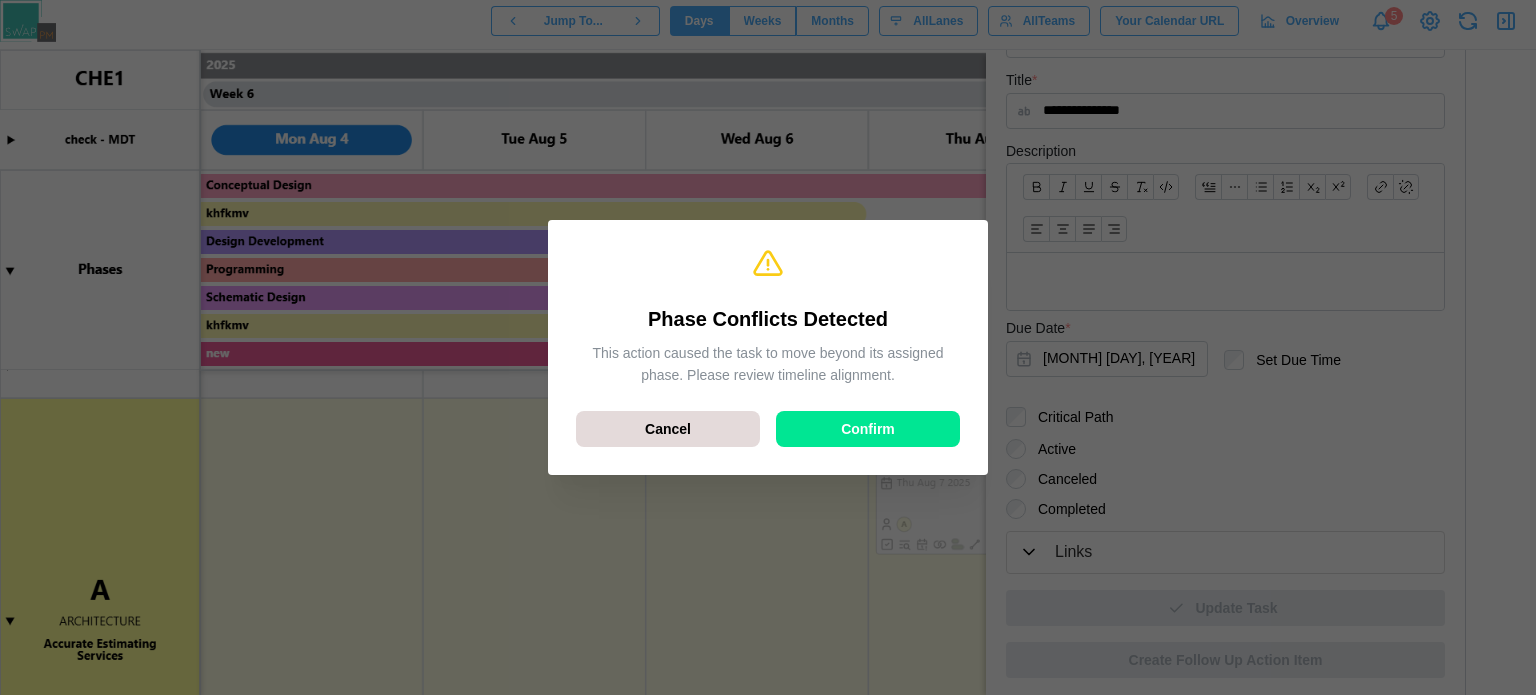 click on "Confirm" at bounding box center (868, 429) 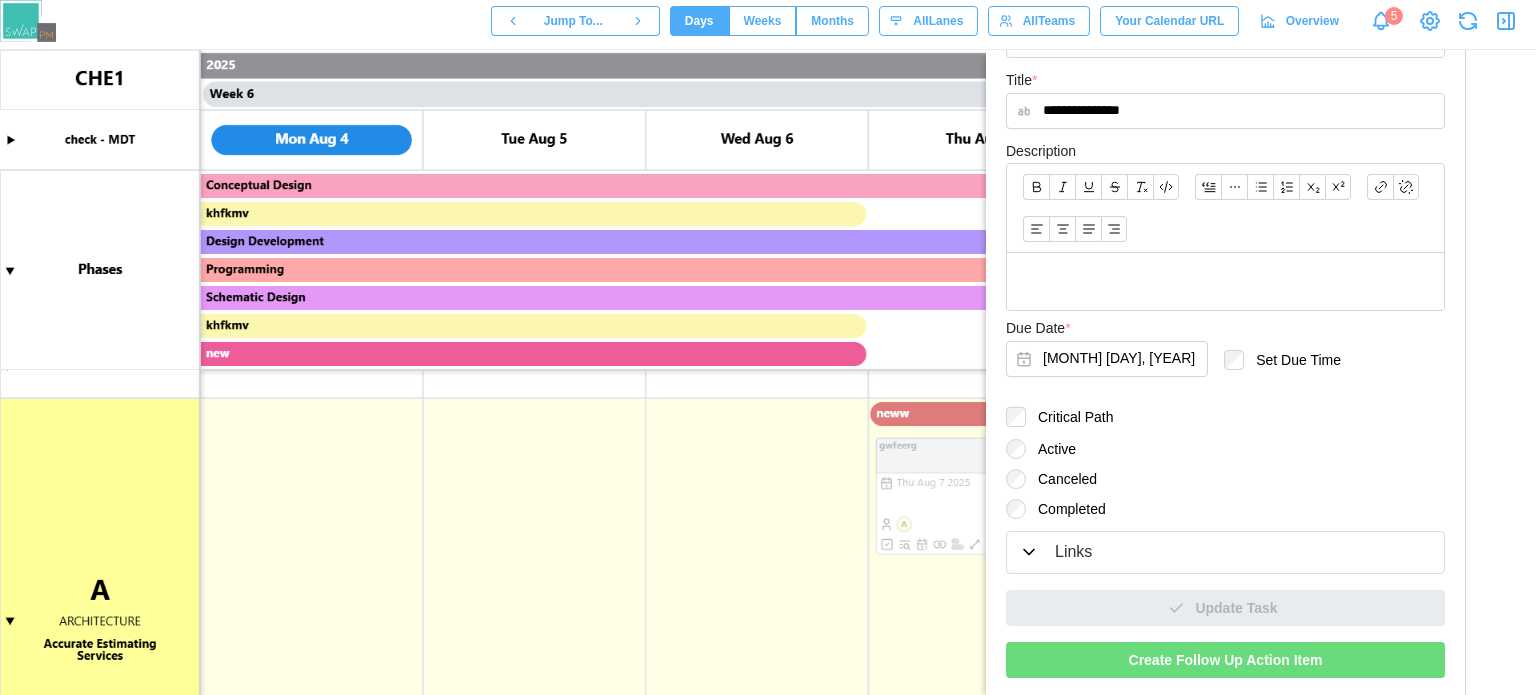 click on "Create Follow Up Action Item" at bounding box center [1226, 660] 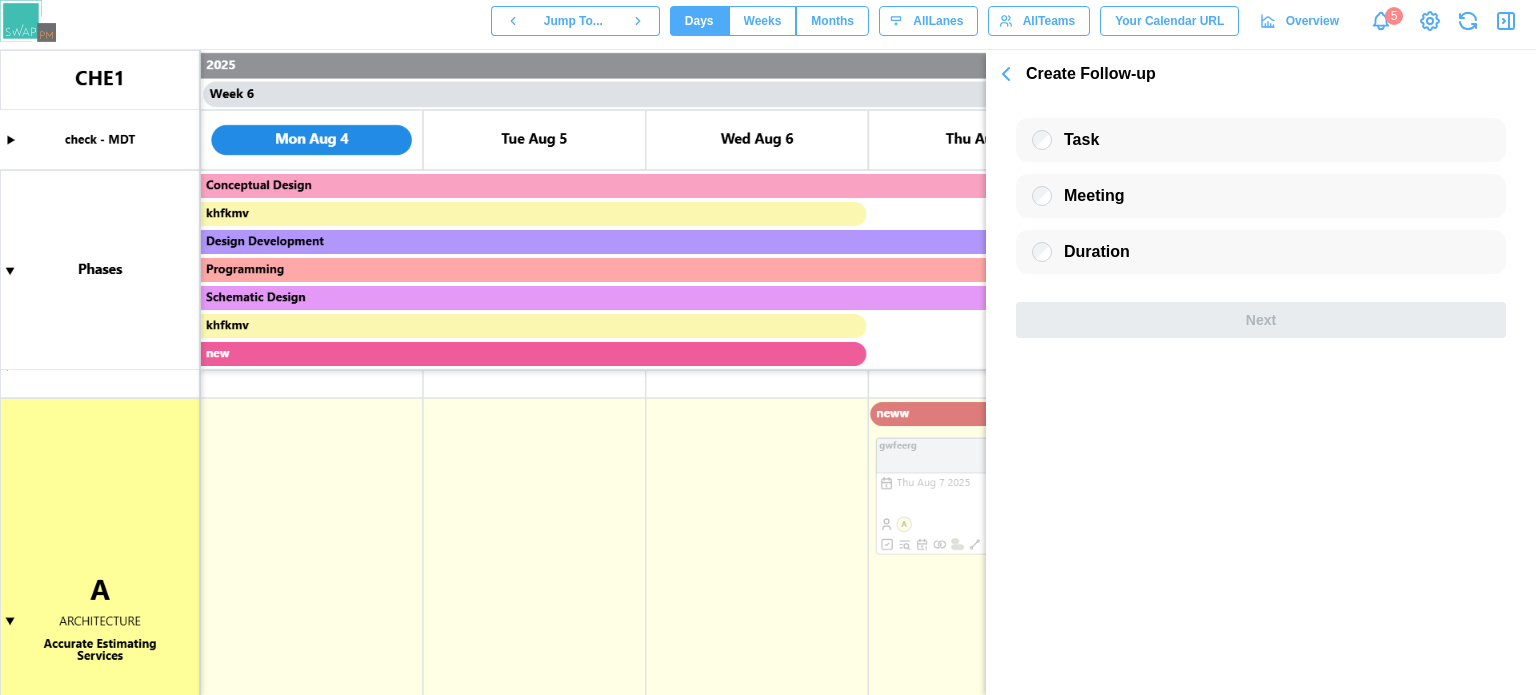 scroll, scrollTop: 0, scrollLeft: 0, axis: both 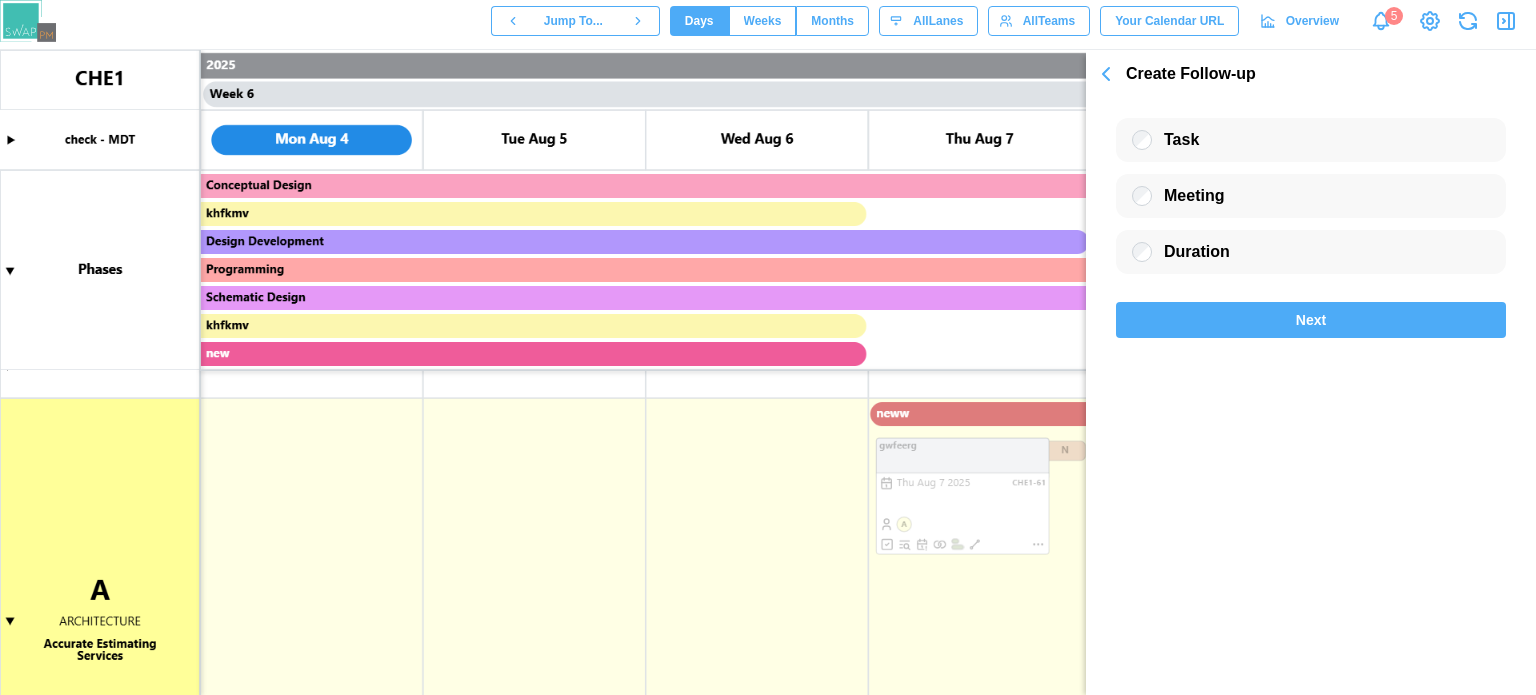 click on "Next" at bounding box center (1311, 320) 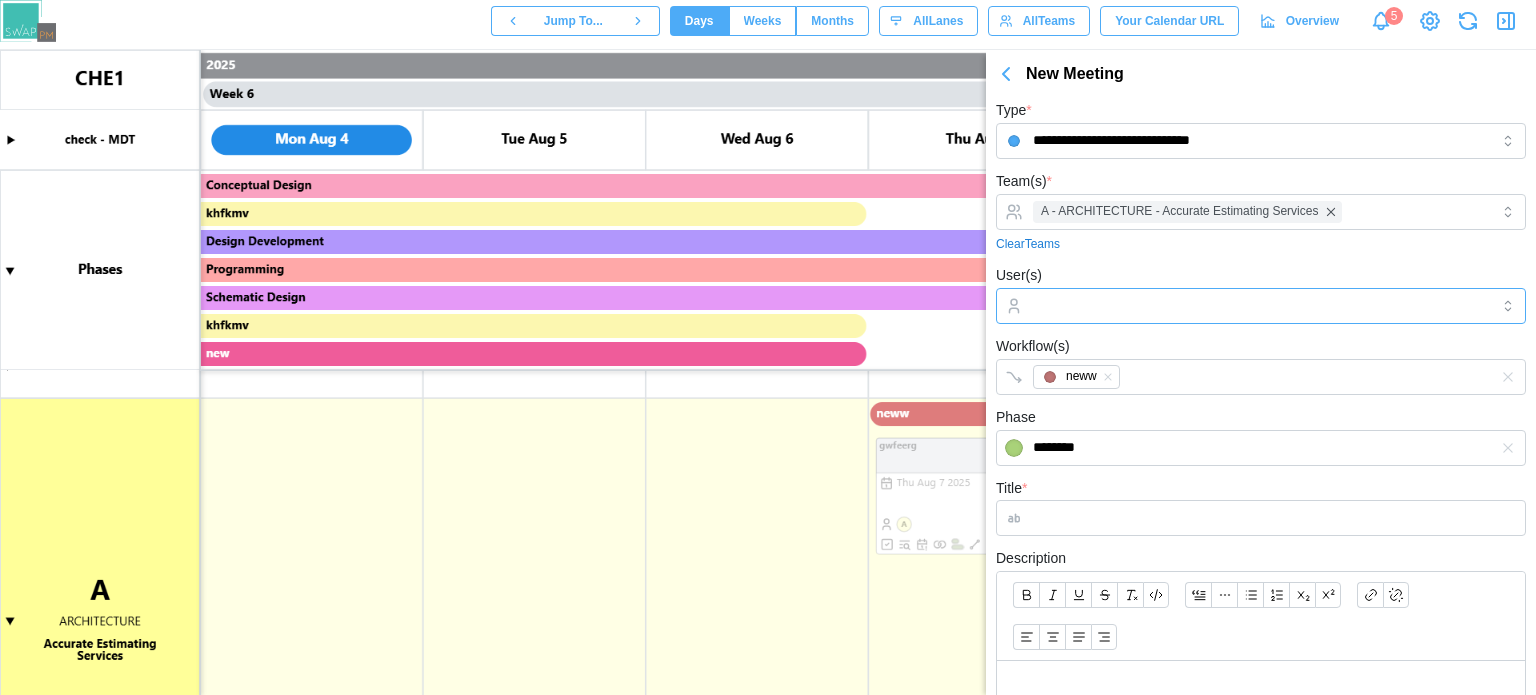 click at bounding box center [1258, 306] 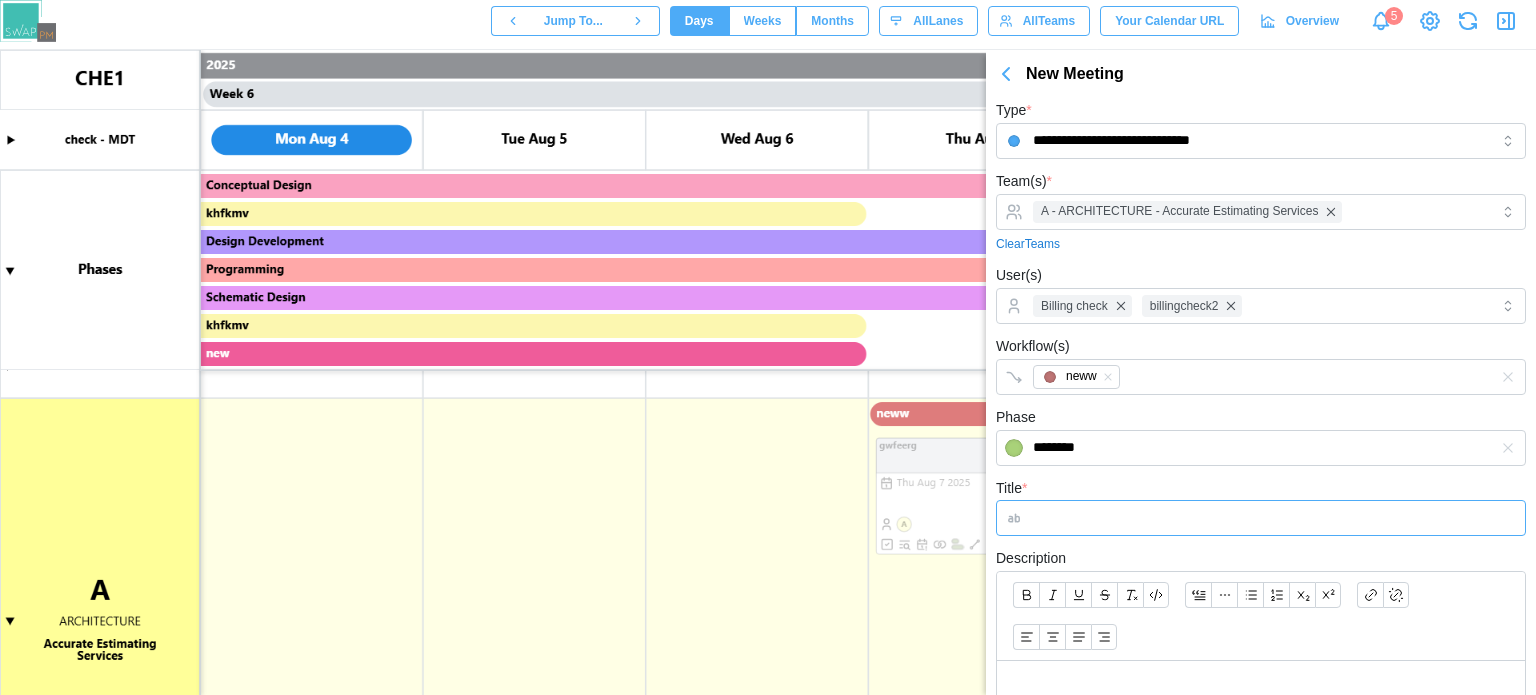 click on "Title  *" at bounding box center (1261, 518) 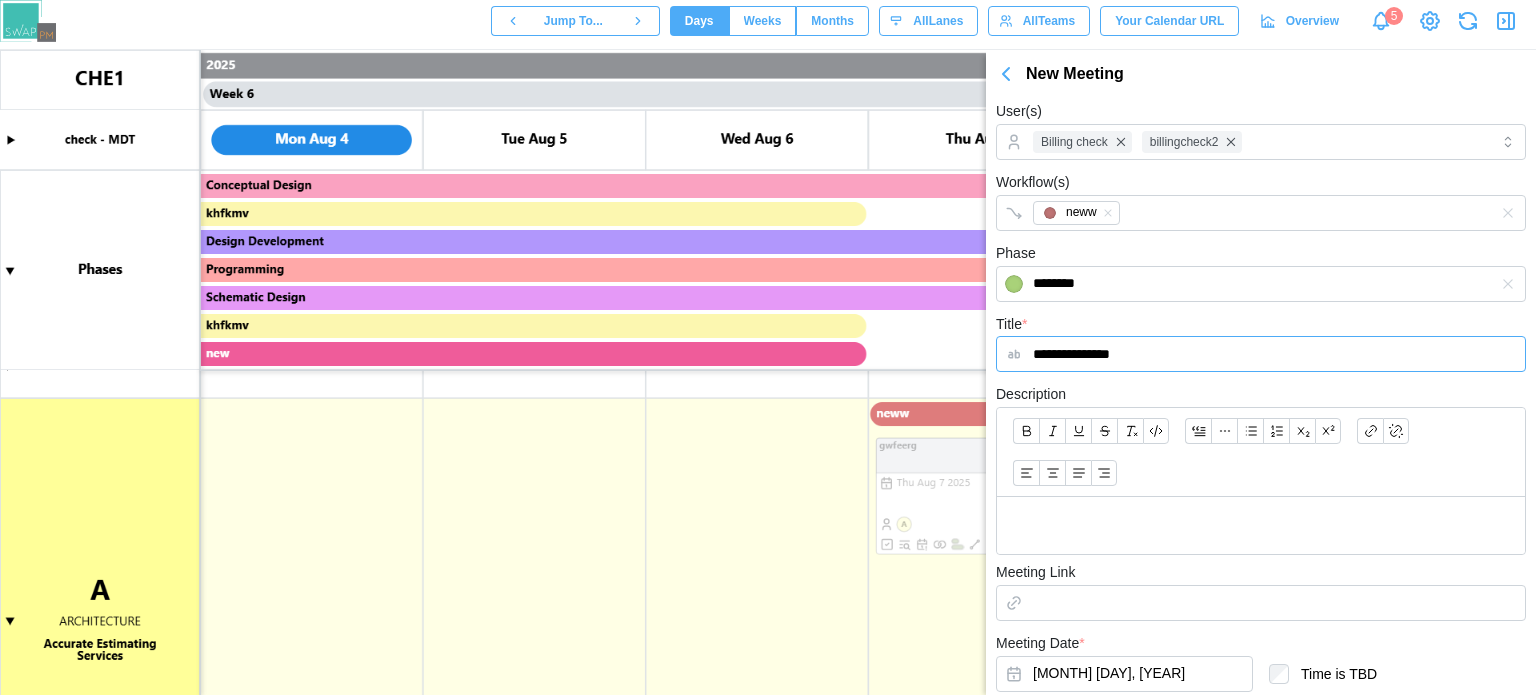 scroll, scrollTop: 313, scrollLeft: 0, axis: vertical 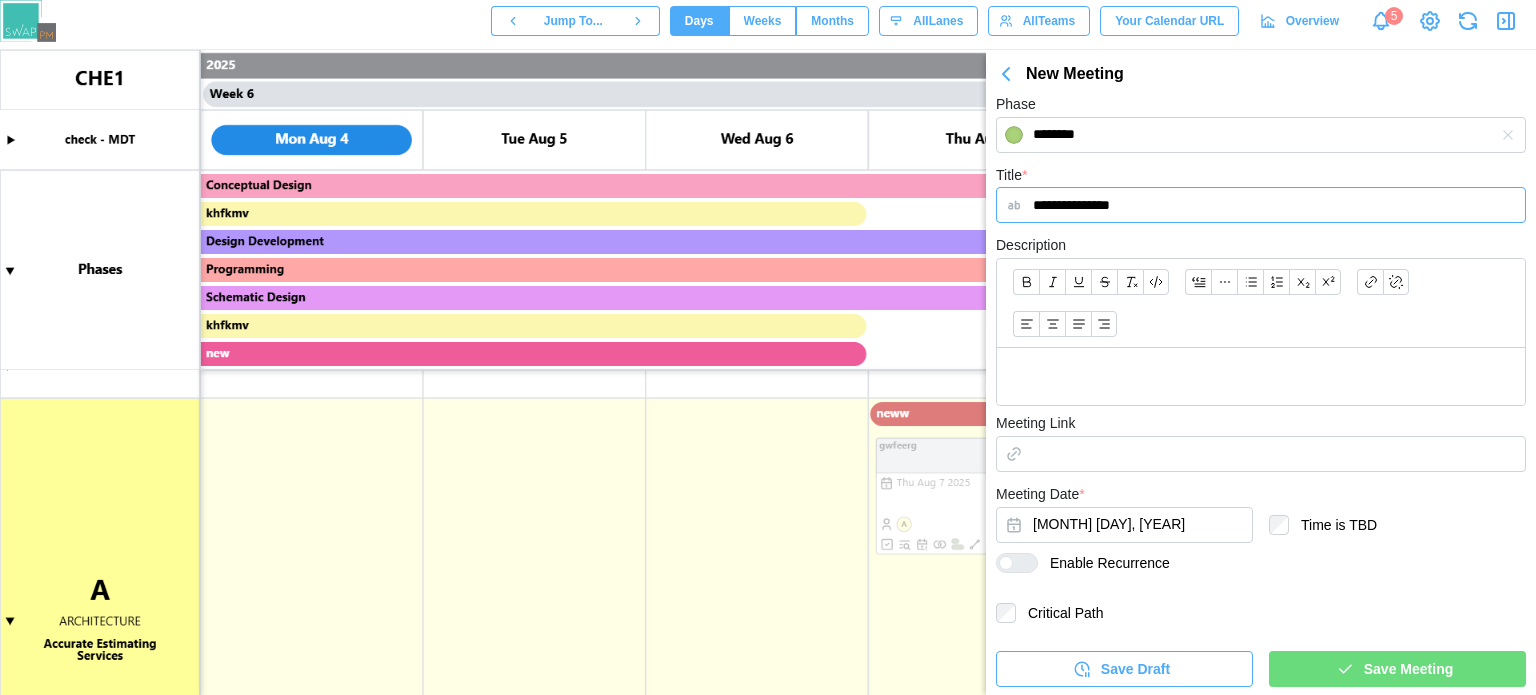 type on "**********" 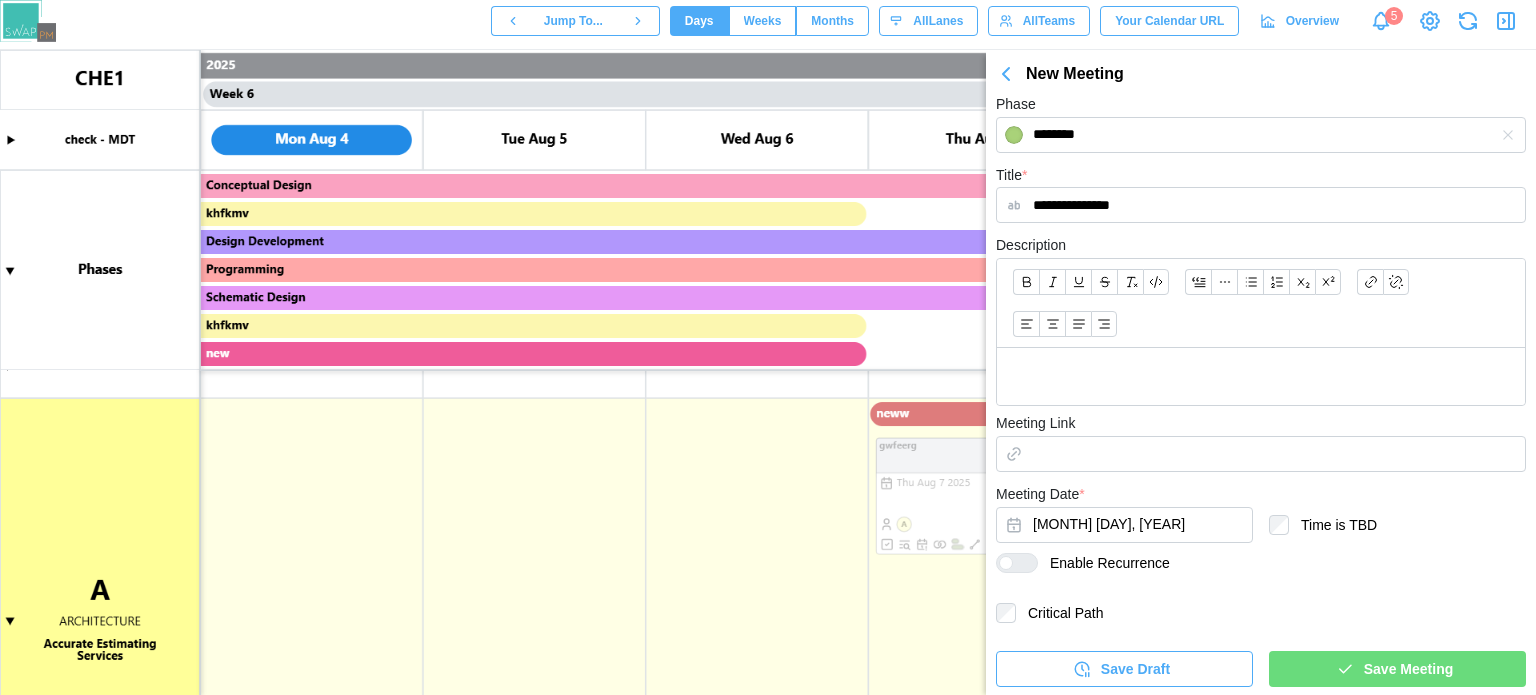 click at bounding box center (1025, 563) 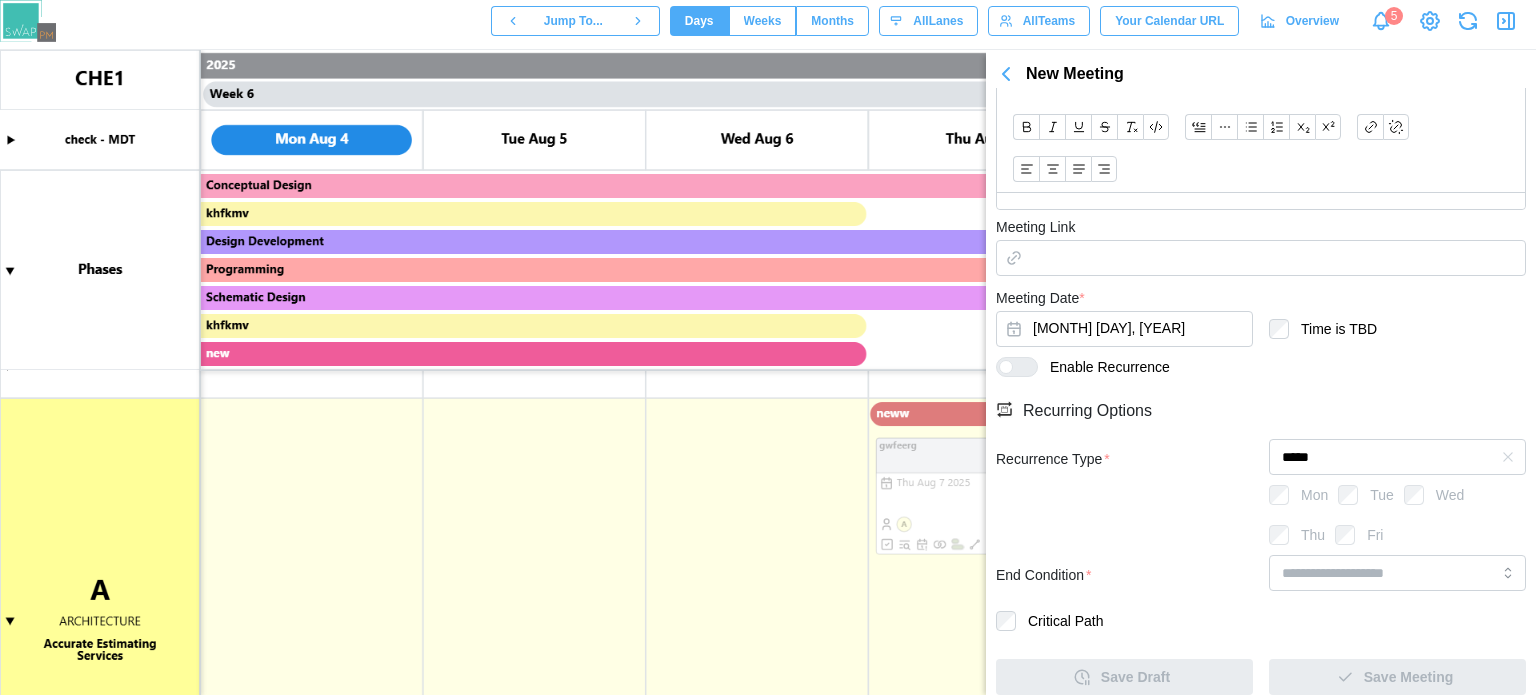 scroll, scrollTop: 513, scrollLeft: 0, axis: vertical 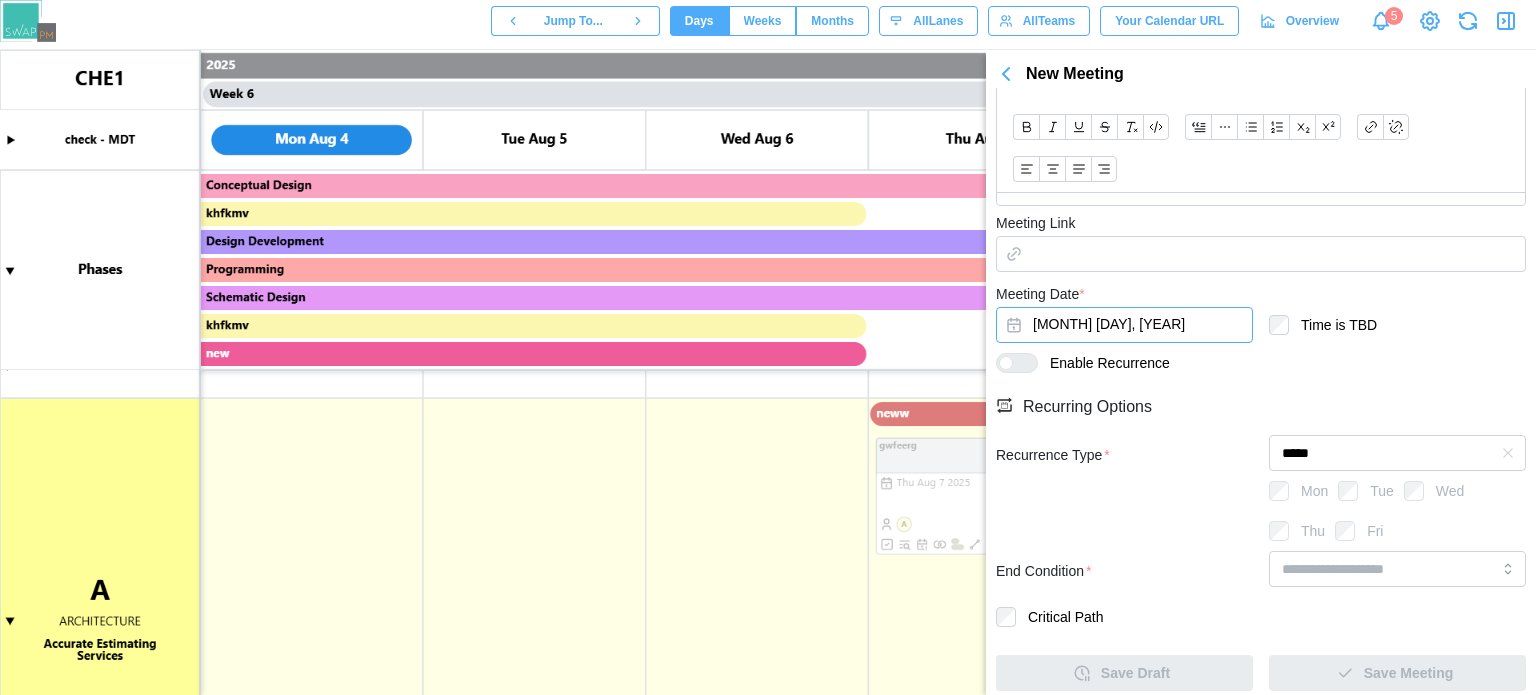 click on "Sep 17, 2025" at bounding box center (1124, 325) 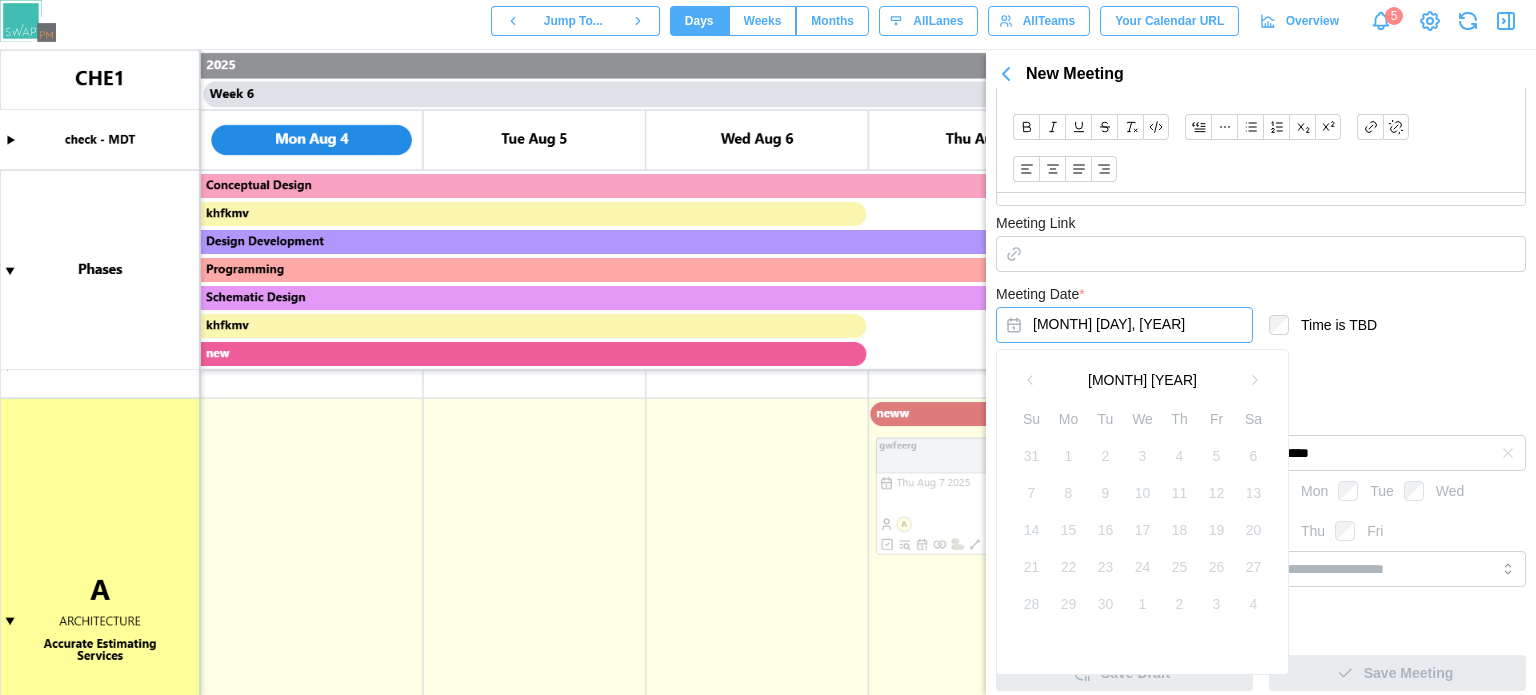 click on "Enable Recurrence" at bounding box center (1261, 373) 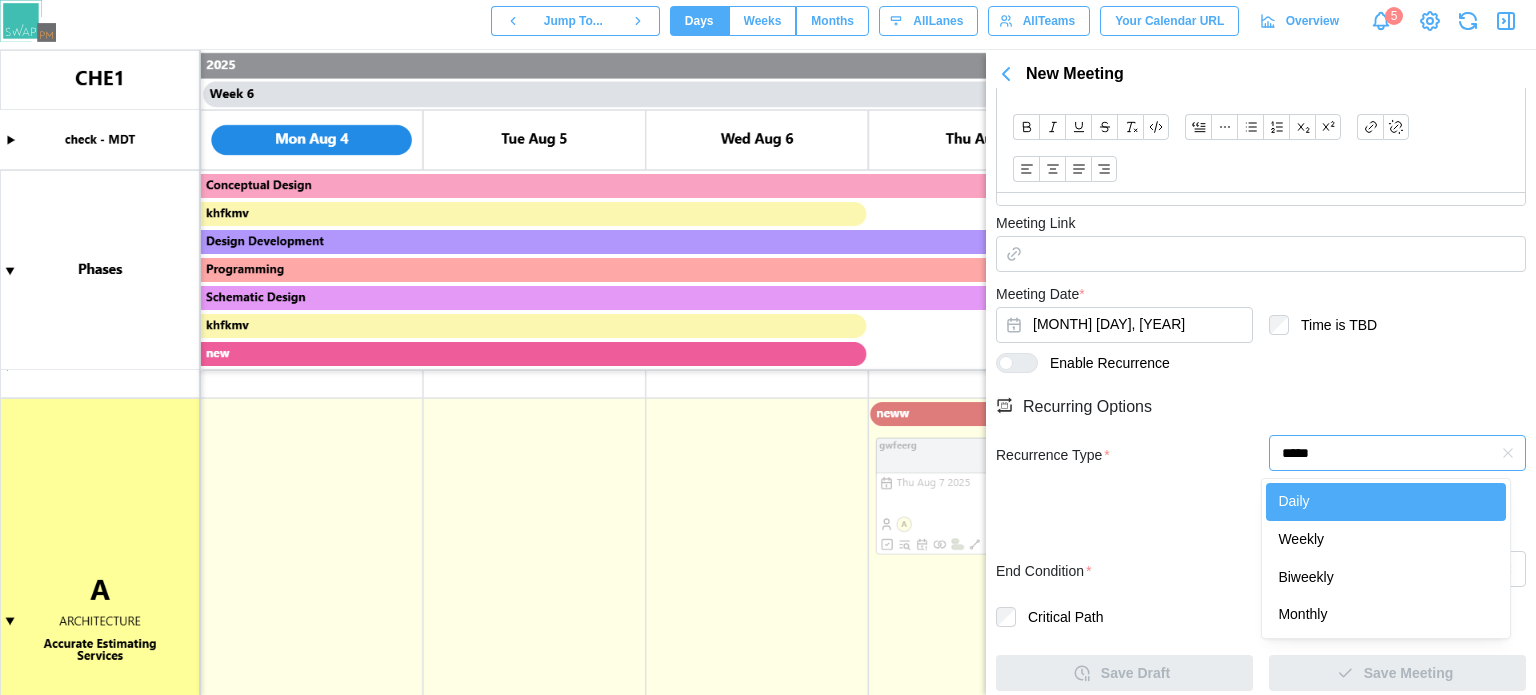 click on "*****" at bounding box center (1397, 453) 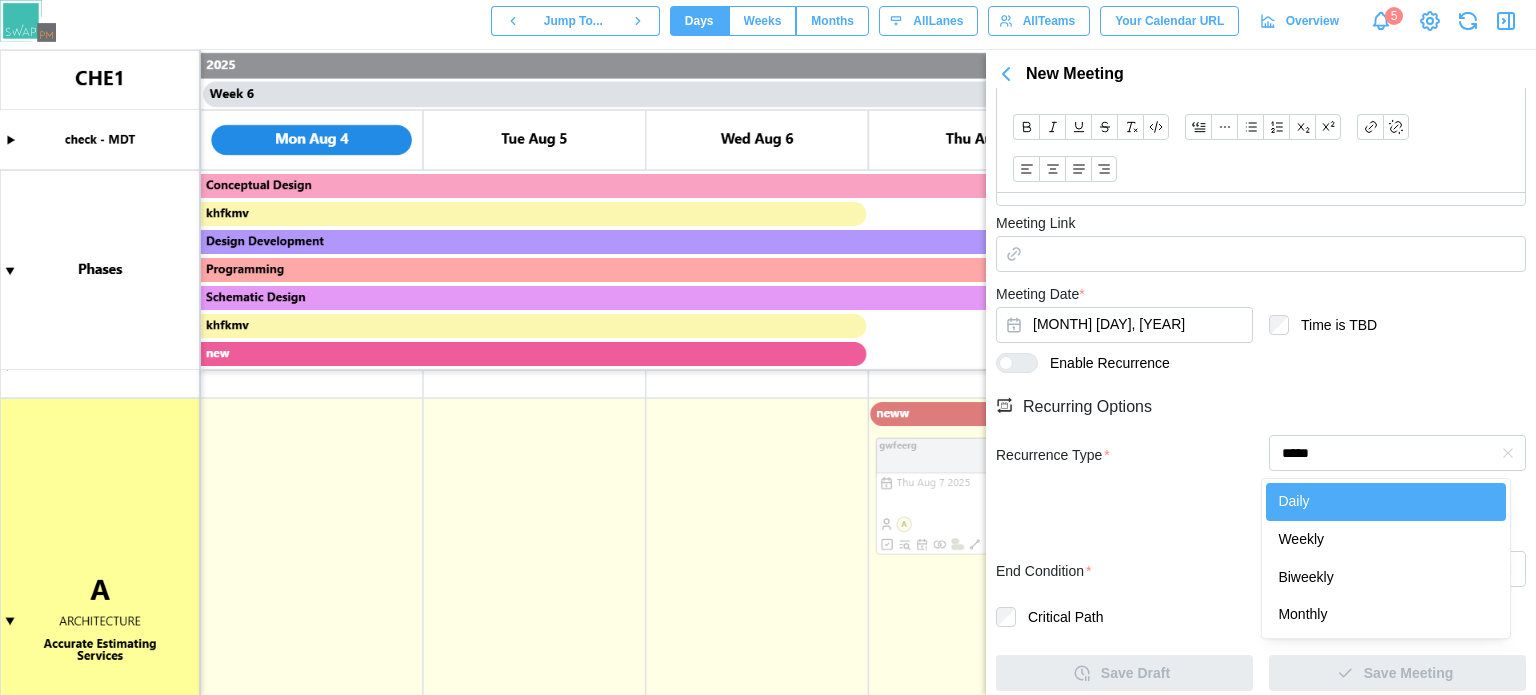 click on "Enable Recurrence" at bounding box center (1261, 373) 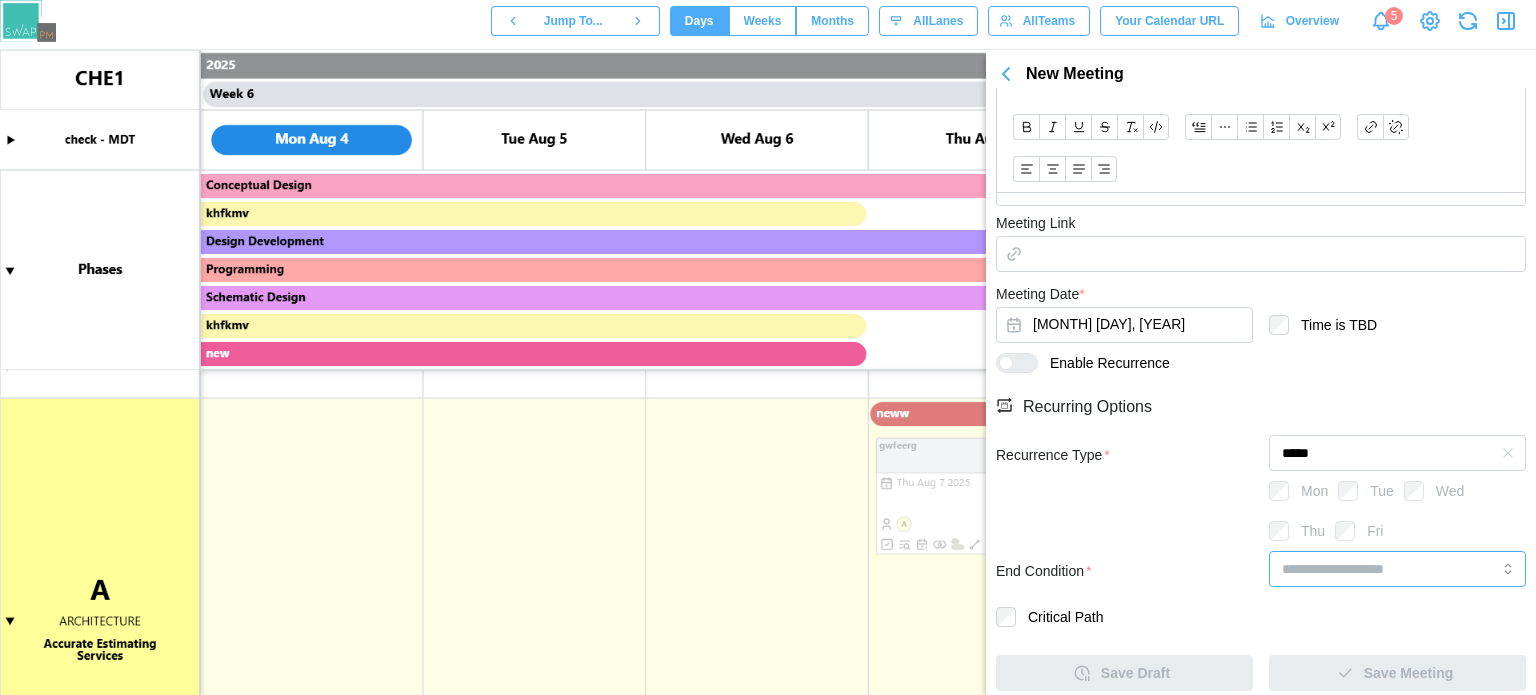 click at bounding box center (1397, 569) 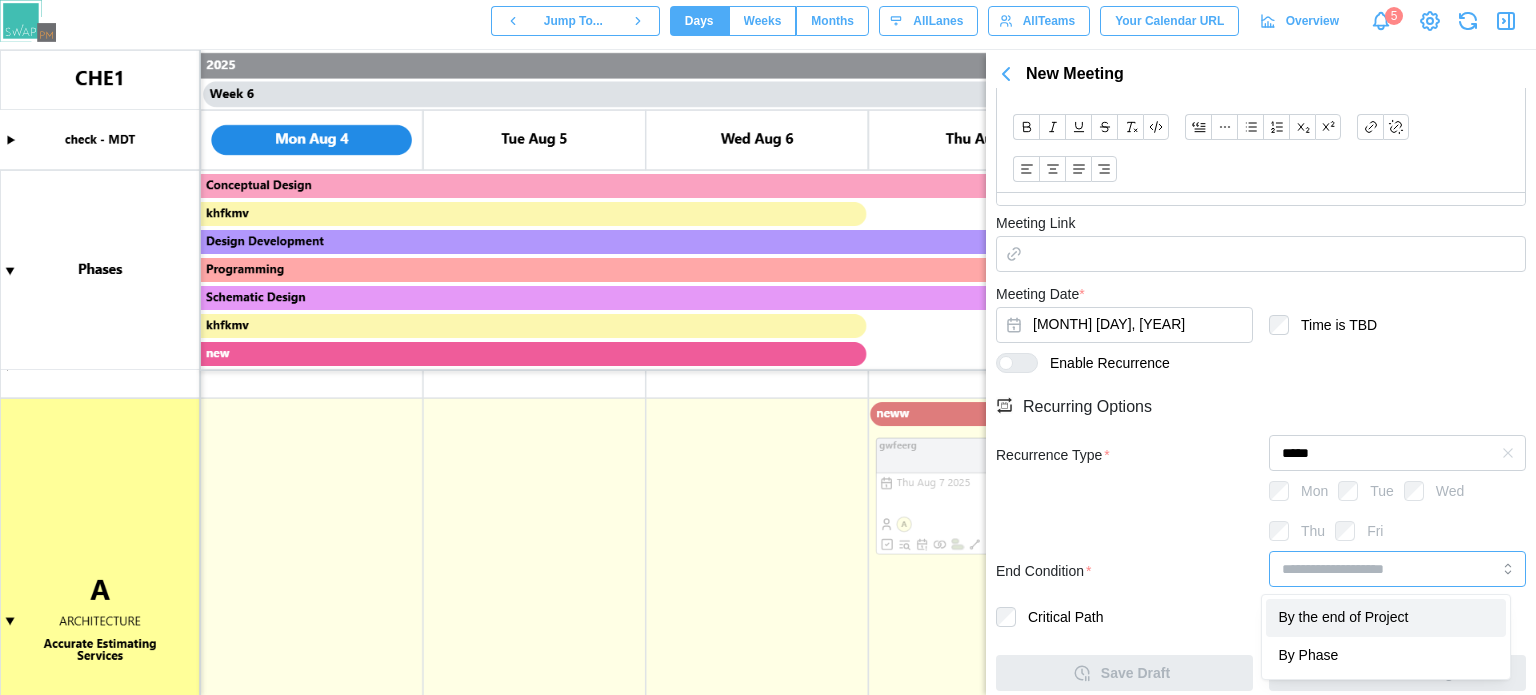 type on "**********" 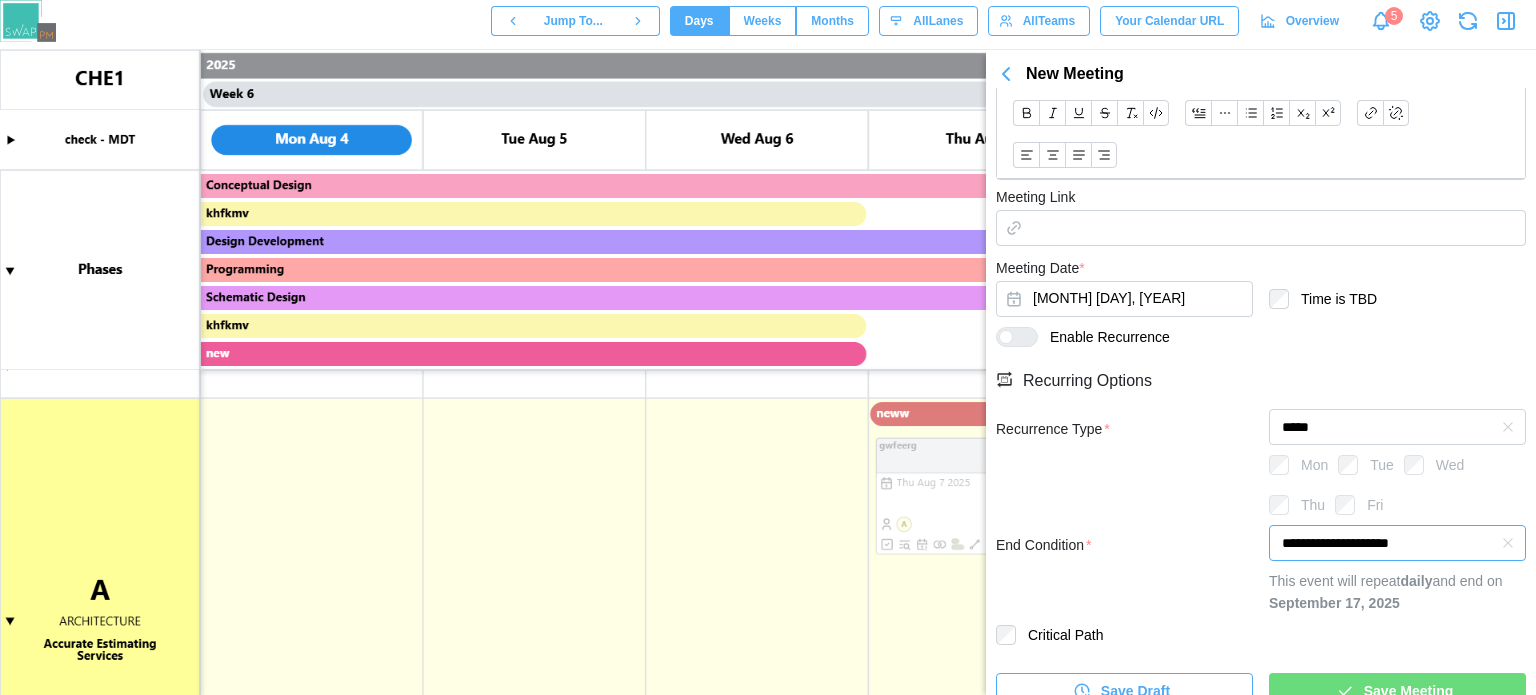 scroll, scrollTop: 561, scrollLeft: 0, axis: vertical 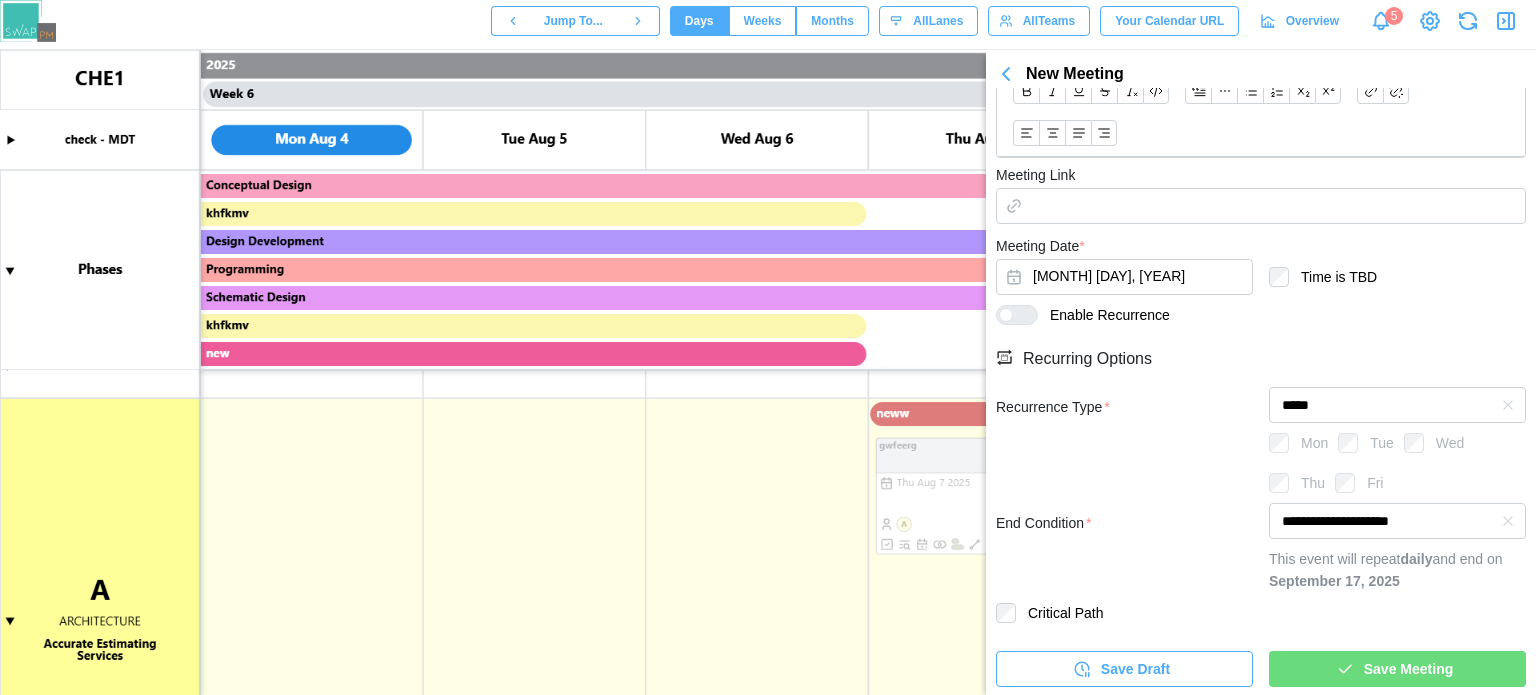 click 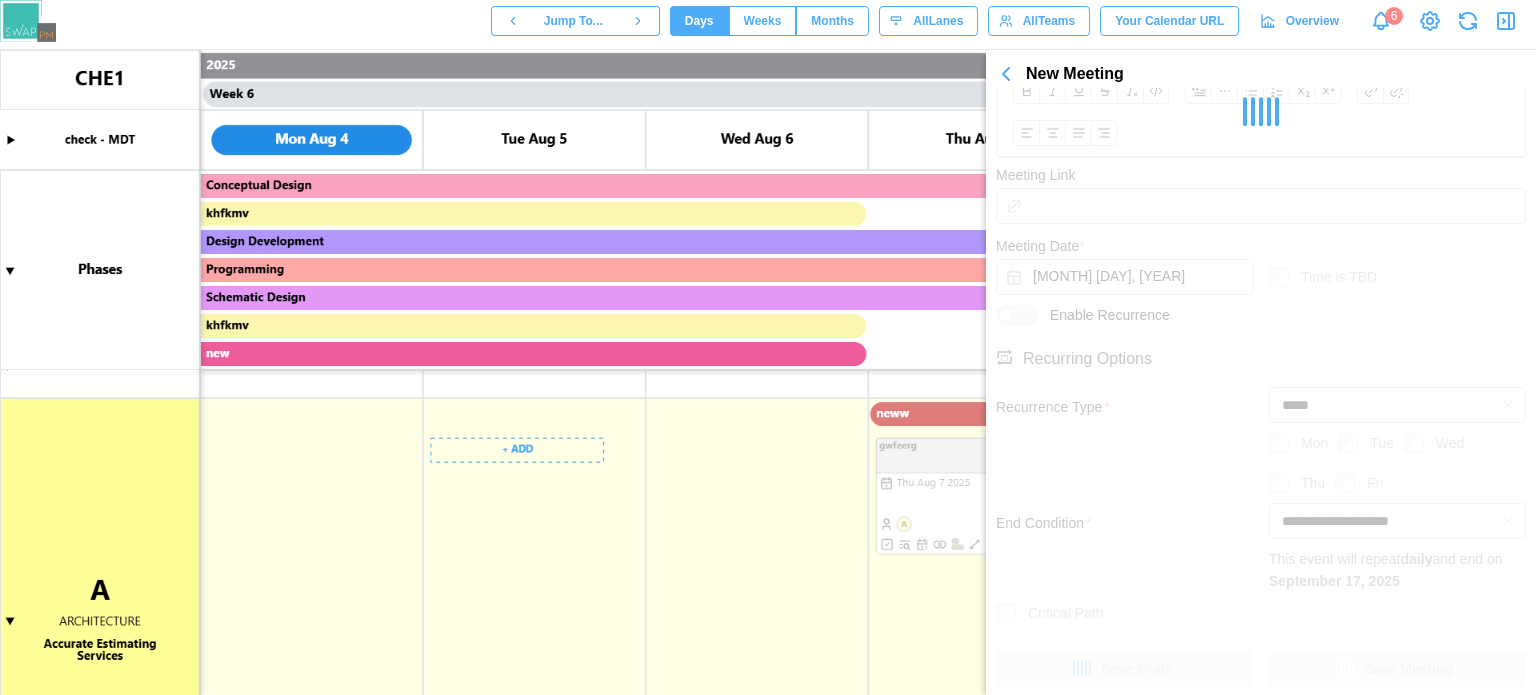 scroll, scrollTop: 100, scrollLeft: 0, axis: vertical 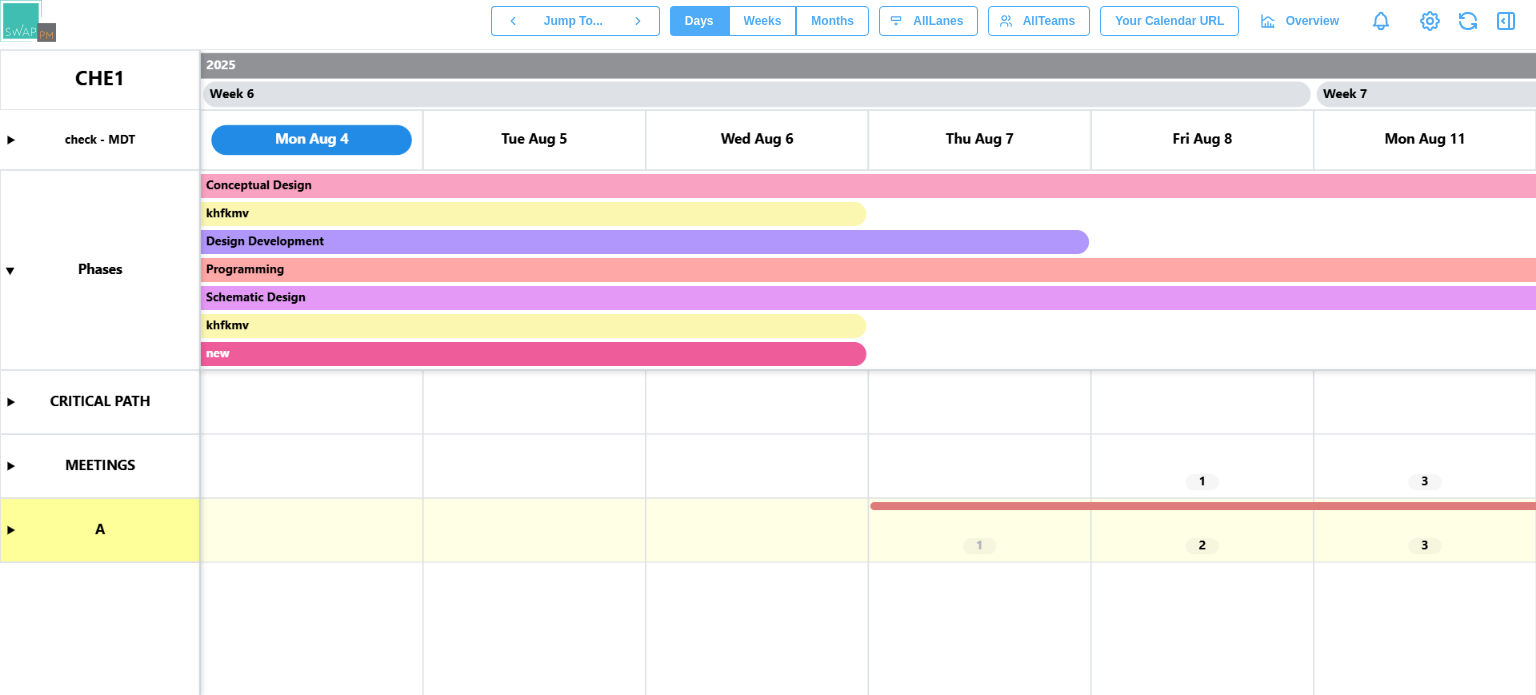 click 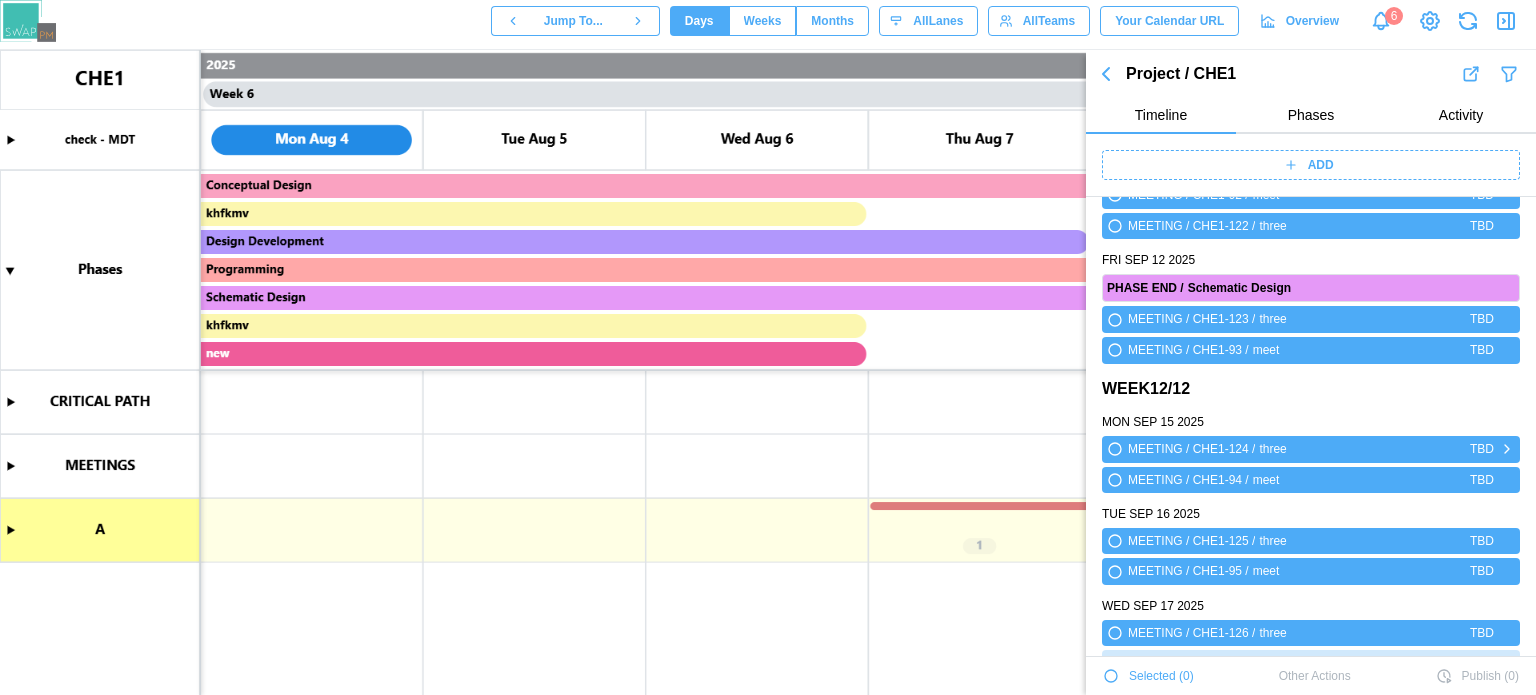 scroll, scrollTop: 5185, scrollLeft: 0, axis: vertical 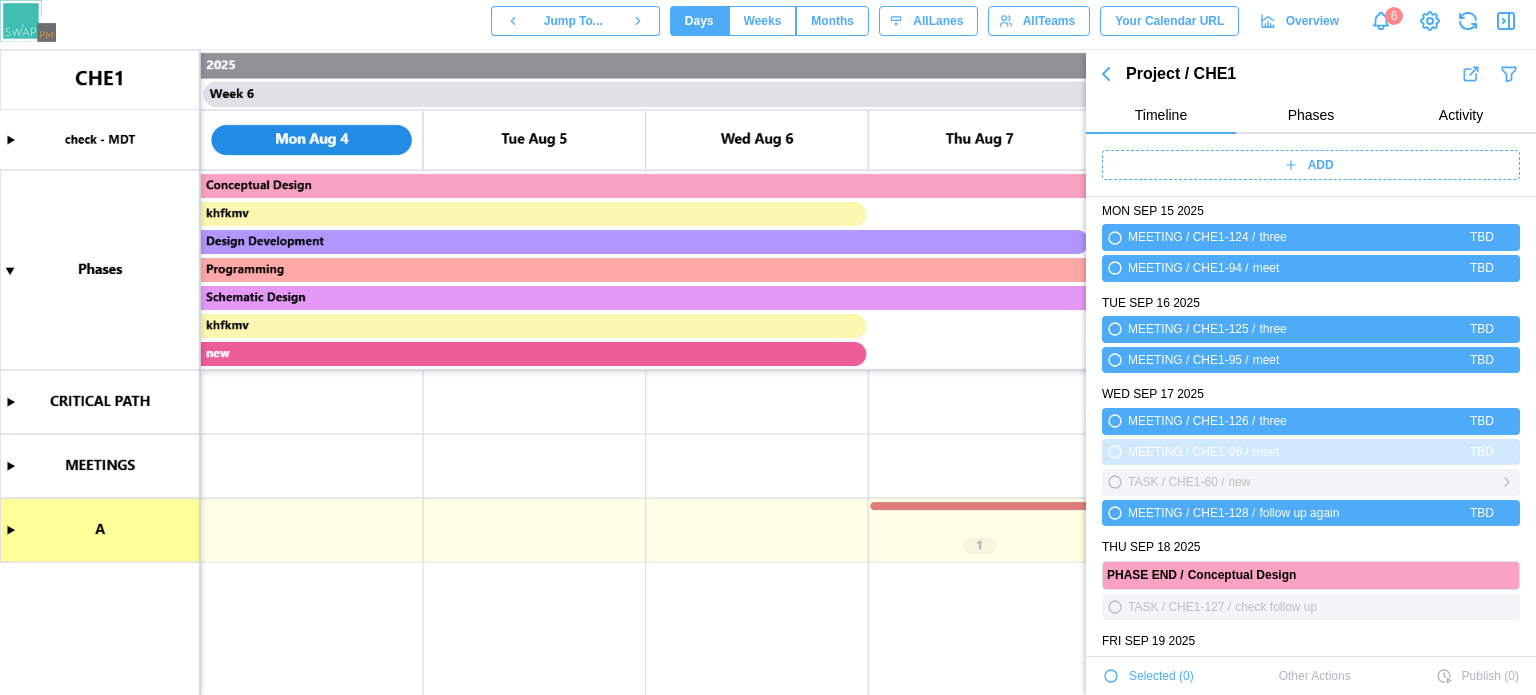 click 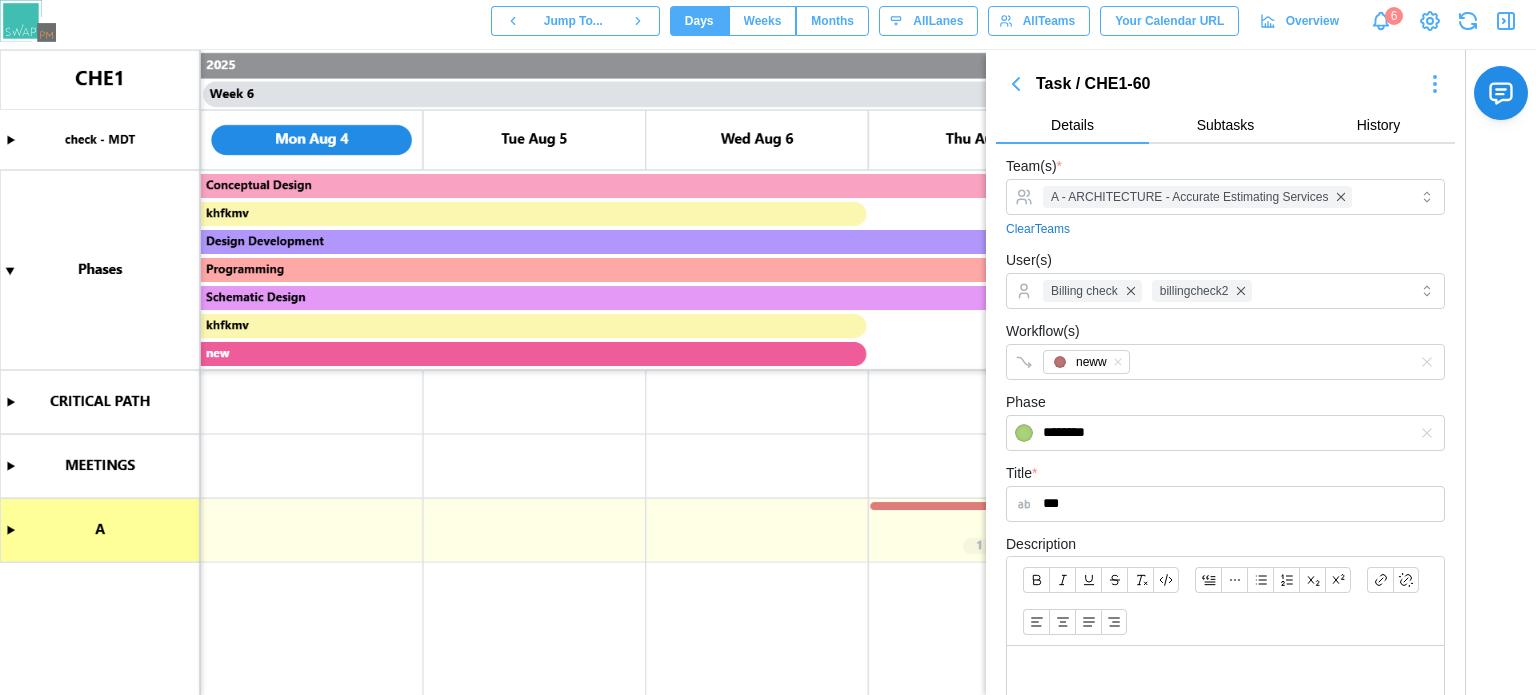 scroll, scrollTop: 393, scrollLeft: 0, axis: vertical 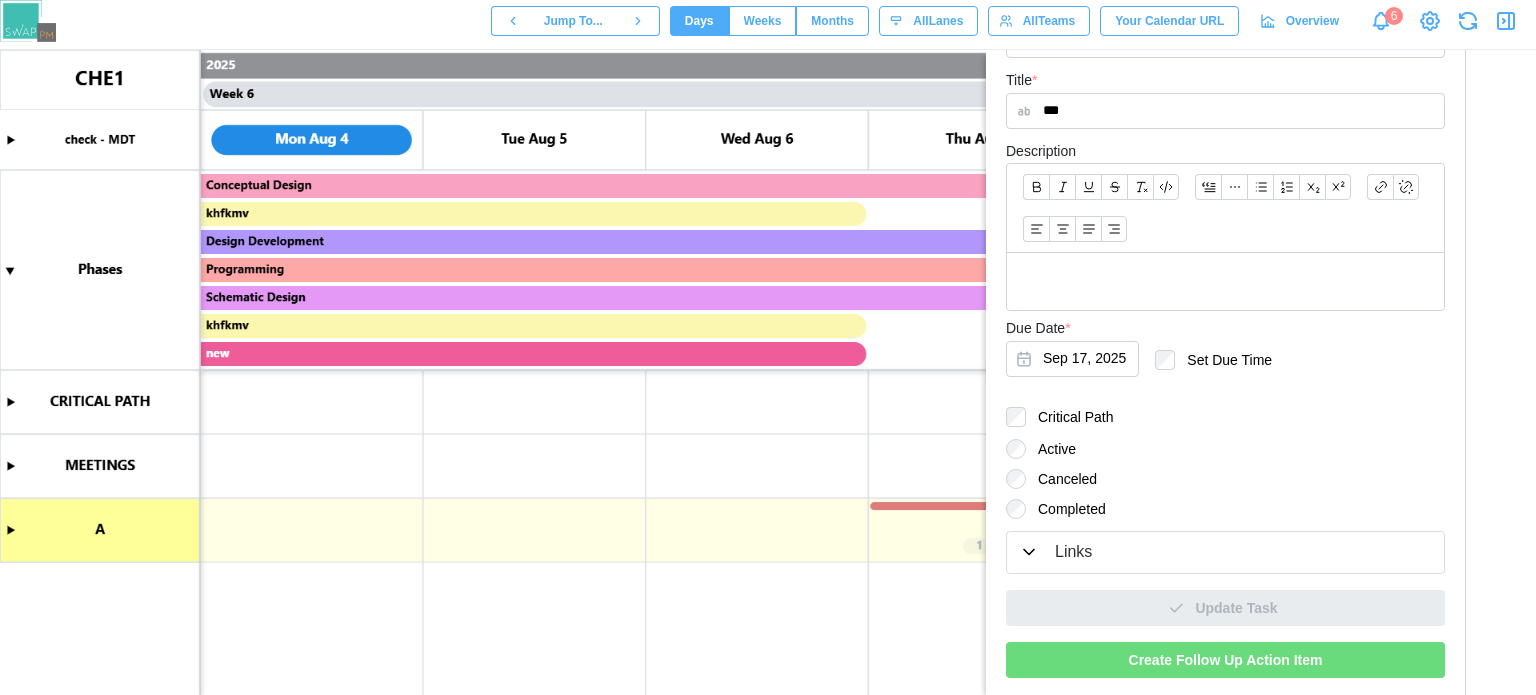 click on "Links" at bounding box center [1225, 552] 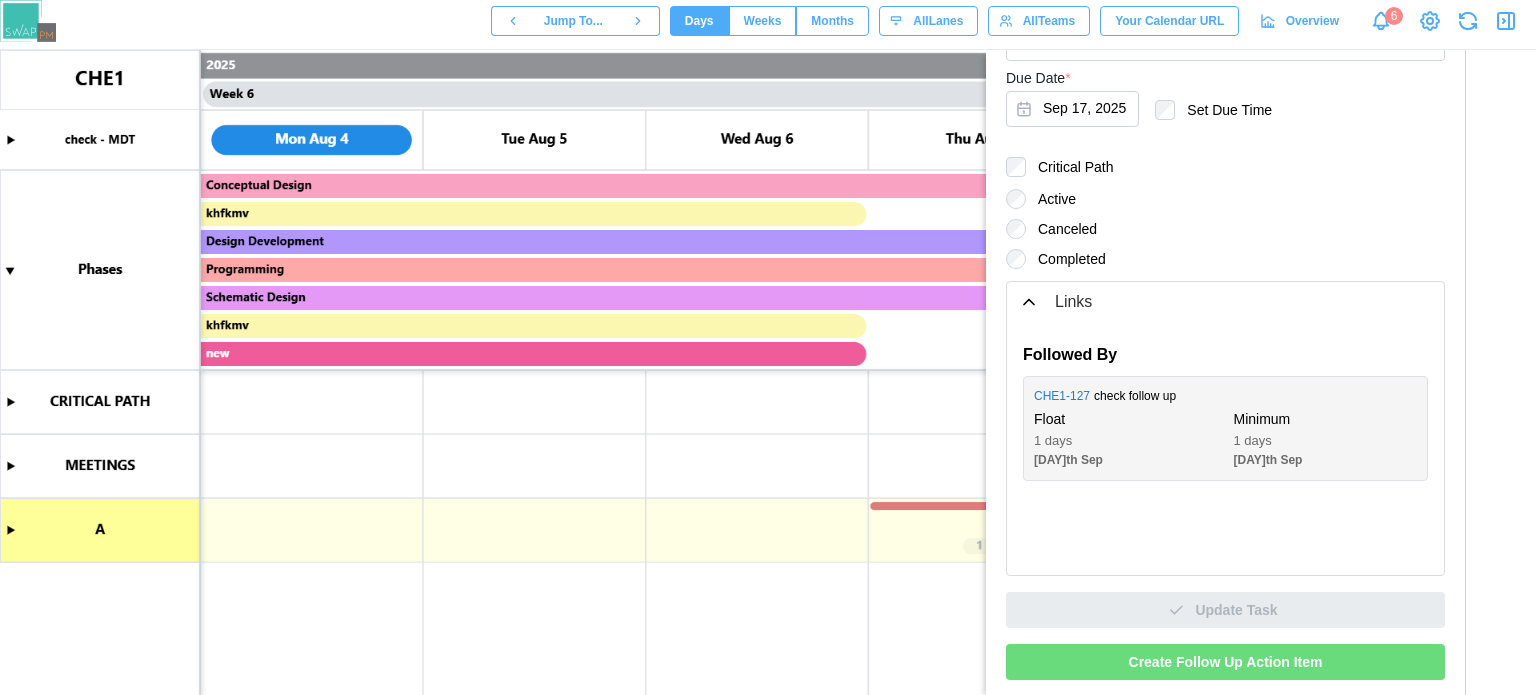 scroll, scrollTop: 645, scrollLeft: 0, axis: vertical 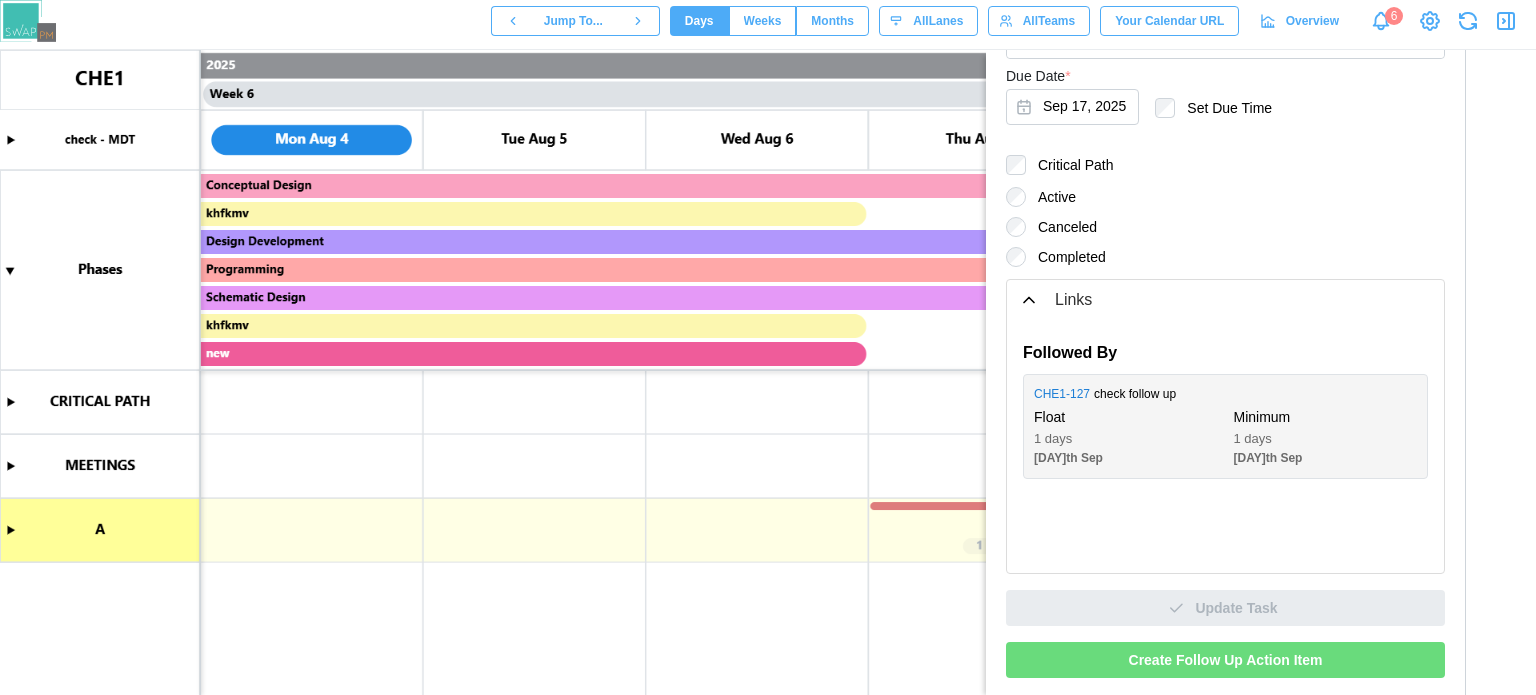 click on "CHE1 - 127" at bounding box center [1062, 394] 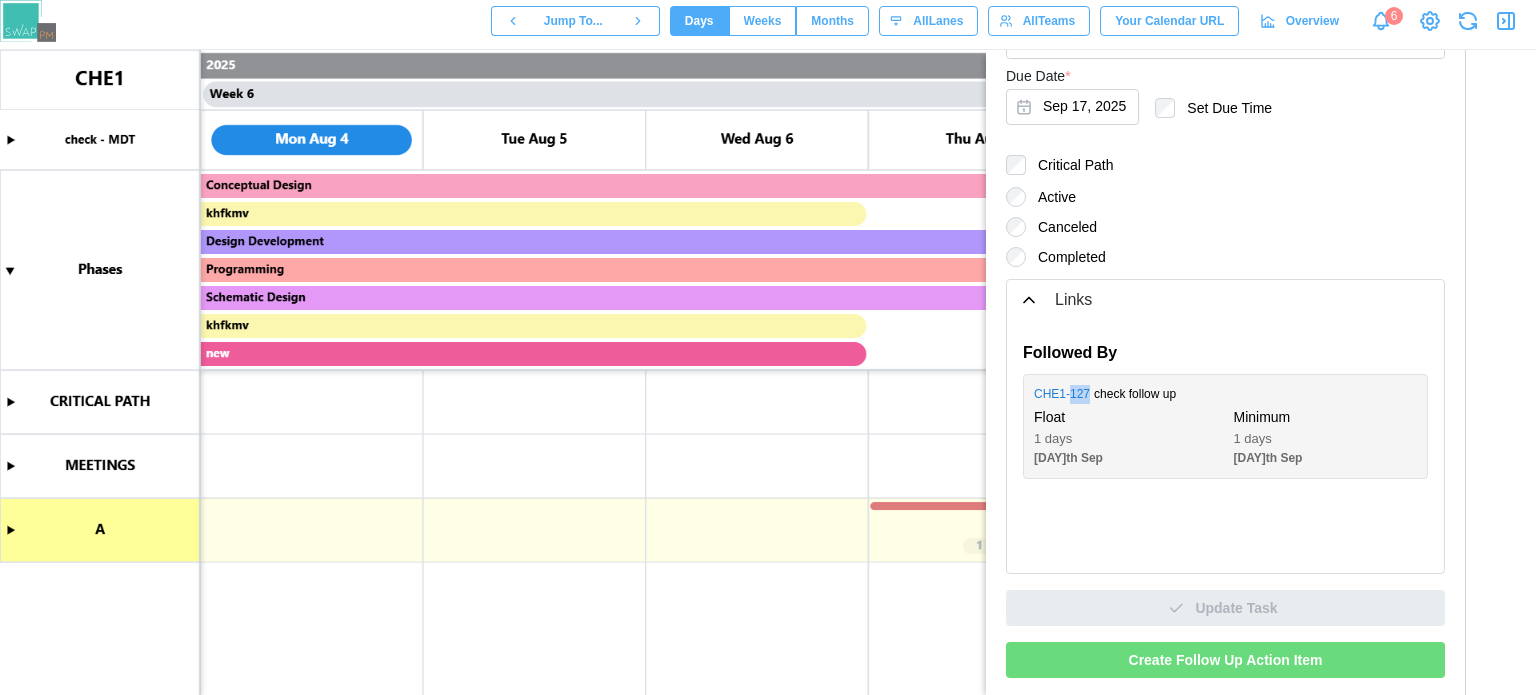 click on "CHE1 - 127" at bounding box center (1062, 394) 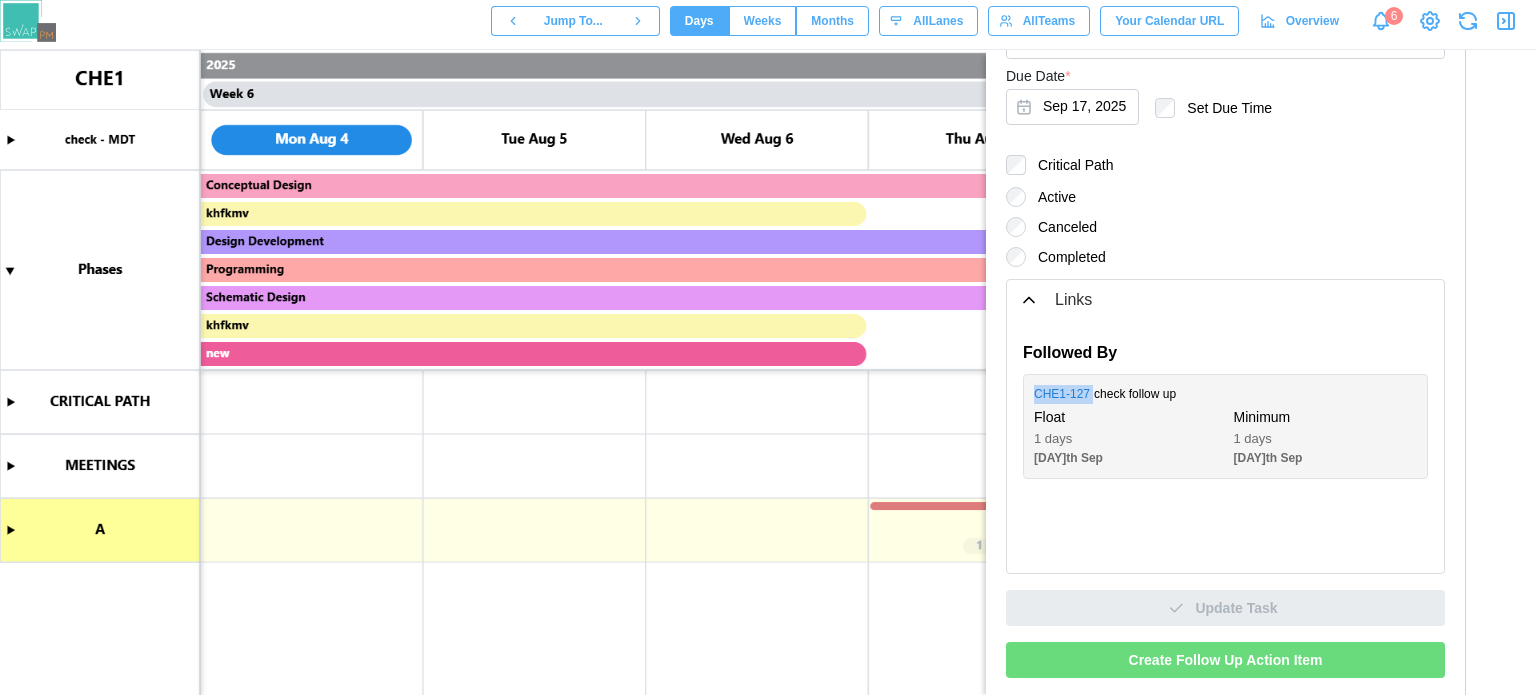 click on "CHE1 - 127" at bounding box center [1062, 394] 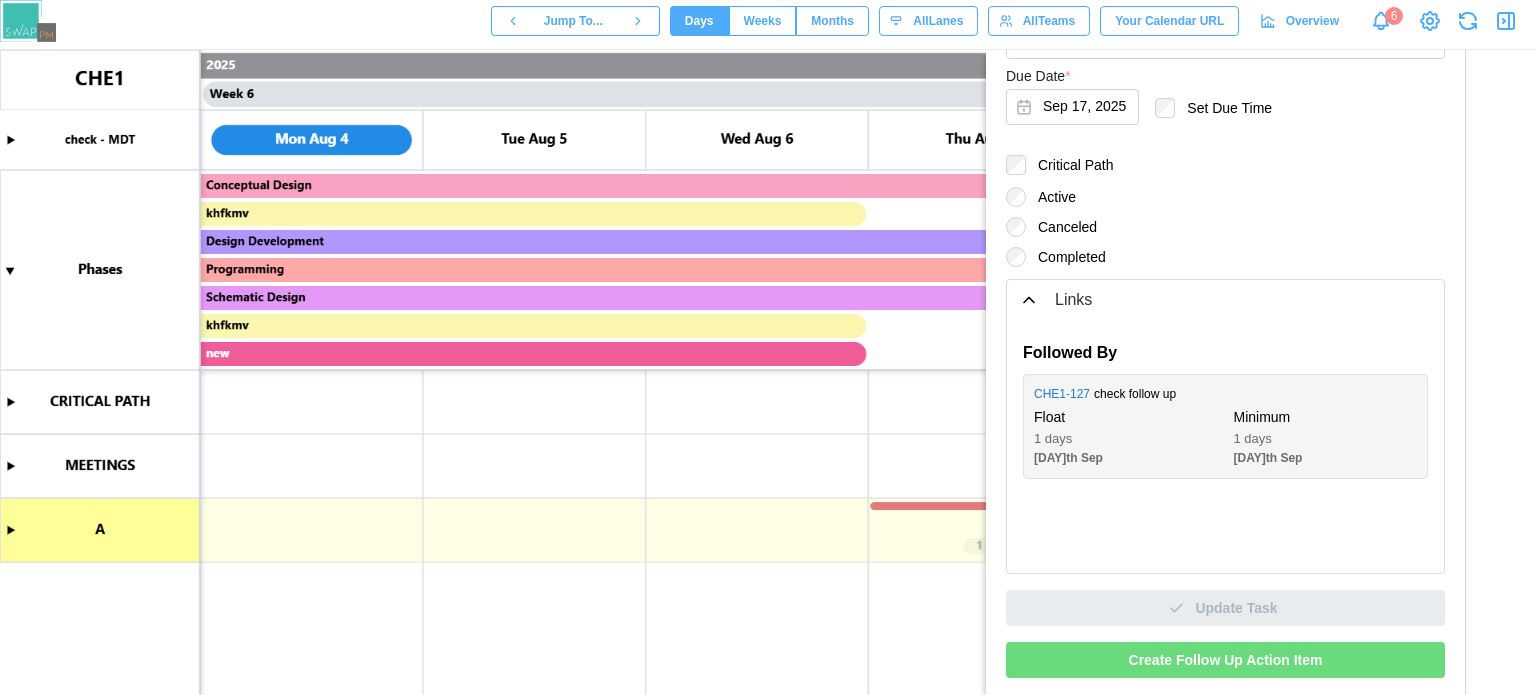 click on "1 days" at bounding box center [1126, 439] 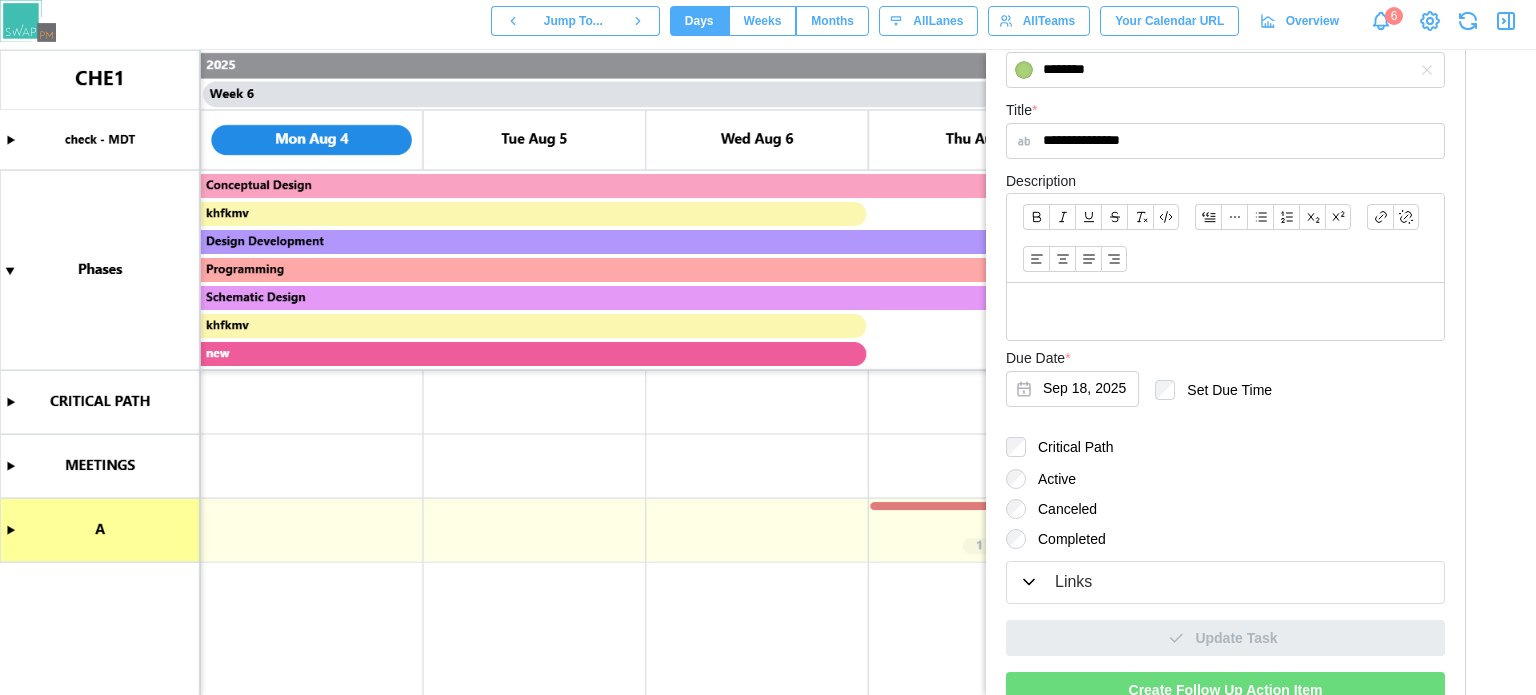 scroll, scrollTop: 393, scrollLeft: 0, axis: vertical 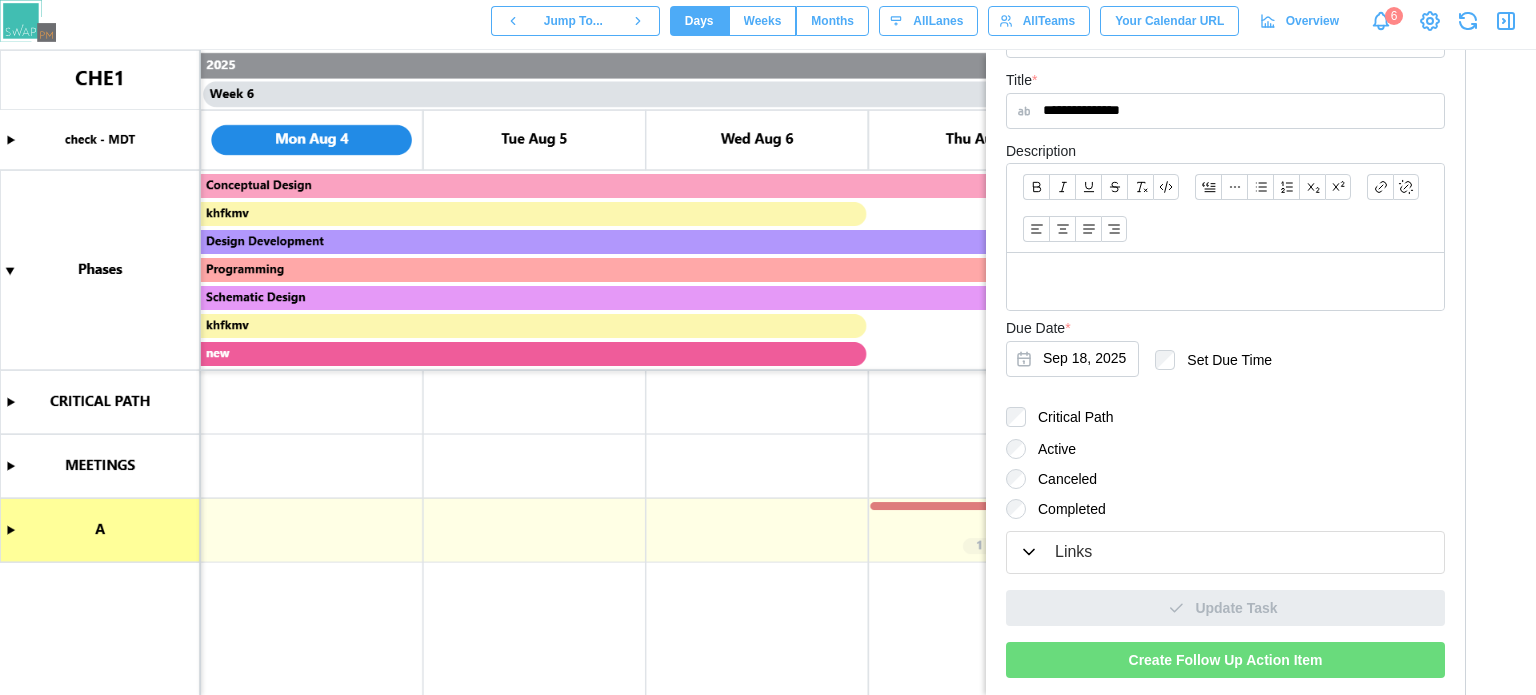 click on "Links" at bounding box center [1073, 552] 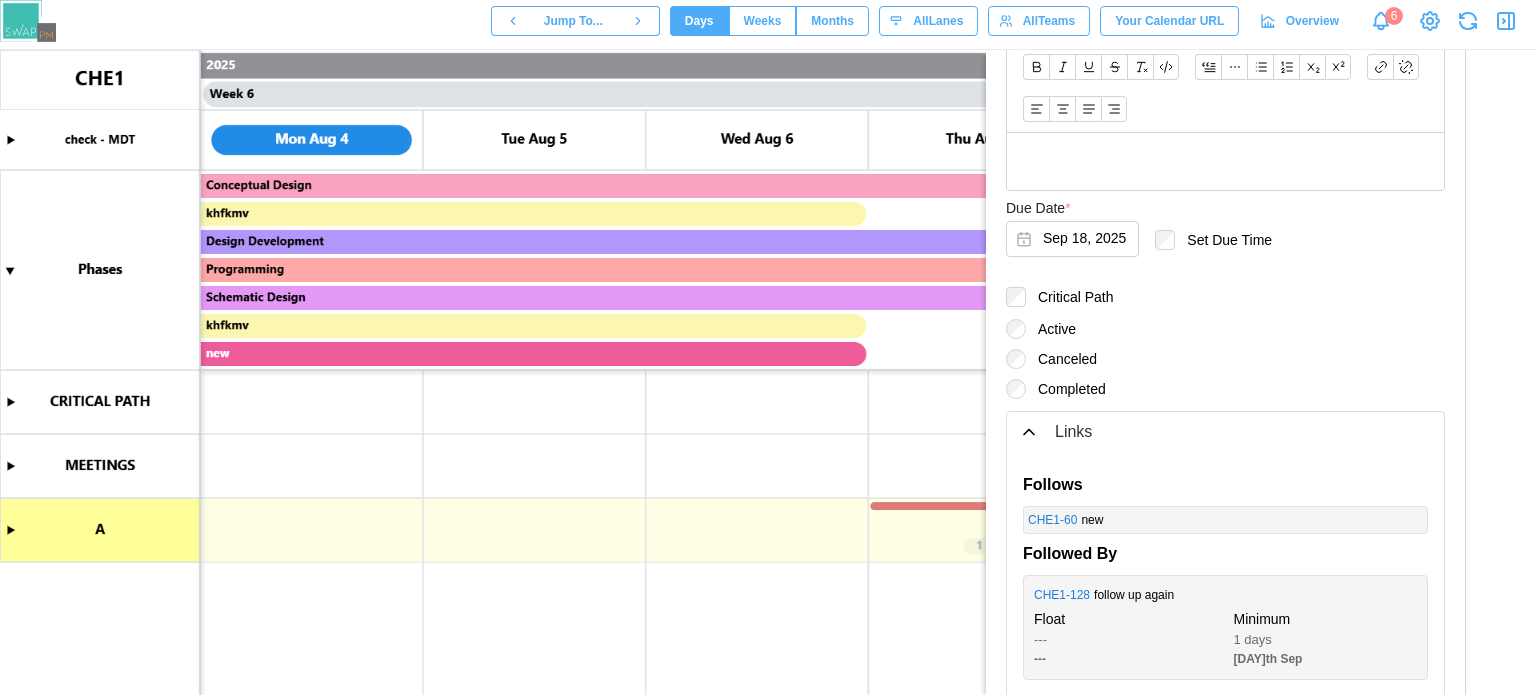 scroll, scrollTop: 645, scrollLeft: 0, axis: vertical 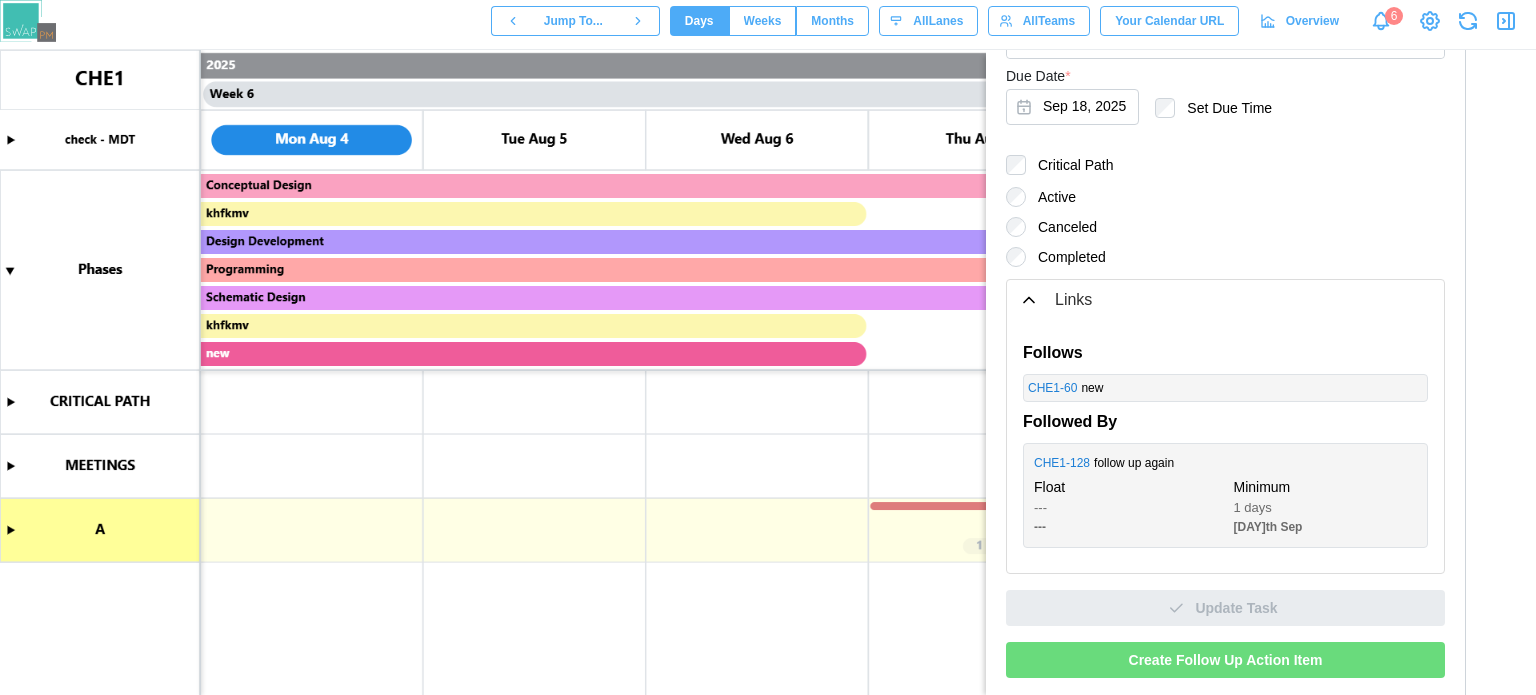 click on "CHE1 - 128" at bounding box center [1062, 463] 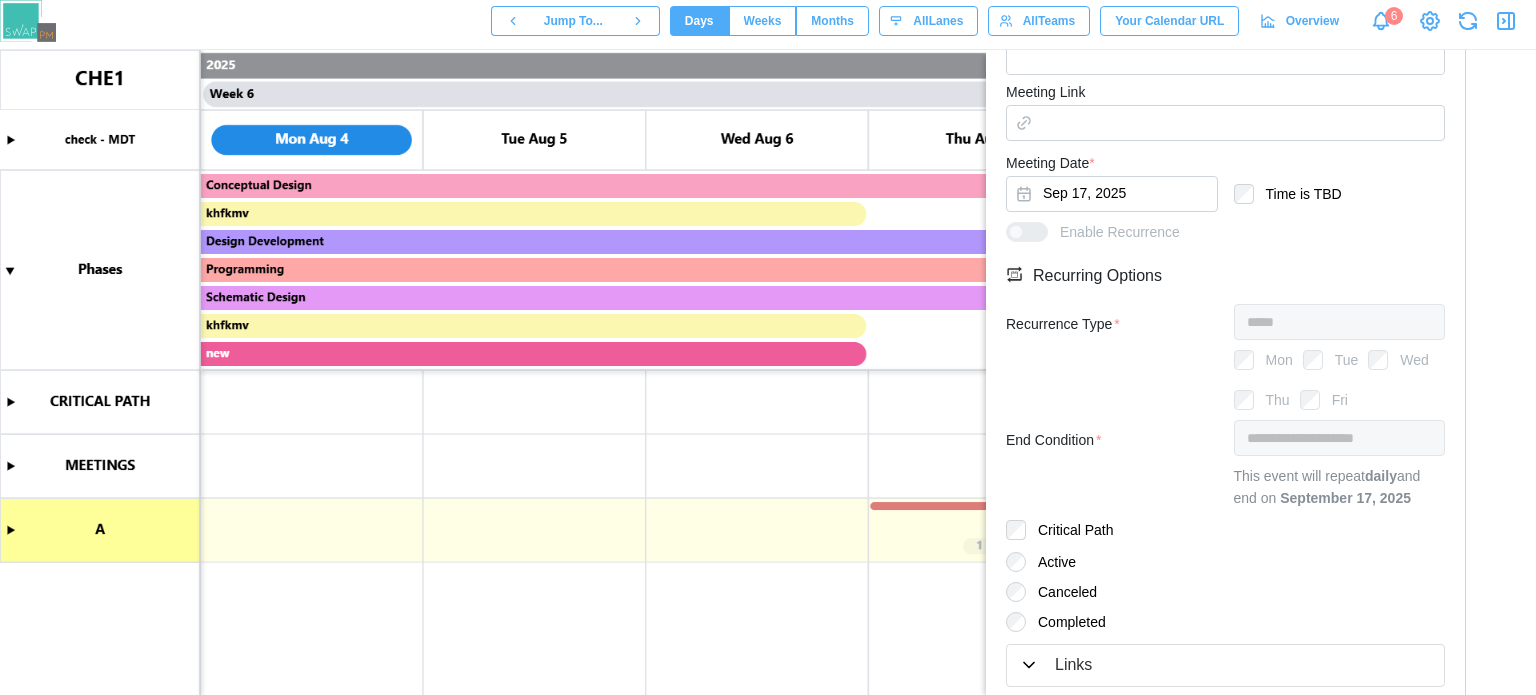 scroll, scrollTop: 813, scrollLeft: 0, axis: vertical 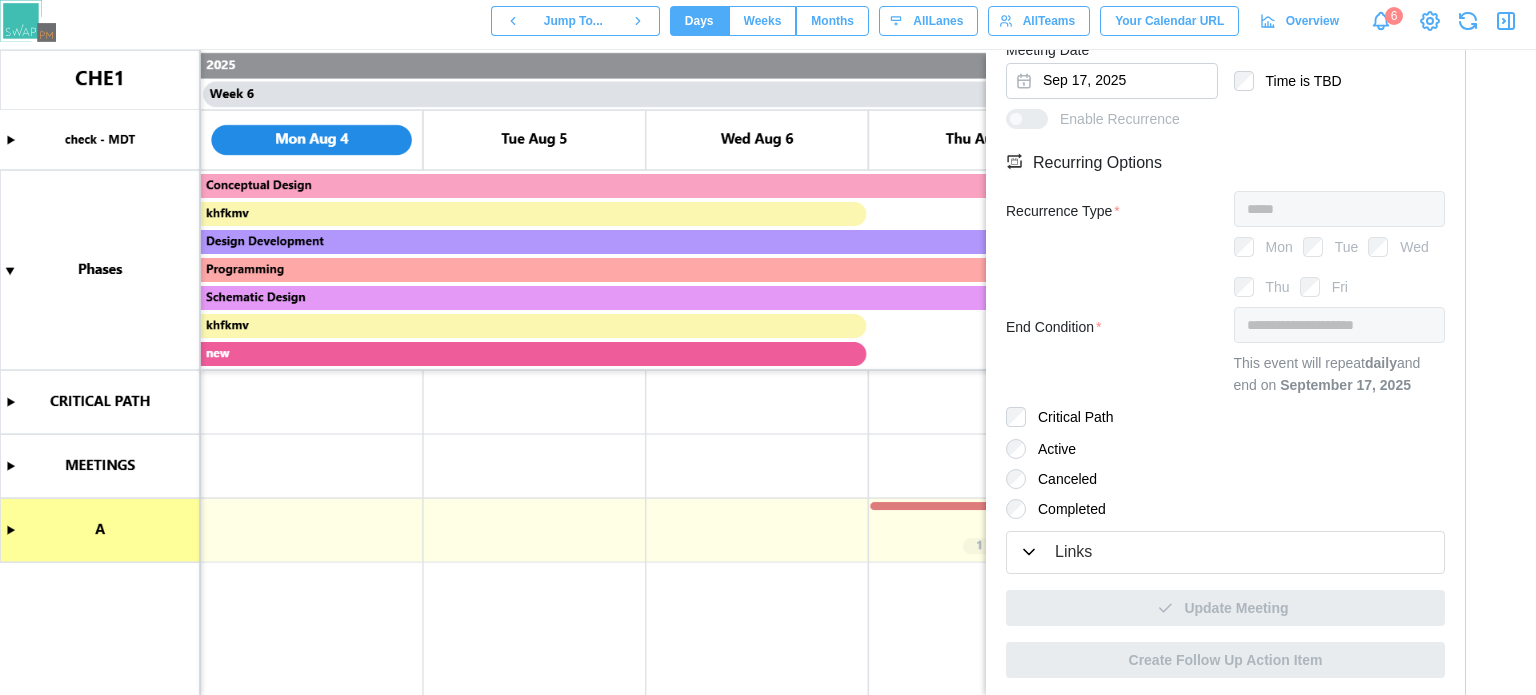 click on "Links" at bounding box center [1073, 552] 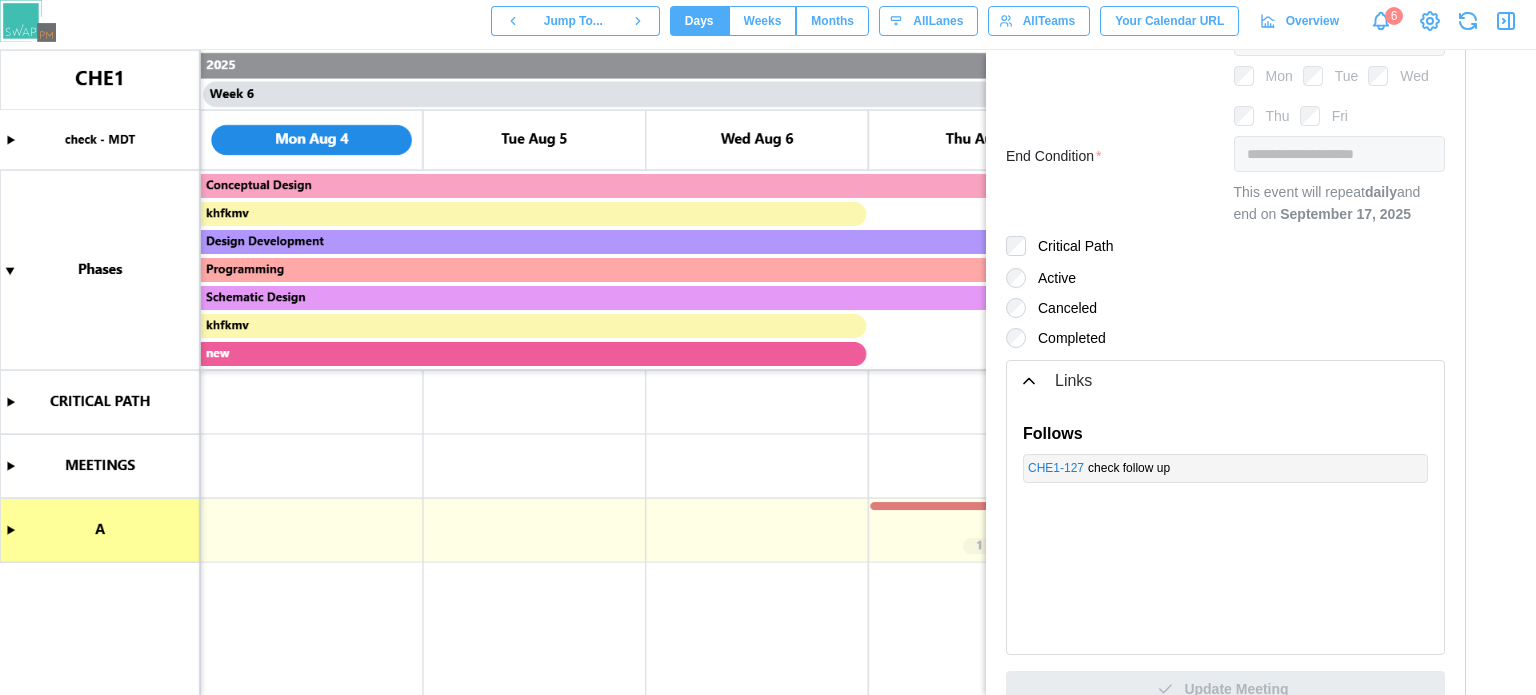 scroll, scrollTop: 1065, scrollLeft: 0, axis: vertical 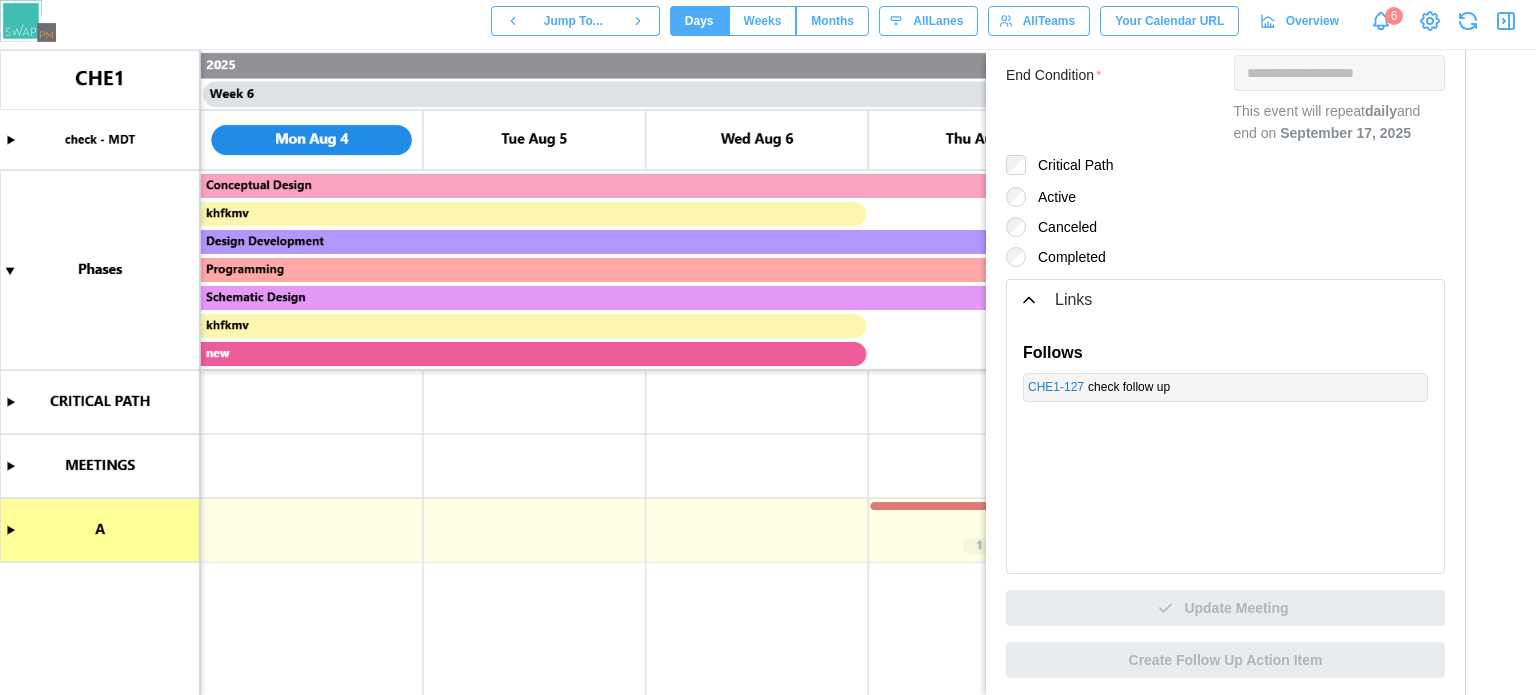 click on "Completed" at bounding box center (1066, 257) 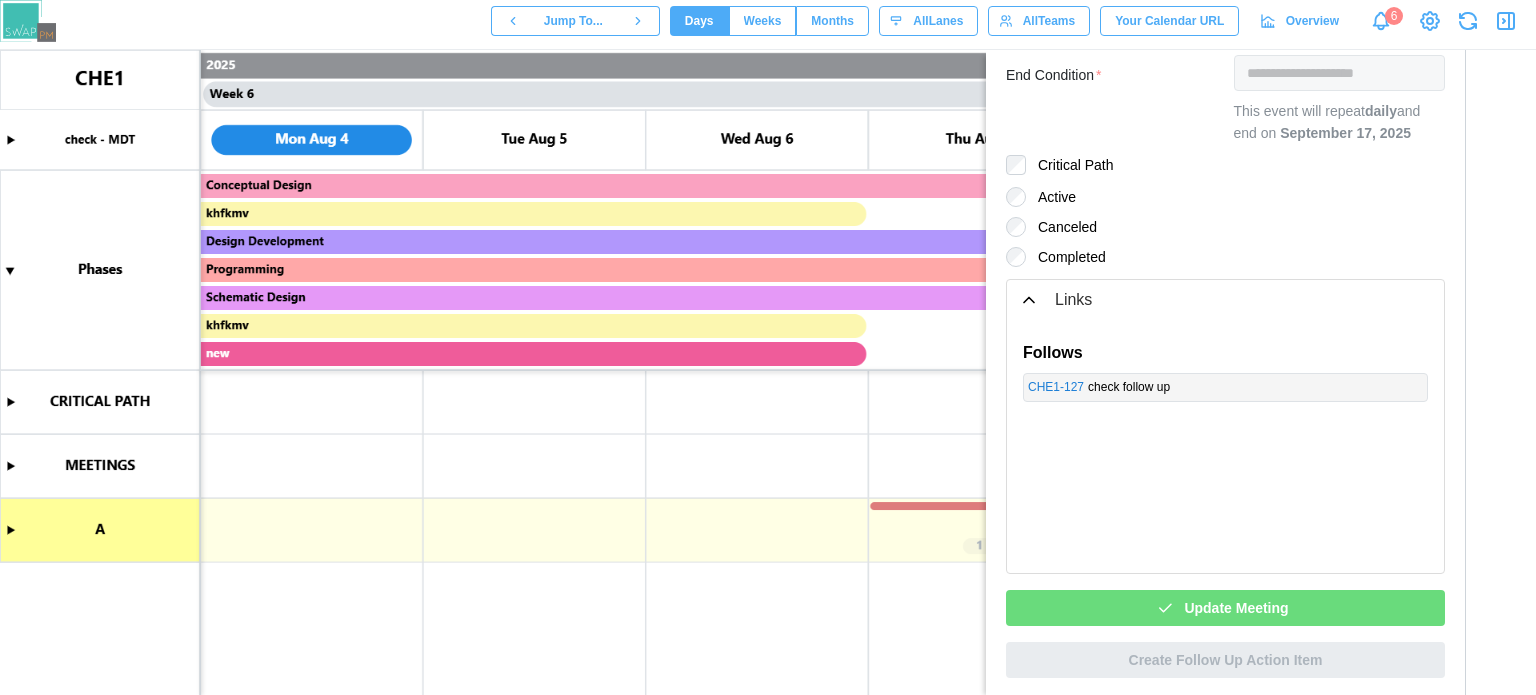 click on "Update   Meeting" at bounding box center [1236, 608] 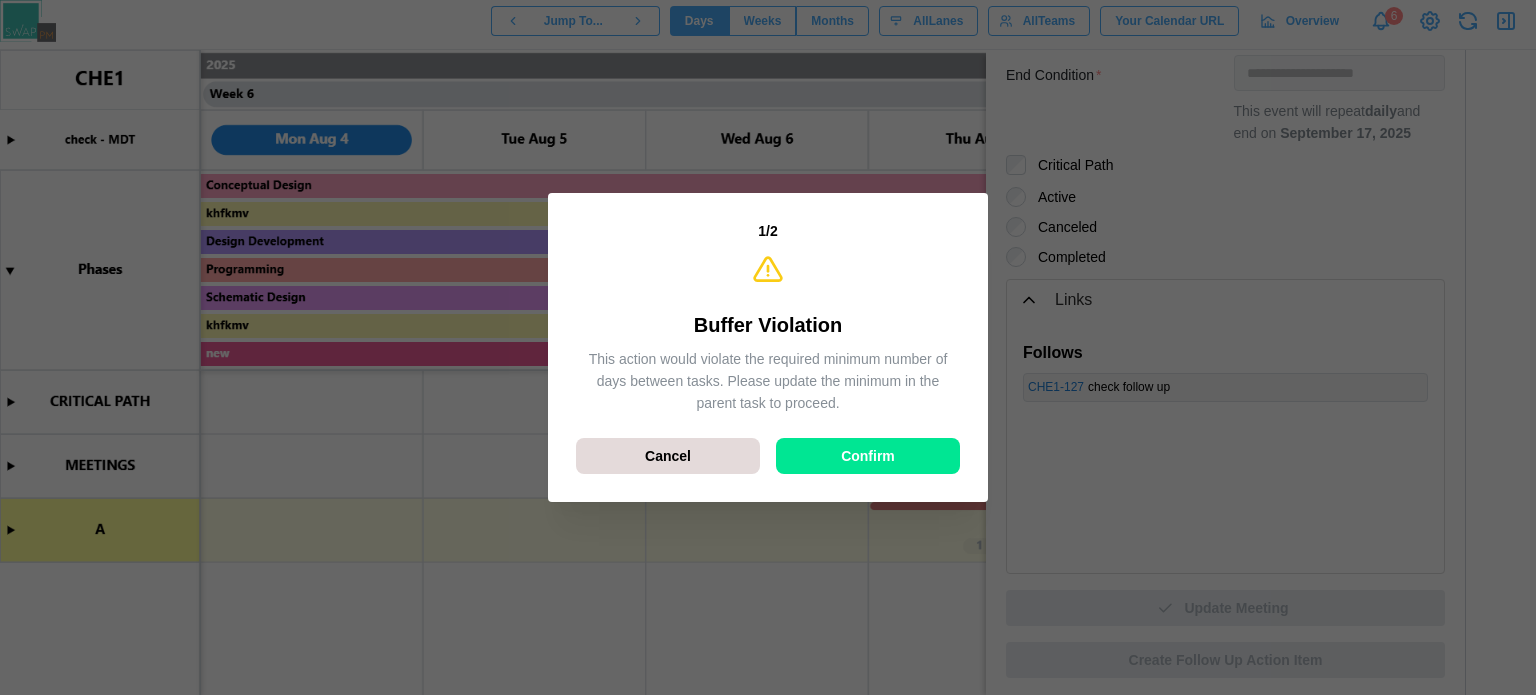 click on "Cancel Confirm" at bounding box center (768, 456) 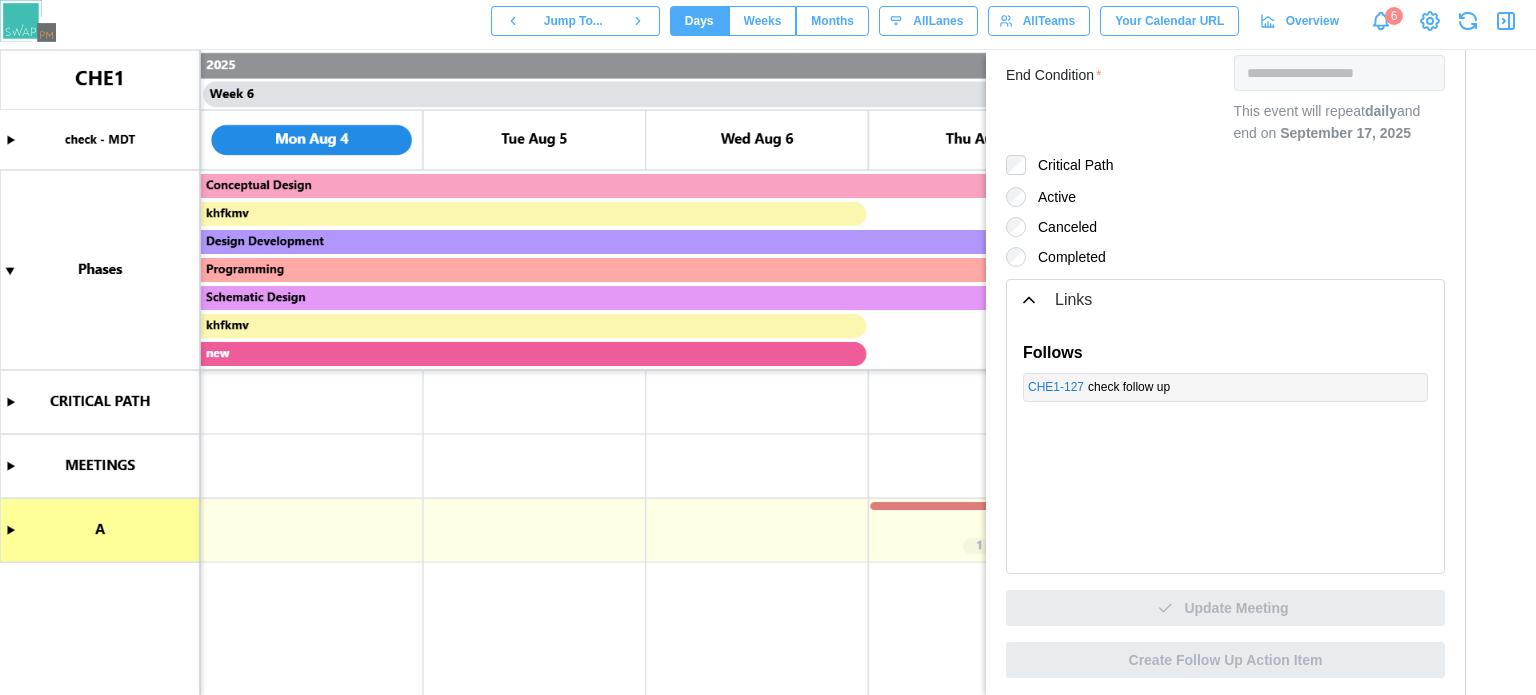 click on "**********" at bounding box center (1225, -117) 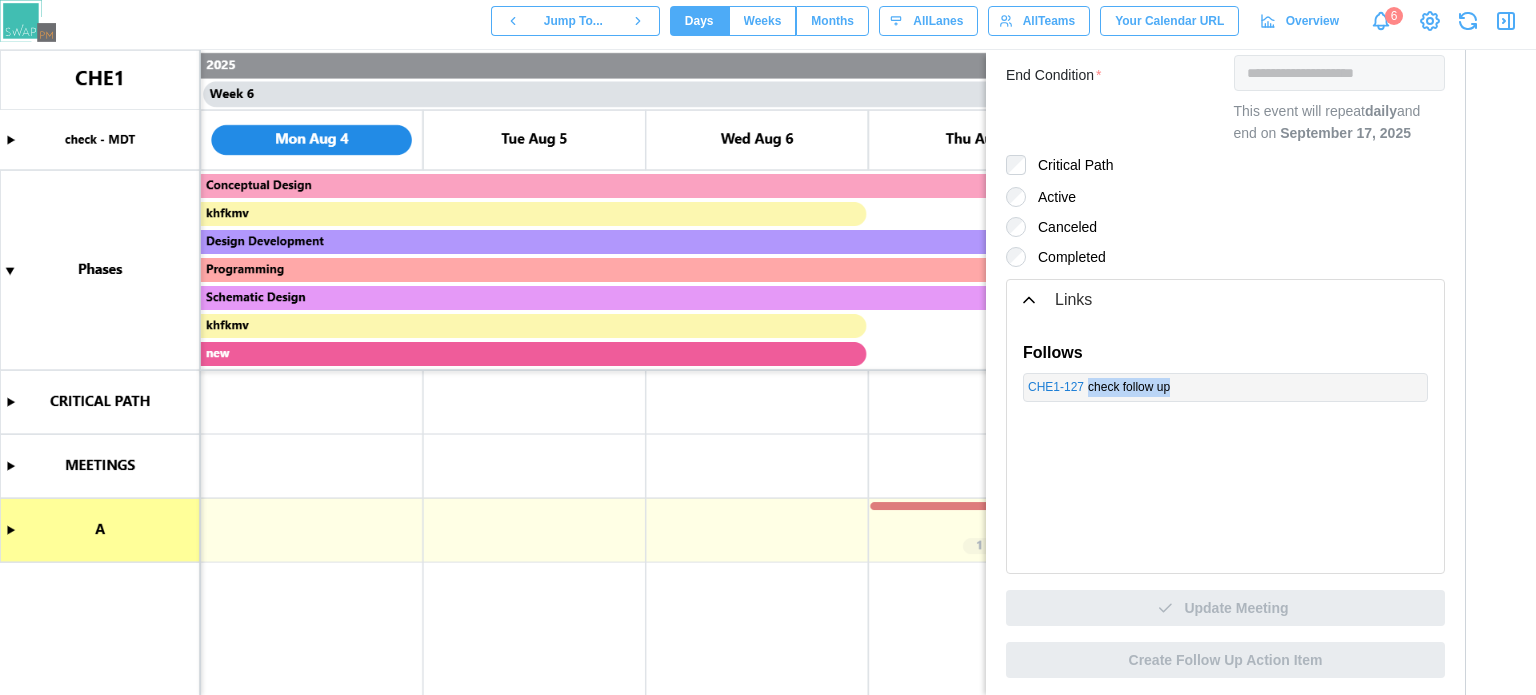 click on "**********" at bounding box center (1225, -117) 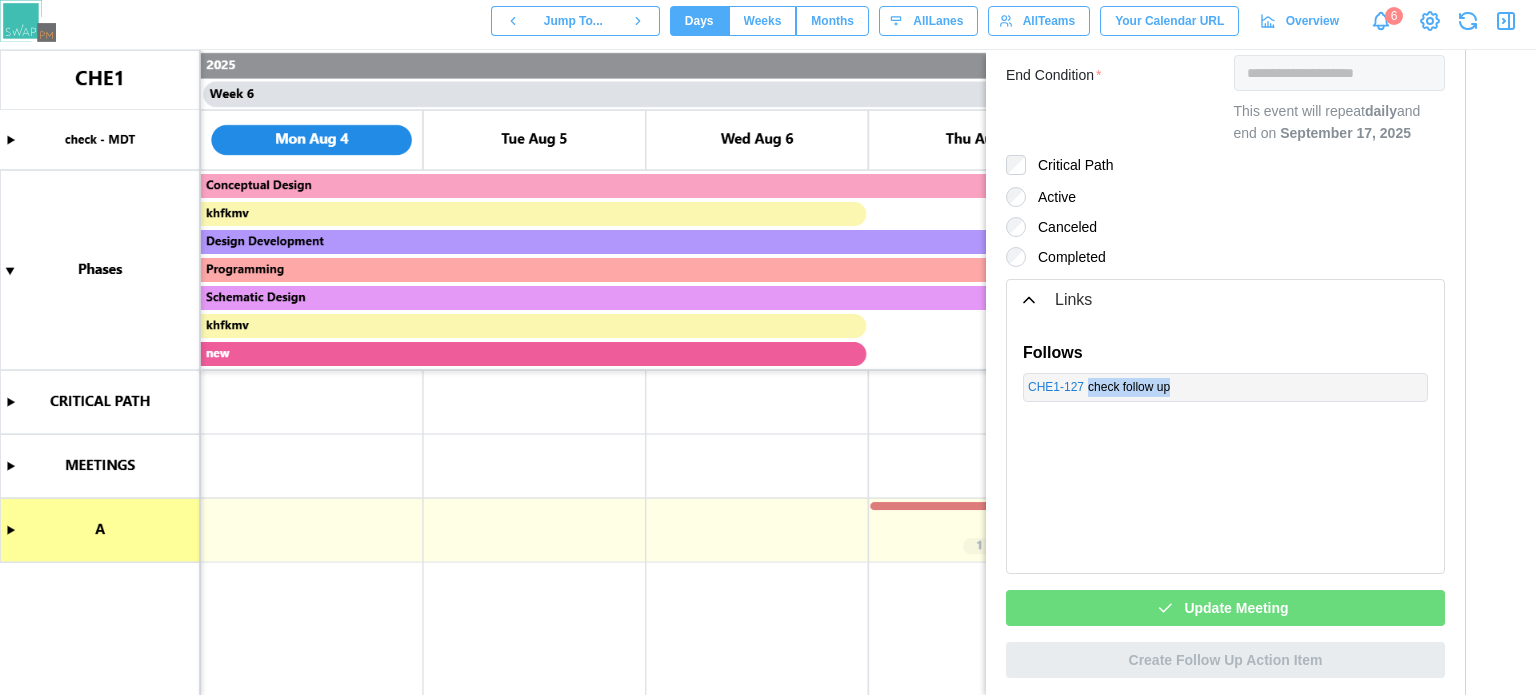 click on "Update   Meeting" at bounding box center (1236, 608) 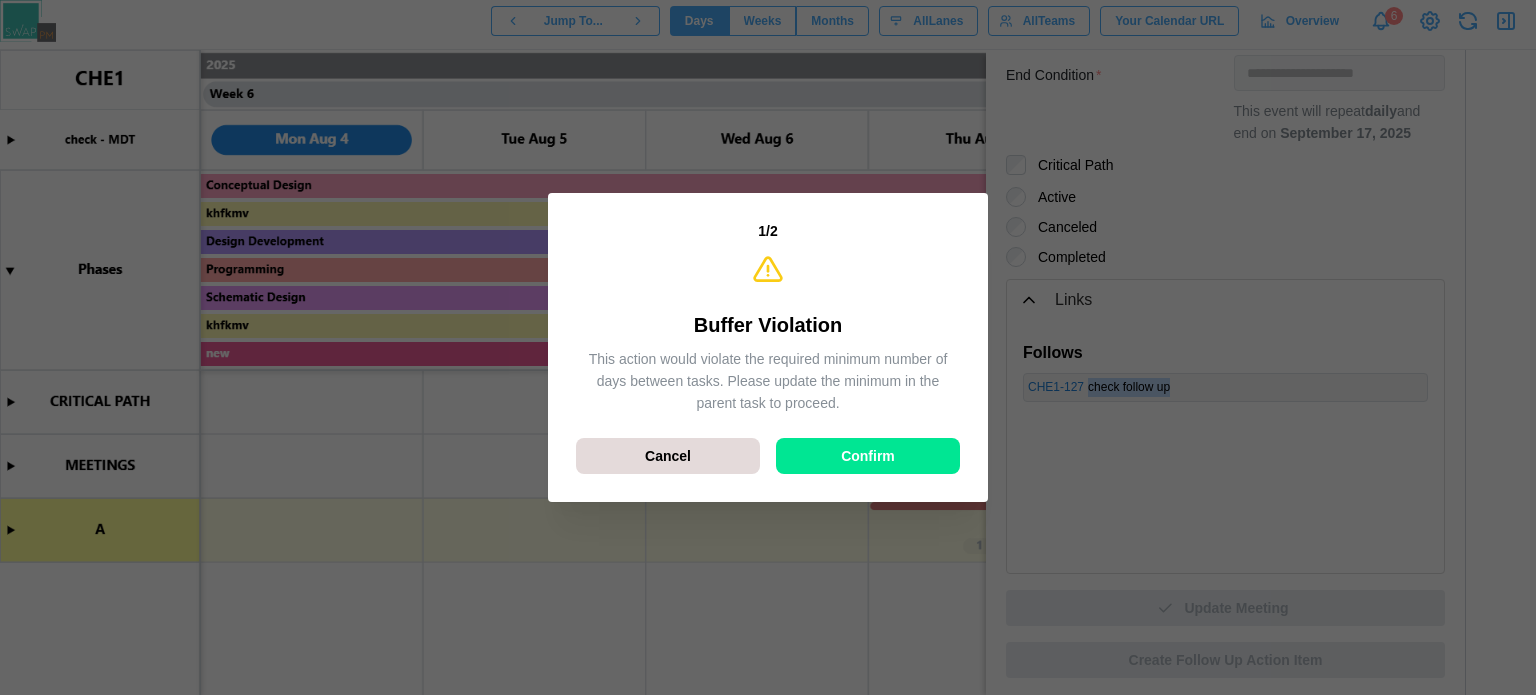 click on "Confirm" at bounding box center (868, 456) 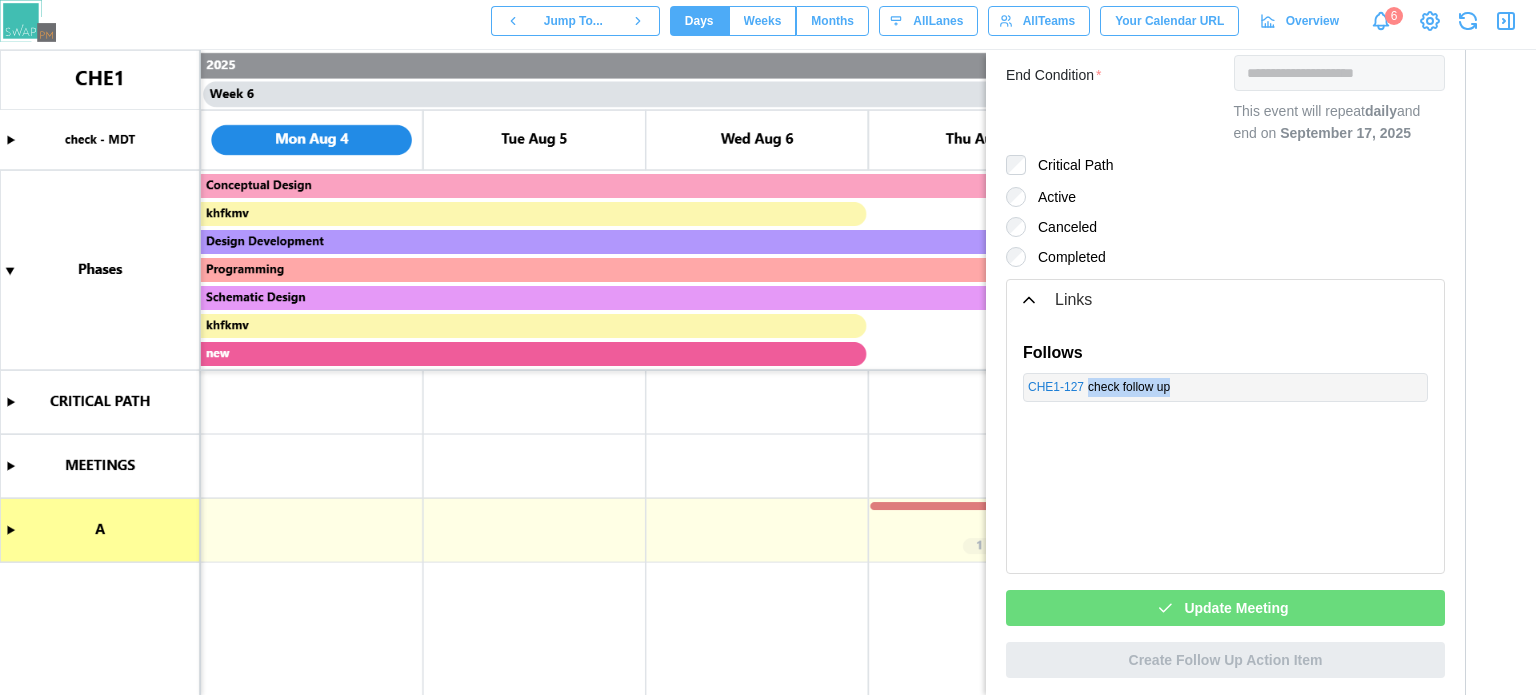click on "Update   Meeting" at bounding box center [1236, 608] 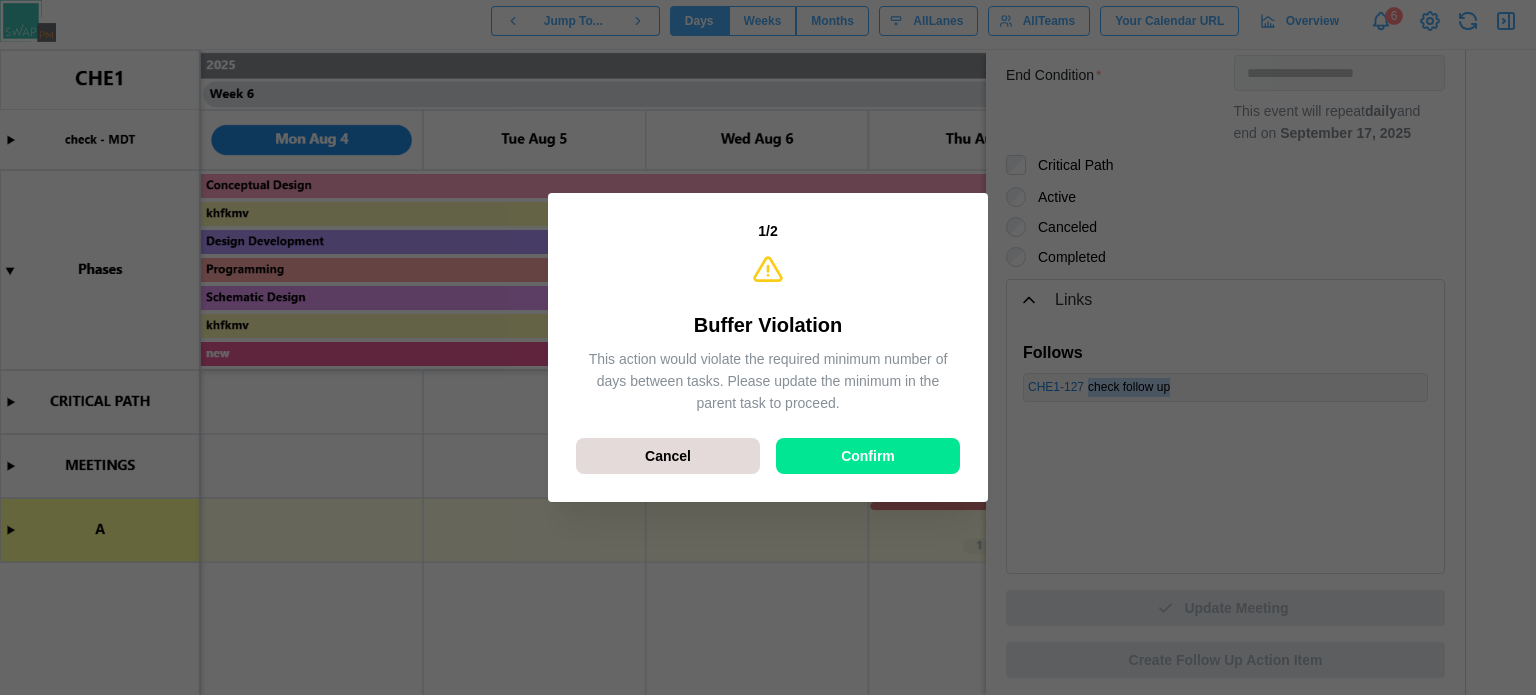 click on "Confirm" at bounding box center [868, 456] 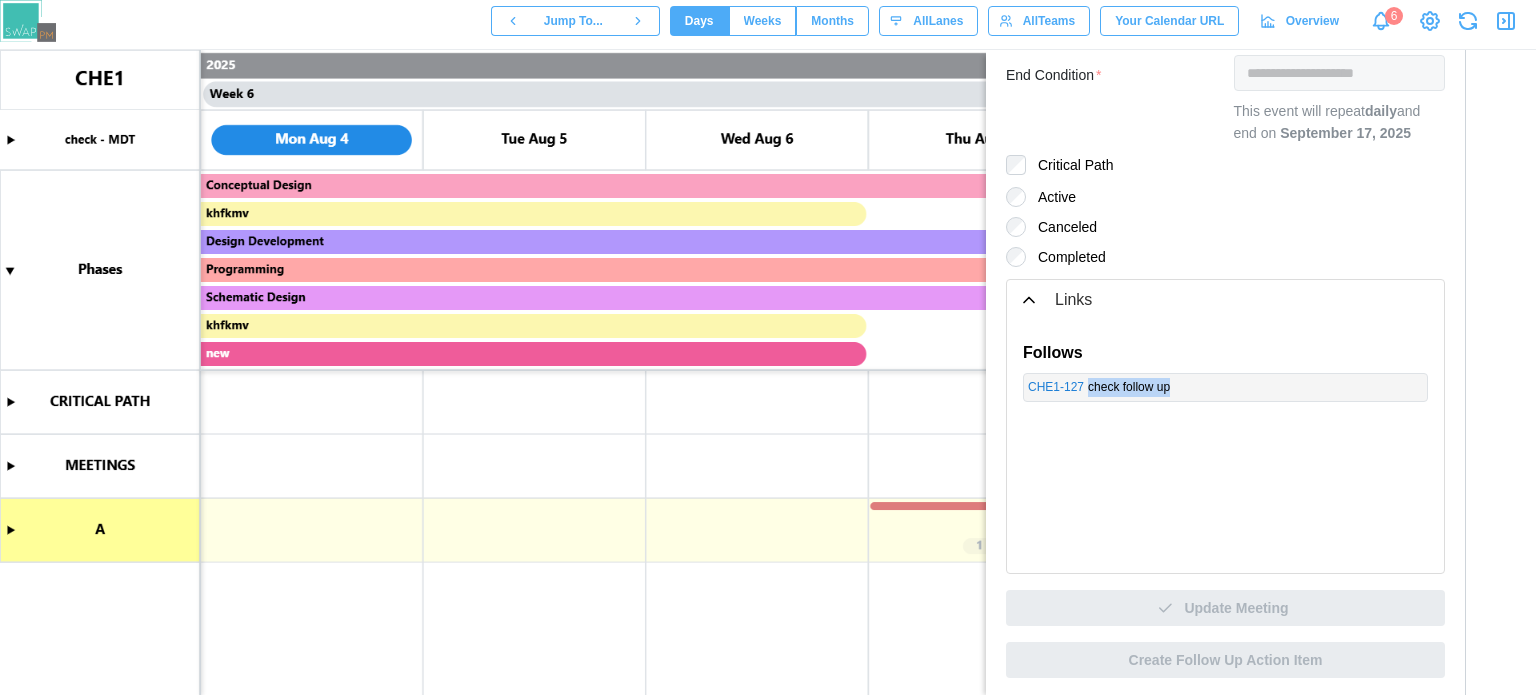 click on "Follows CHE1 - 127 check follow up" at bounding box center [1225, 447] 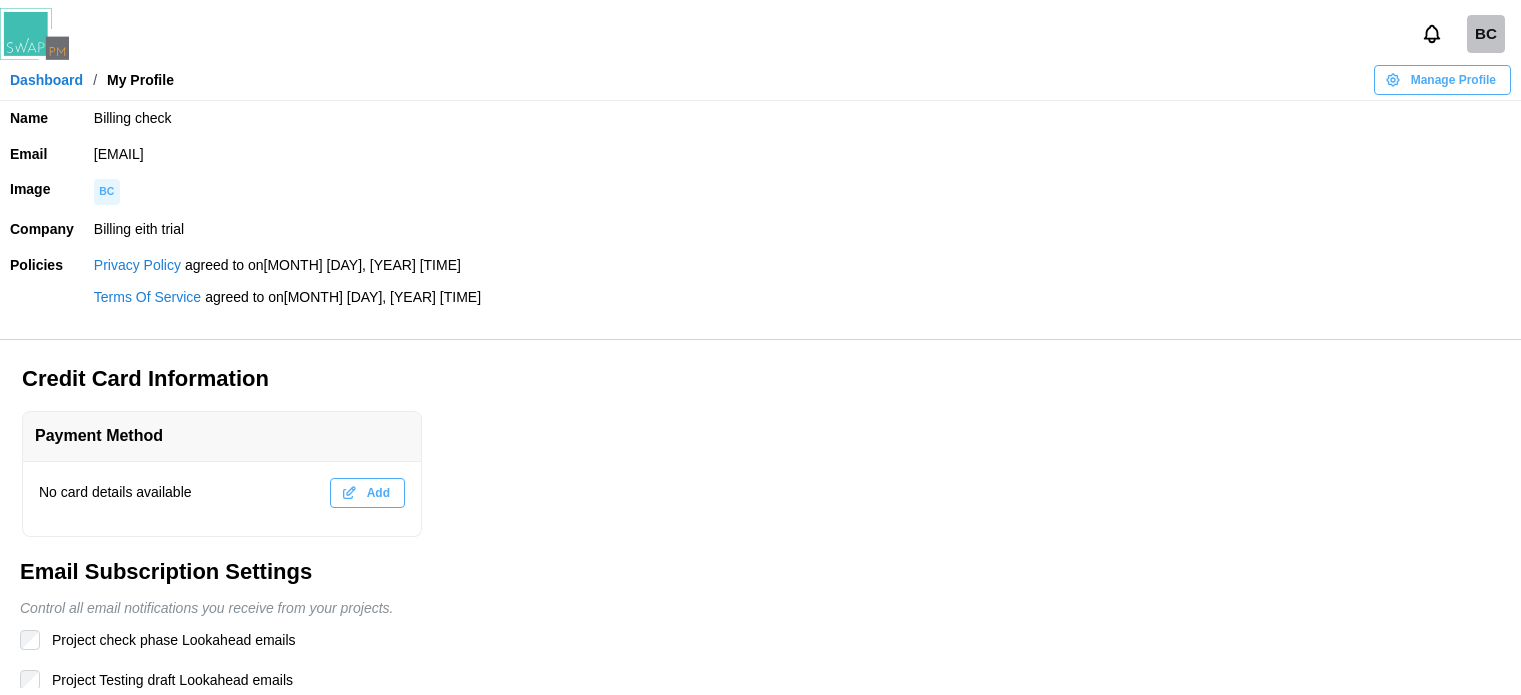 scroll, scrollTop: 0, scrollLeft: 0, axis: both 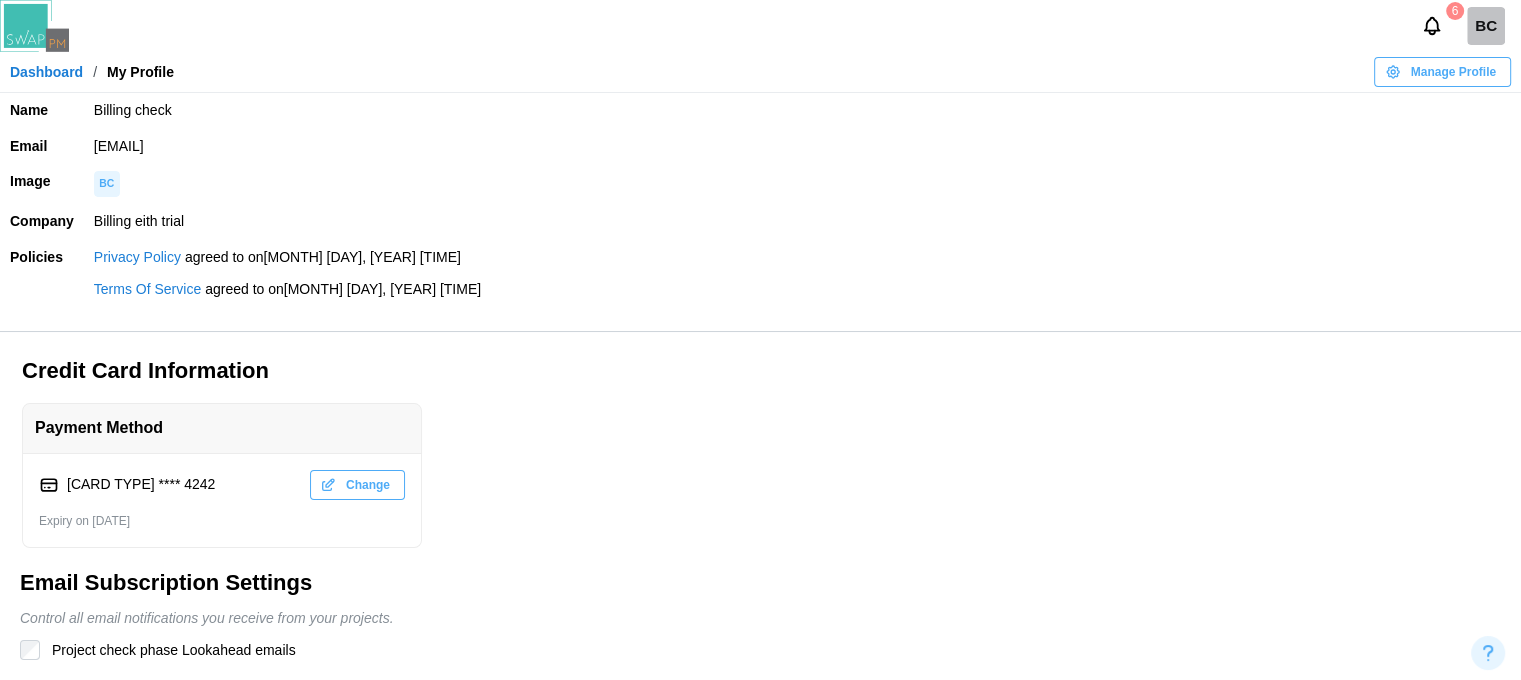 drag, startPoint x: 381, startPoint y: 141, endPoint x: 84, endPoint y: 148, distance: 297.0825 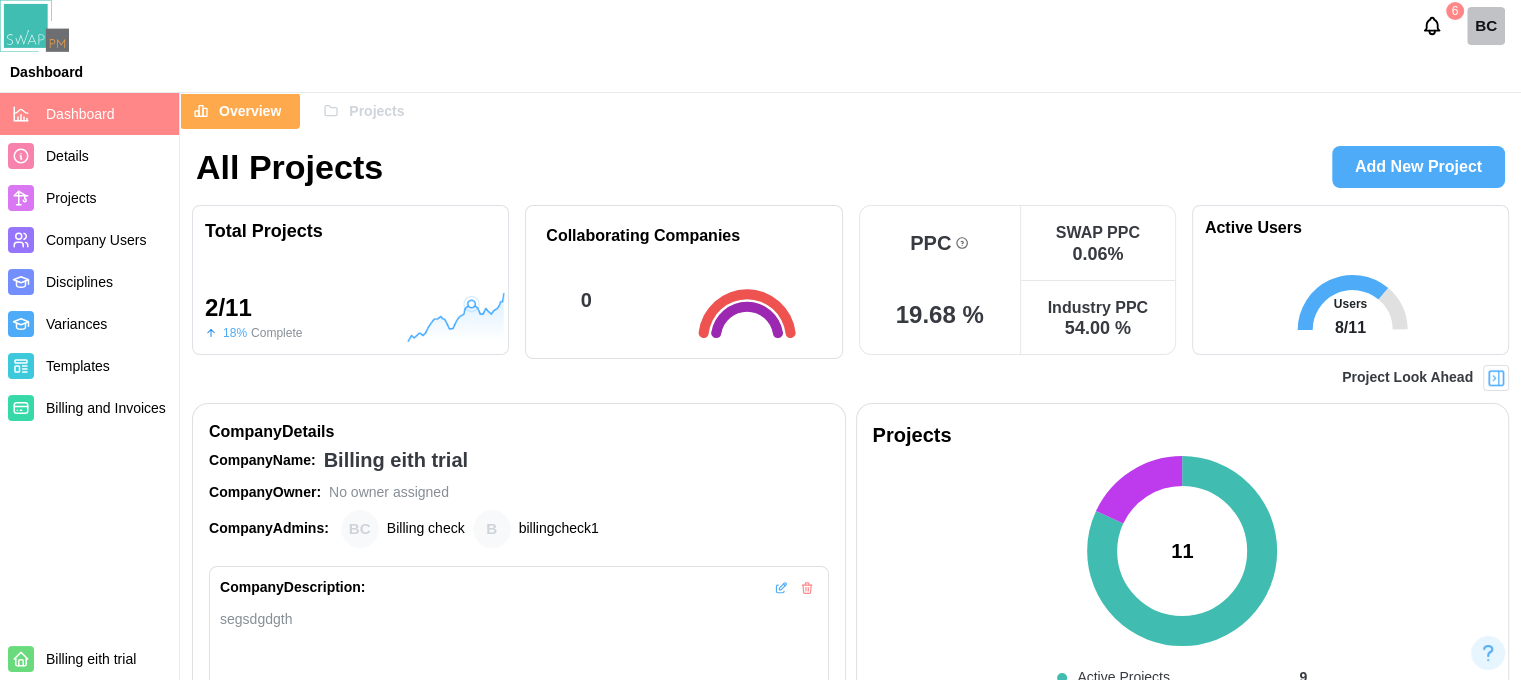 click on "Projects" at bounding box center [363, 111] 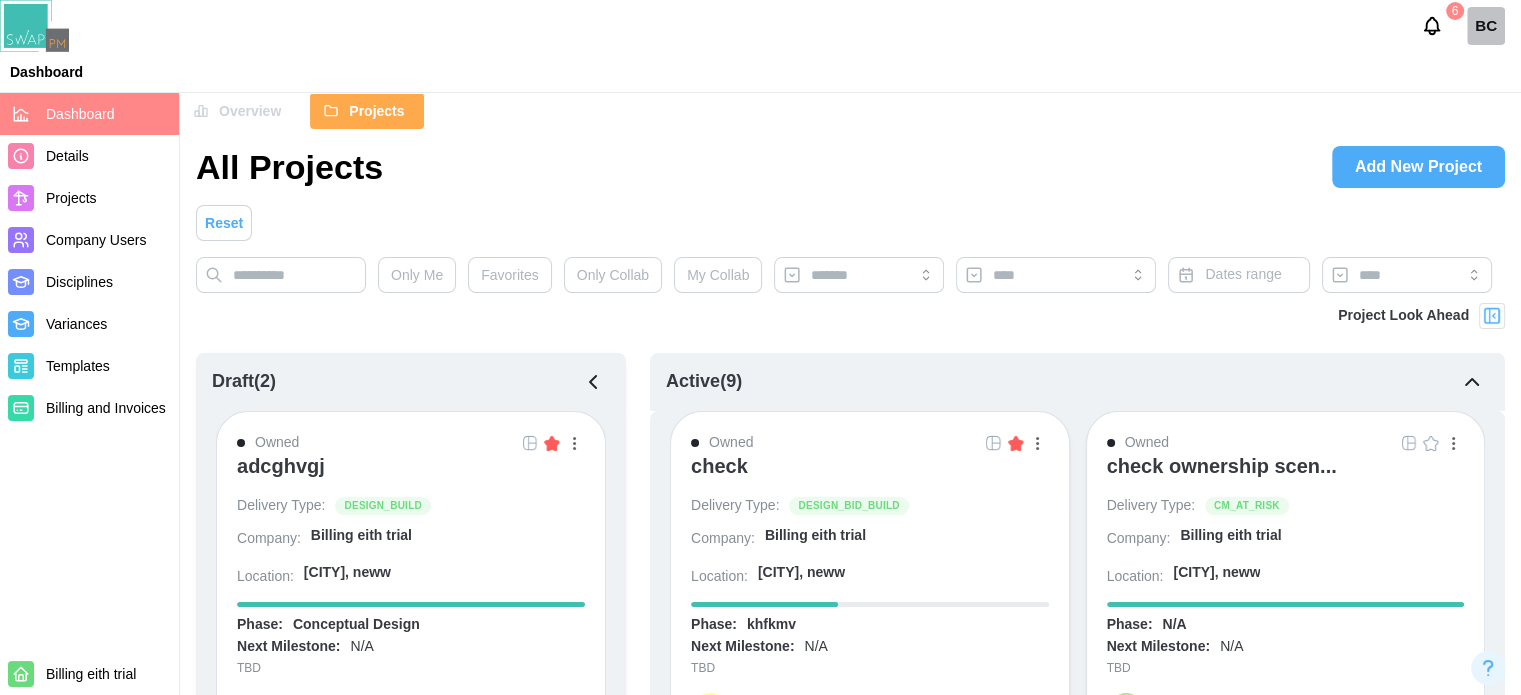 click at bounding box center (574, 443) 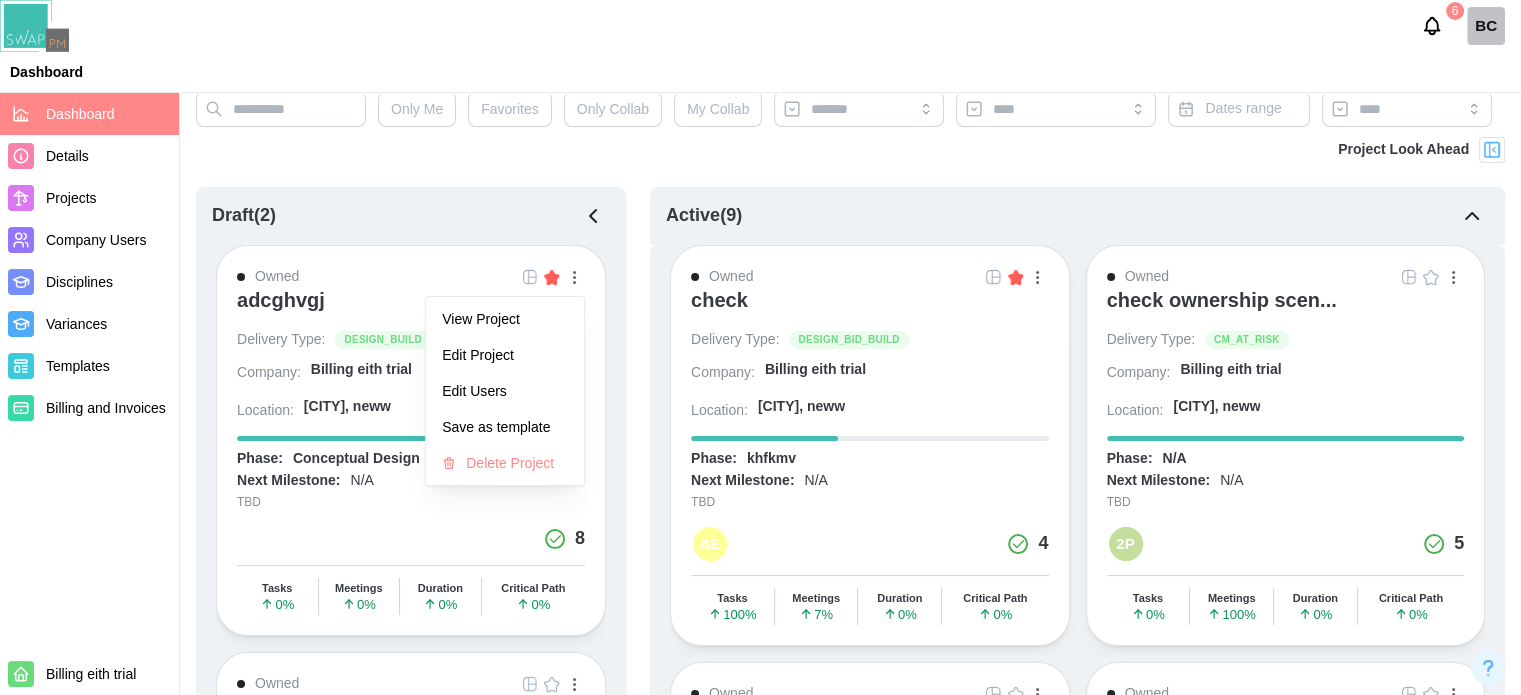 scroll, scrollTop: 300, scrollLeft: 0, axis: vertical 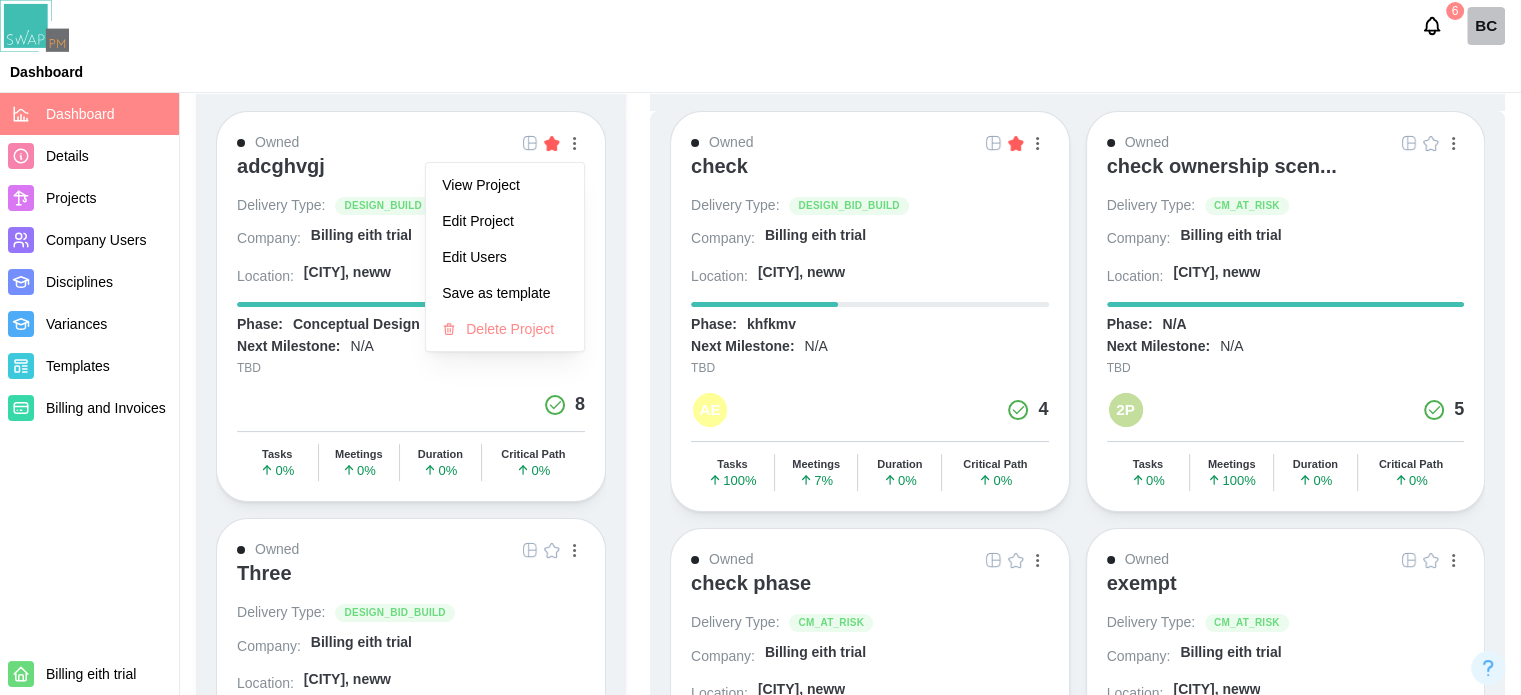 click at bounding box center (574, 143) 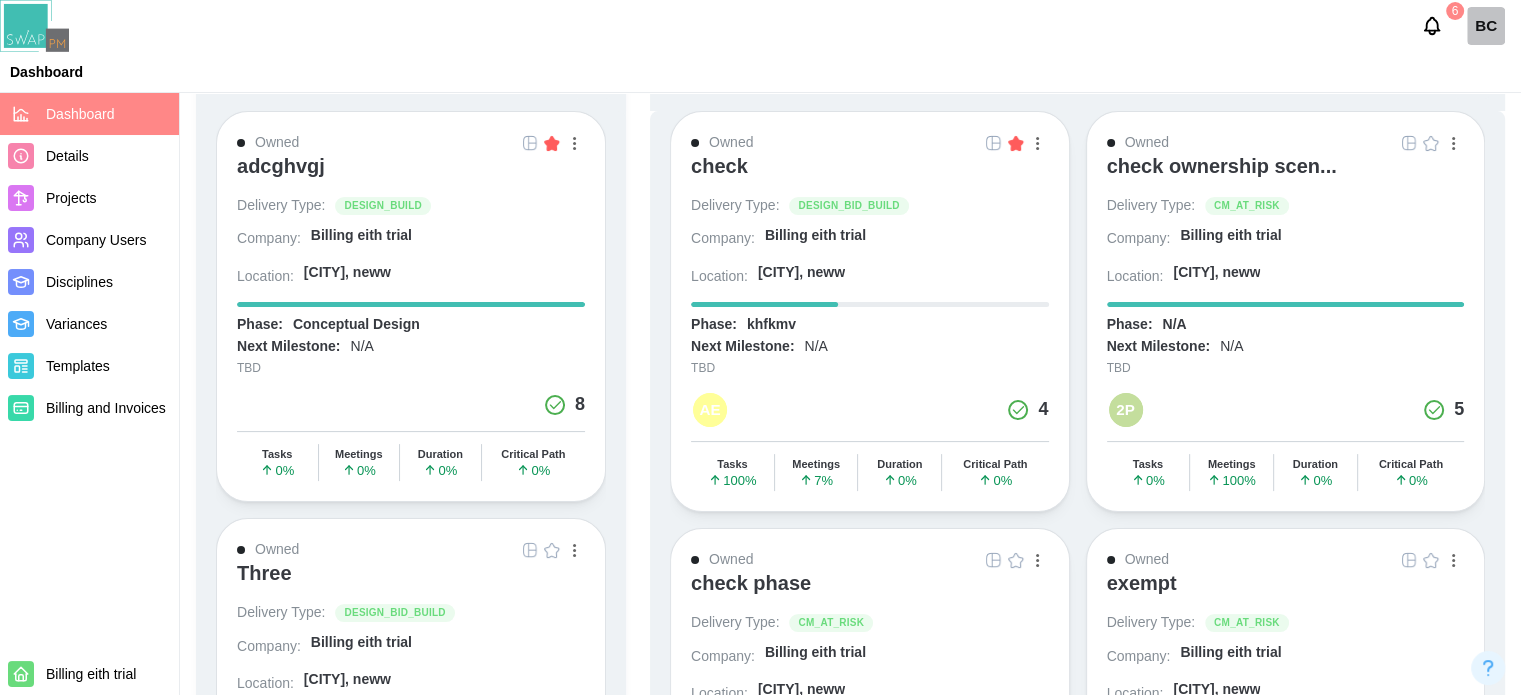 click at bounding box center (574, 143) 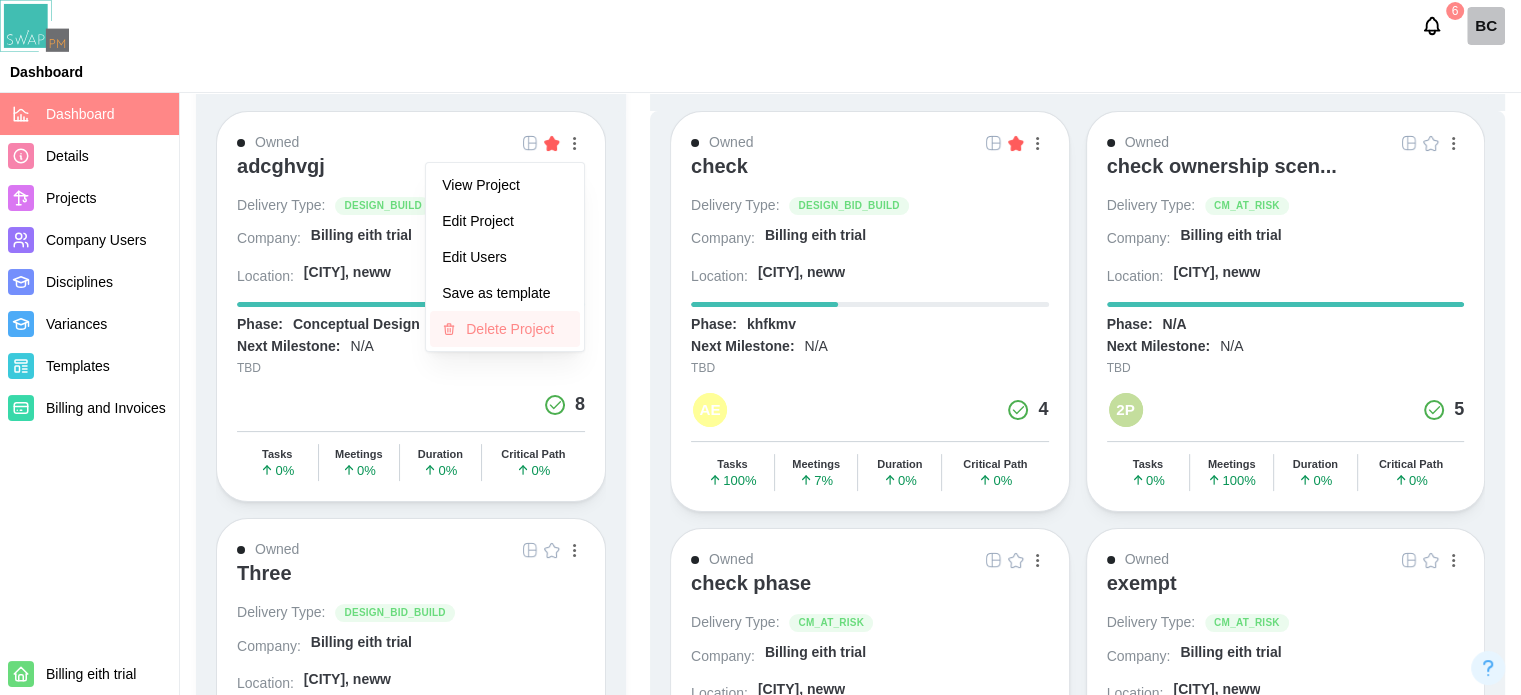 click on "Delete Project" at bounding box center [505, 329] 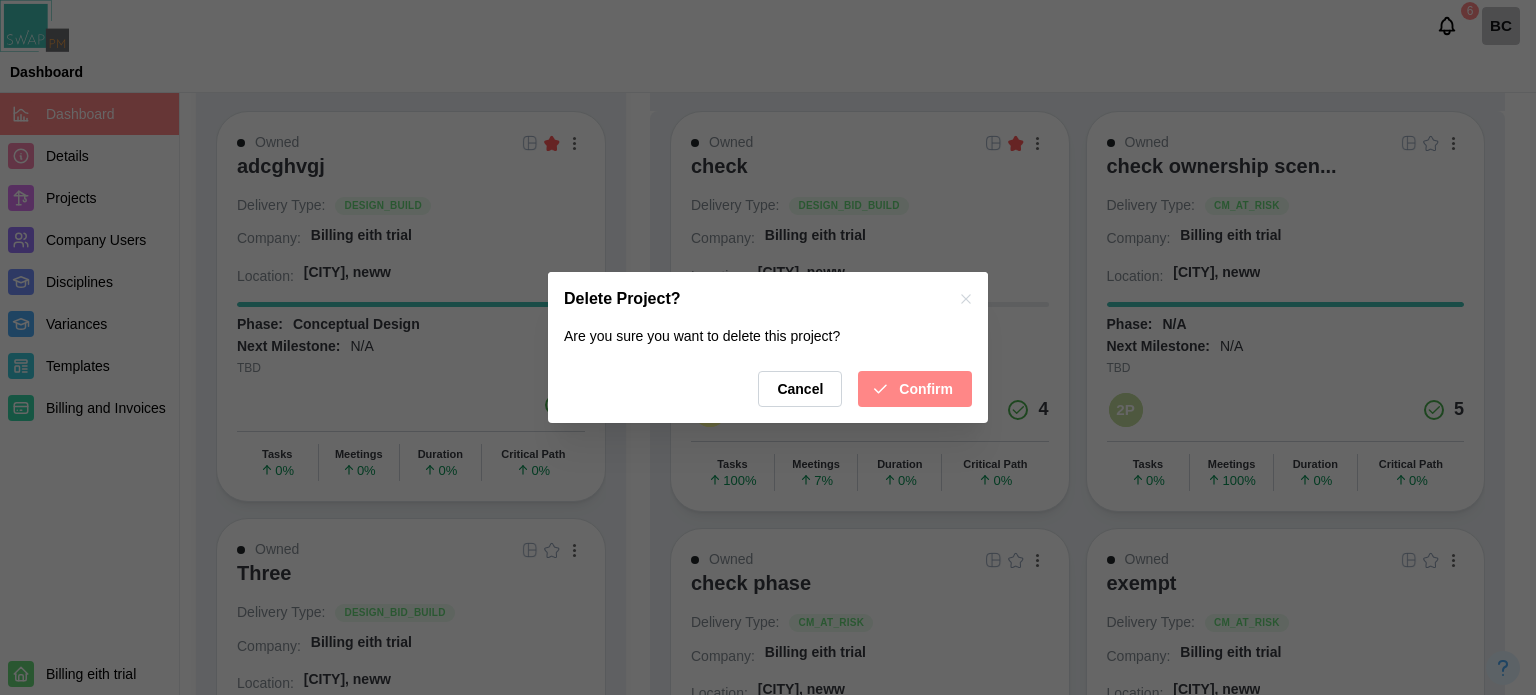 click on "Confirm" at bounding box center [926, 389] 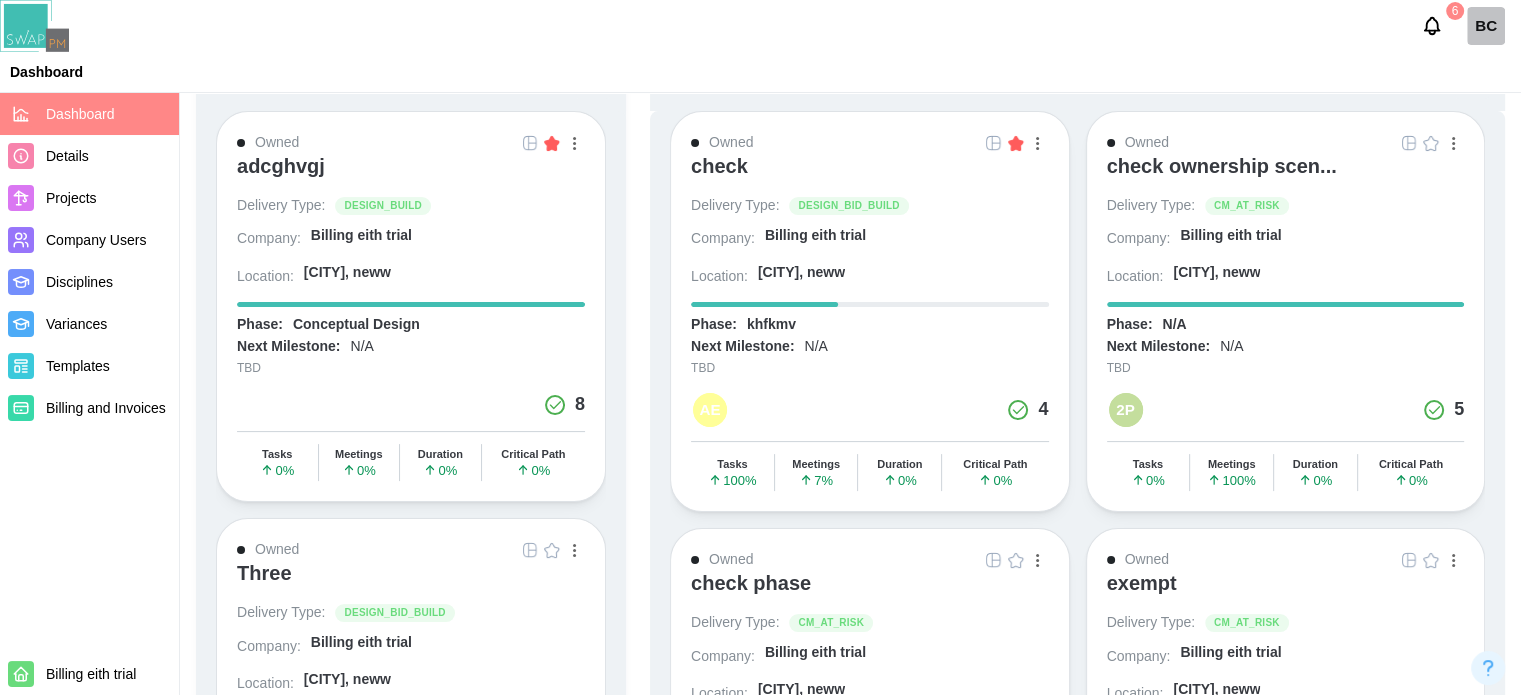 click at bounding box center (574, 550) 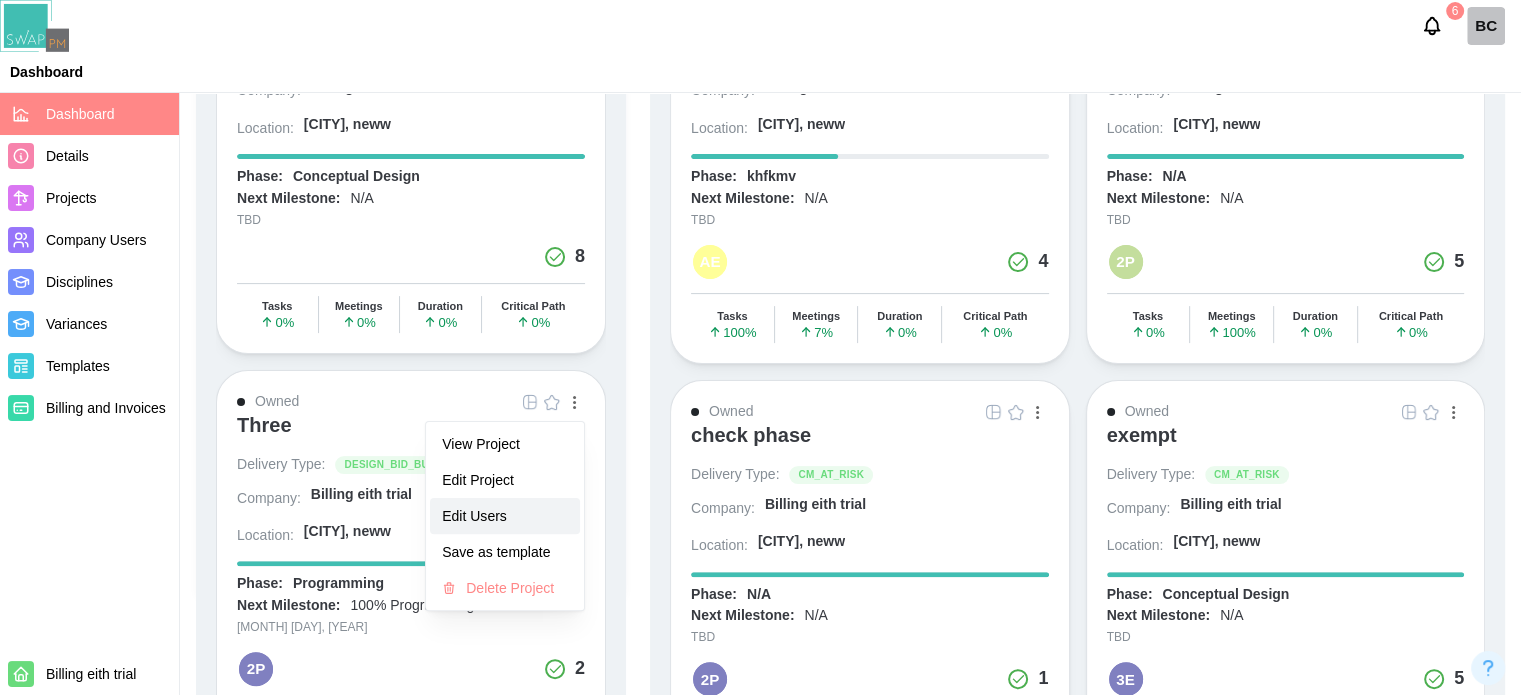 scroll, scrollTop: 500, scrollLeft: 0, axis: vertical 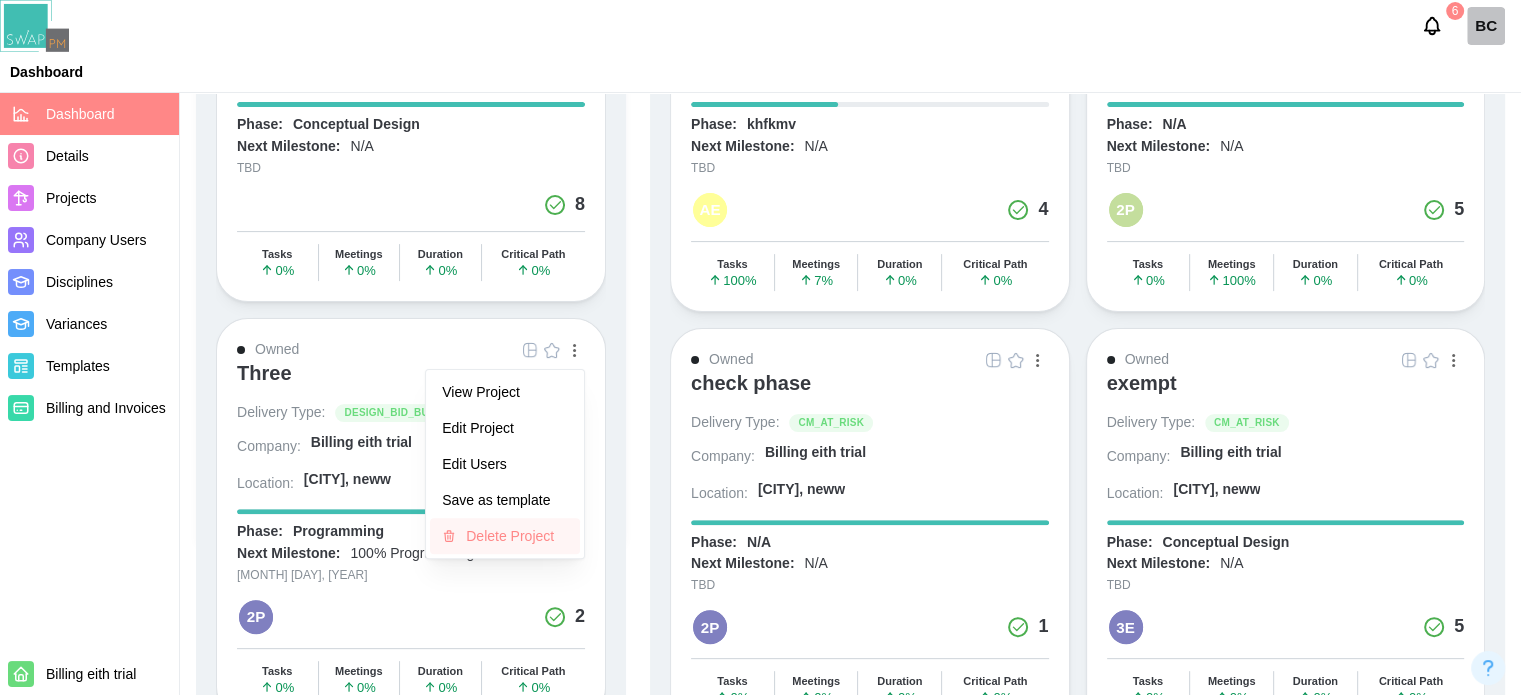 click on "Delete Project" at bounding box center [517, 536] 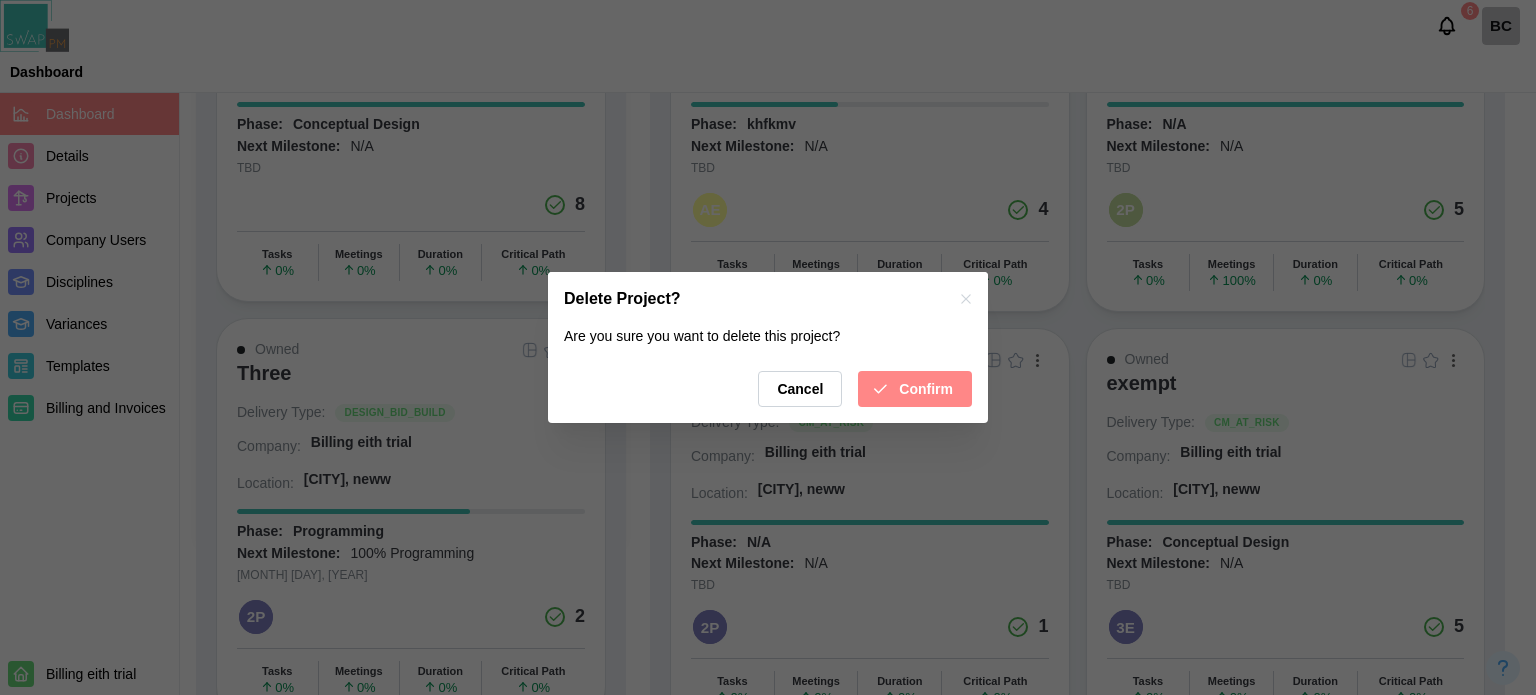 click on "Confirm" at bounding box center (926, 389) 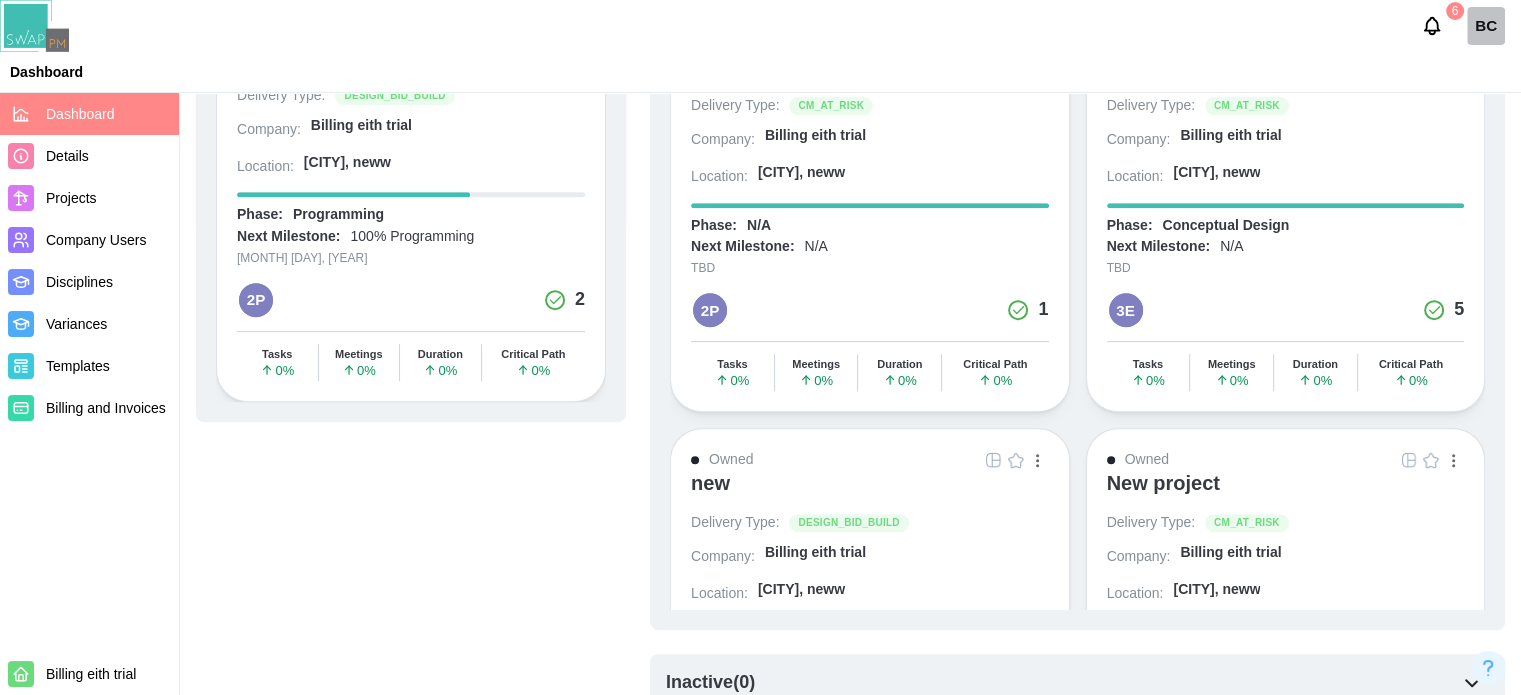 scroll, scrollTop: 940, scrollLeft: 0, axis: vertical 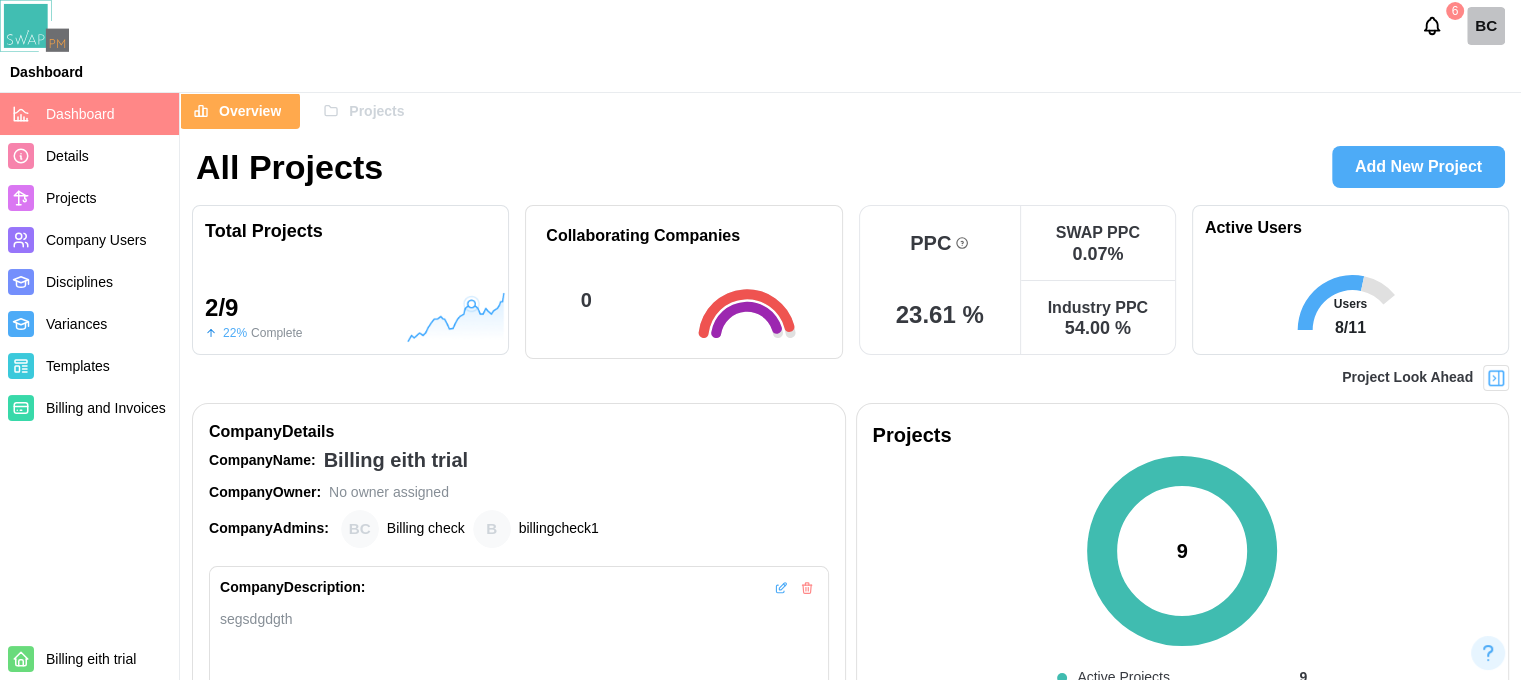 click on "Projects" at bounding box center (376, 111) 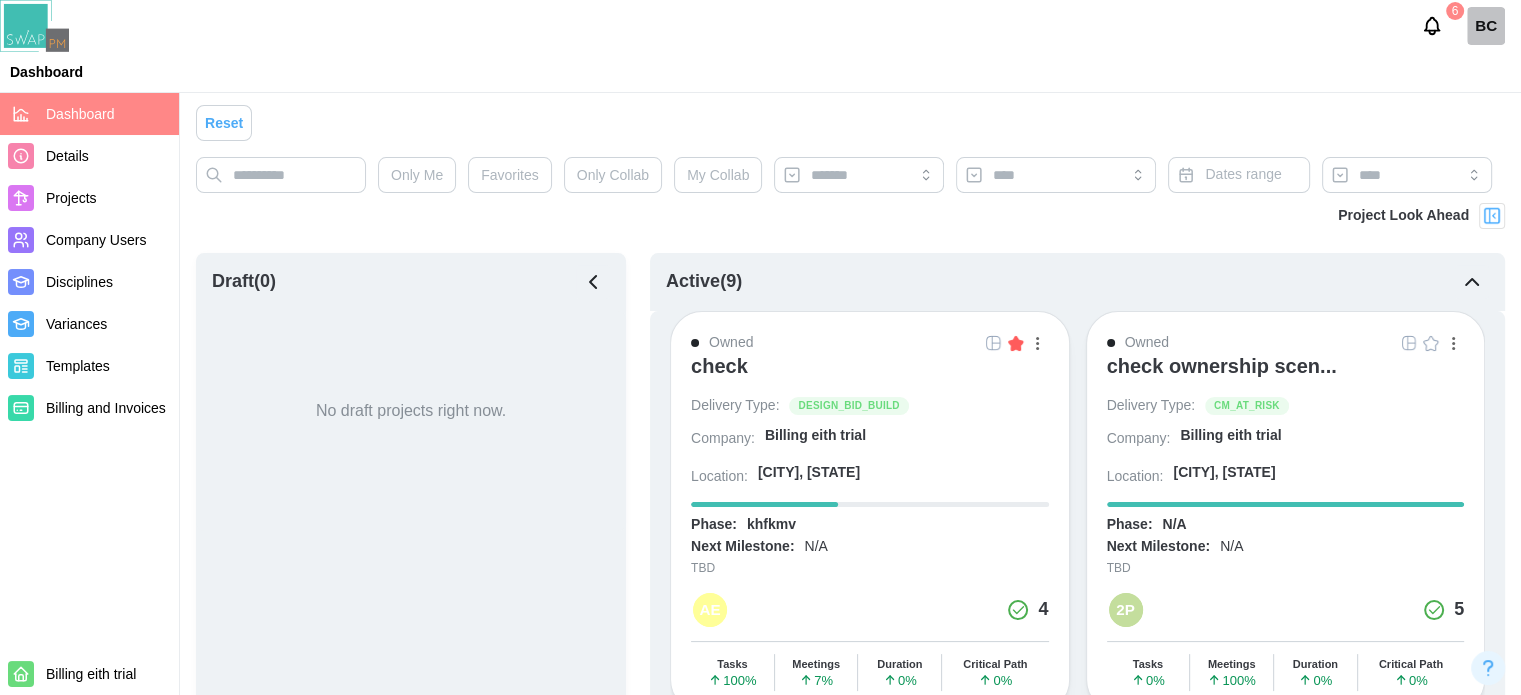scroll, scrollTop: 0, scrollLeft: 0, axis: both 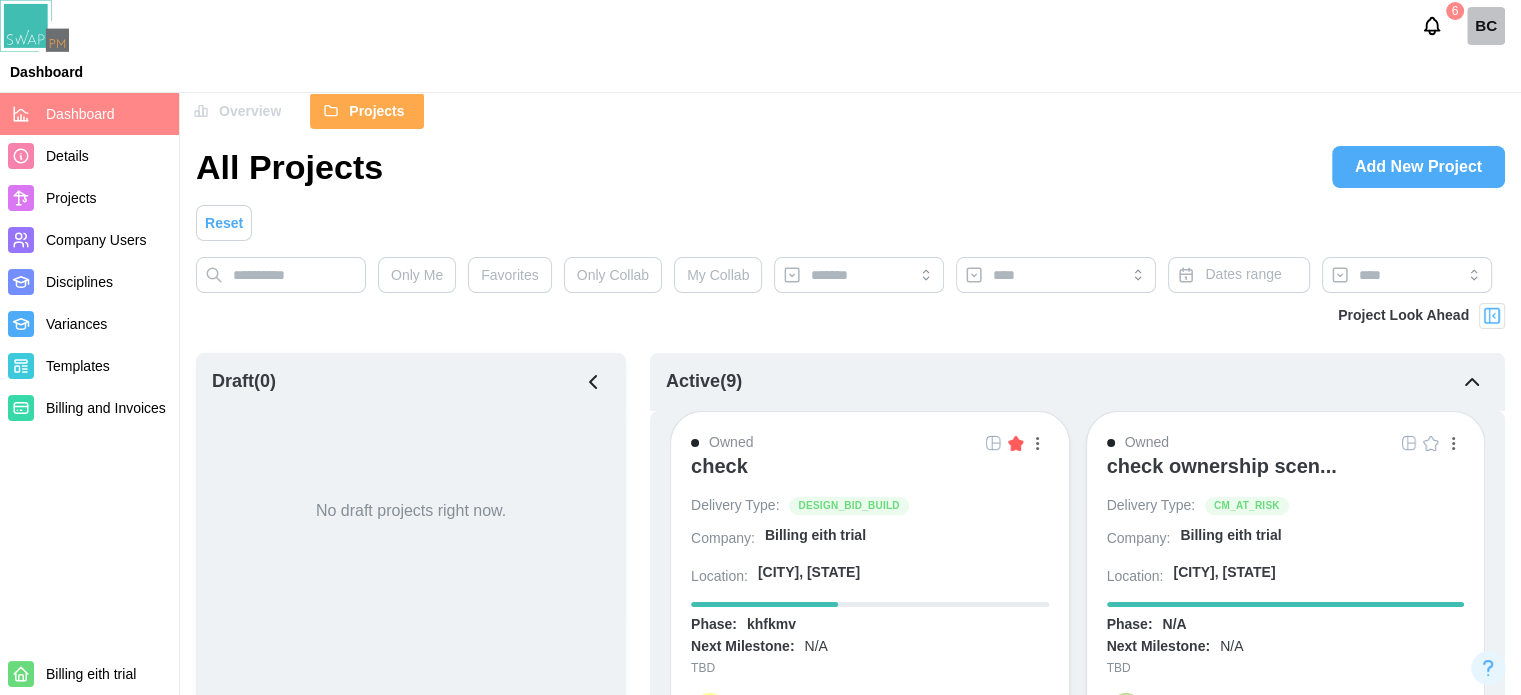 click at bounding box center [593, 382] 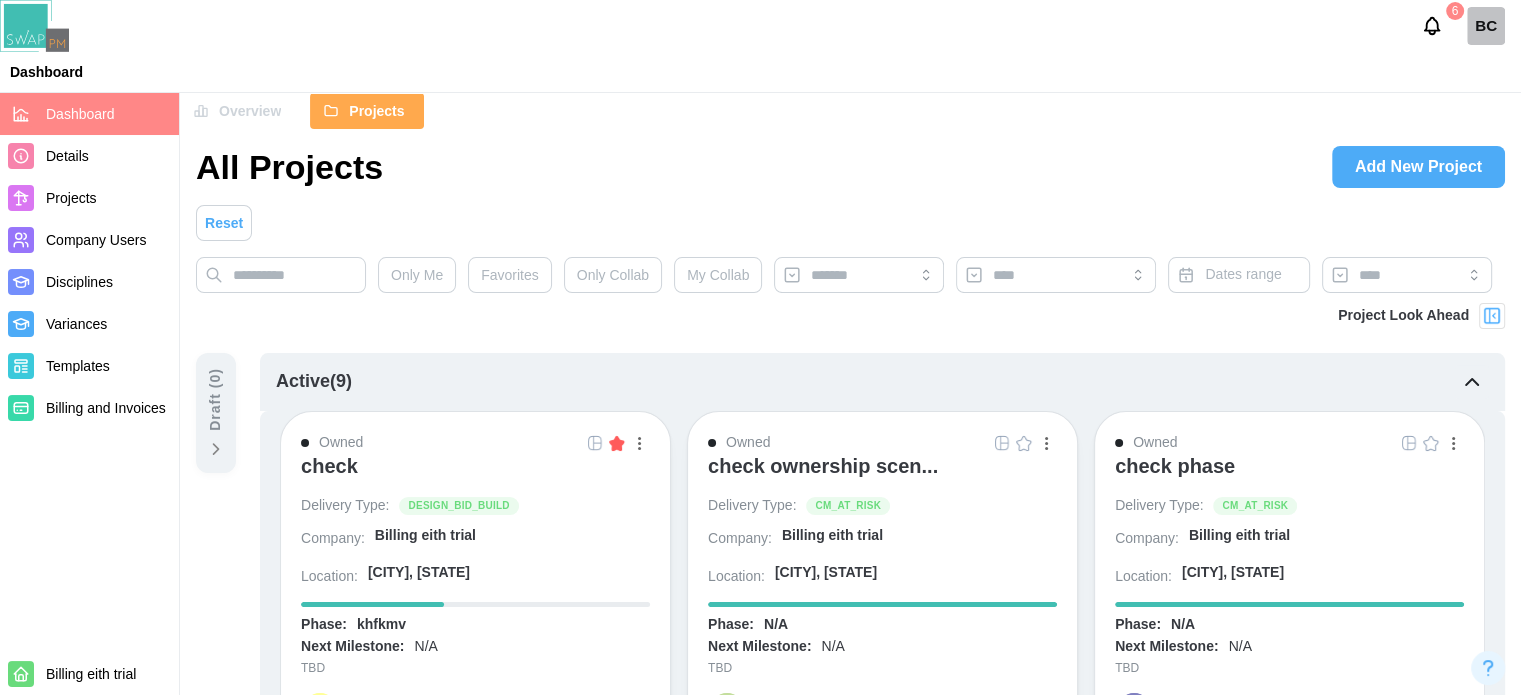 click on "Draft ( 0 )" at bounding box center [216, 399] 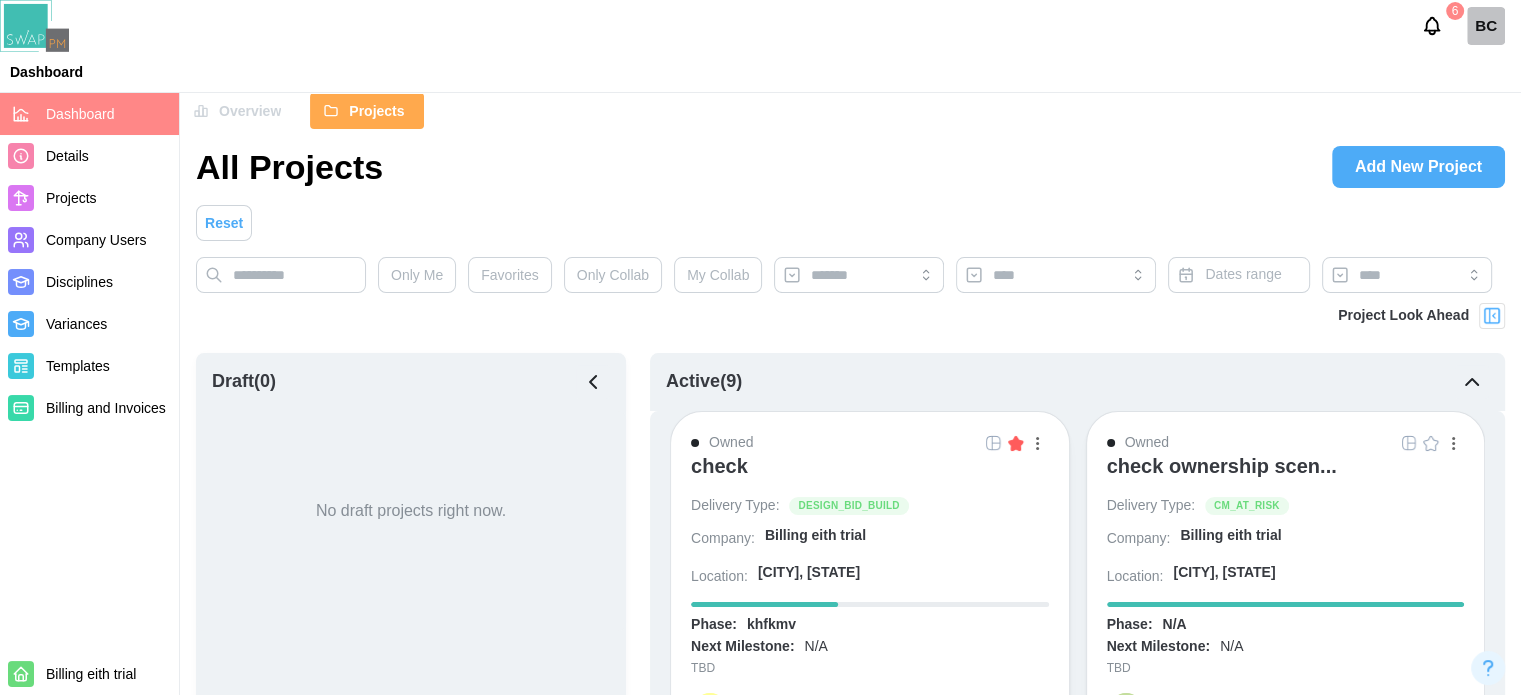 click on "Overview Projects" at bounding box center (850, 111) 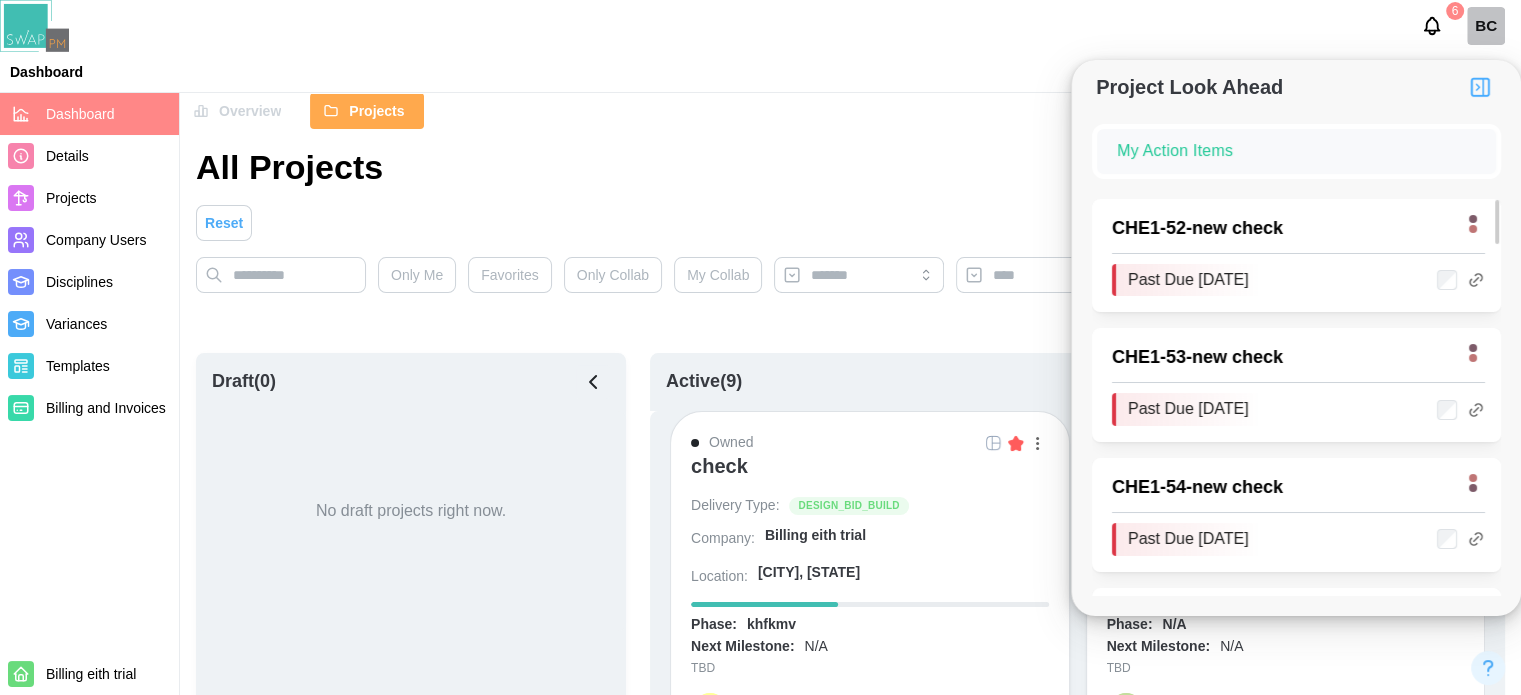 click on "CHE1 - 52 - new check" at bounding box center (1282, 229) 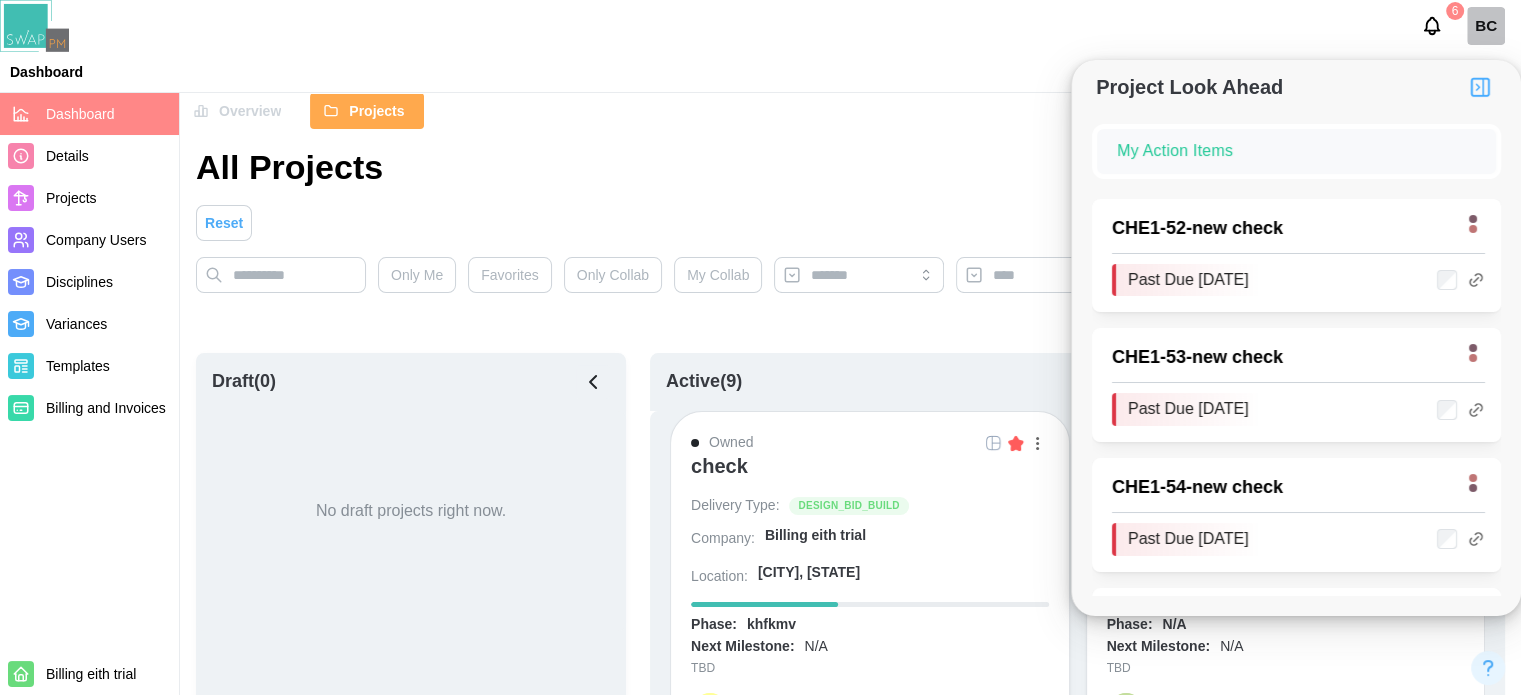 click on "Overview Projects" at bounding box center (850, 111) 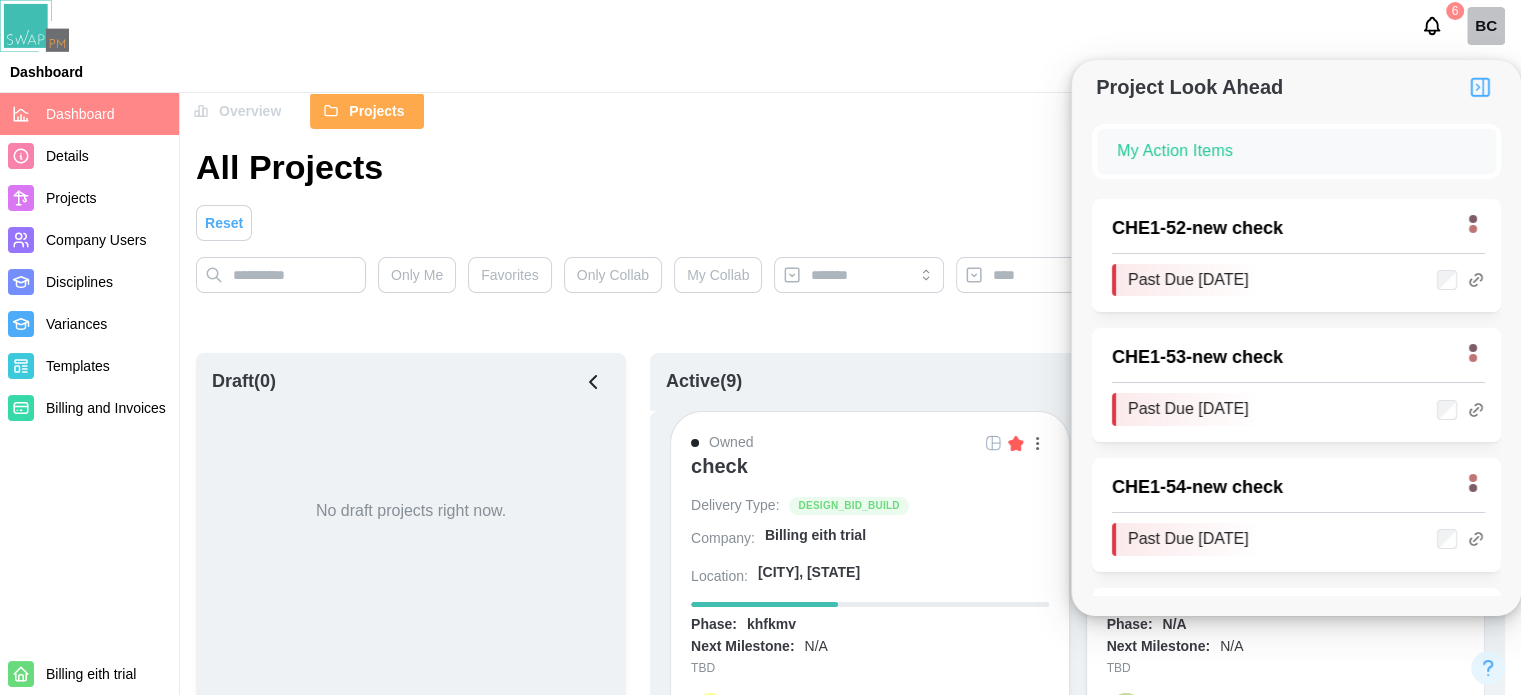 click at bounding box center (1480, 87) 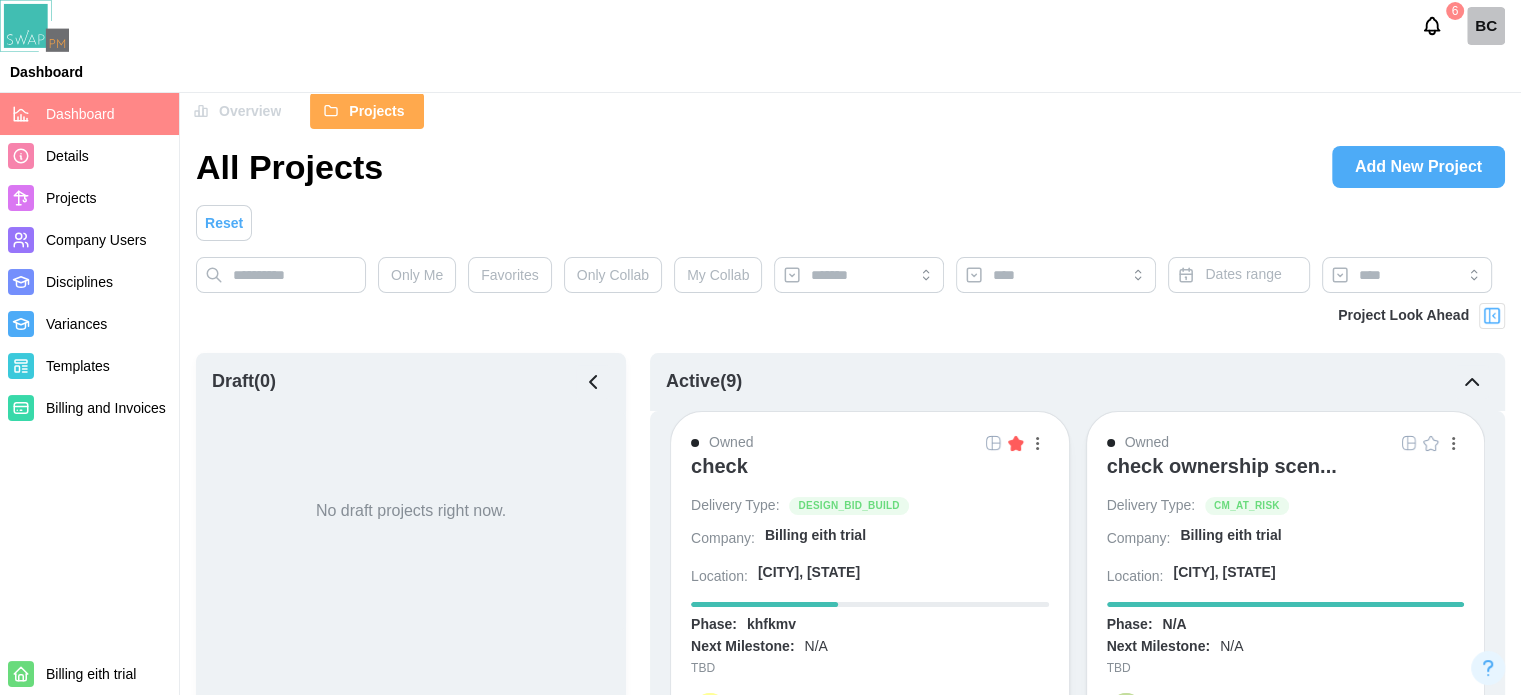 click at bounding box center [1492, 316] 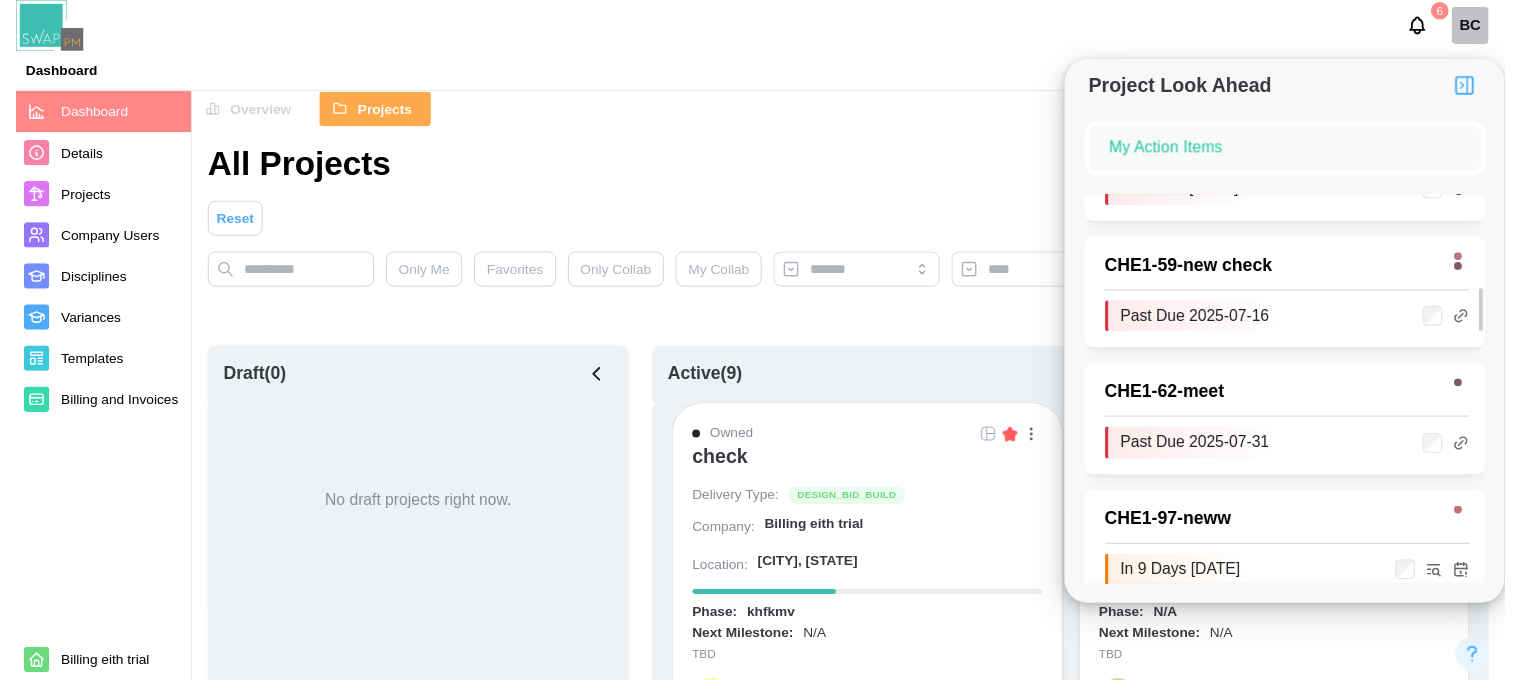 scroll, scrollTop: 900, scrollLeft: 0, axis: vertical 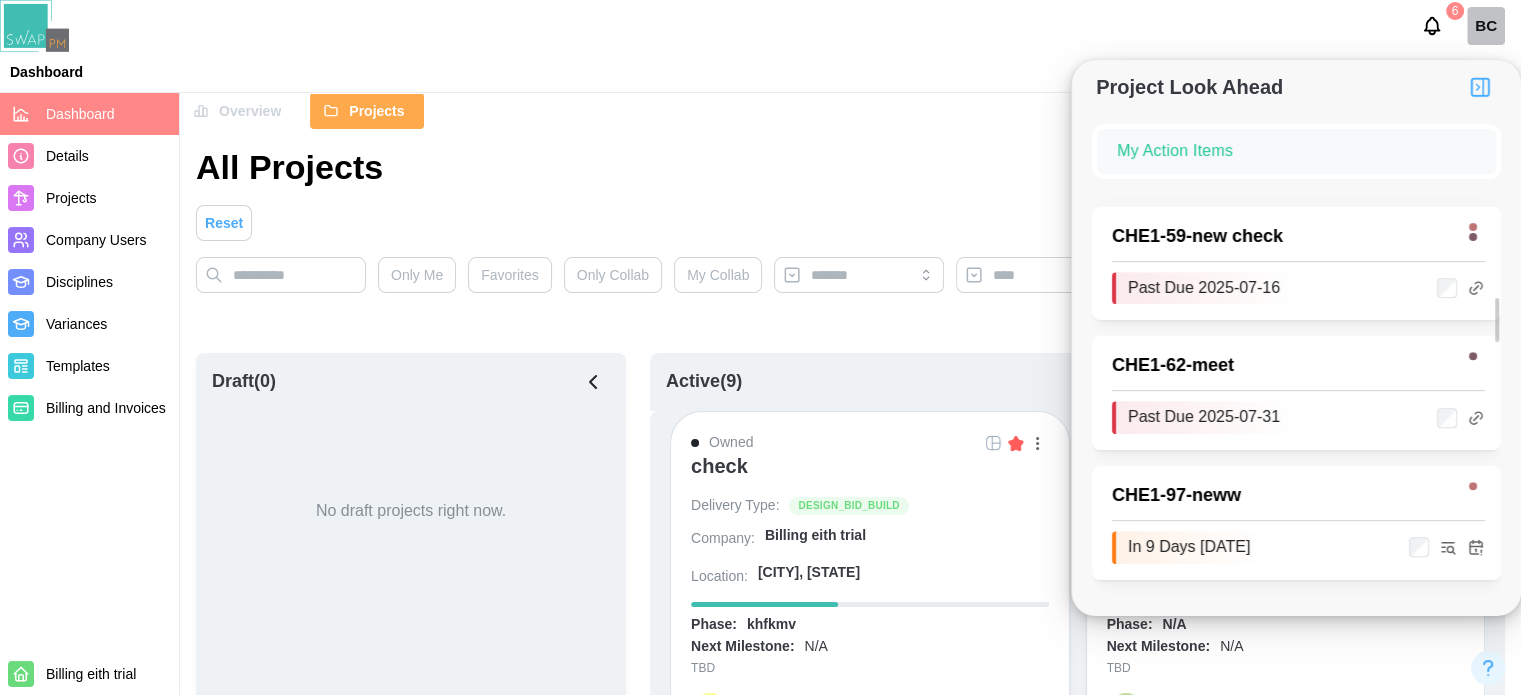 click on "CHE1 - 62 - meet" at bounding box center (1282, 366) 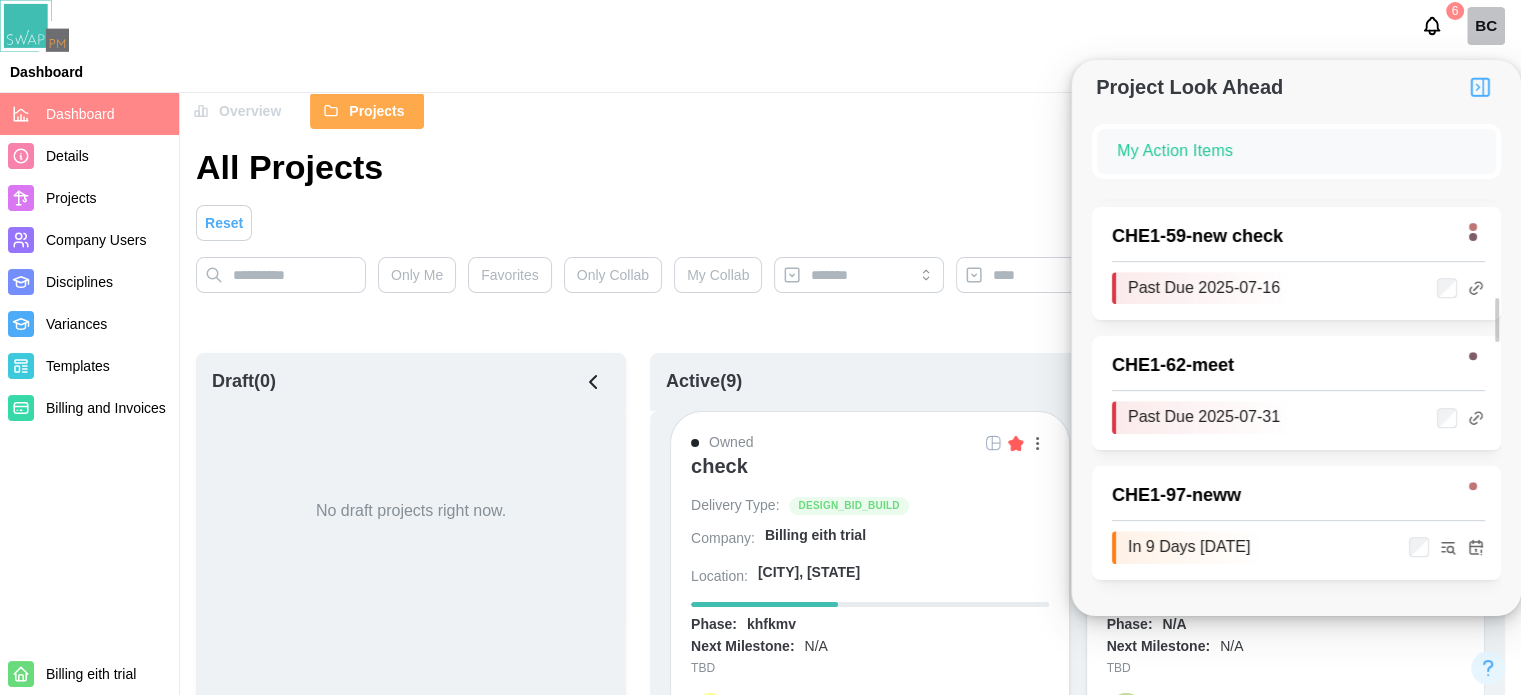 click on "Overview Projects" at bounding box center [850, 111] 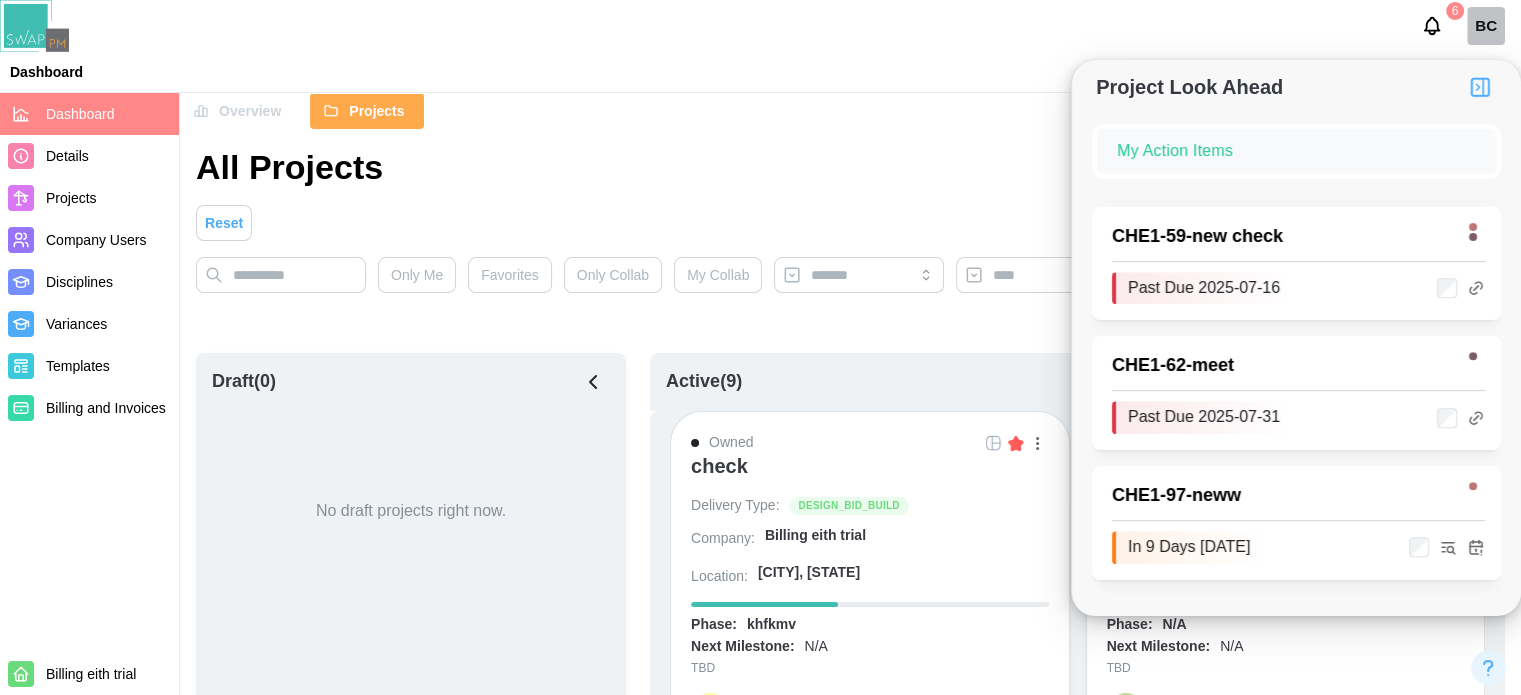 click on "Overview Projects" at bounding box center (850, 111) 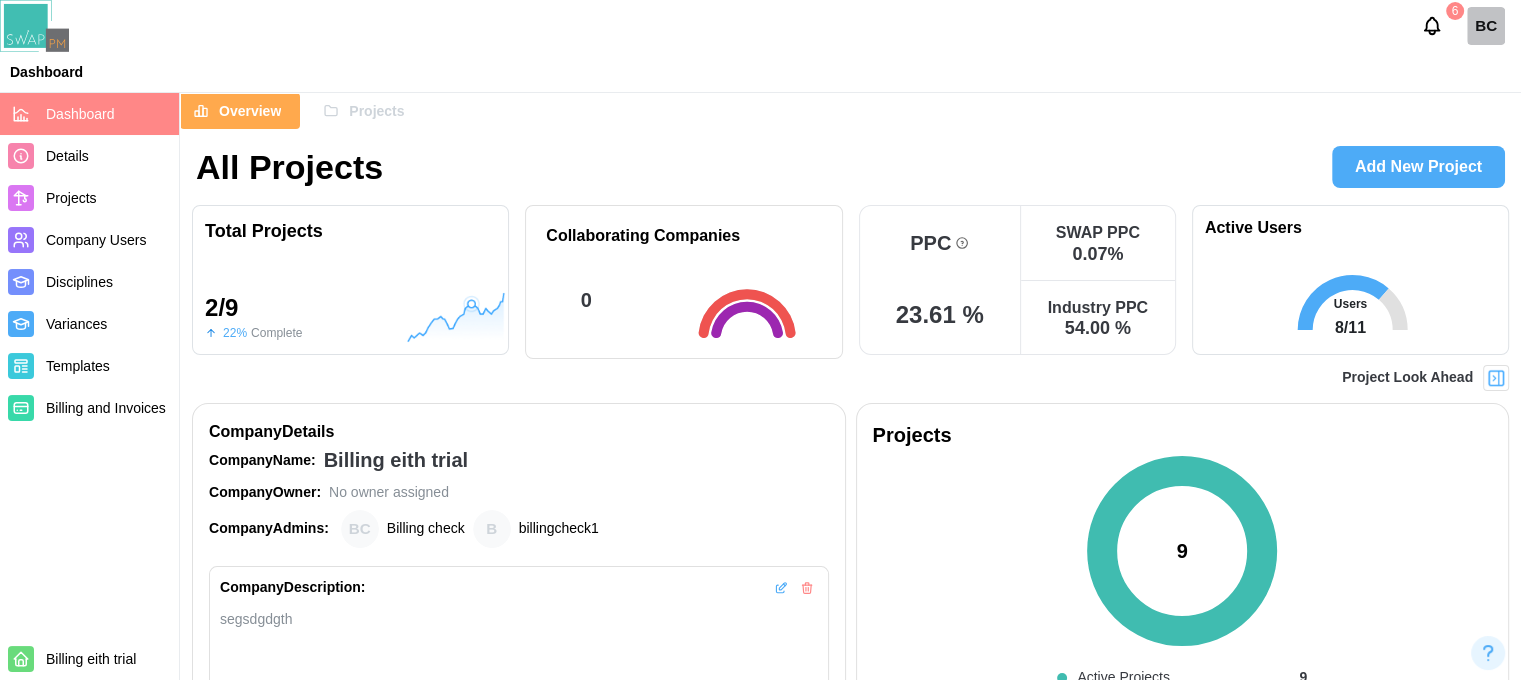 click on "Dashboard" at bounding box center (760, 72) 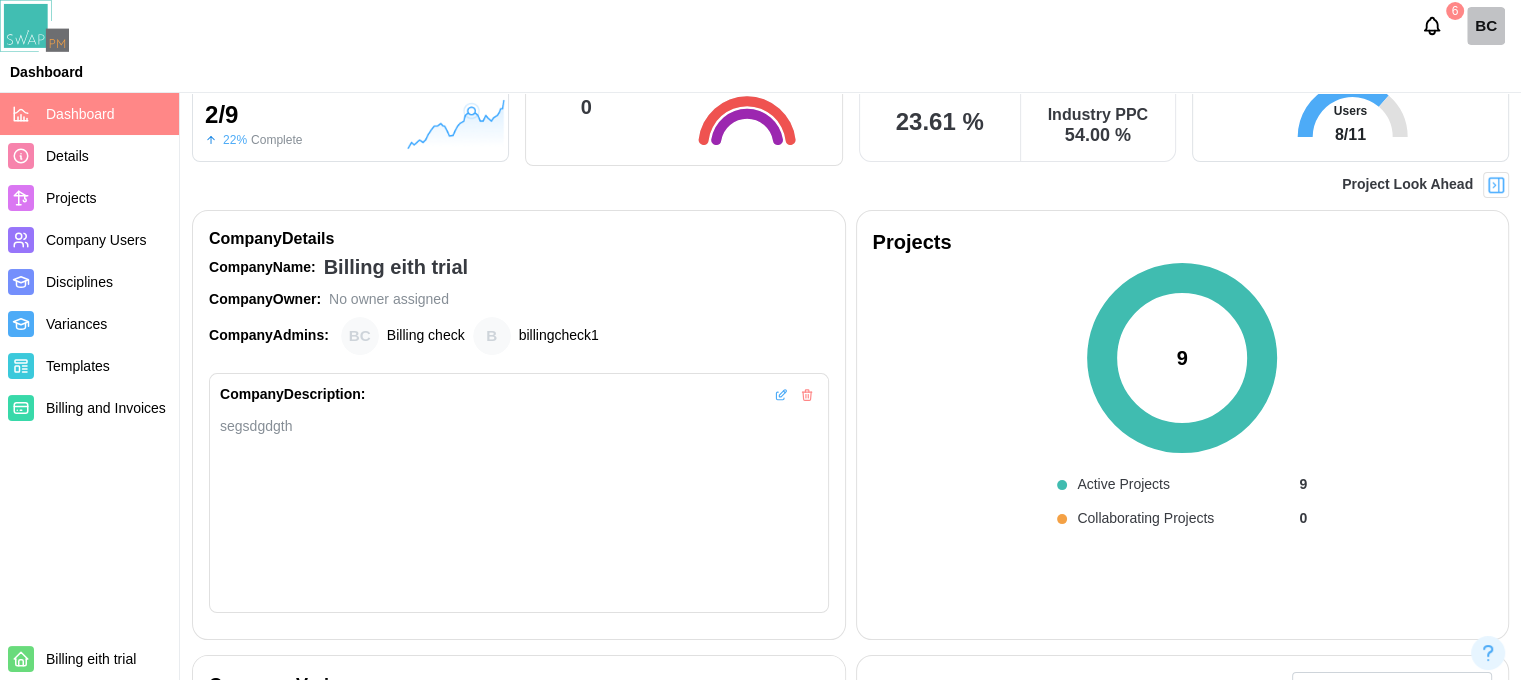 scroll, scrollTop: 800, scrollLeft: 0, axis: vertical 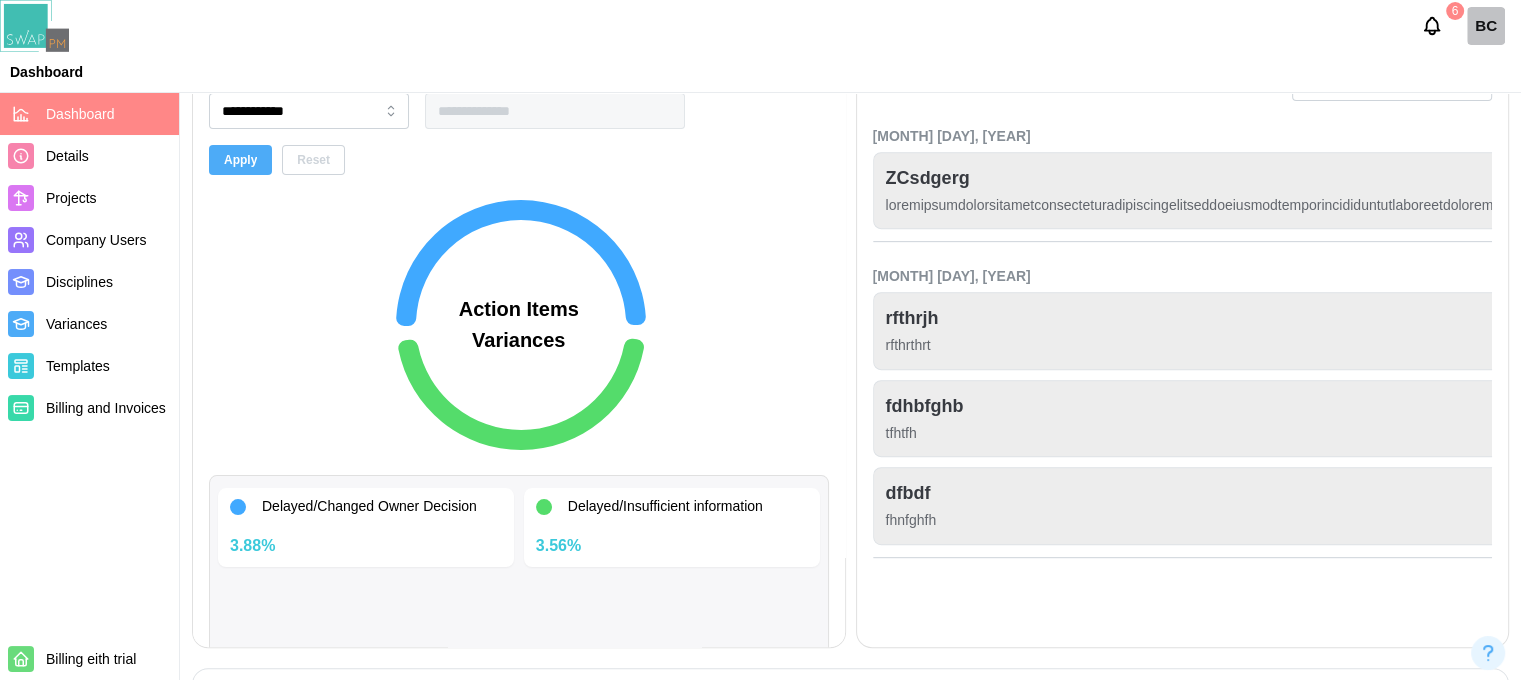 click on "Reset" at bounding box center (313, 160) 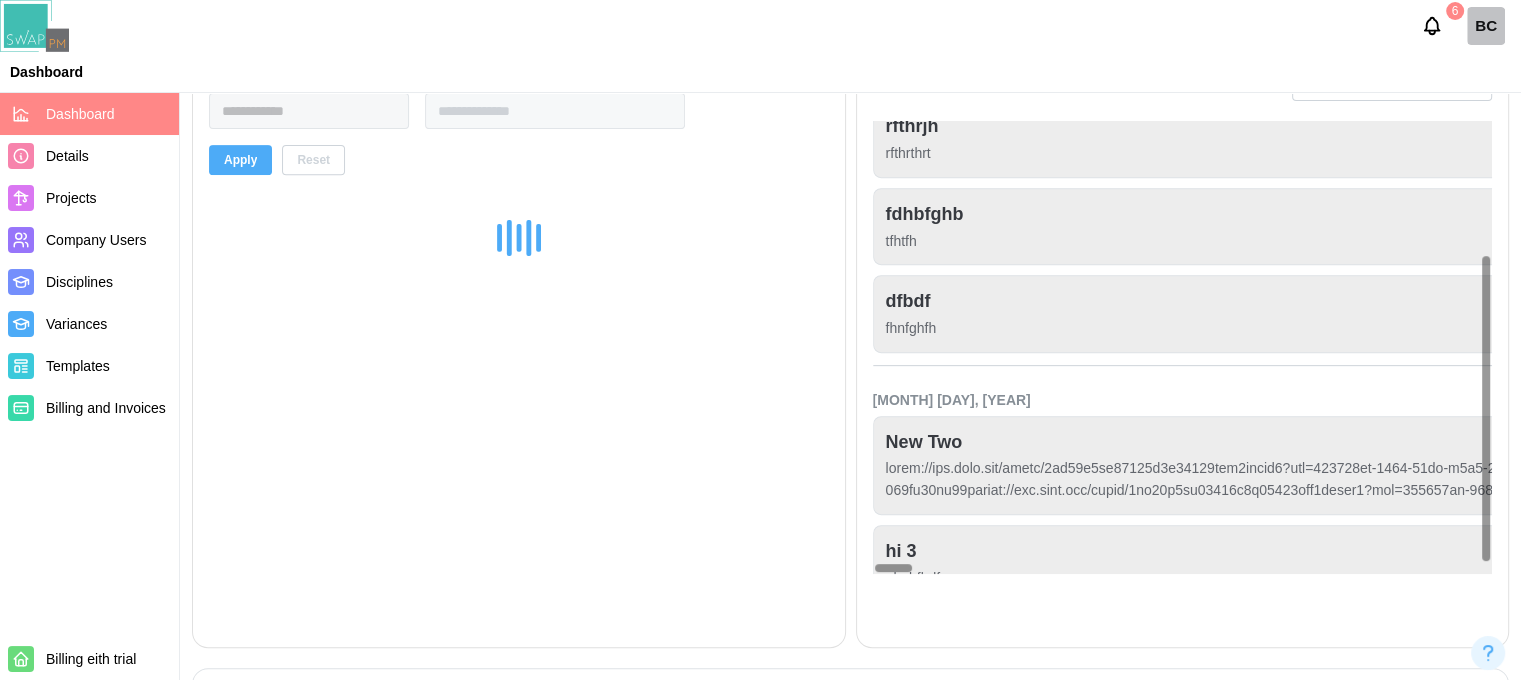 scroll, scrollTop: 196, scrollLeft: 0, axis: vertical 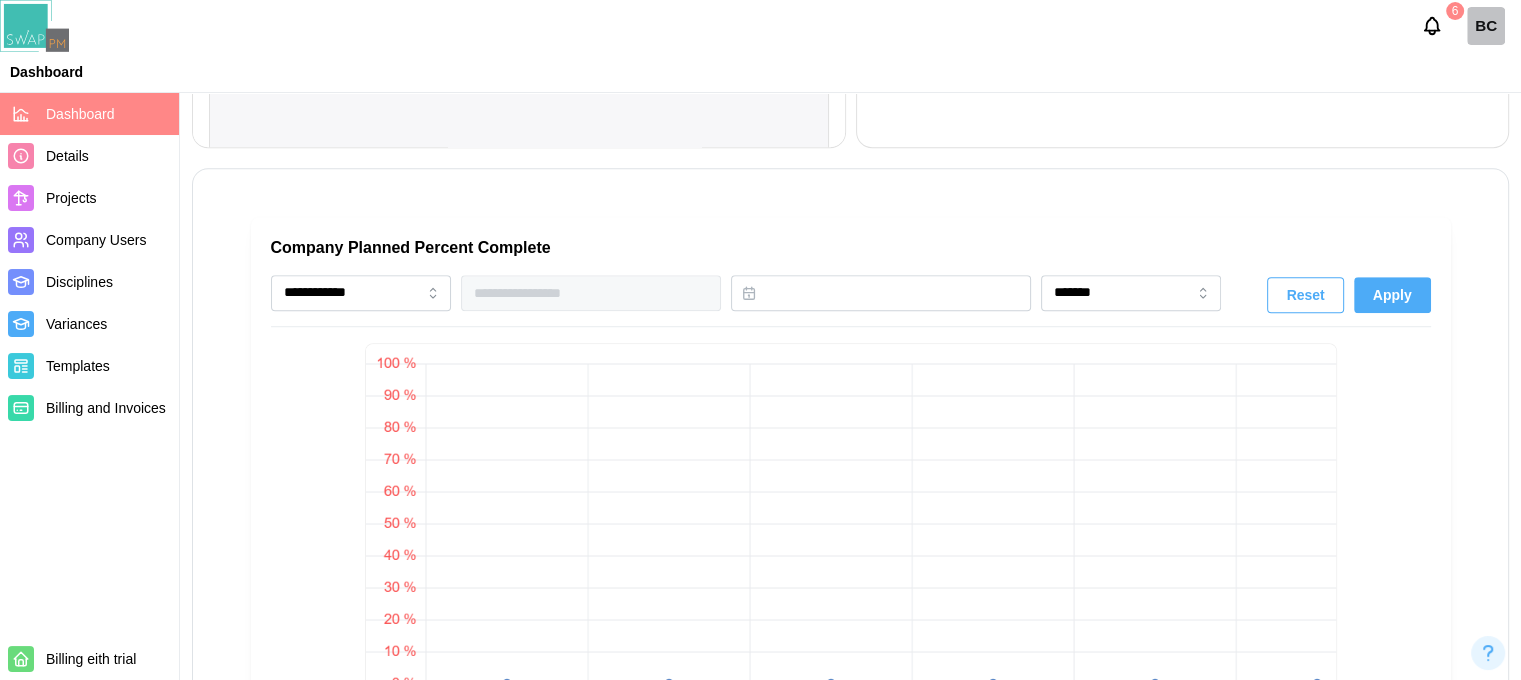 click on "Reset" at bounding box center [1305, 295] 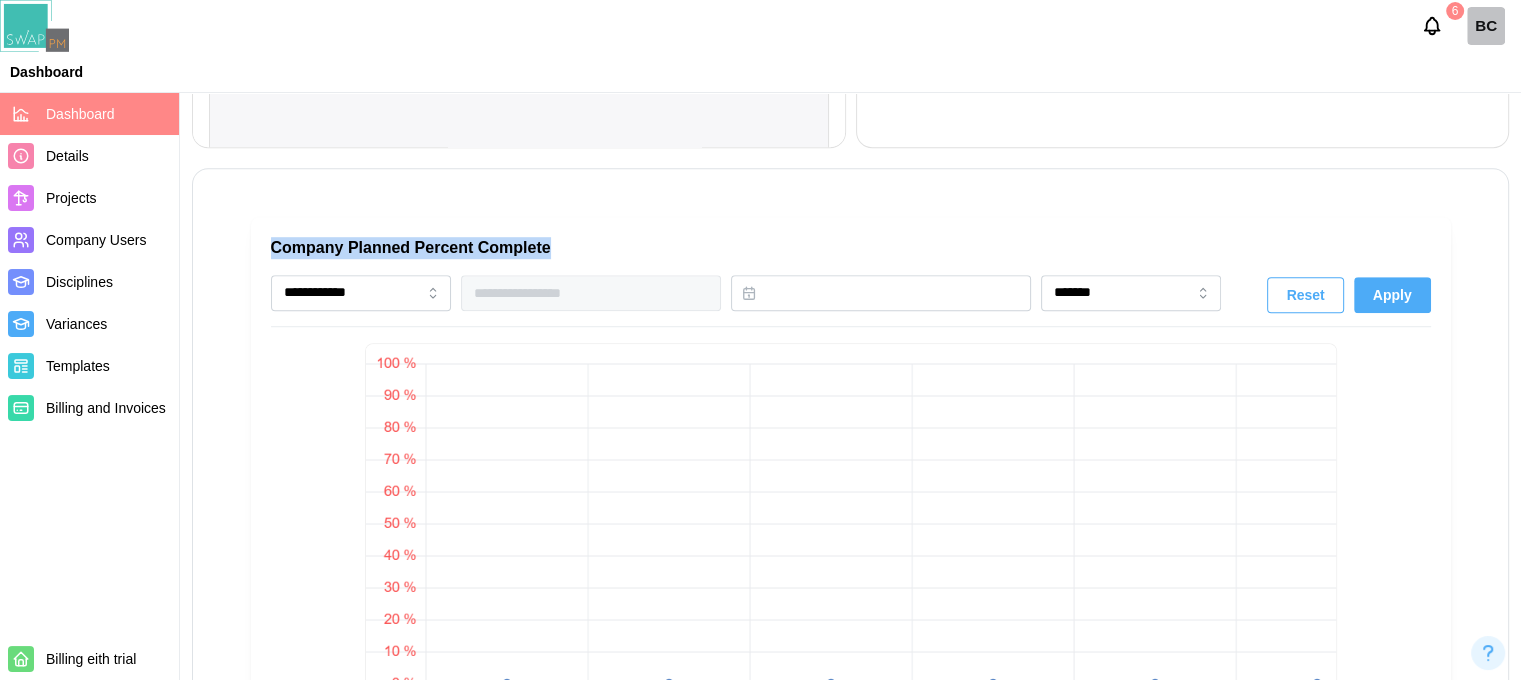 drag, startPoint x: 580, startPoint y: 243, endPoint x: 269, endPoint y: 250, distance: 311.07877 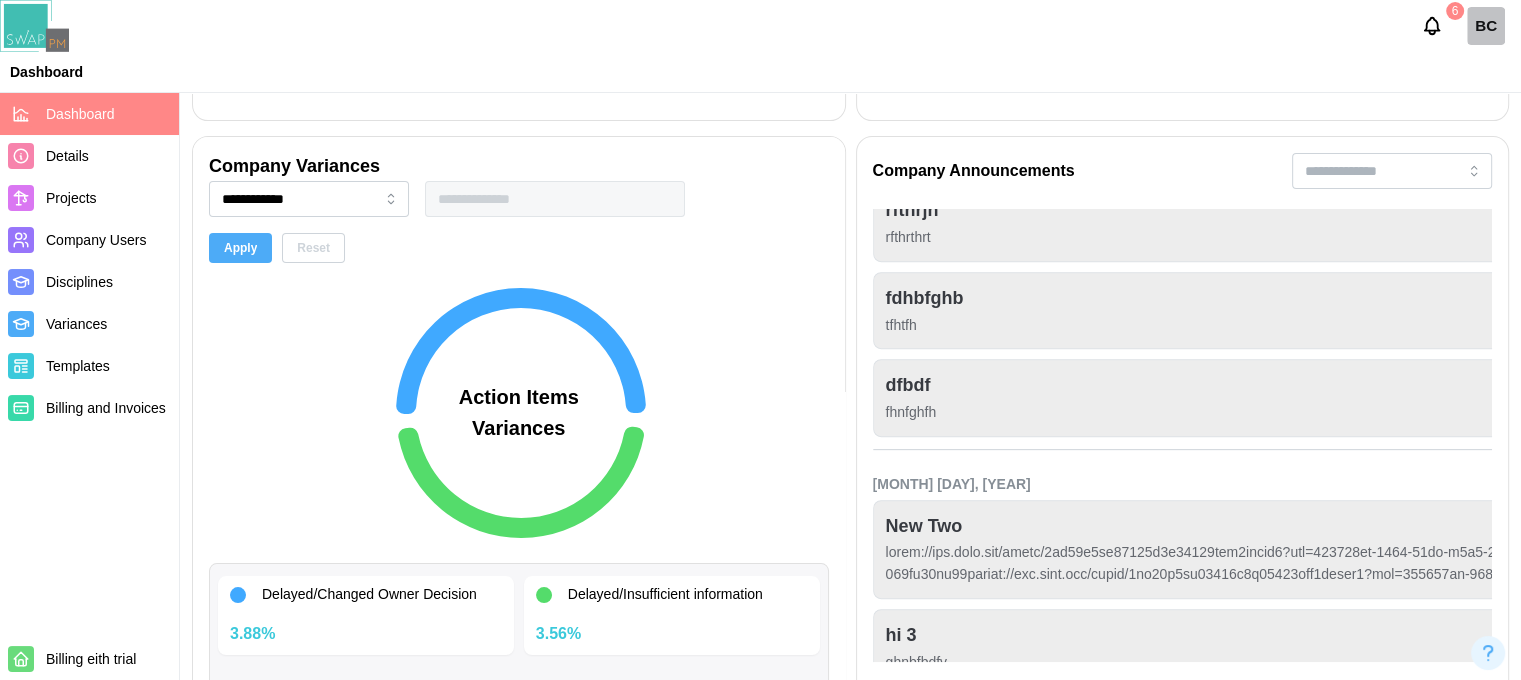 scroll, scrollTop: 600, scrollLeft: 0, axis: vertical 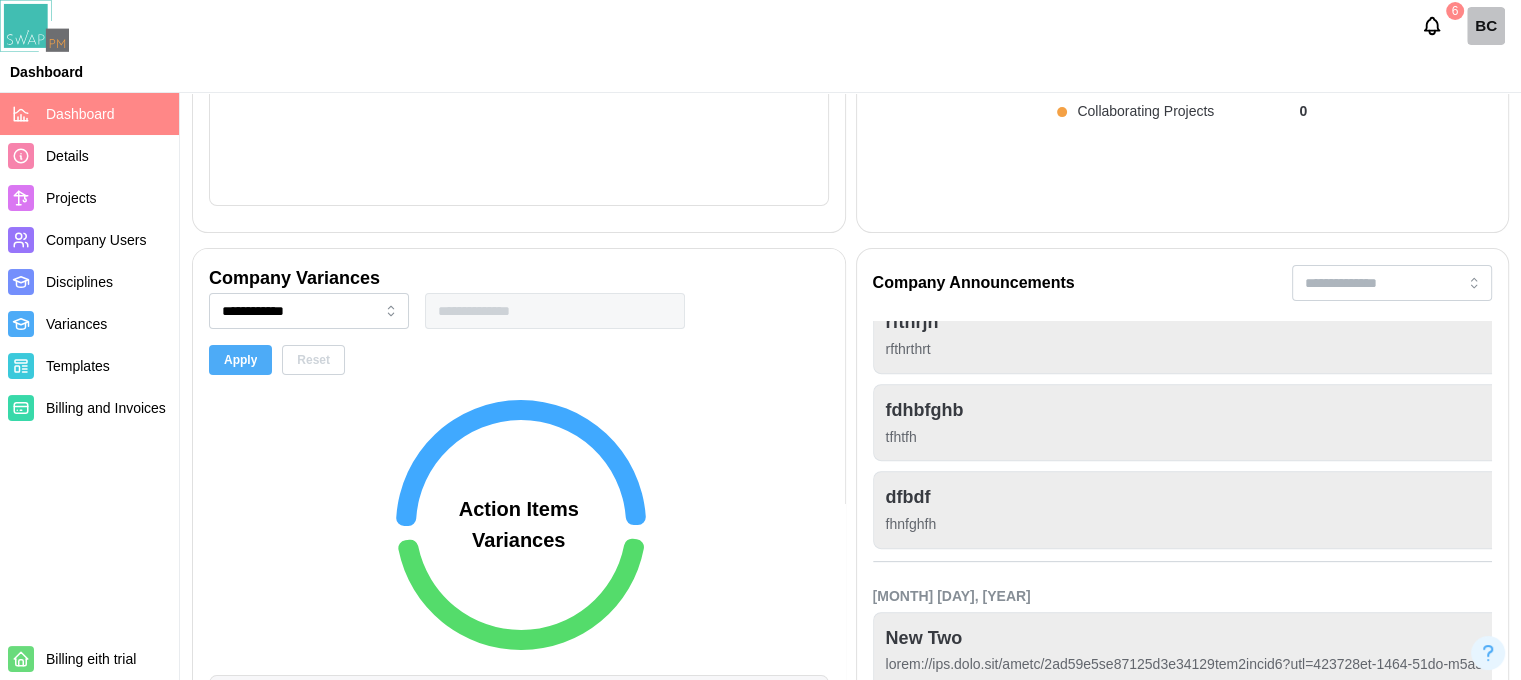 drag, startPoint x: 396, startPoint y: 277, endPoint x: 198, endPoint y: 283, distance: 198.09088 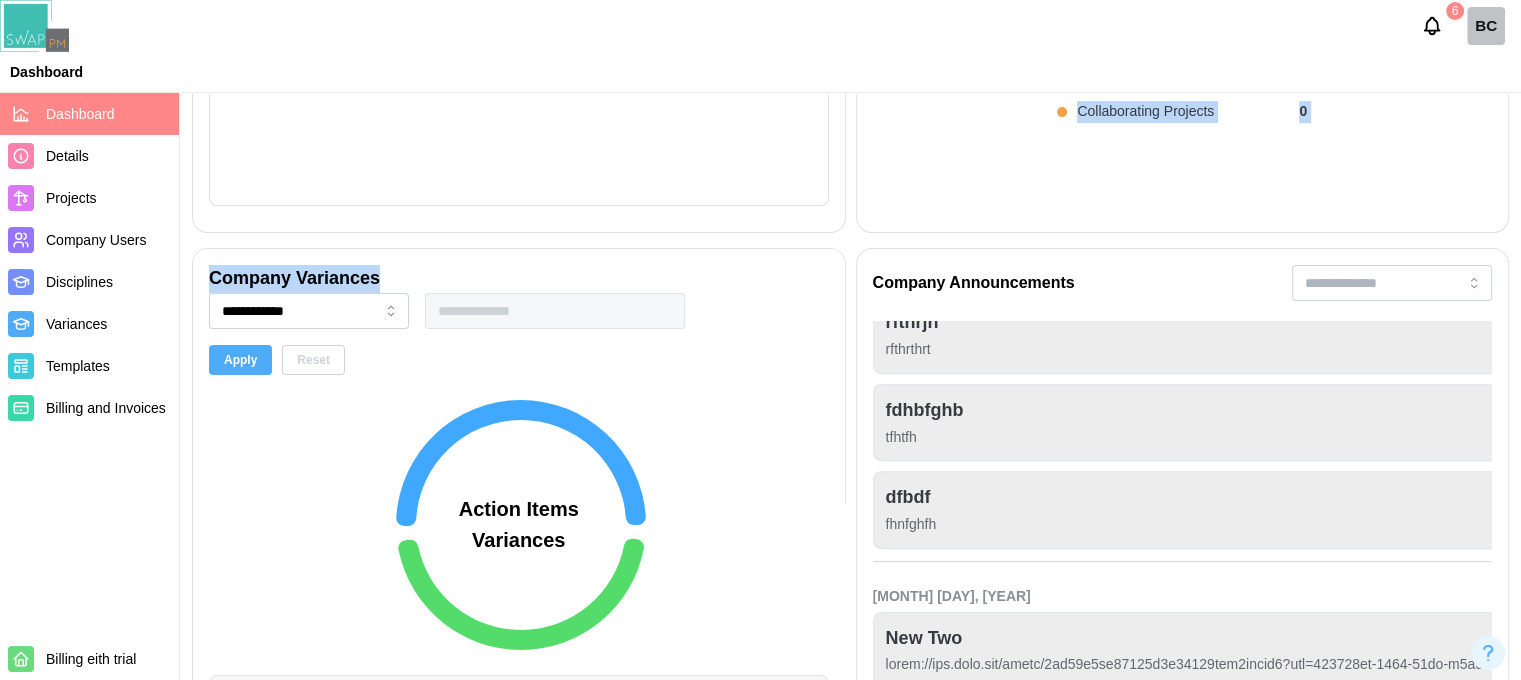 drag, startPoint x: 381, startPoint y: 278, endPoint x: 152, endPoint y: 264, distance: 229.42755 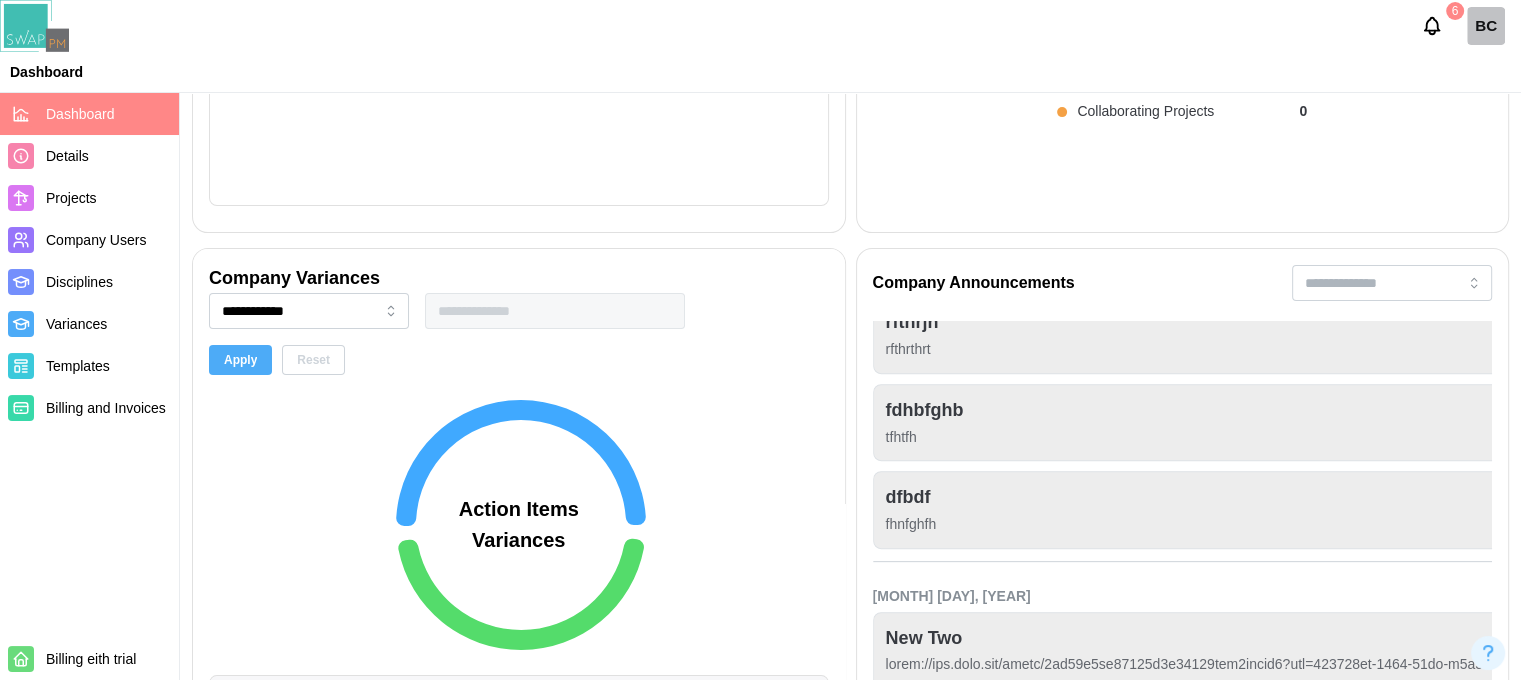 click on "**********" at bounding box center (519, 548) 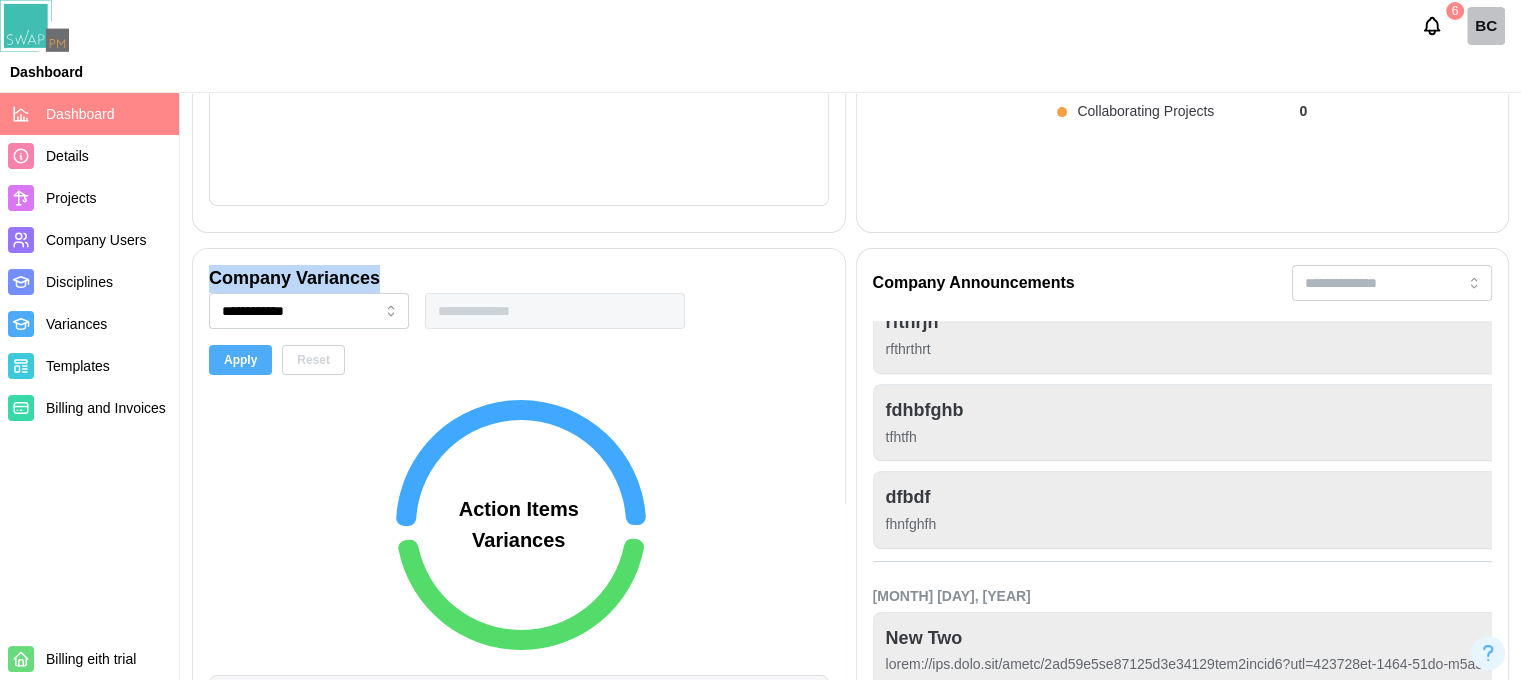 drag, startPoint x: 371, startPoint y: 277, endPoint x: 211, endPoint y: 274, distance: 160.02812 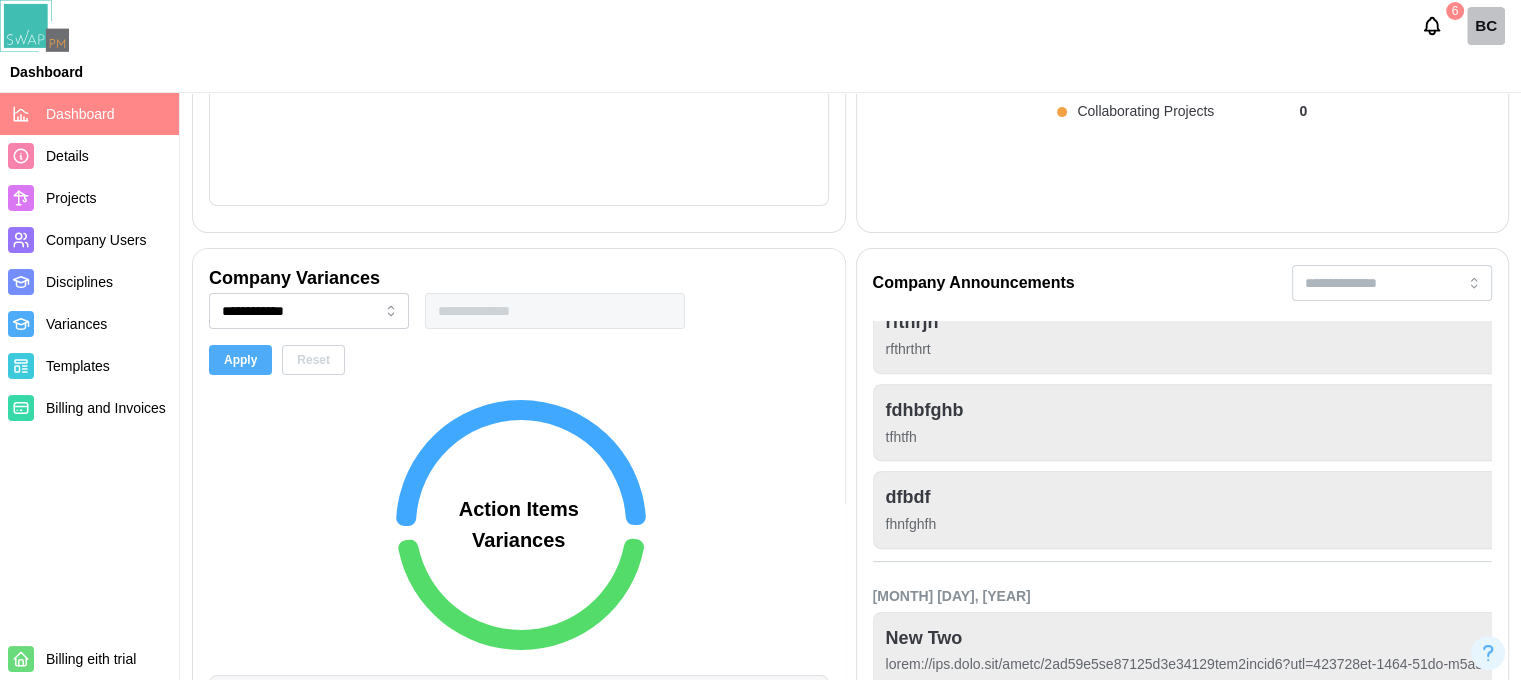 click on "6 BC" at bounding box center [760, 26] 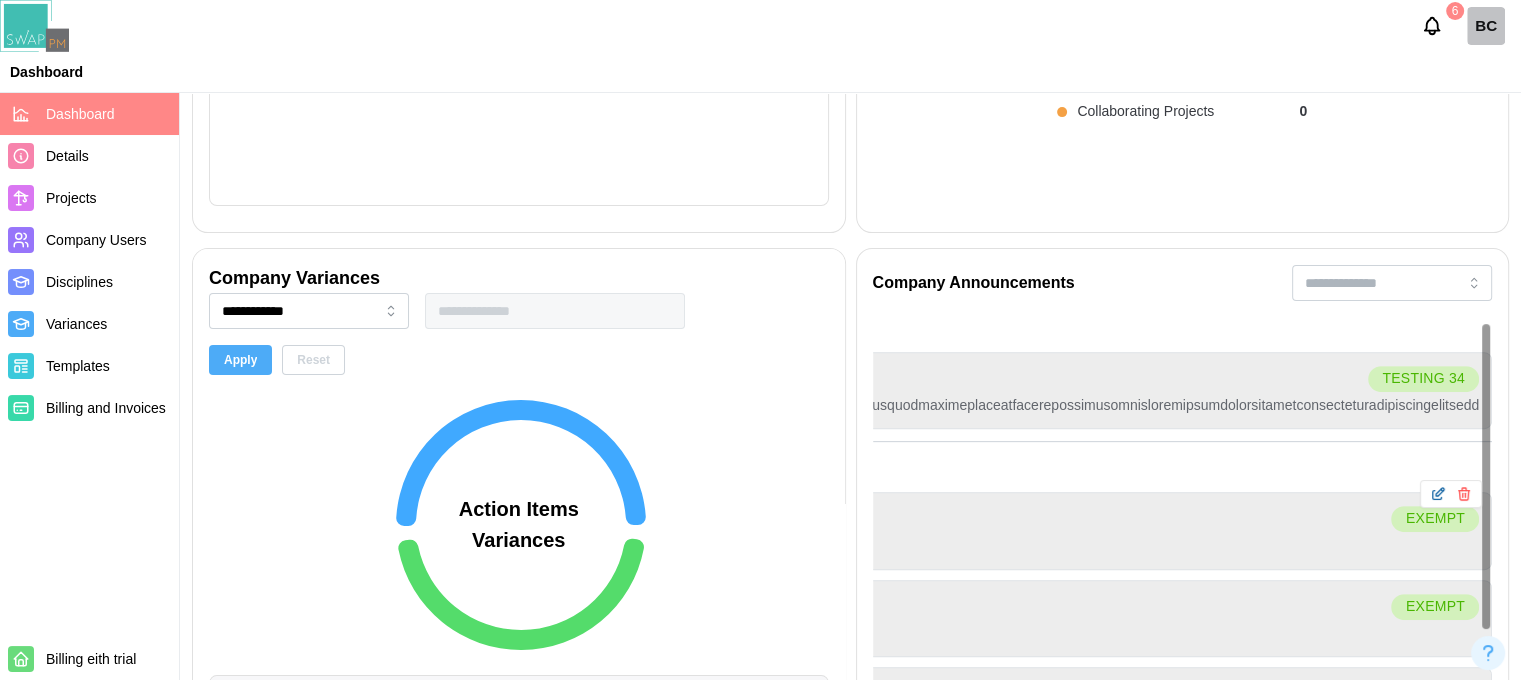 scroll, scrollTop: 0, scrollLeft: 9823, axis: horizontal 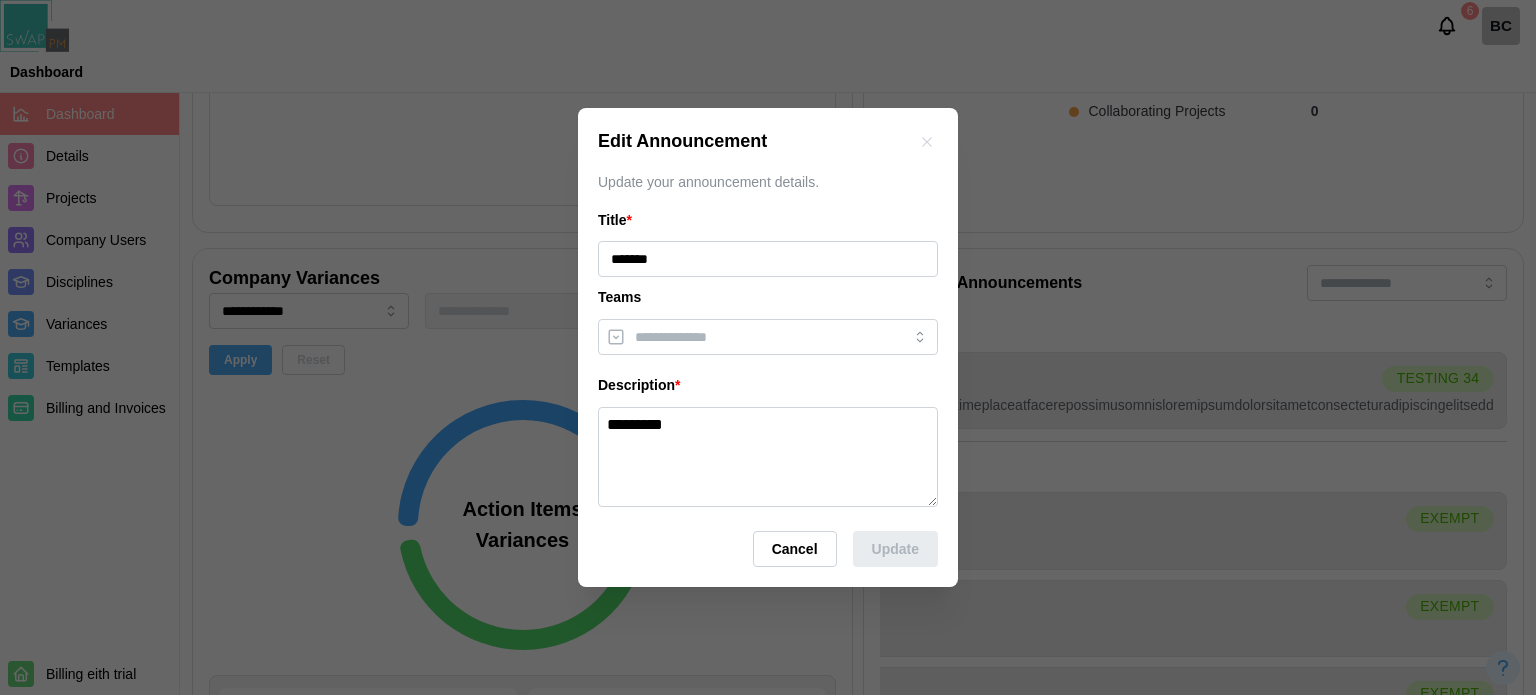 click on "Title  * ******* Teams Description  * *********" at bounding box center (768, 358) 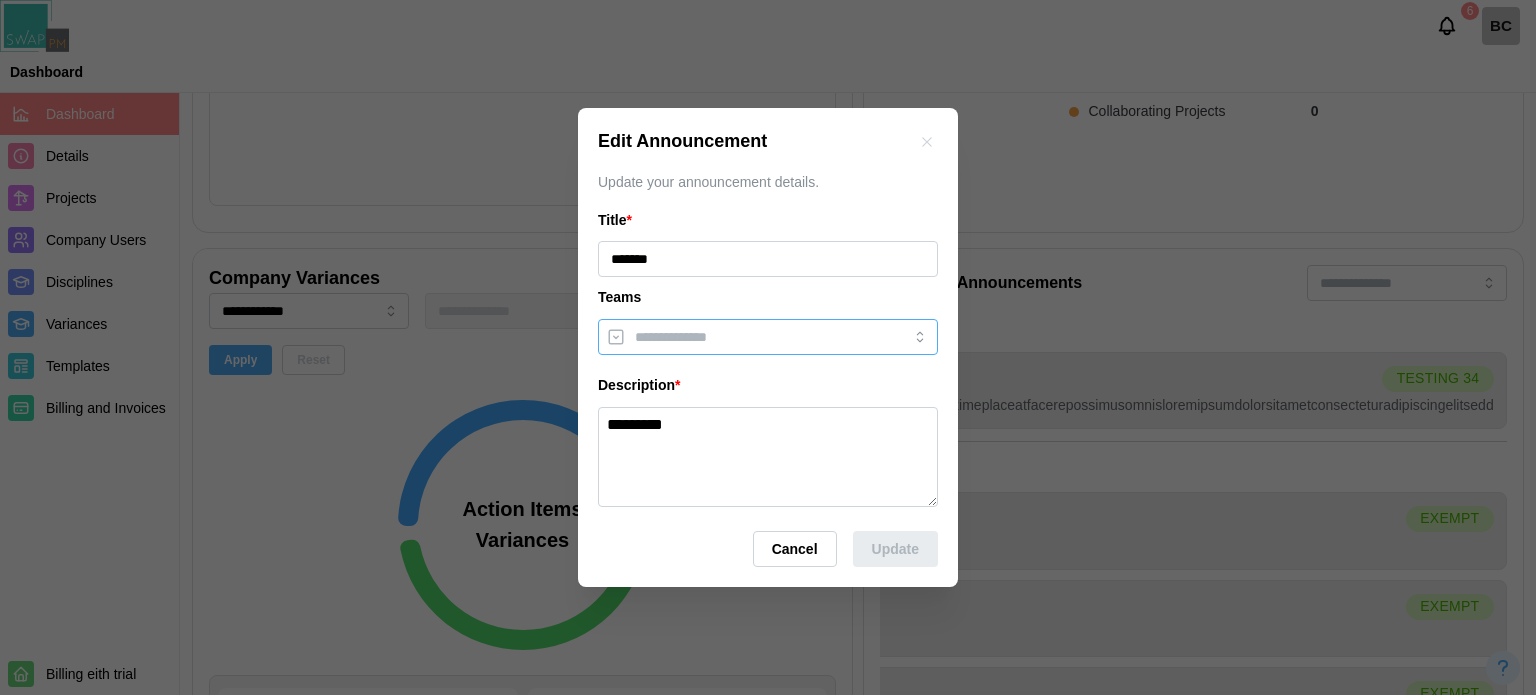click at bounding box center (750, 337) 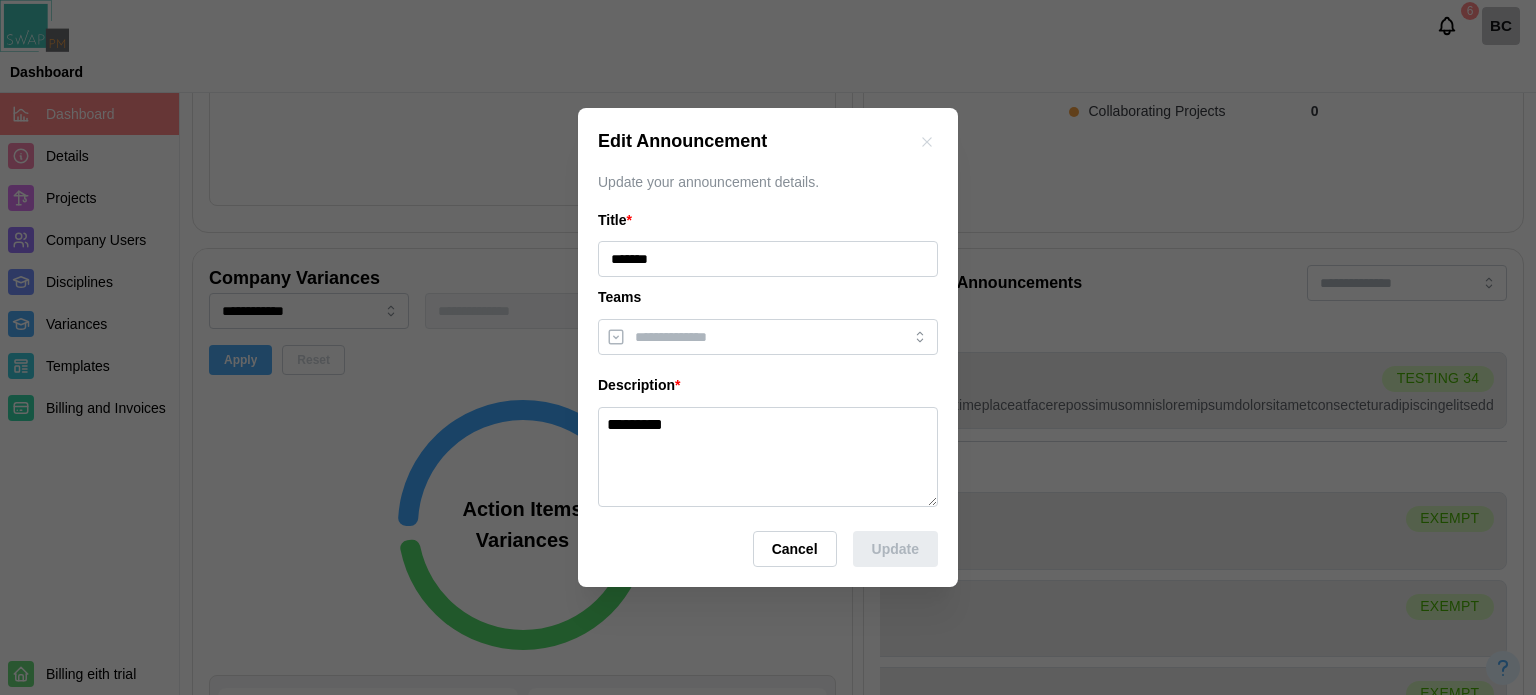 click on "*********" at bounding box center (768, 457) 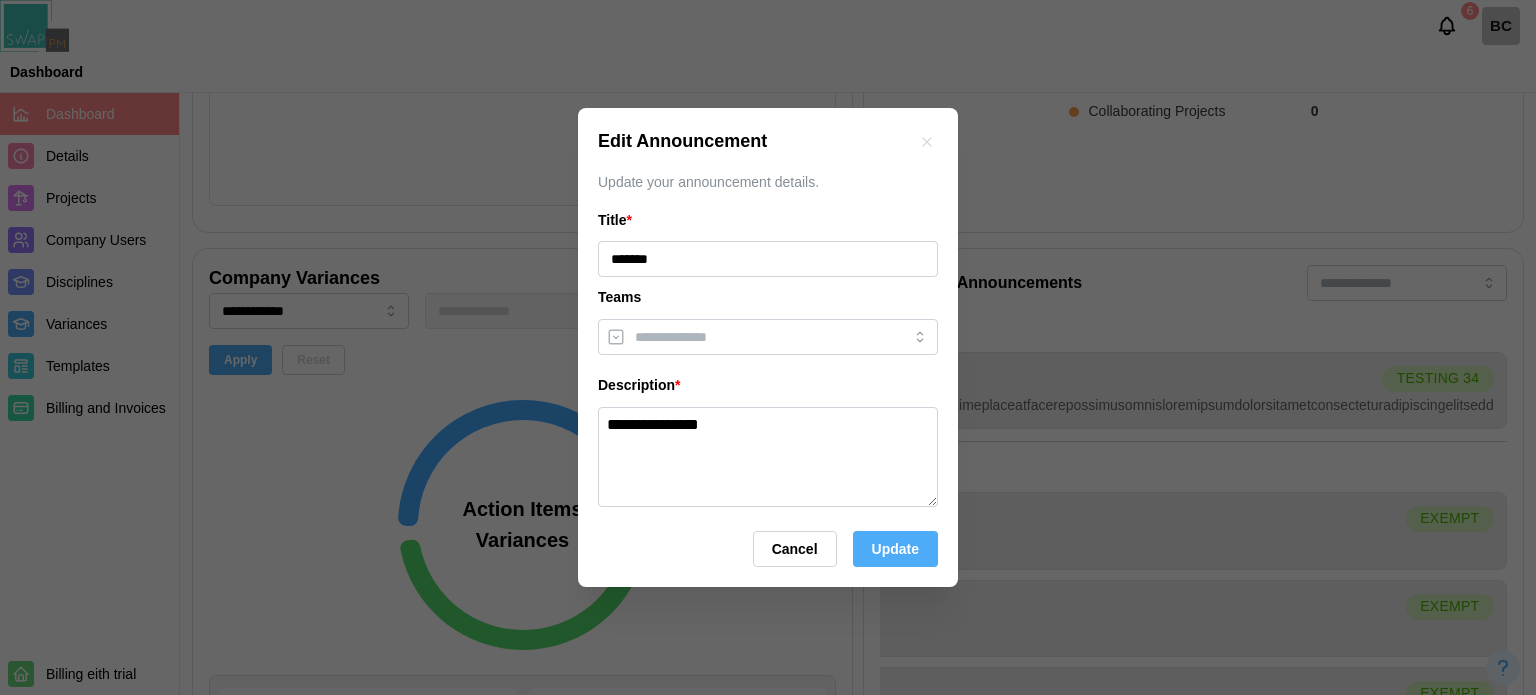 type on "**********" 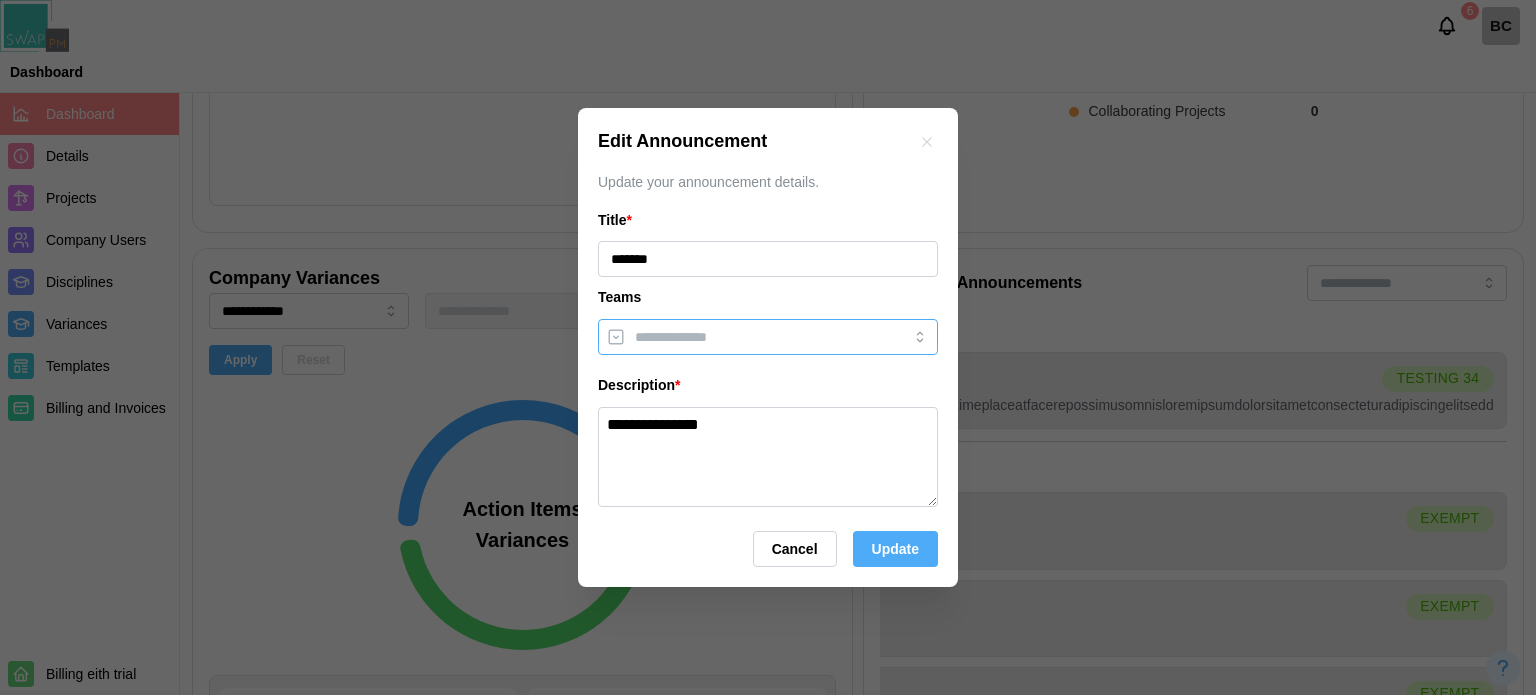 click at bounding box center [750, 337] 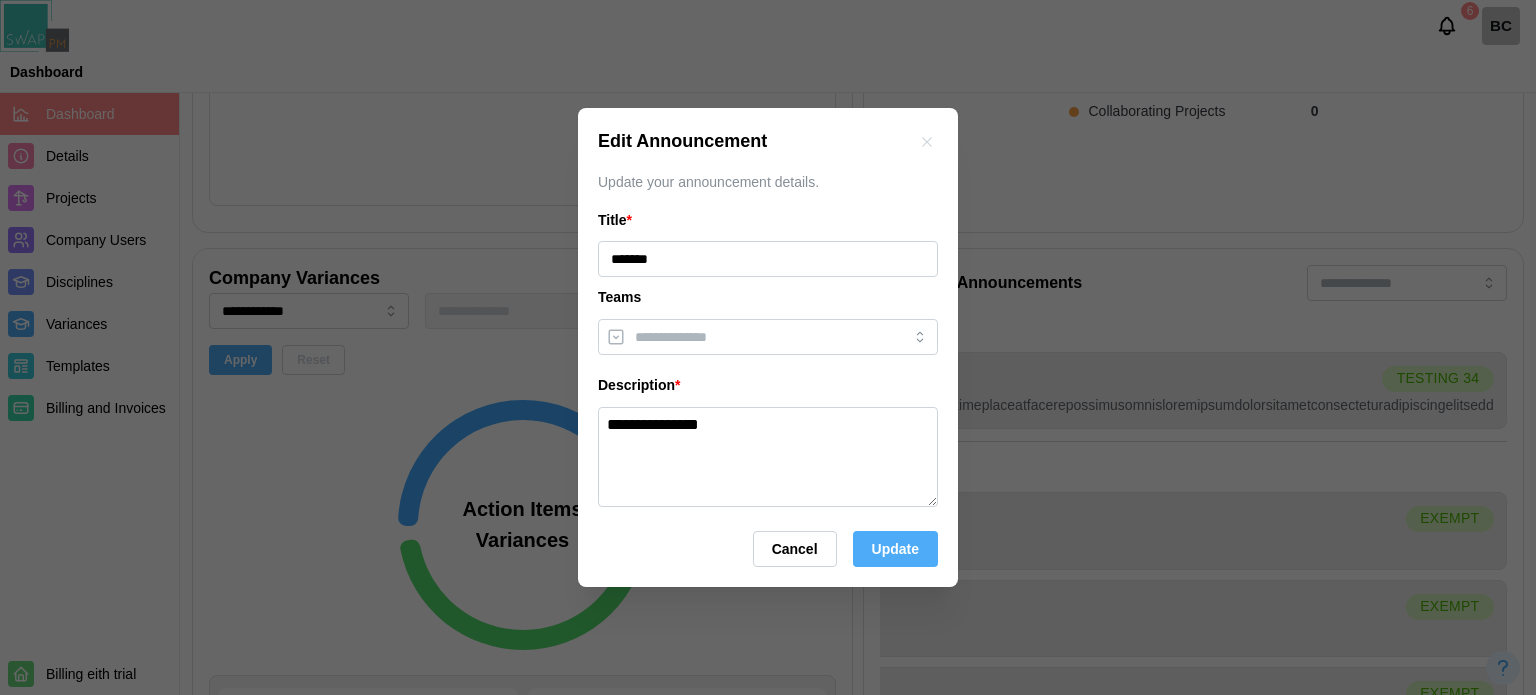 click 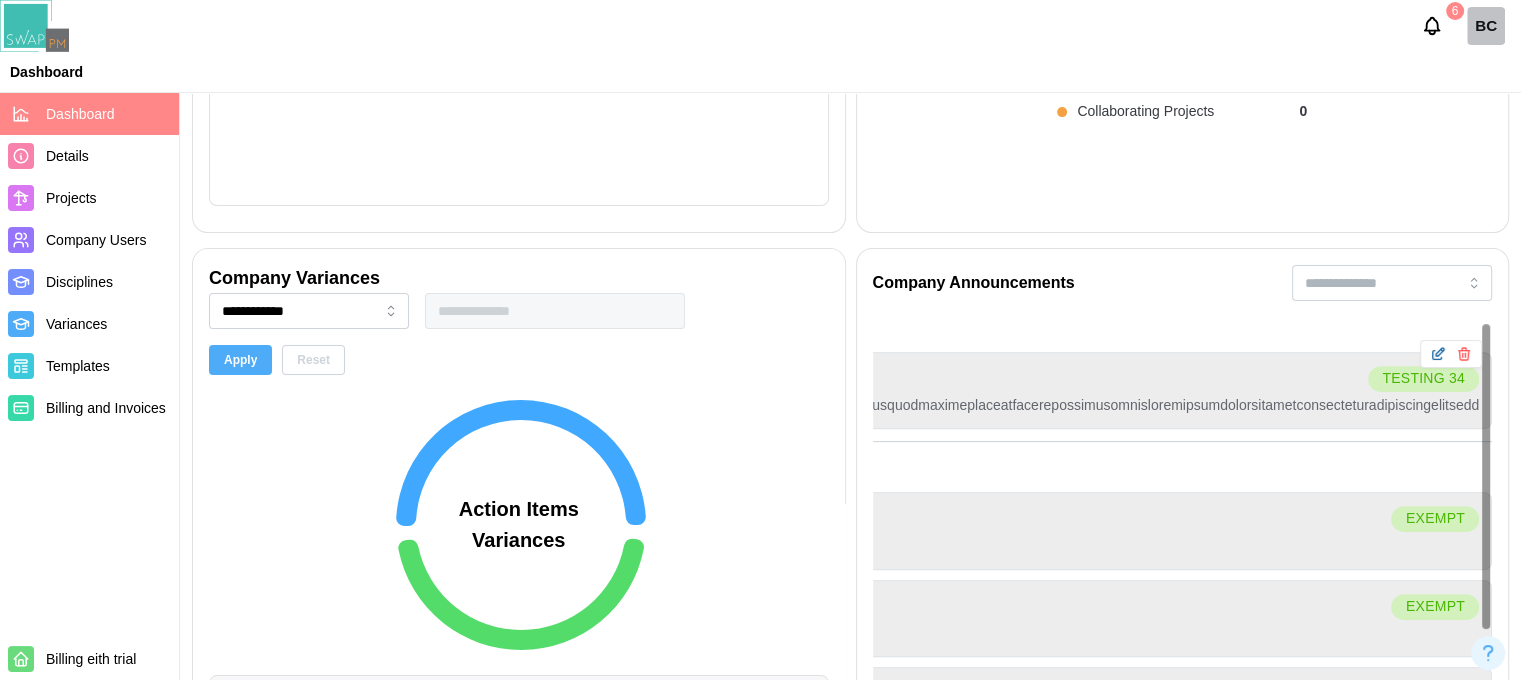 click 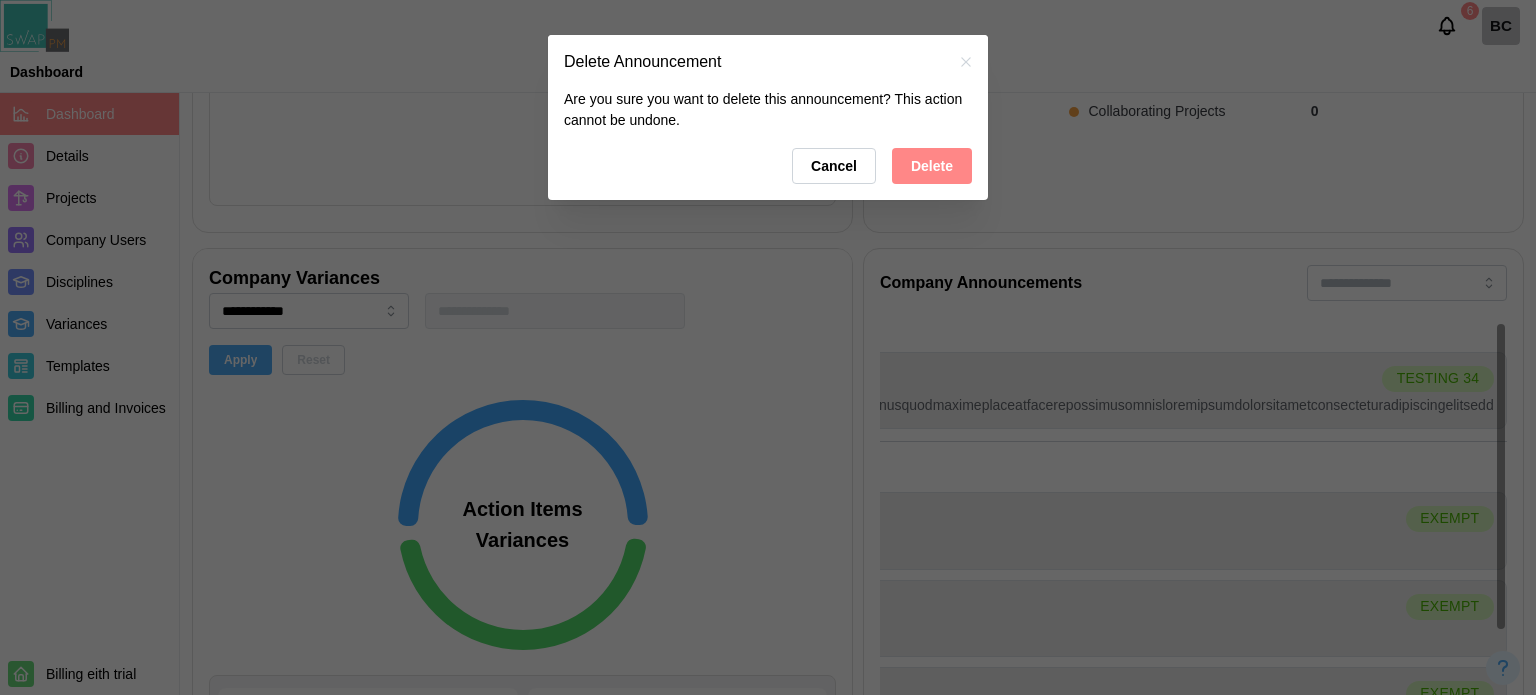 click on "Delete" at bounding box center (932, 166) 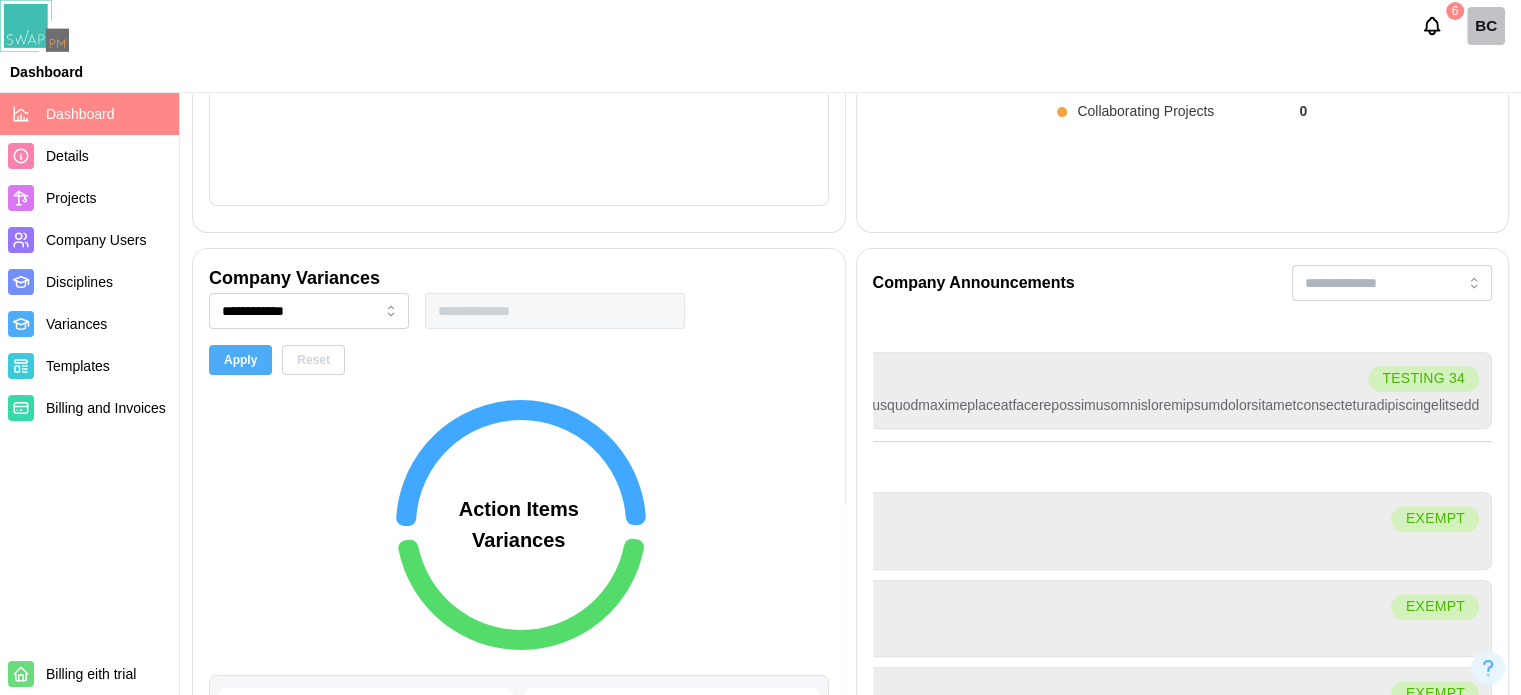 scroll, scrollTop: 0, scrollLeft: 0, axis: both 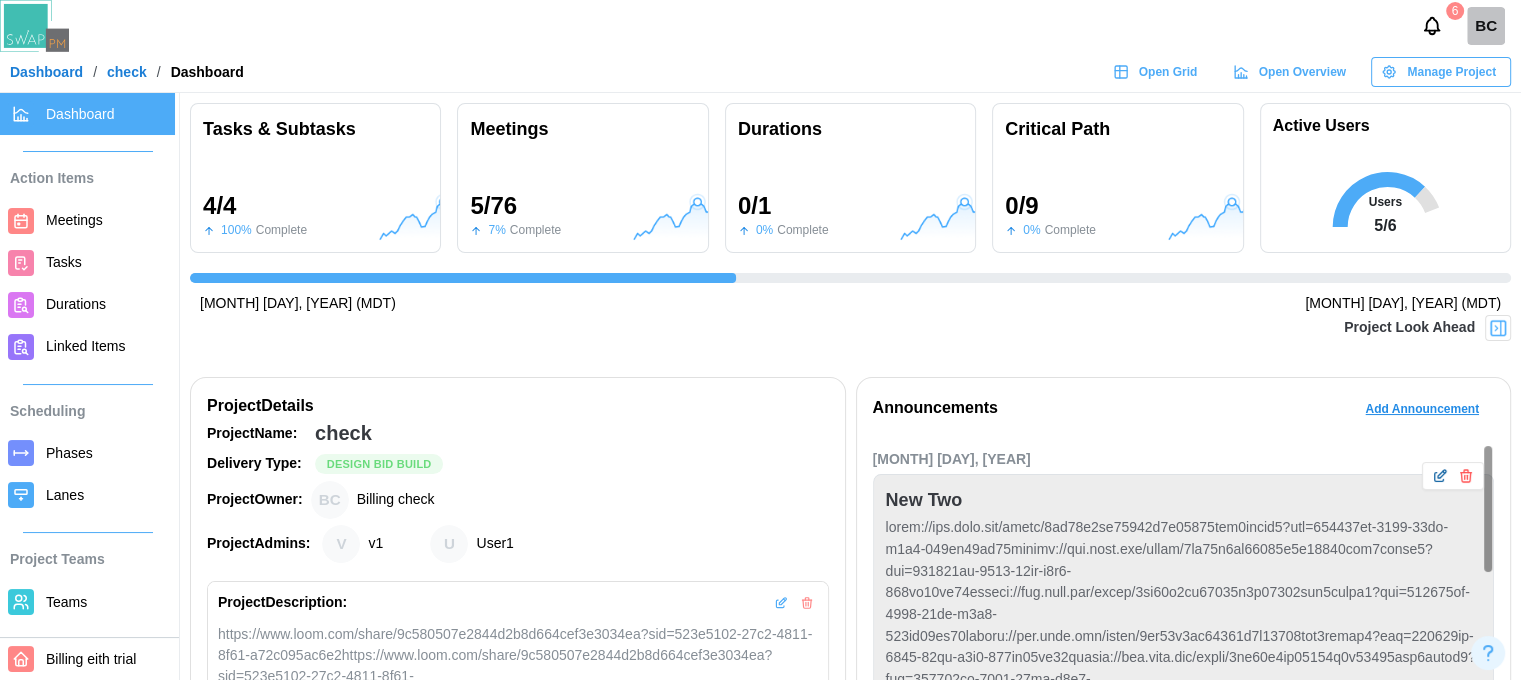 click 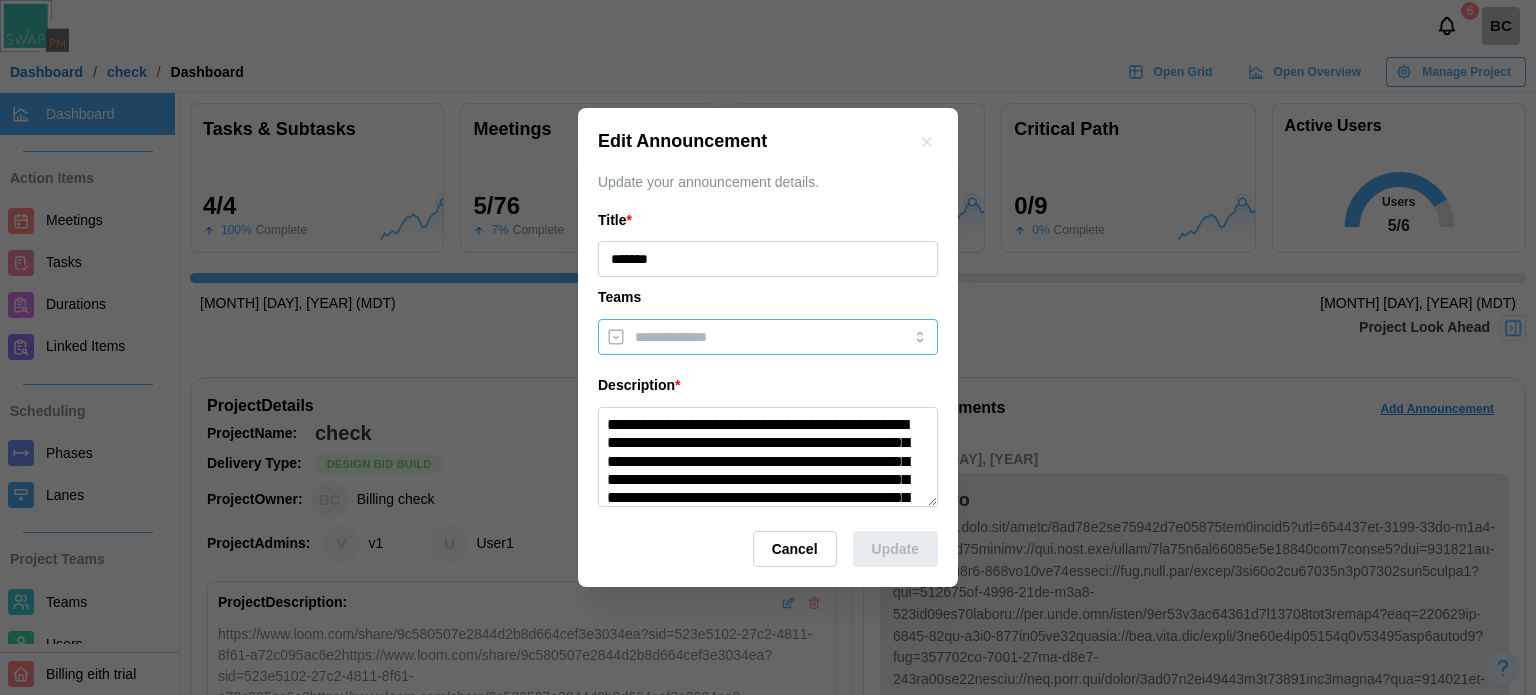 click at bounding box center [768, 337] 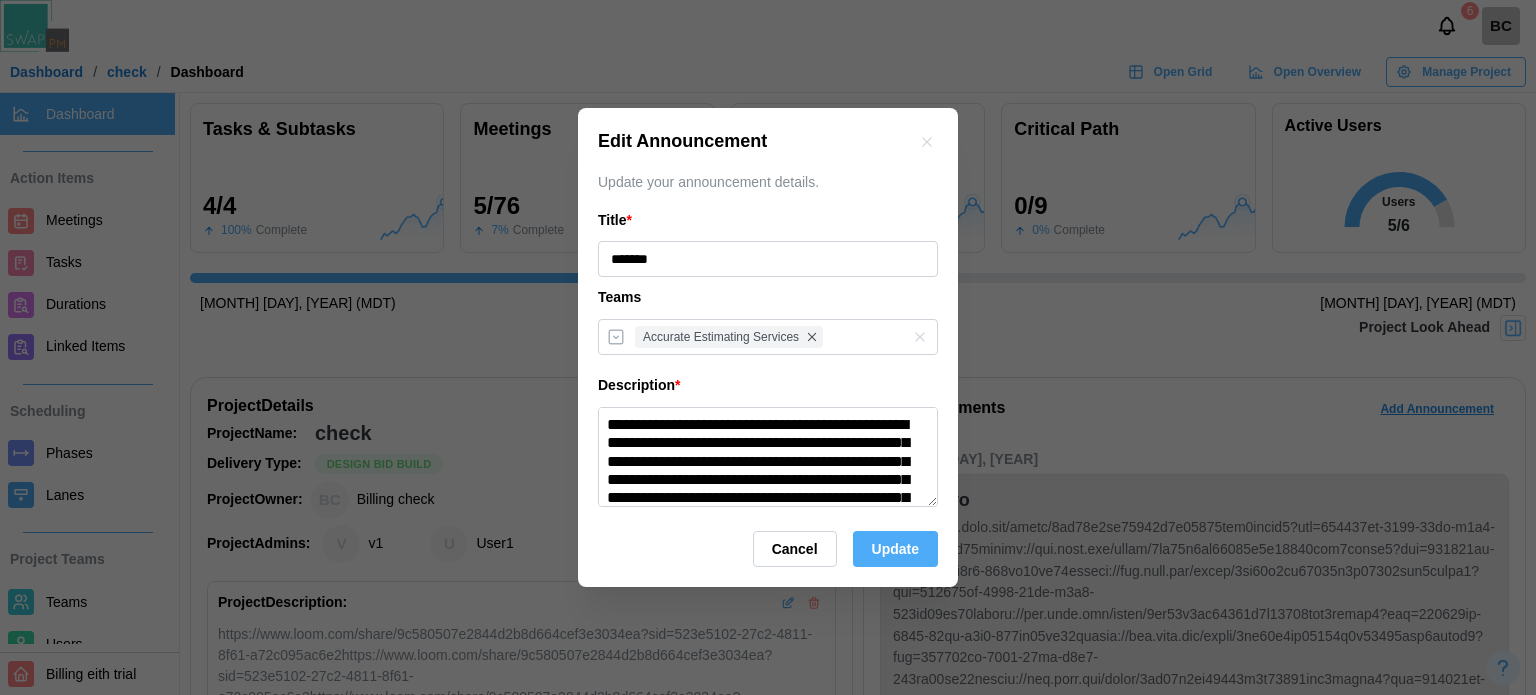 click on "Update" at bounding box center [895, 549] 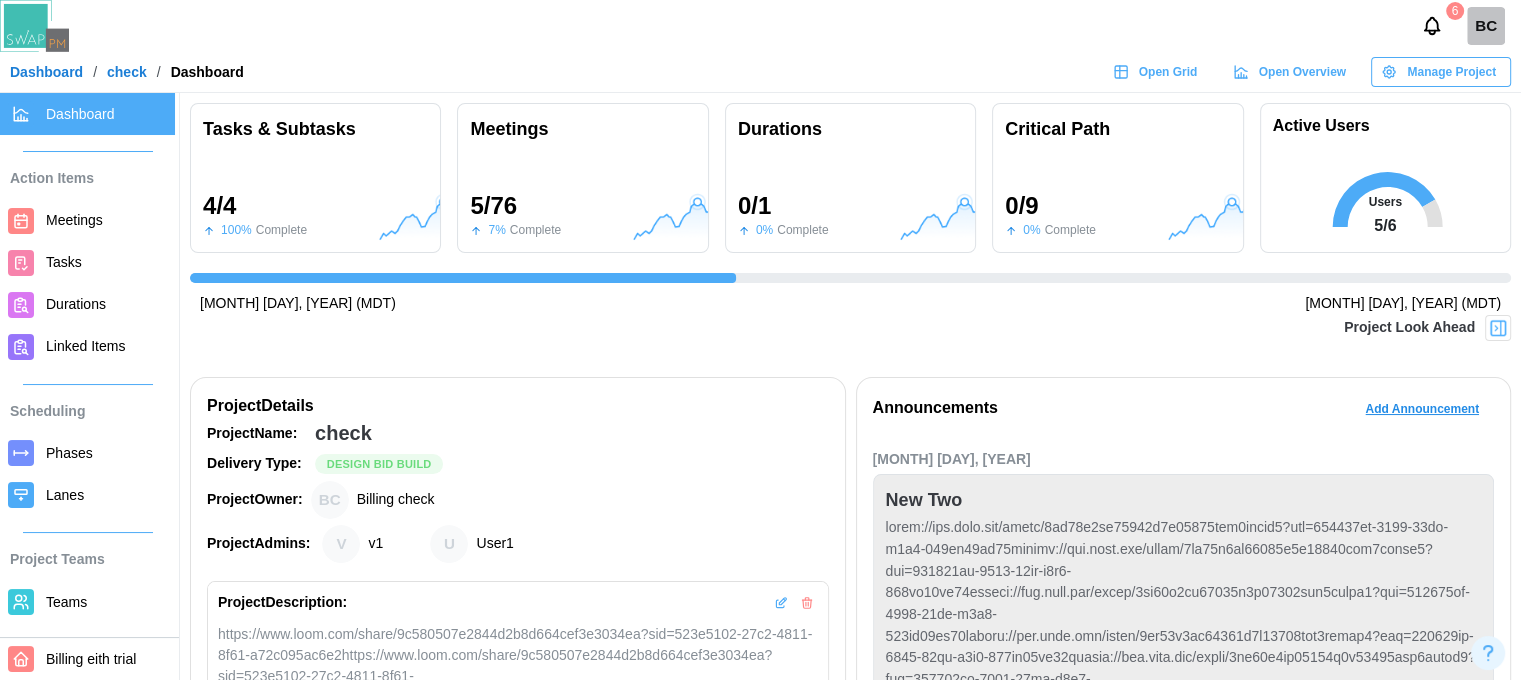 click on "Add Announcement" at bounding box center (1422, 409) 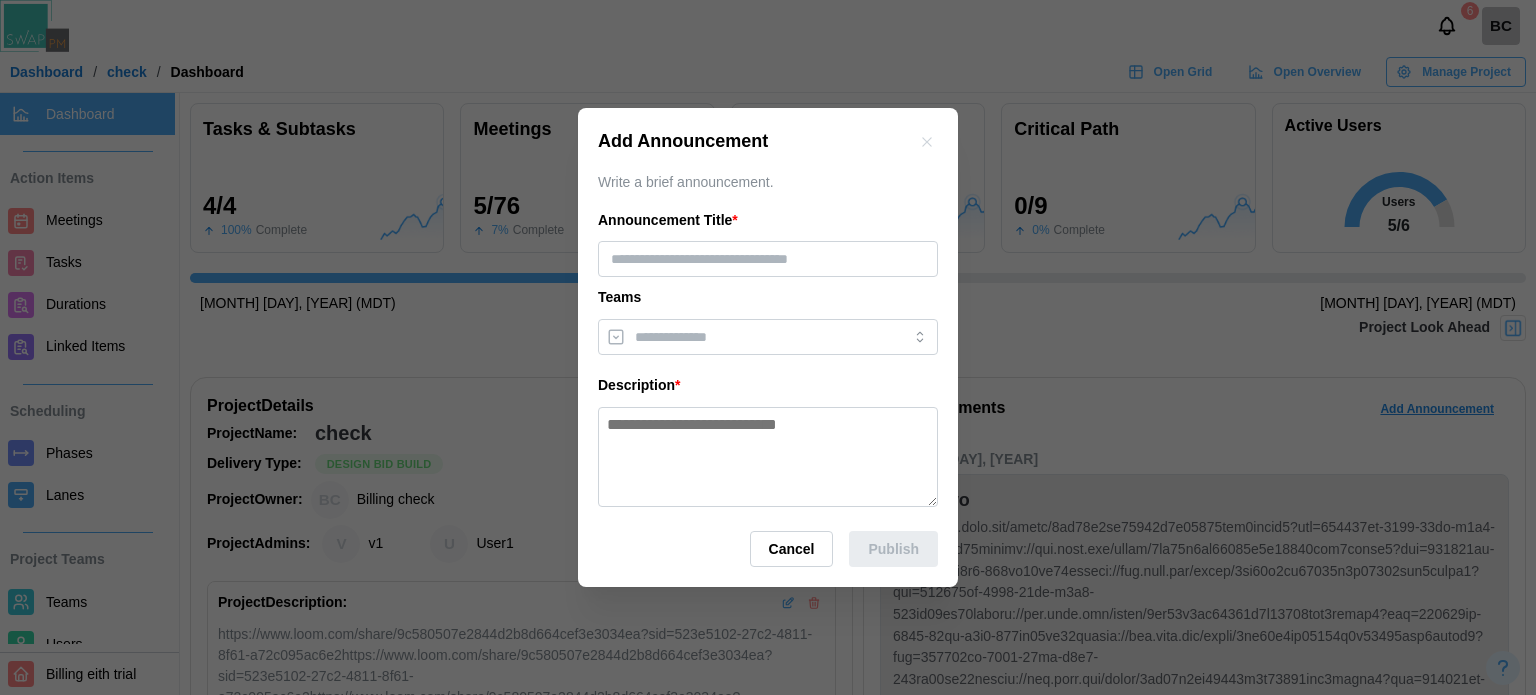 click on "Announcement Title  * Teams Description  *" at bounding box center (768, 358) 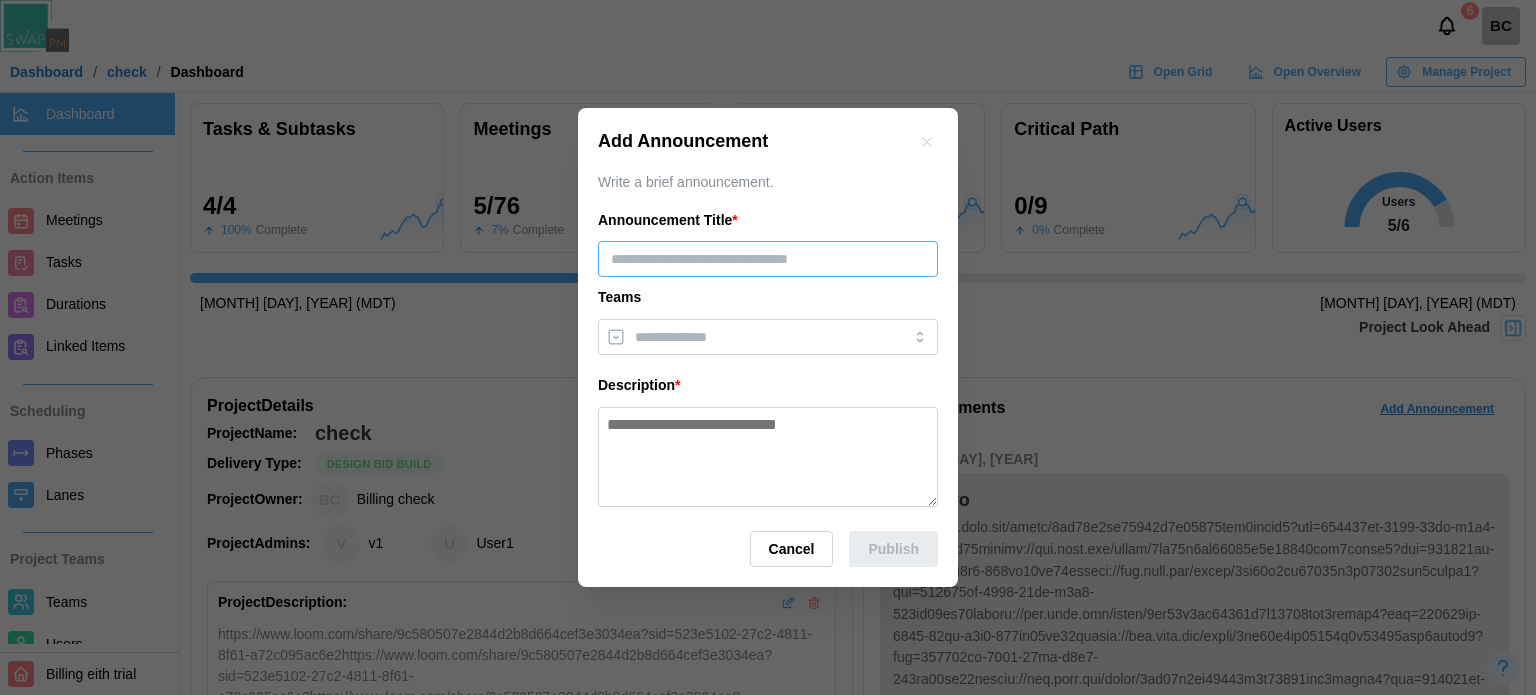 click at bounding box center (768, 259) 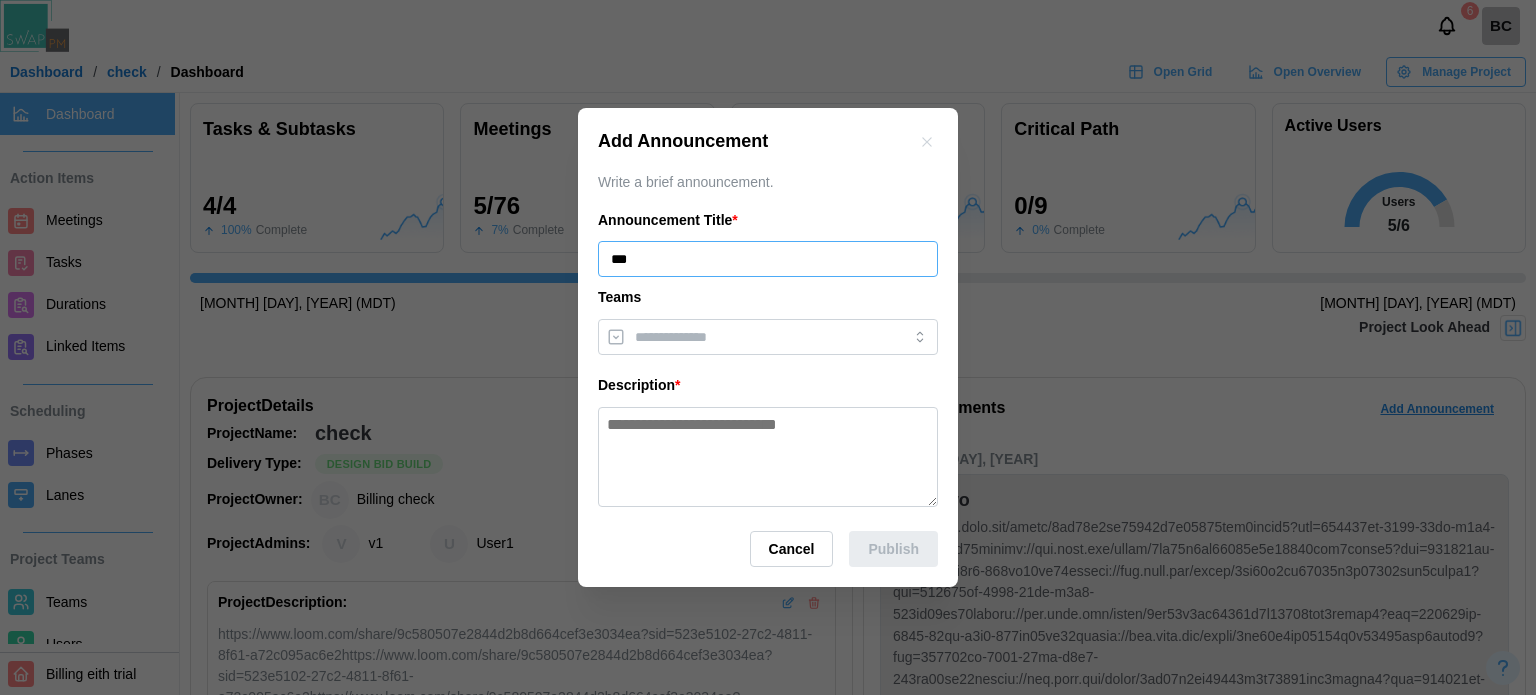 type on "***" 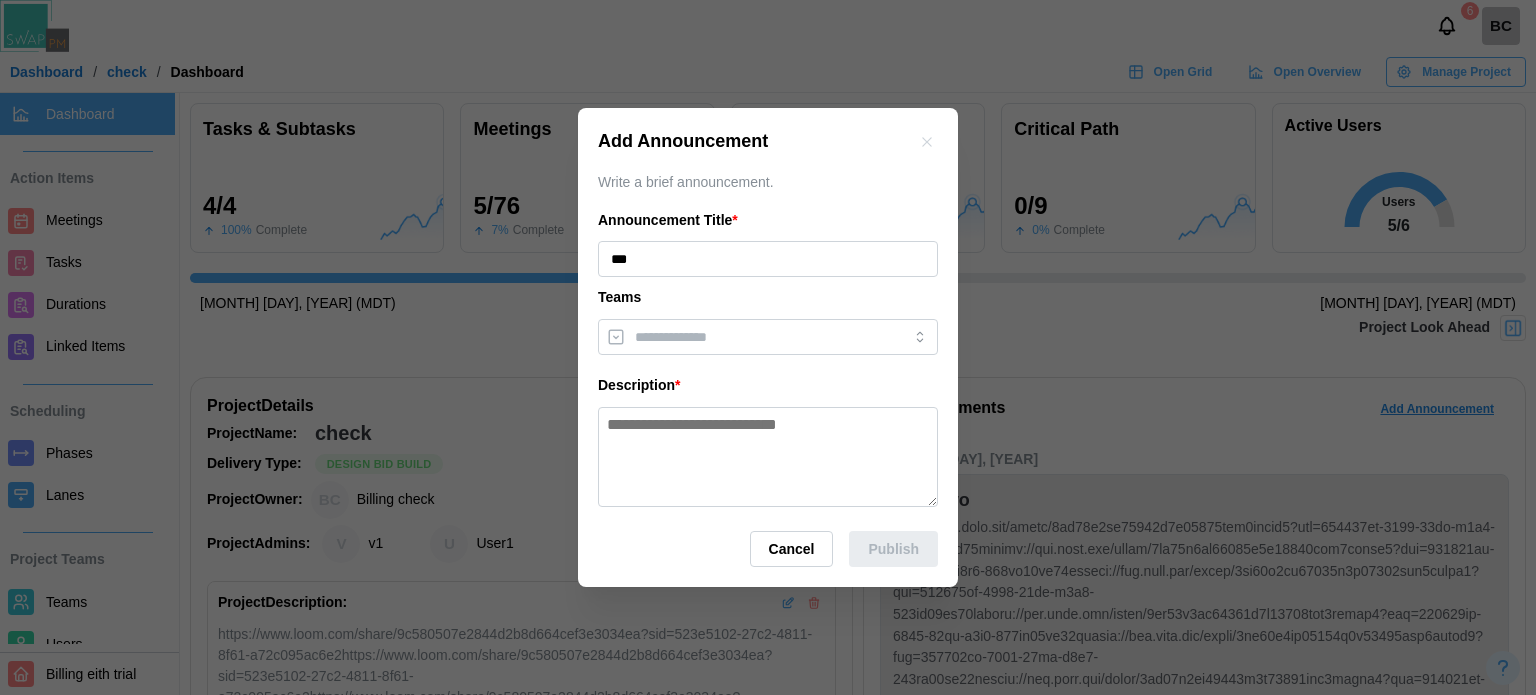 click at bounding box center [768, 457] 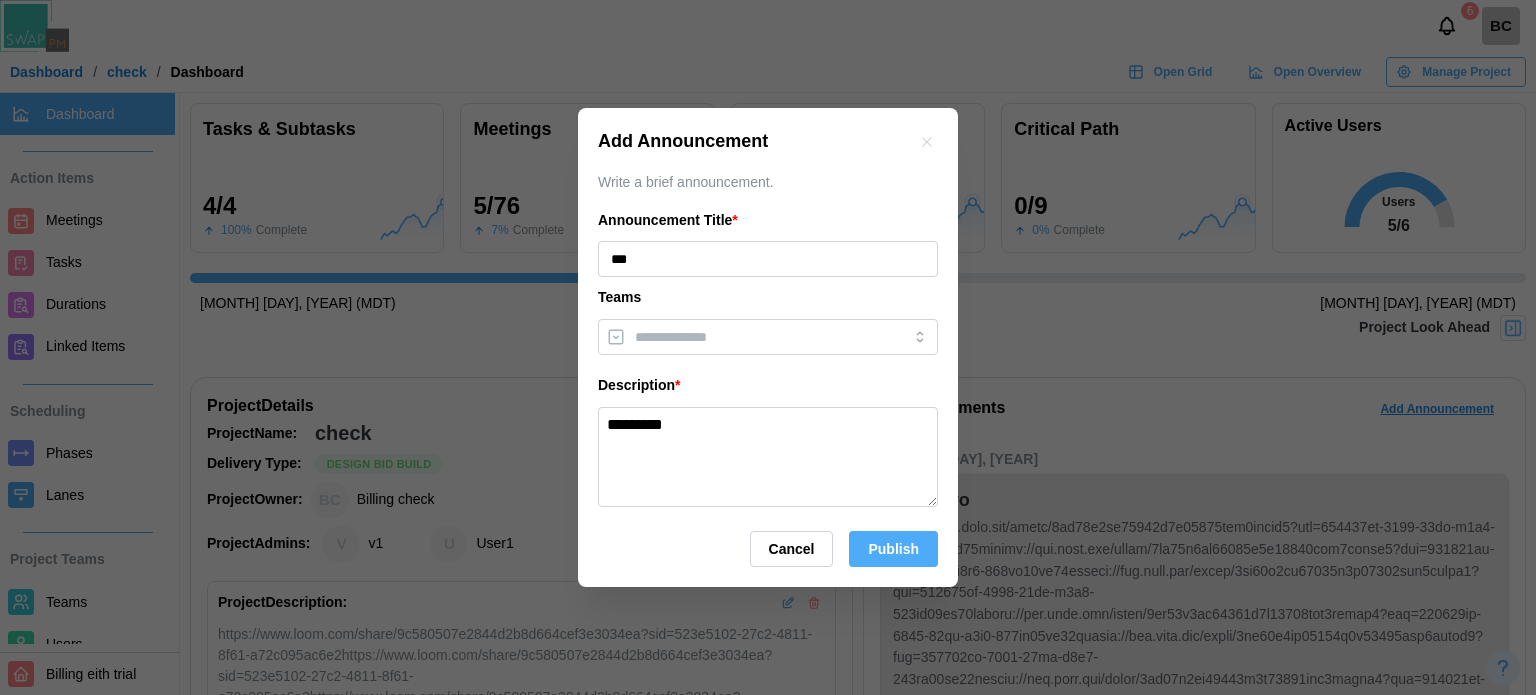 type on "*********" 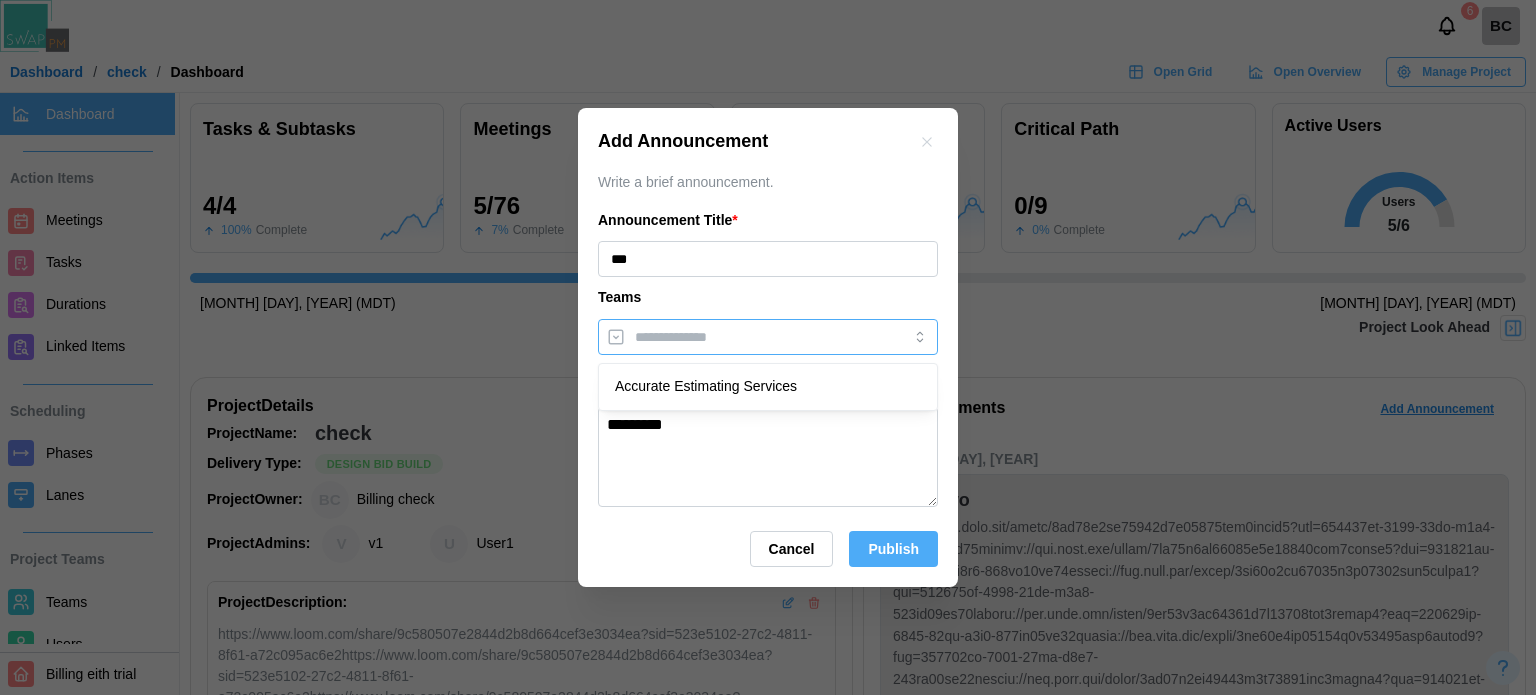 click at bounding box center (750, 337) 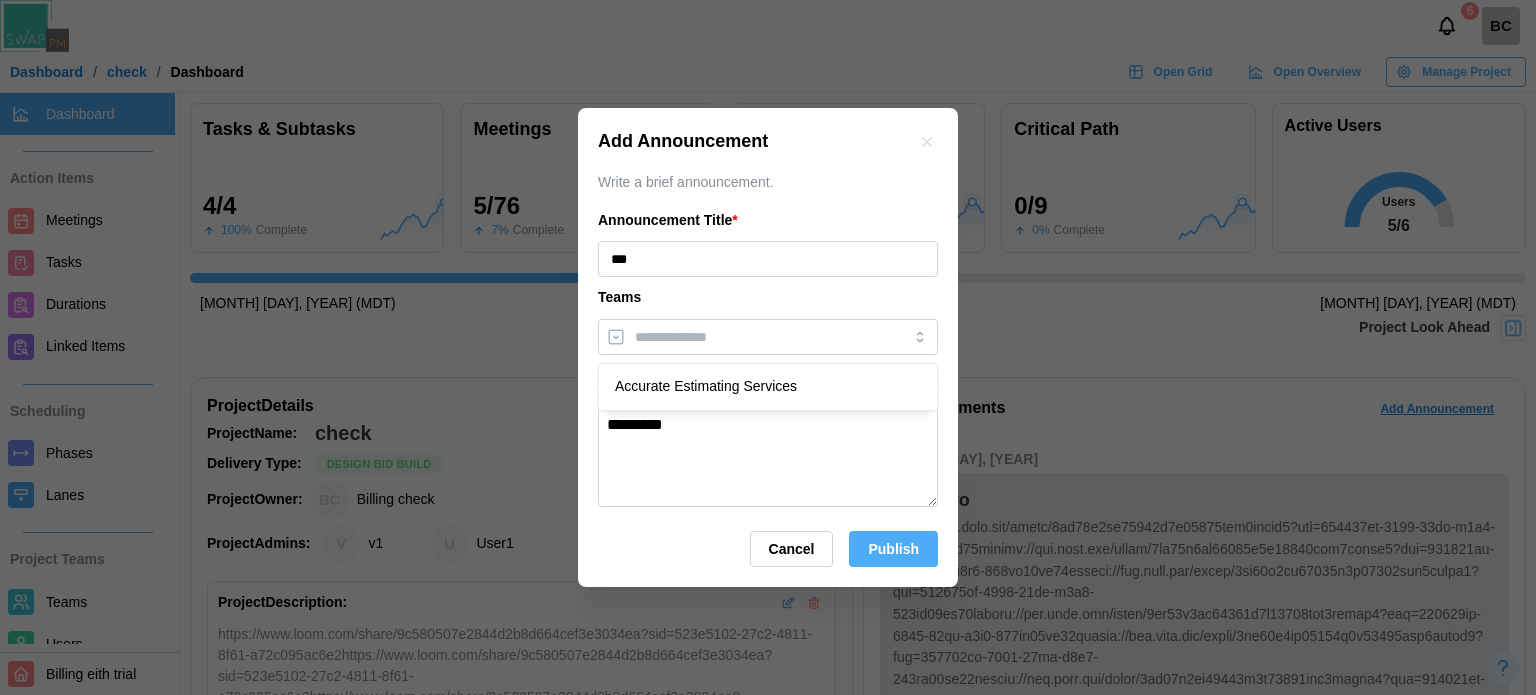 click on "Teams" at bounding box center [768, 298] 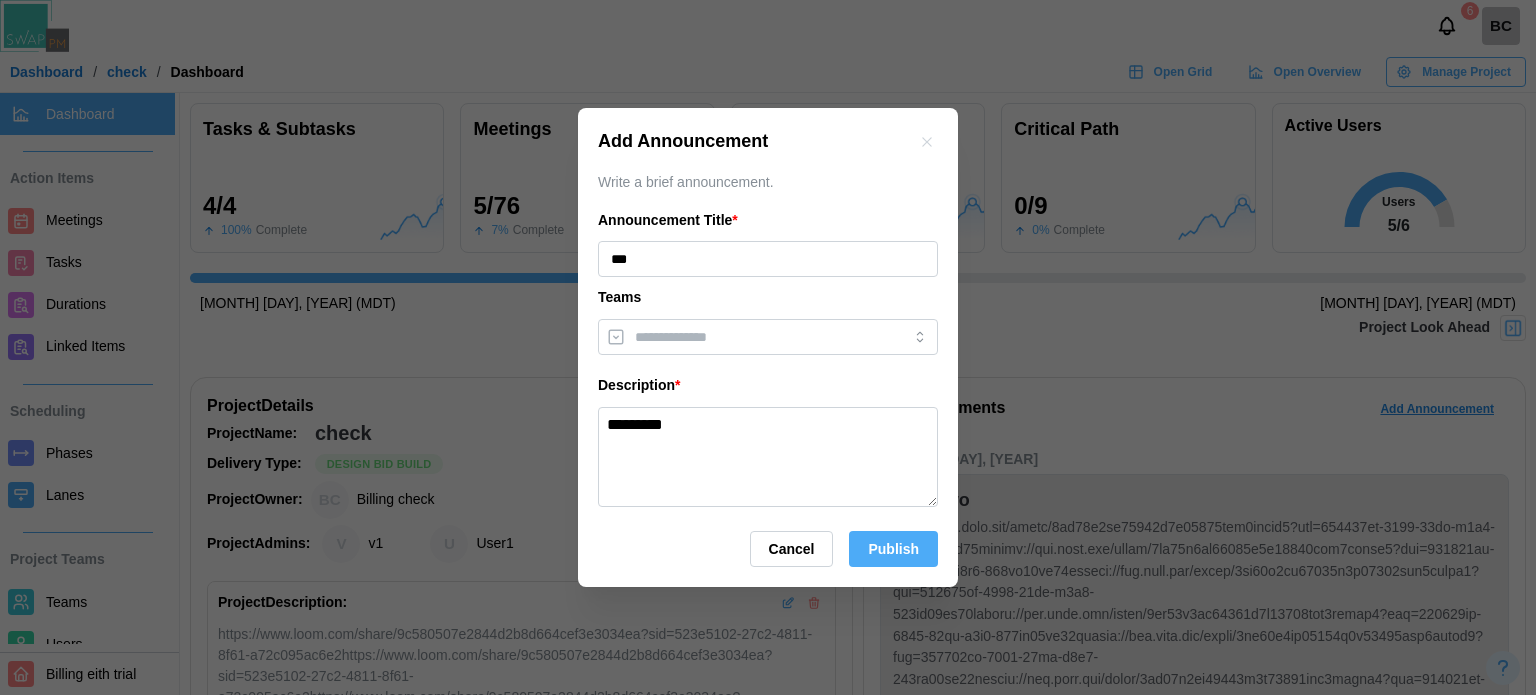 click on "Publish" at bounding box center [893, 549] 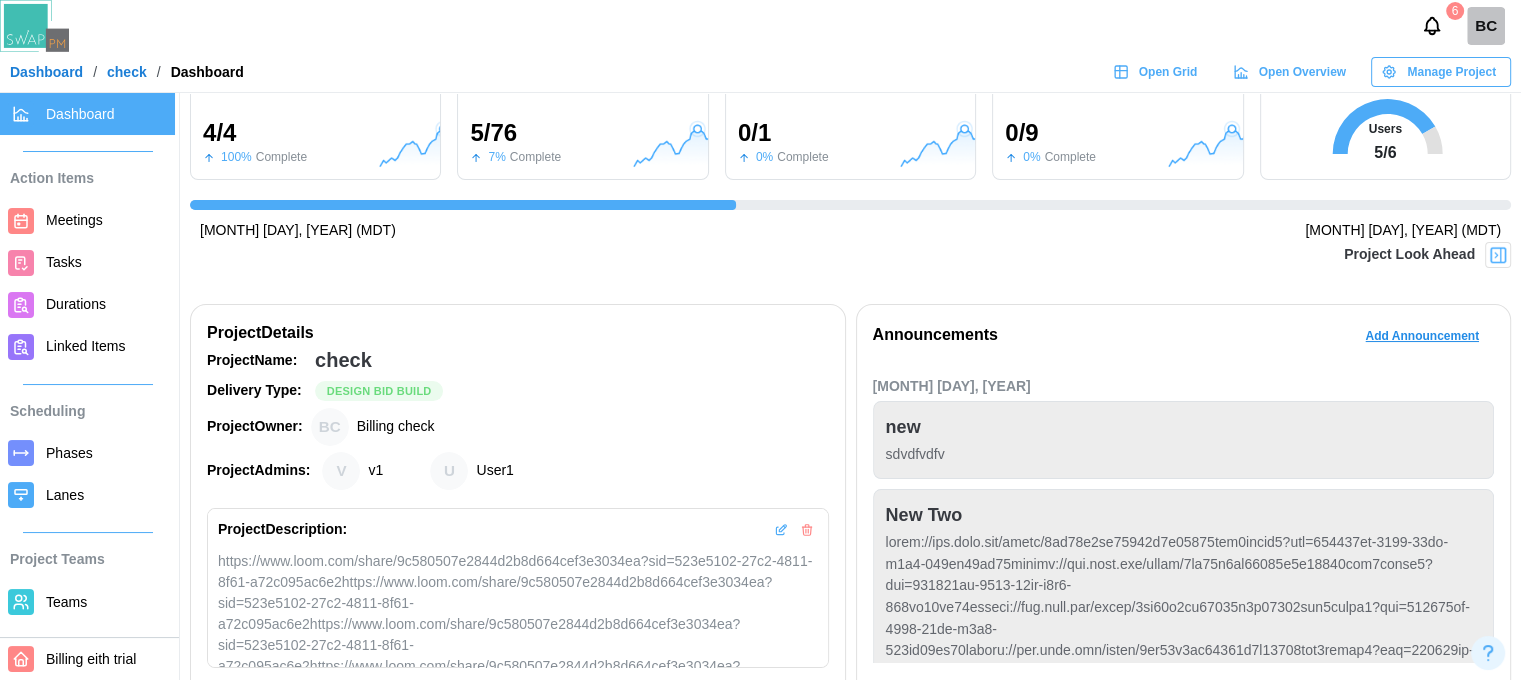 scroll, scrollTop: 100, scrollLeft: 0, axis: vertical 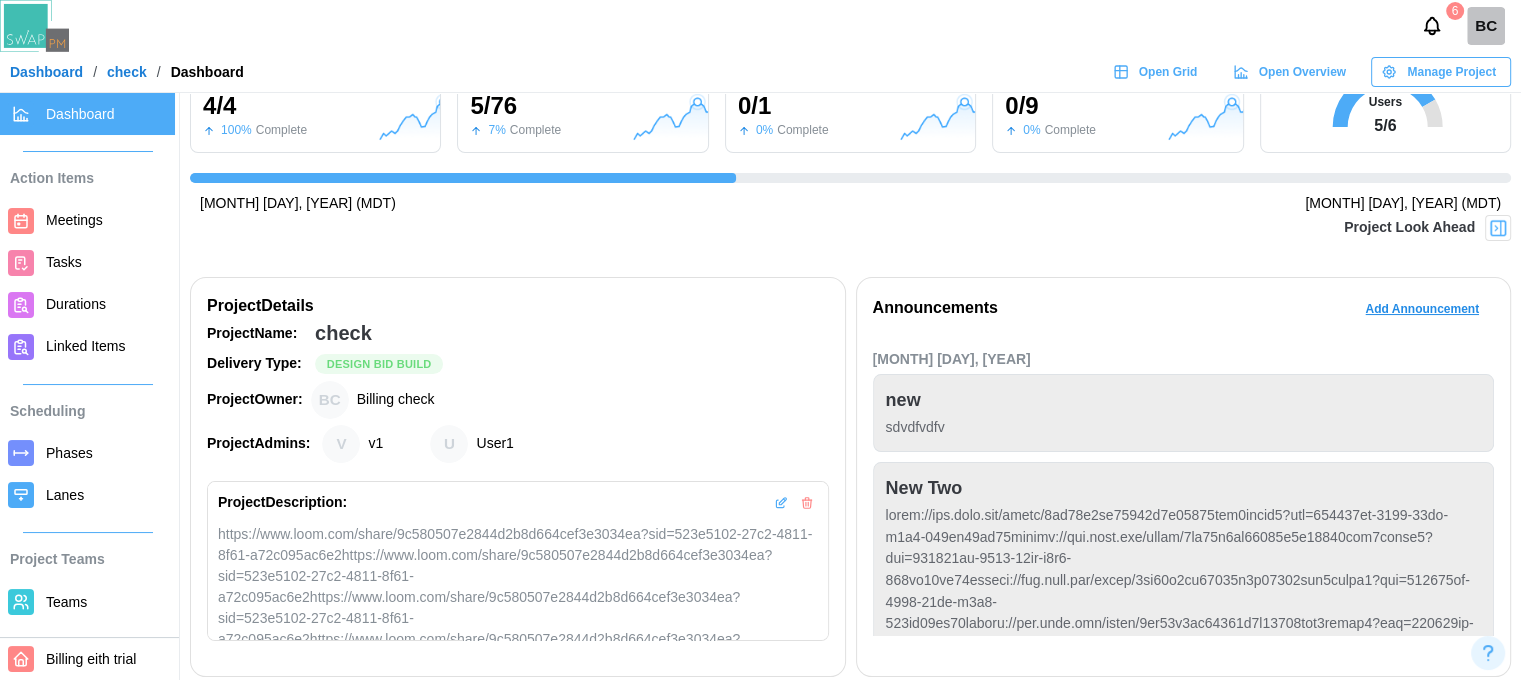 click on "Meetings" at bounding box center (74, 220) 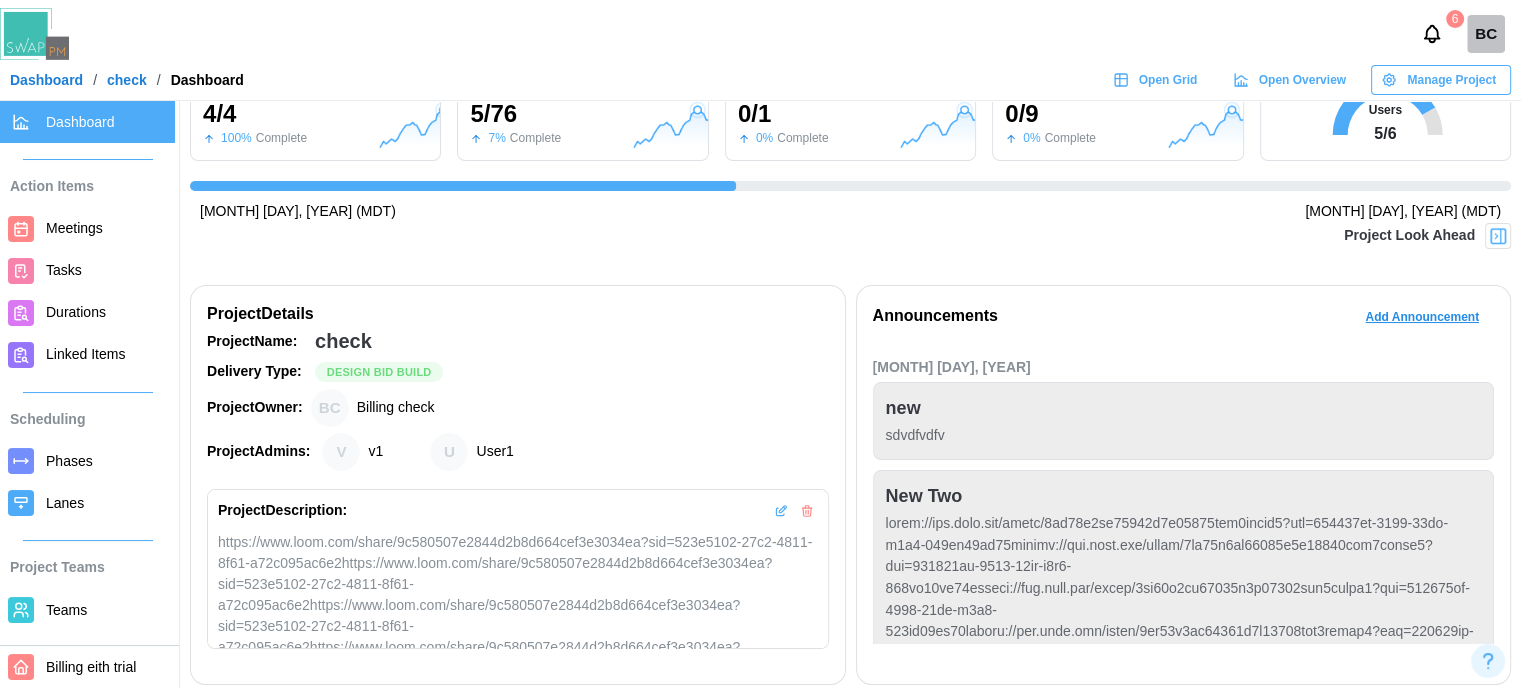 scroll, scrollTop: 0, scrollLeft: 0, axis: both 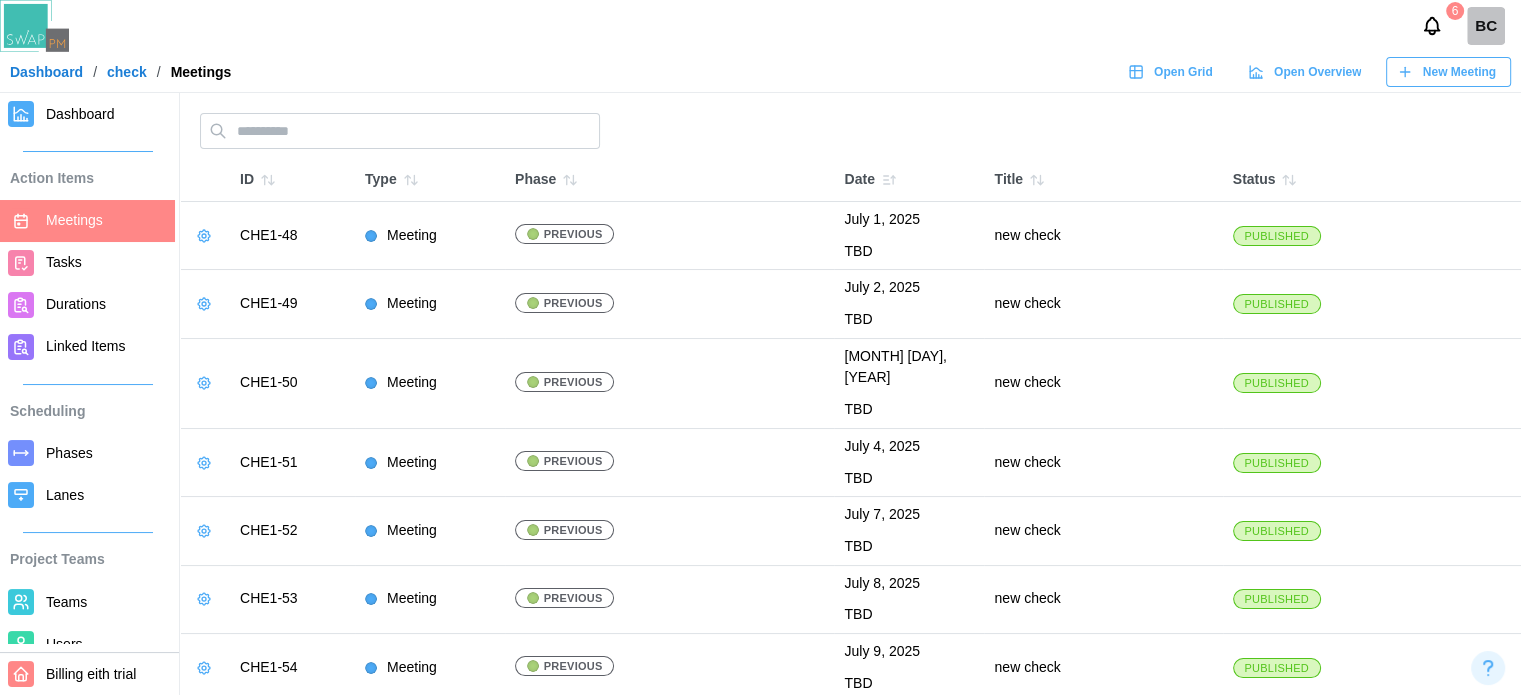 click on "Published" at bounding box center [1276, 236] 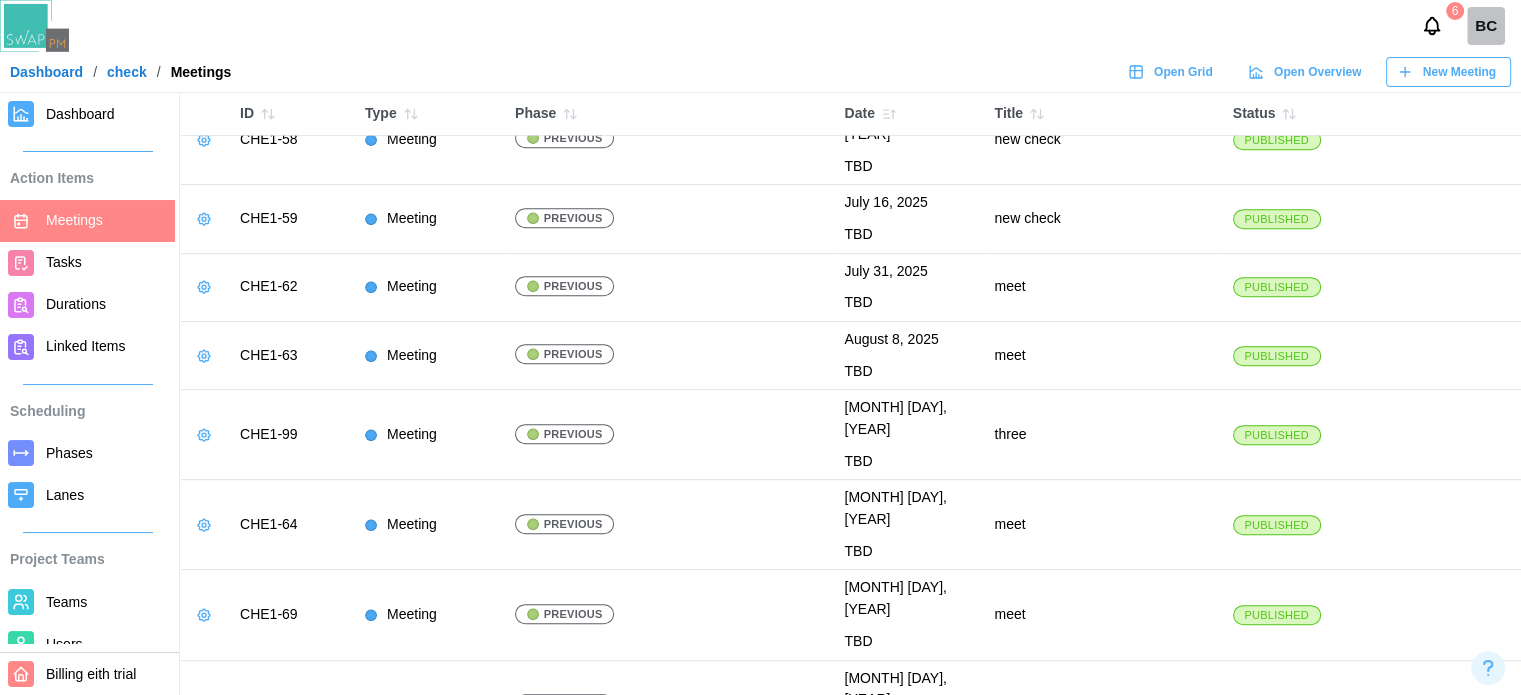 scroll, scrollTop: 0, scrollLeft: 0, axis: both 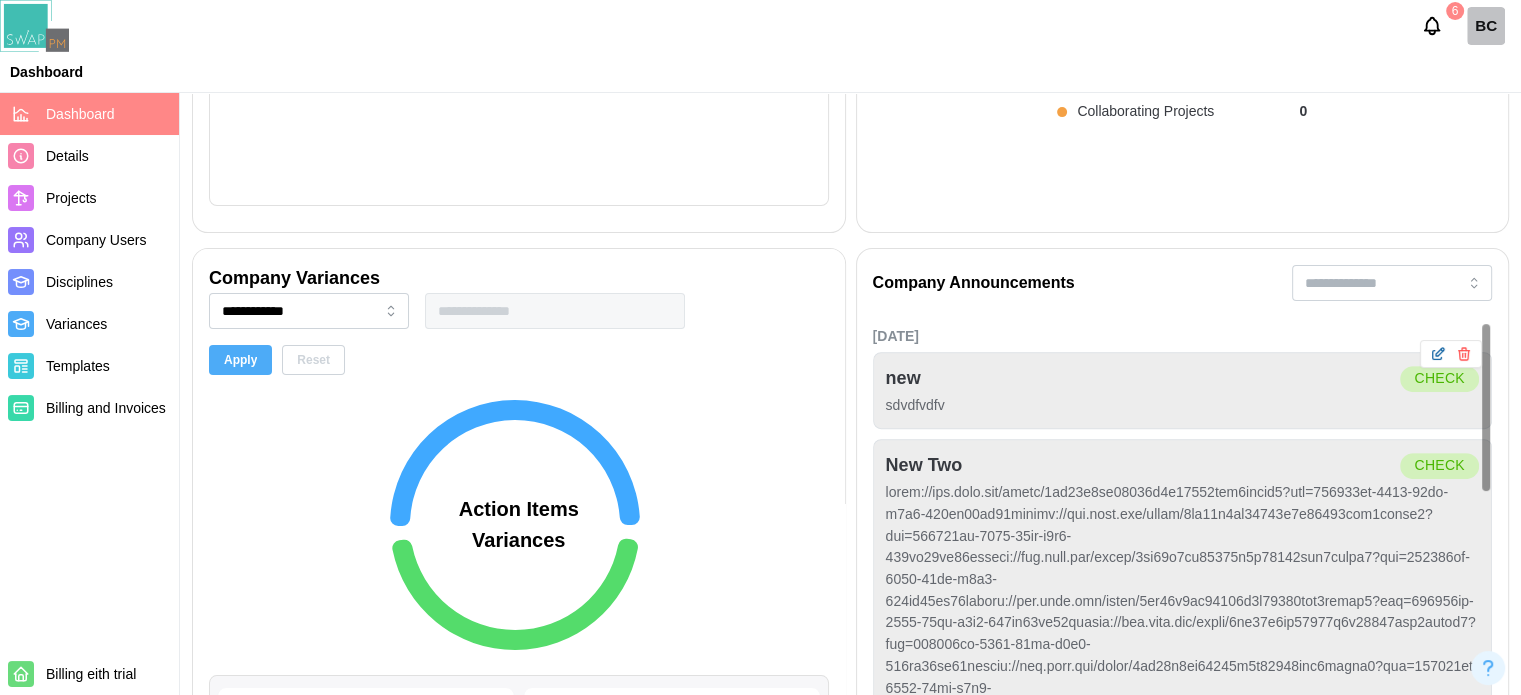 click 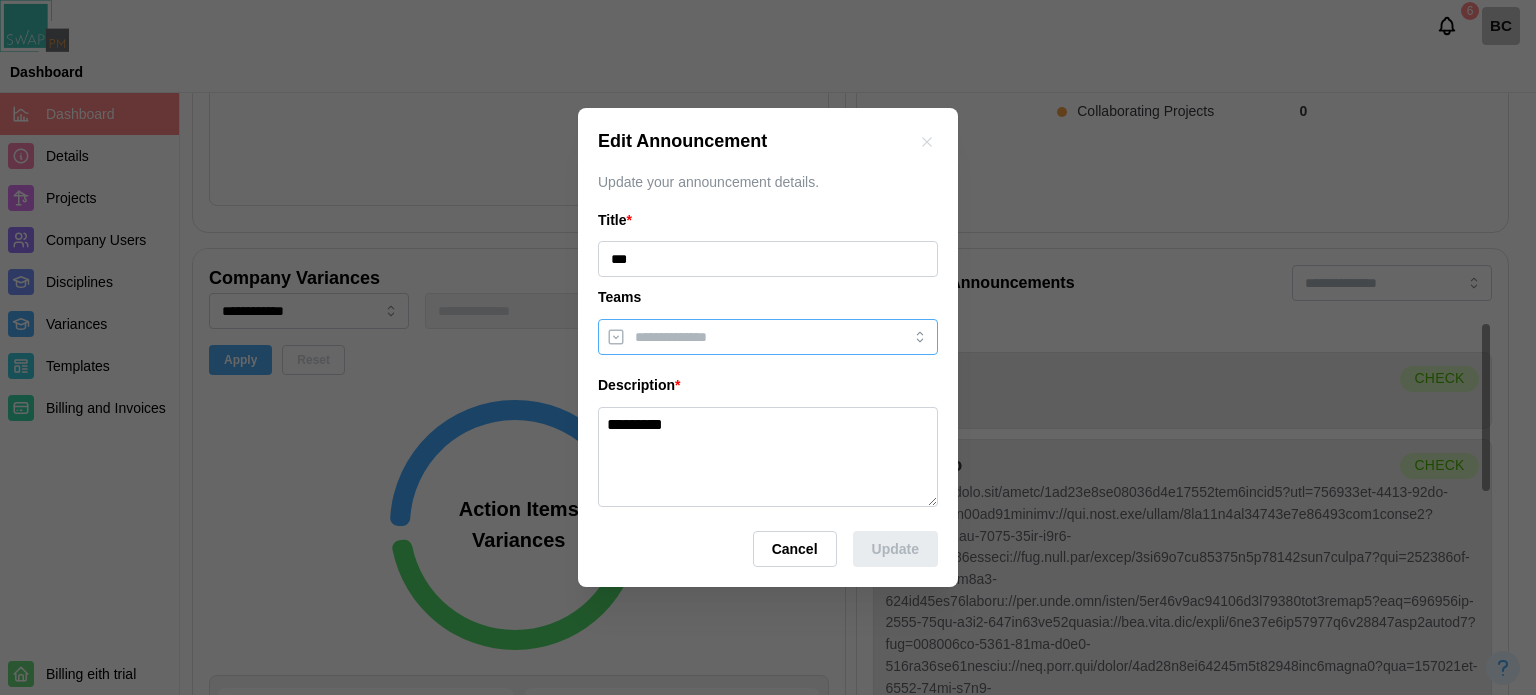 click at bounding box center (750, 337) 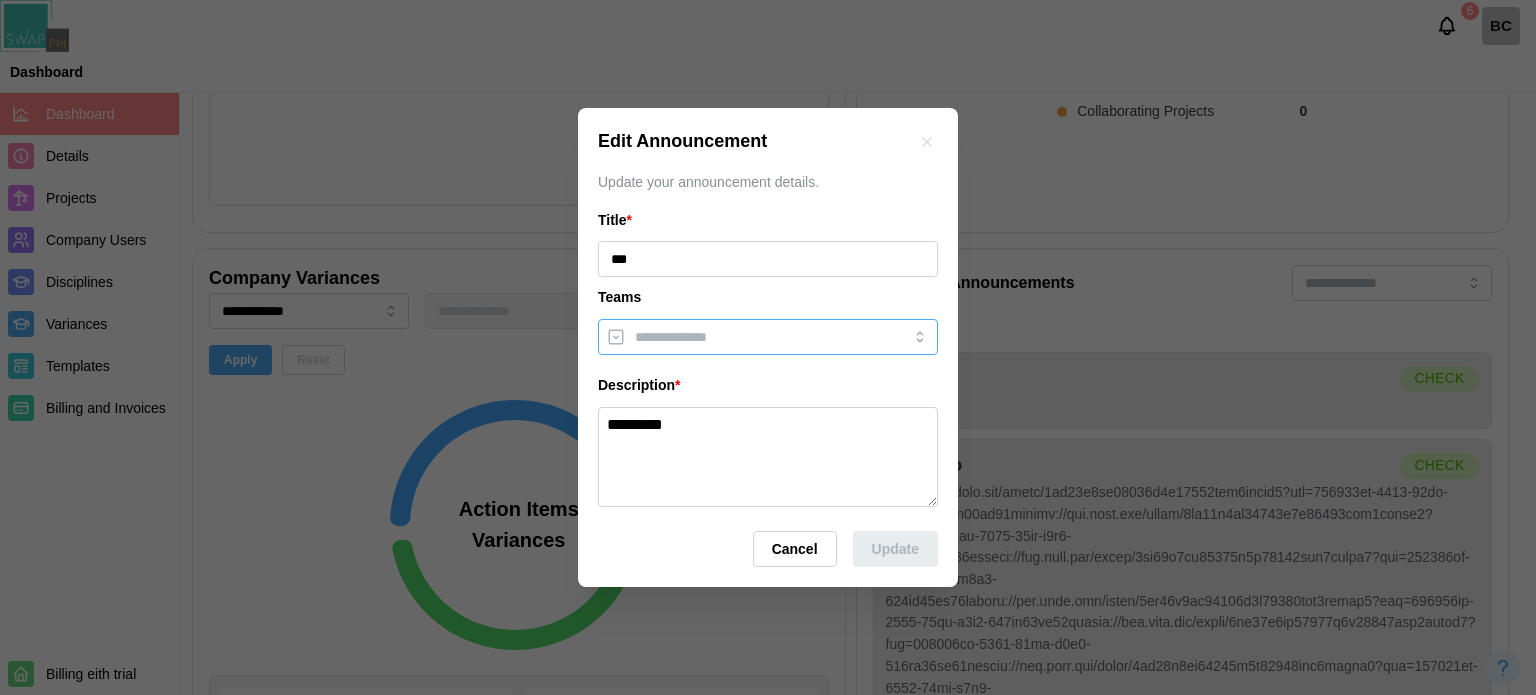 click at bounding box center (750, 337) 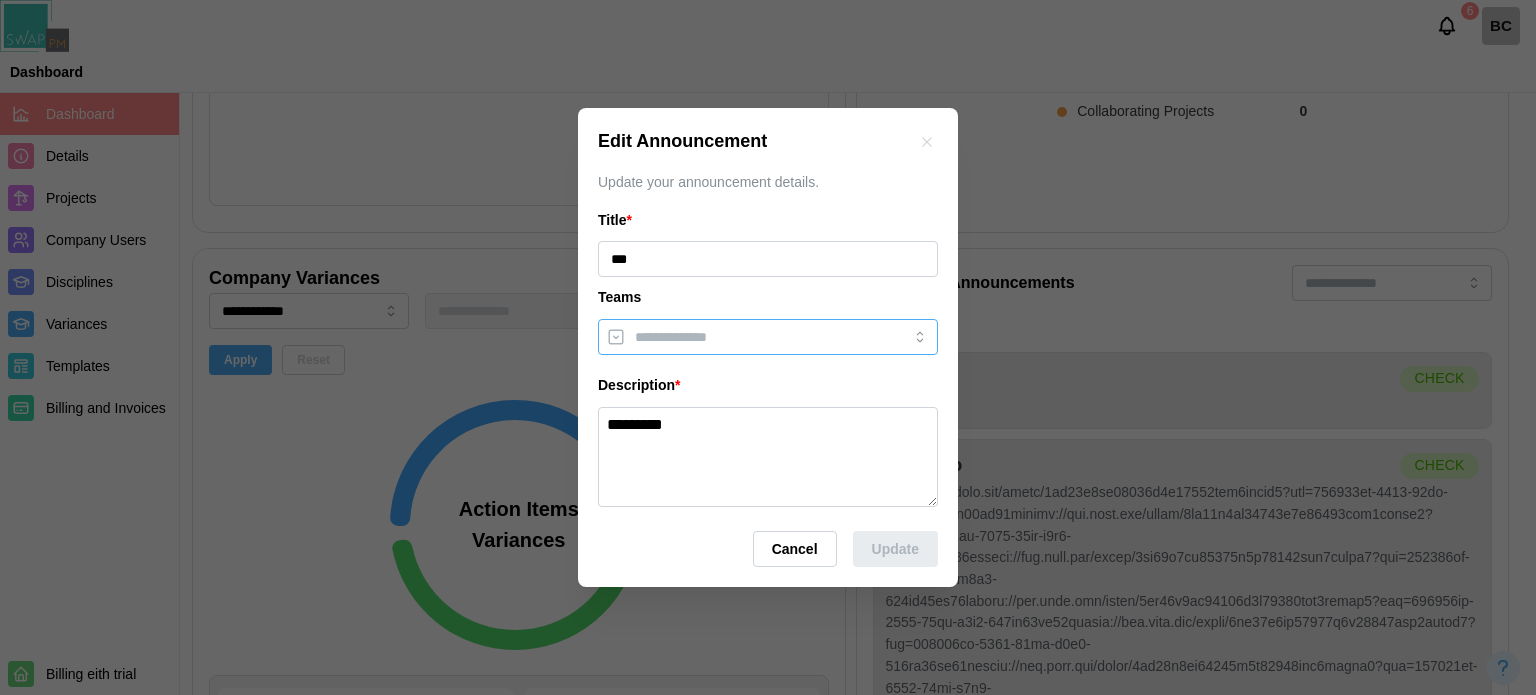 click at bounding box center (750, 337) 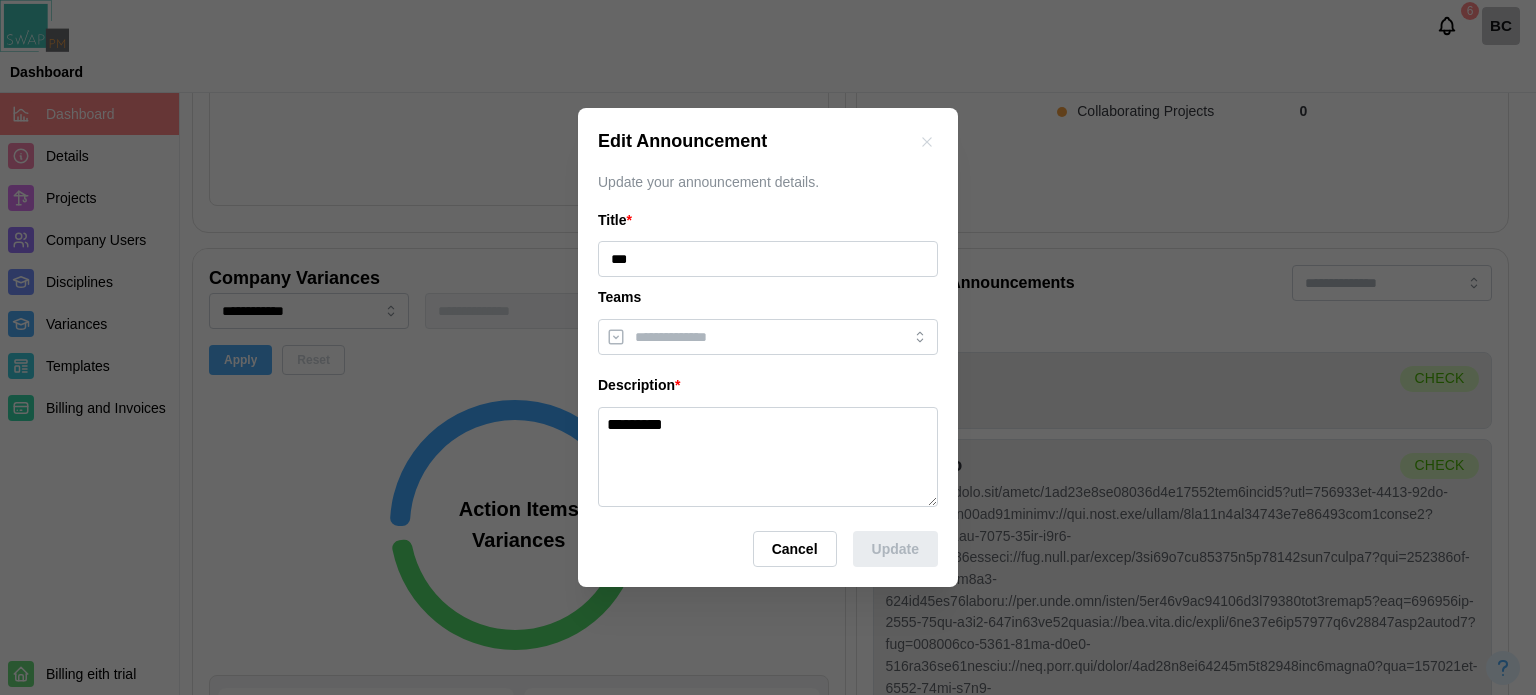 click on "Title  * *** Teams Description  * *********" at bounding box center [768, 358] 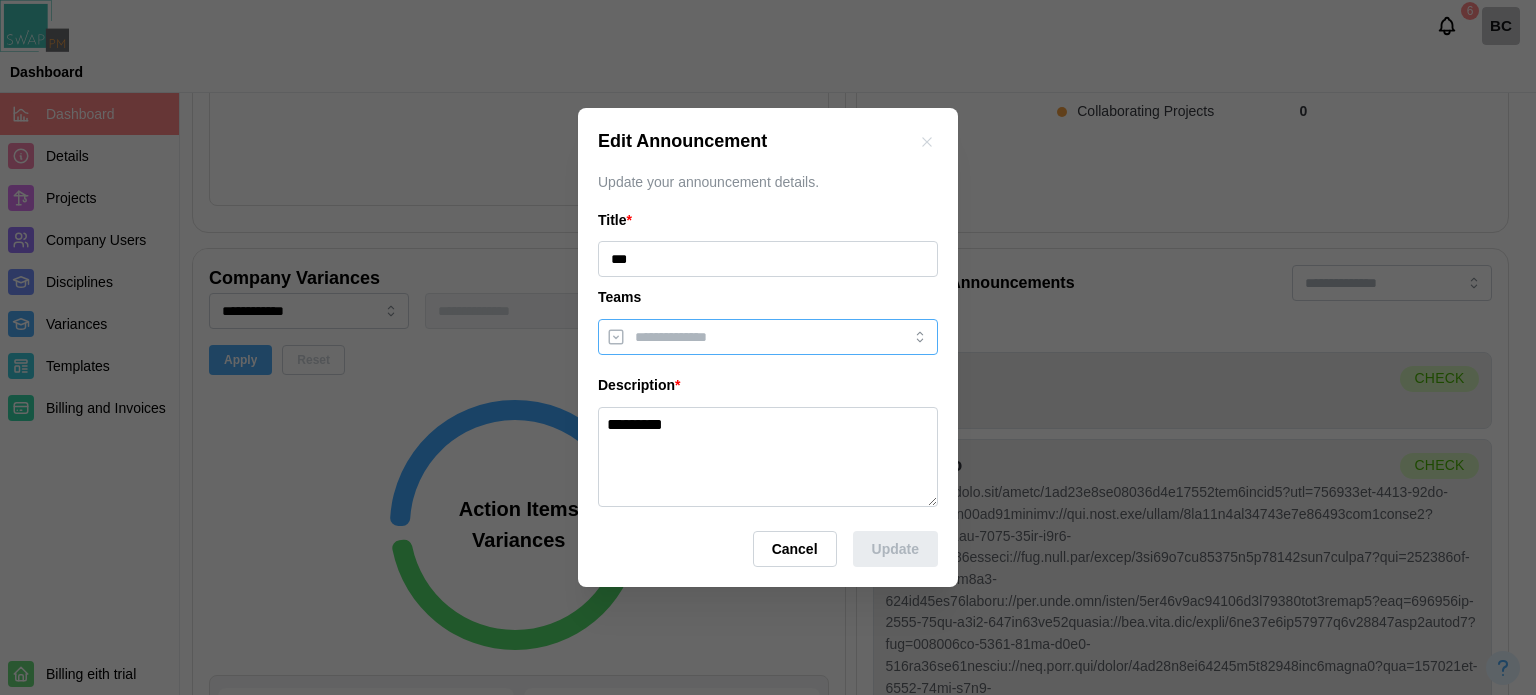 click at bounding box center [747, 337] 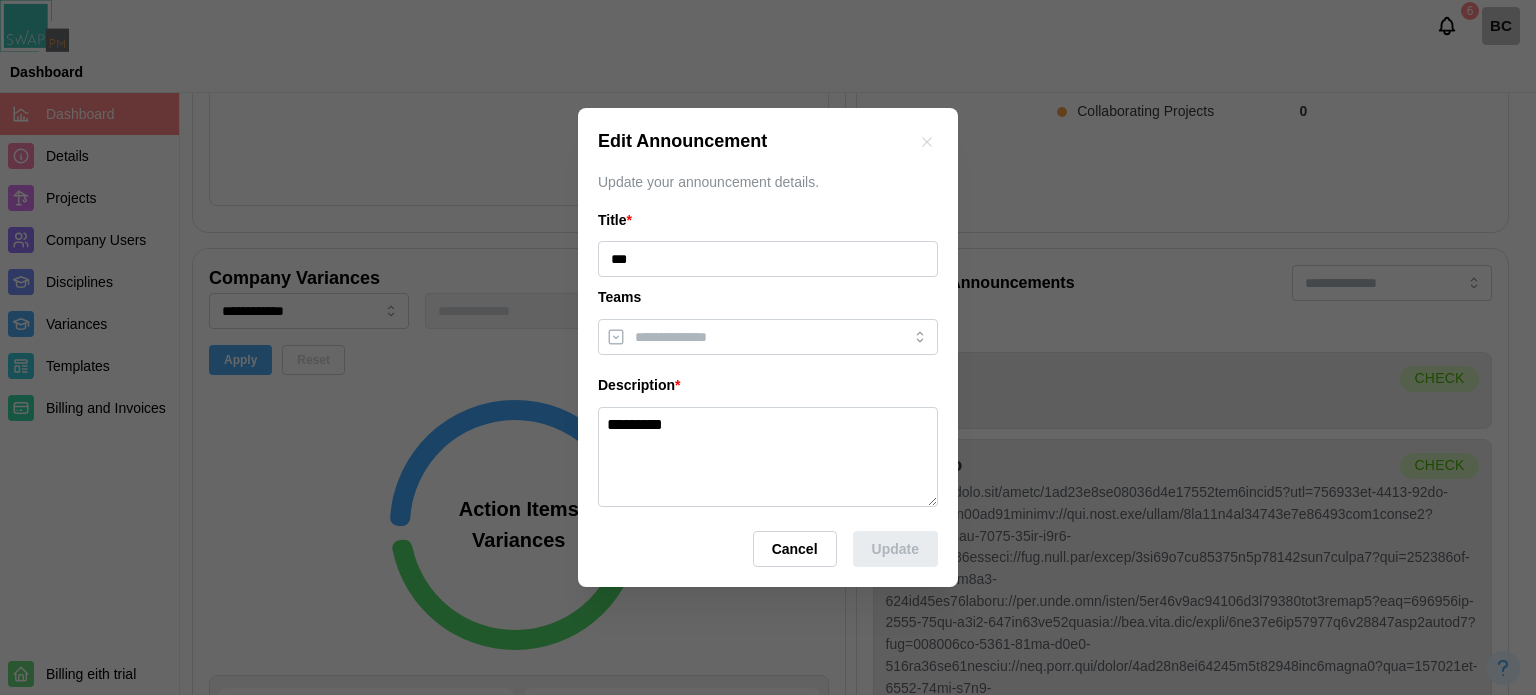 click 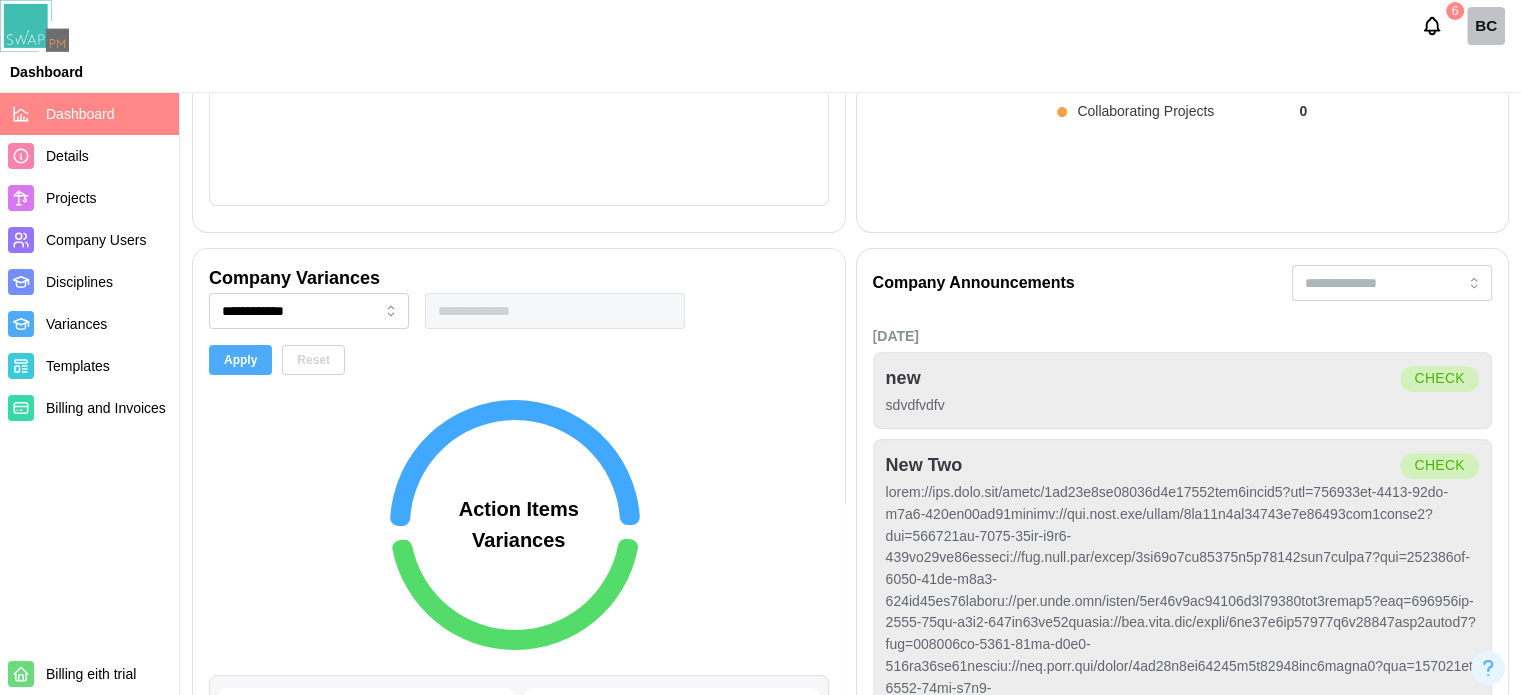 click on "BC" at bounding box center (1486, 26) 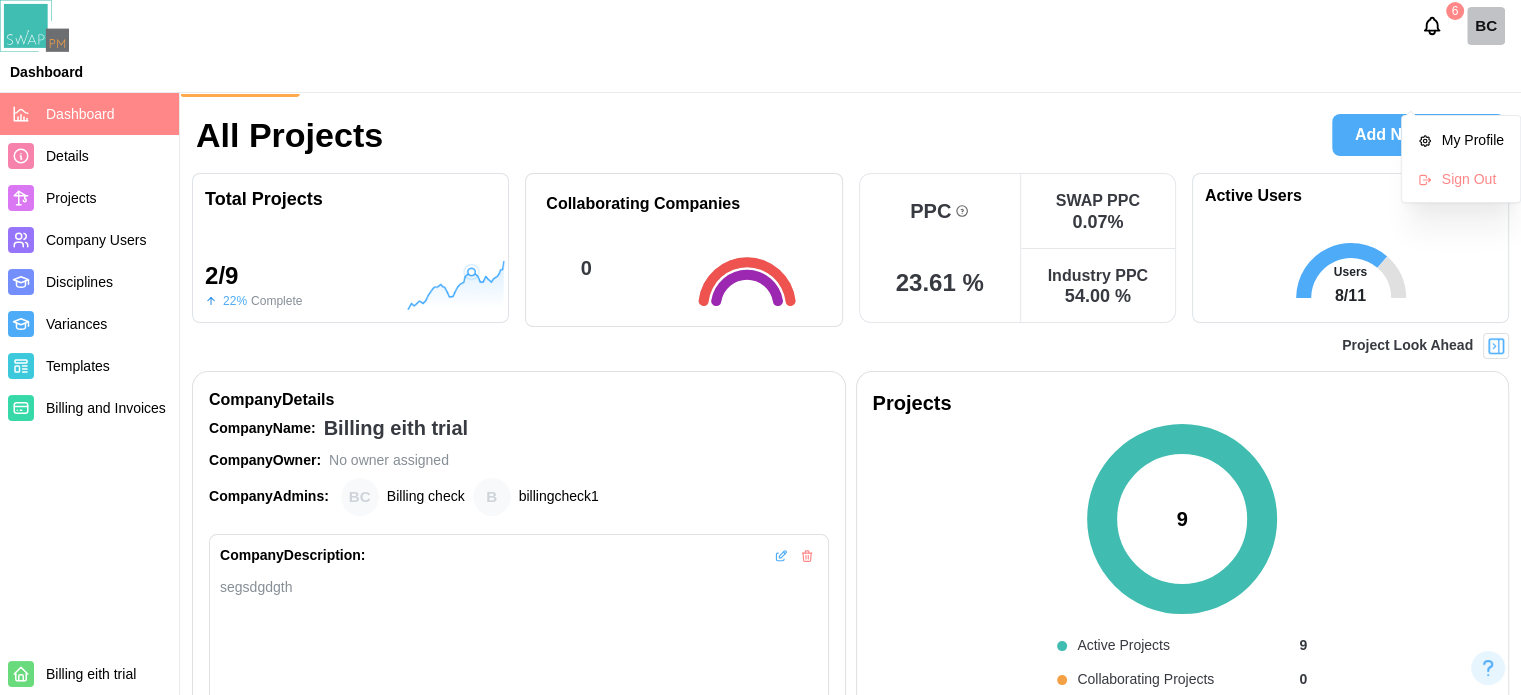 scroll, scrollTop: 0, scrollLeft: 0, axis: both 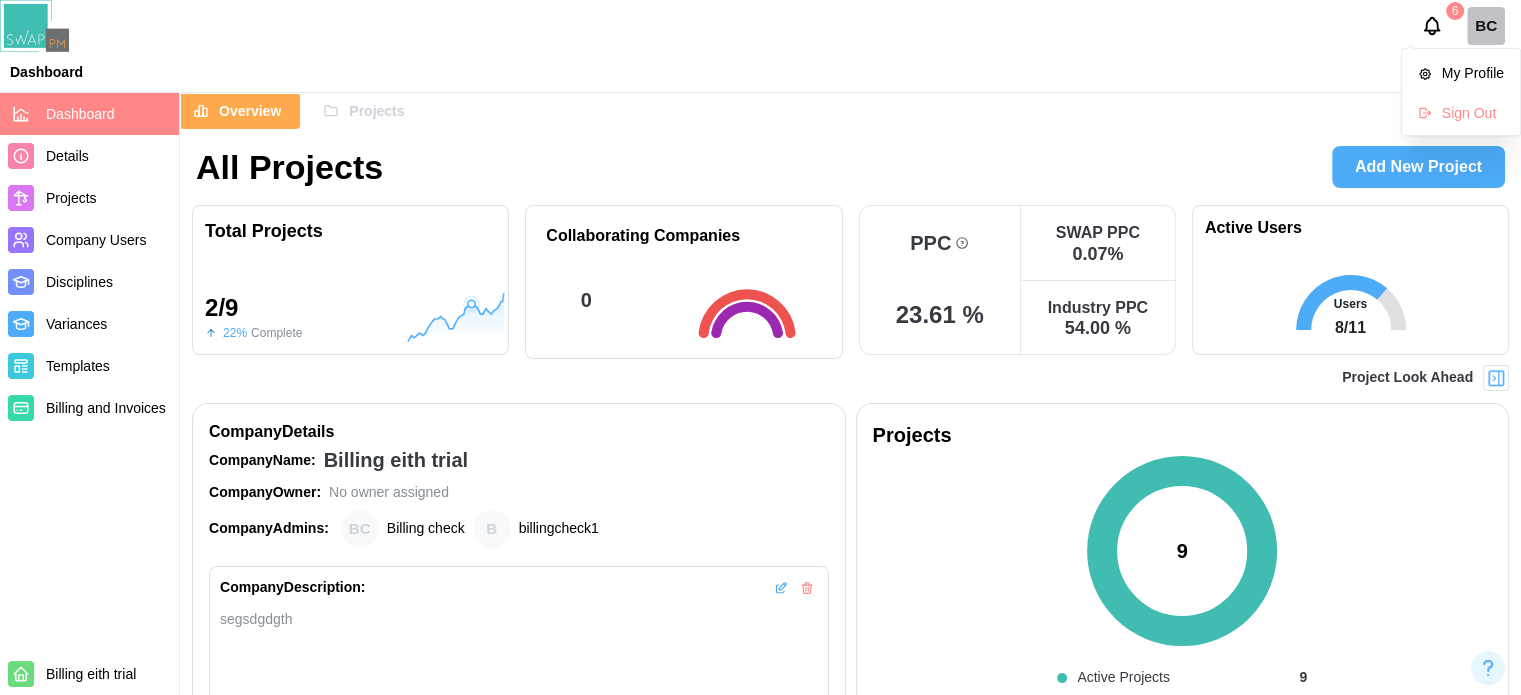 click on "6 BC Dashboard" at bounding box center (760, 46) 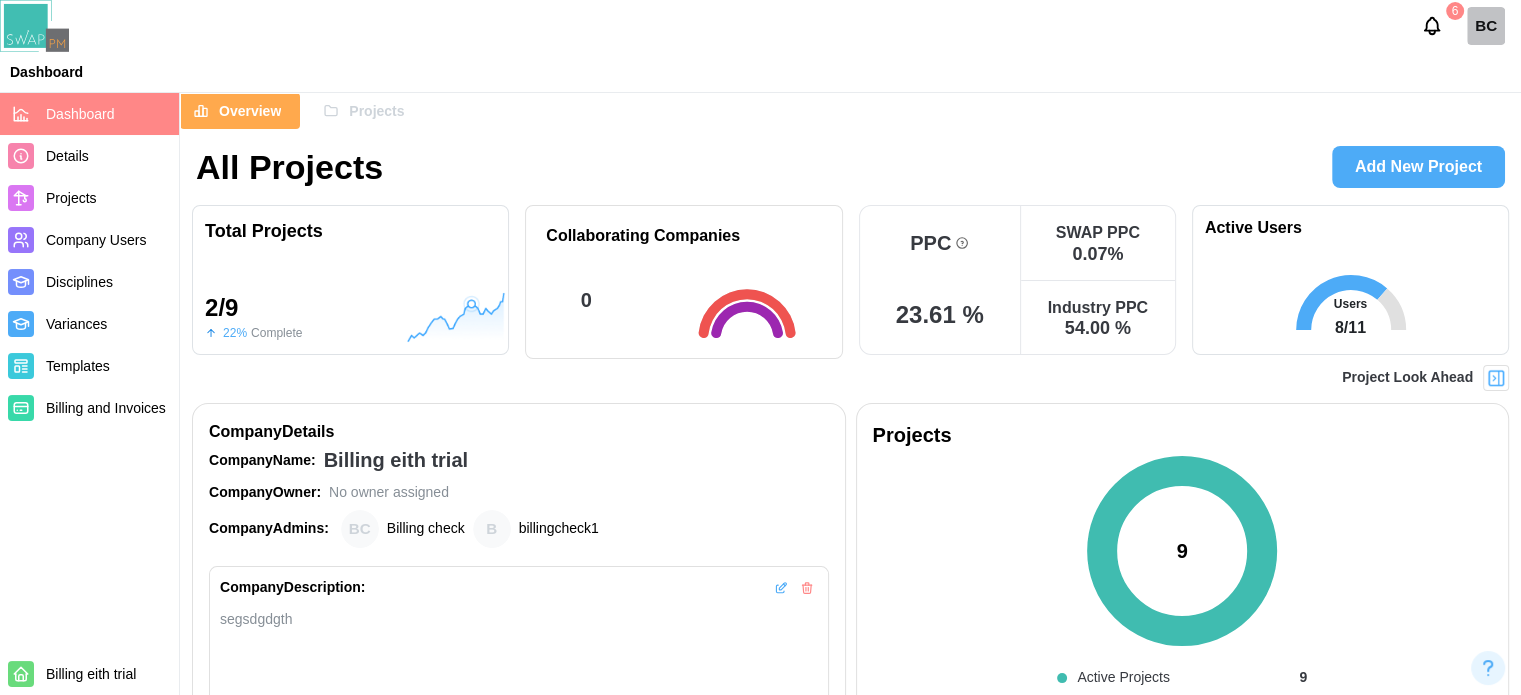 click on "Projects" at bounding box center (376, 111) 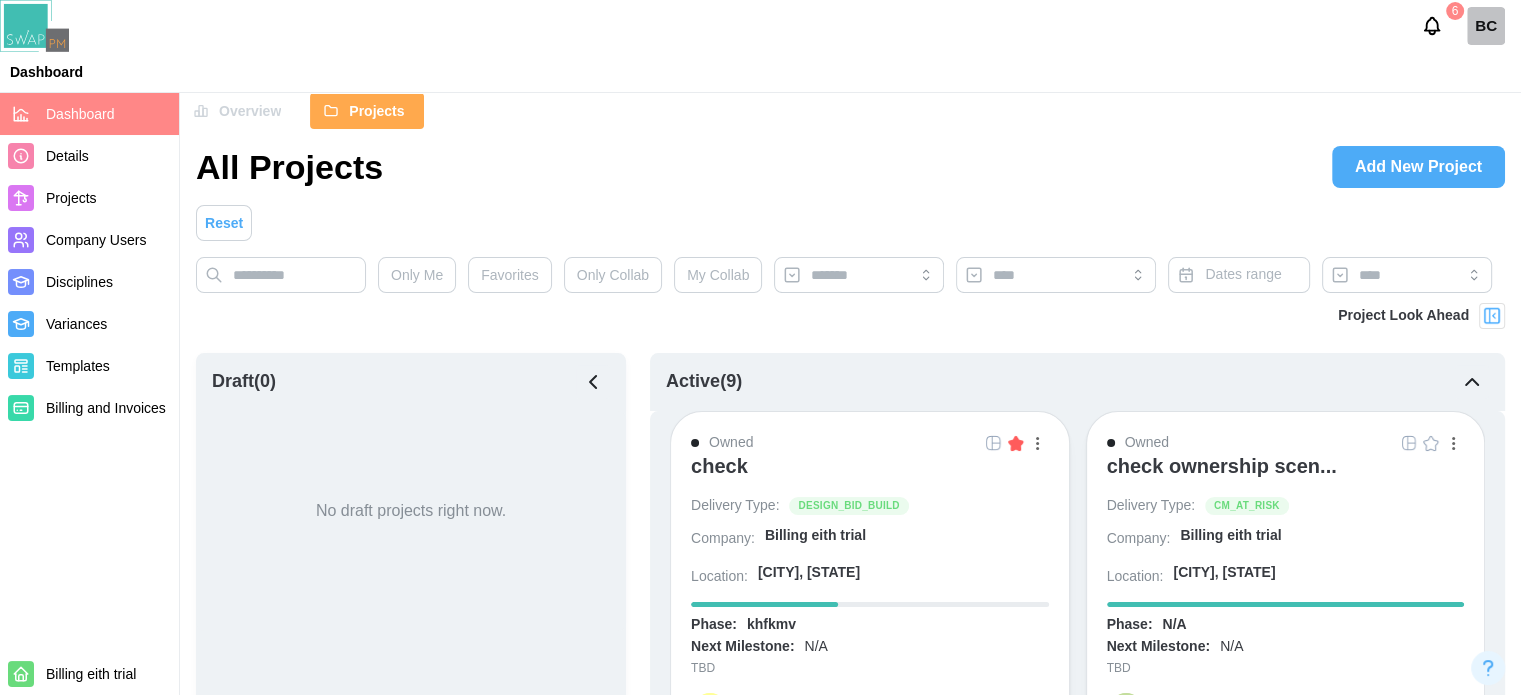 click on "Add New Project" at bounding box center [1418, 167] 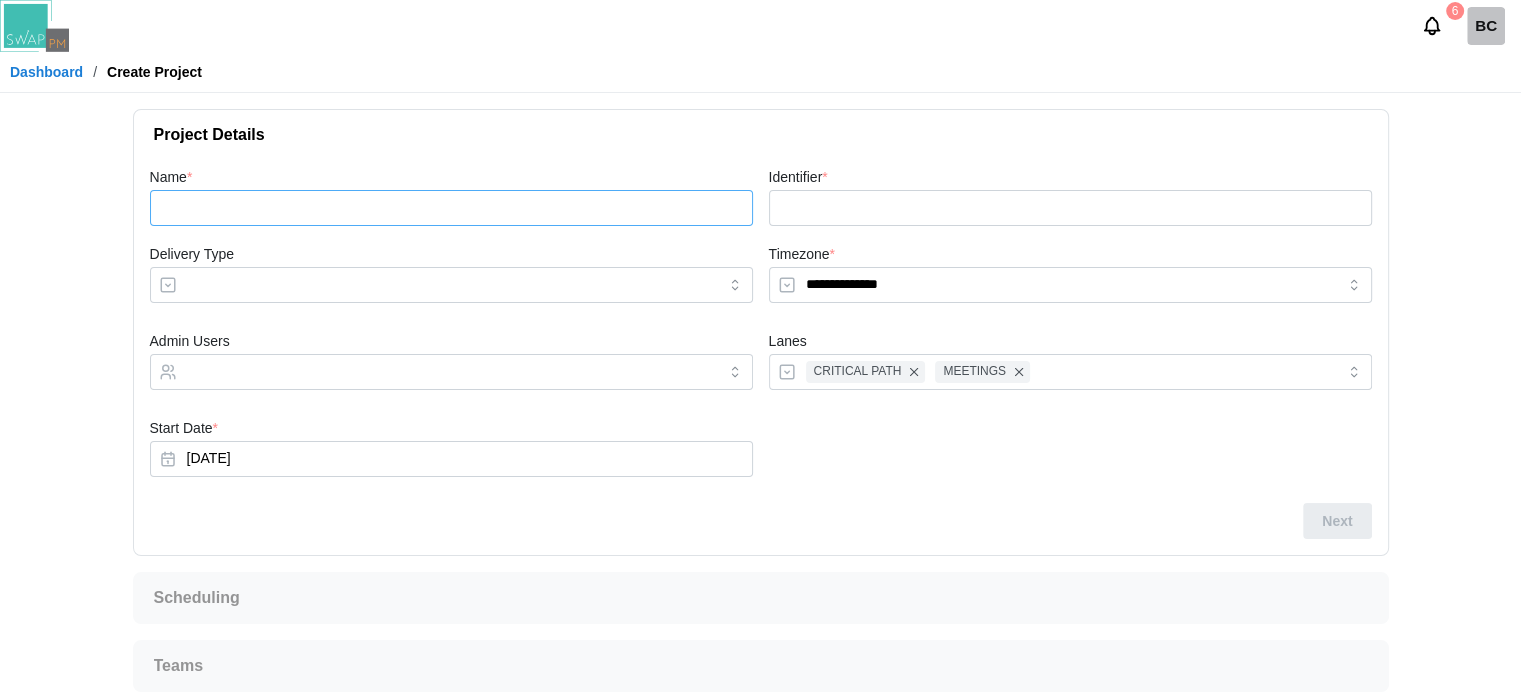 click on "Name  *" at bounding box center [451, 208] 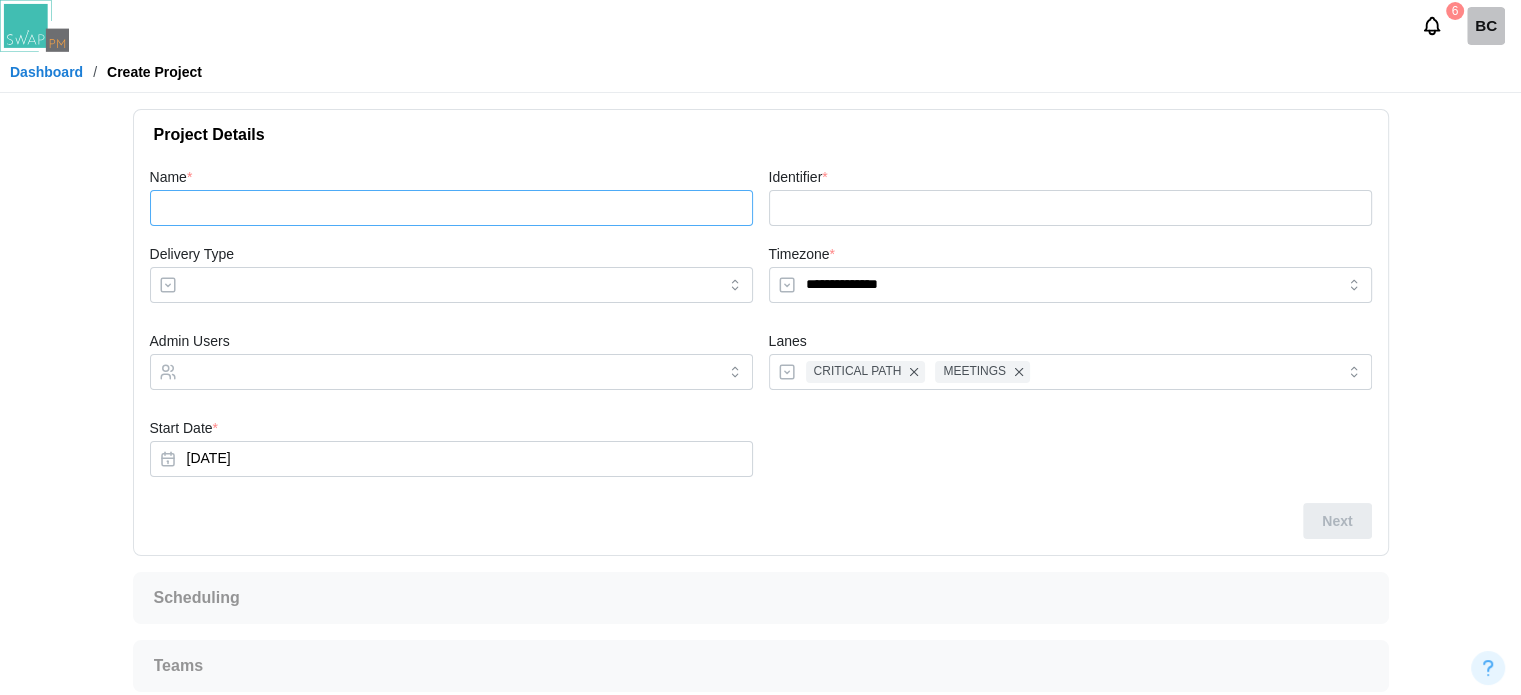 type on "*" 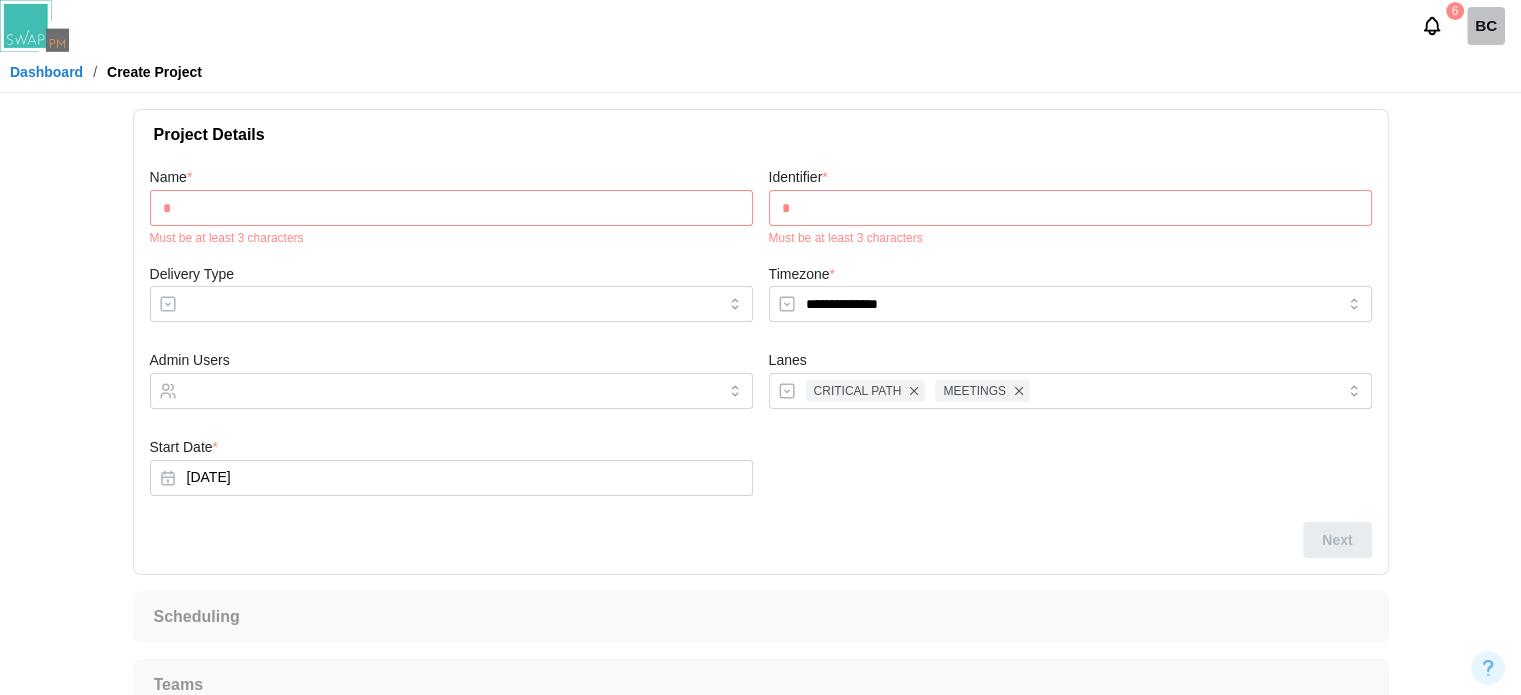 type on "**" 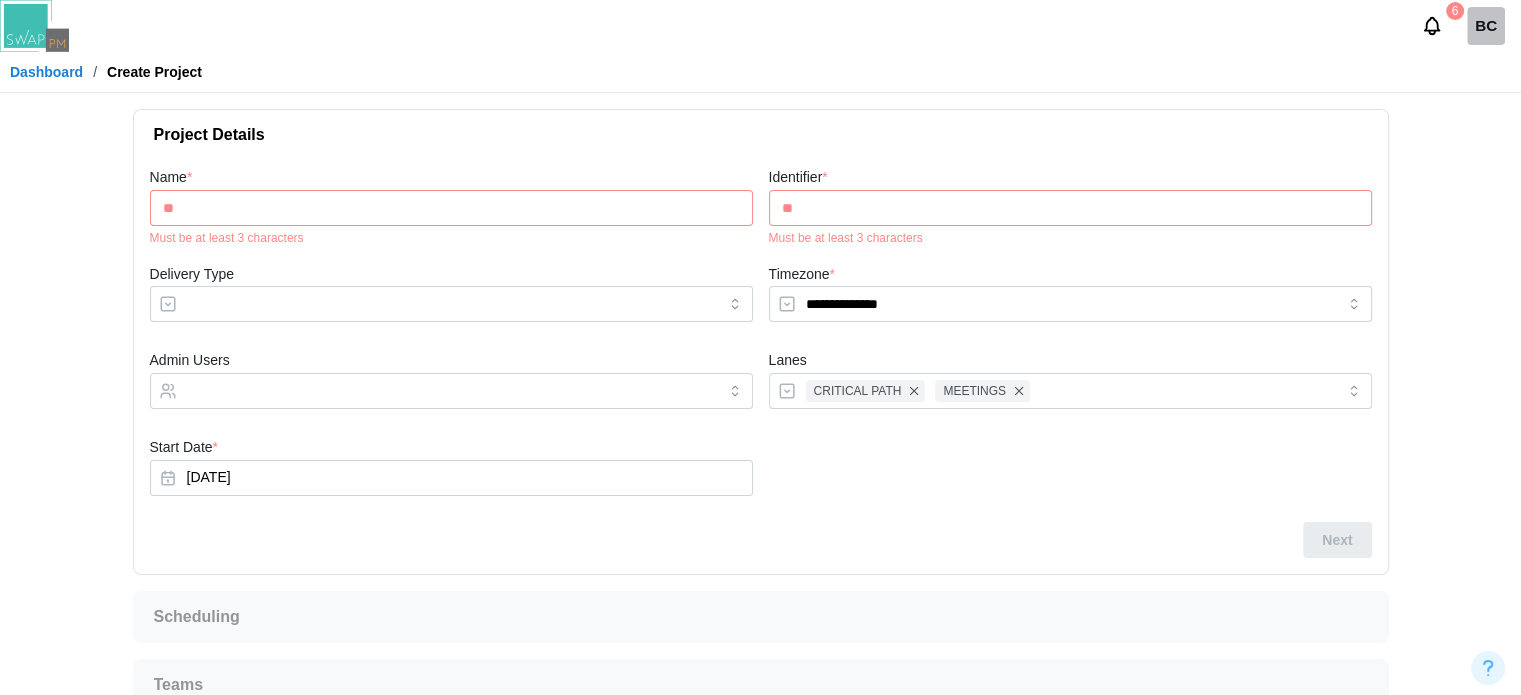 type on "***" 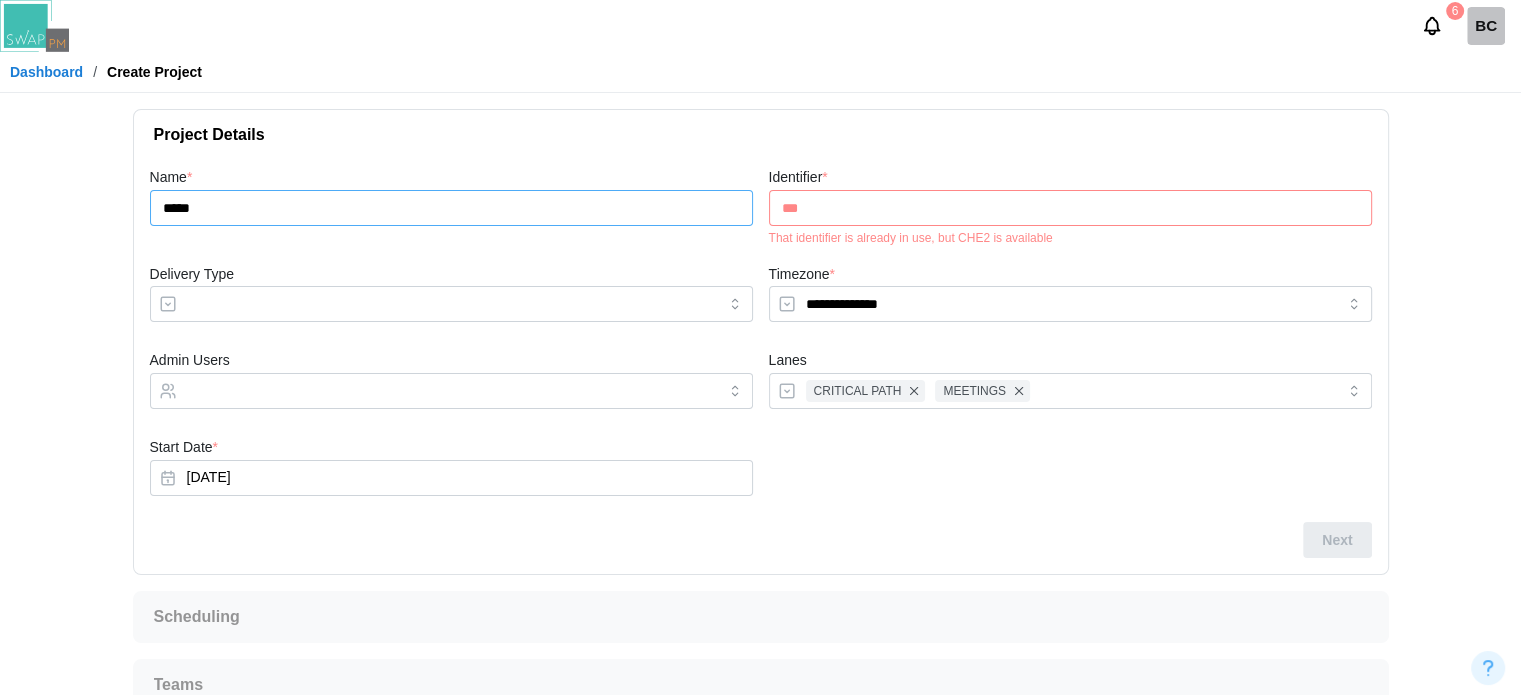 type on "*****" 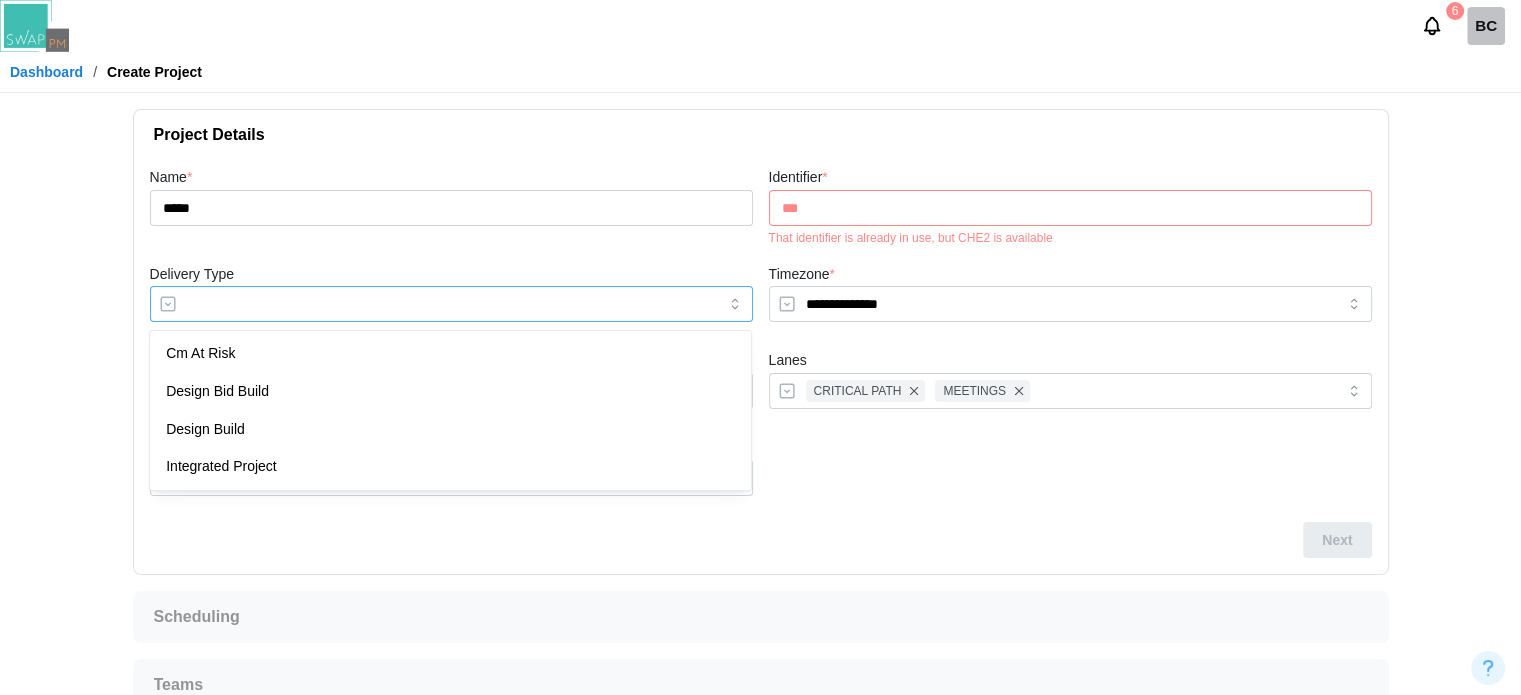 click on "Delivery Type" at bounding box center (451, 304) 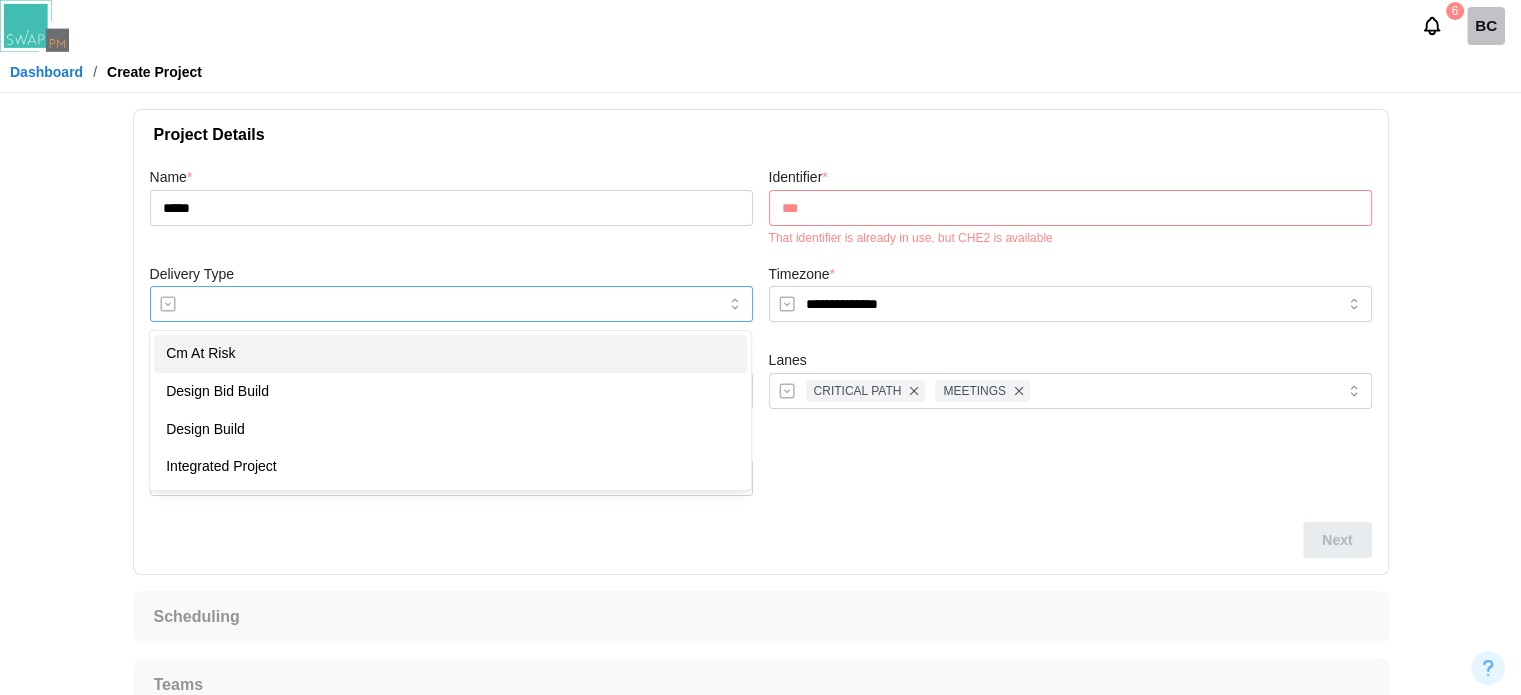 type on "**********" 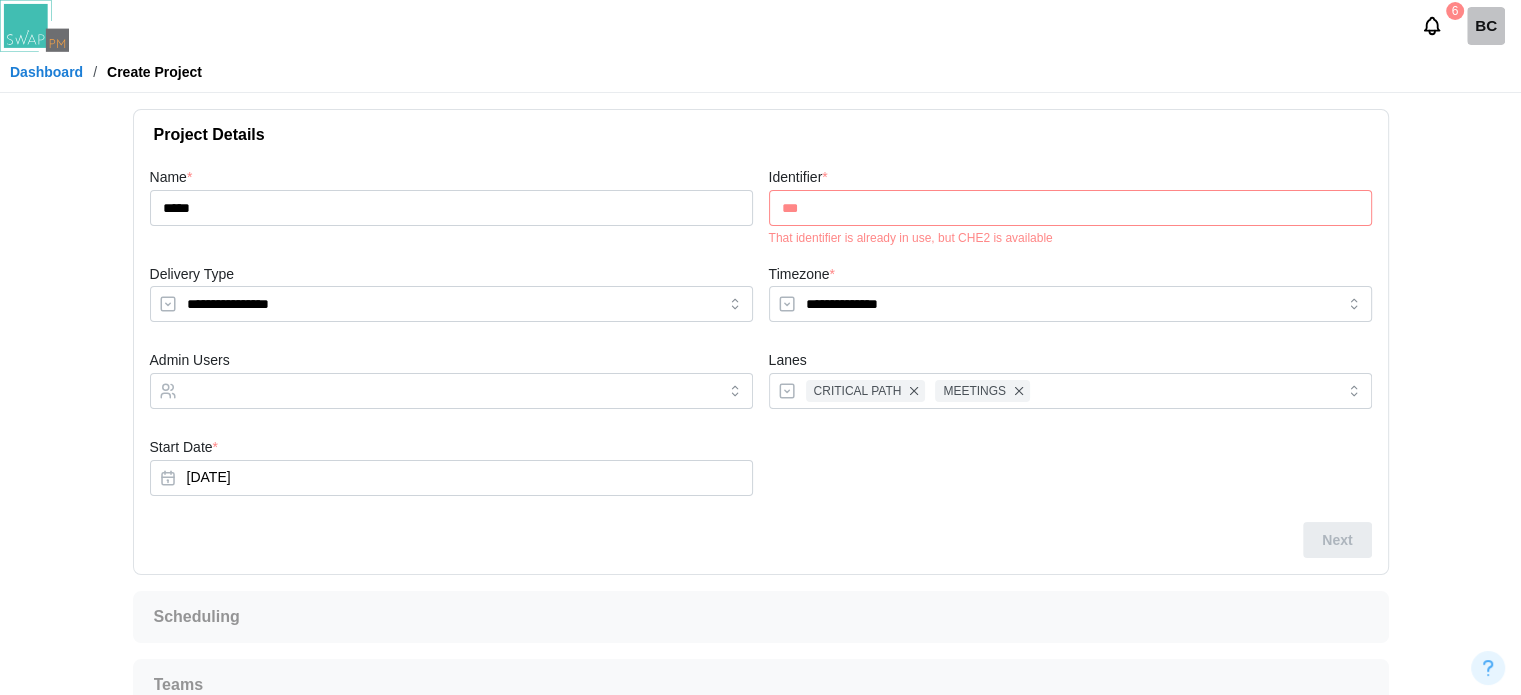 click on "***" at bounding box center [1070, 208] 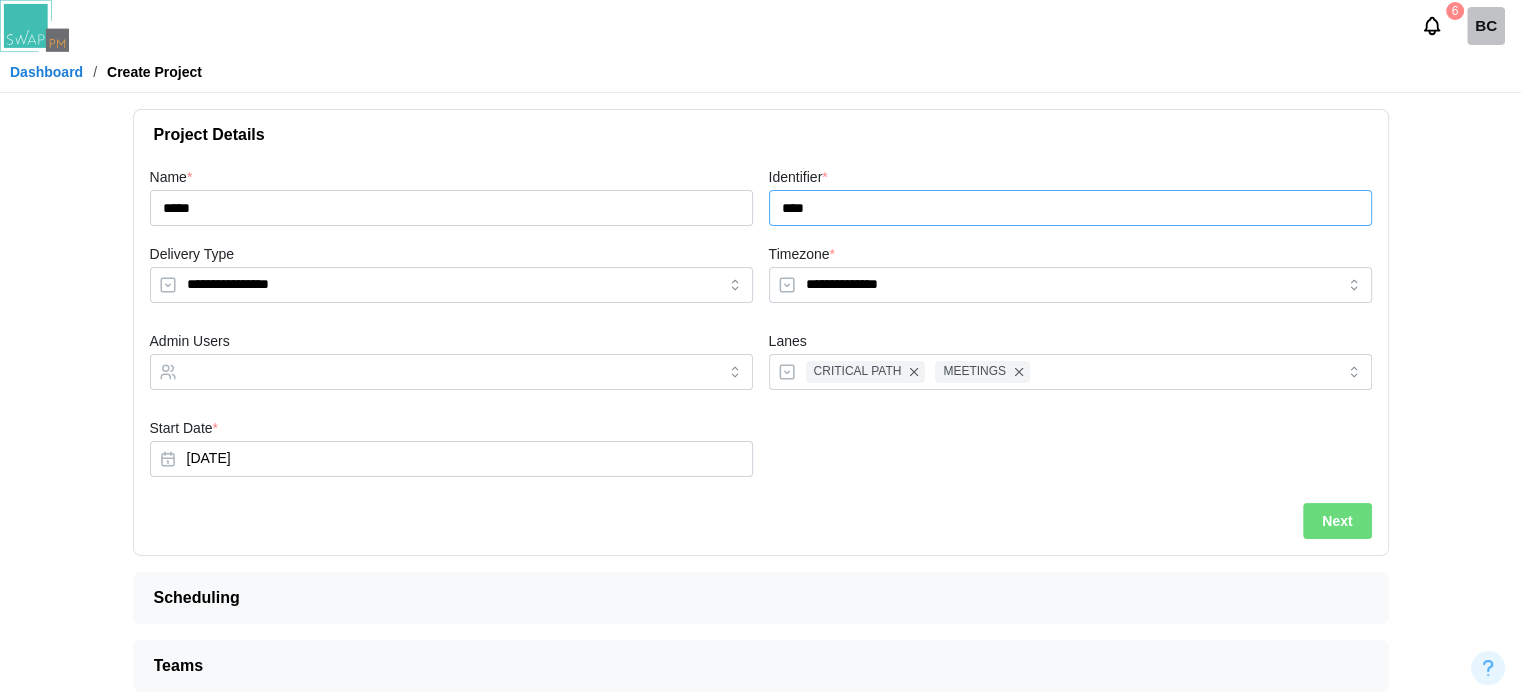 type on "****" 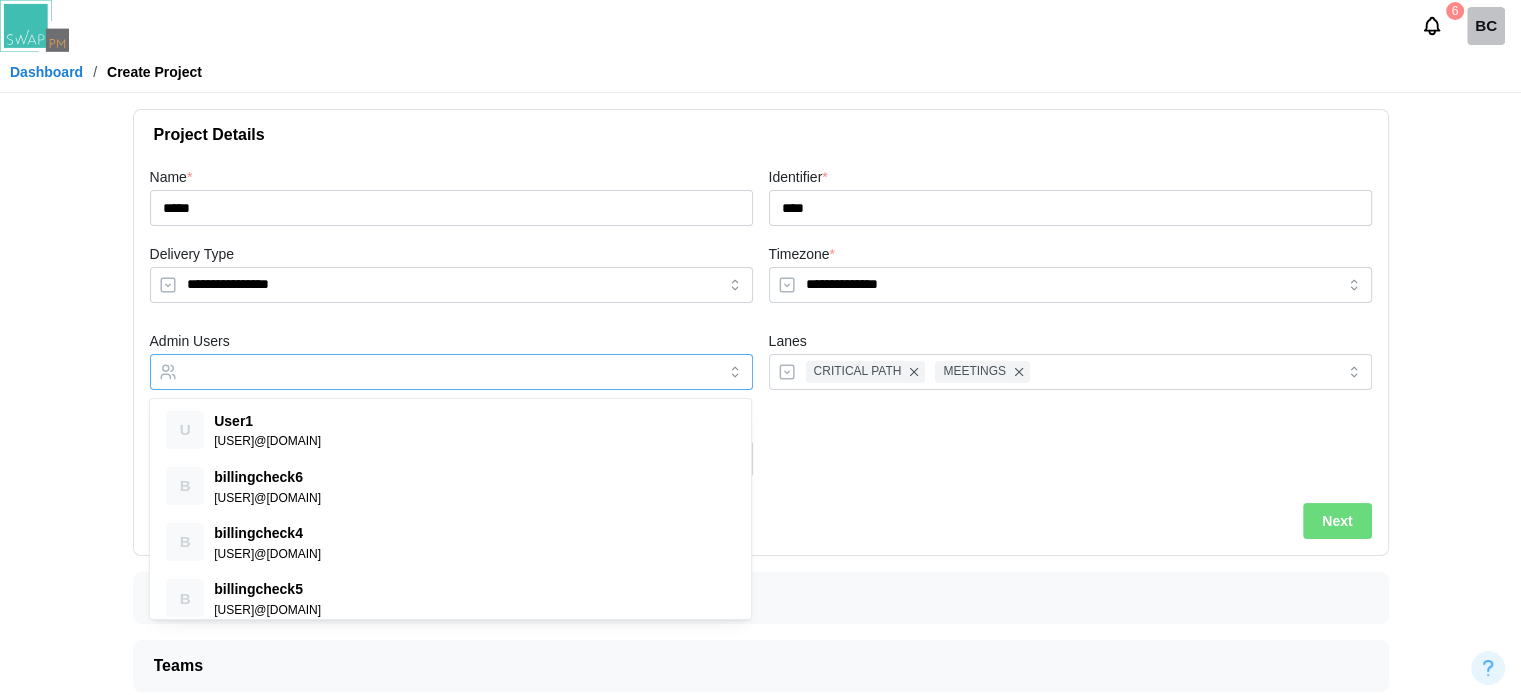 click on "Admin Users" at bounding box center [433, 372] 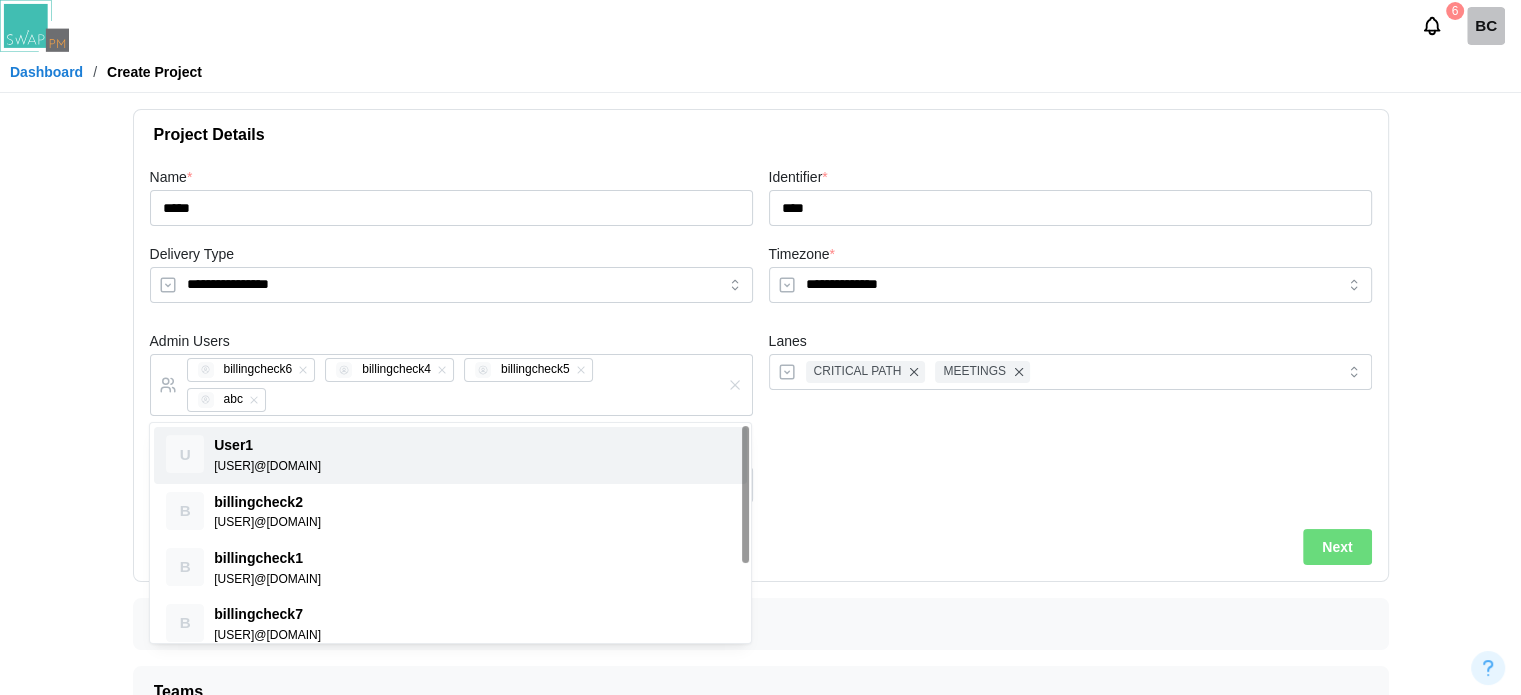 click at bounding box center (1070, 477) 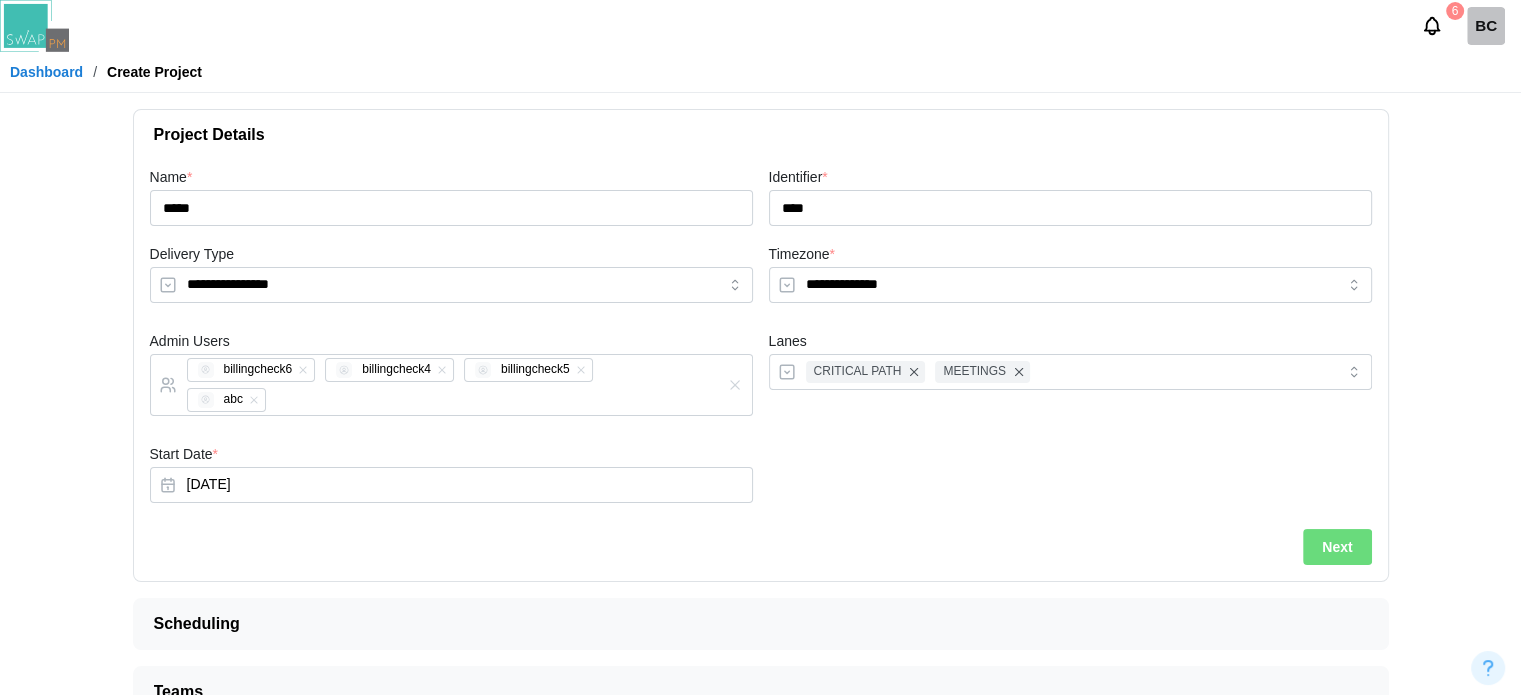 click on "Next" at bounding box center [1337, 547] 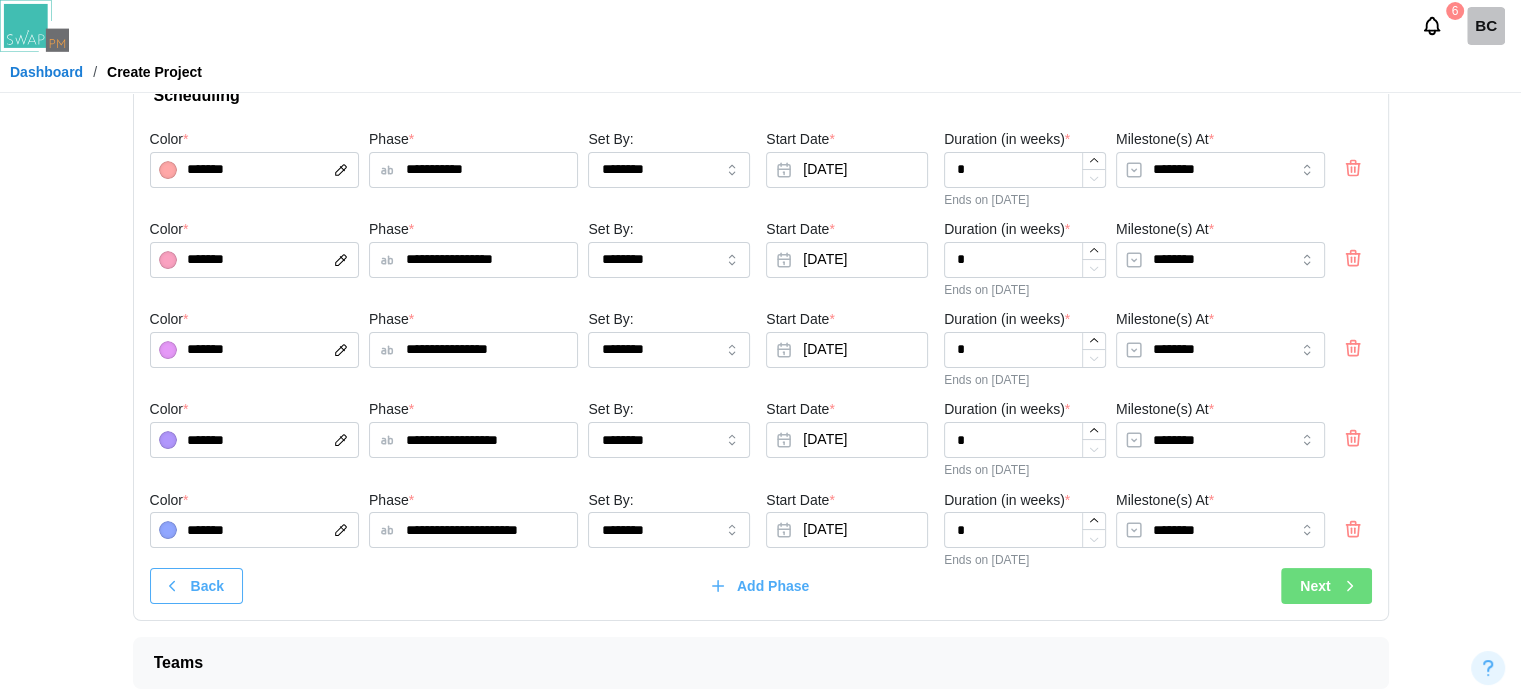 scroll, scrollTop: 116, scrollLeft: 0, axis: vertical 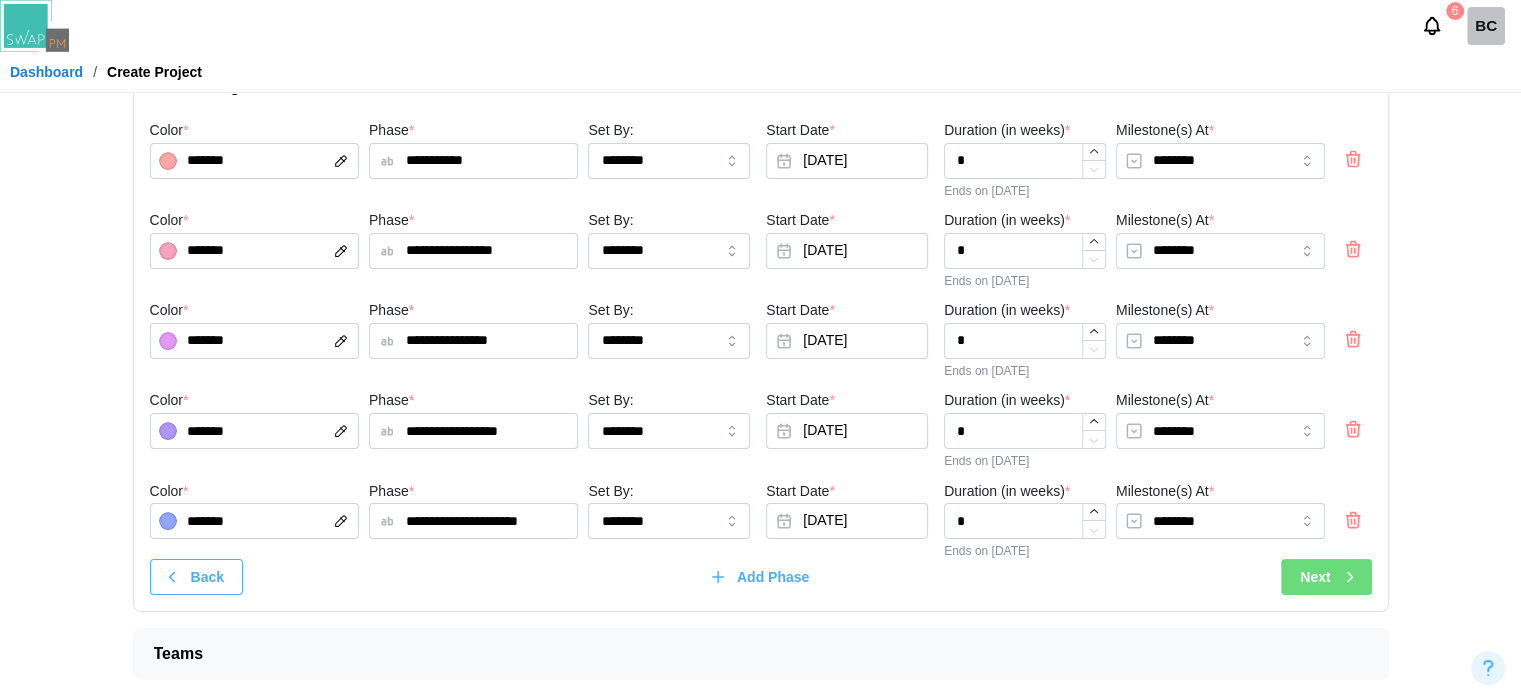 click on "Back Add Phase Next" at bounding box center [761, 577] 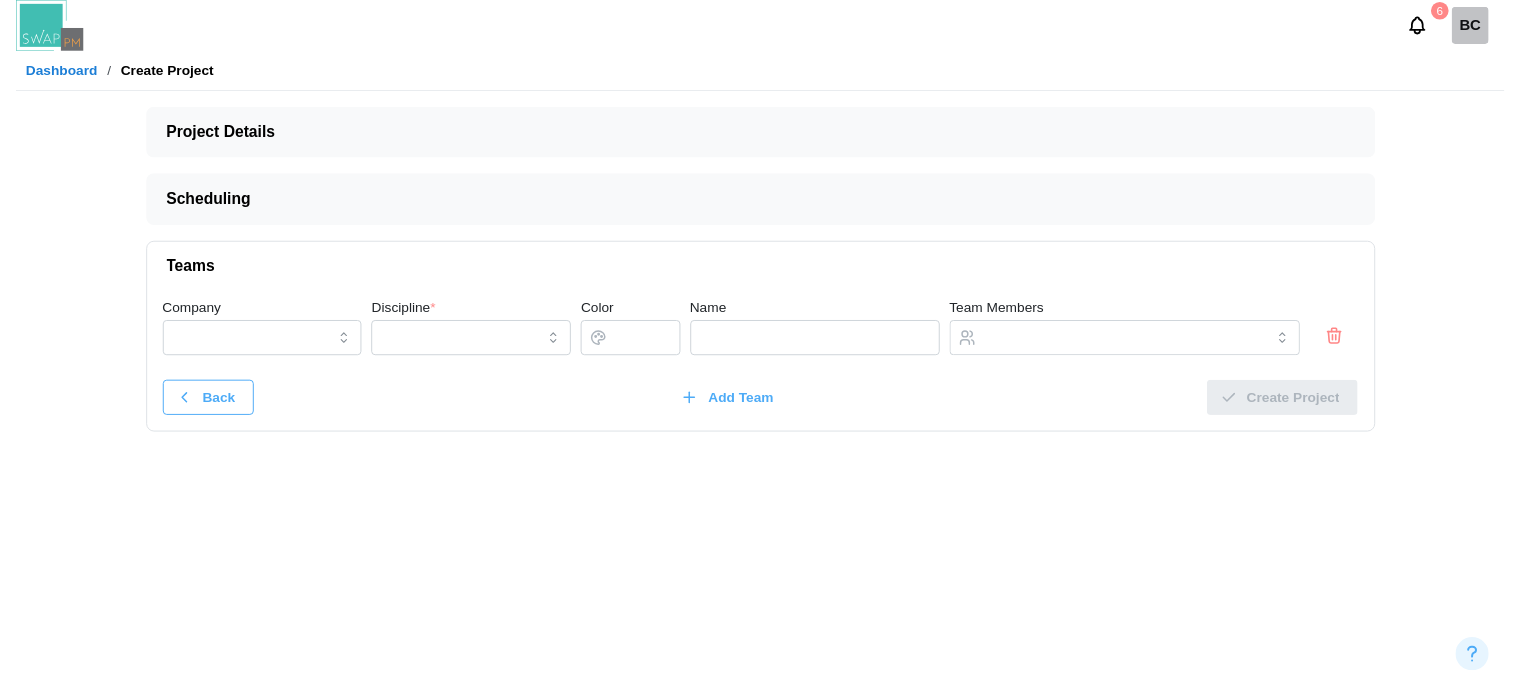 scroll, scrollTop: 0, scrollLeft: 0, axis: both 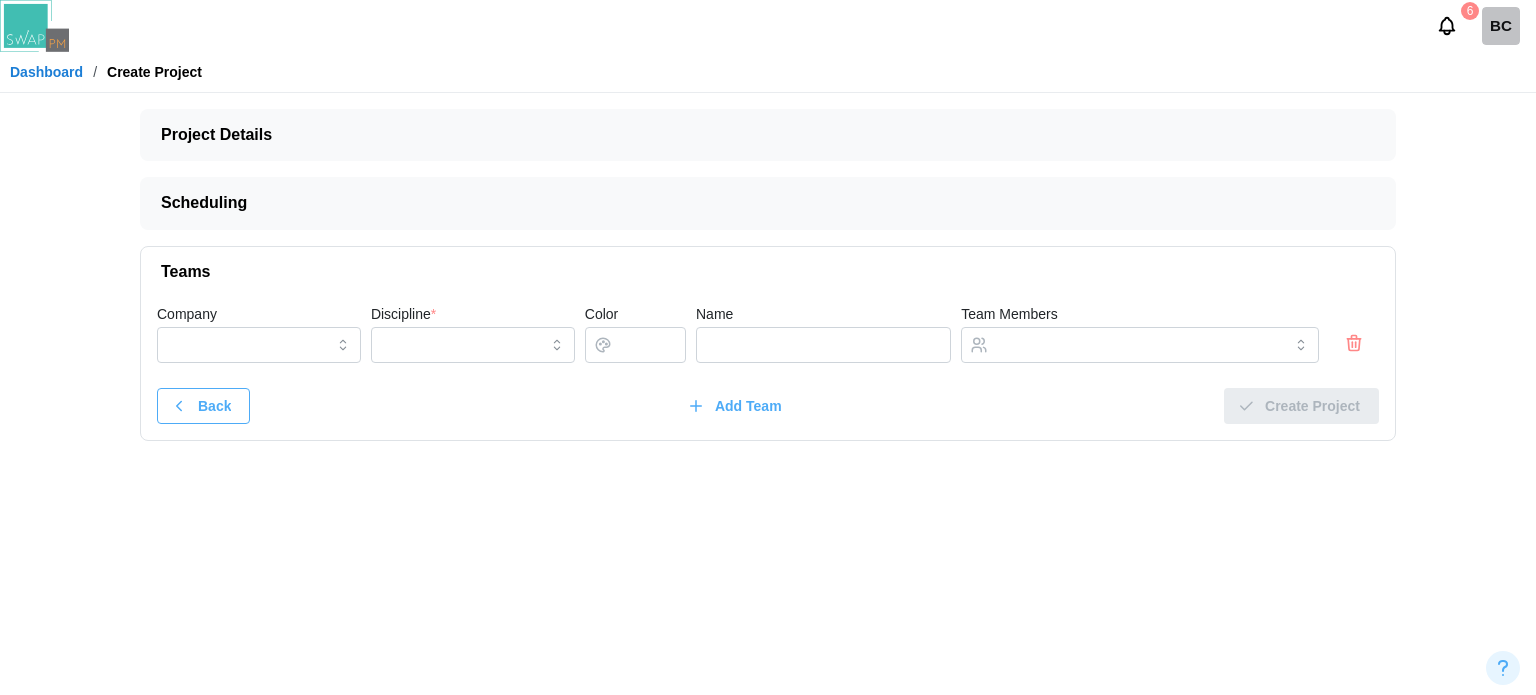 click 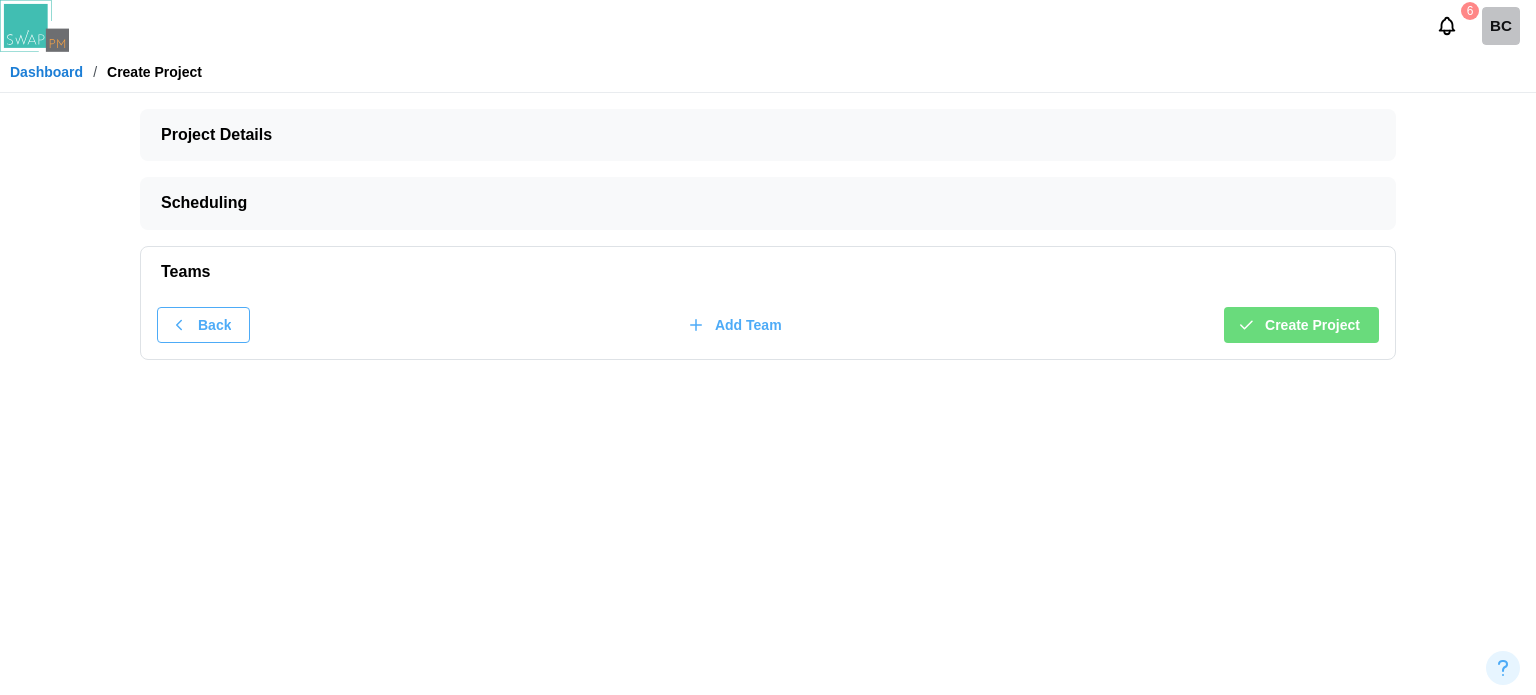 click on "Create Project" at bounding box center [1301, 325] 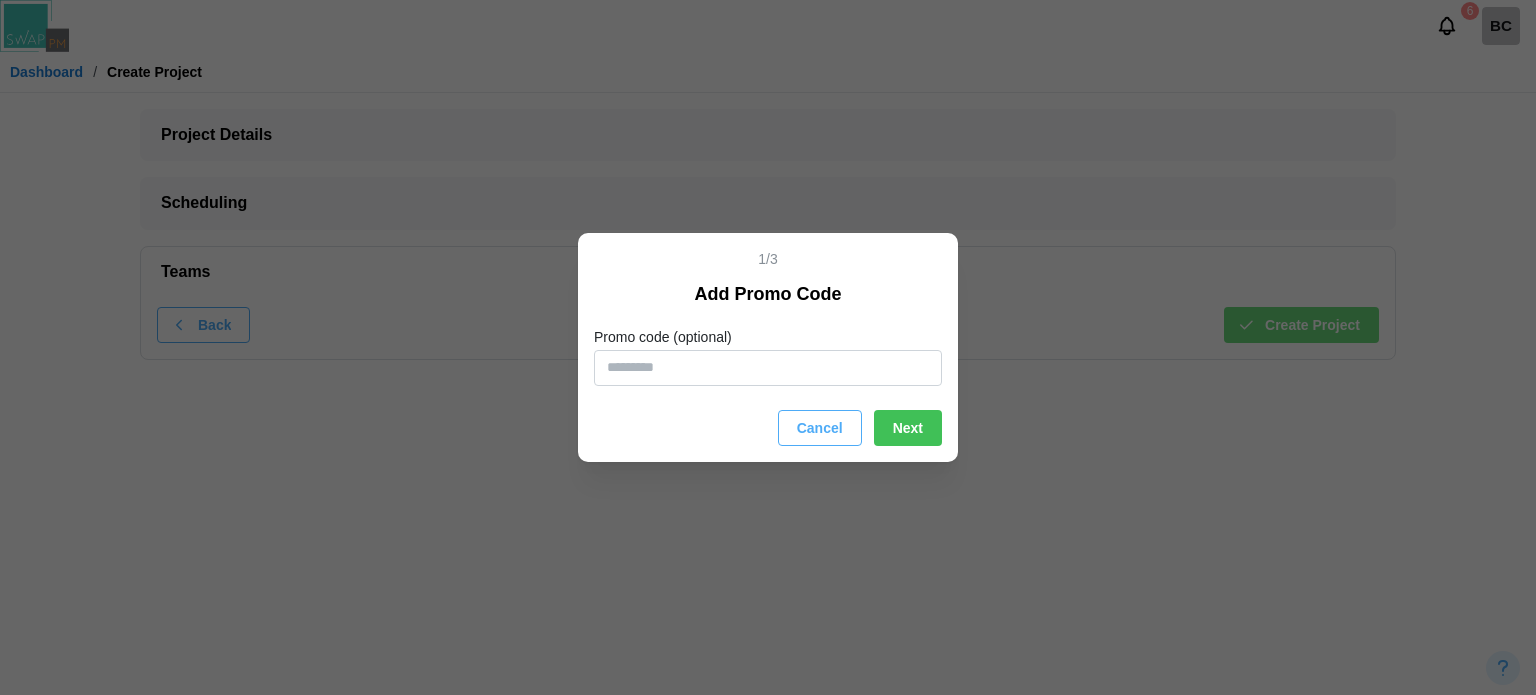 click on "Cancel" at bounding box center (820, 428) 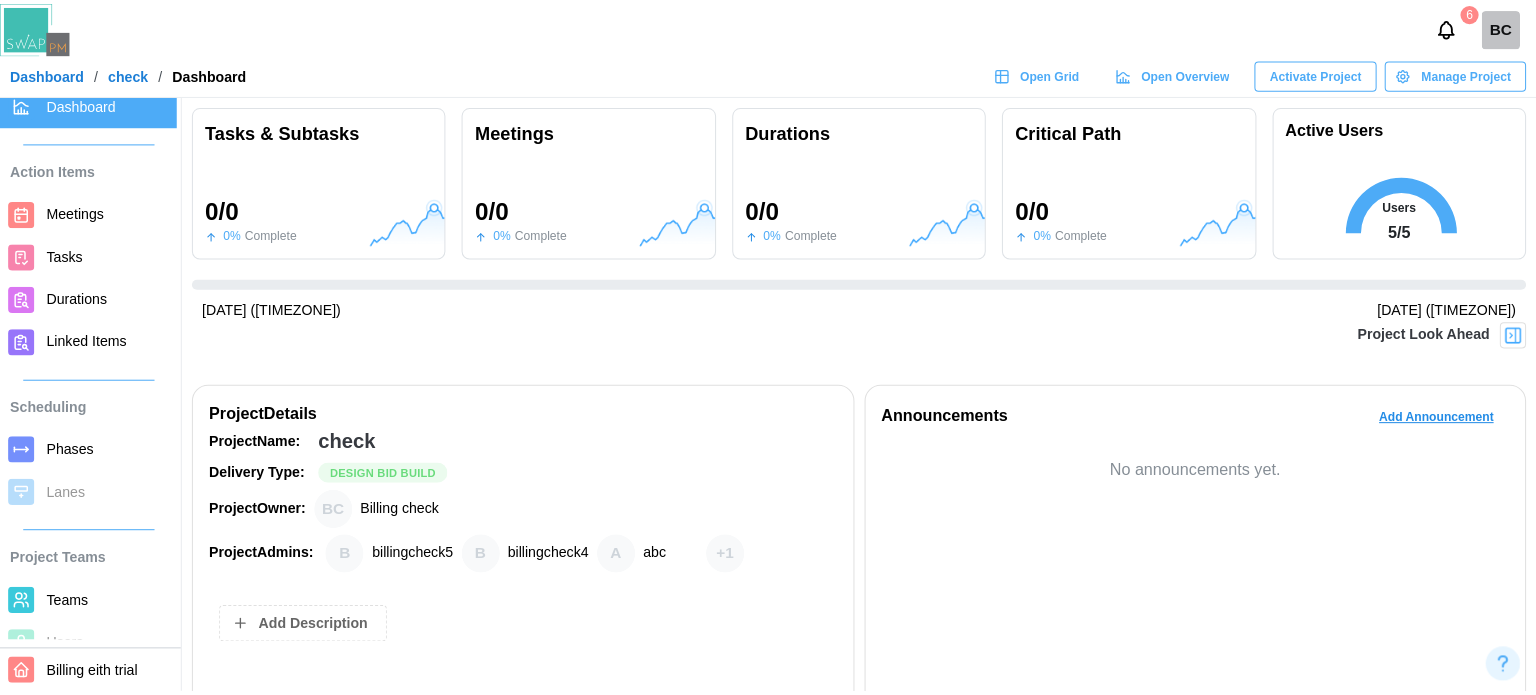 scroll, scrollTop: 0, scrollLeft: 0, axis: both 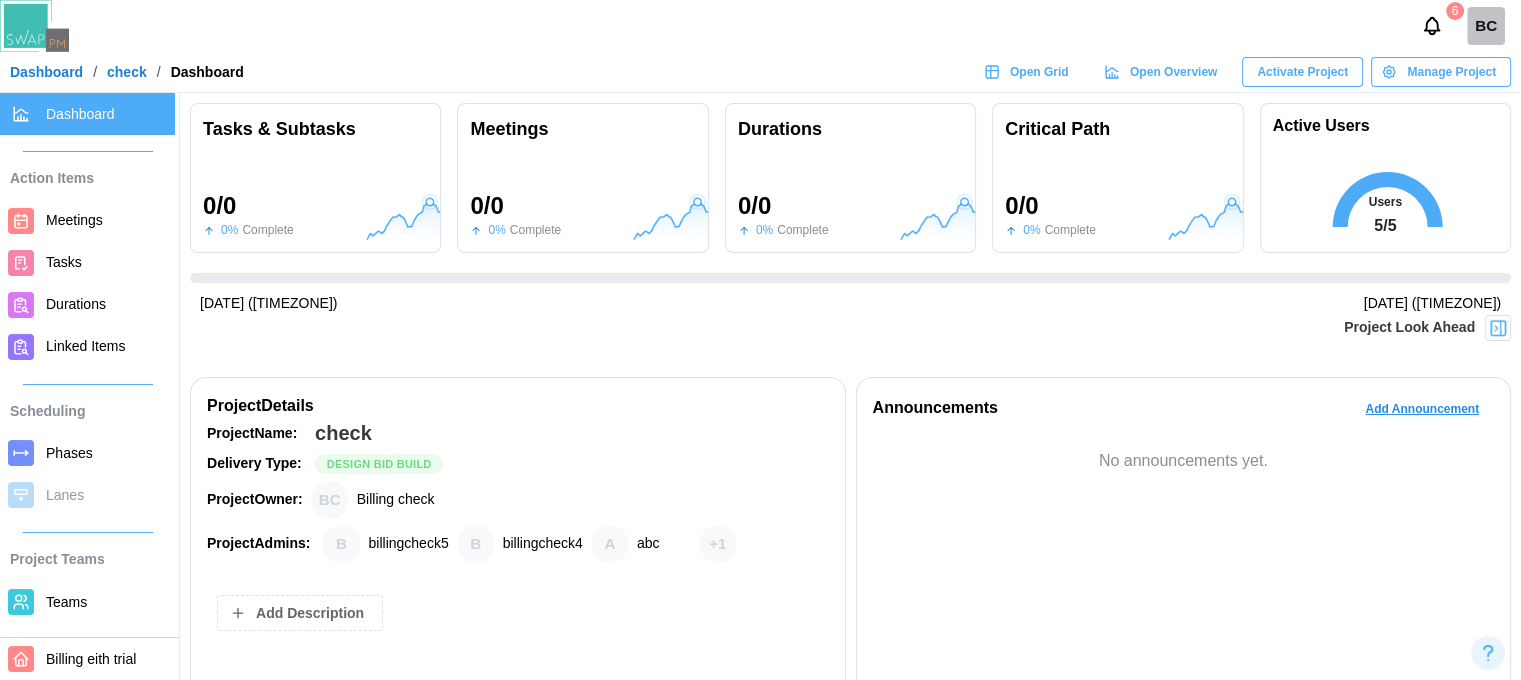 click on "Meetings" at bounding box center (74, 220) 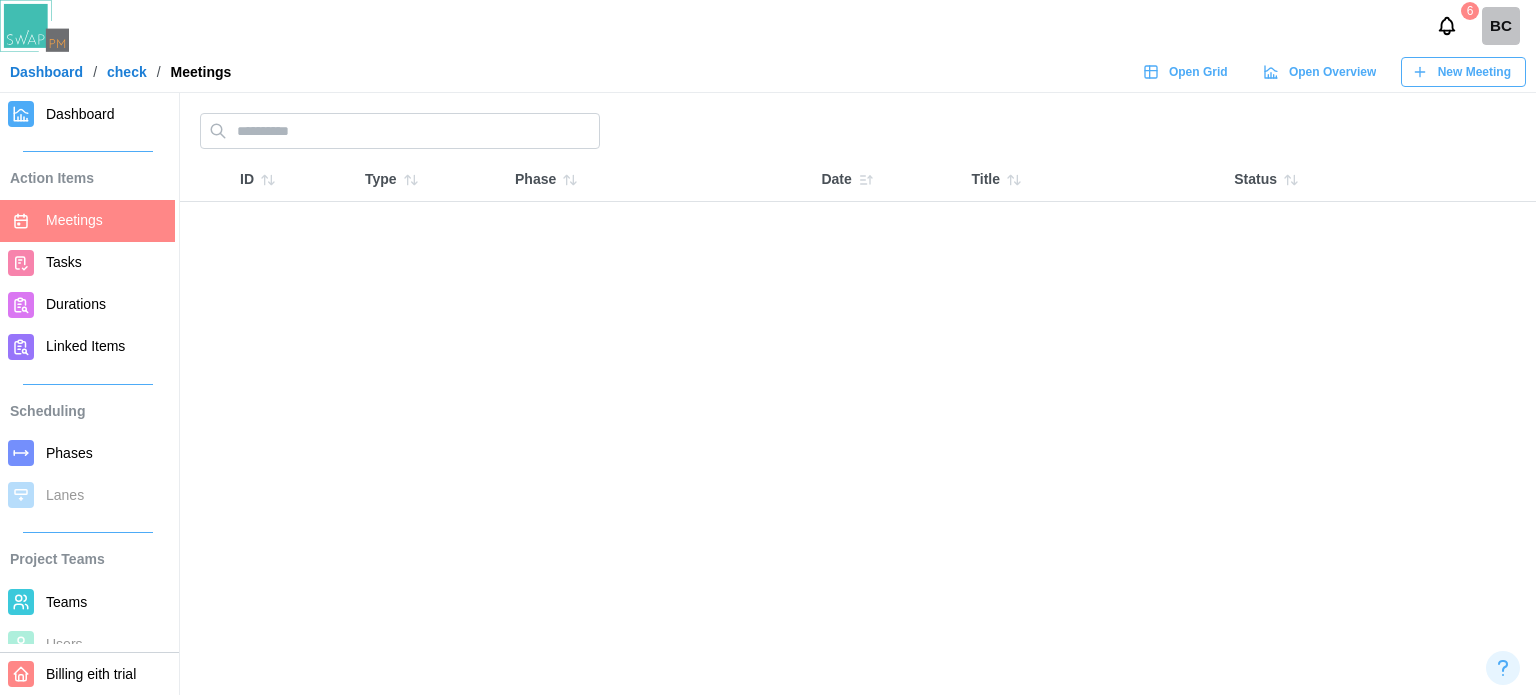 click on "New Meeting" at bounding box center [1474, 72] 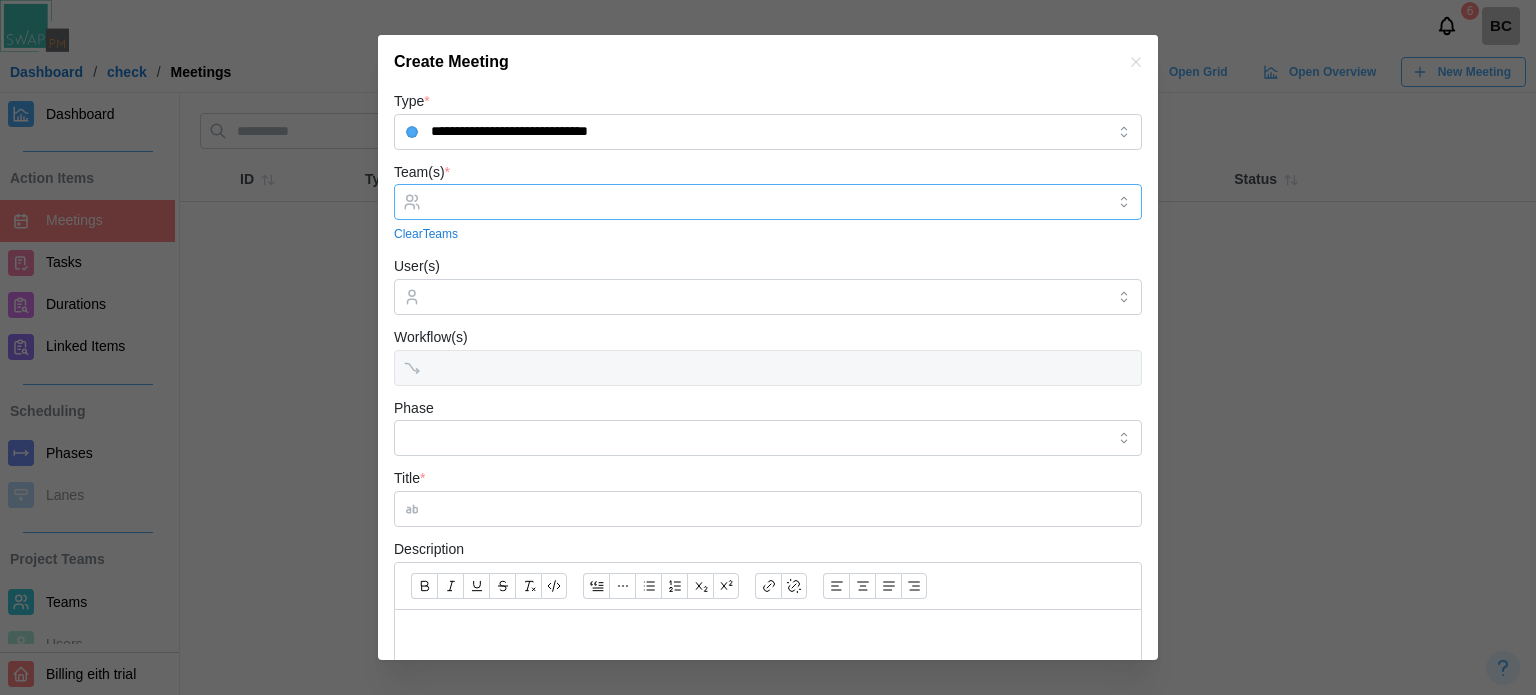 click on "Team(s)  *" at bounding box center [768, 202] 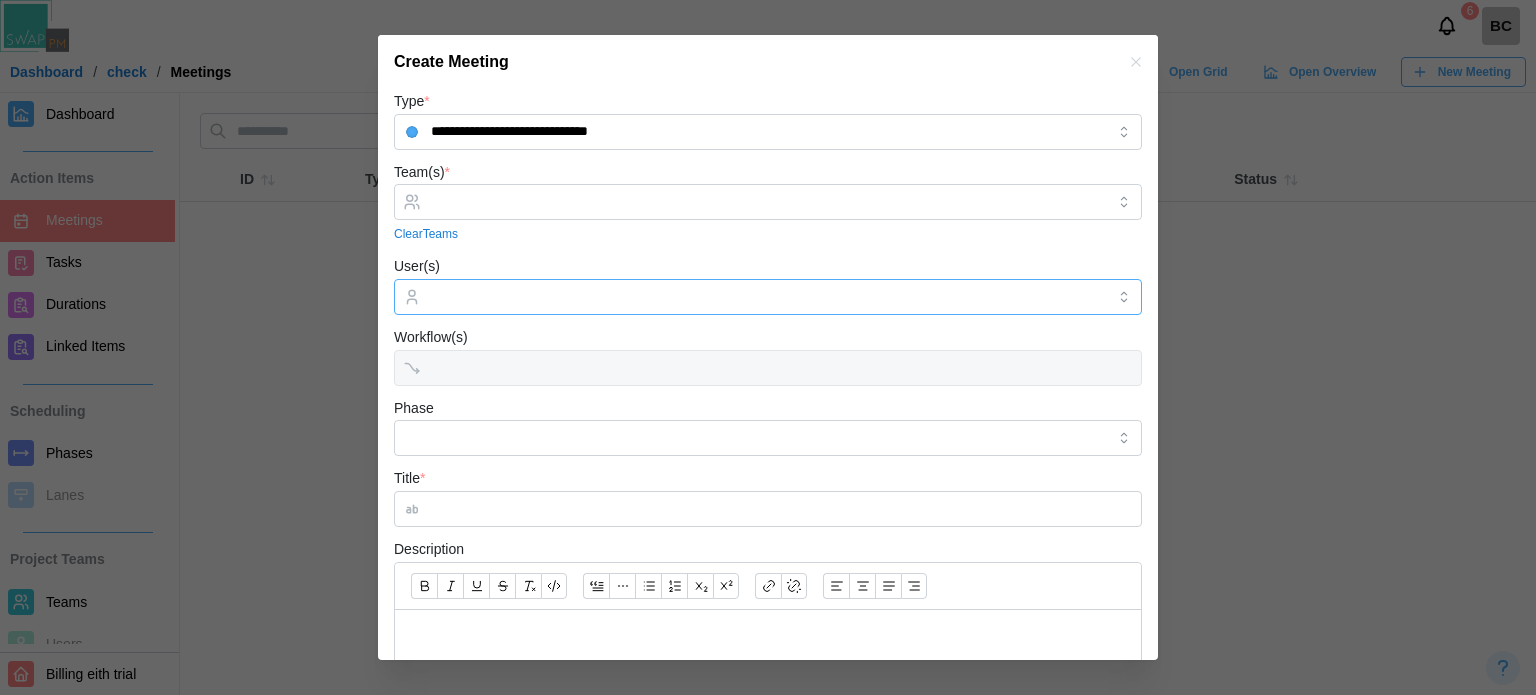 click on "User(s)" at bounding box center [768, 297] 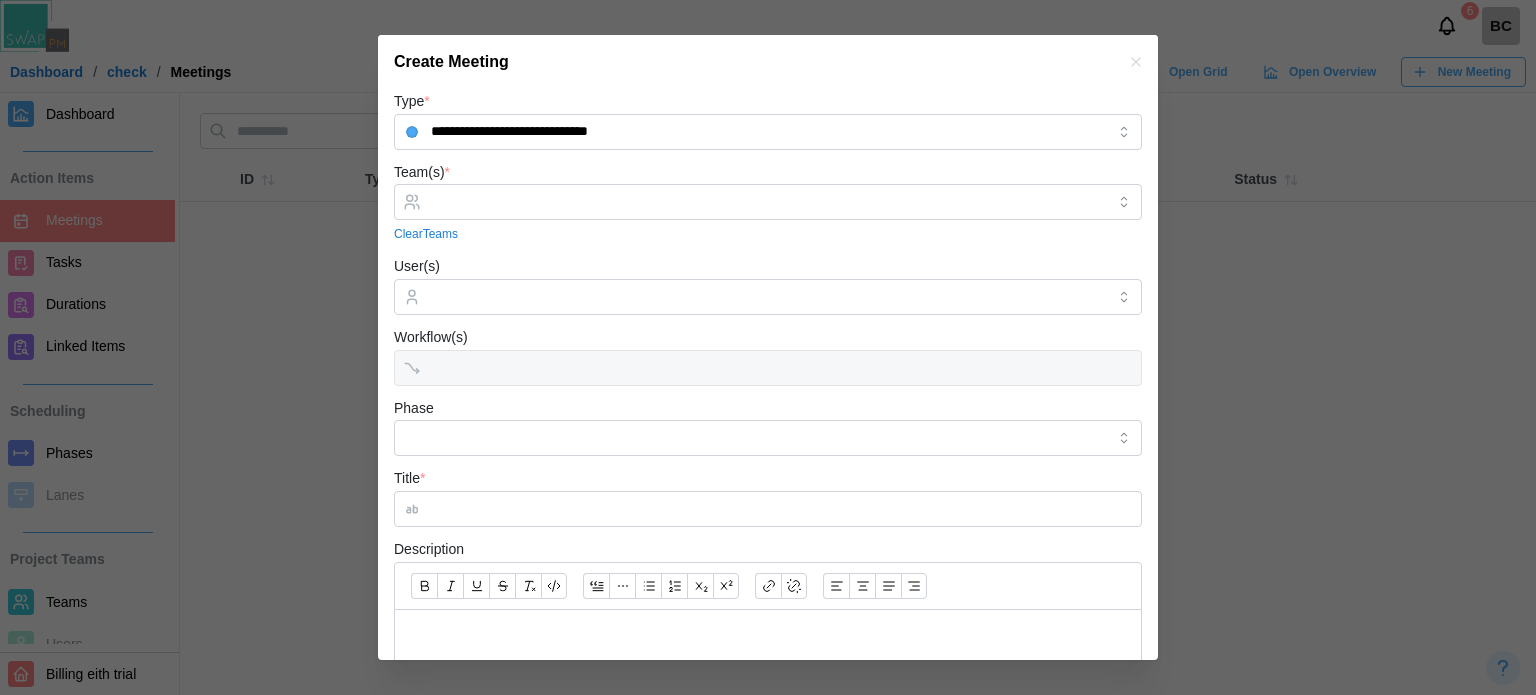 click on "Team(s)  * Clear  Teams" at bounding box center (768, 202) 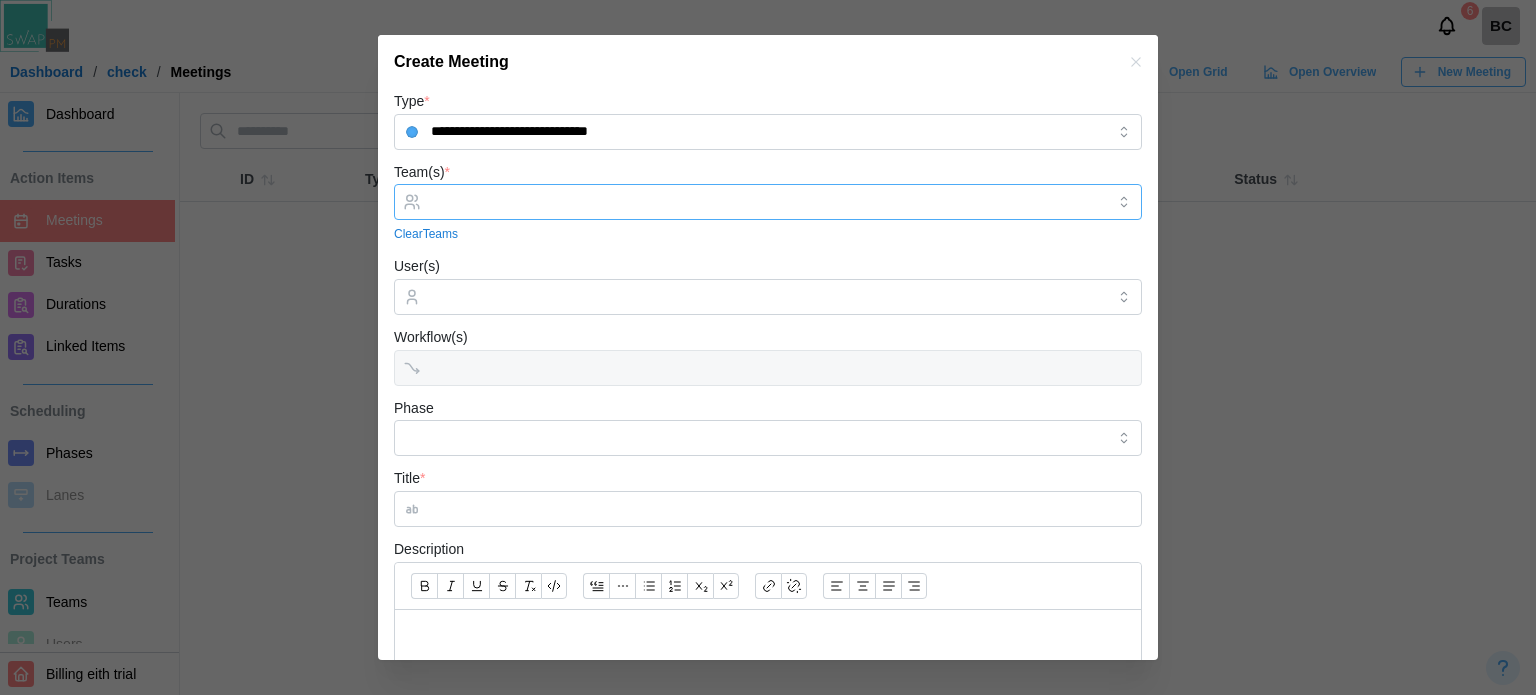 click on "Team(s)  *" at bounding box center [768, 202] 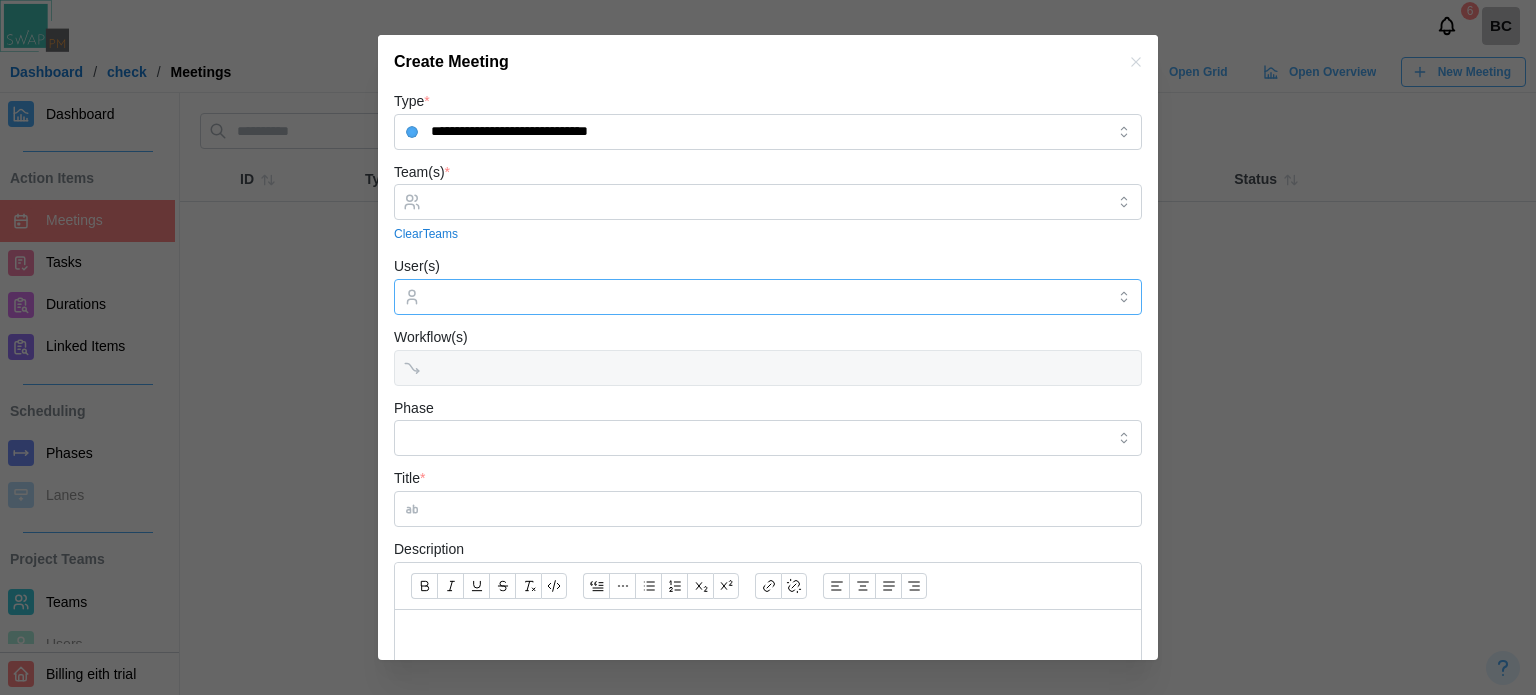 click on "User(s)" at bounding box center (768, 297) 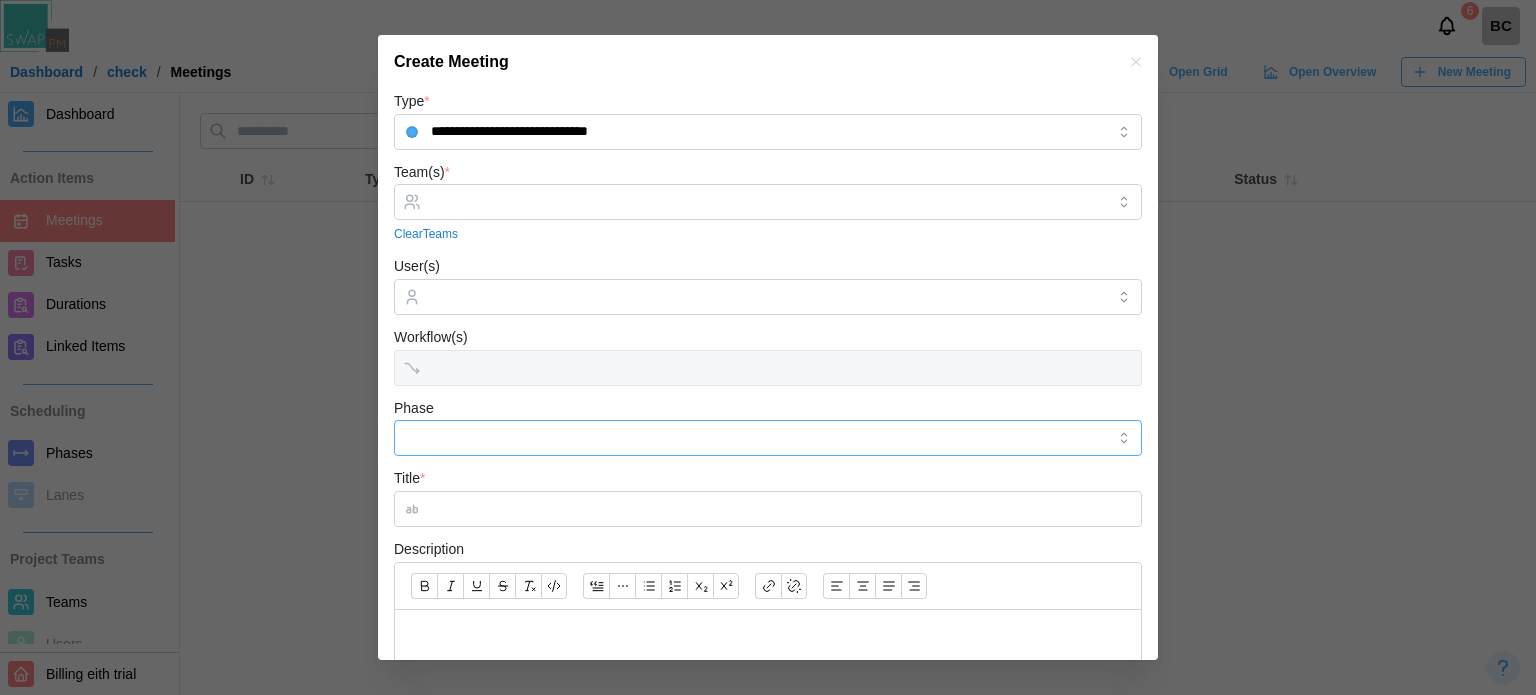 click on "Phase" at bounding box center [768, 438] 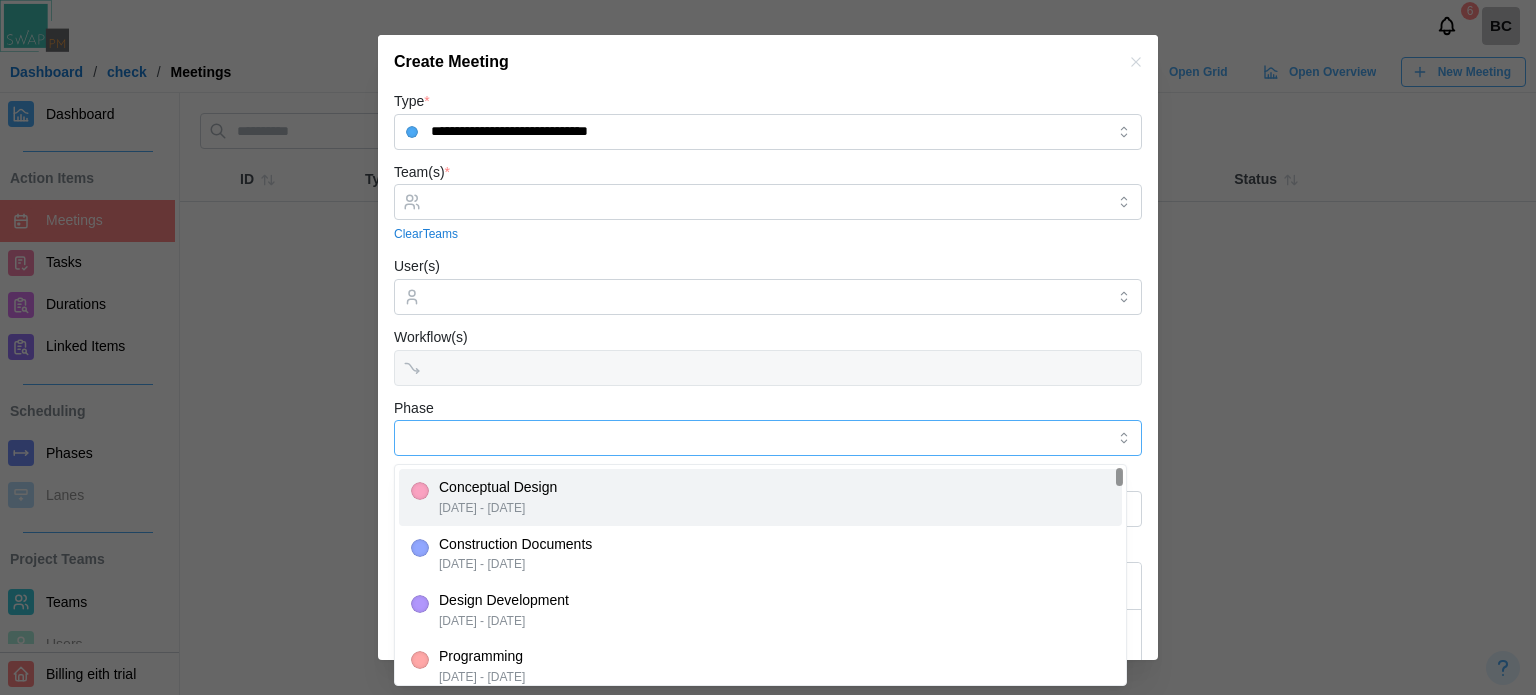 type on "**********" 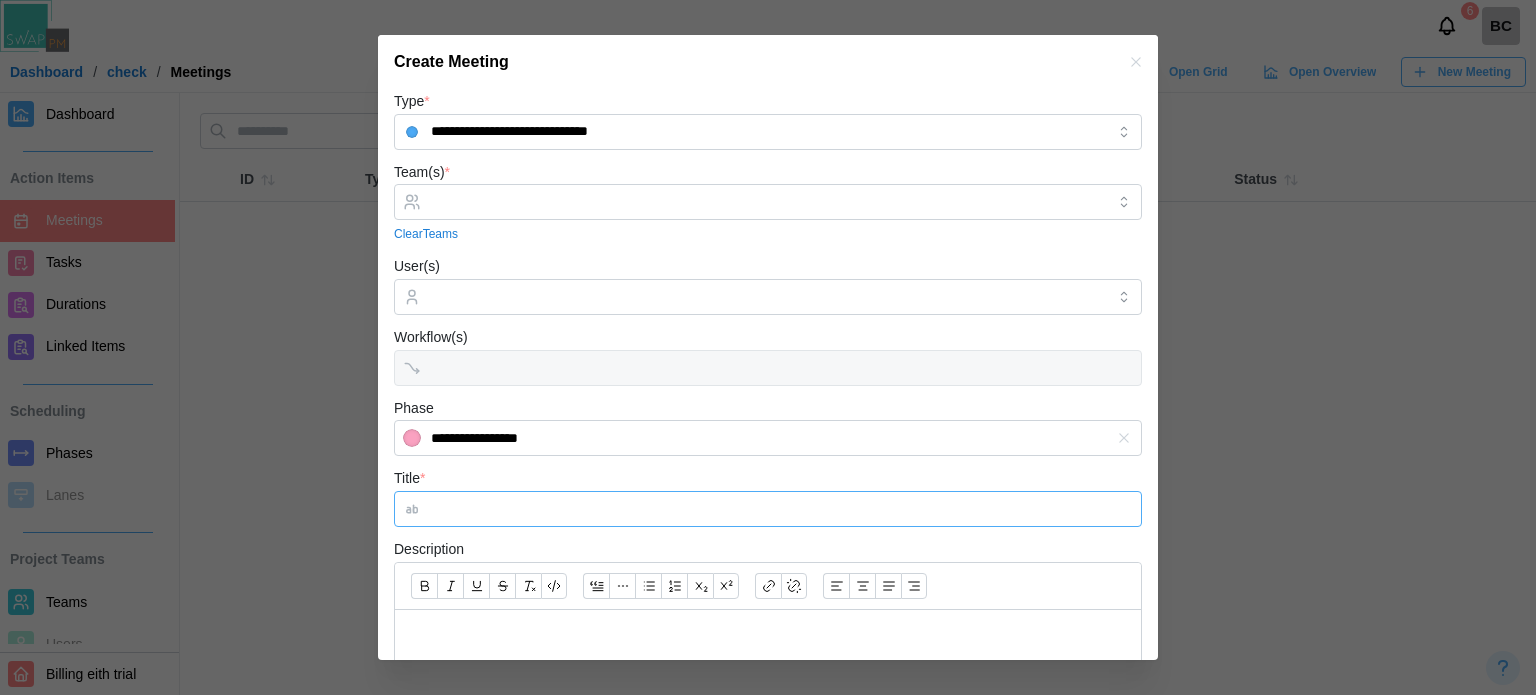 click on "Title  *" at bounding box center [768, 509] 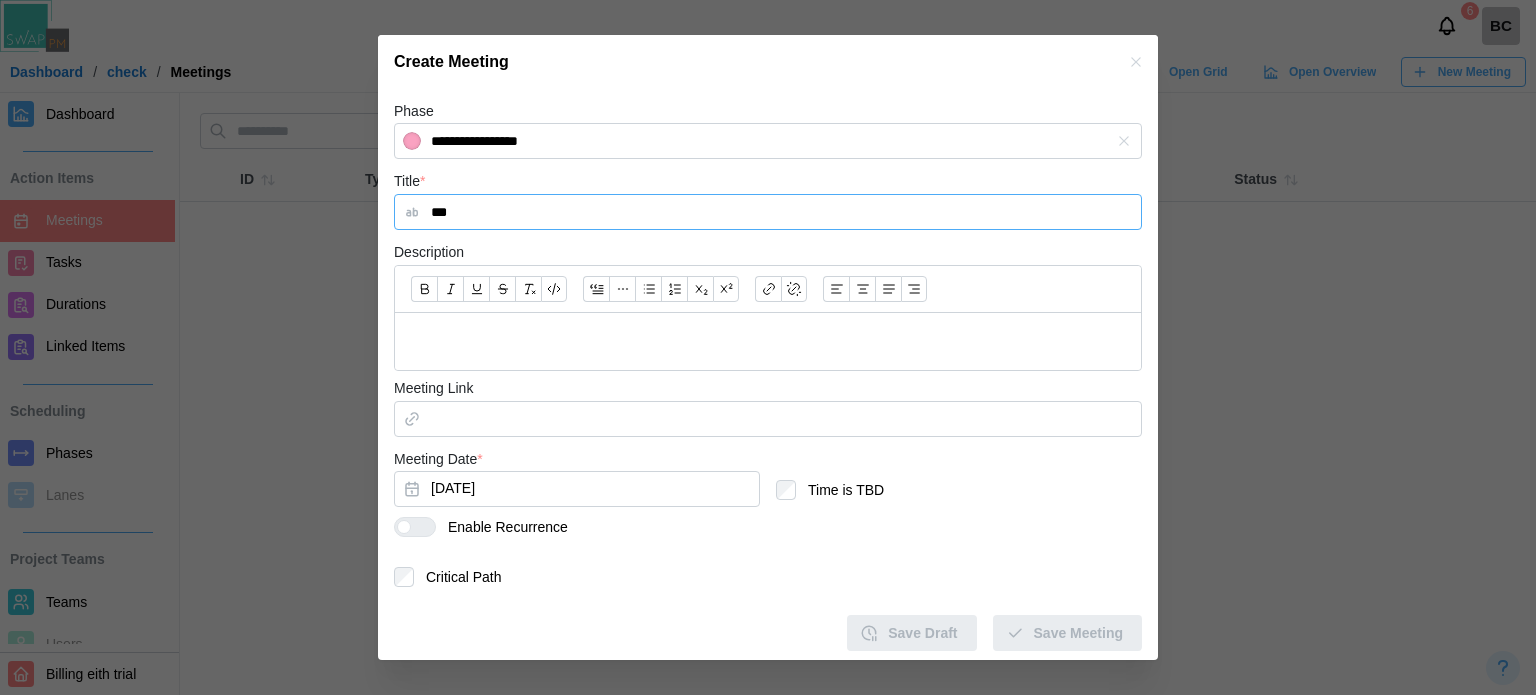 scroll, scrollTop: 300, scrollLeft: 0, axis: vertical 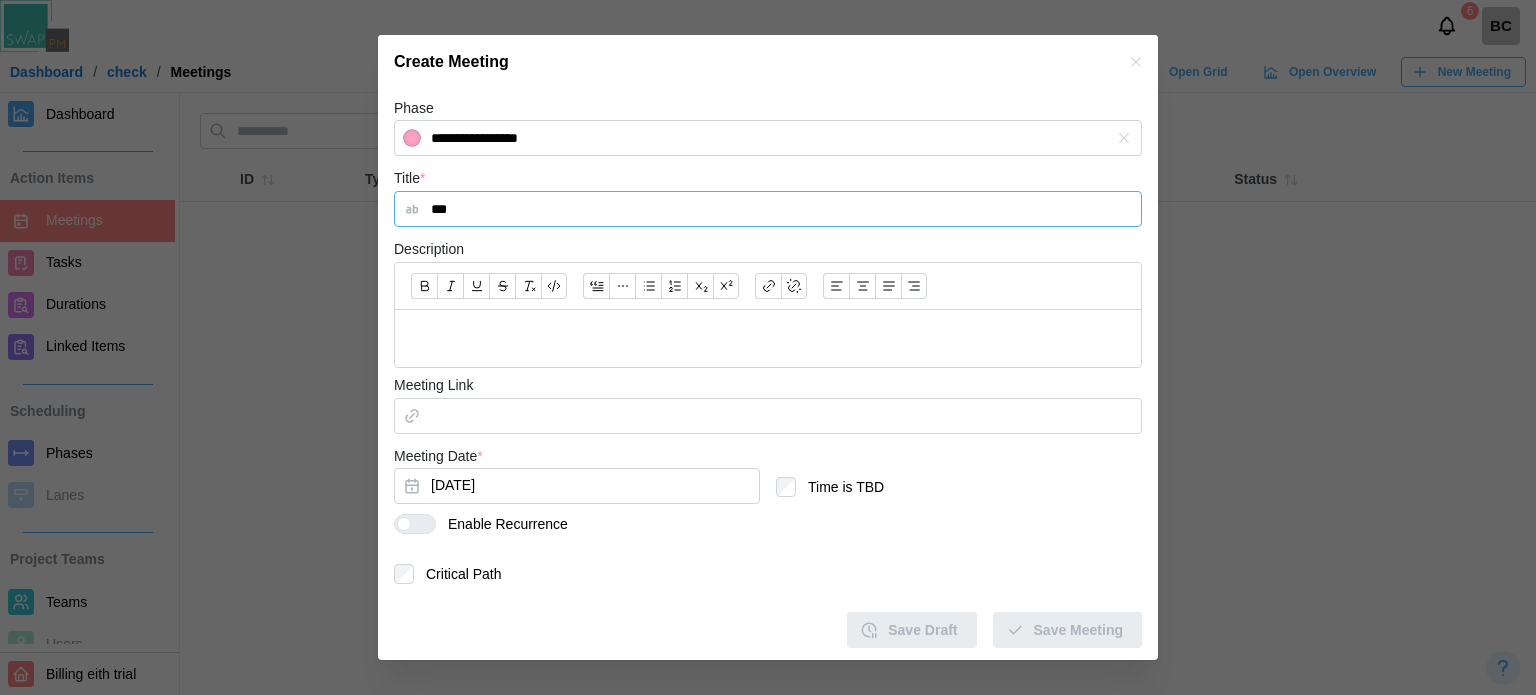 type on "***" 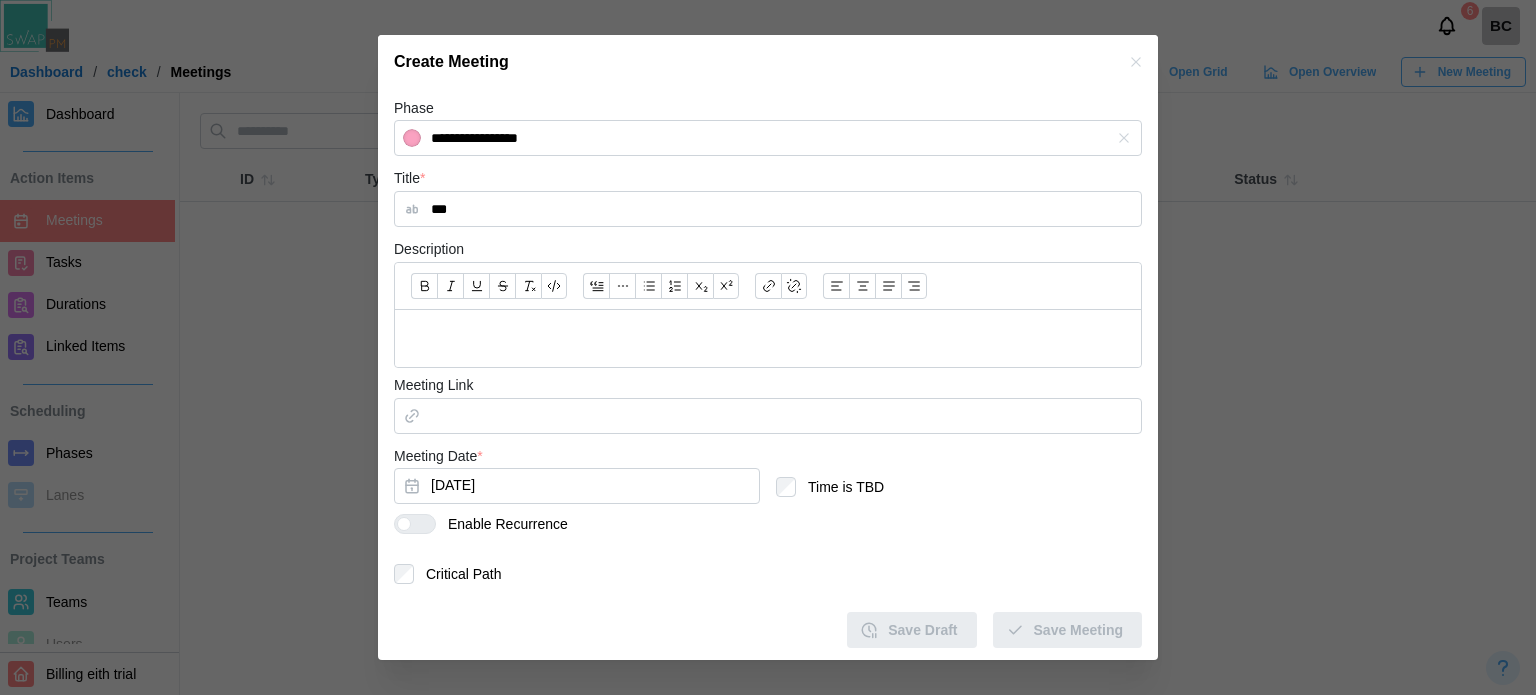 click at bounding box center [768, 338] 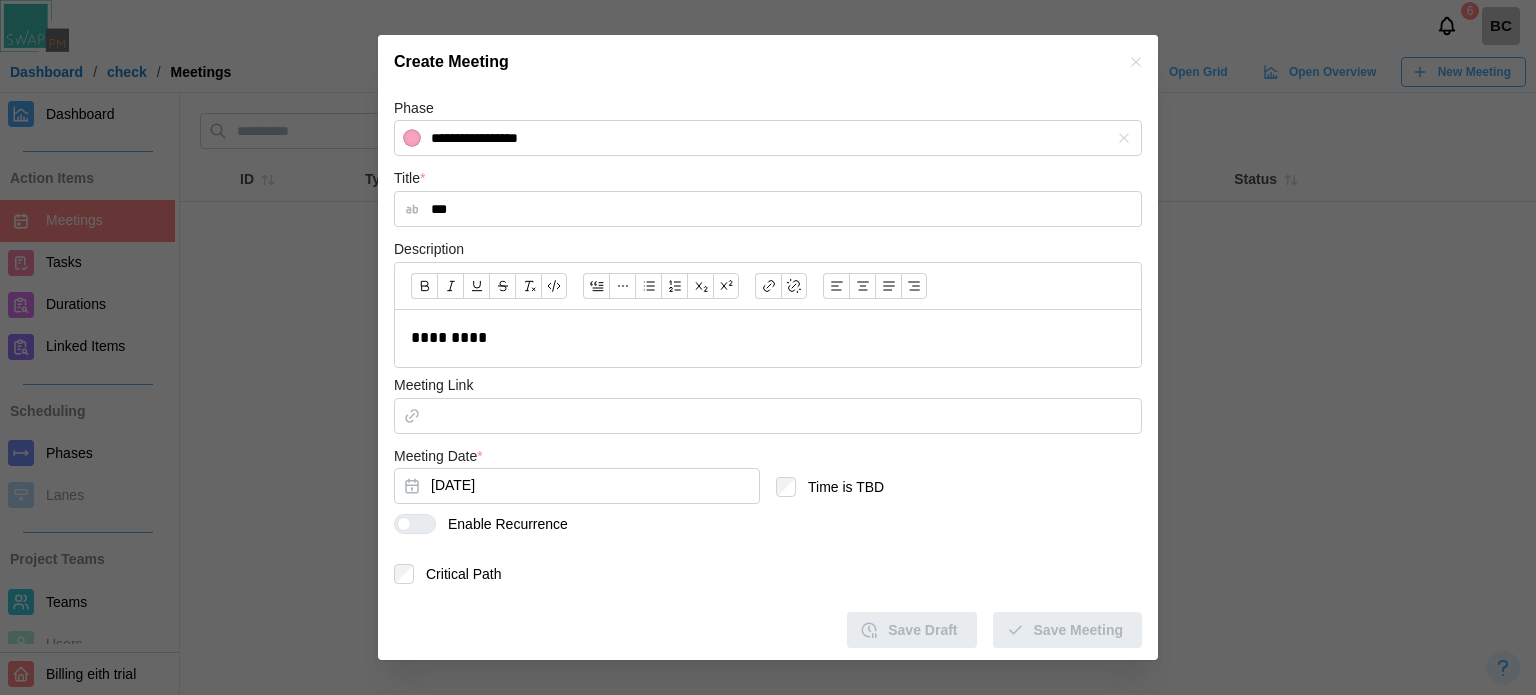 click at bounding box center (423, 524) 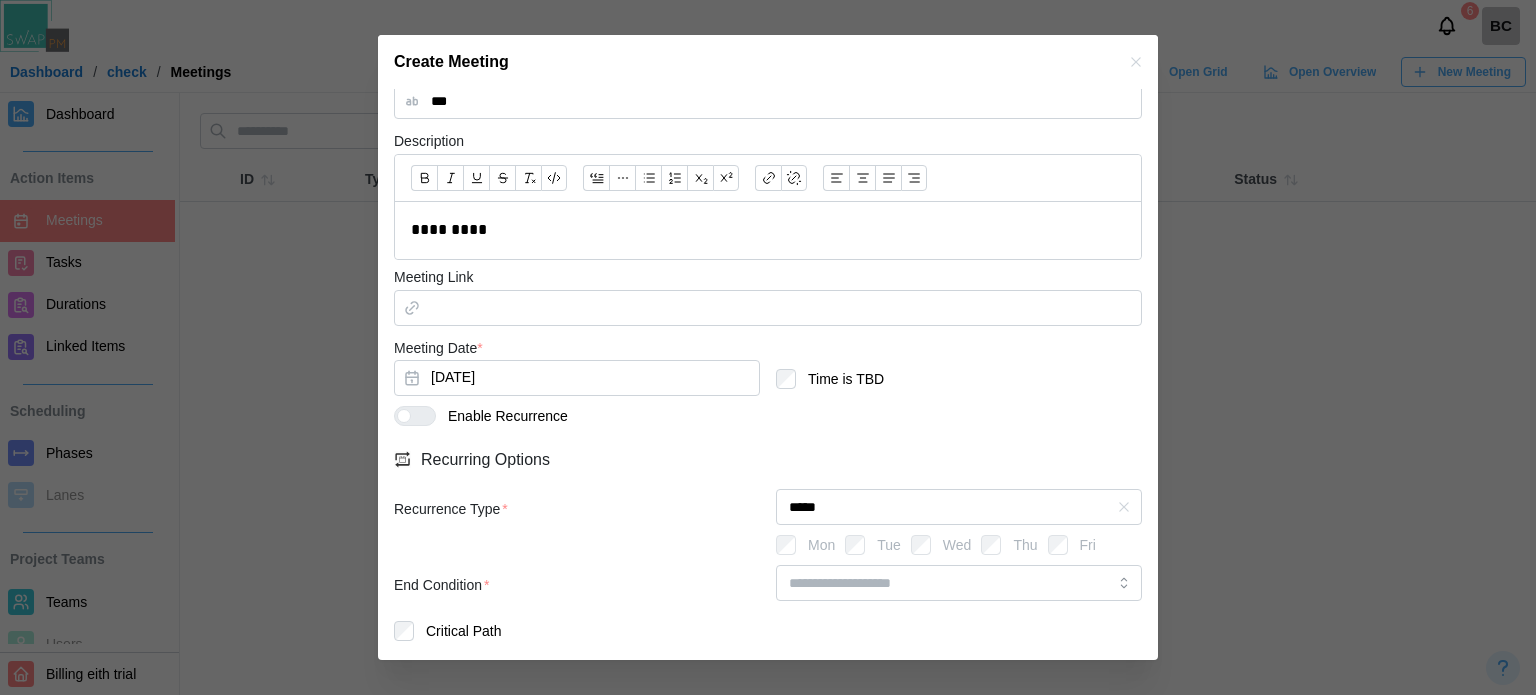 scroll, scrollTop: 468, scrollLeft: 0, axis: vertical 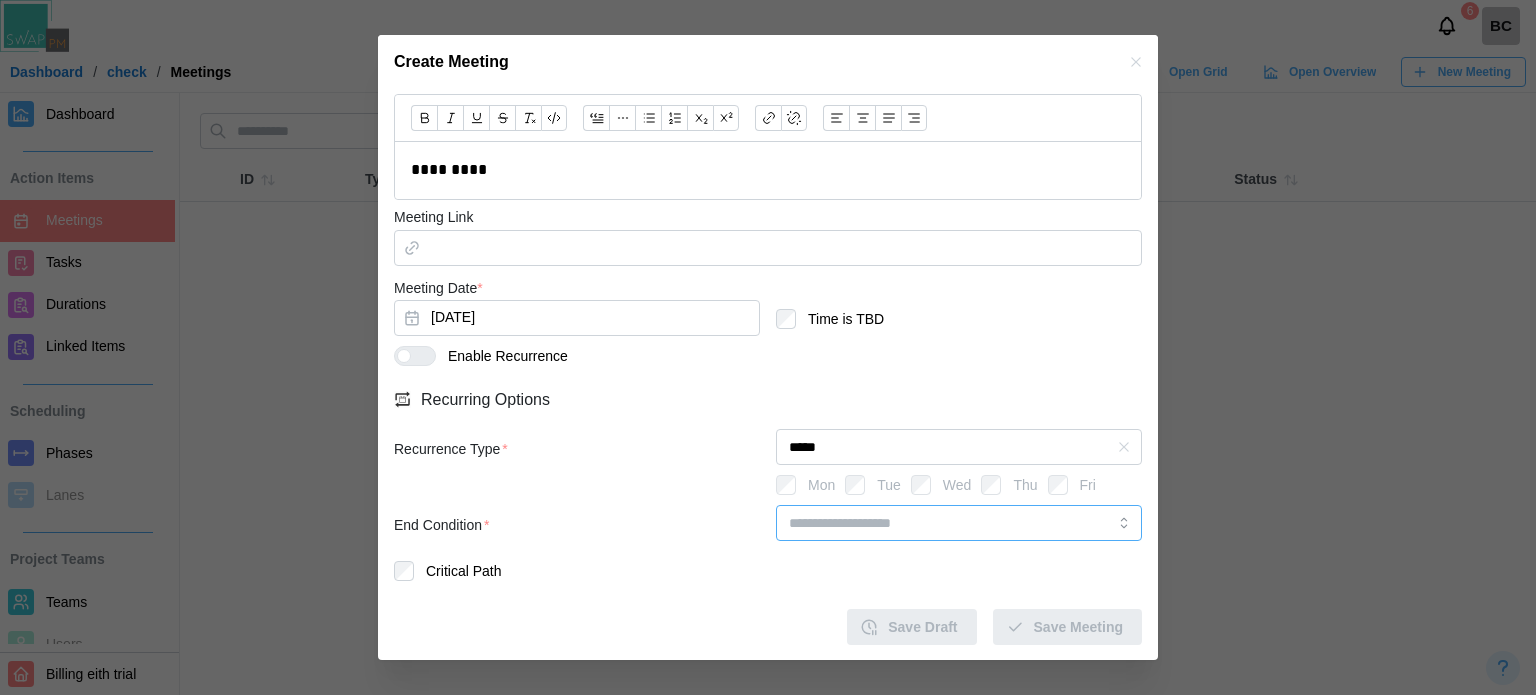 click at bounding box center (959, 523) 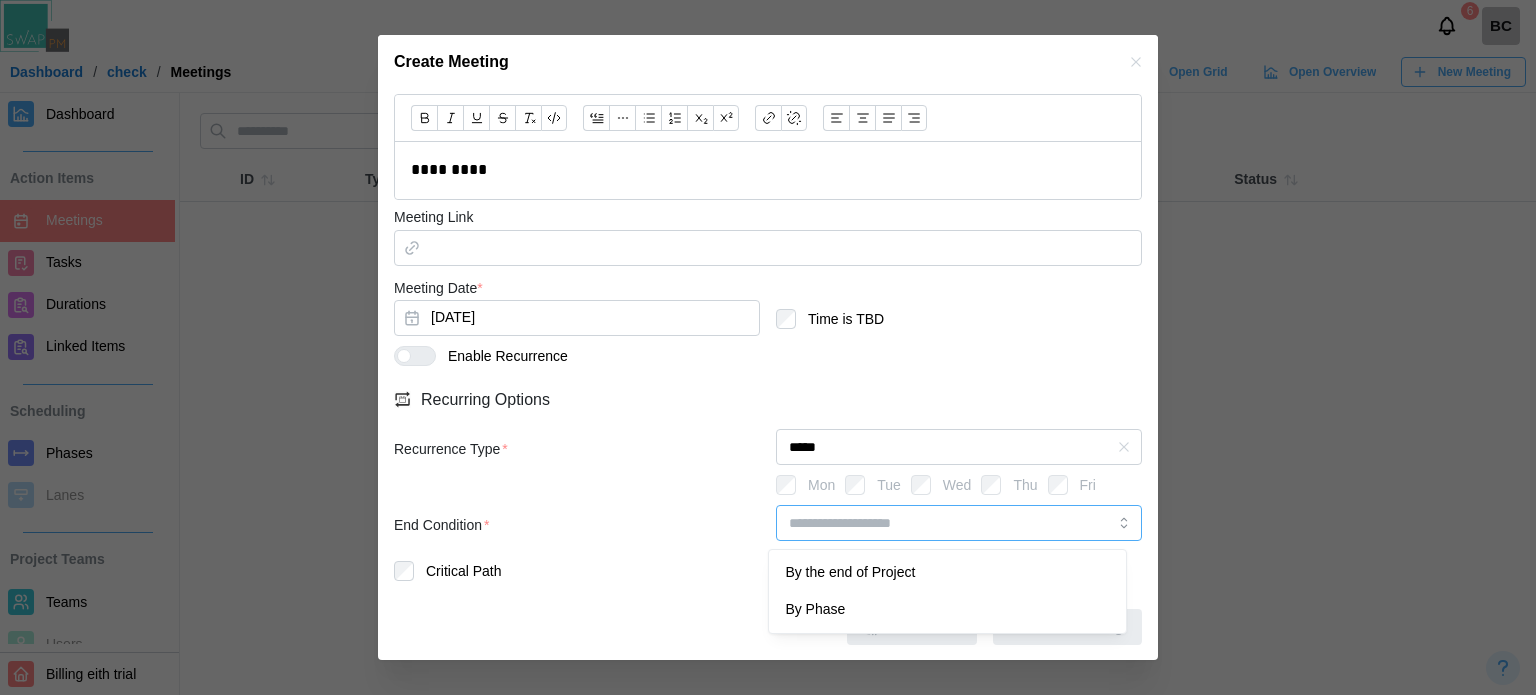 type on "**********" 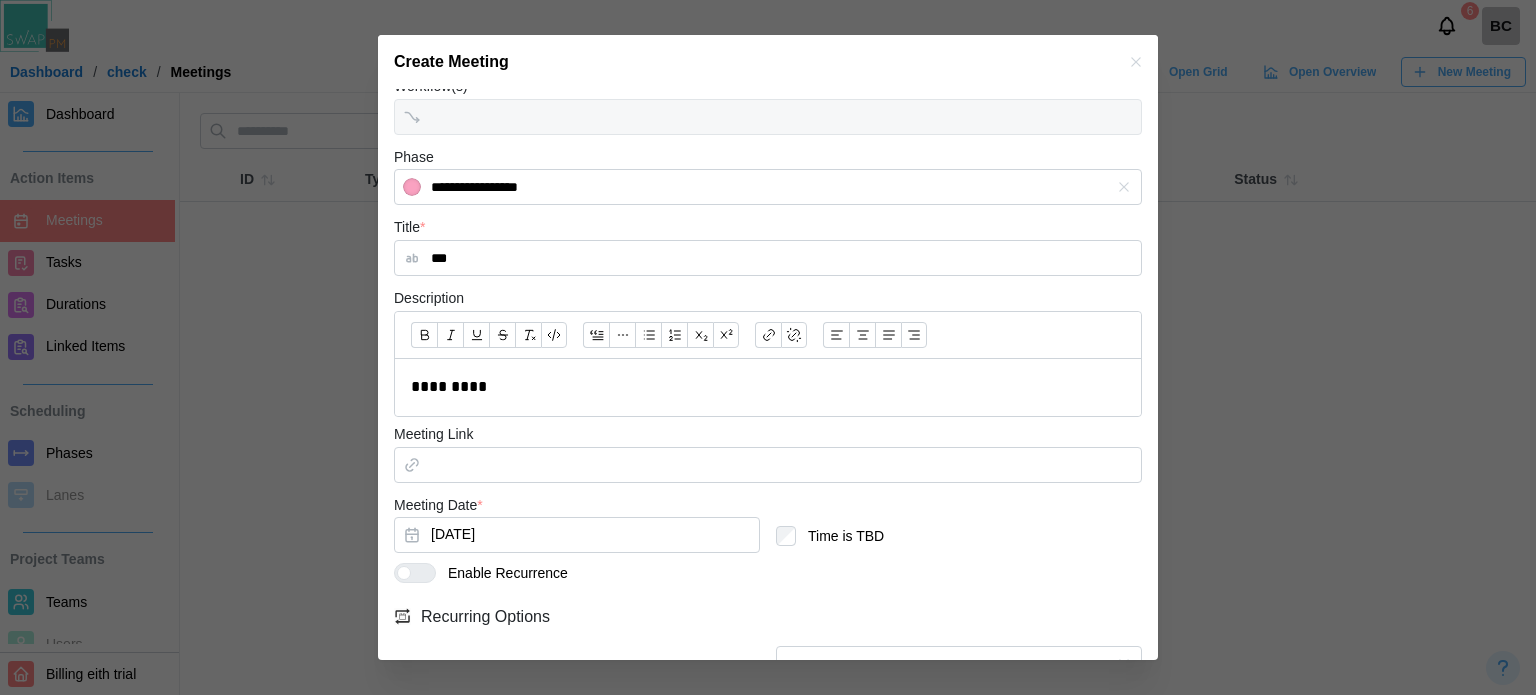 scroll, scrollTop: 0, scrollLeft: 0, axis: both 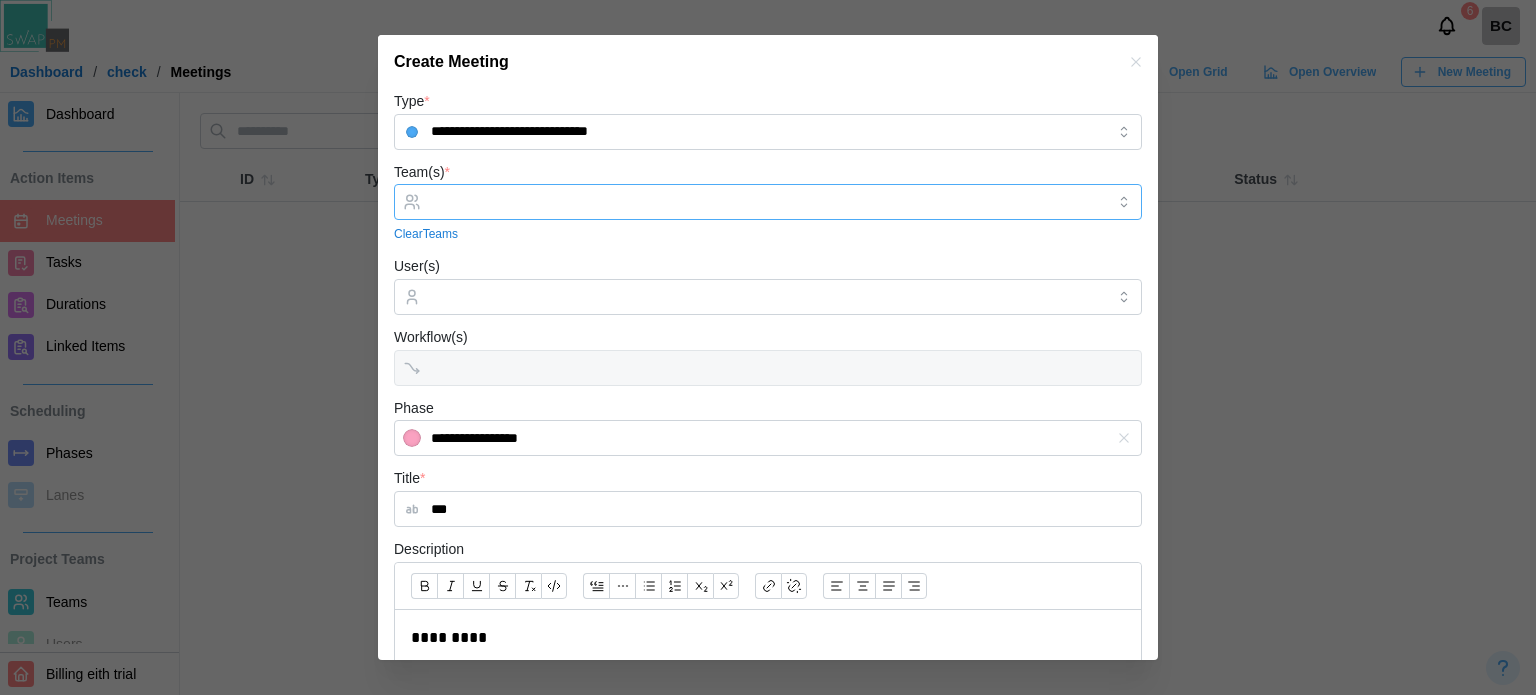 click at bounding box center (765, 202) 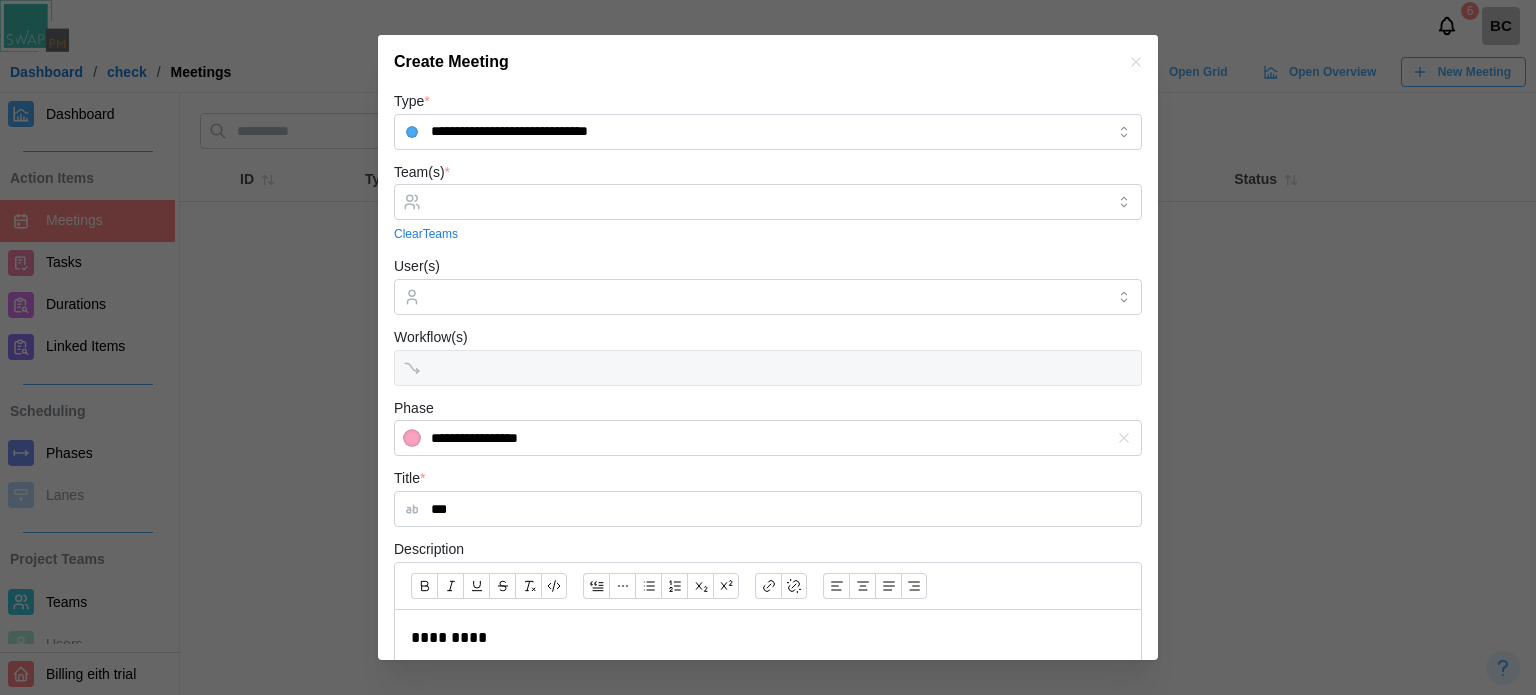 click on "*" at bounding box center [447, 172] 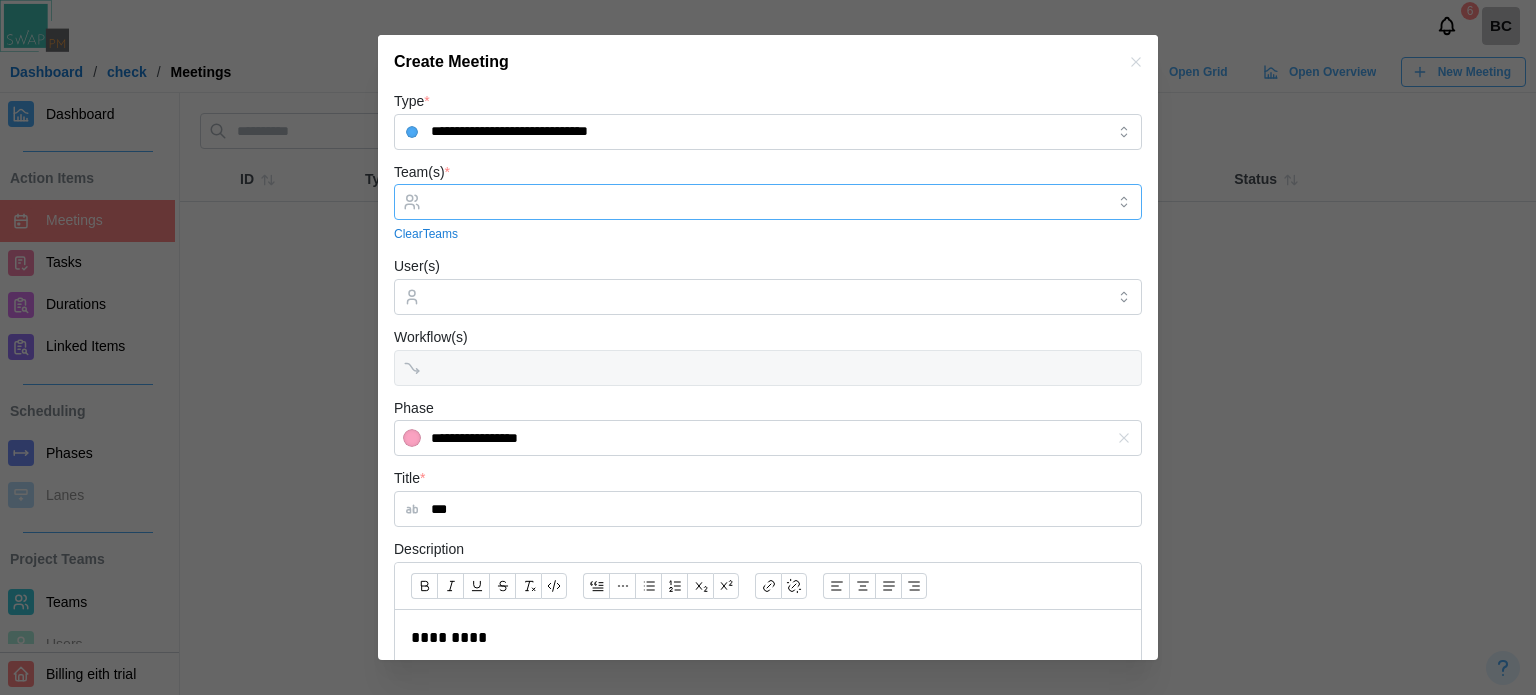 click on "Team(s)  *" at bounding box center (768, 202) 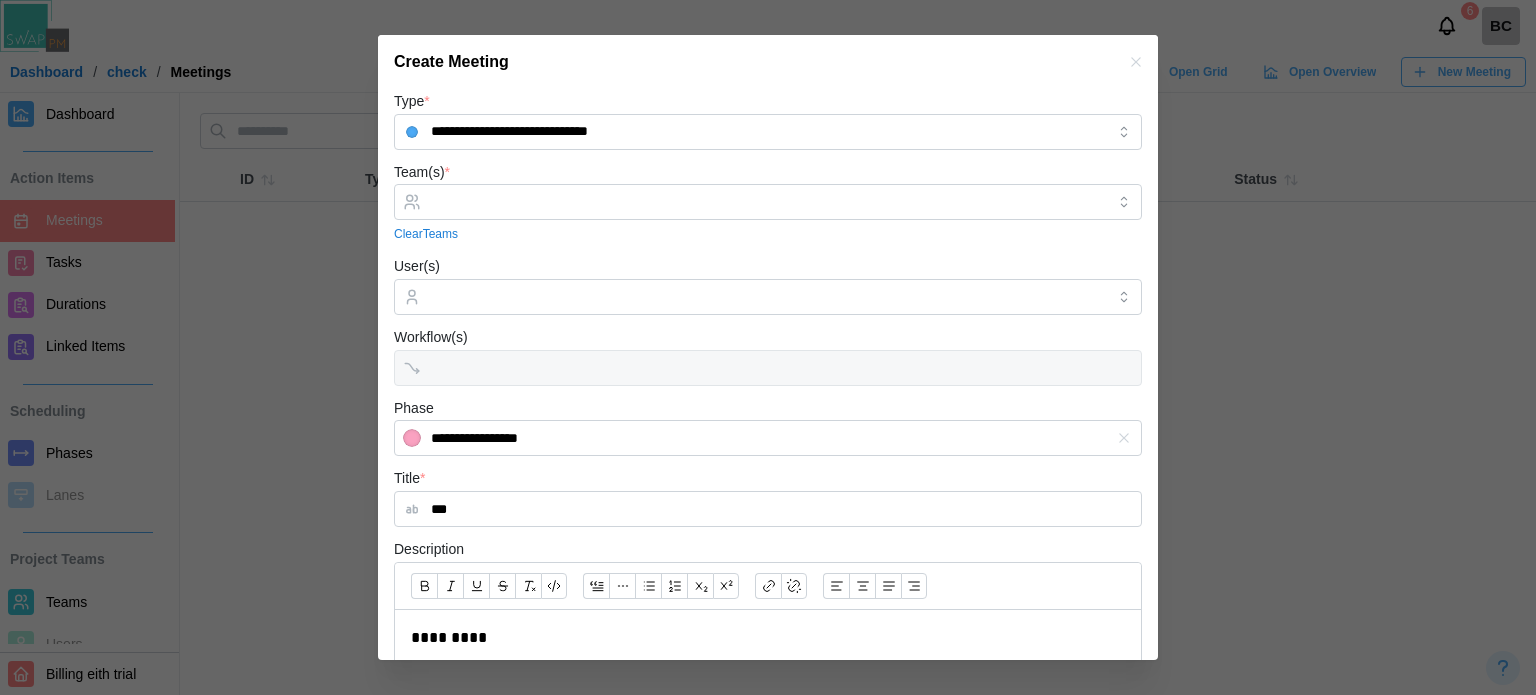 click at bounding box center [768, 347] 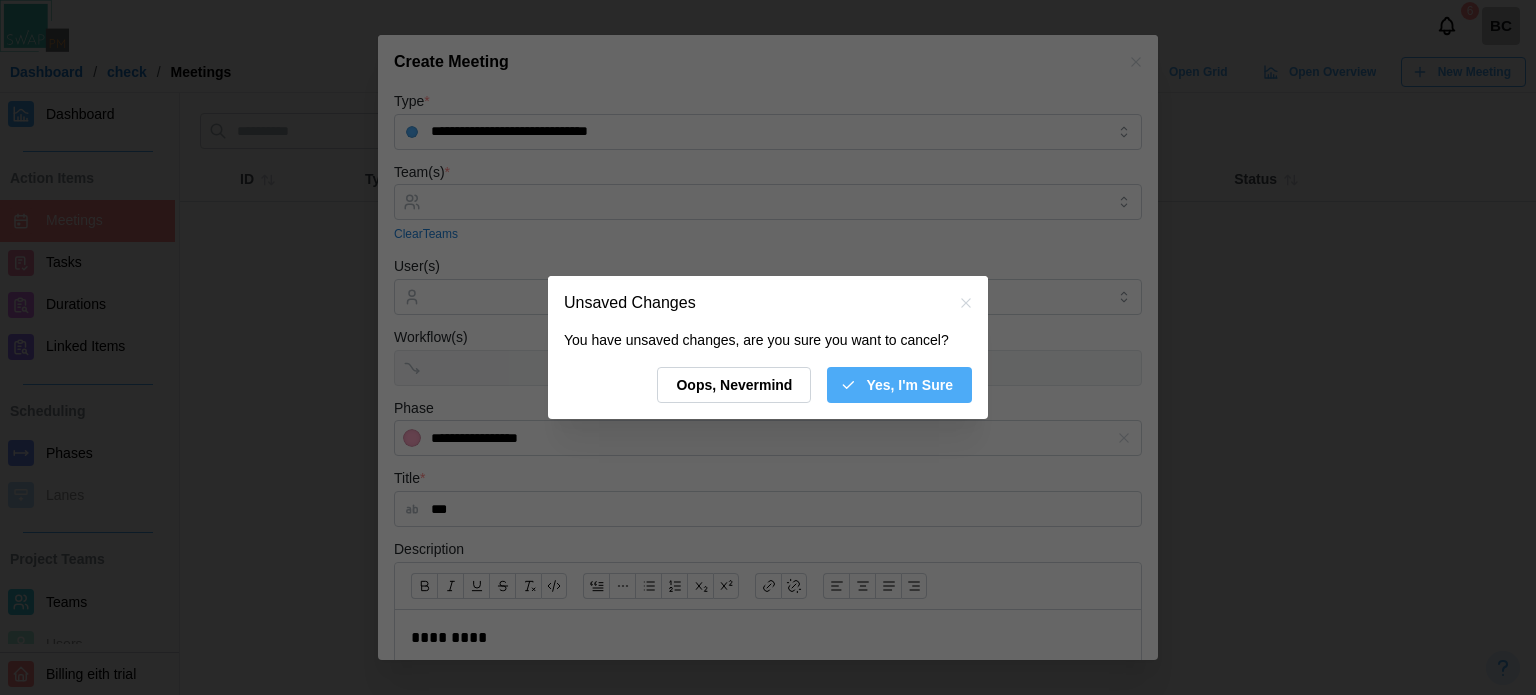 click on "Yes, I'm Sure" at bounding box center (896, 385) 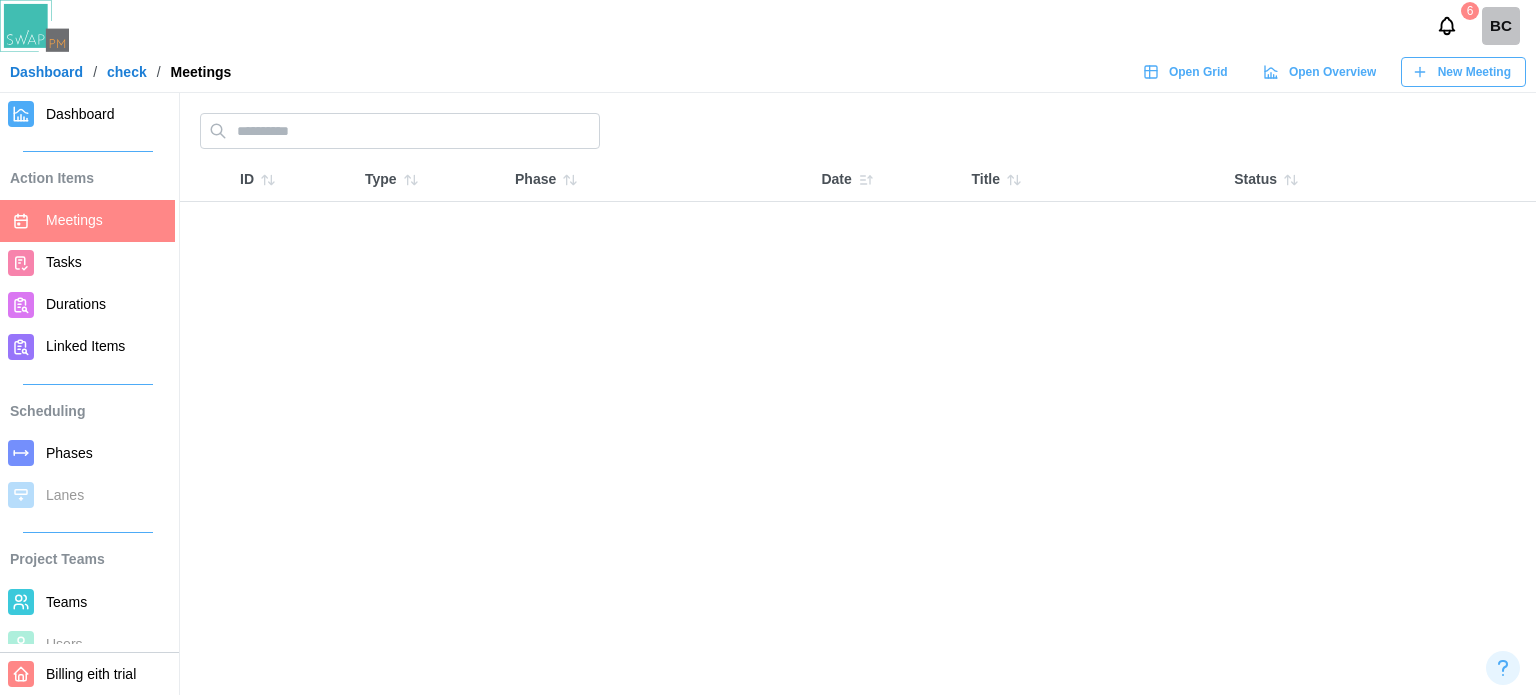 click on "Teams" at bounding box center [66, 602] 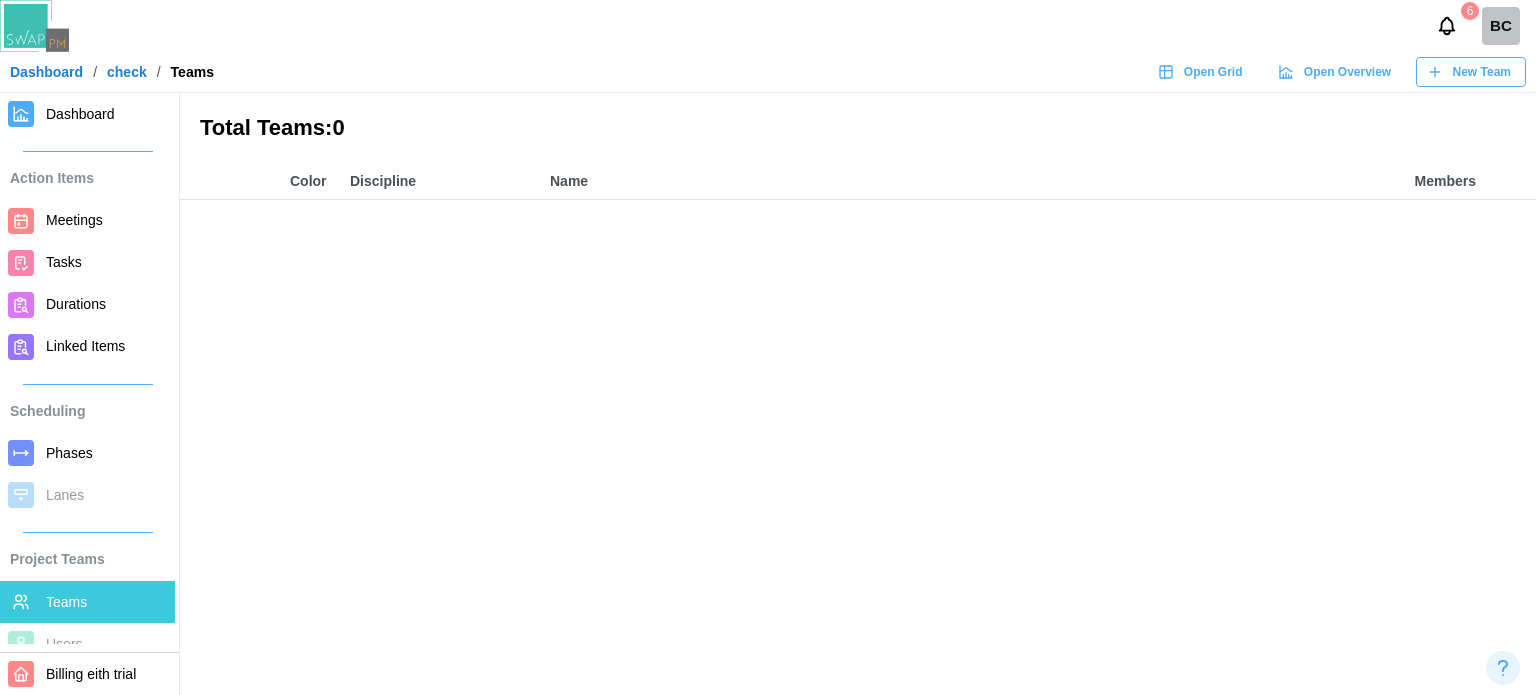 click on "New Team" at bounding box center [1482, 72] 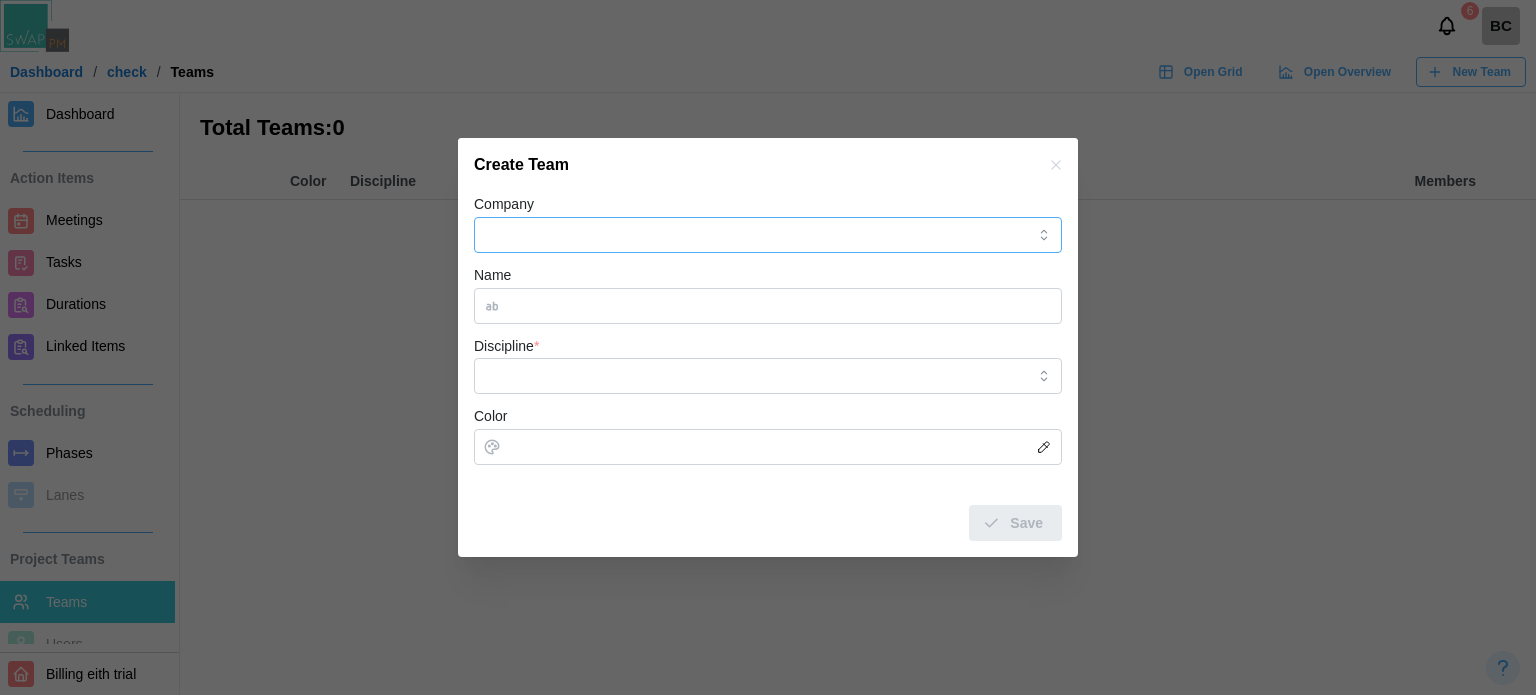 click on "Company" at bounding box center (768, 235) 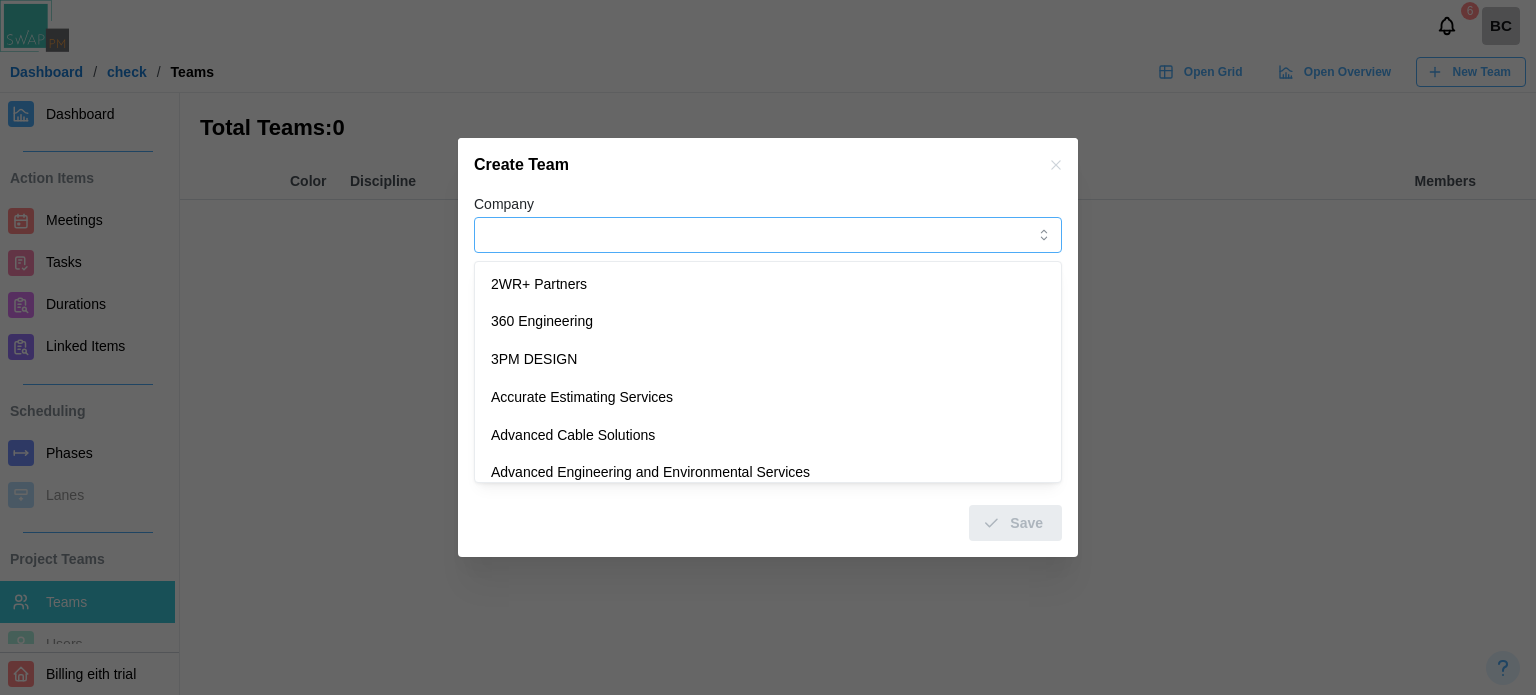 type on "**********" 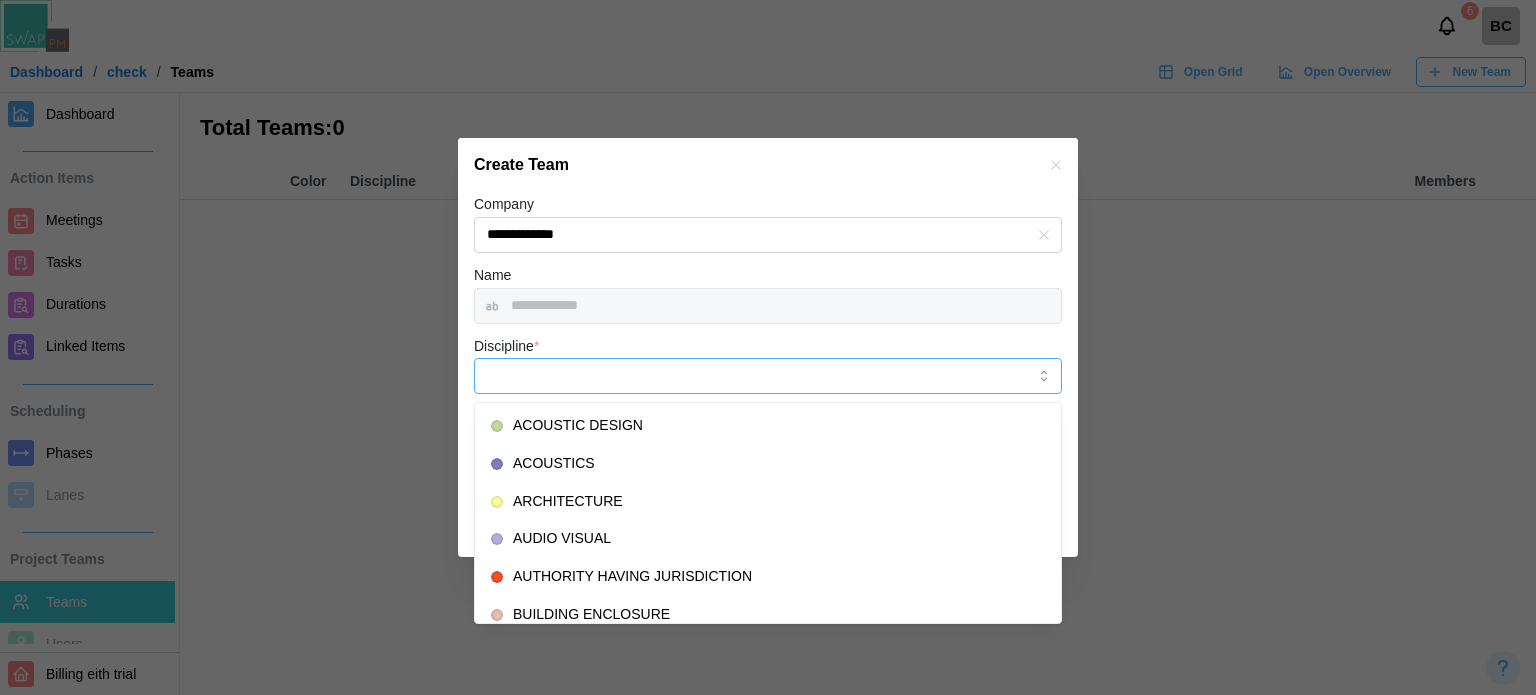 click on "Discipline  *" at bounding box center [768, 376] 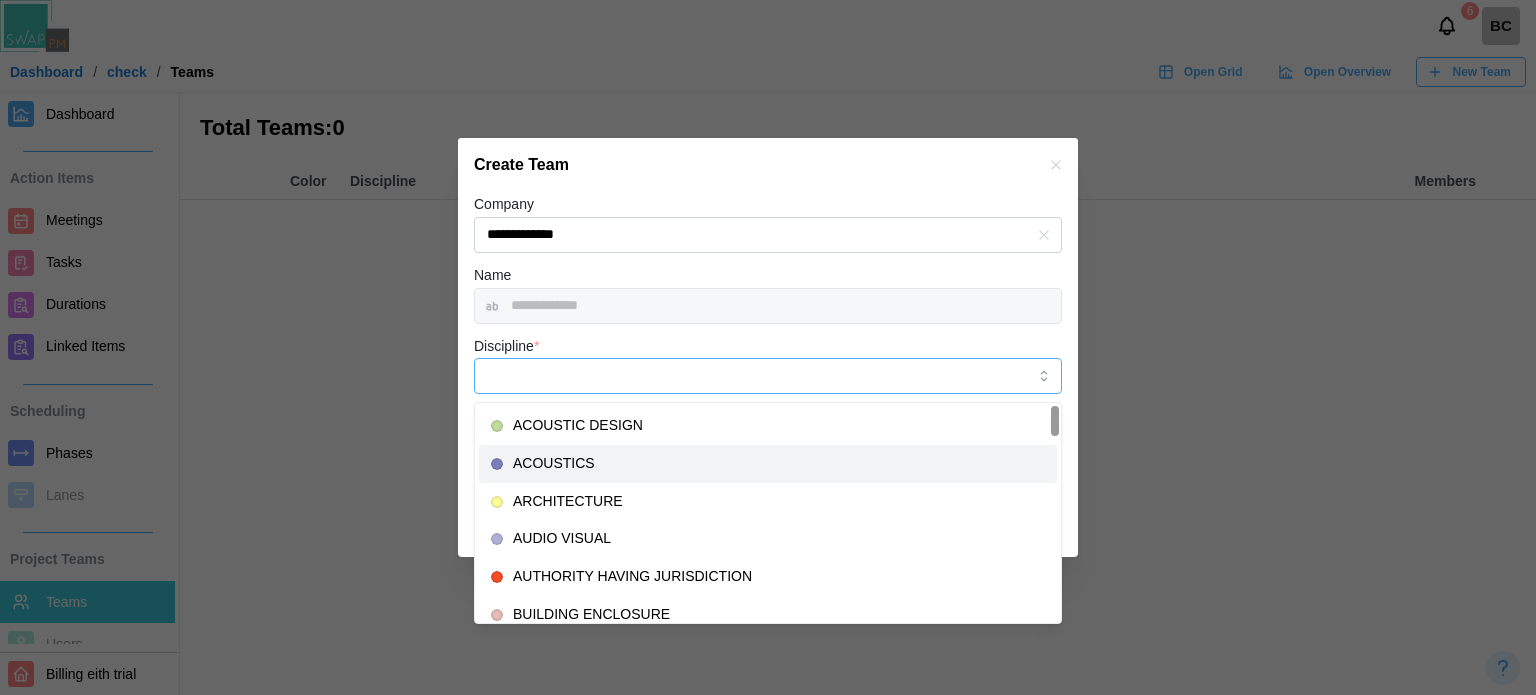 type on "*********" 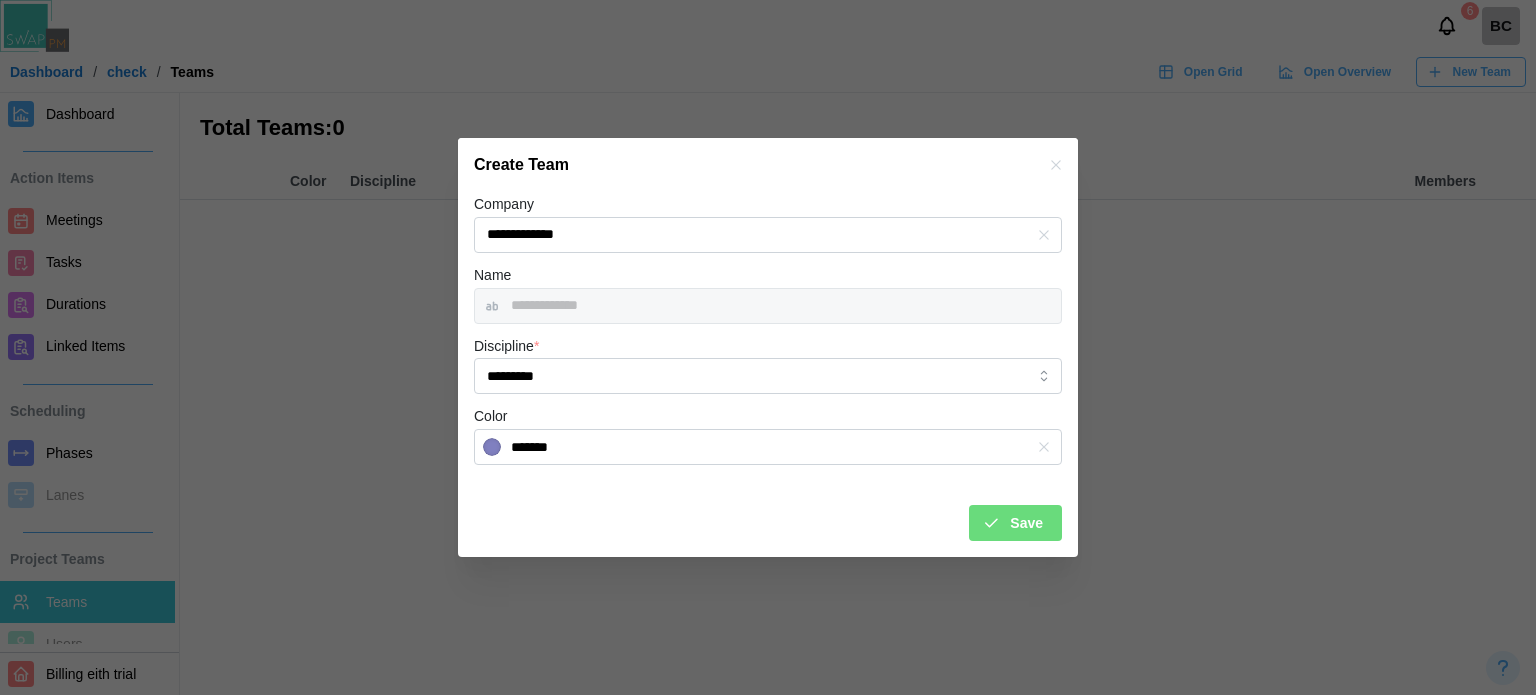 click on "Save" at bounding box center [1026, 523] 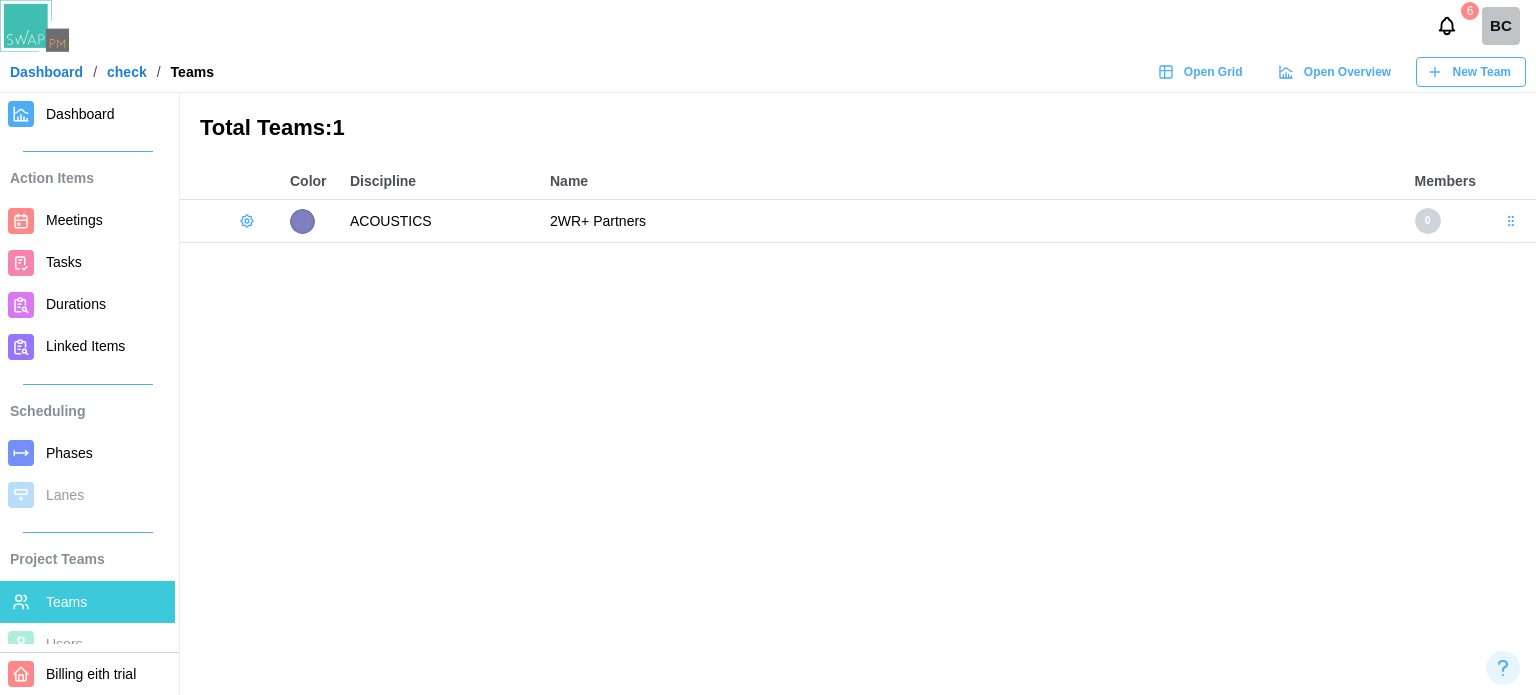 click on "Meetings" at bounding box center (87, 221) 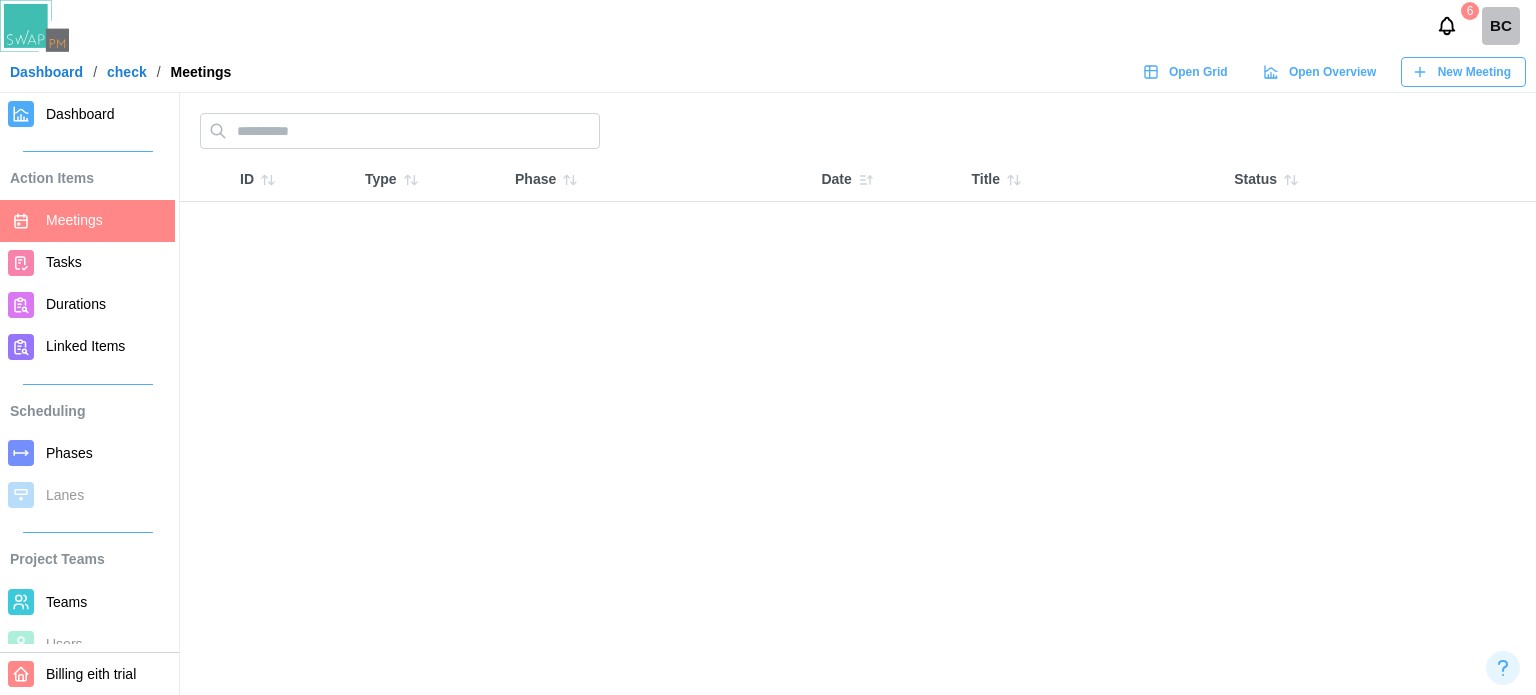 click on "New Meeting" at bounding box center [1474, 72] 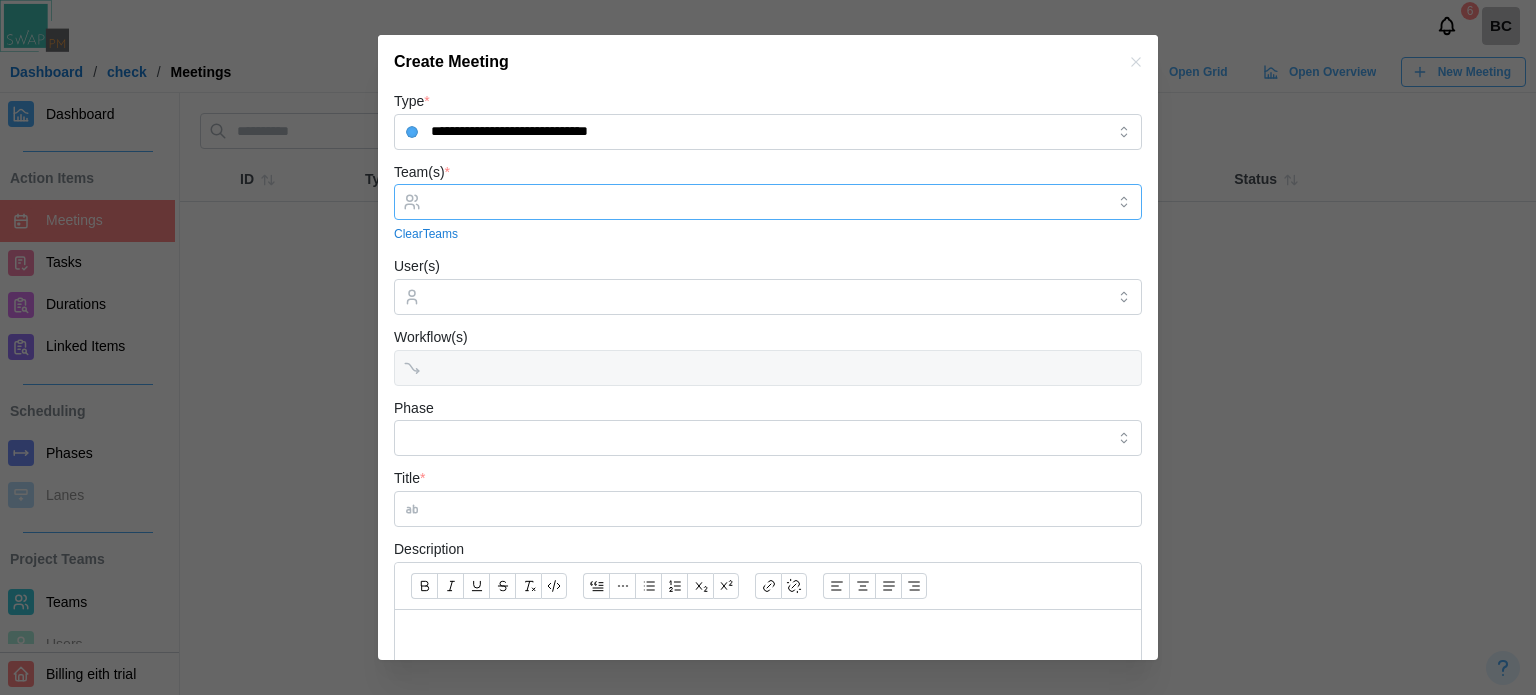 click on "Team(s)  *" at bounding box center [768, 202] 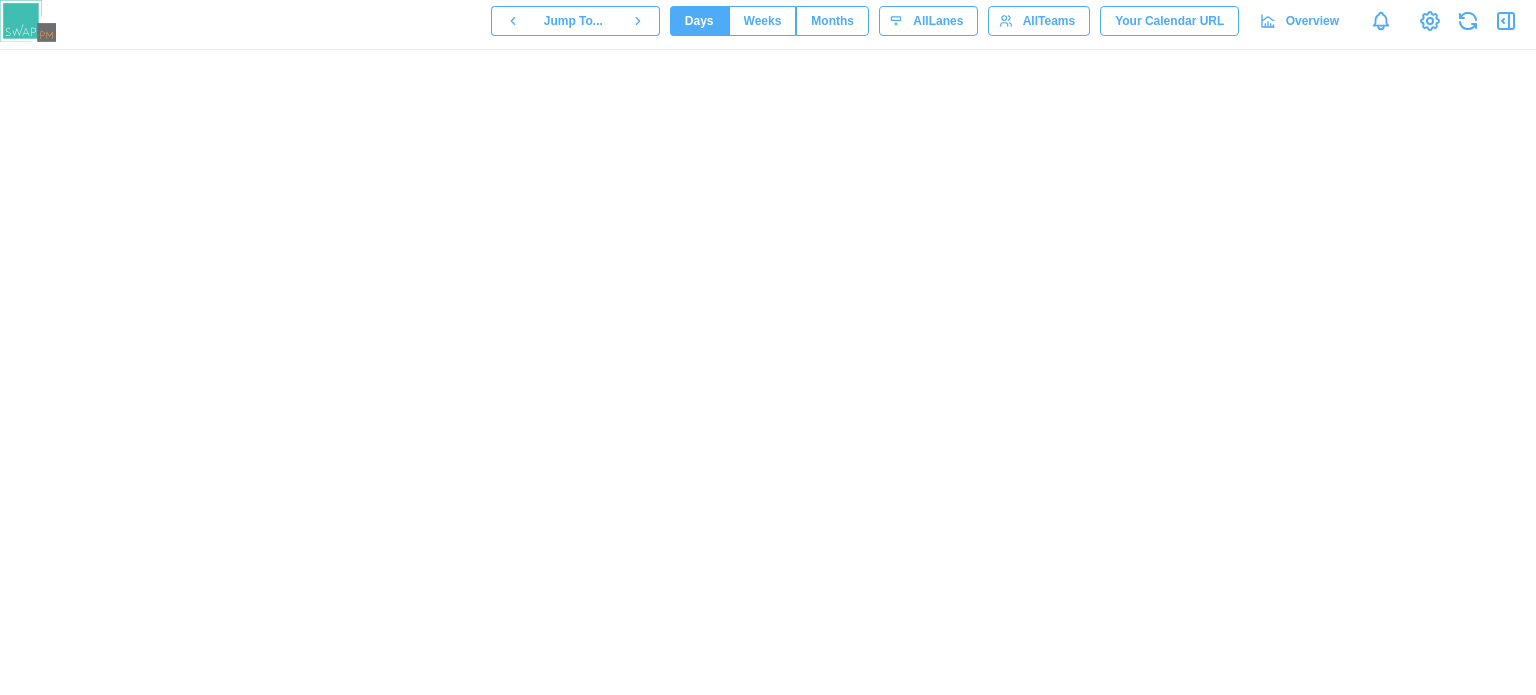 scroll, scrollTop: 0, scrollLeft: 0, axis: both 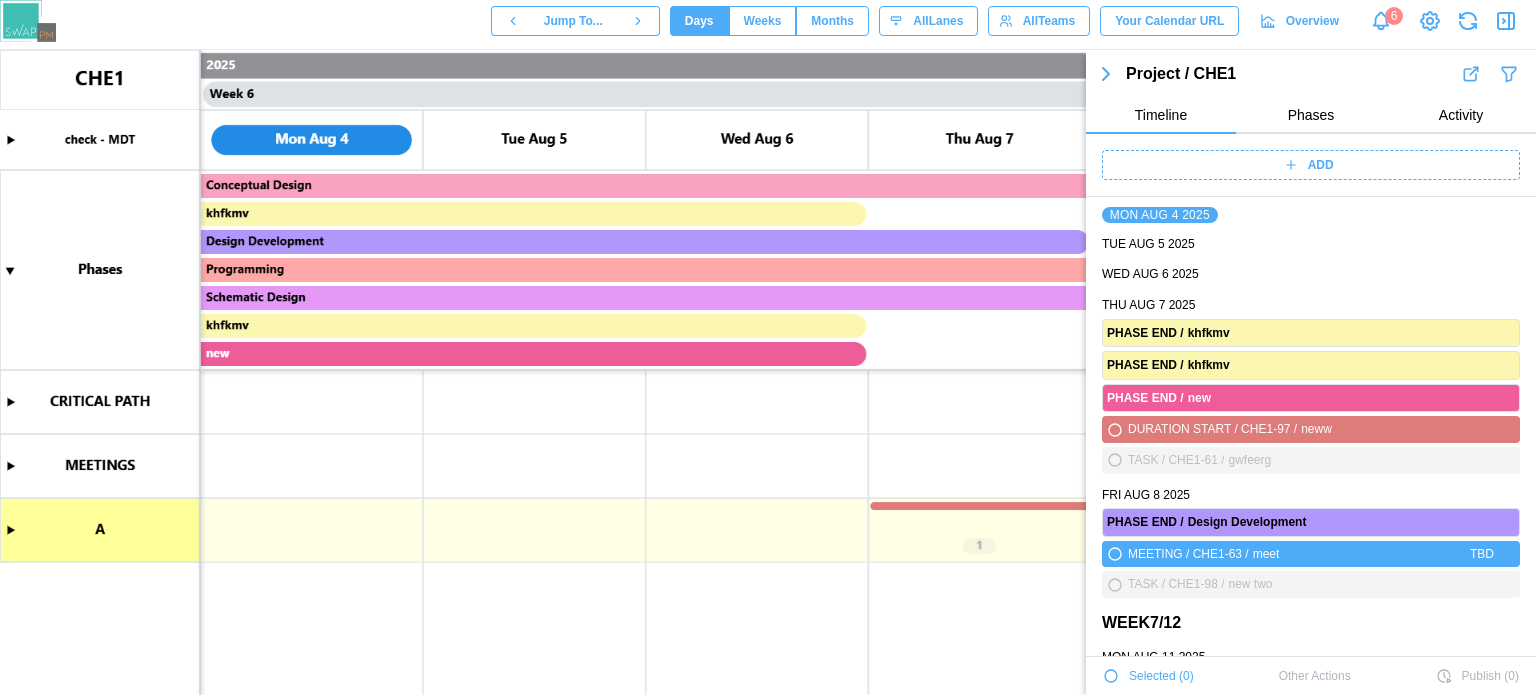 click at bounding box center [28, 21] 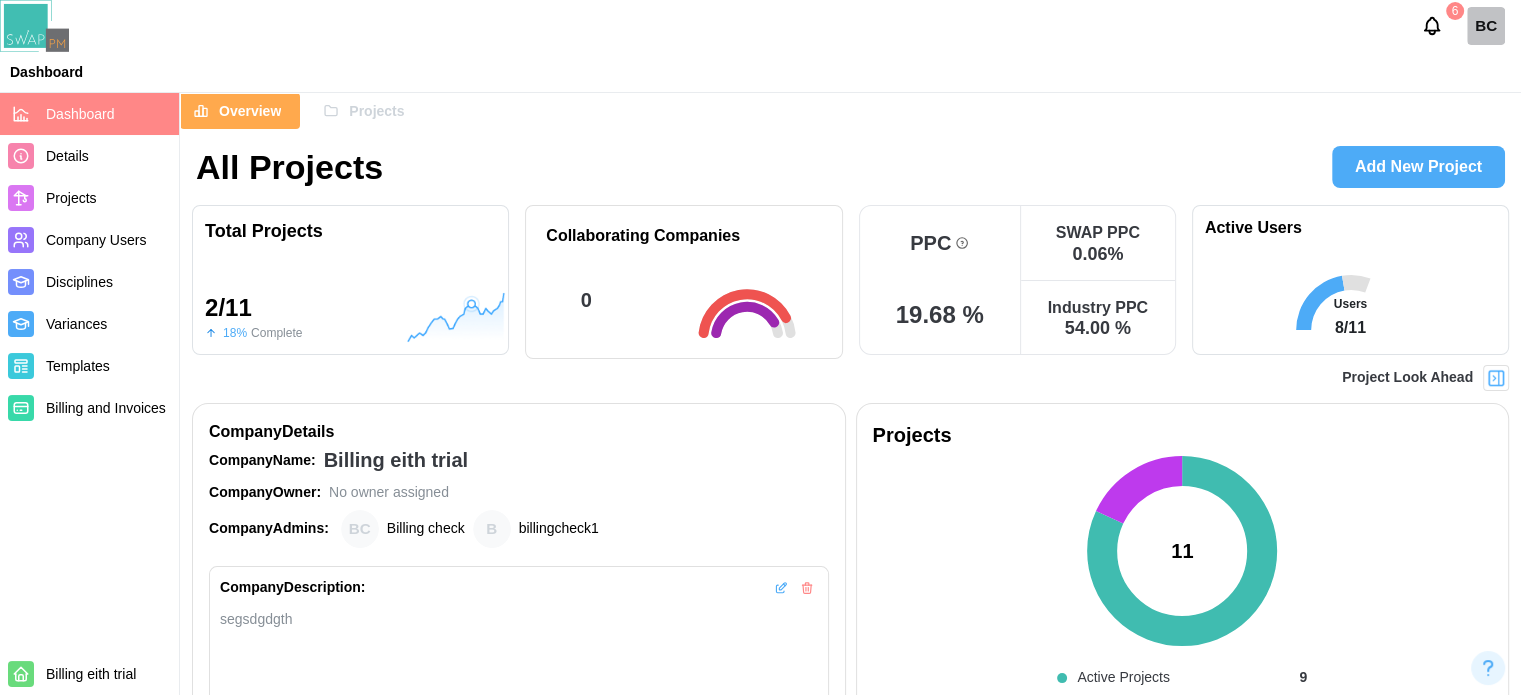 click on "Projects" at bounding box center (108, 198) 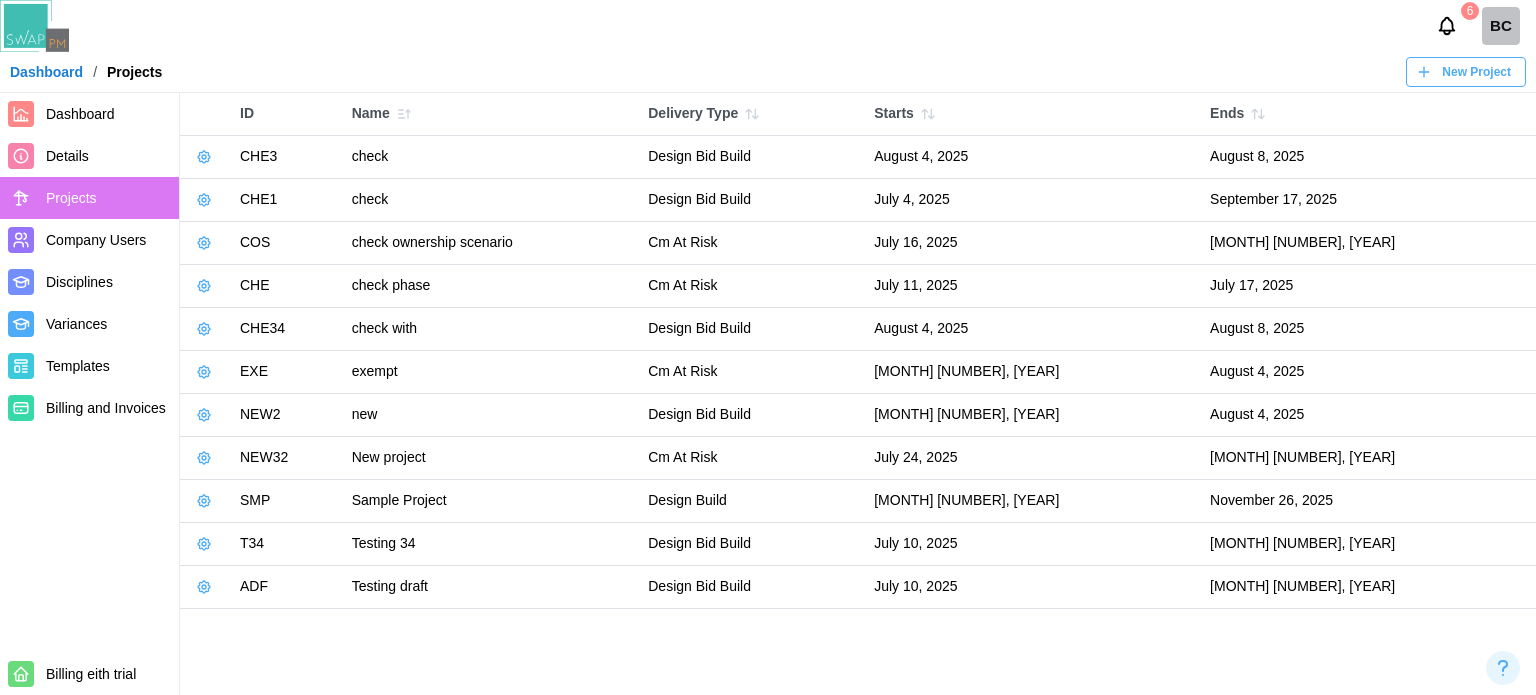 click at bounding box center [204, 329] 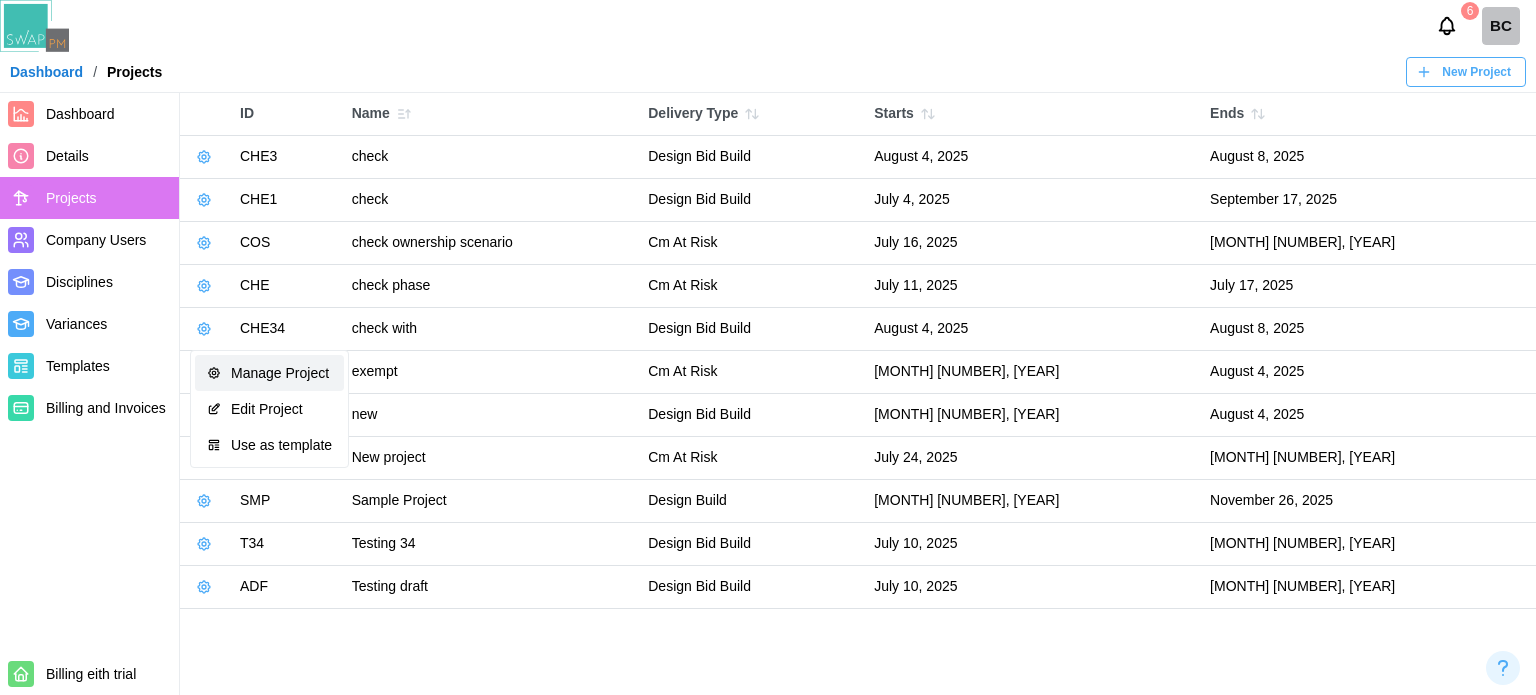 click on "Manage Project" at bounding box center (269, 373) 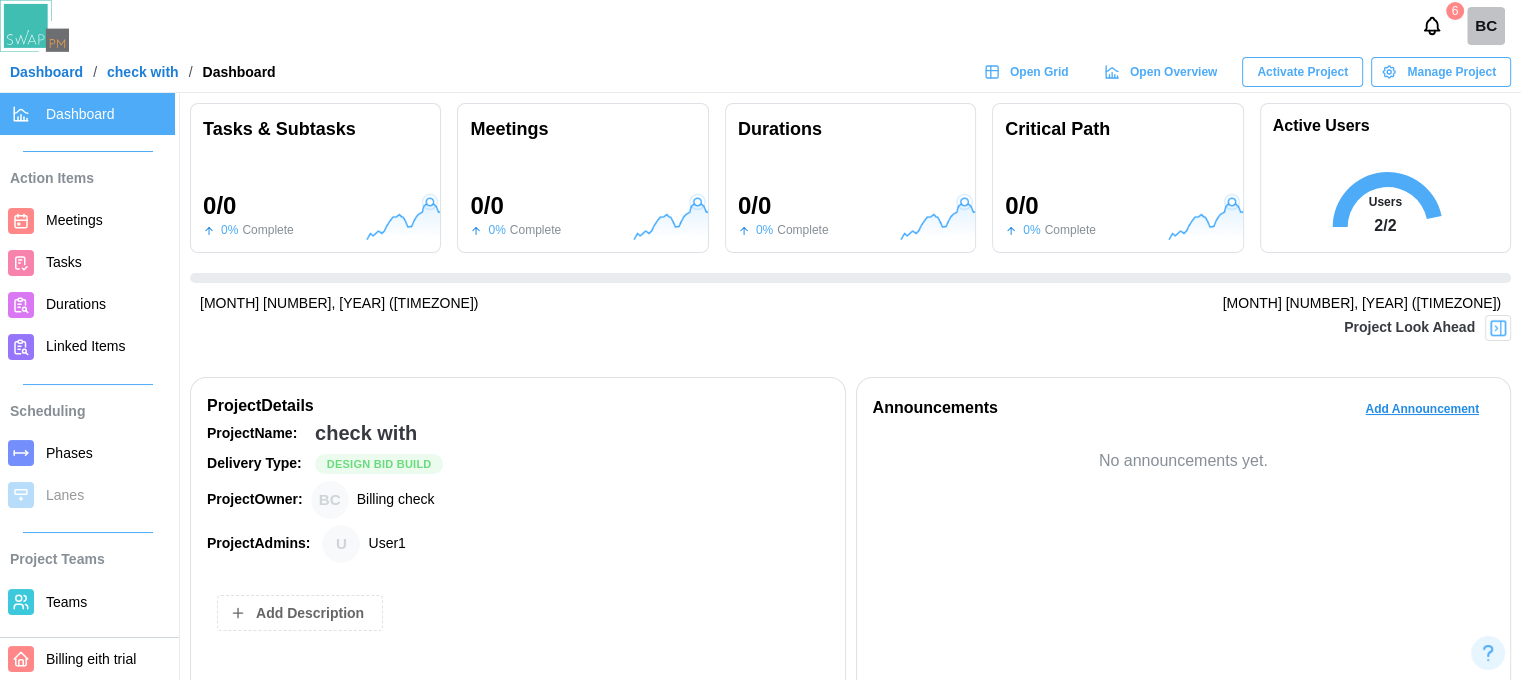 click on "Manage Project" at bounding box center (1441, 72) 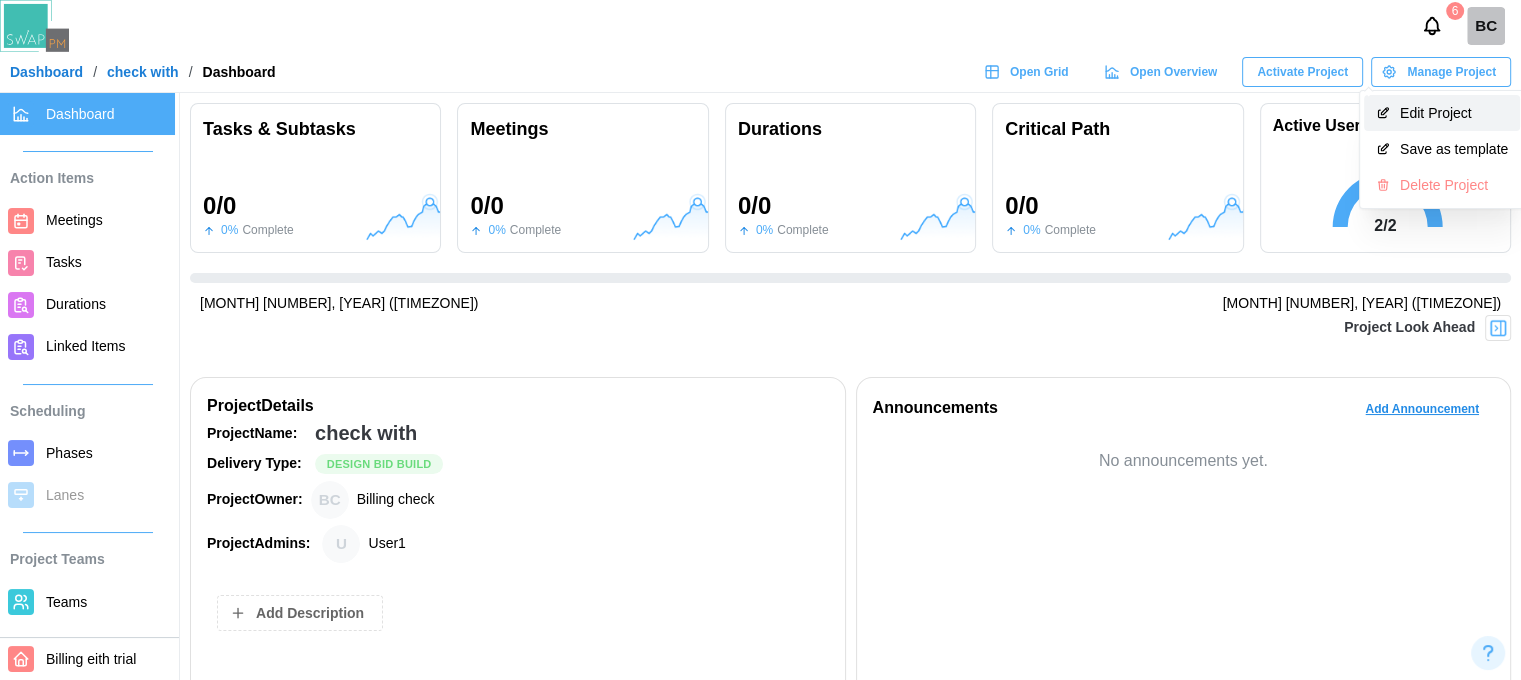 click on "Edit Project" at bounding box center (1442, 113) 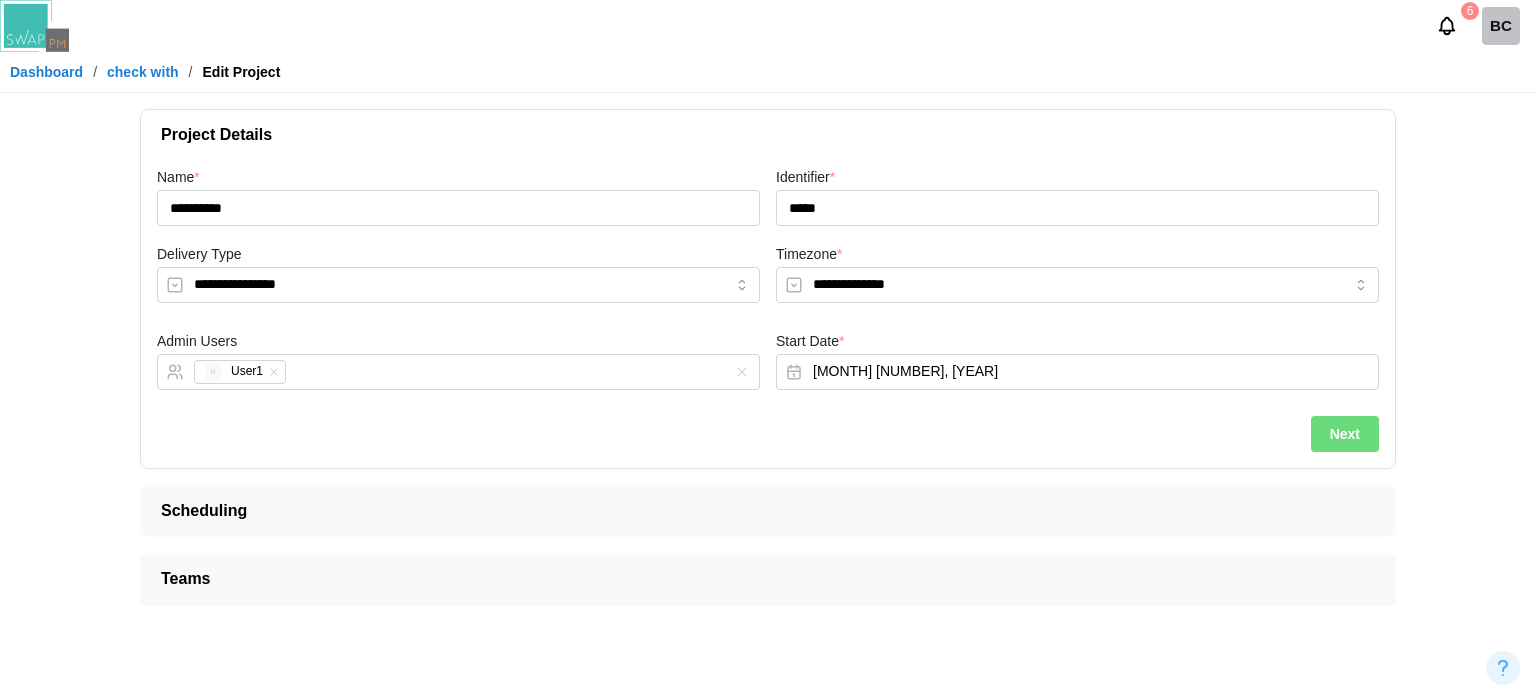 click on "Scheduling" at bounding box center [760, 511] 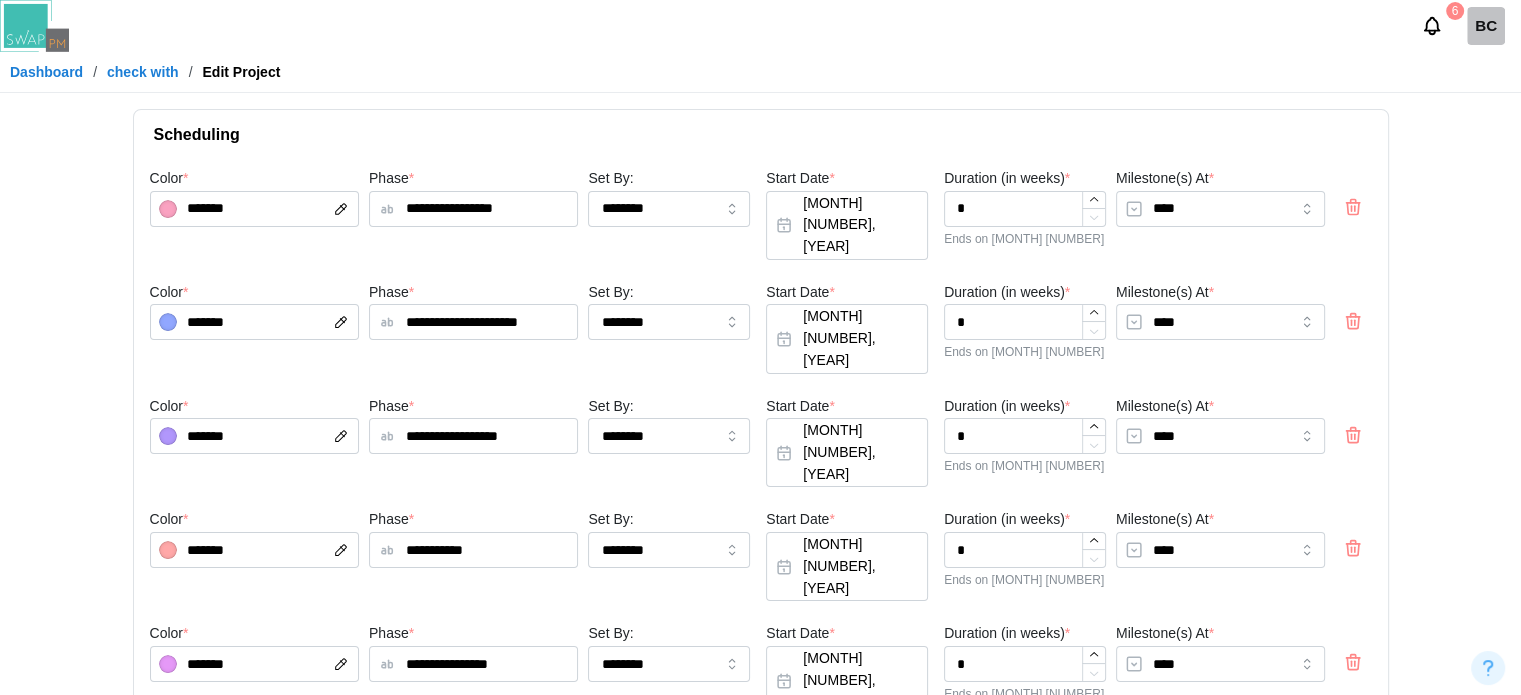 scroll, scrollTop: 116, scrollLeft: 0, axis: vertical 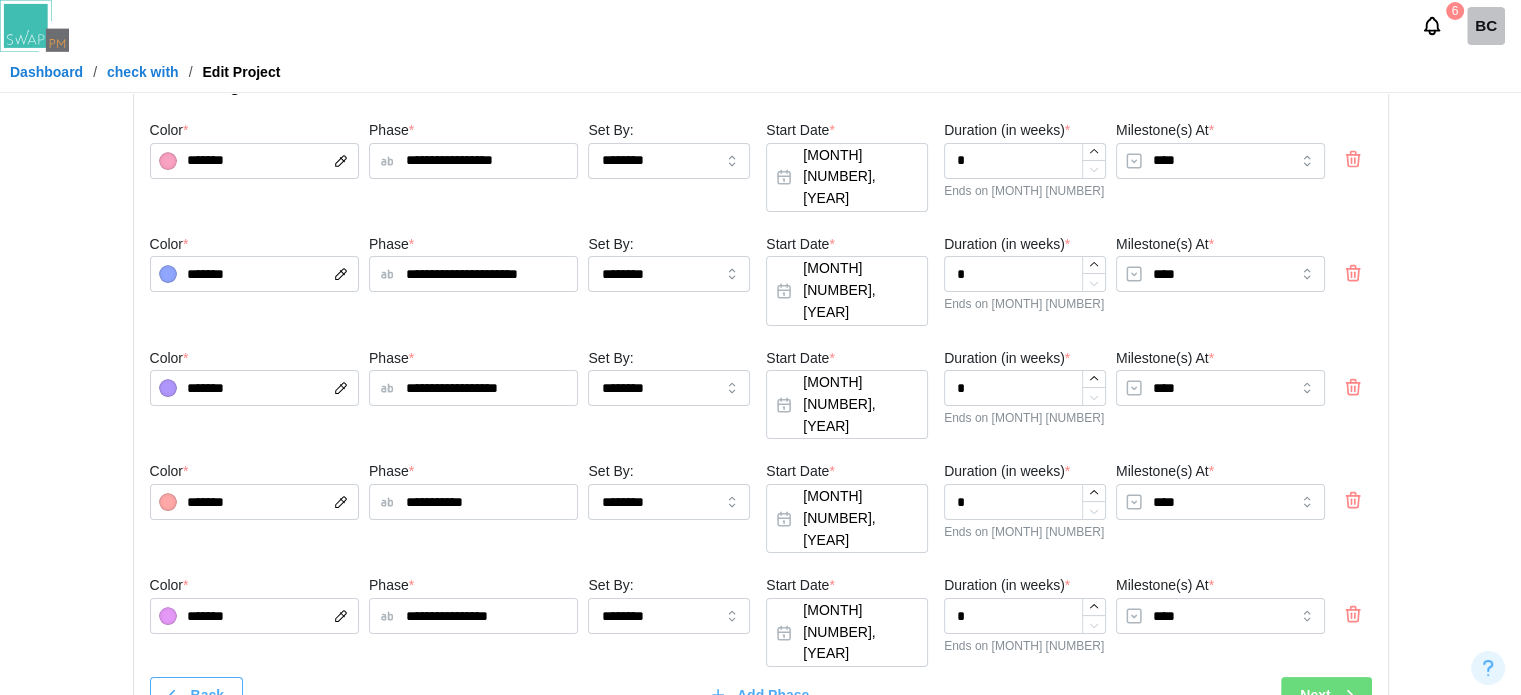 click on "Teams" at bounding box center (753, 772) 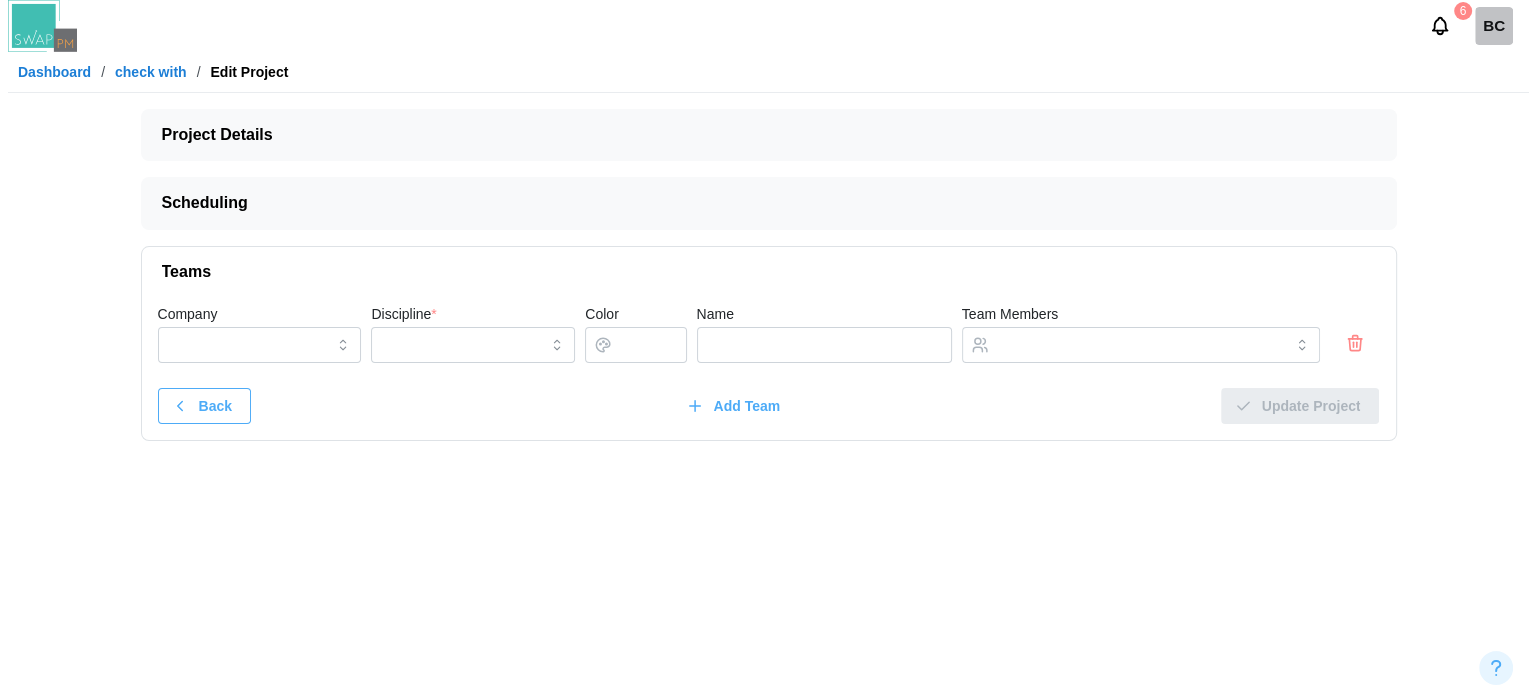 scroll, scrollTop: 0, scrollLeft: 0, axis: both 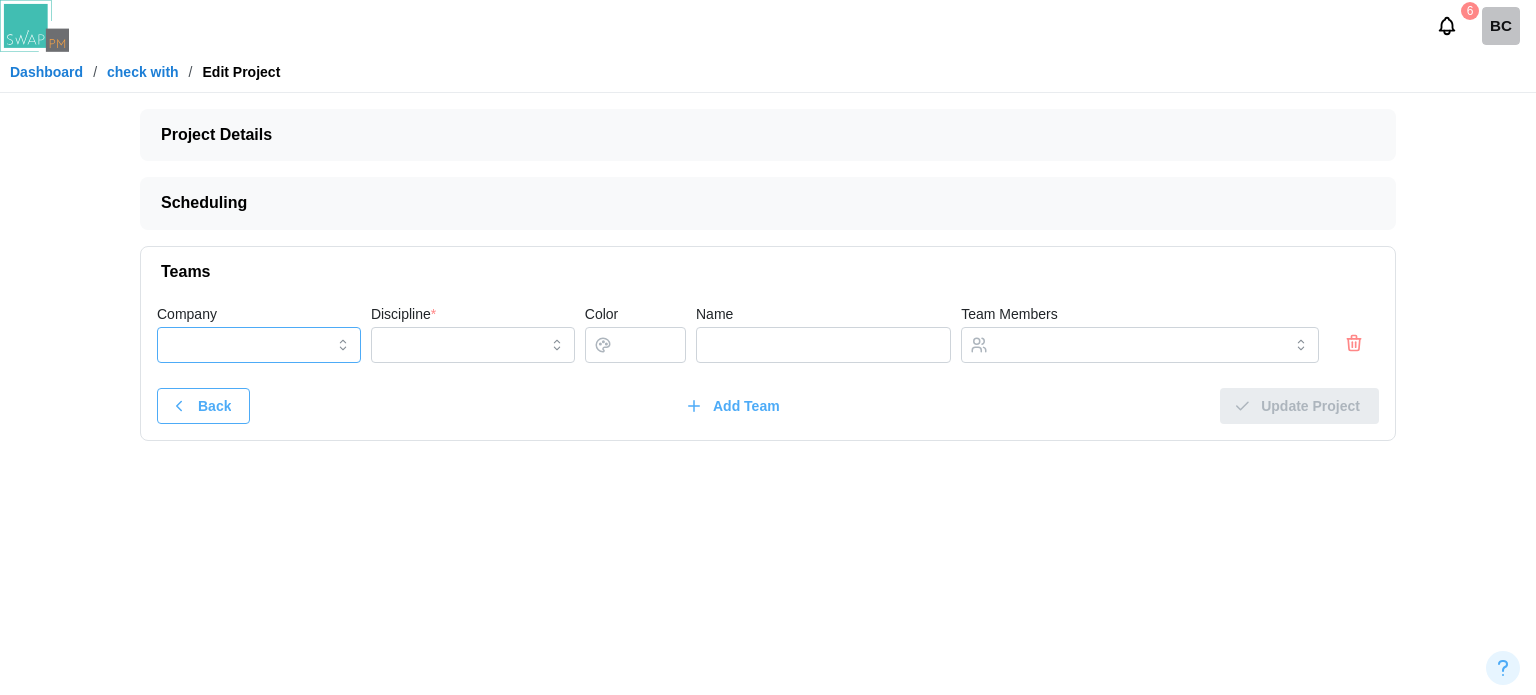 click on "Company" at bounding box center [259, 345] 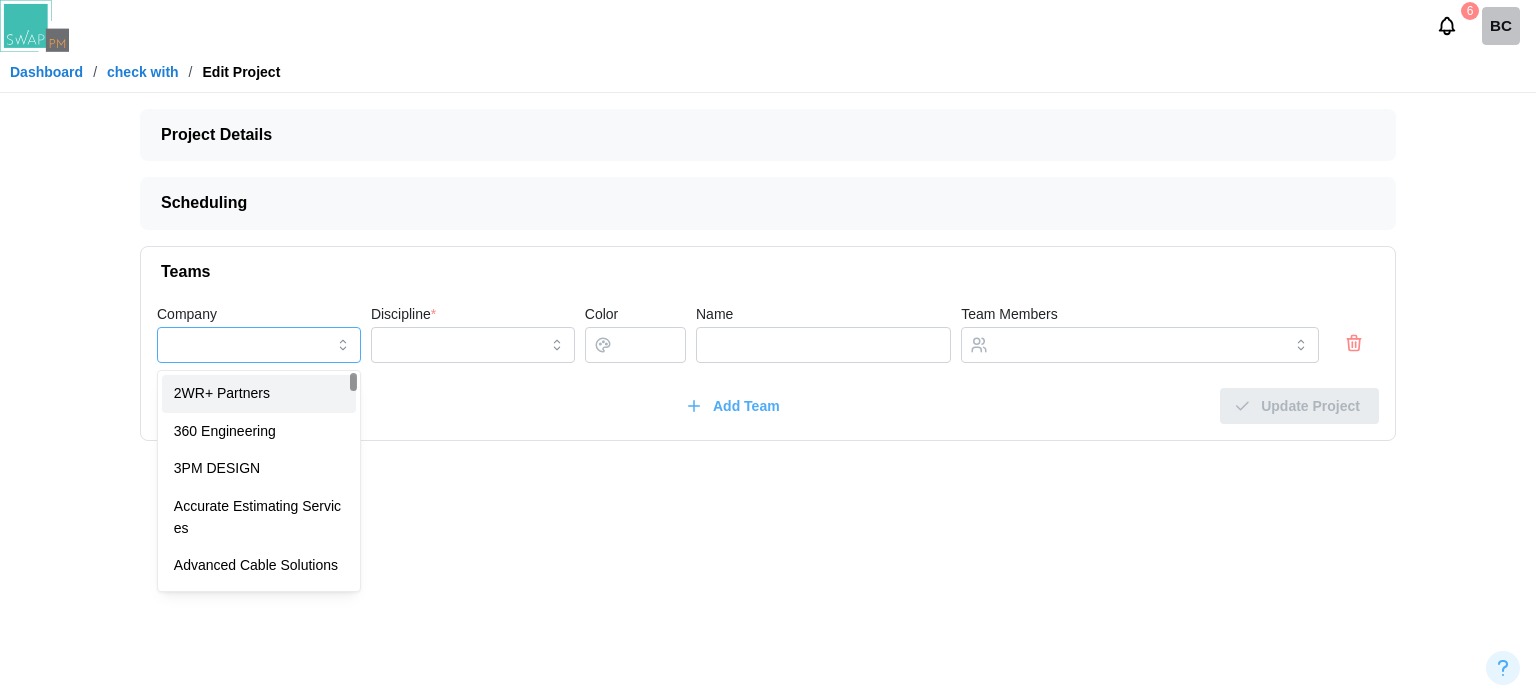 type on "**********" 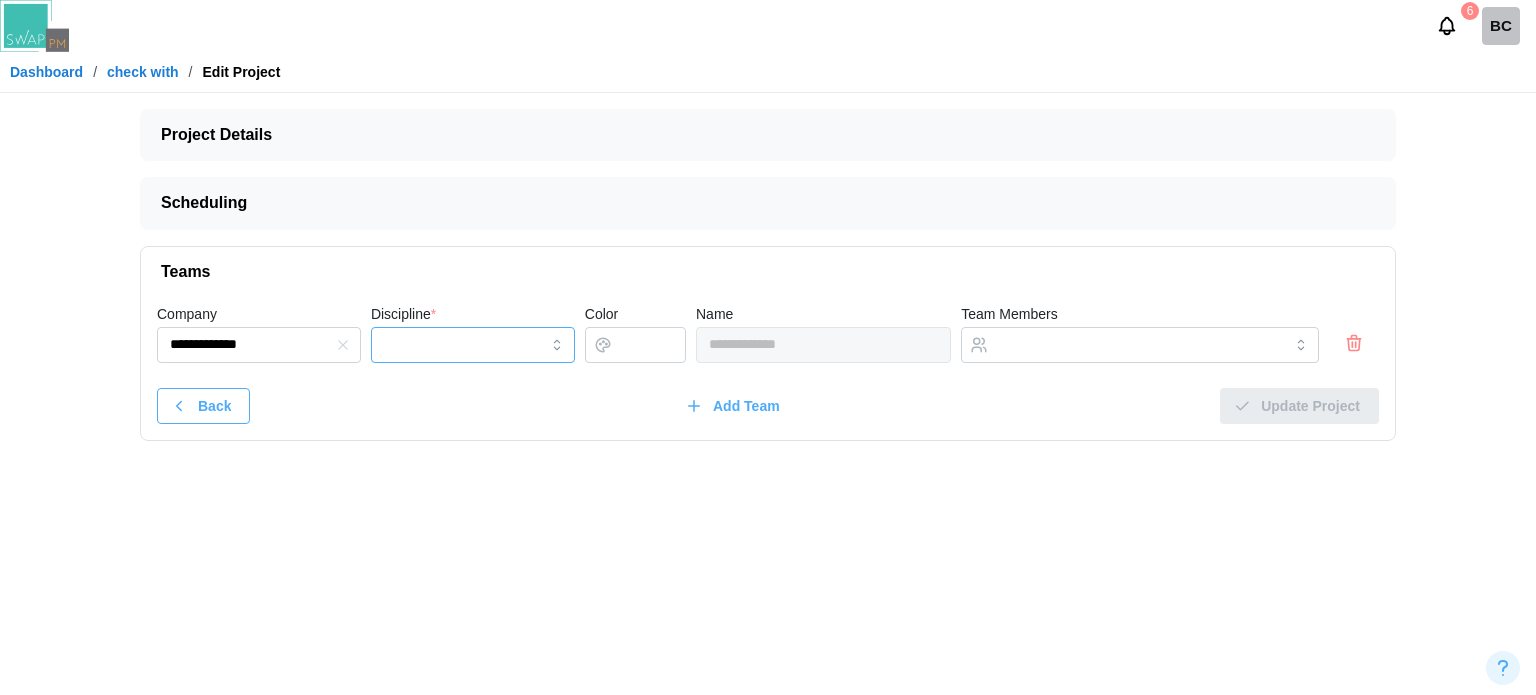 click on "Discipline  *" at bounding box center (473, 345) 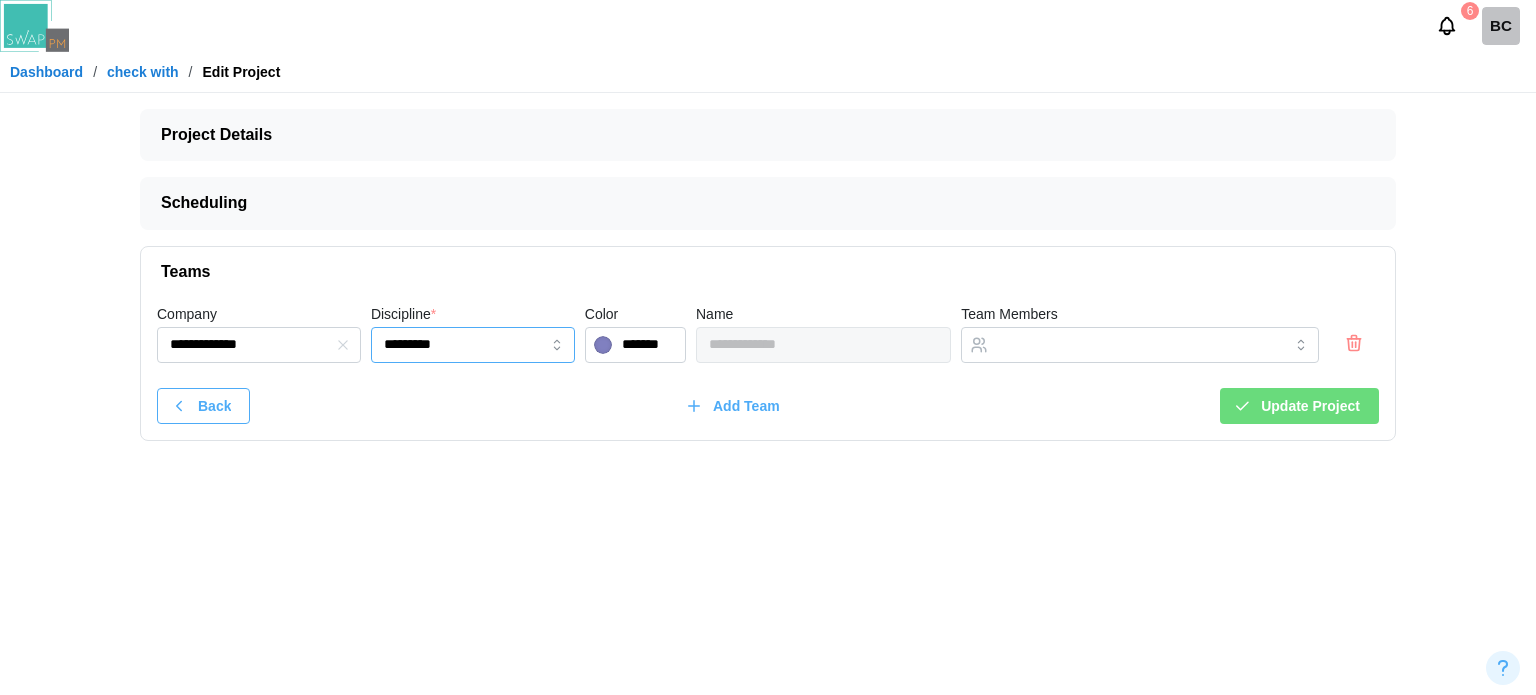 type on "*********" 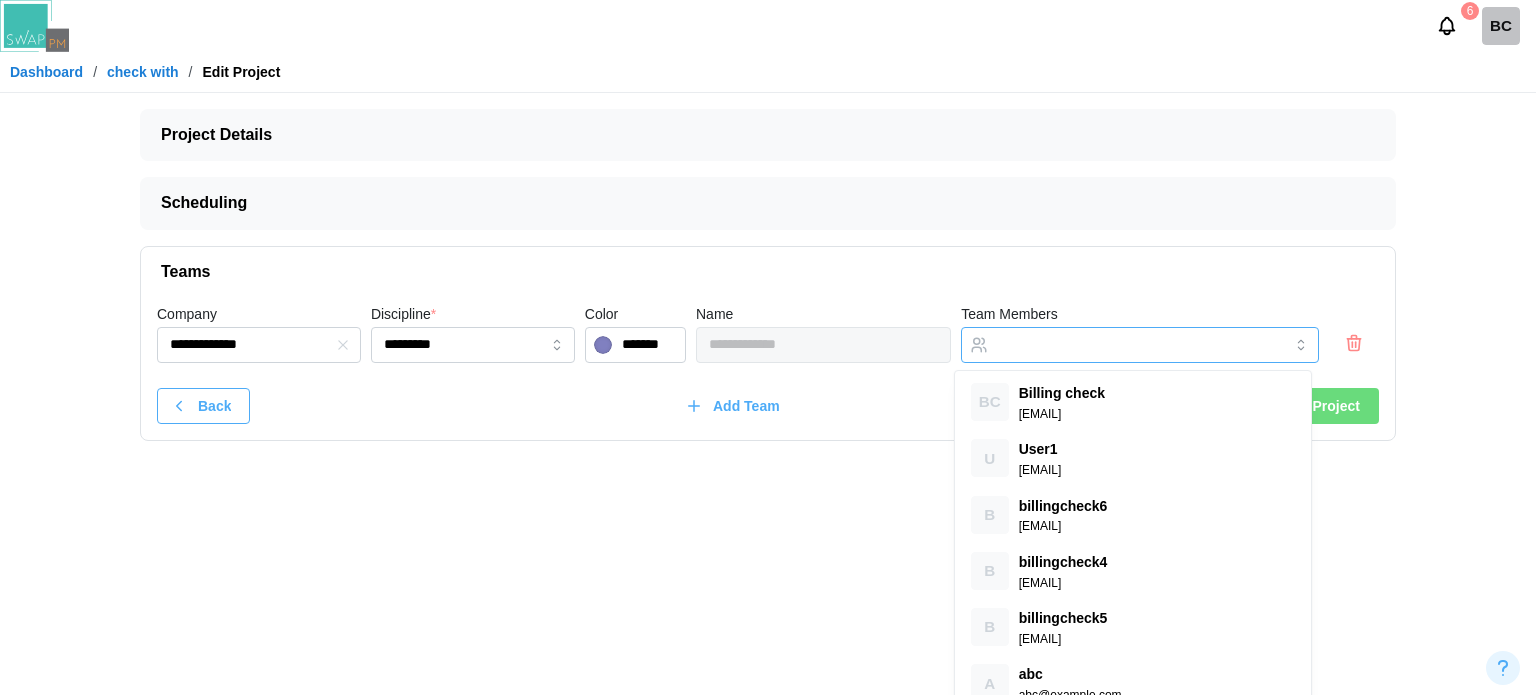click on "Team Members" at bounding box center [1122, 345] 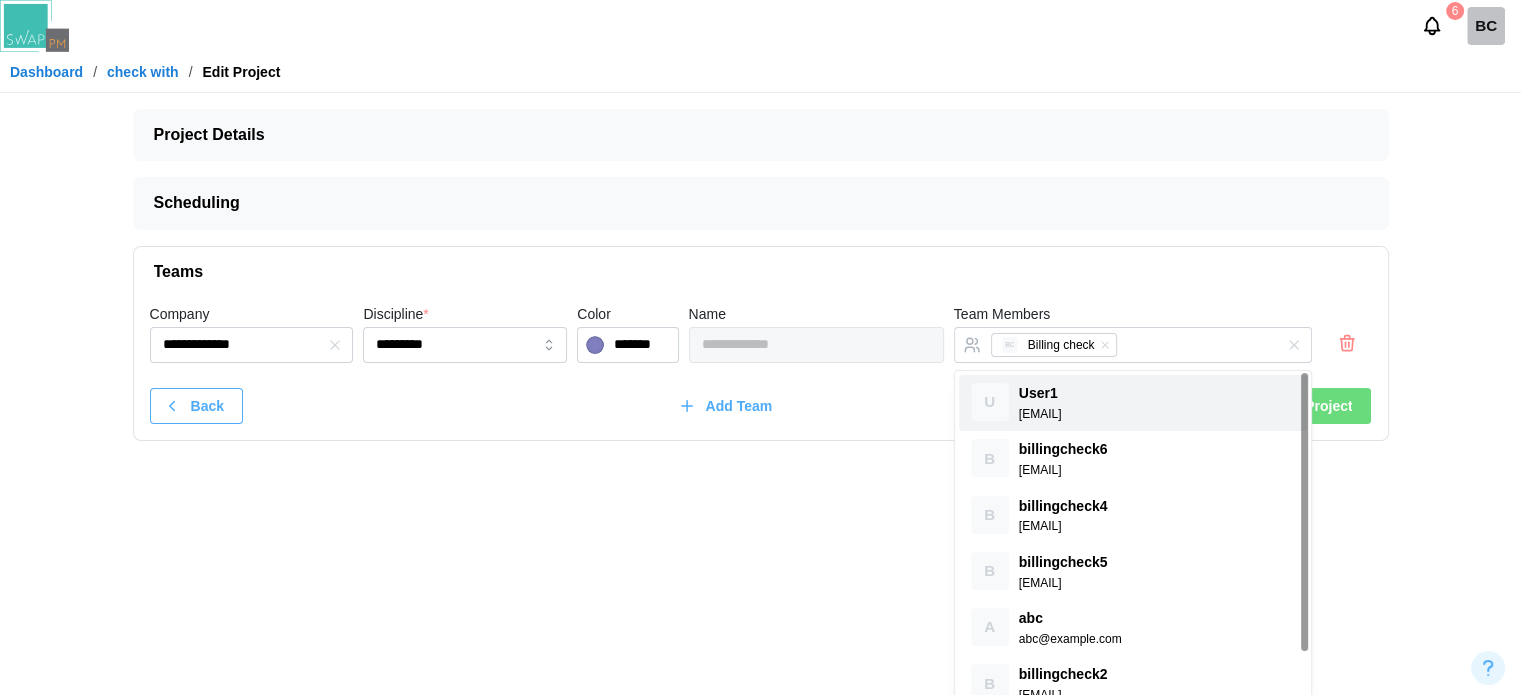 click on "Update Project" at bounding box center (1303, 406) 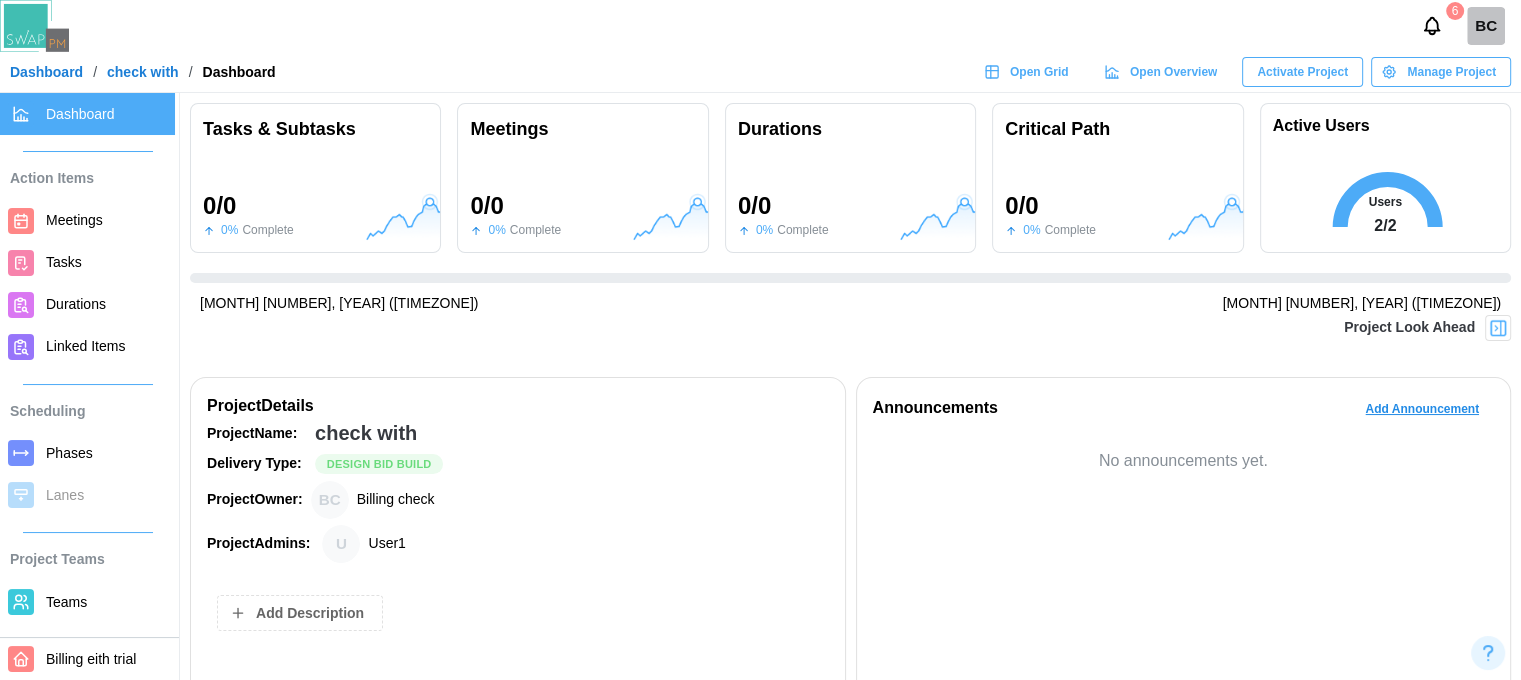 click on "Meetings" at bounding box center [74, 220] 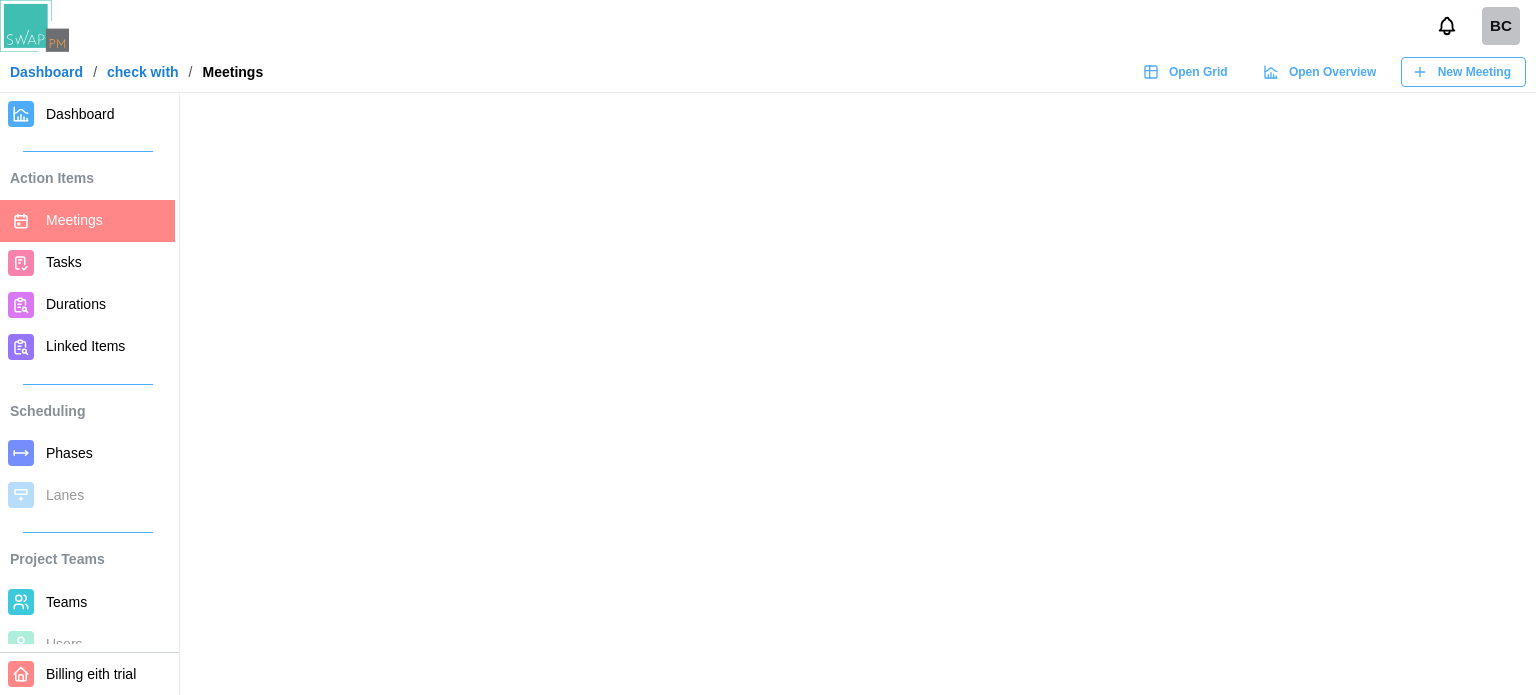 click on "New Meeting" at bounding box center (1463, 72) 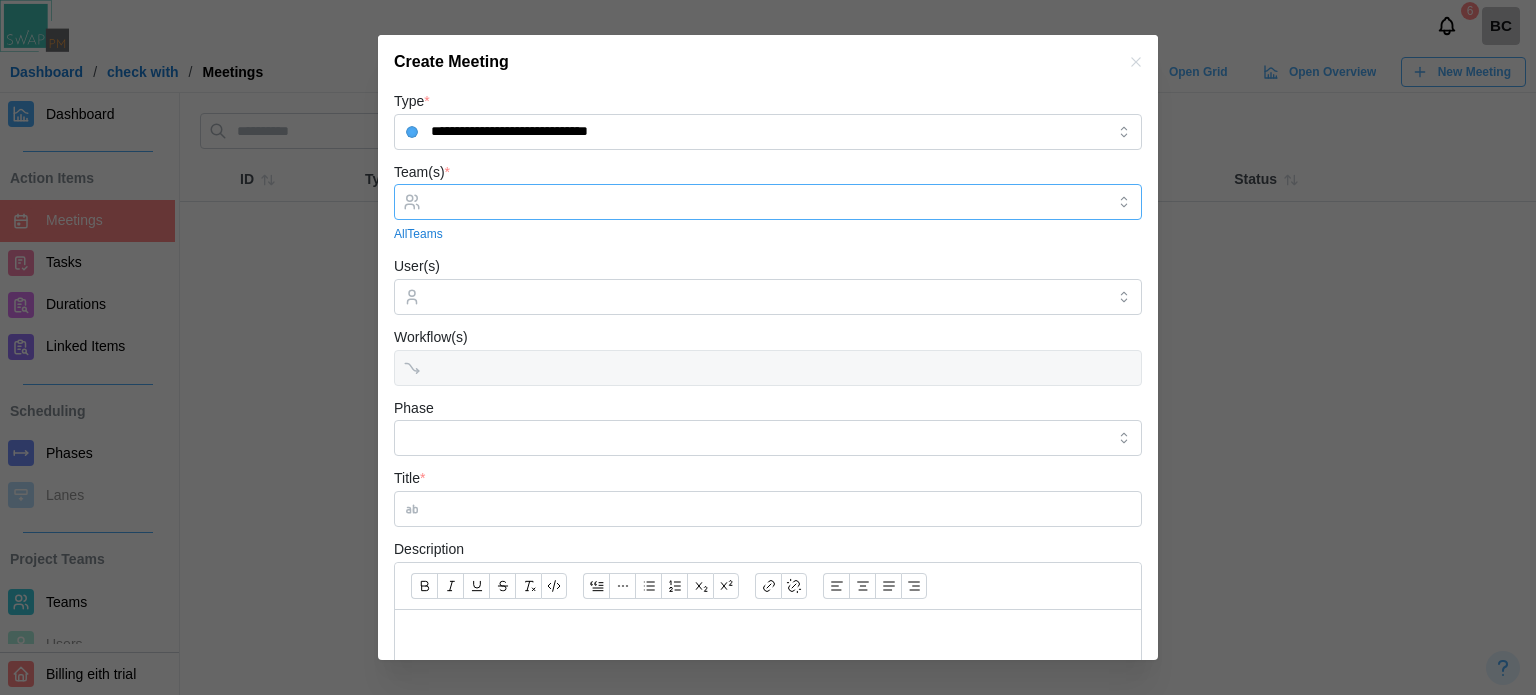 click on "Team(s)  *" at bounding box center [768, 202] 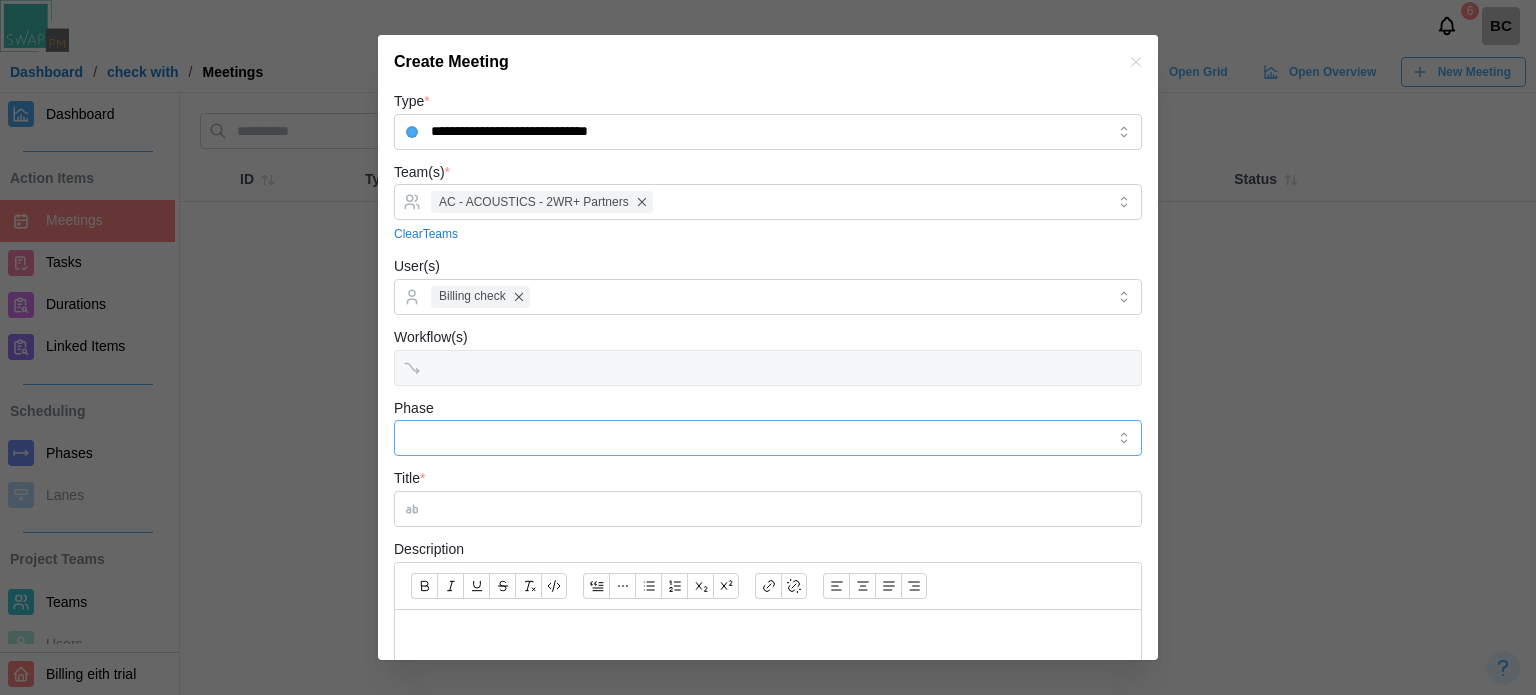 click on "Phase" at bounding box center [768, 438] 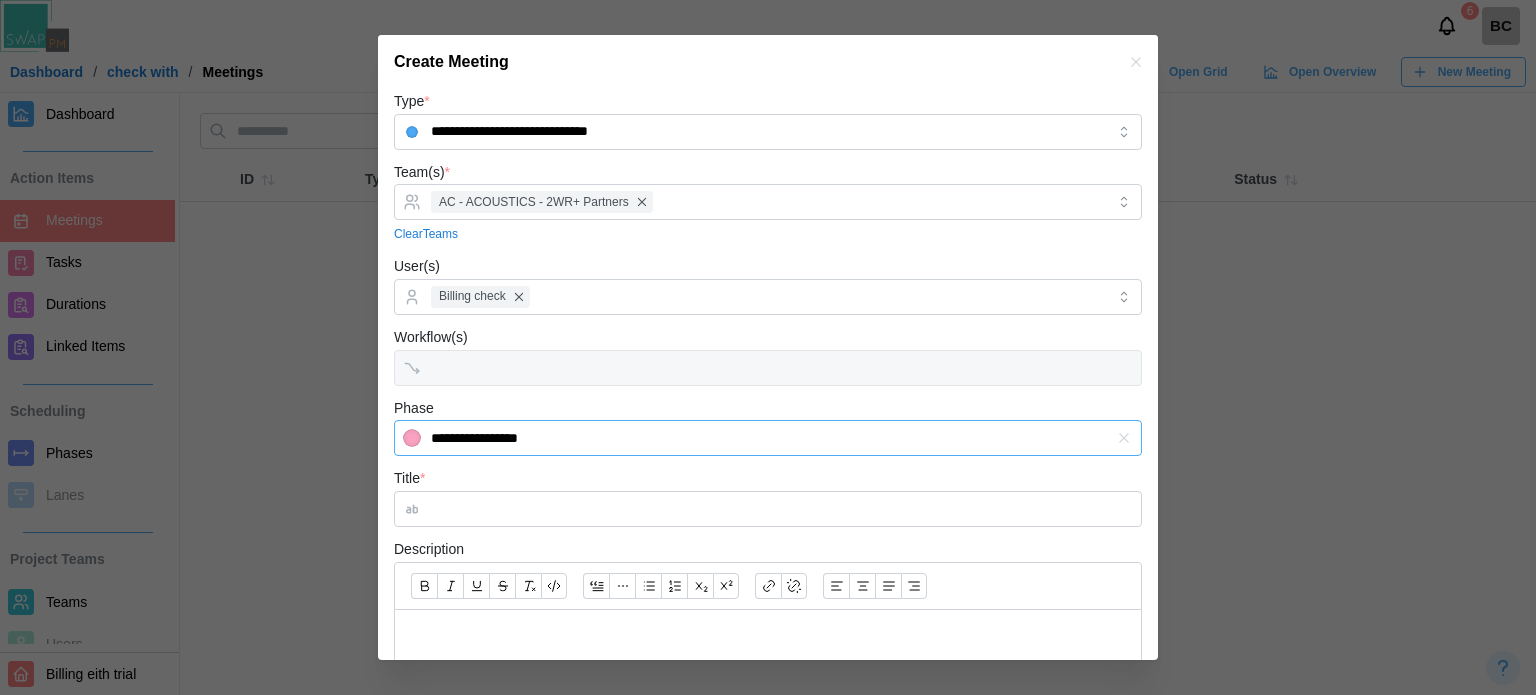 type on "**********" 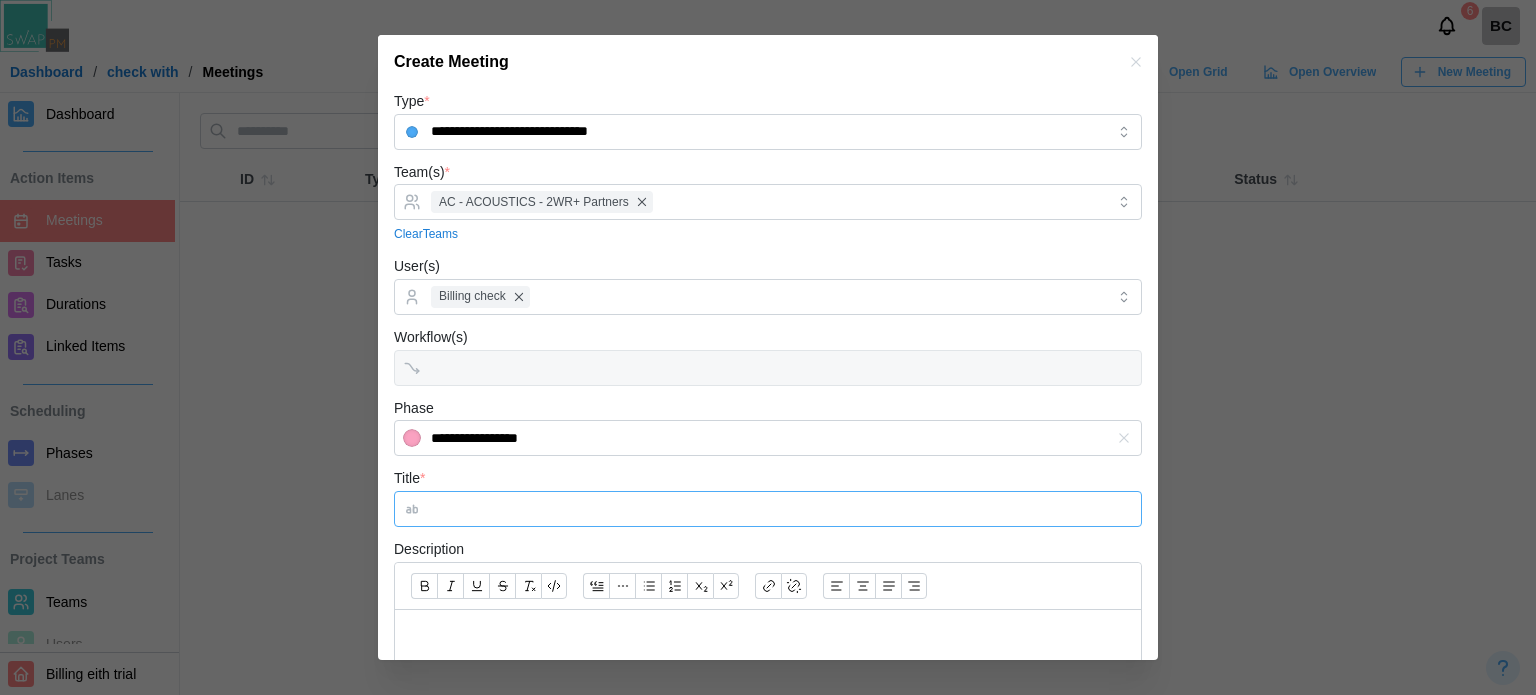 click on "Title  *" at bounding box center [768, 509] 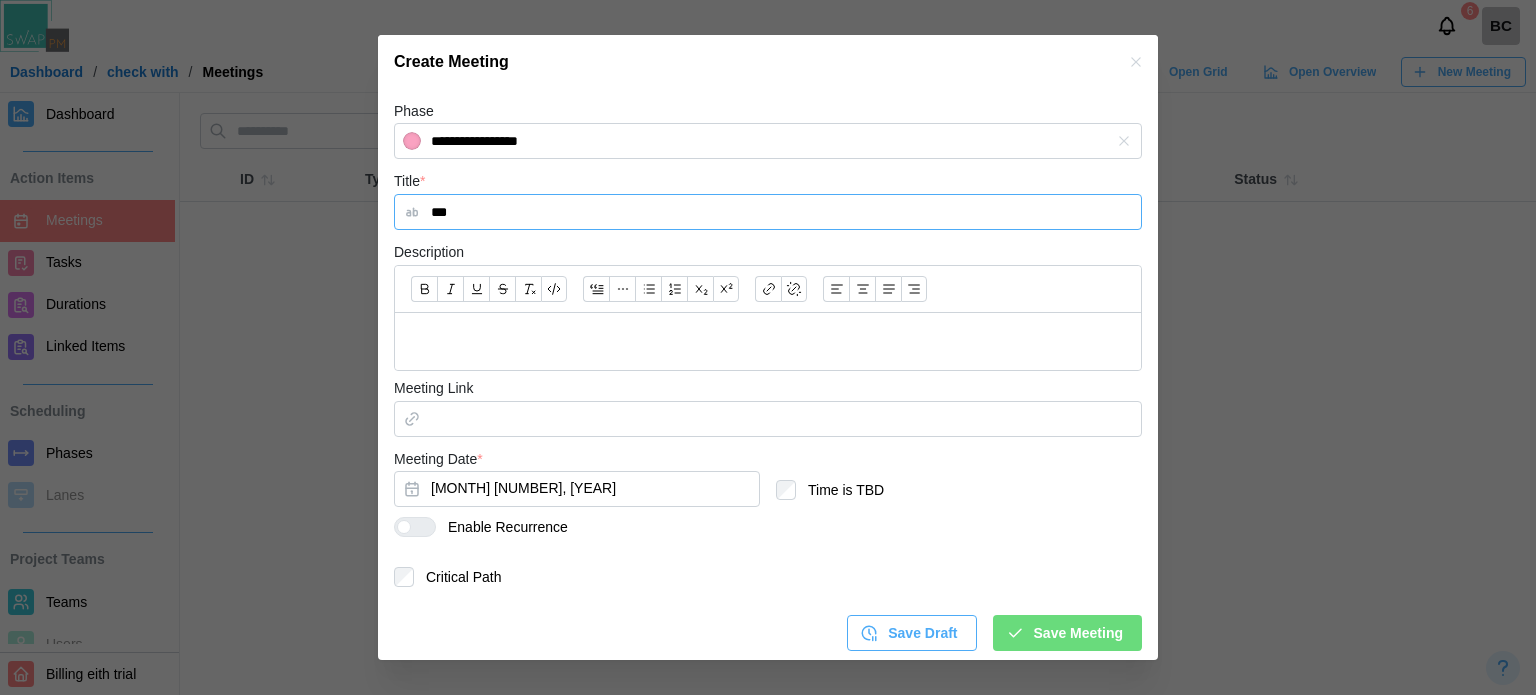scroll, scrollTop: 303, scrollLeft: 0, axis: vertical 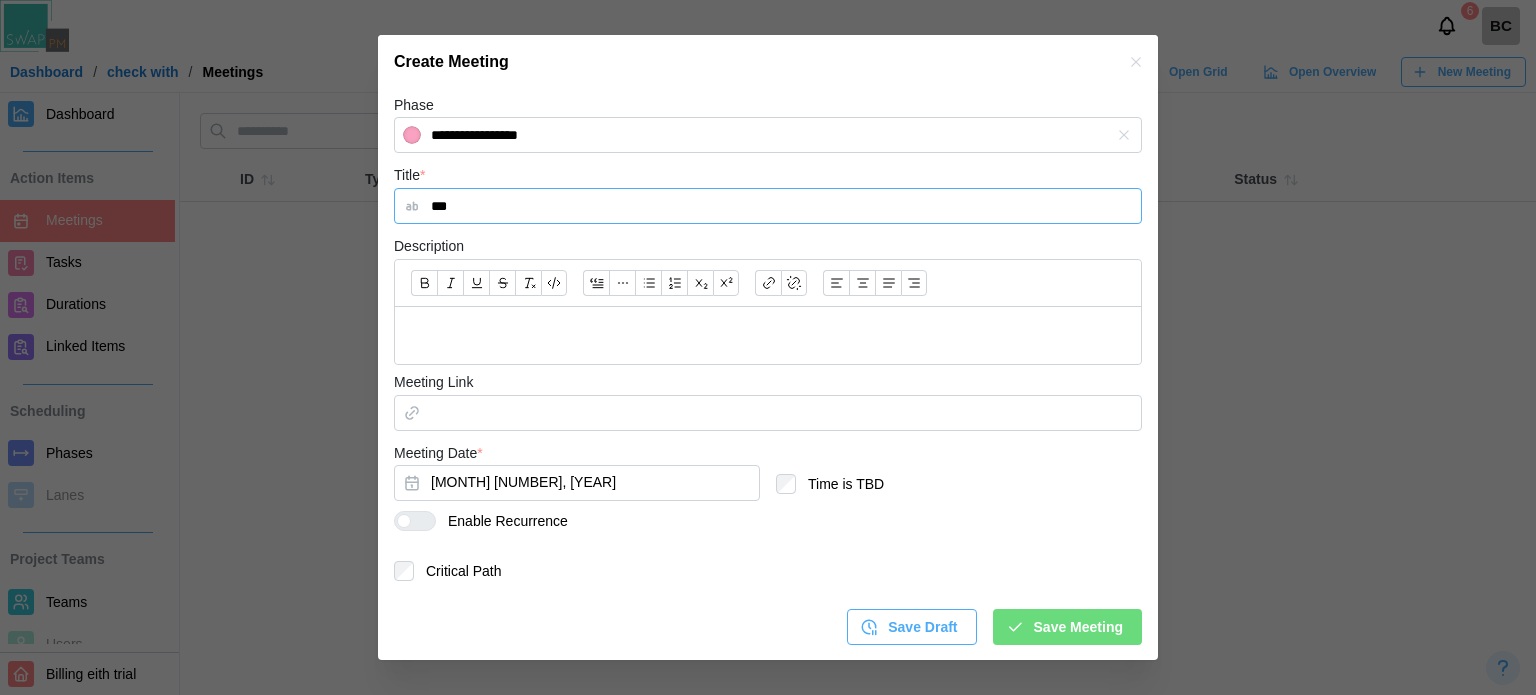 type on "***" 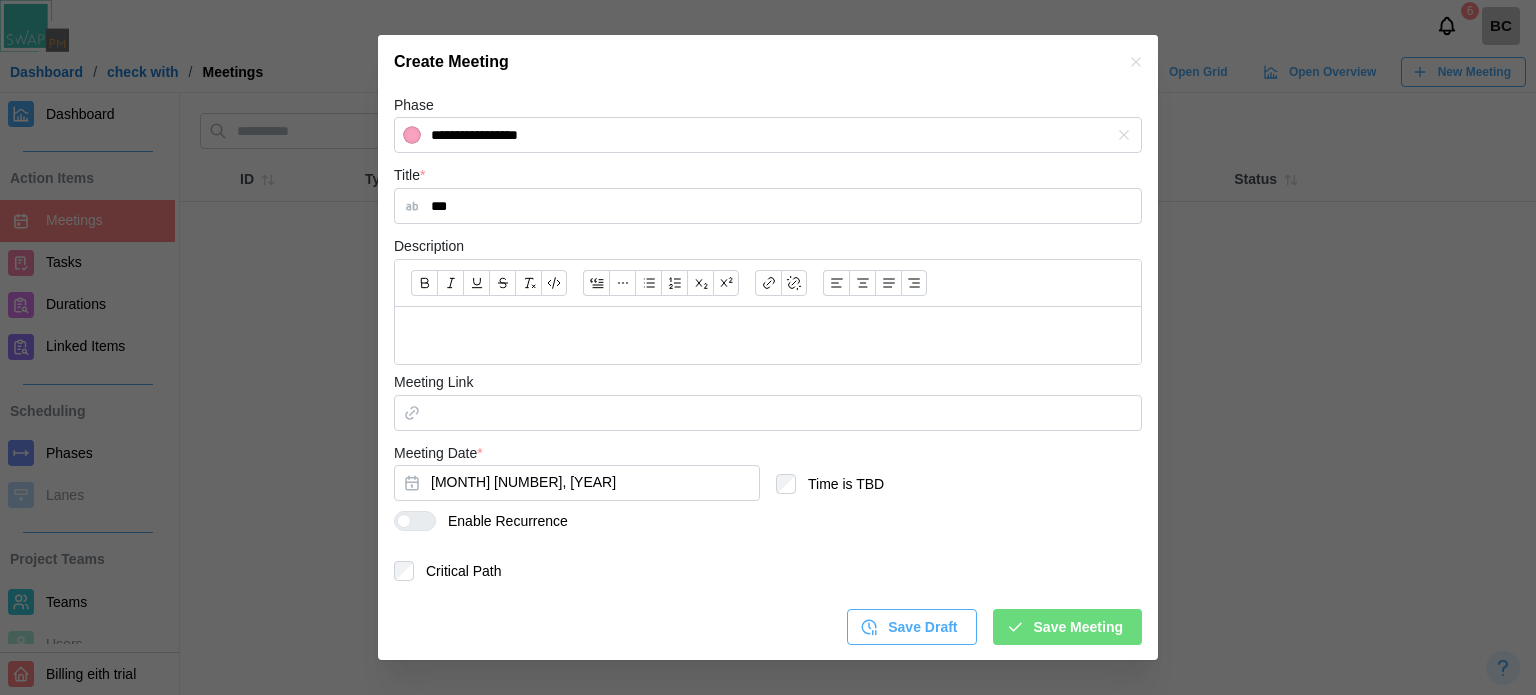 click at bounding box center (768, 335) 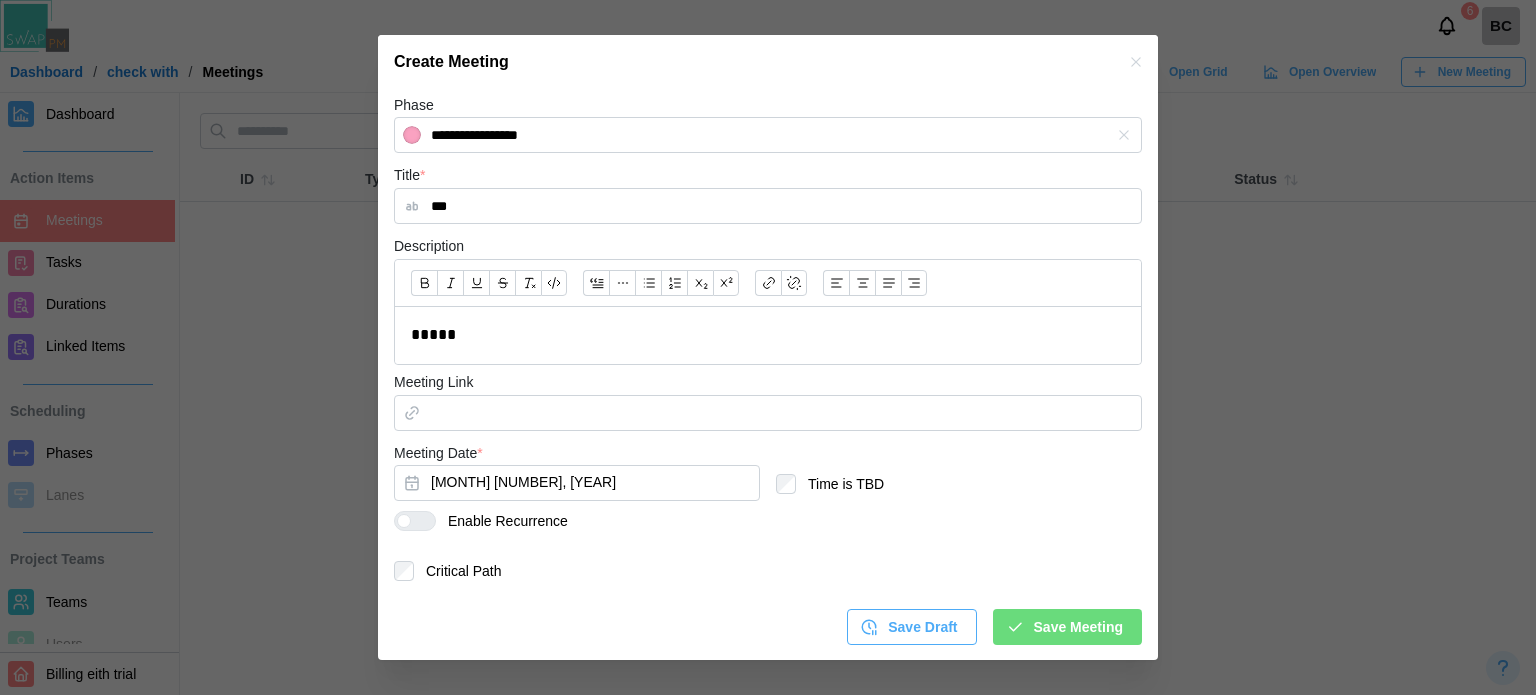 type 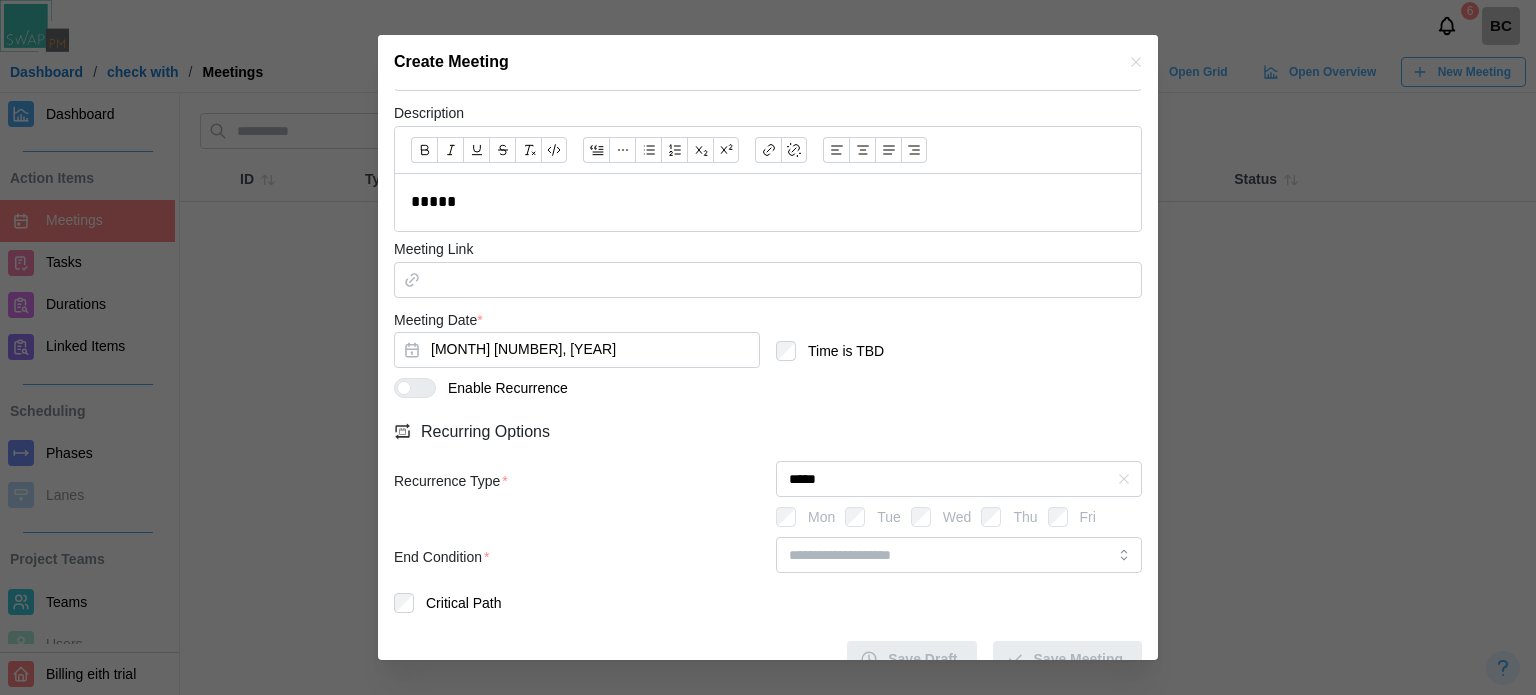 scroll, scrollTop: 468, scrollLeft: 0, axis: vertical 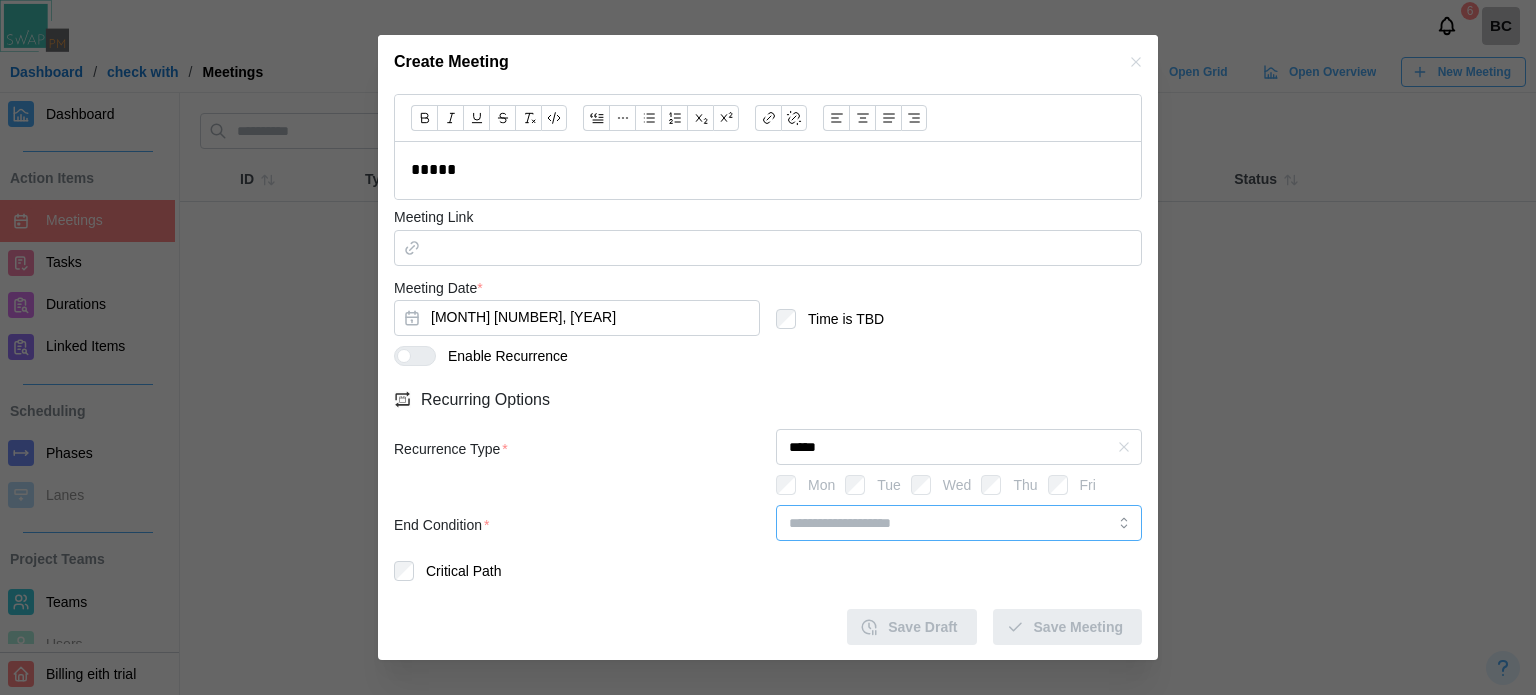 click at bounding box center [959, 523] 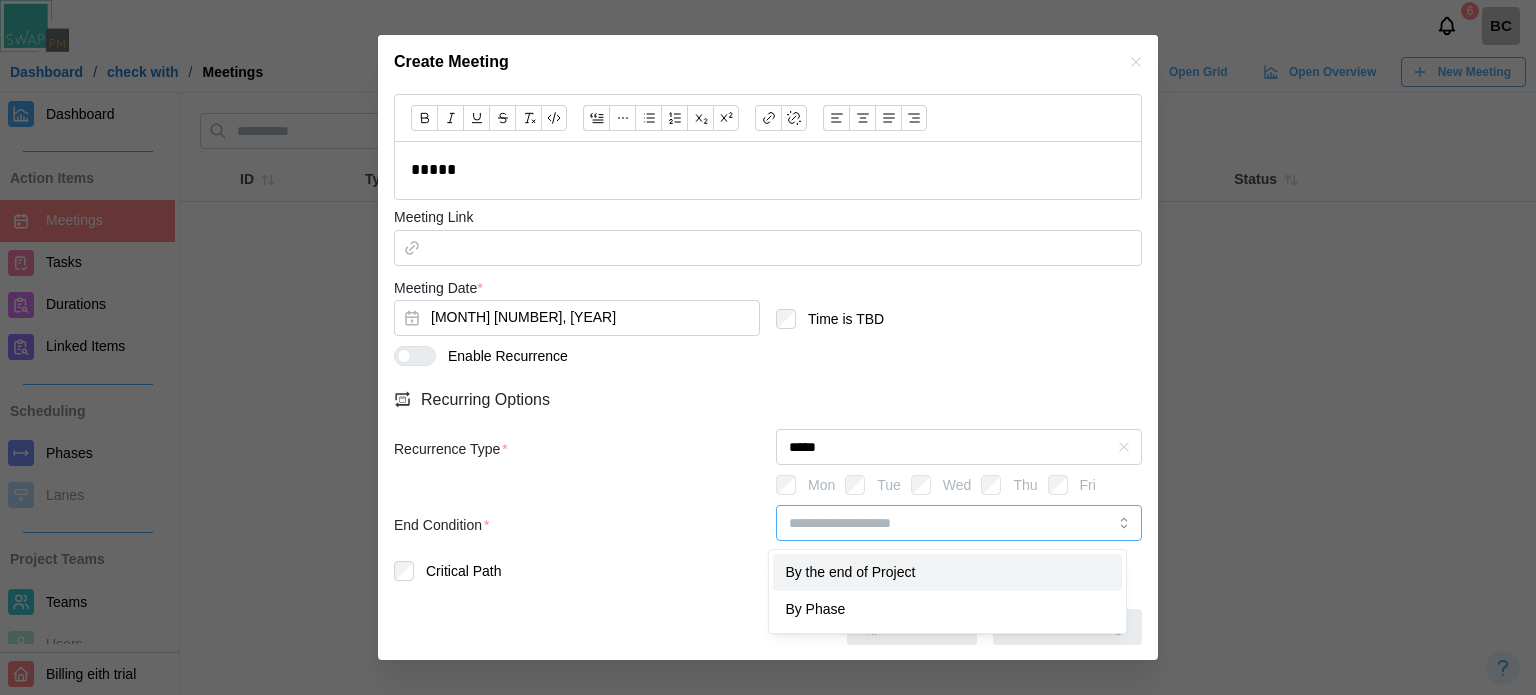 type on "**********" 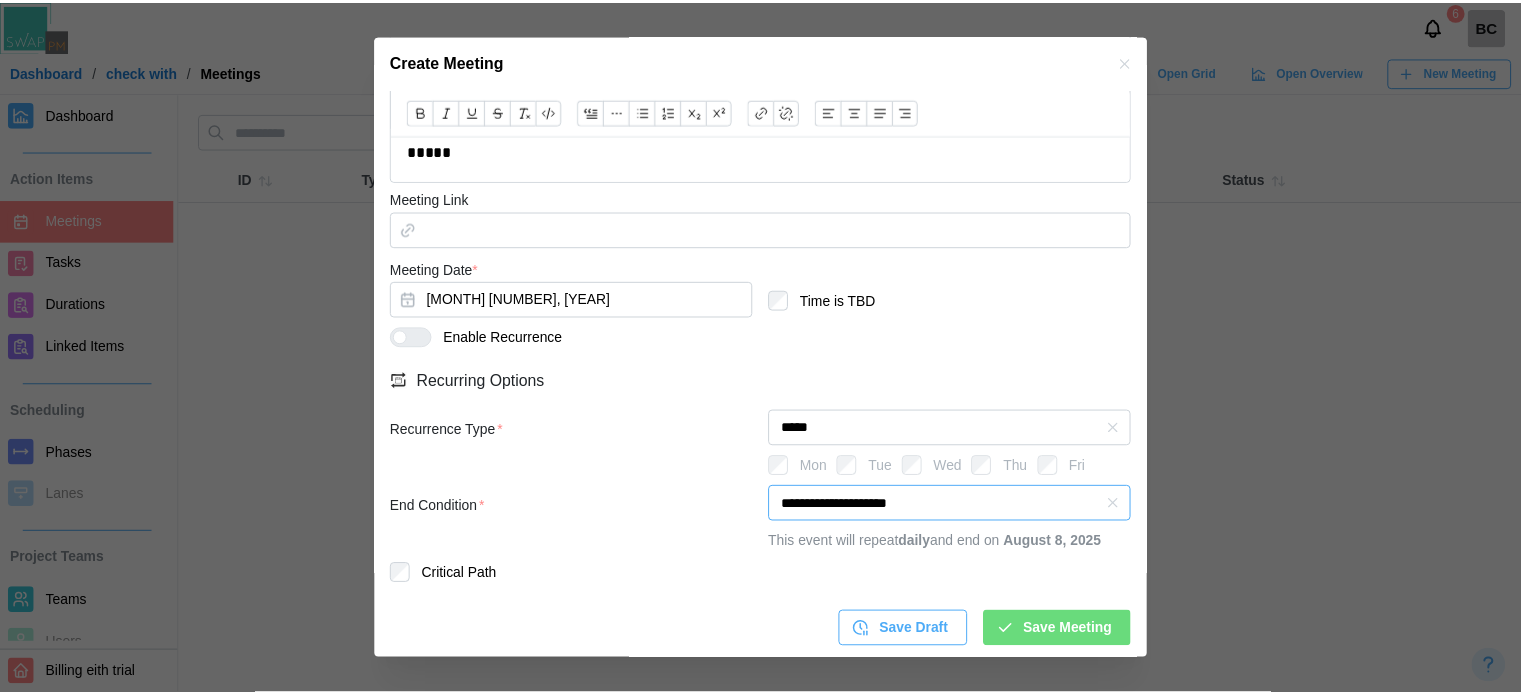 scroll, scrollTop: 489, scrollLeft: 0, axis: vertical 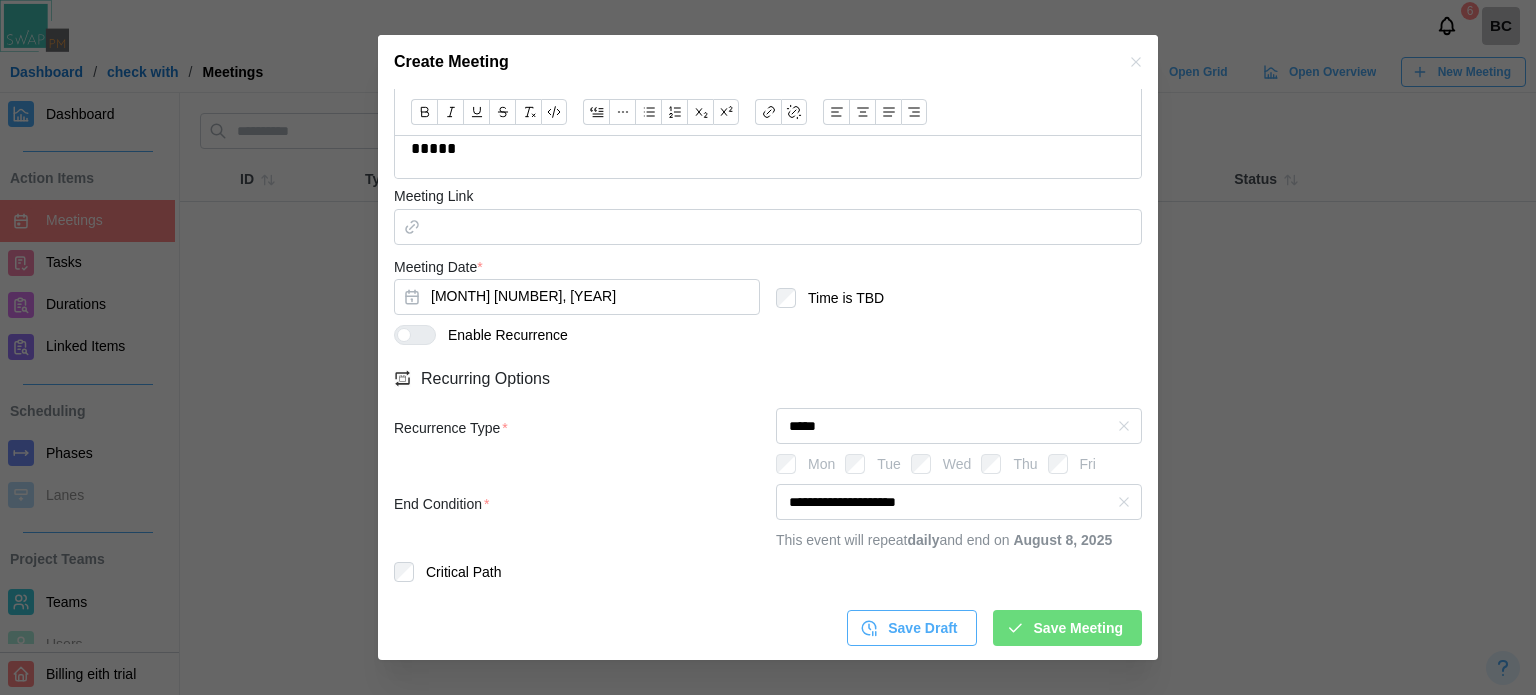 click on "Save   Meeting" at bounding box center [1078, 628] 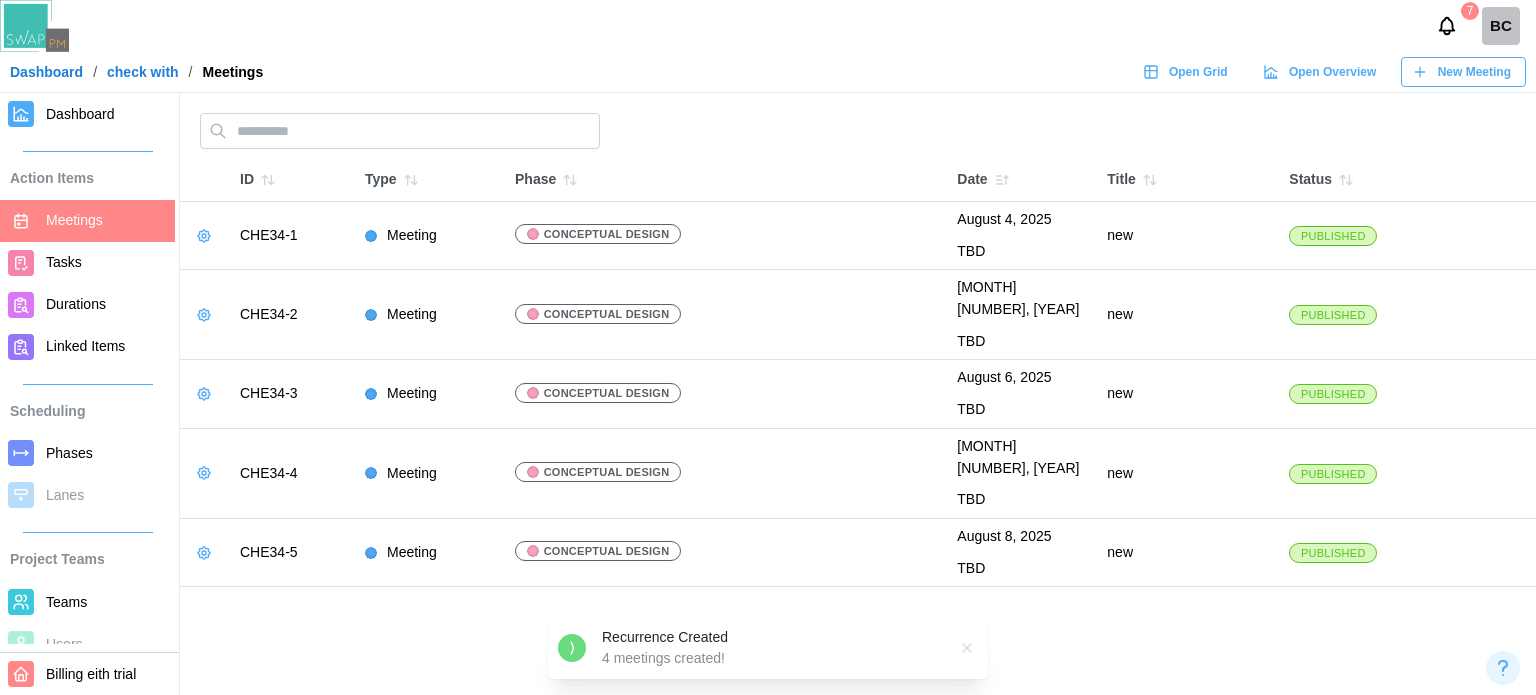 click on "Dashboard" at bounding box center [106, 114] 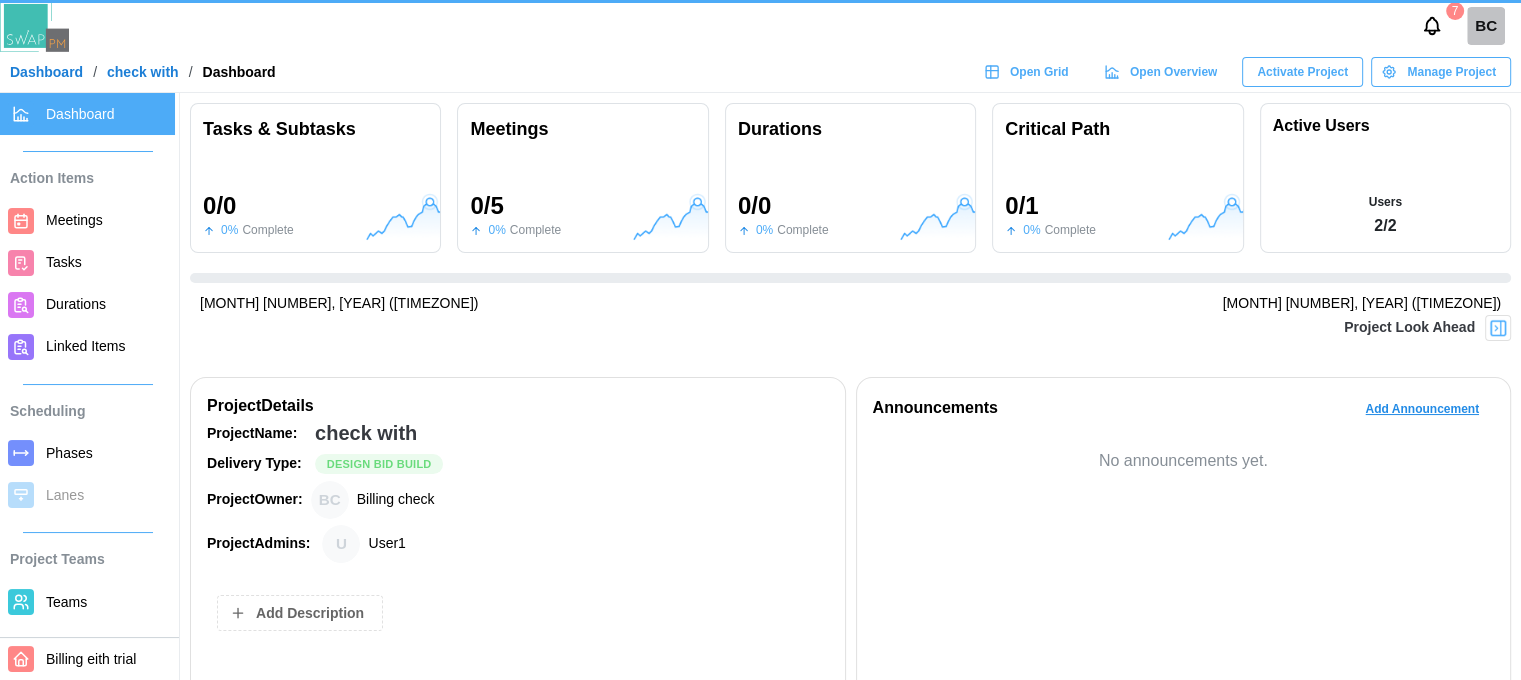 click on "Manage Project" at bounding box center [1451, 72] 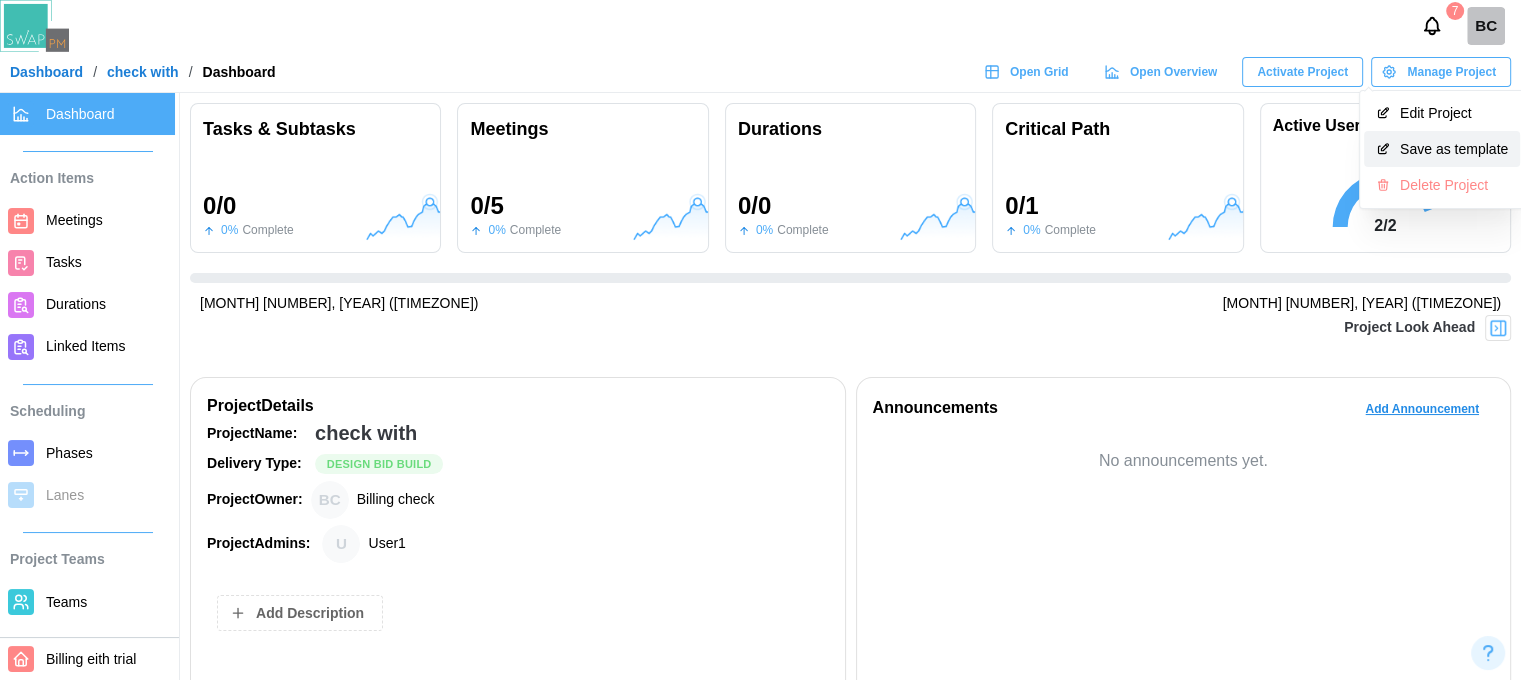 click on "Save as template" at bounding box center [1454, 149] 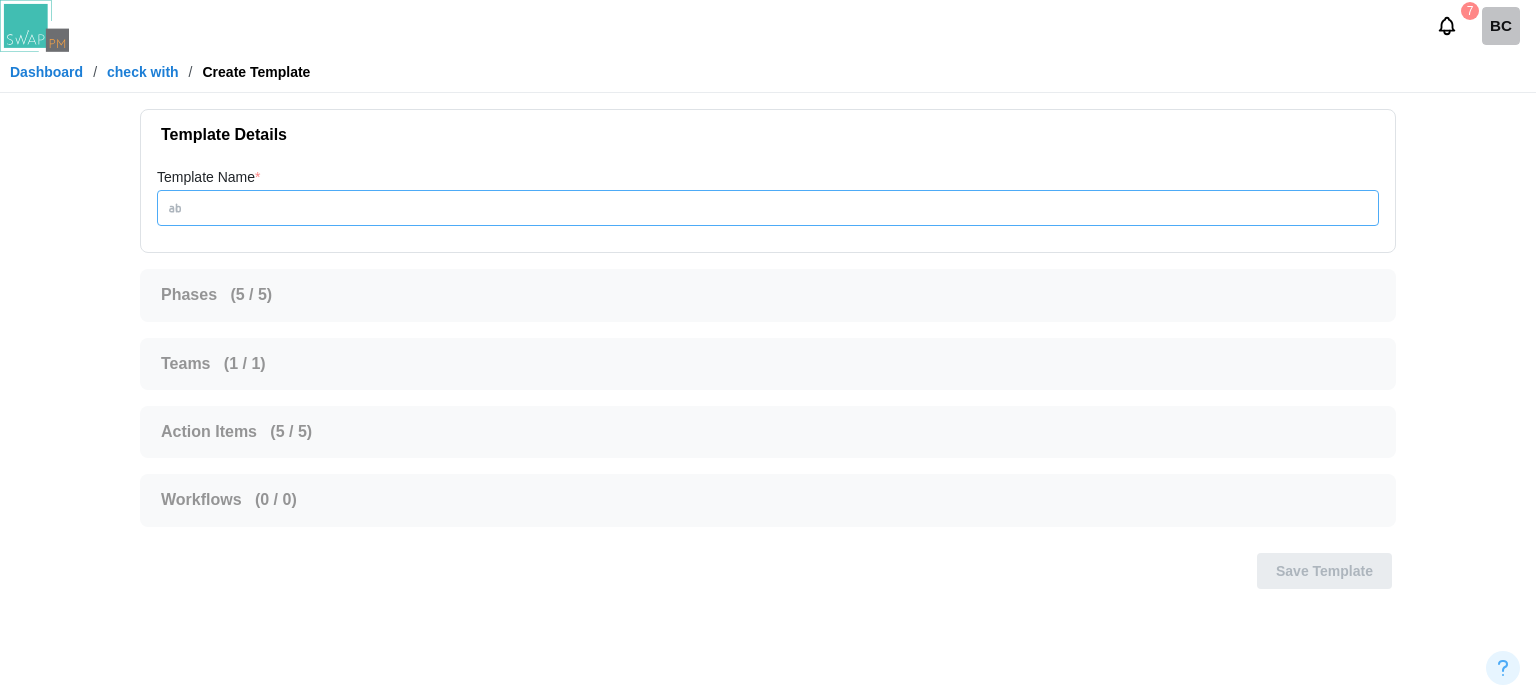 click on "Template Name  *" at bounding box center [768, 208] 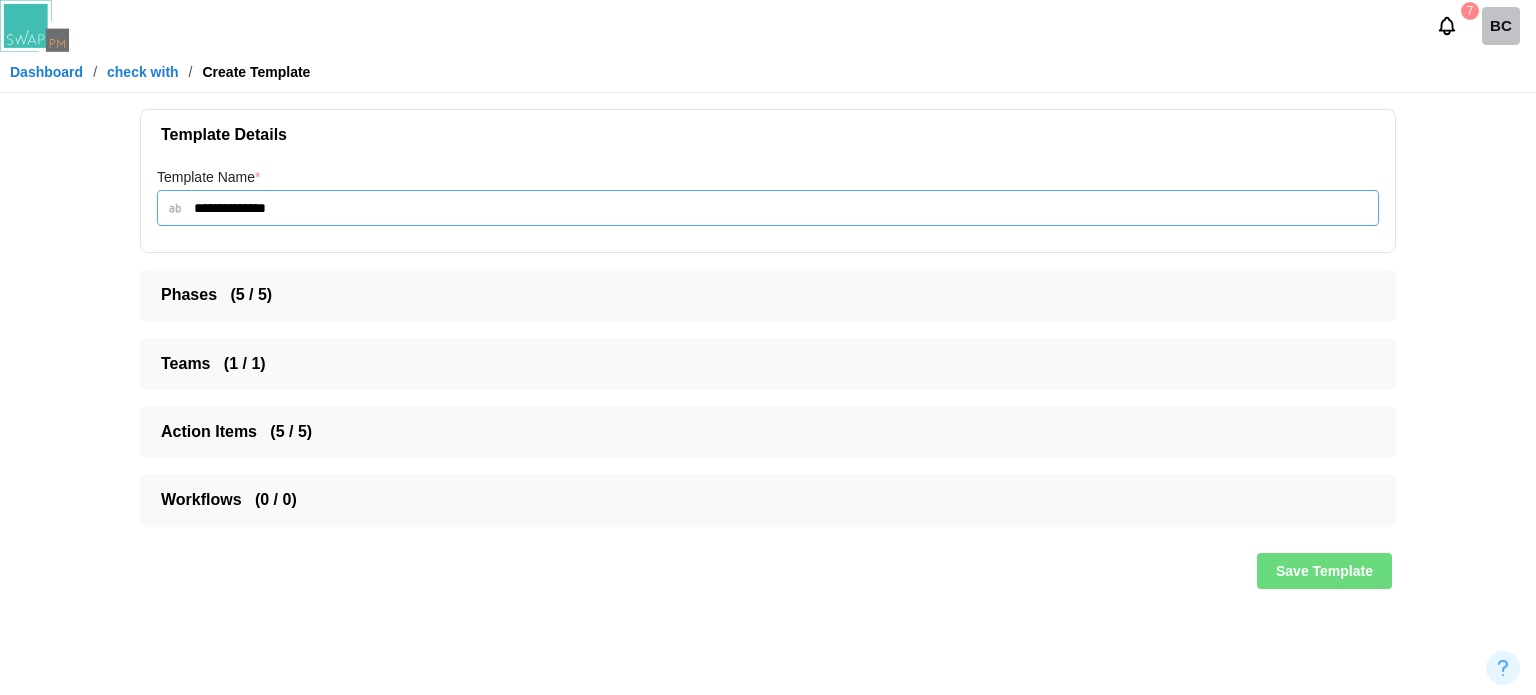 type on "**********" 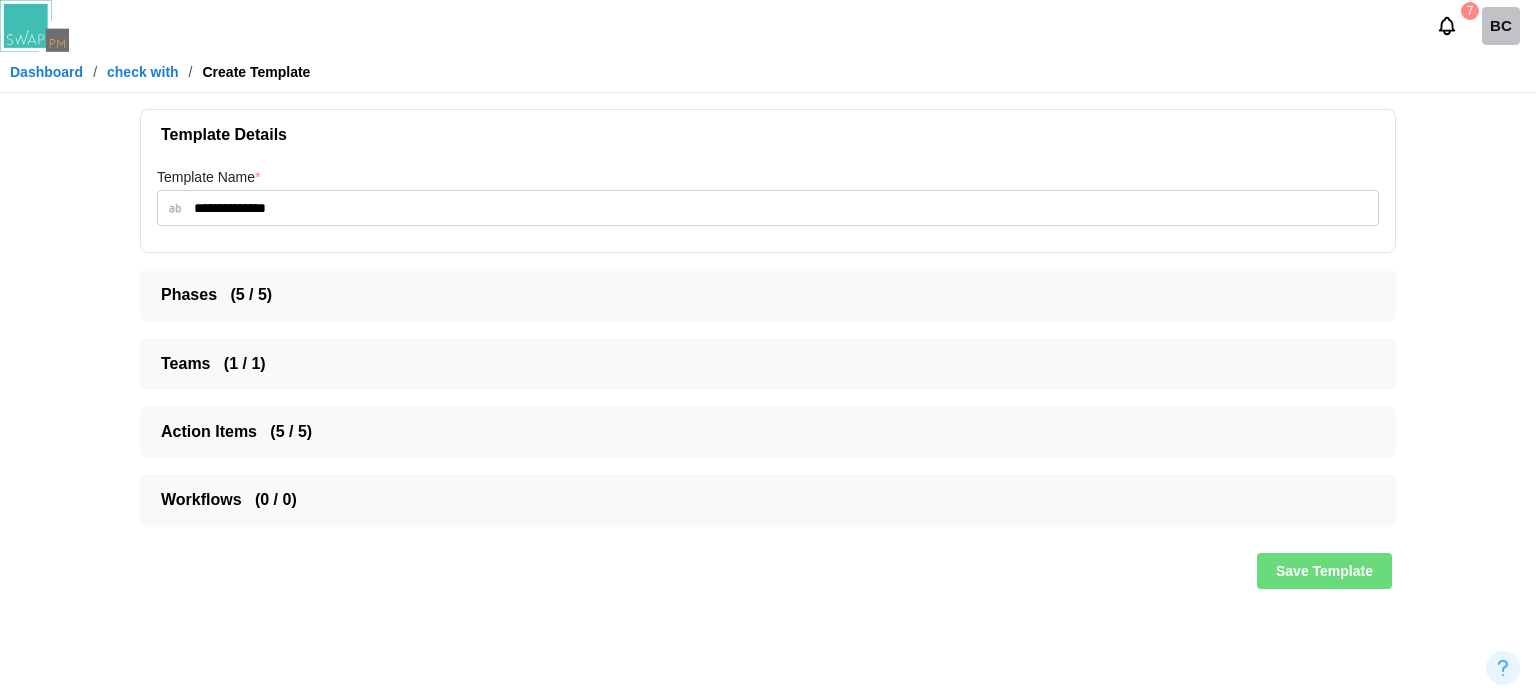 click on "Save Template" at bounding box center [1324, 571] 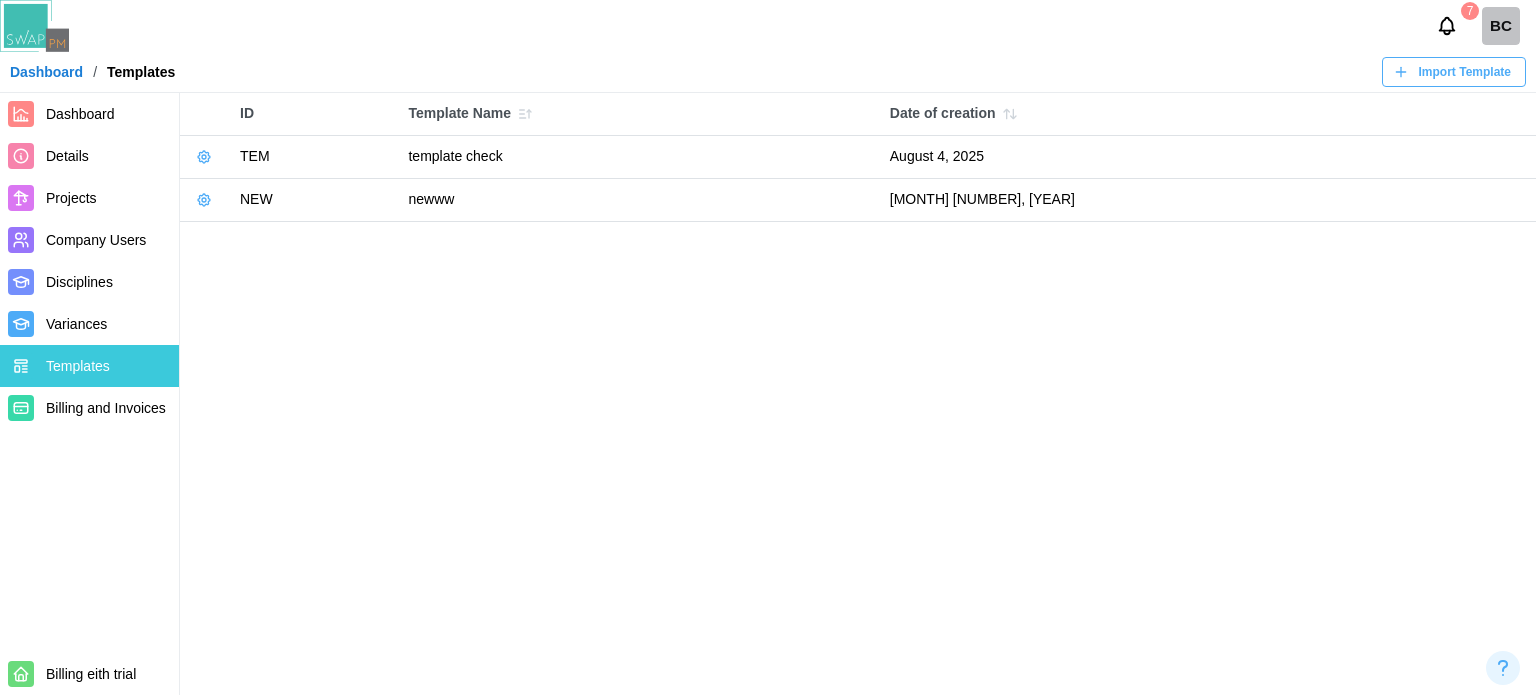 click 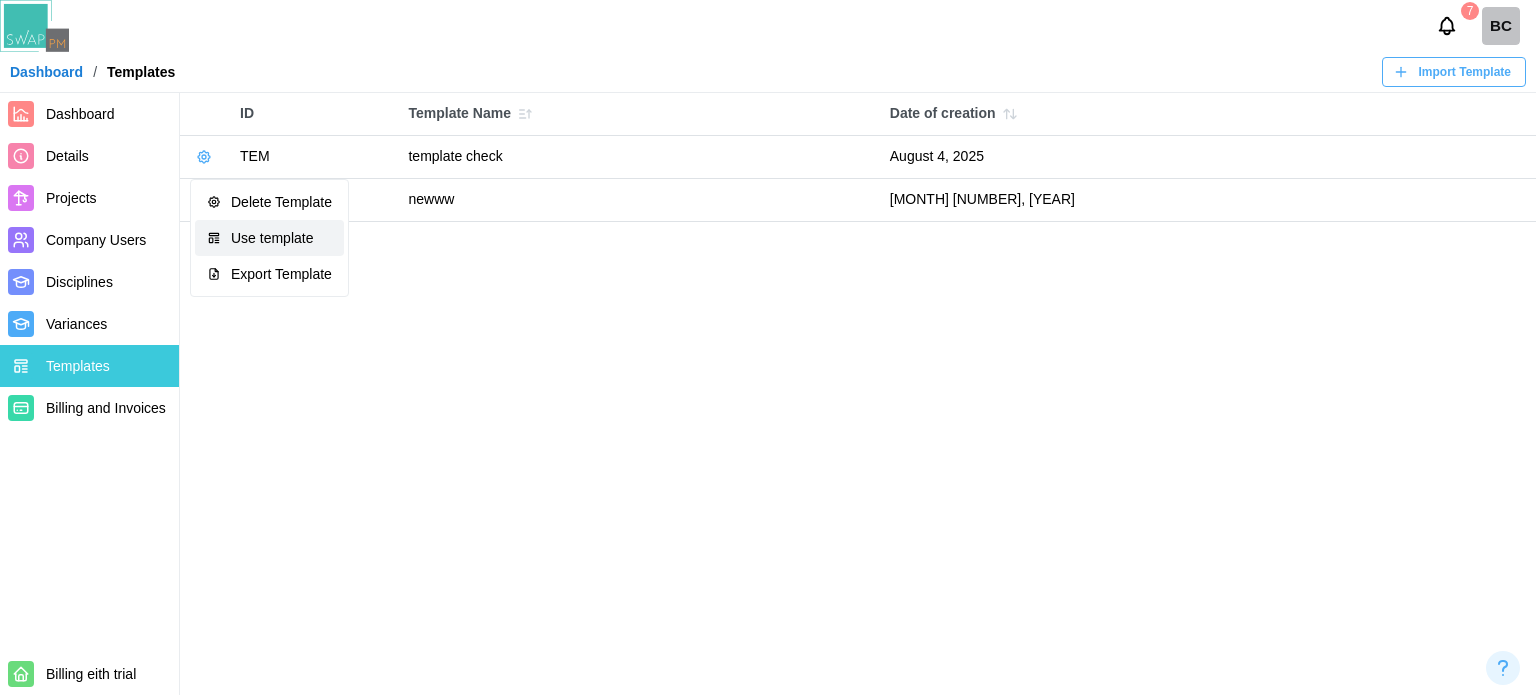 click on "Use template" at bounding box center (281, 238) 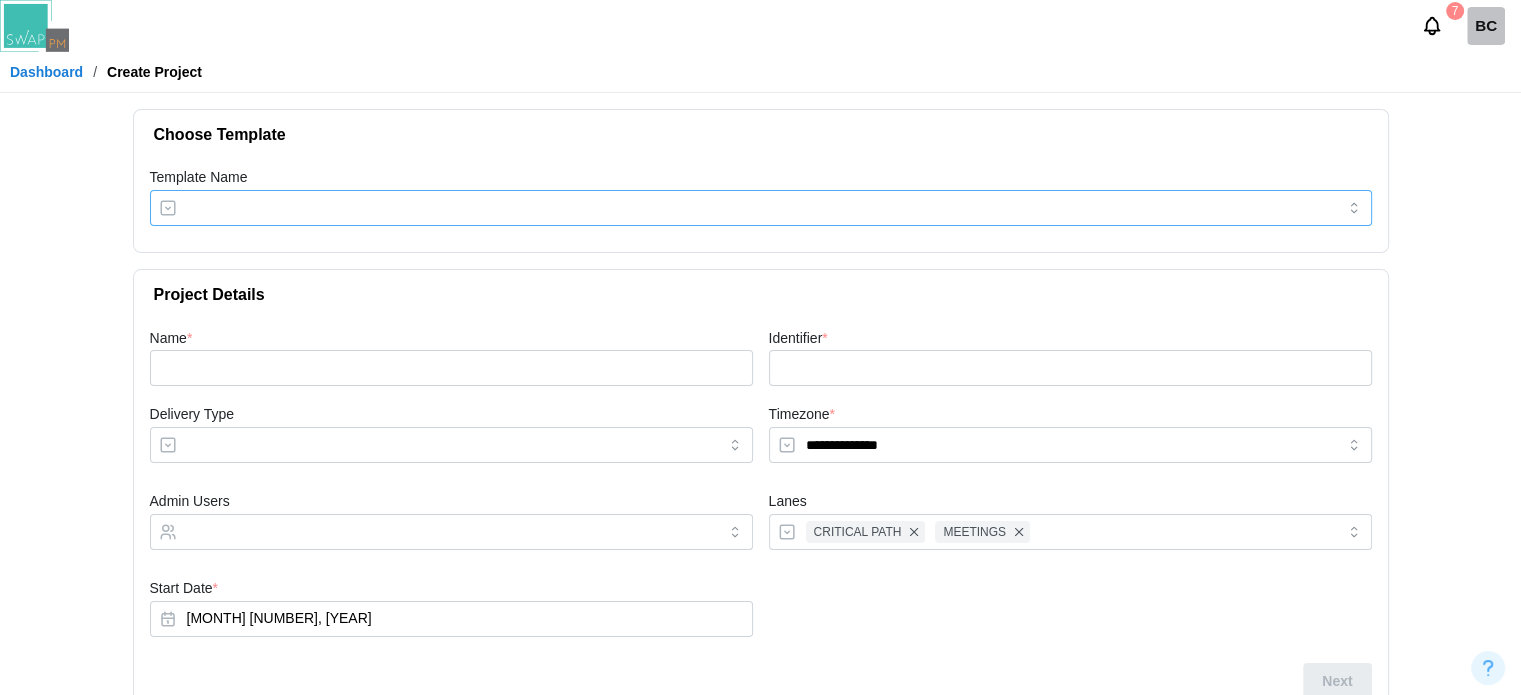 click on "Template Name" at bounding box center [761, 208] 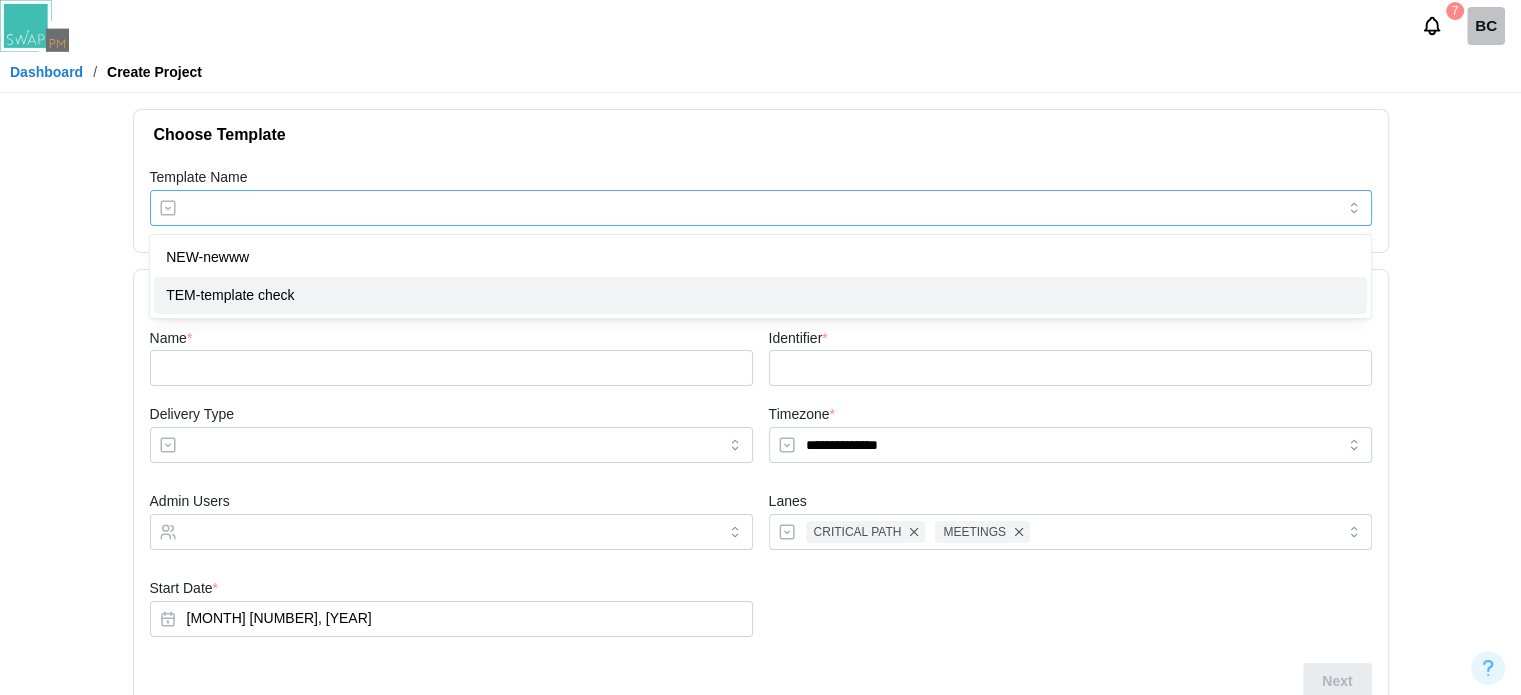 type on "**********" 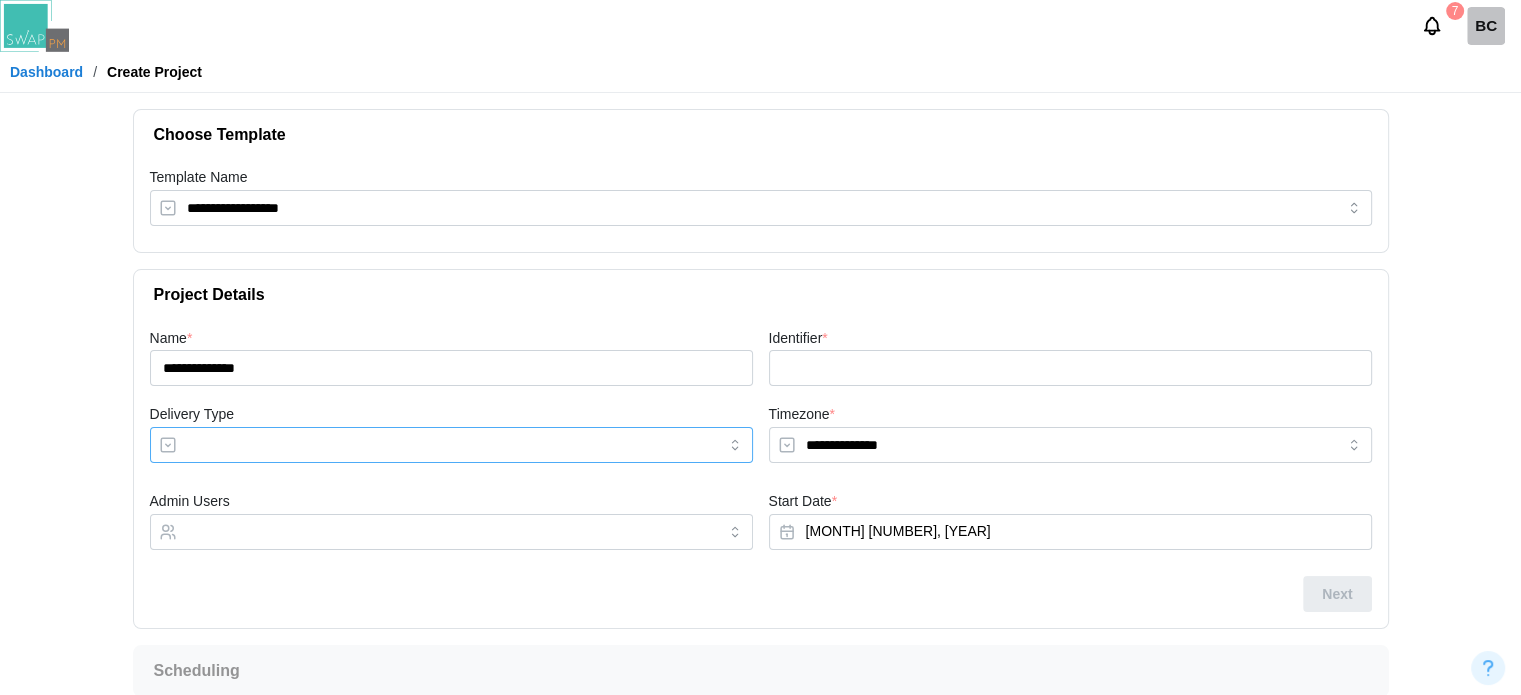 click on "Delivery Type" at bounding box center [451, 445] 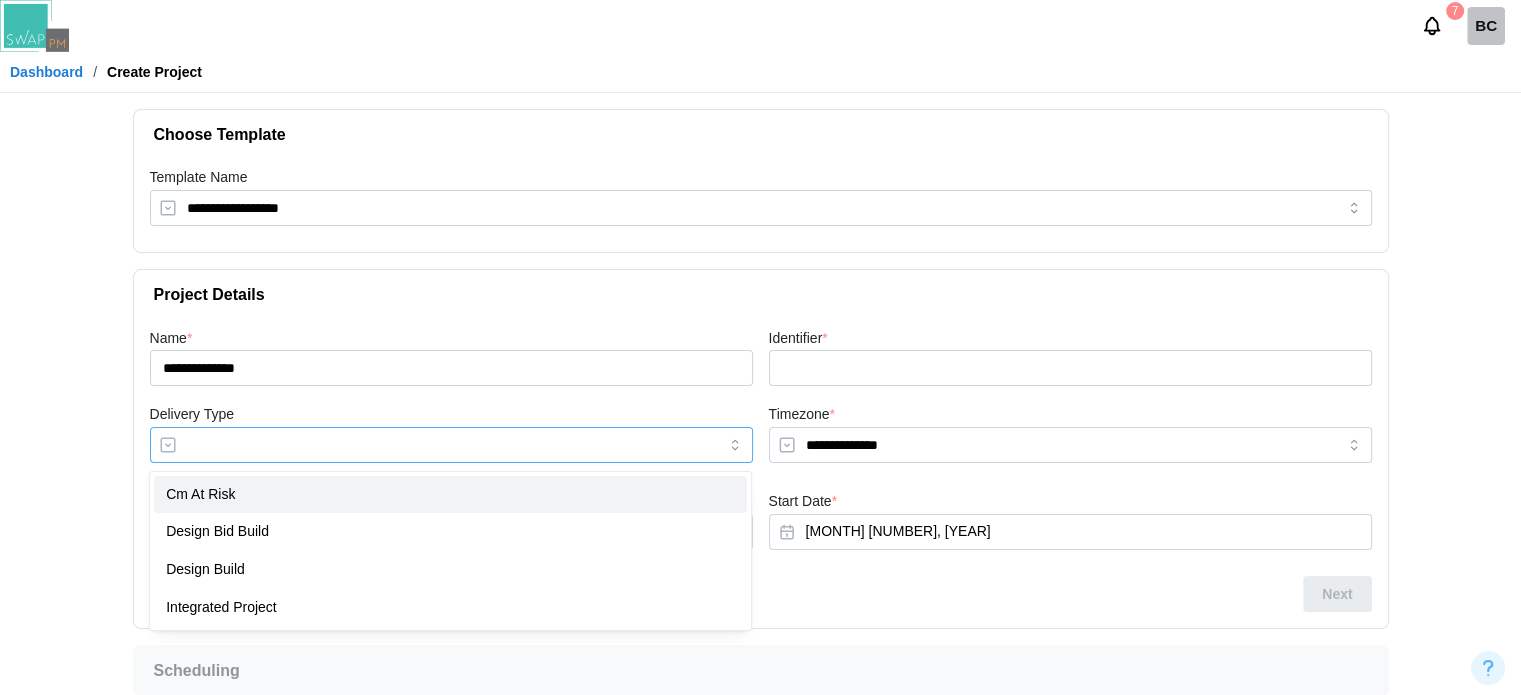 type on "**********" 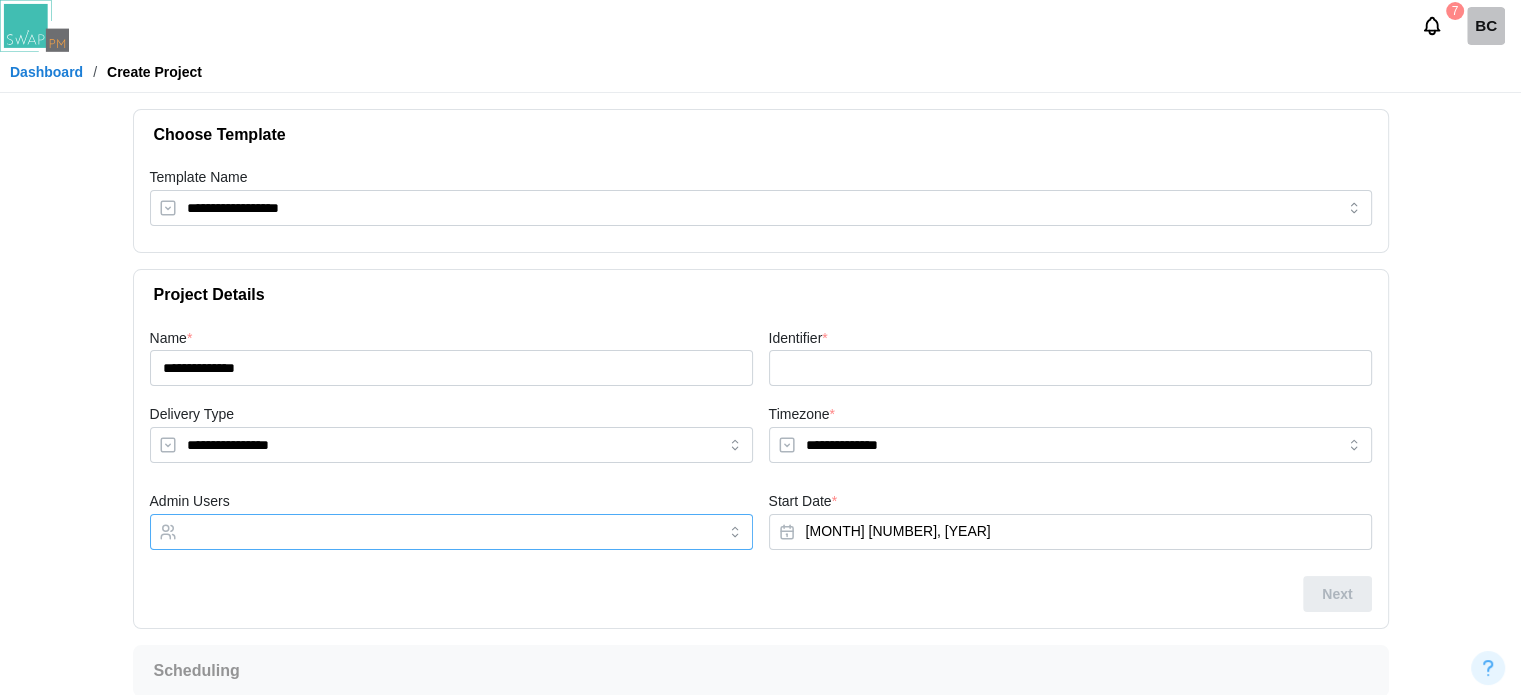 click on "Admin Users" at bounding box center (433, 532) 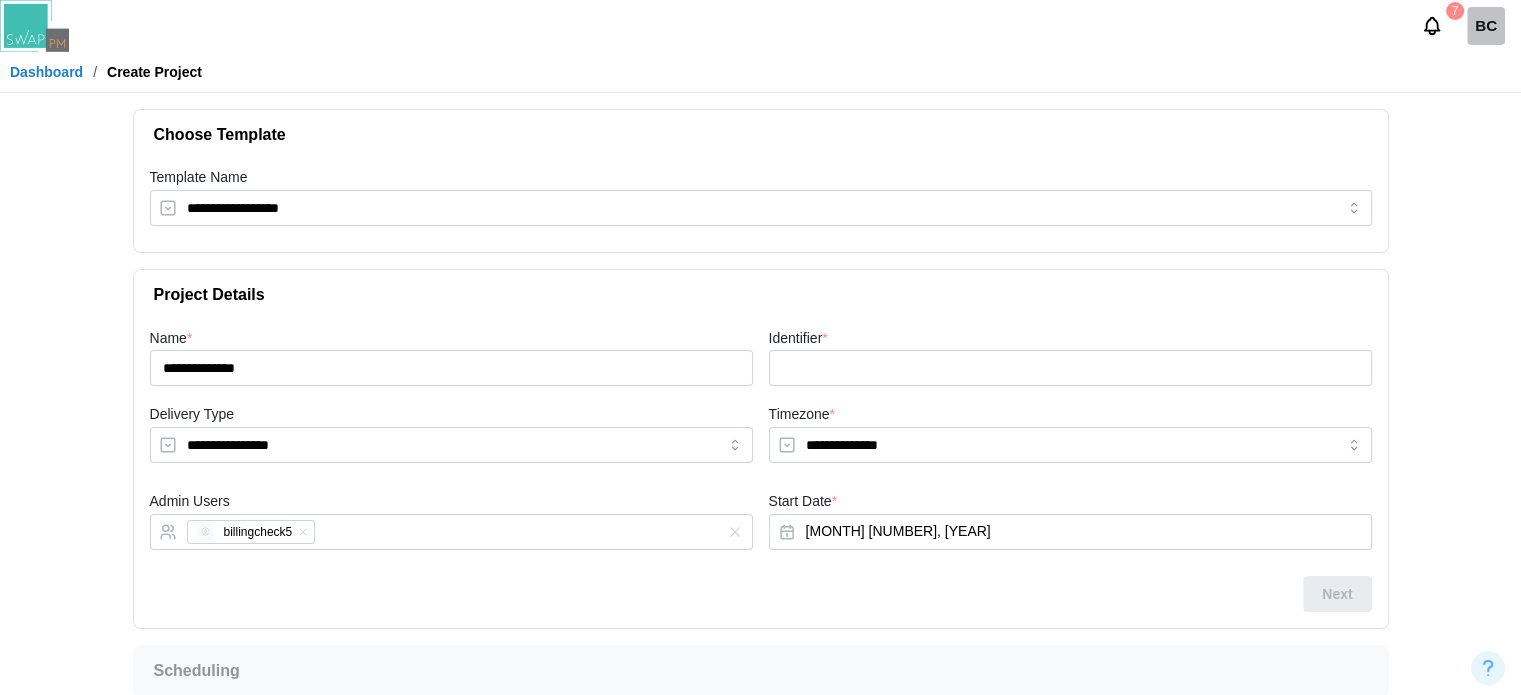 click on "Identifier  *" at bounding box center (1070, 356) 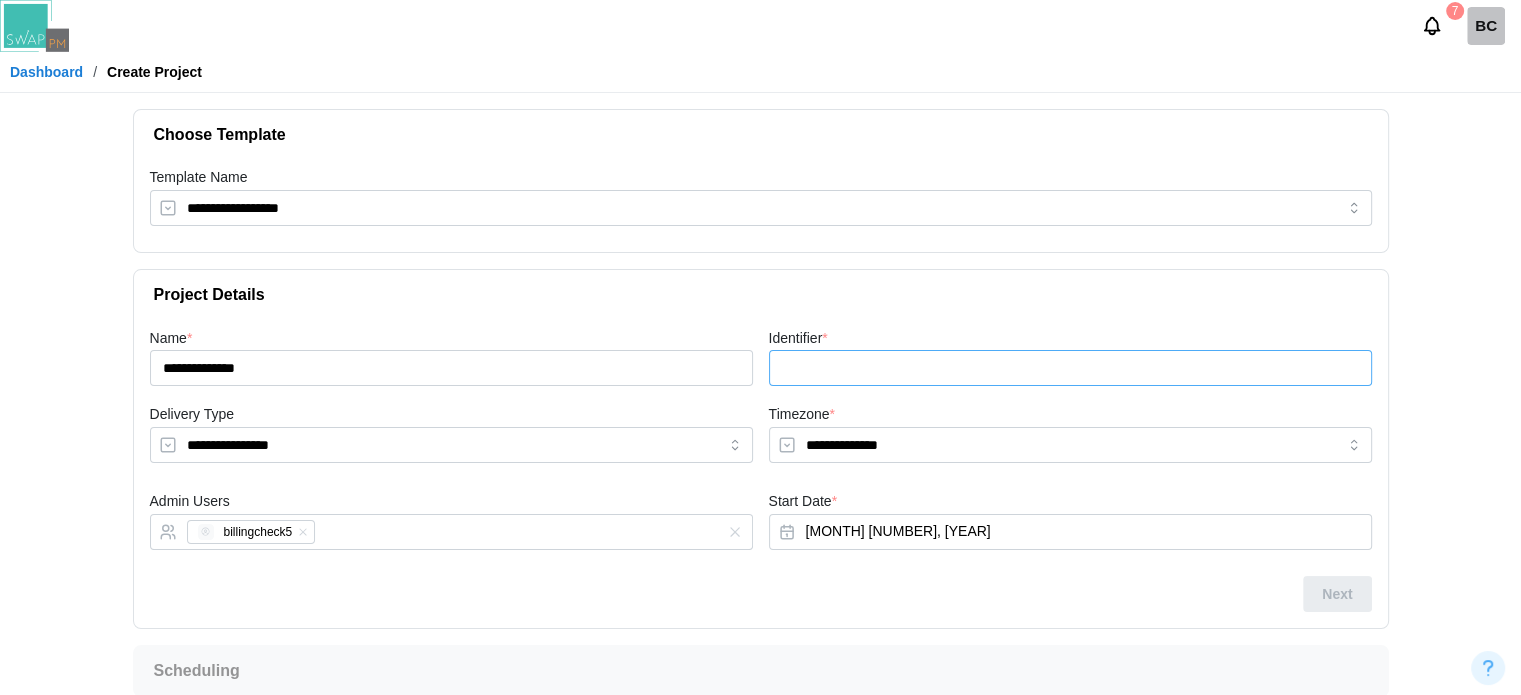 click on "Identifier  *" at bounding box center (1070, 368) 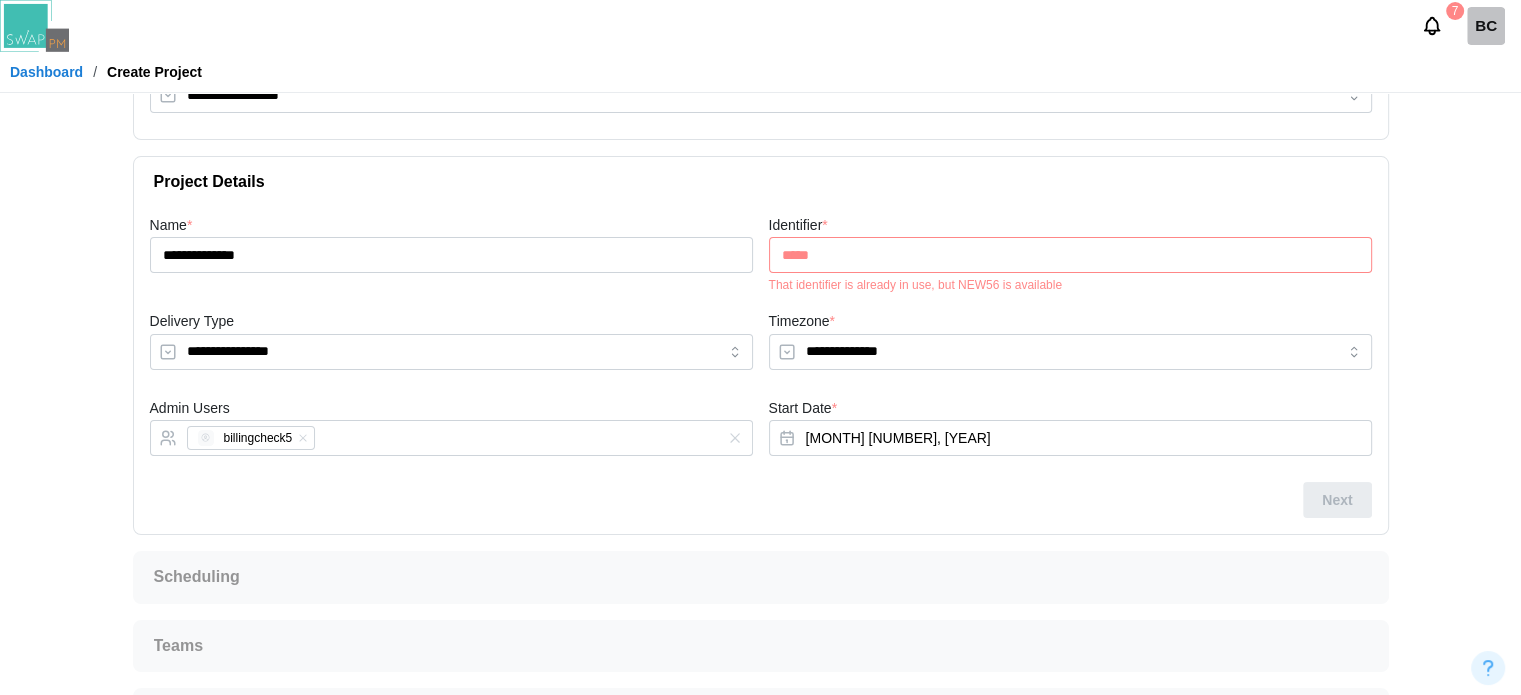scroll, scrollTop: 220, scrollLeft: 0, axis: vertical 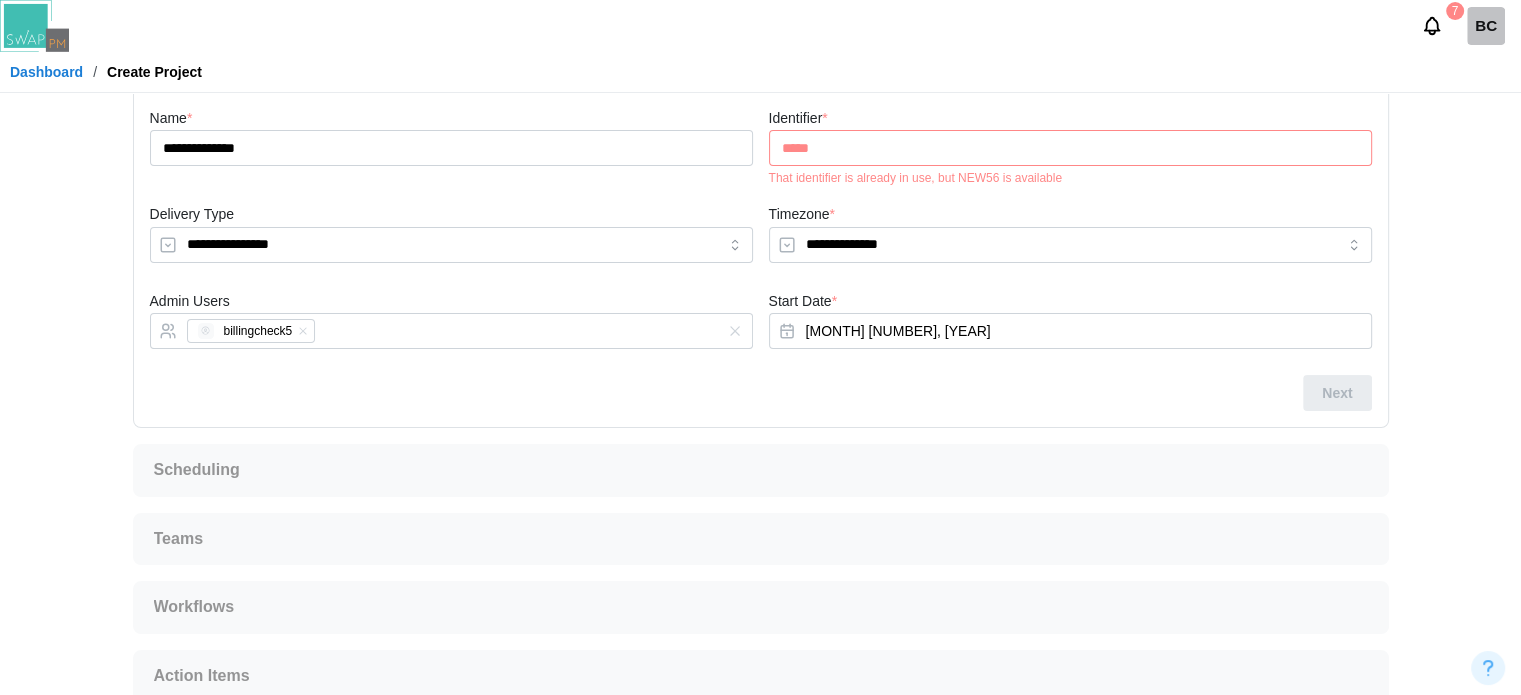 drag, startPoint x: 842, startPoint y: 157, endPoint x: 758, endPoint y: 149, distance: 84.38009 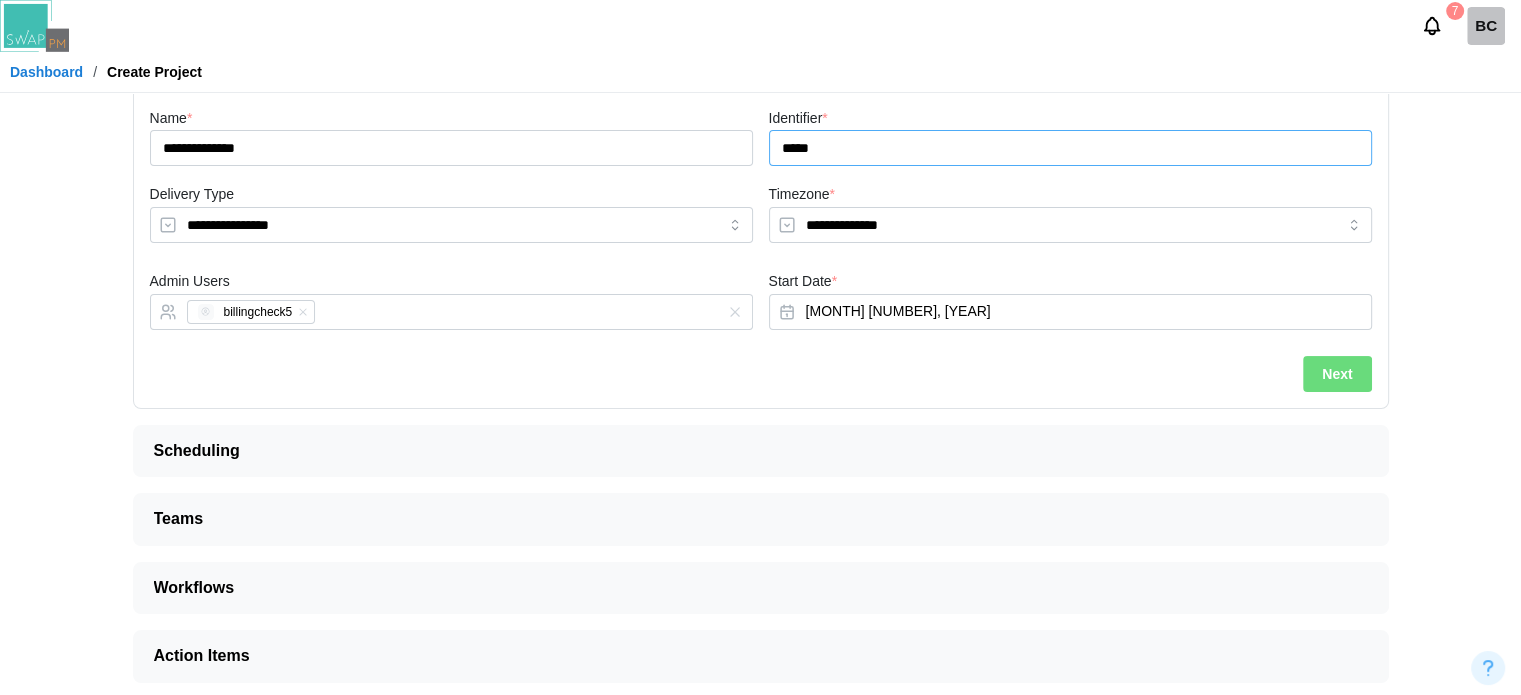 type on "*****" 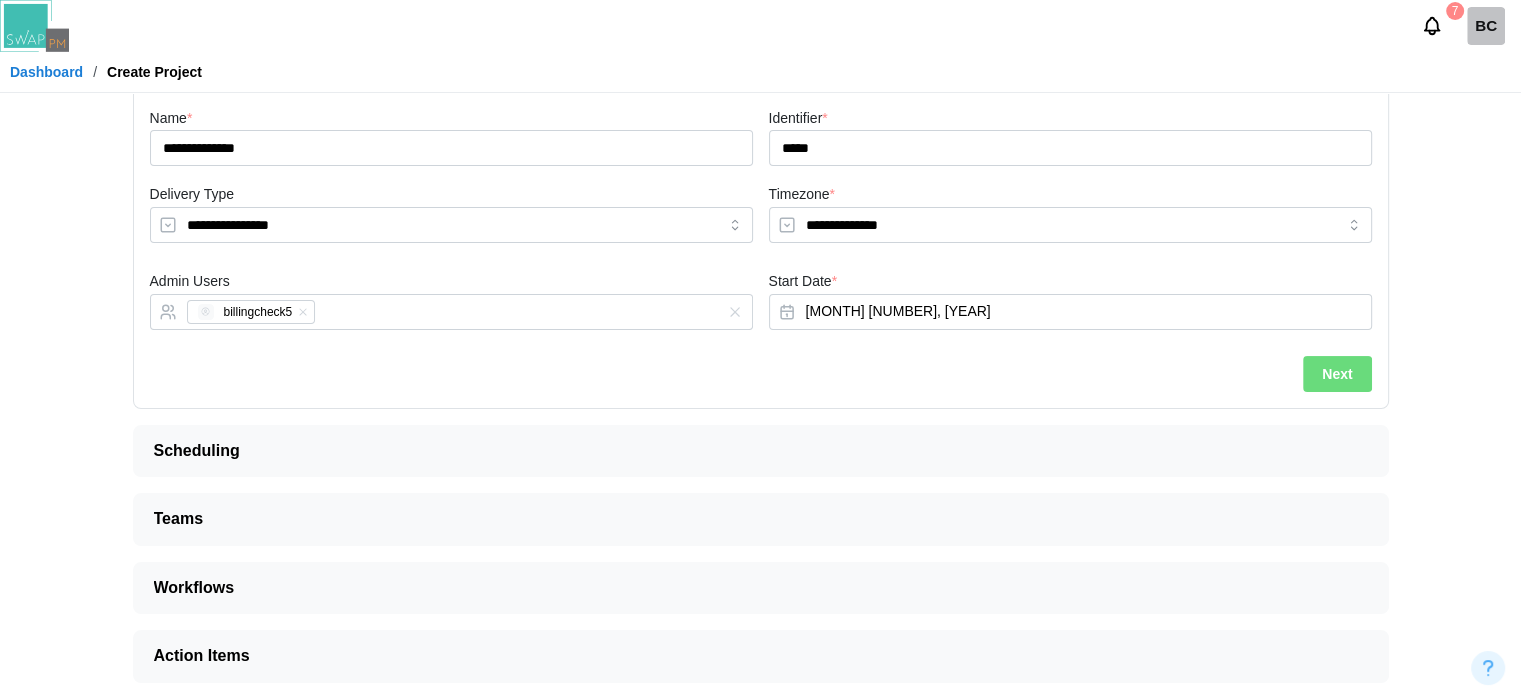 click on "Next" at bounding box center [1337, 374] 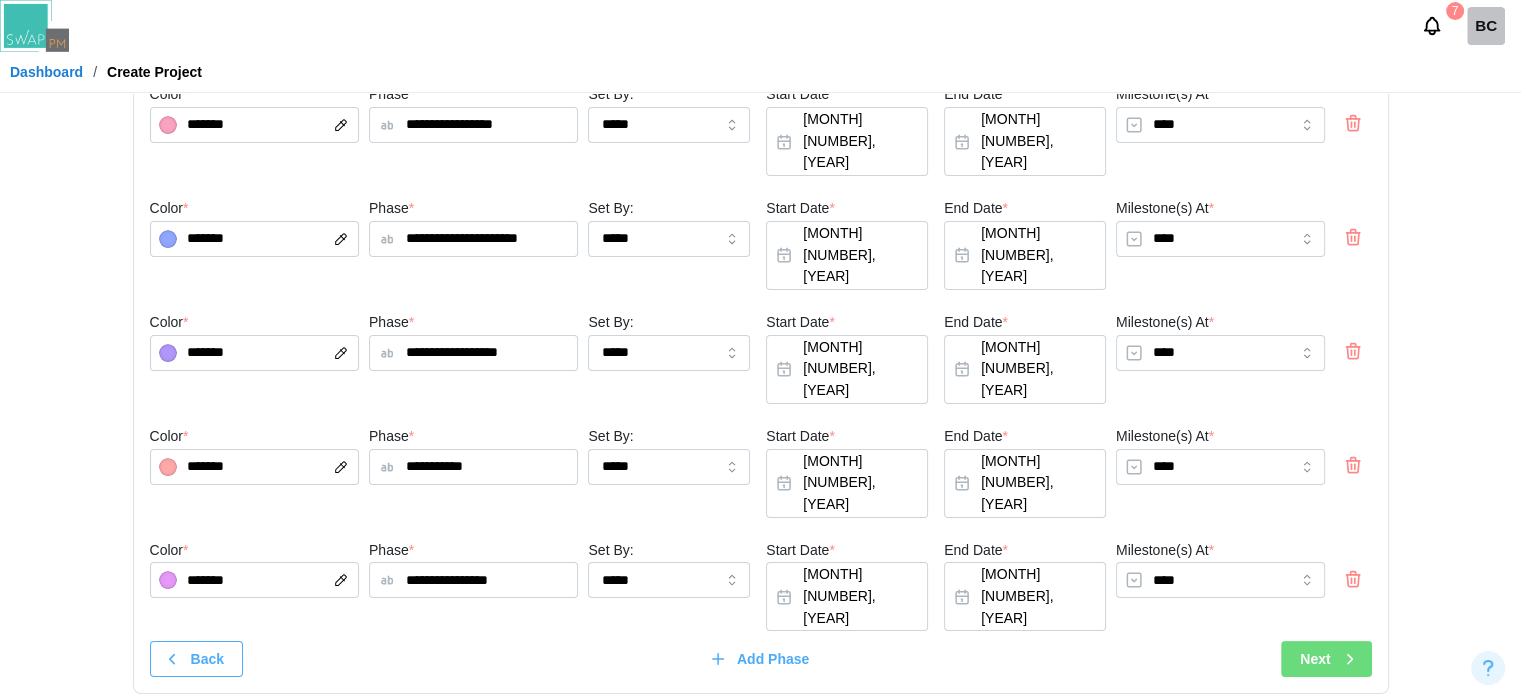click on "Next" at bounding box center [1315, 659] 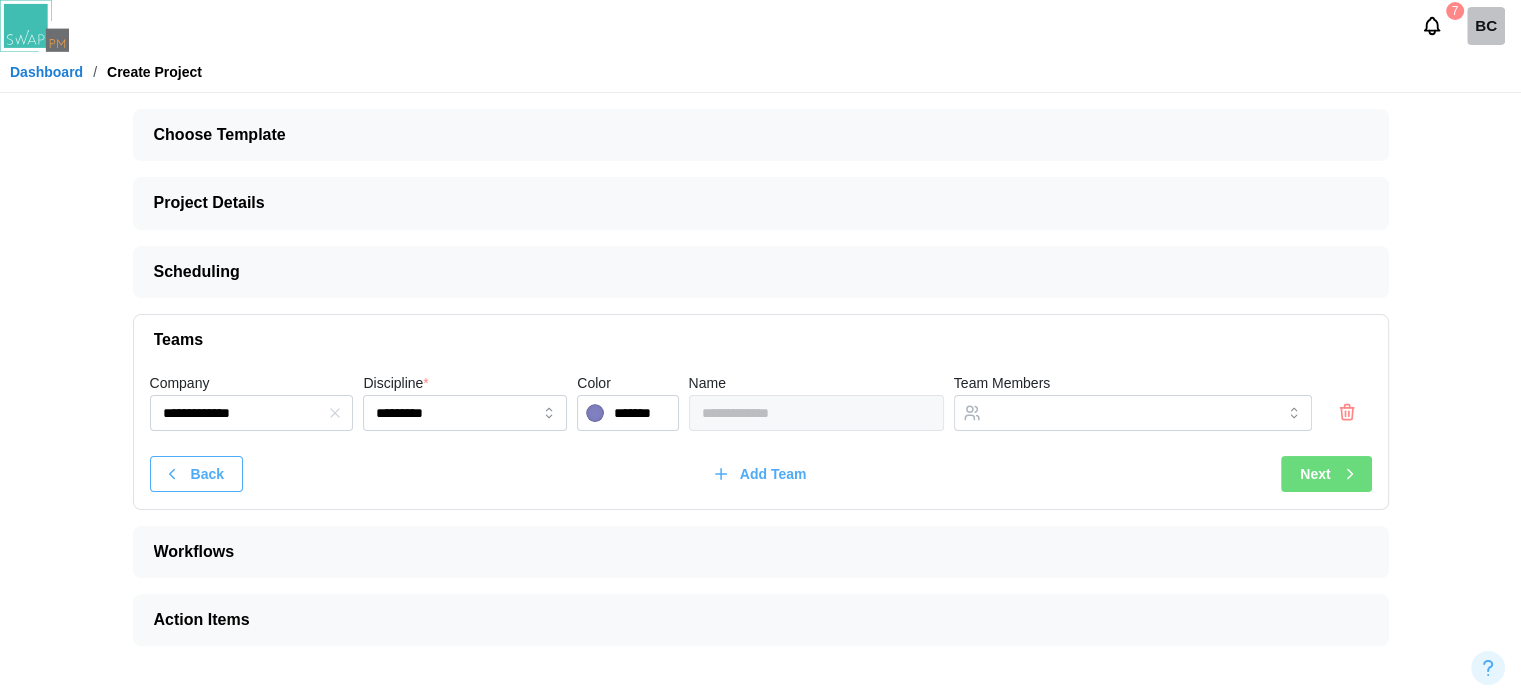 scroll, scrollTop: 0, scrollLeft: 0, axis: both 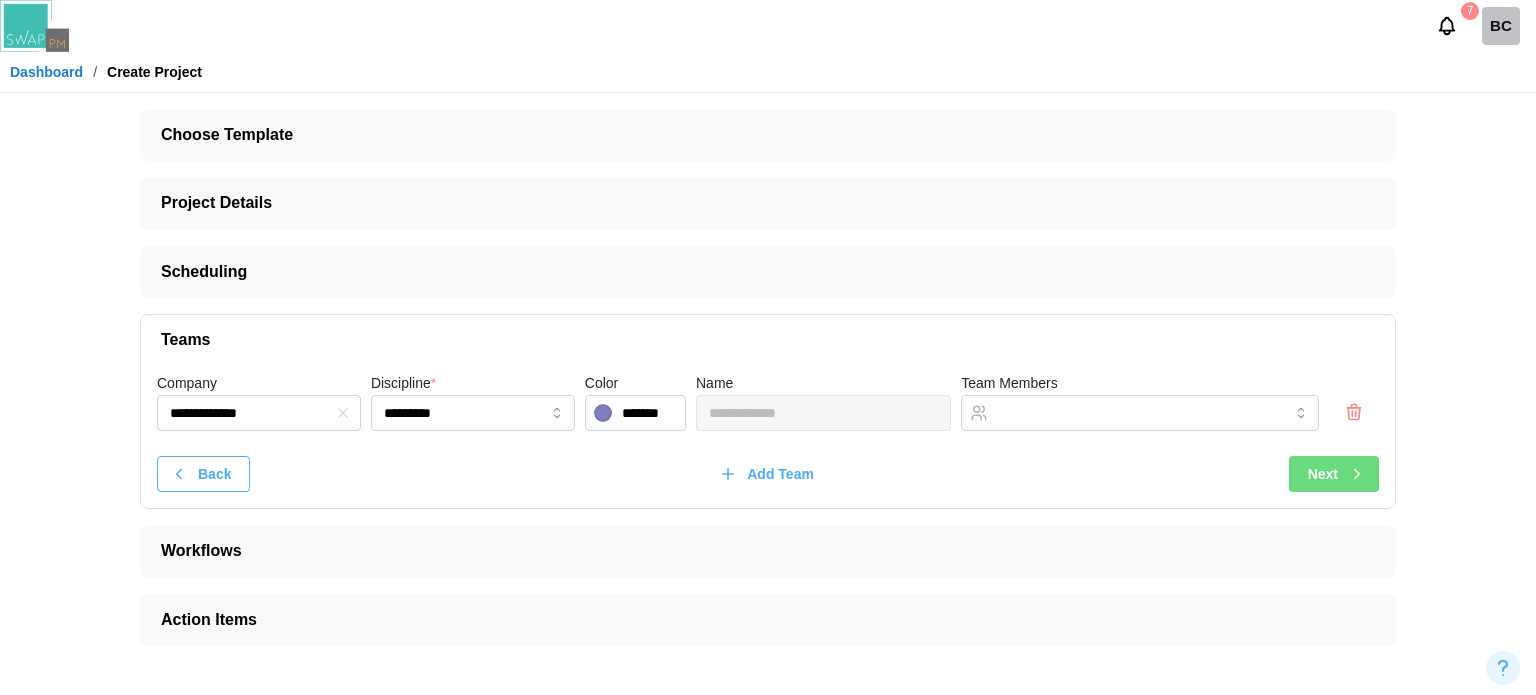 click on "**********" at bounding box center [768, 437] 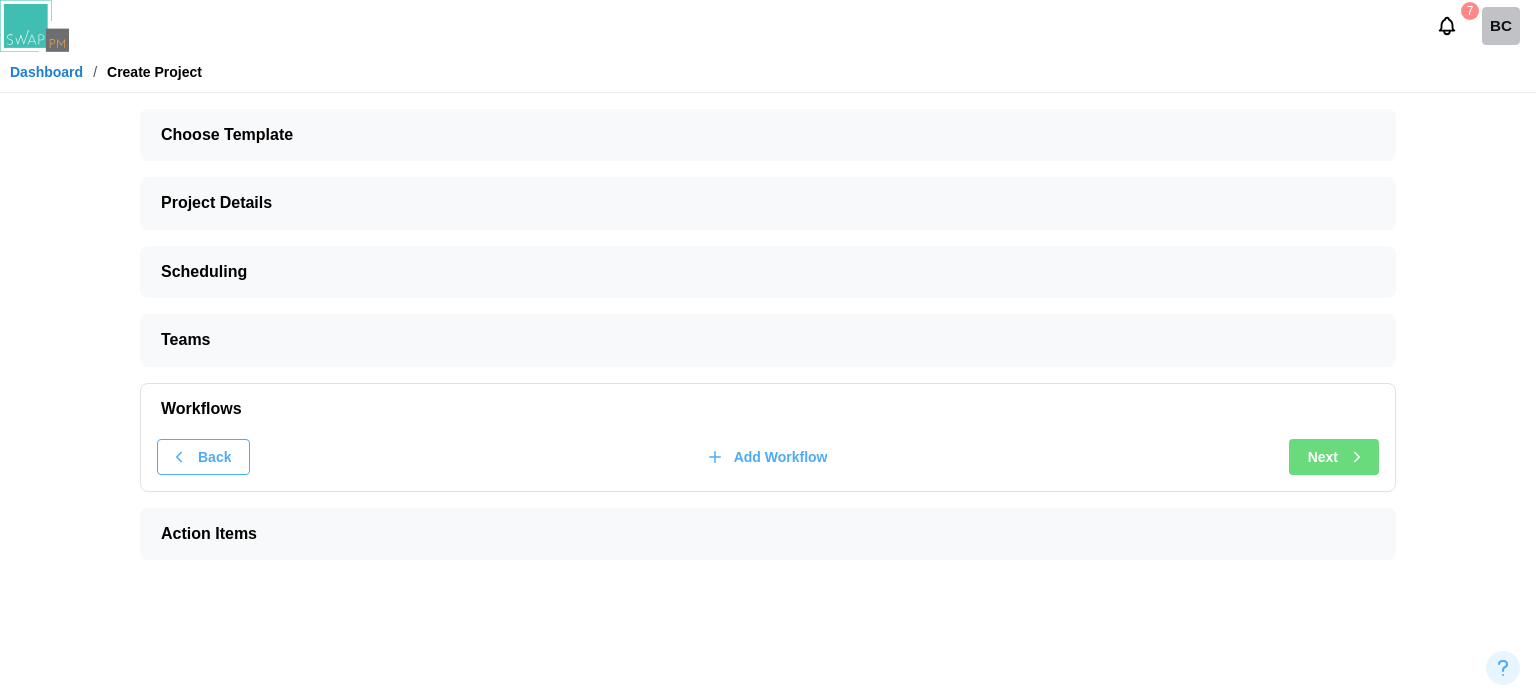click on "Next" at bounding box center (1323, 457) 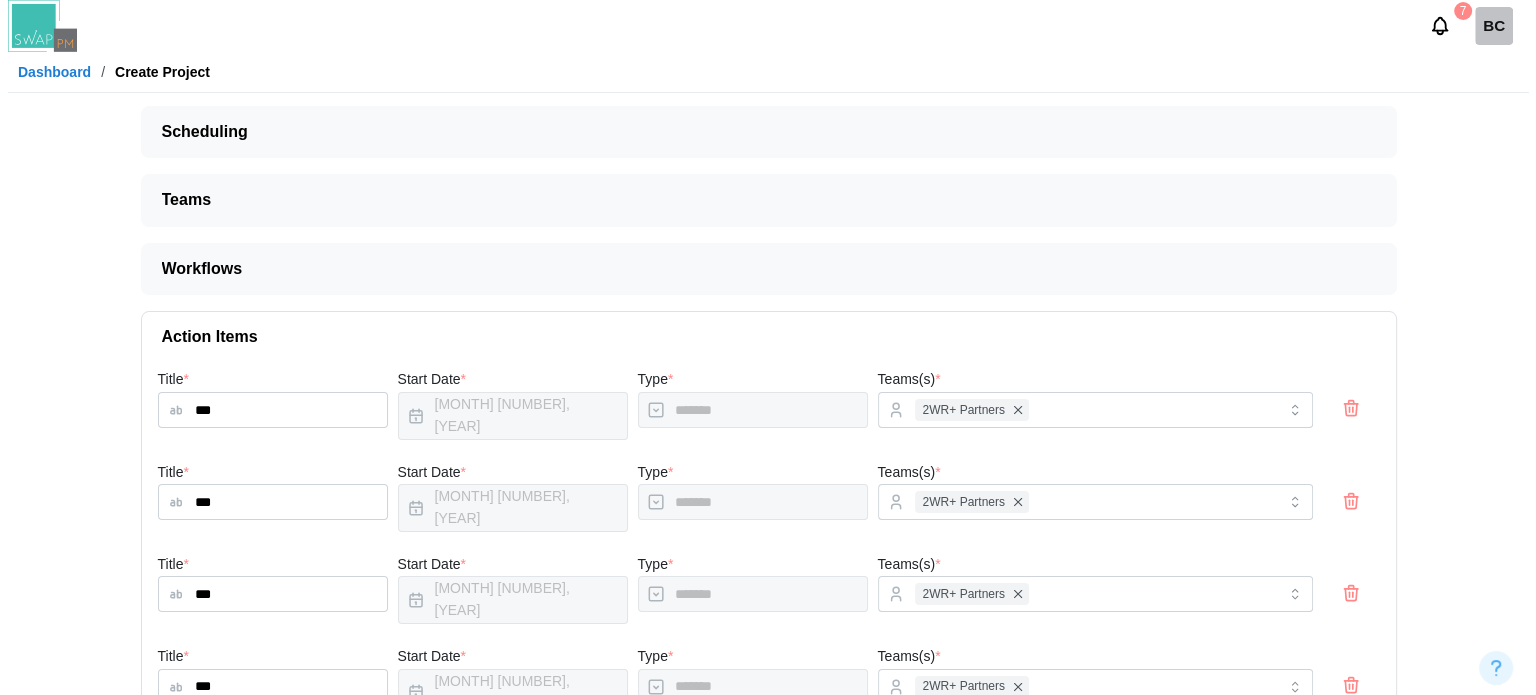 scroll, scrollTop: 272, scrollLeft: 0, axis: vertical 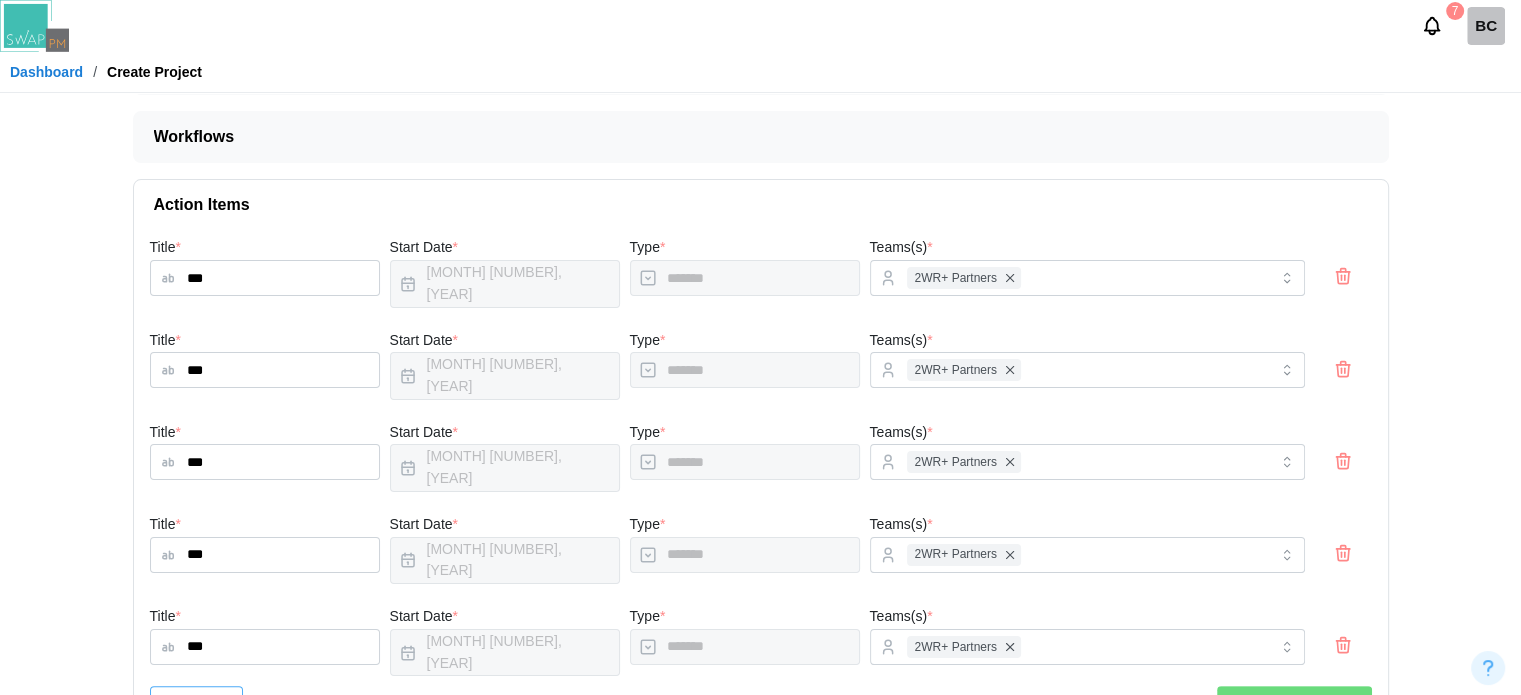 click on "Create Project" at bounding box center [1305, 704] 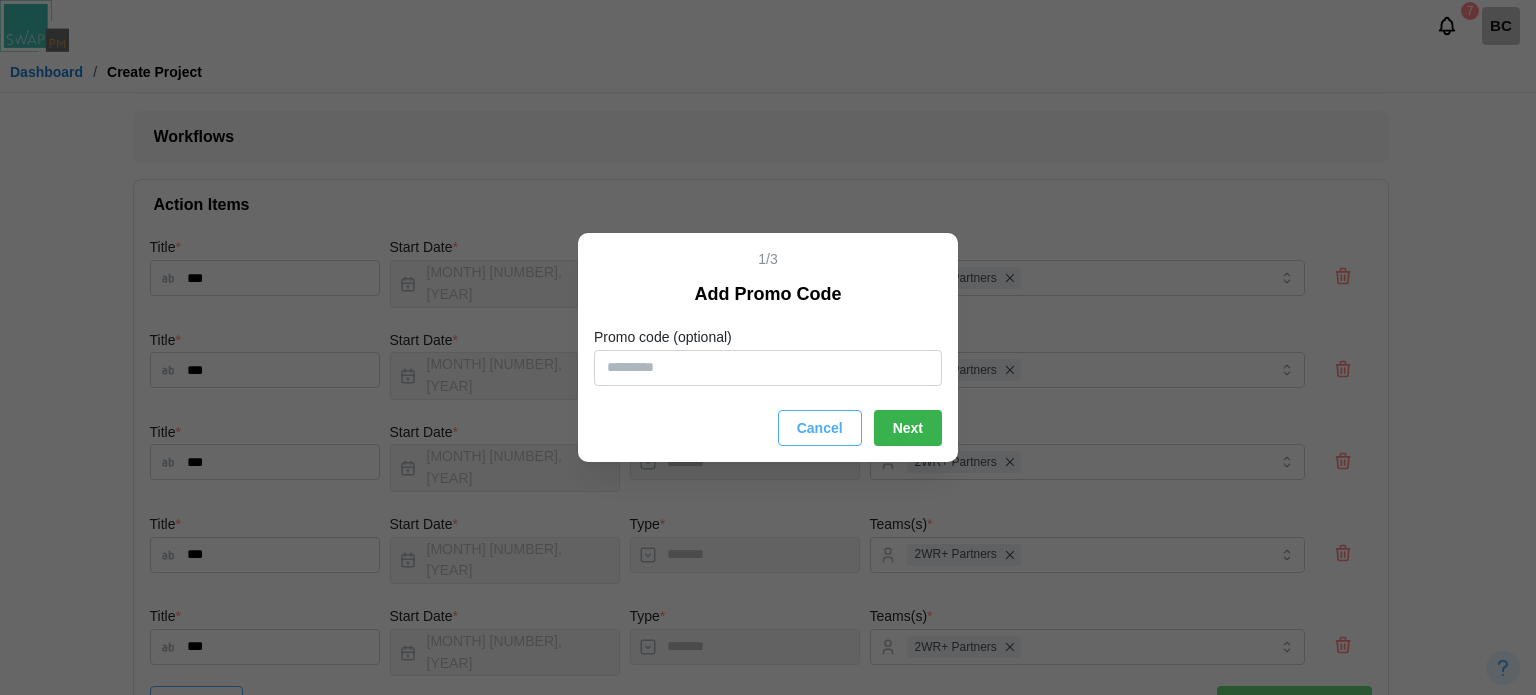 click on "Next" at bounding box center (908, 428) 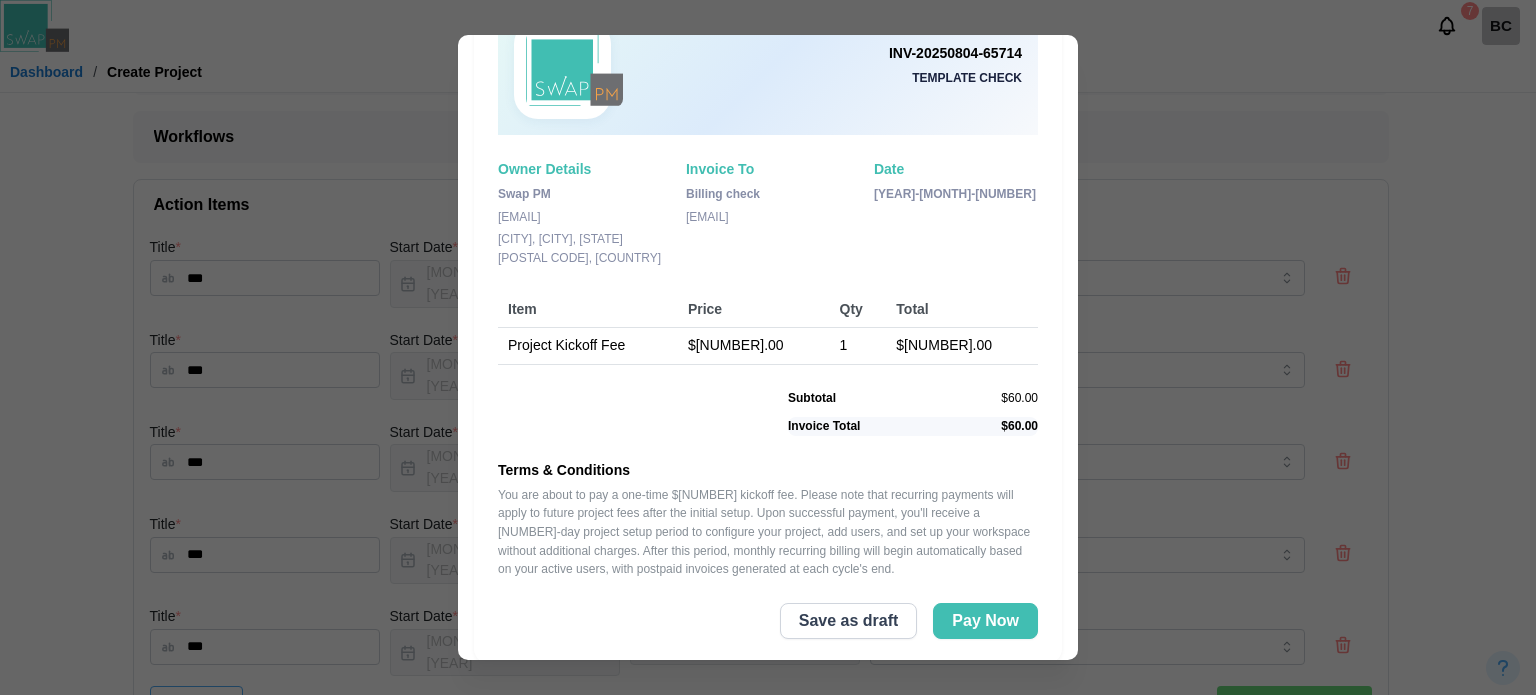 scroll, scrollTop: 138, scrollLeft: 0, axis: vertical 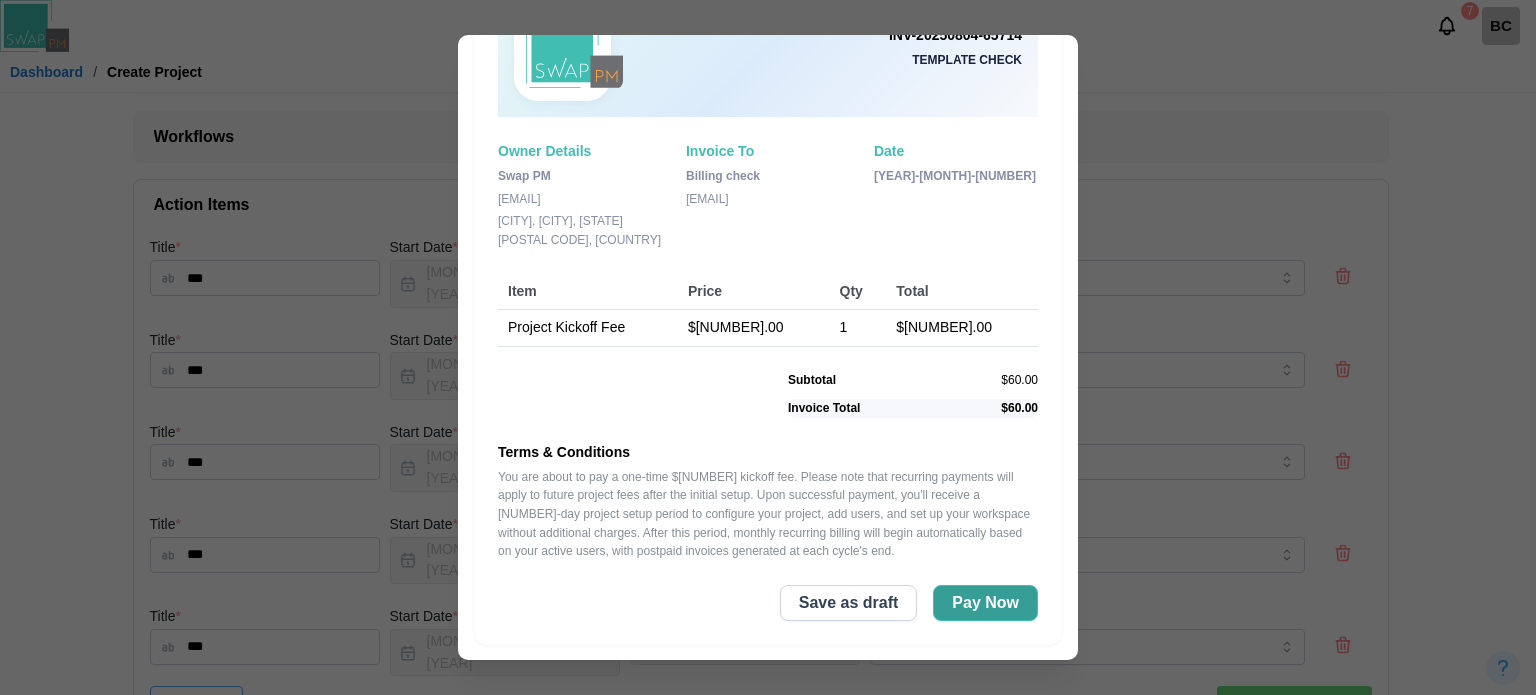click on "Pay Now" at bounding box center (985, 603) 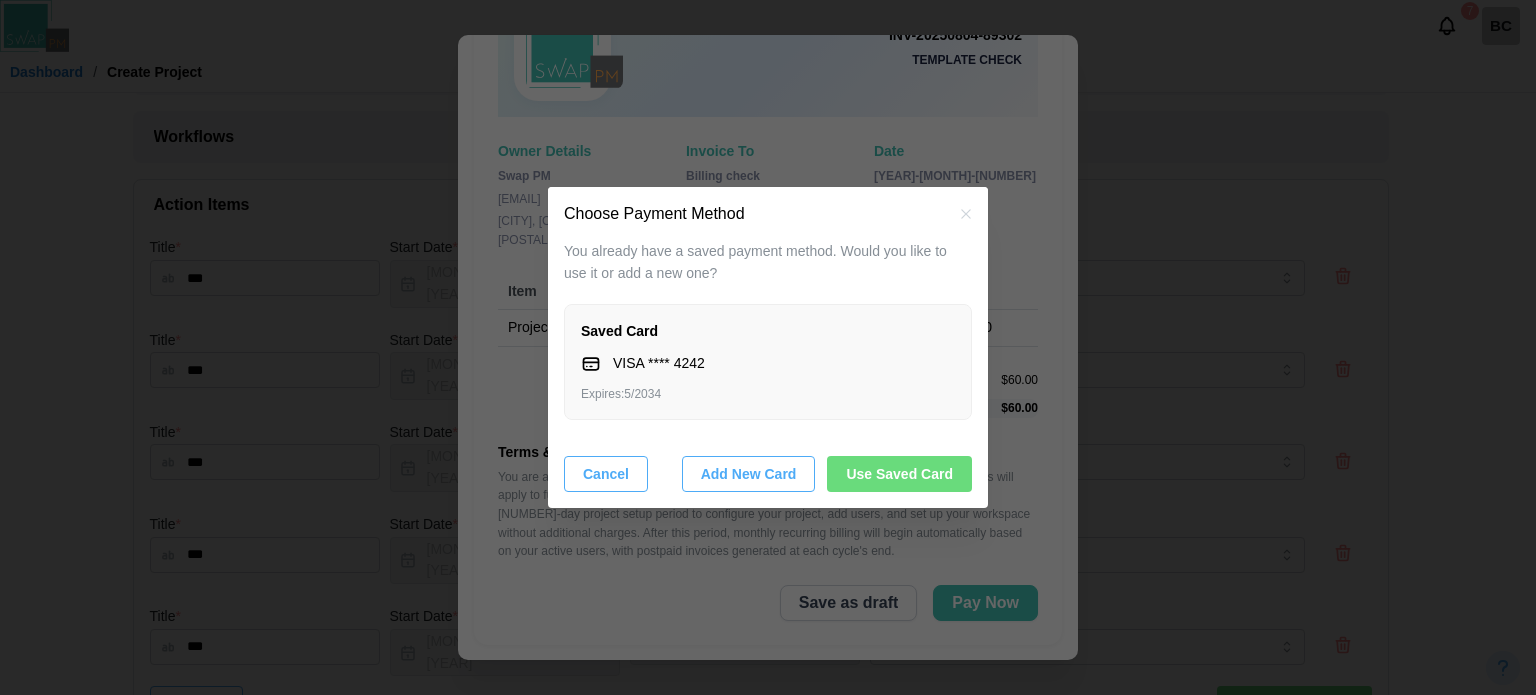 click on "Use Saved Card" at bounding box center (899, 474) 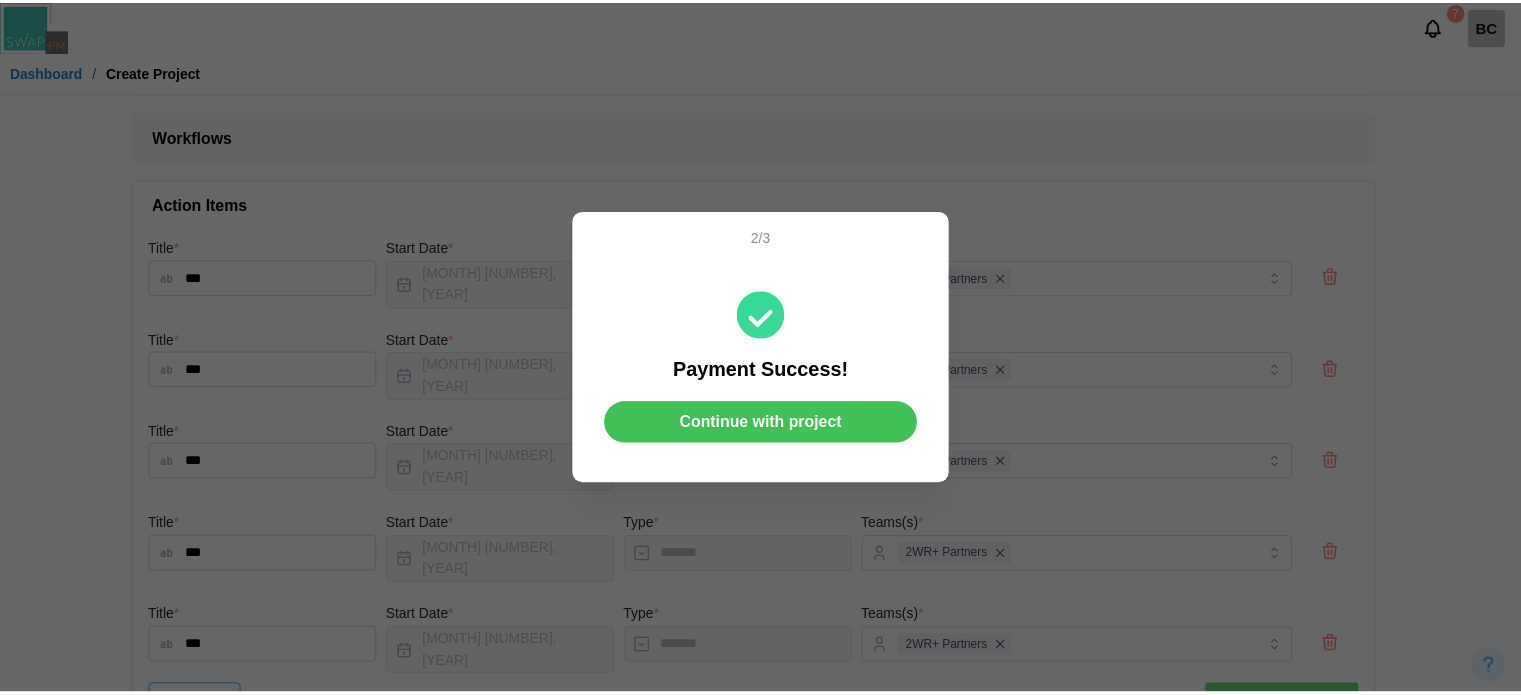 scroll, scrollTop: 0, scrollLeft: 0, axis: both 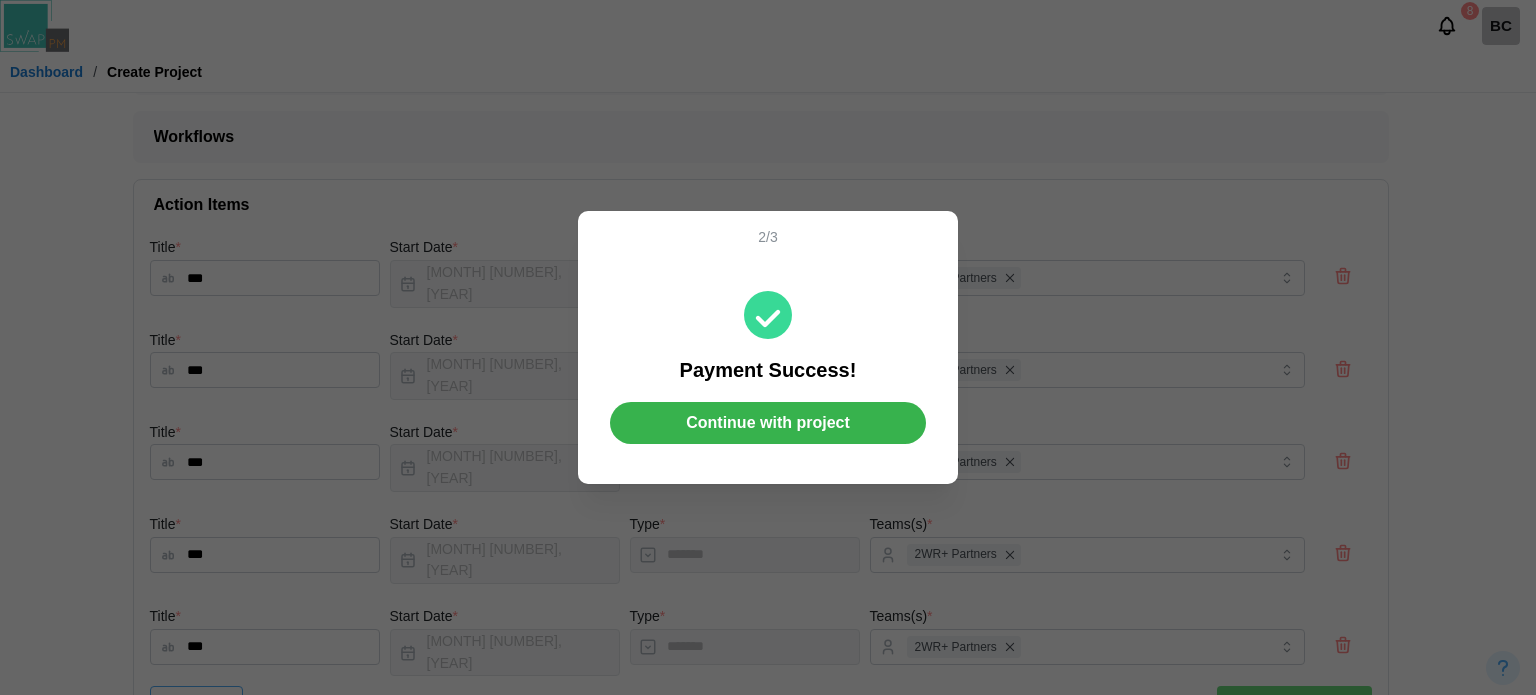 click on "Continue with project" at bounding box center [768, 423] 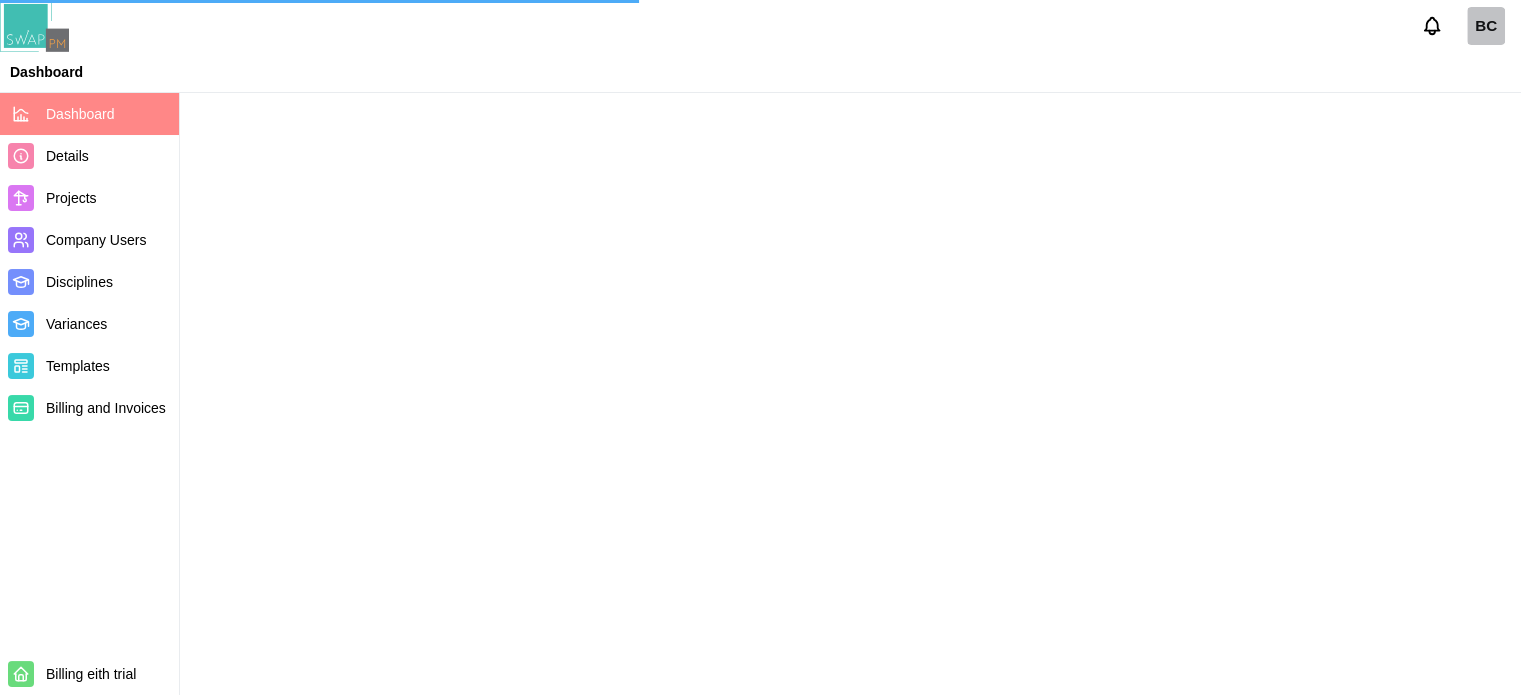 scroll, scrollTop: 0, scrollLeft: 0, axis: both 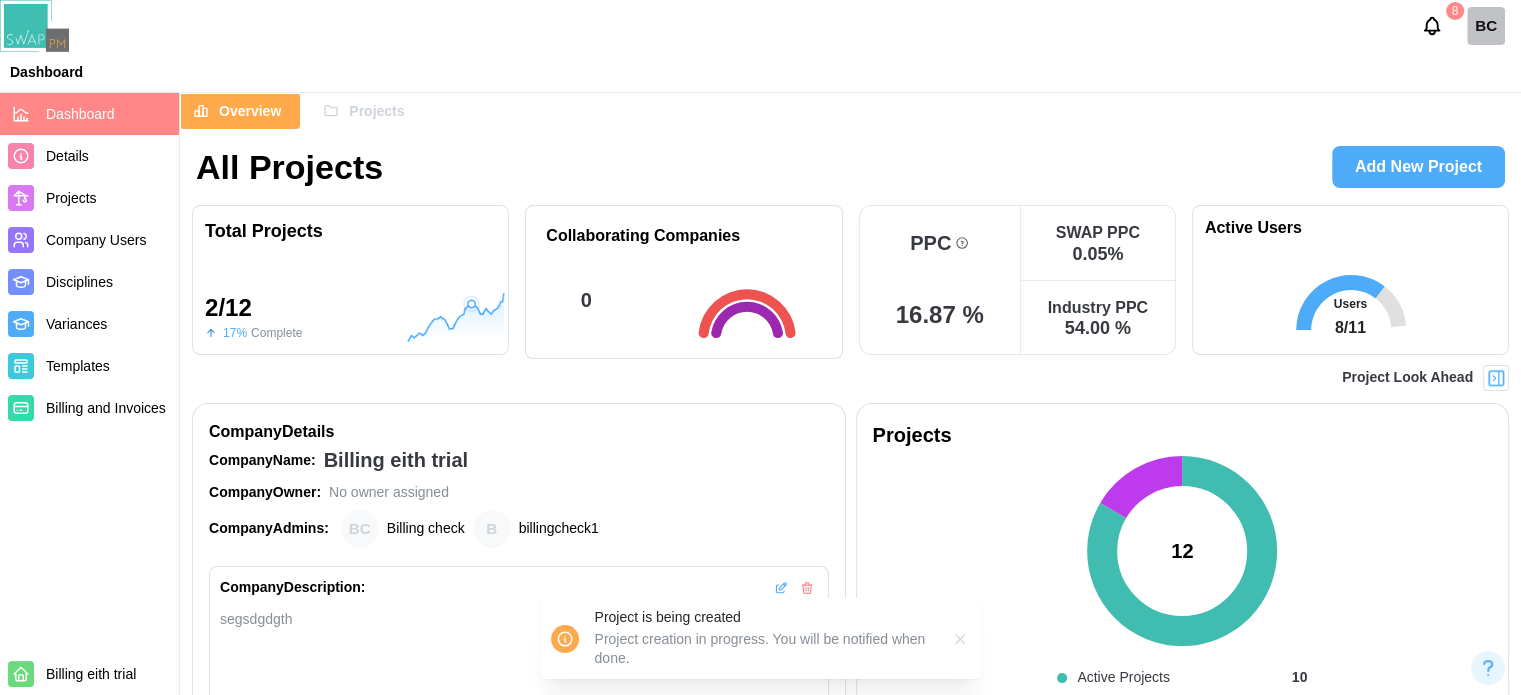 click on "Projects" at bounding box center [71, 198] 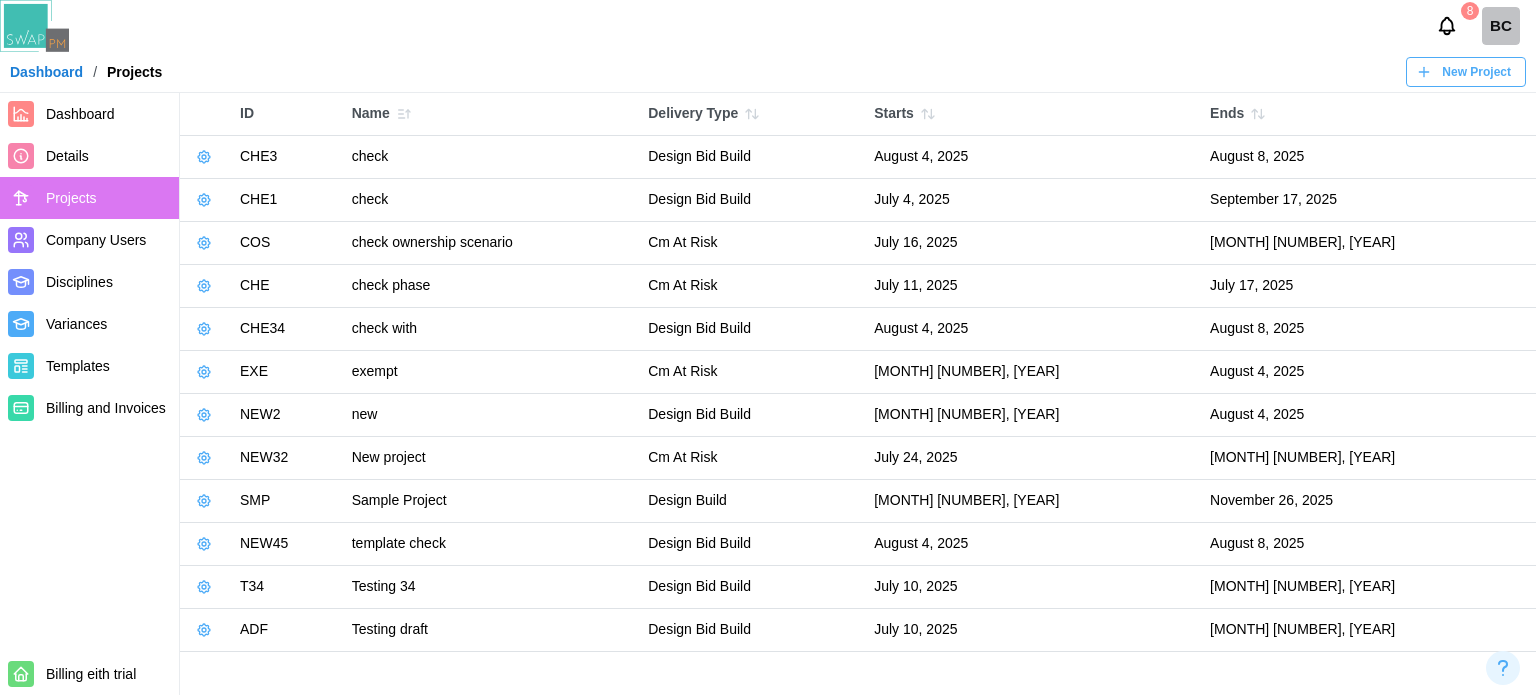 click 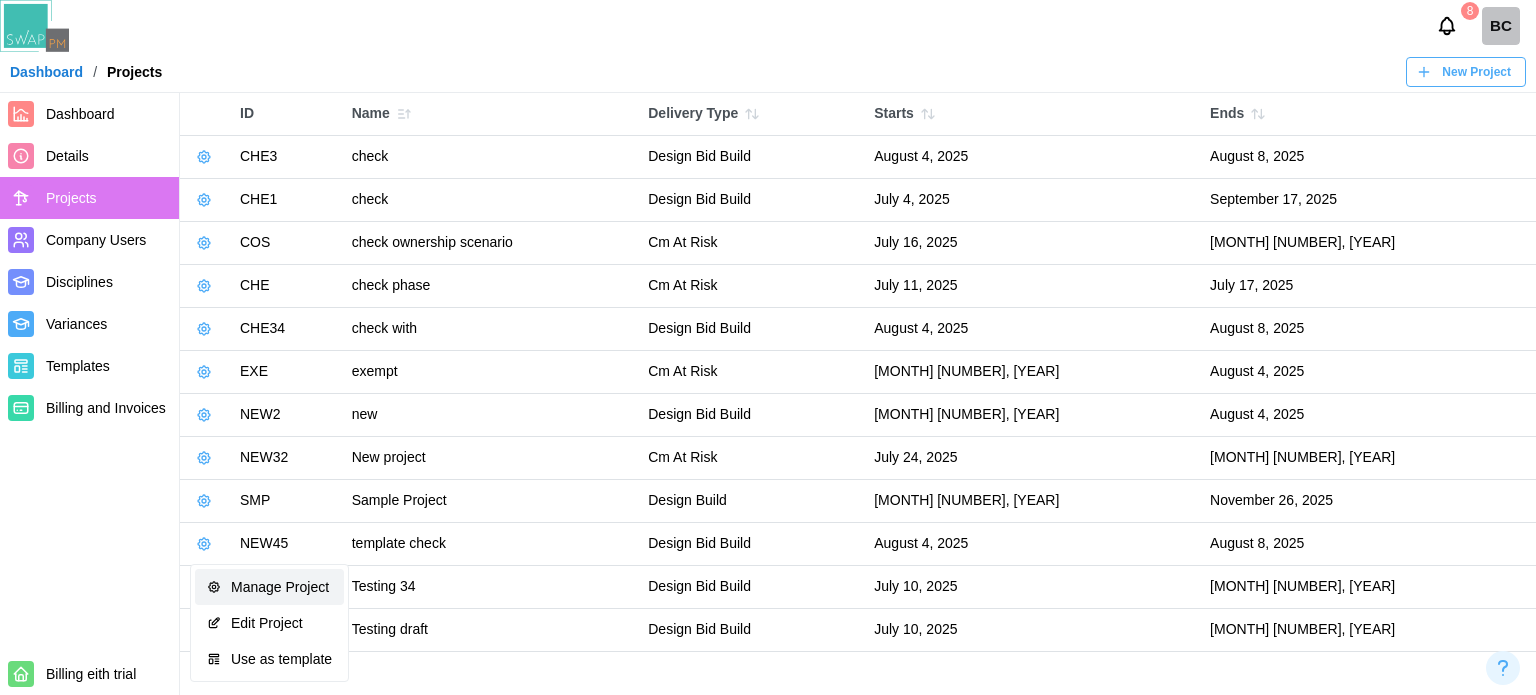 click on "Manage Project" at bounding box center [281, 587] 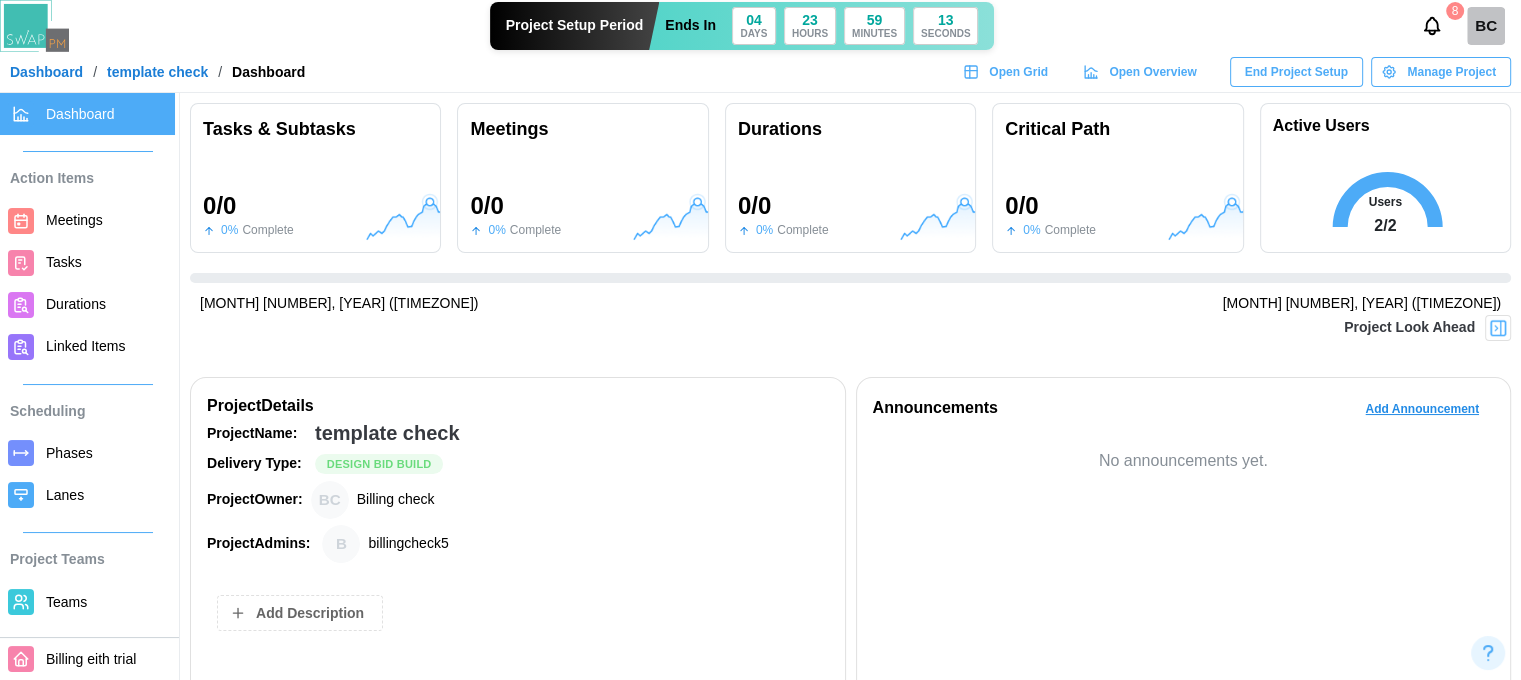 click on "Meetings" at bounding box center [74, 220] 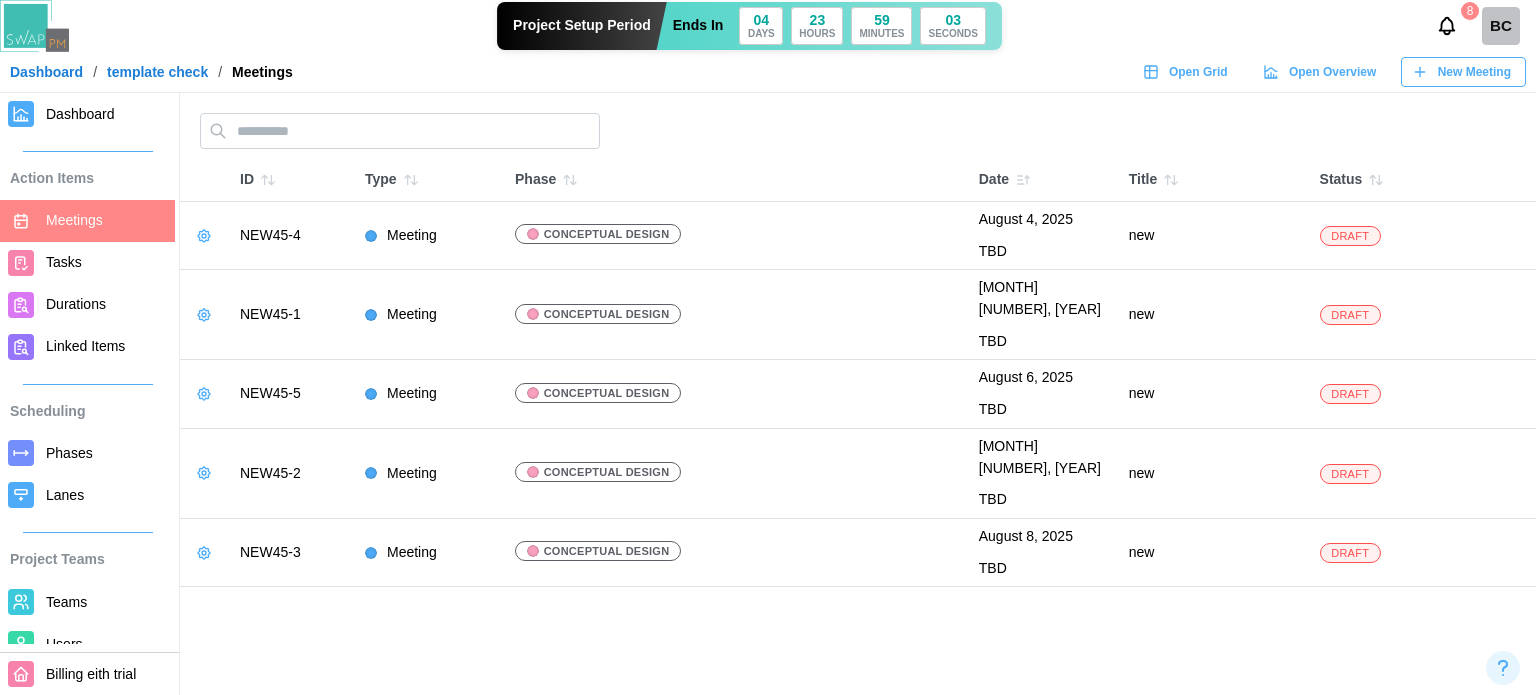 click on "Status" at bounding box center (1423, 180) 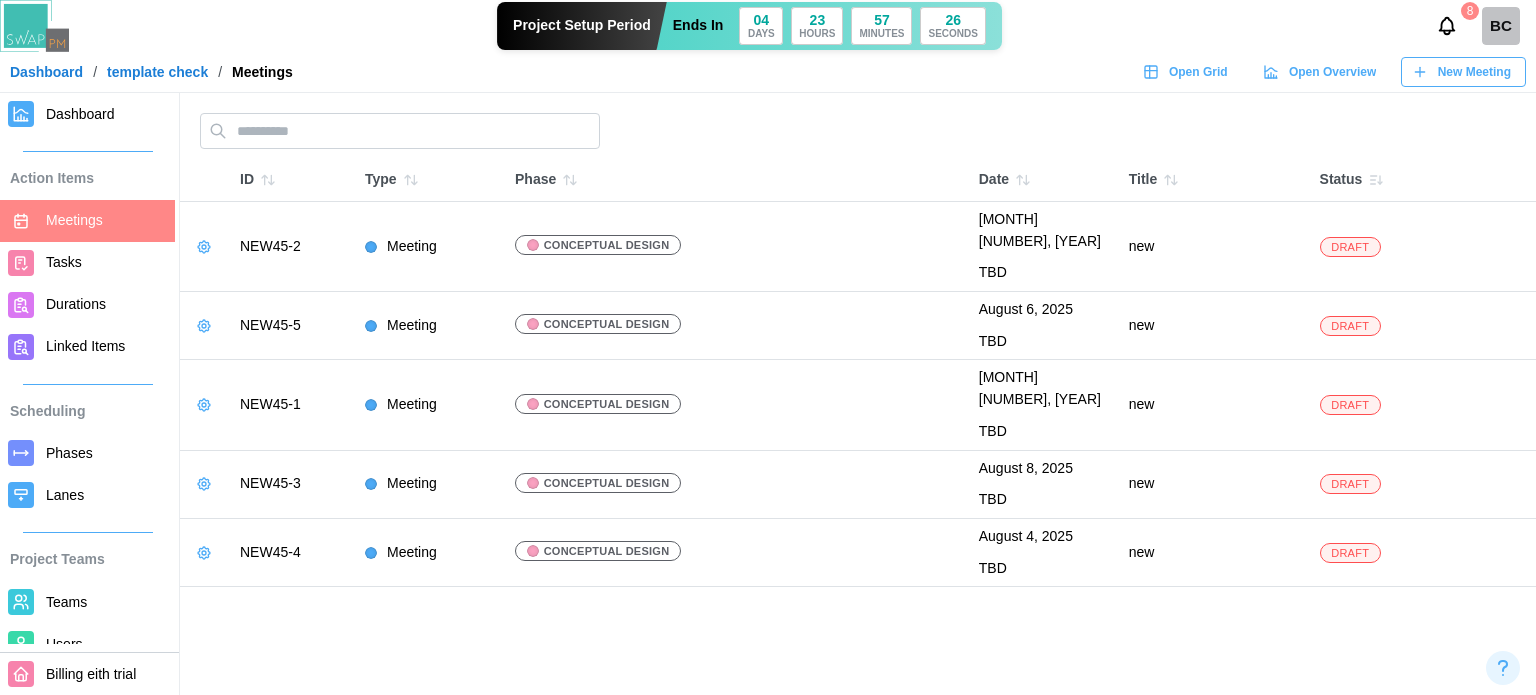 click on "Dashboard" at bounding box center (46, 72) 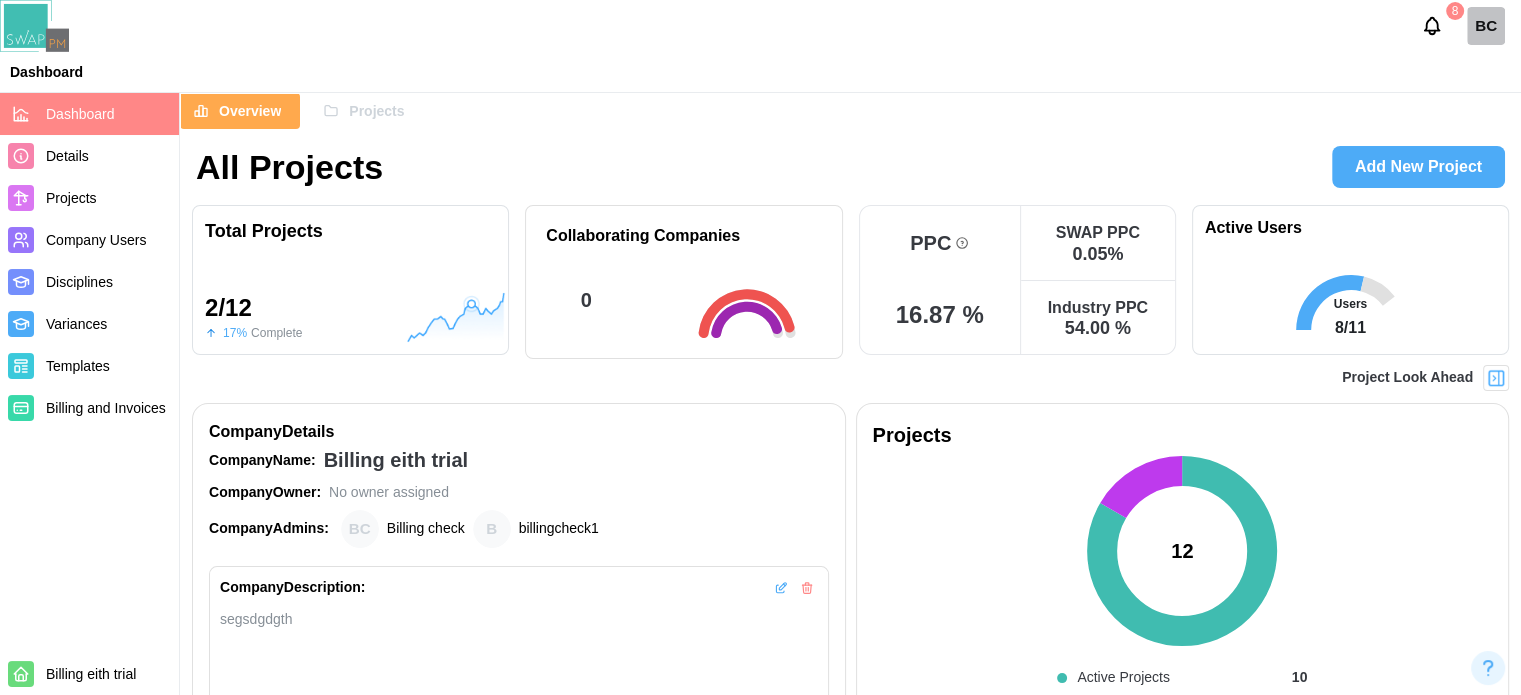 click on "**********" at bounding box center [850, 1124] 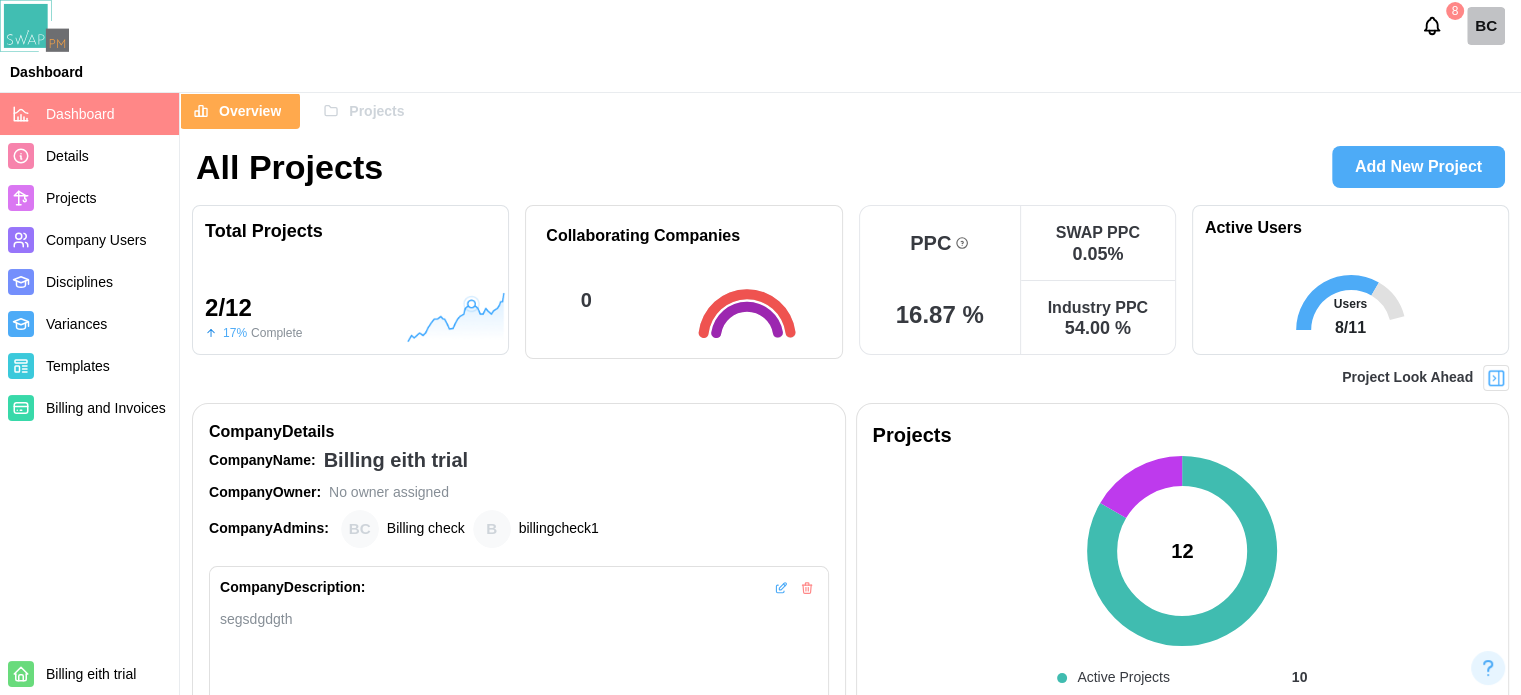 click on "Add New Project" at bounding box center (1418, 167) 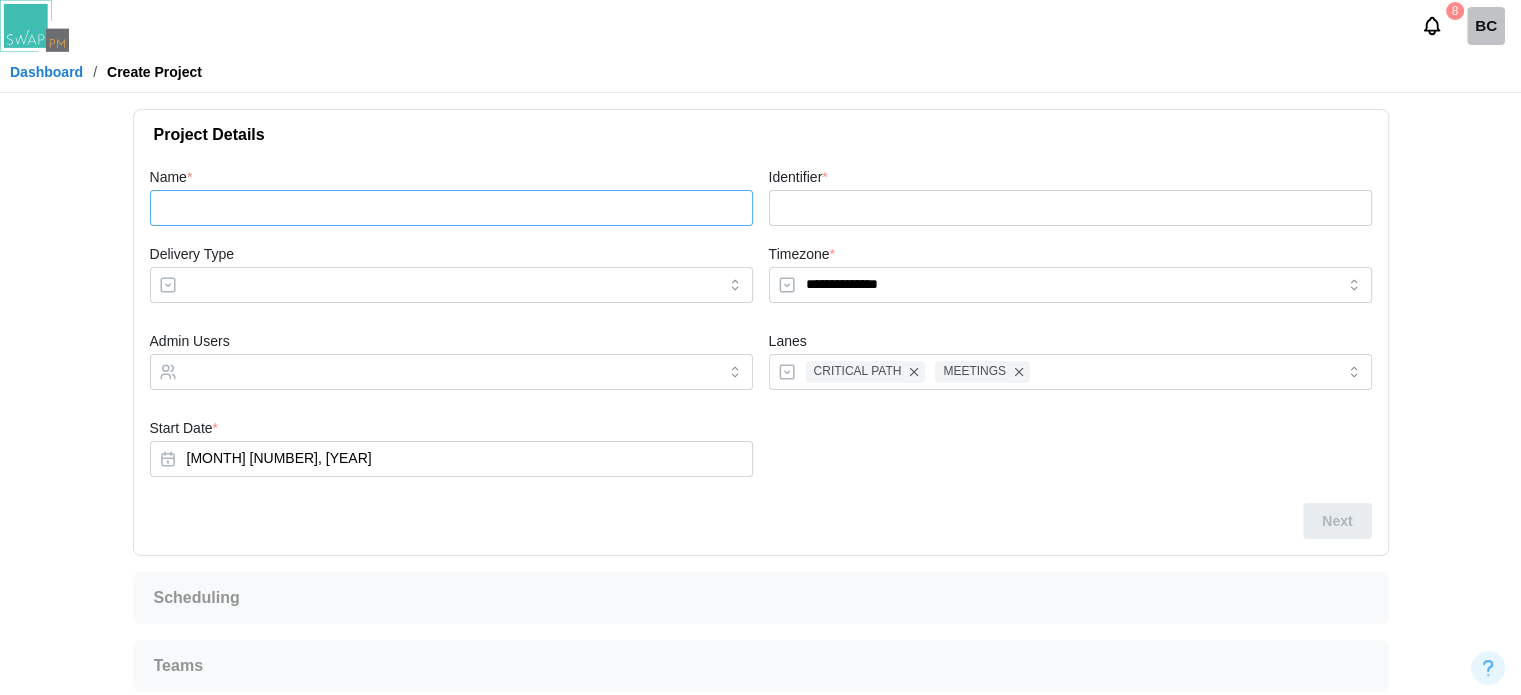 click on "Name  *" at bounding box center [451, 208] 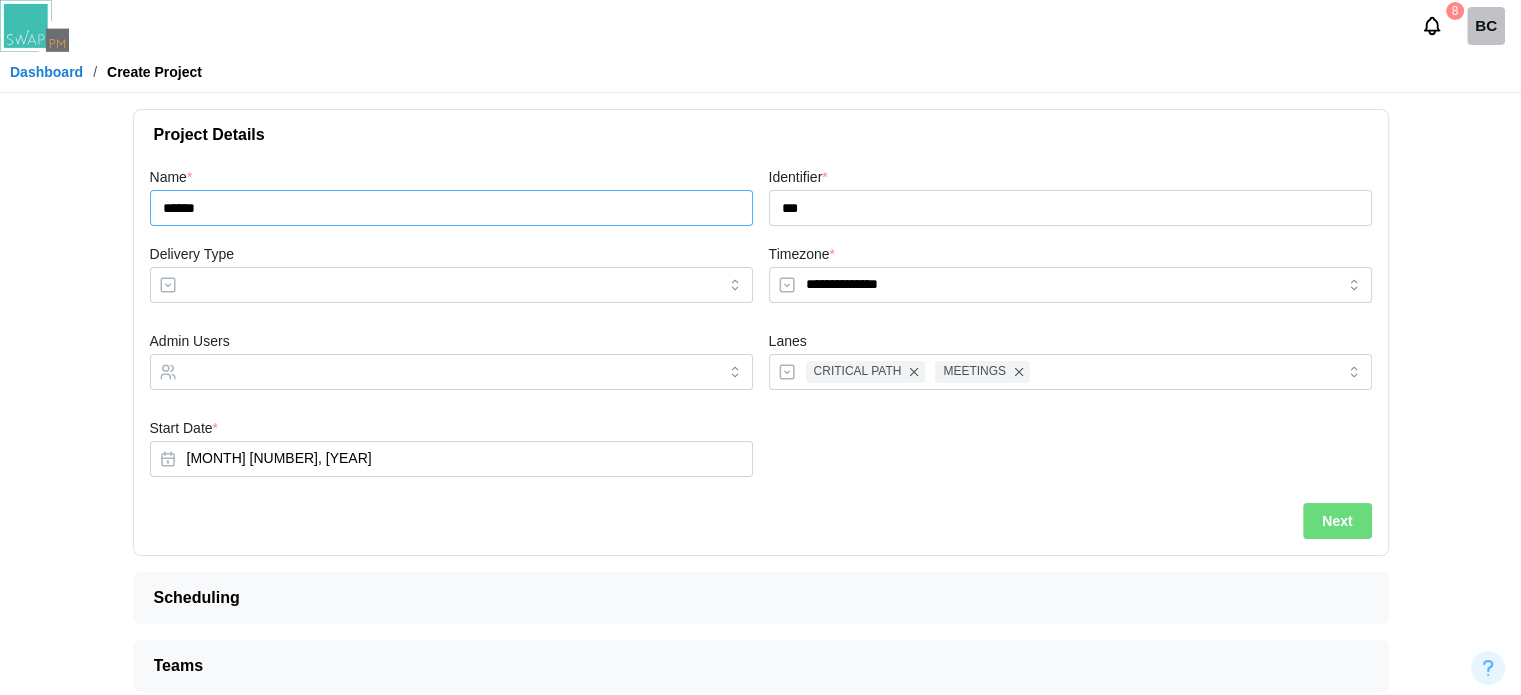 type on "*******" 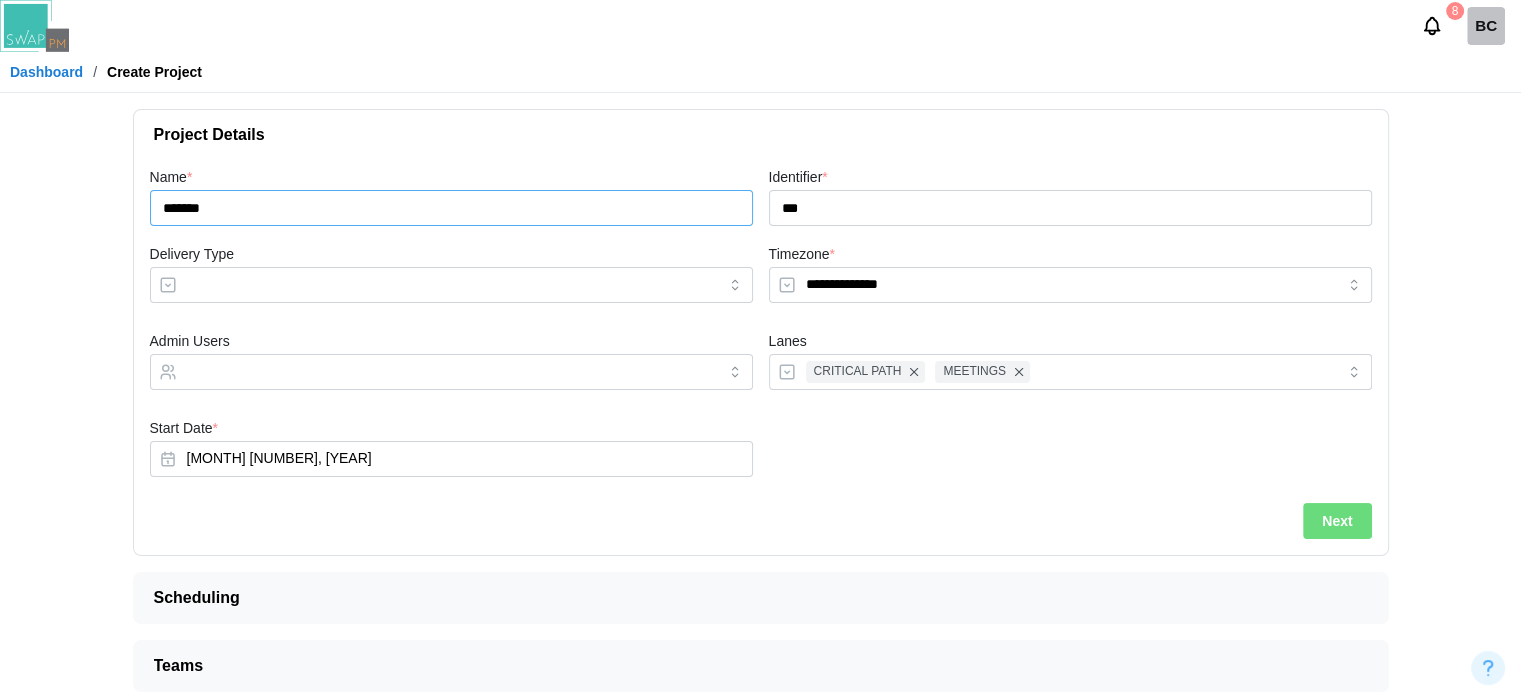 type on "*******" 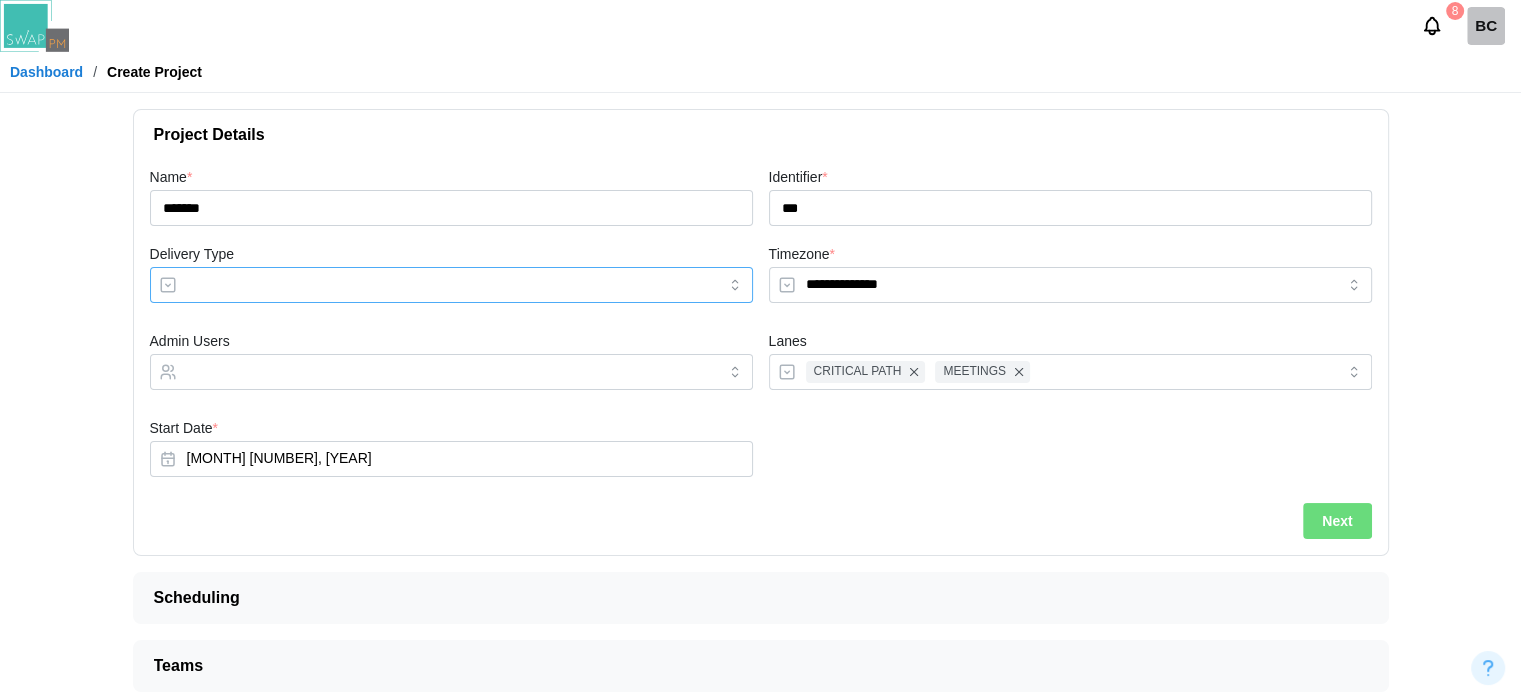 click on "Delivery Type" at bounding box center (451, 285) 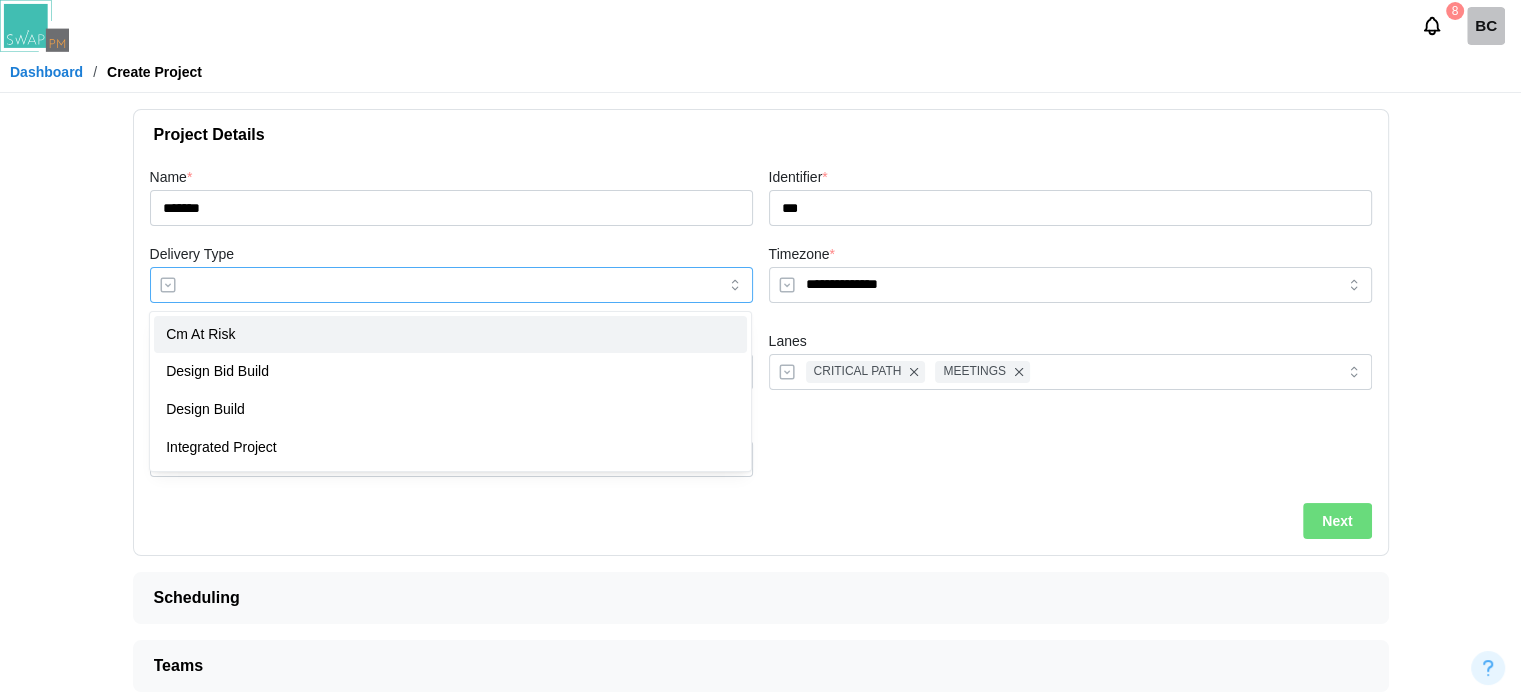 type on "**********" 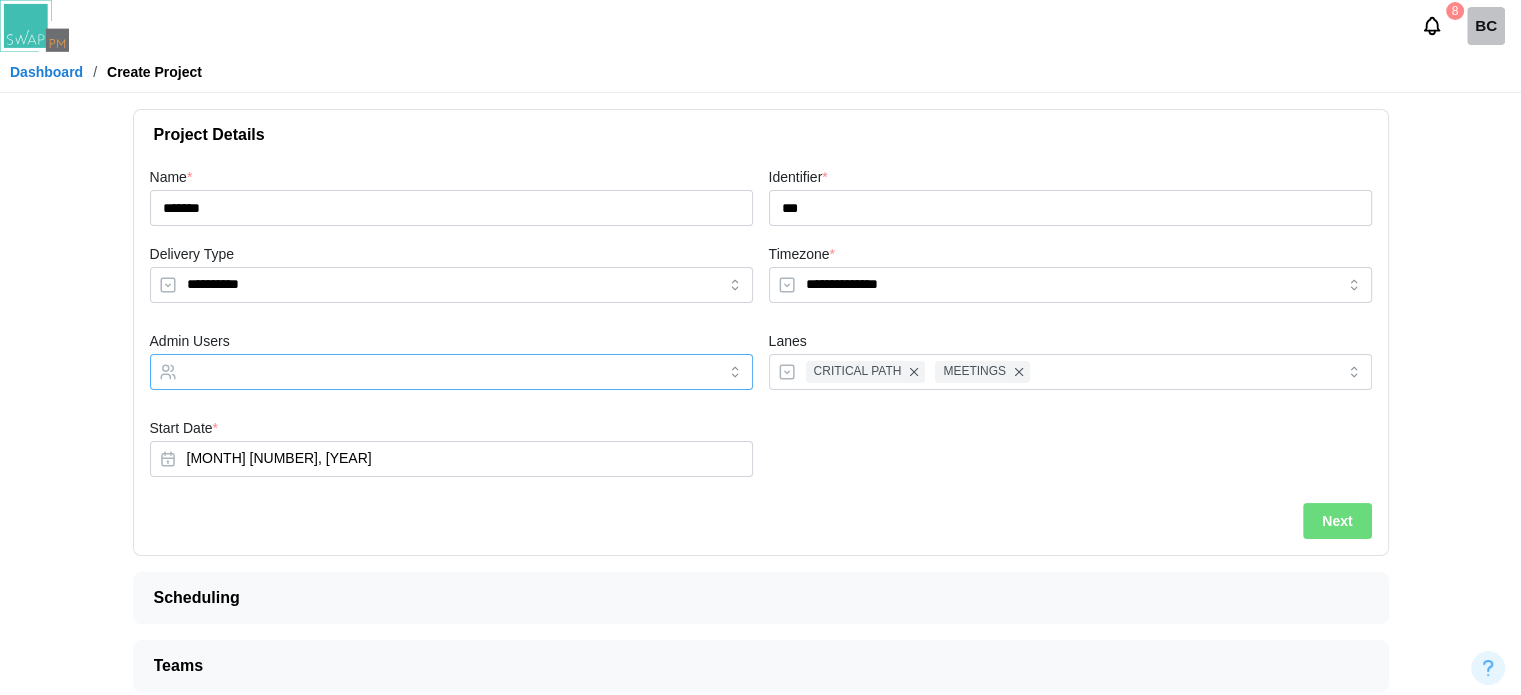 click at bounding box center [431, 372] 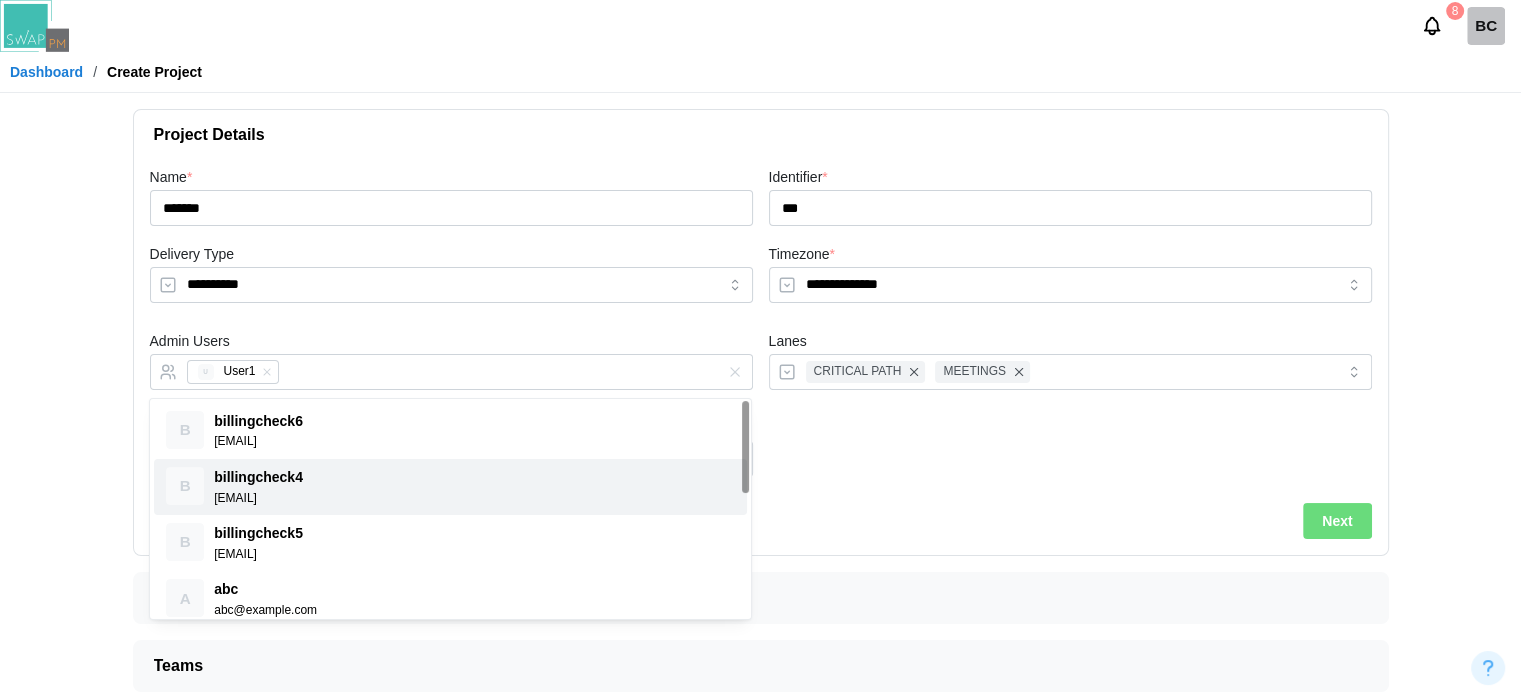 click on "Next" at bounding box center [1337, 521] 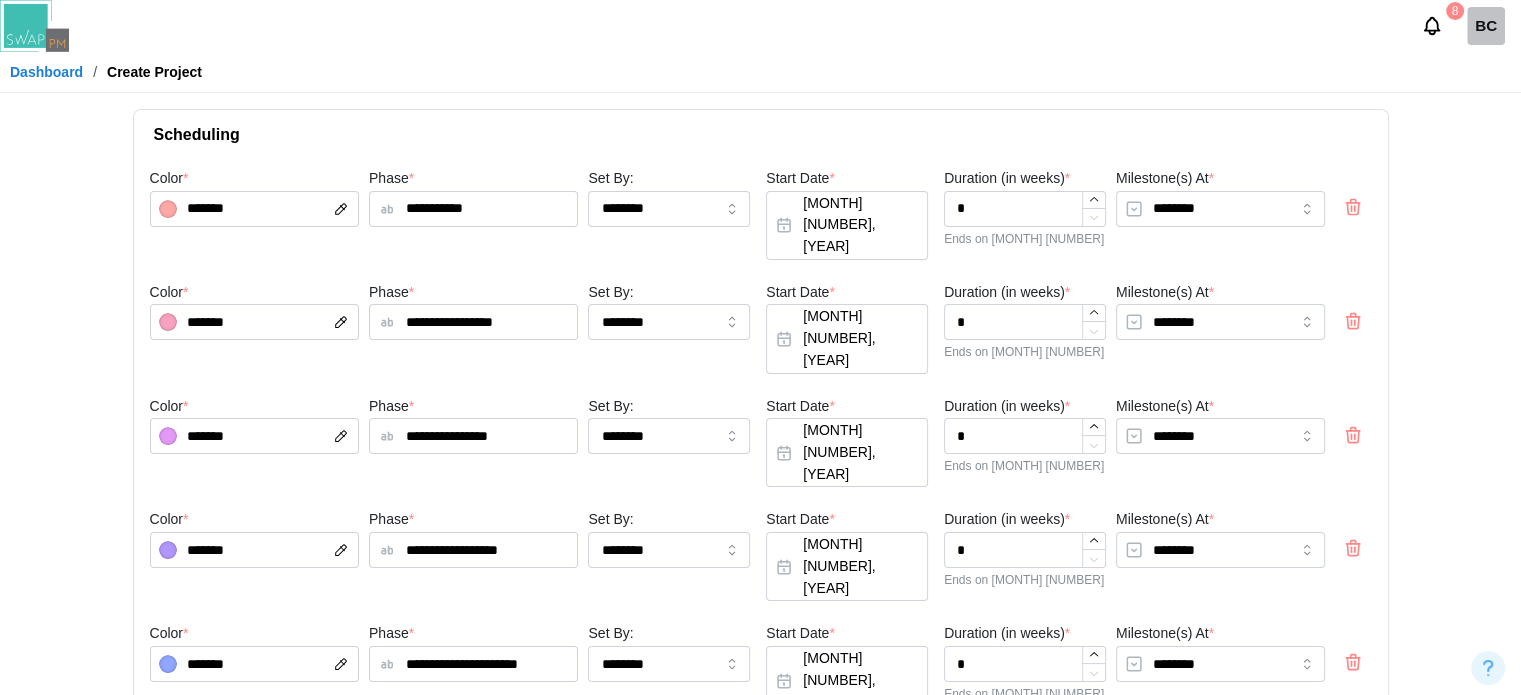 scroll, scrollTop: 116, scrollLeft: 0, axis: vertical 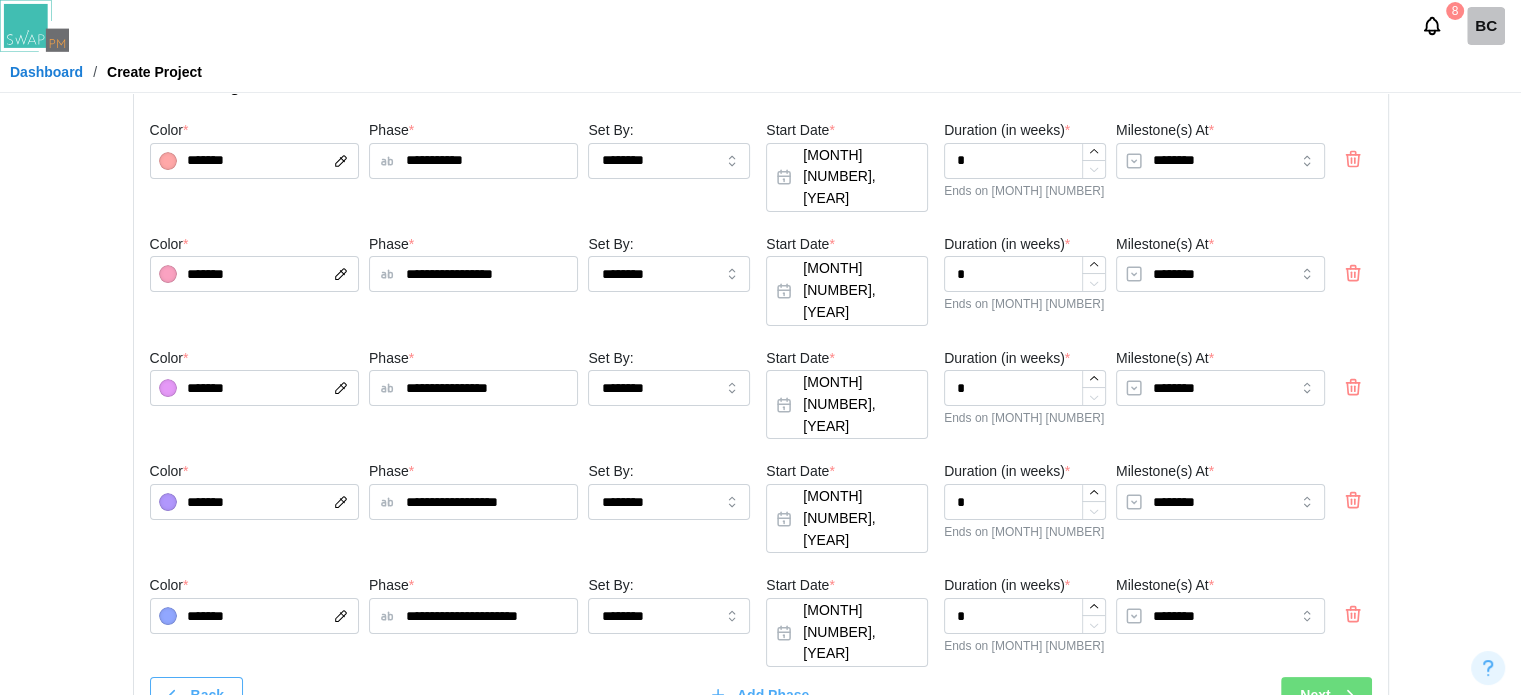 click on "Next" at bounding box center [1326, 695] 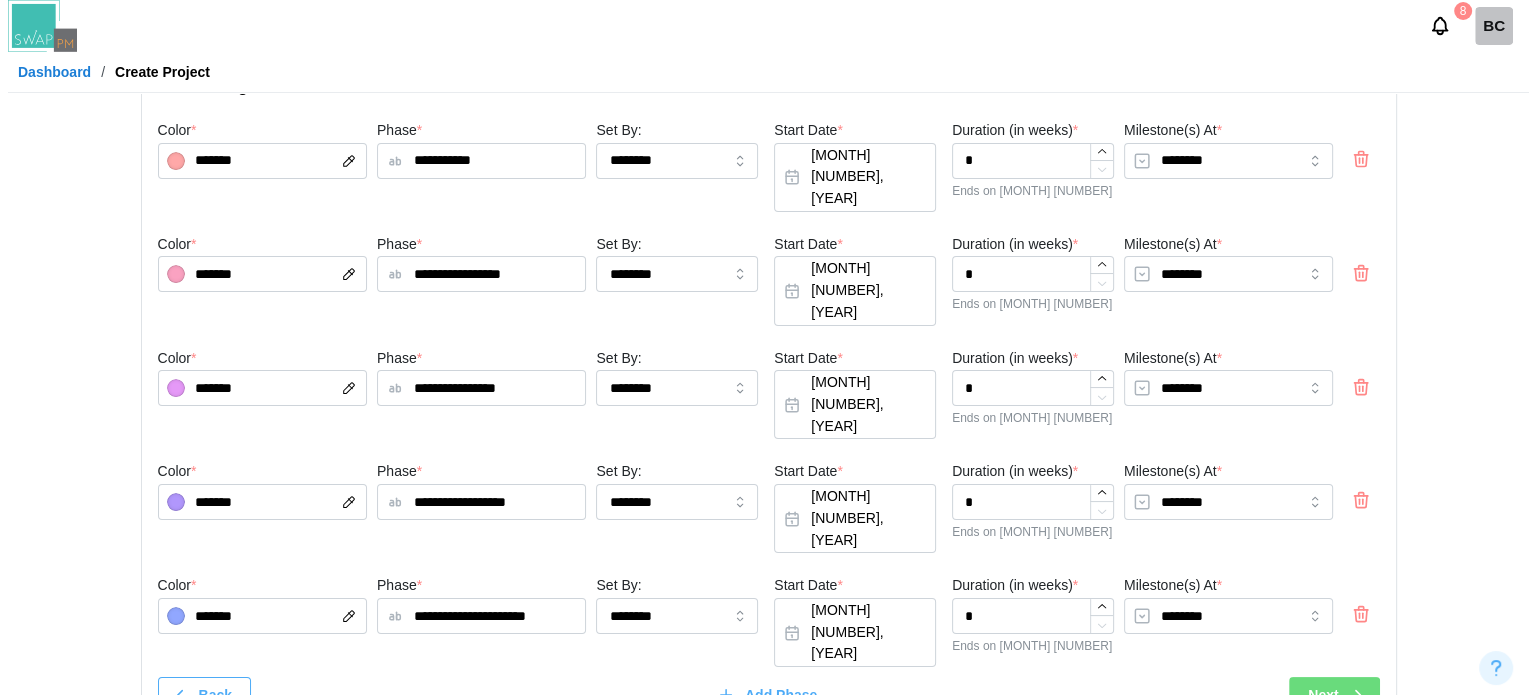 scroll, scrollTop: 0, scrollLeft: 0, axis: both 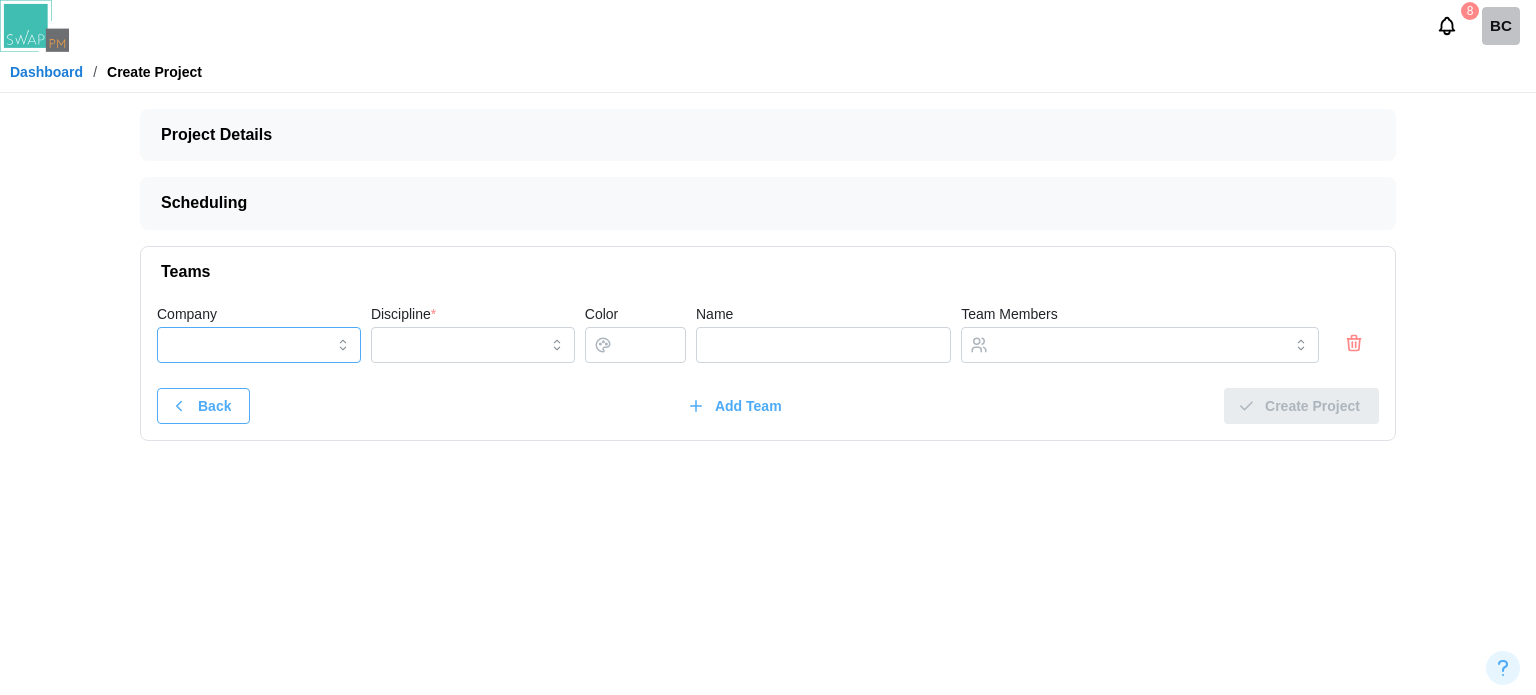 click on "Company" at bounding box center [259, 345] 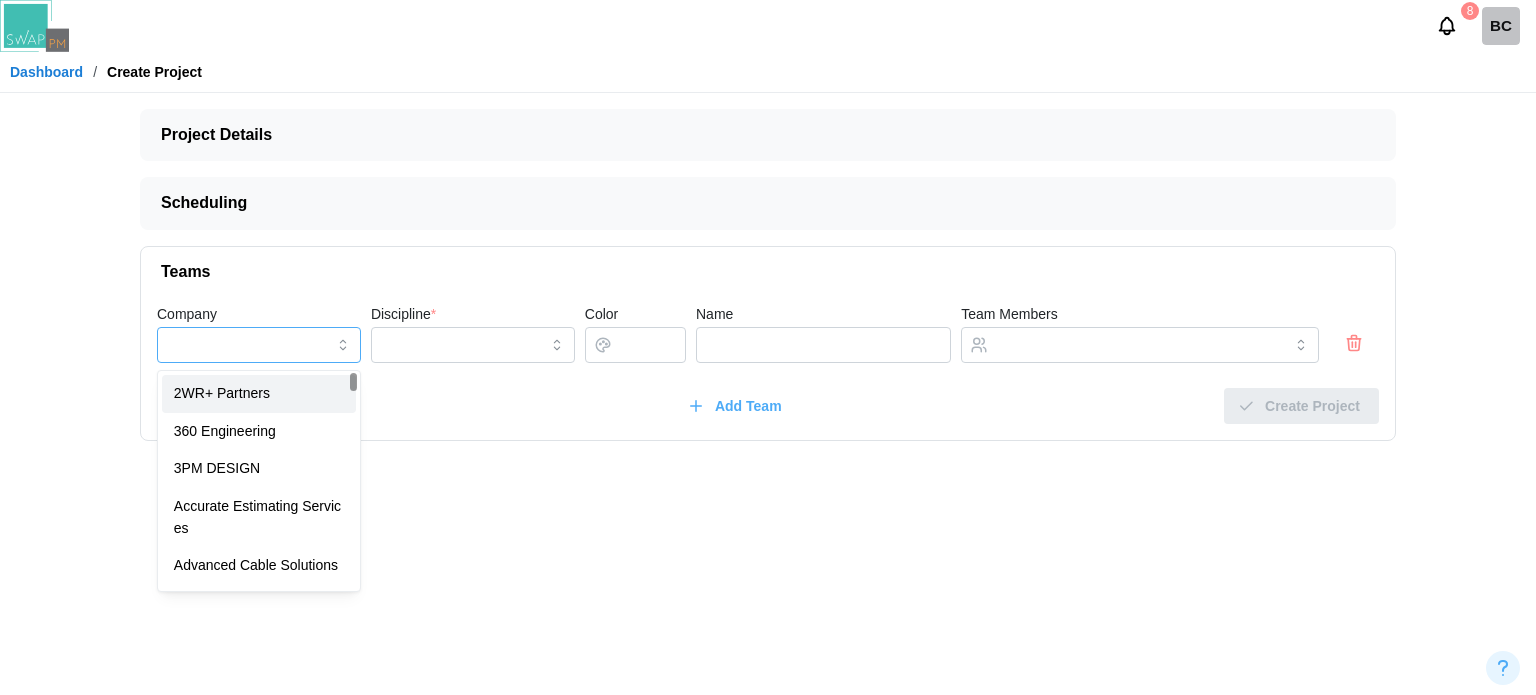 type on "**********" 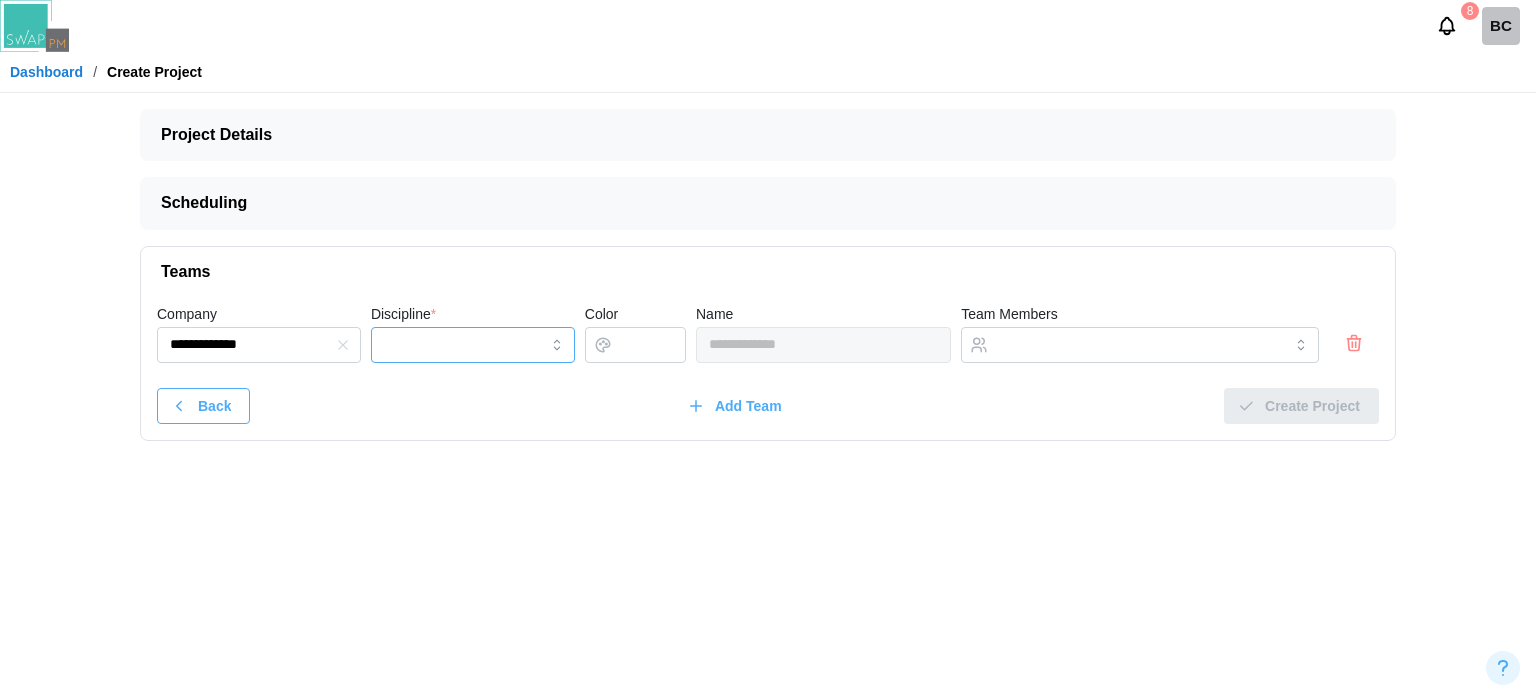 click on "Discipline  *" at bounding box center [473, 345] 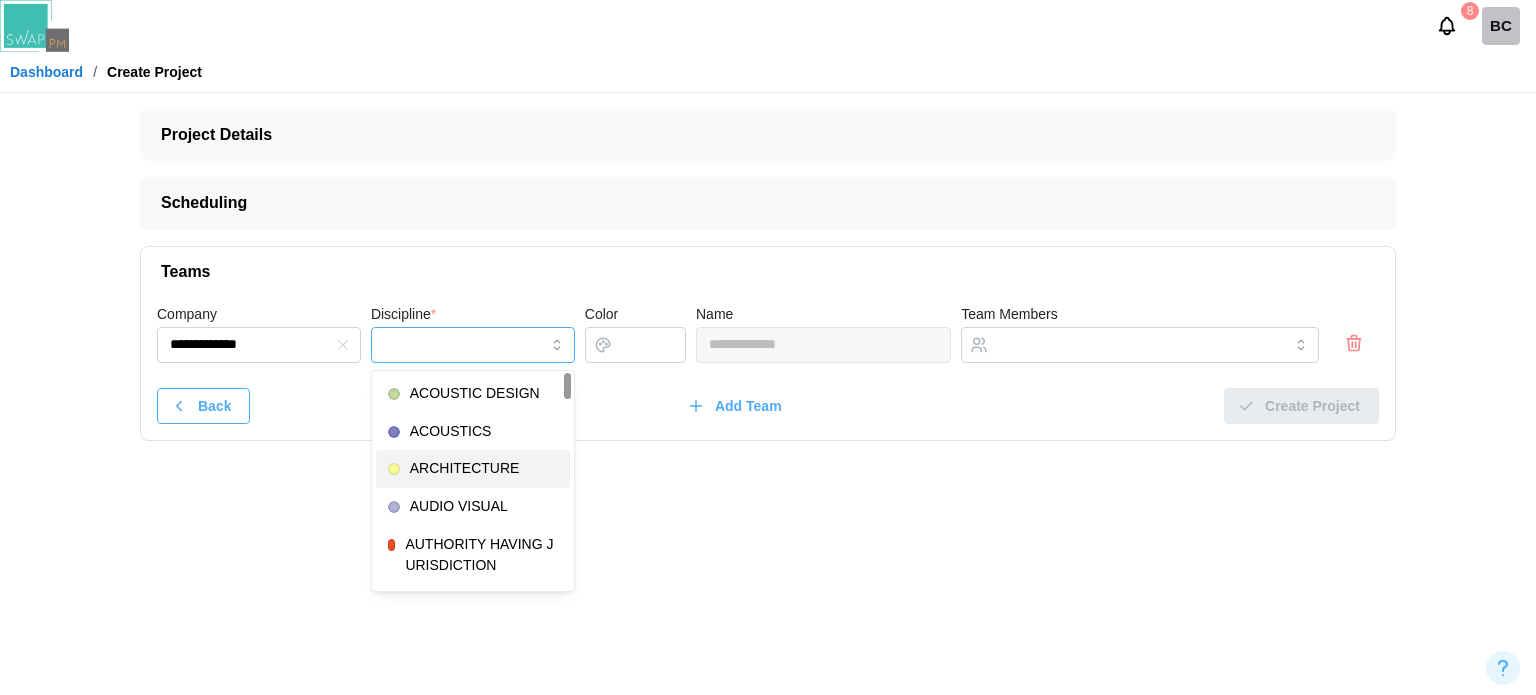 type on "**********" 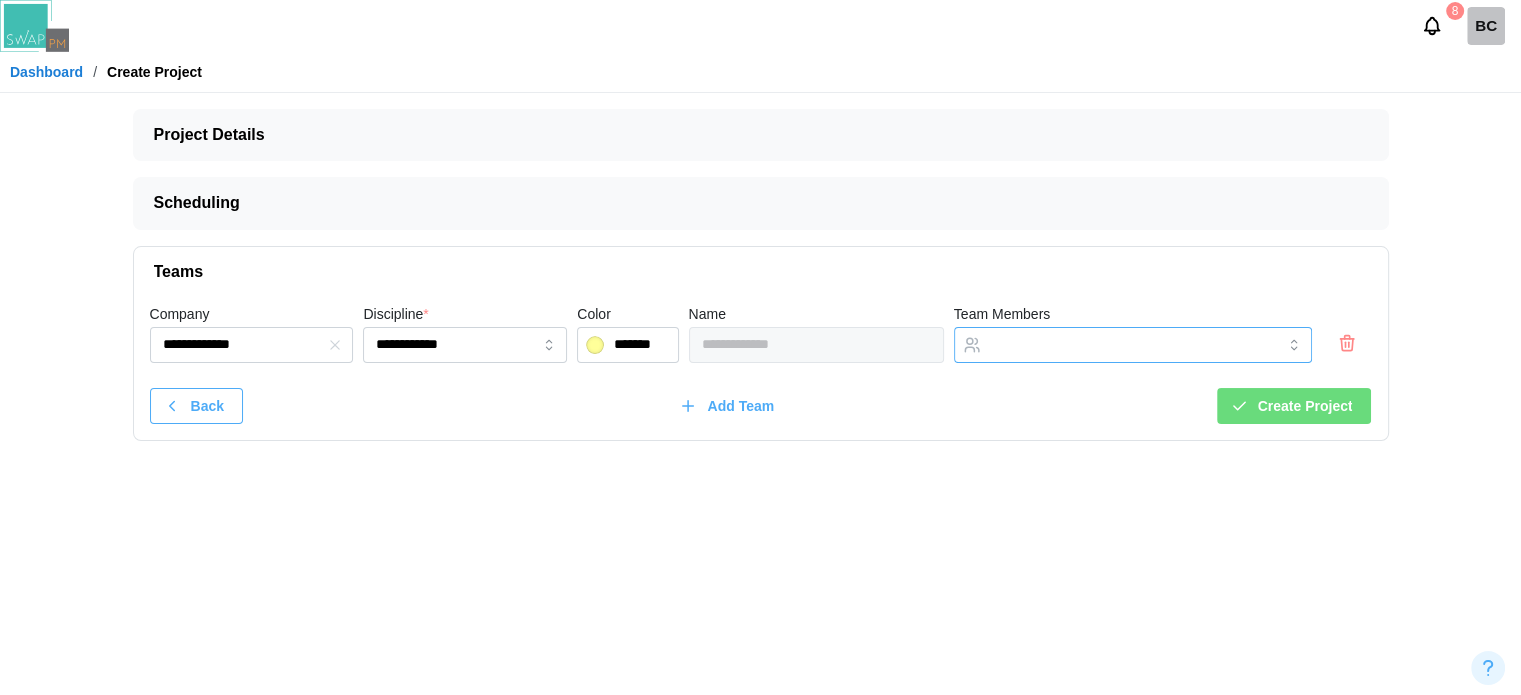 click at bounding box center [1112, 345] 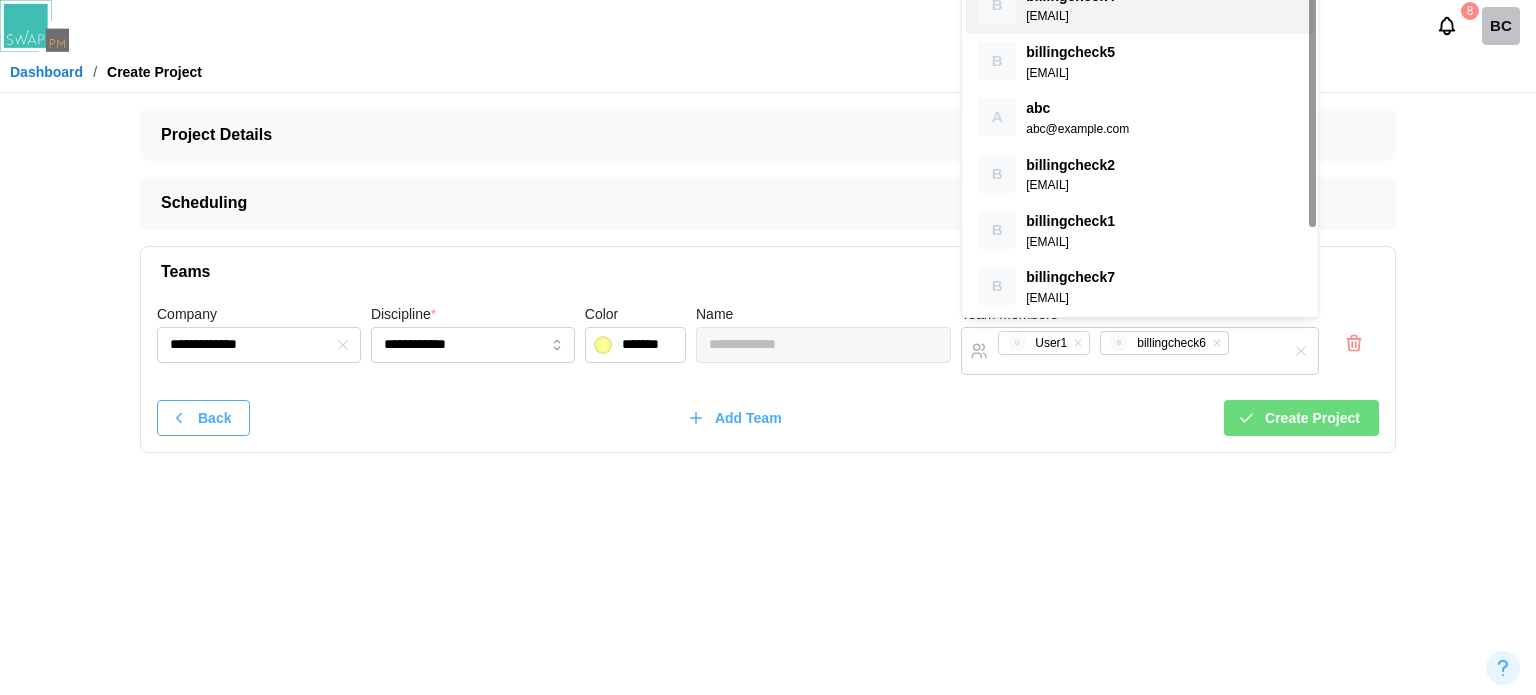 click on "**********" at bounding box center [768, 347] 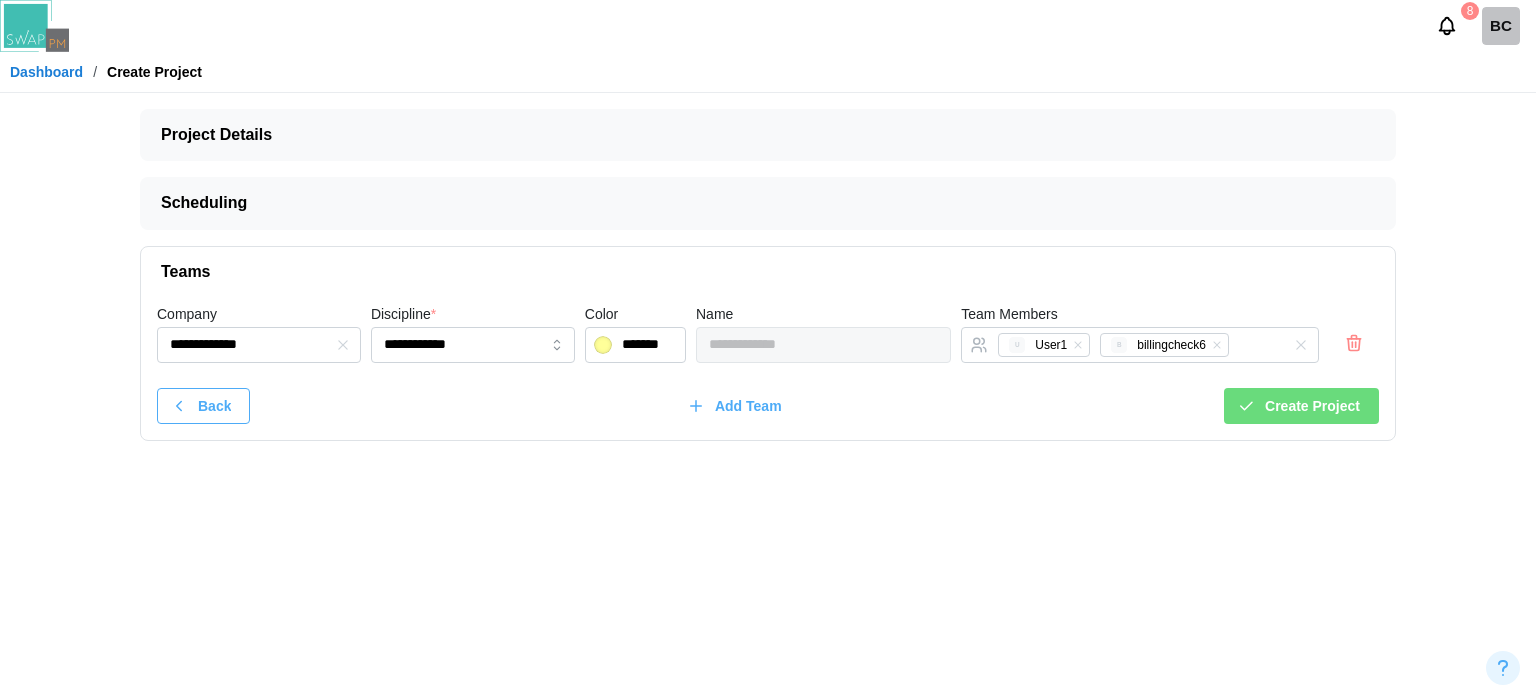 click on "**********" at bounding box center (768, 368) 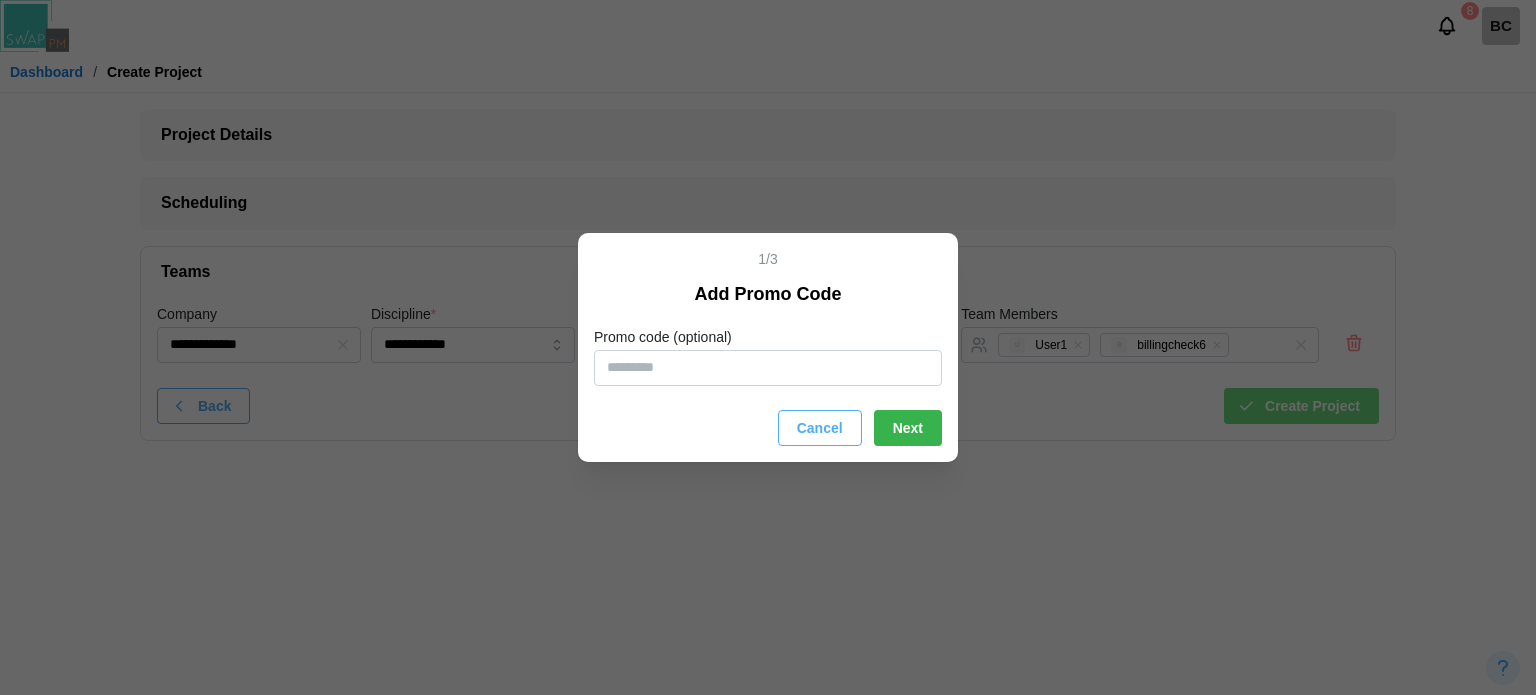click on "Next" at bounding box center (908, 428) 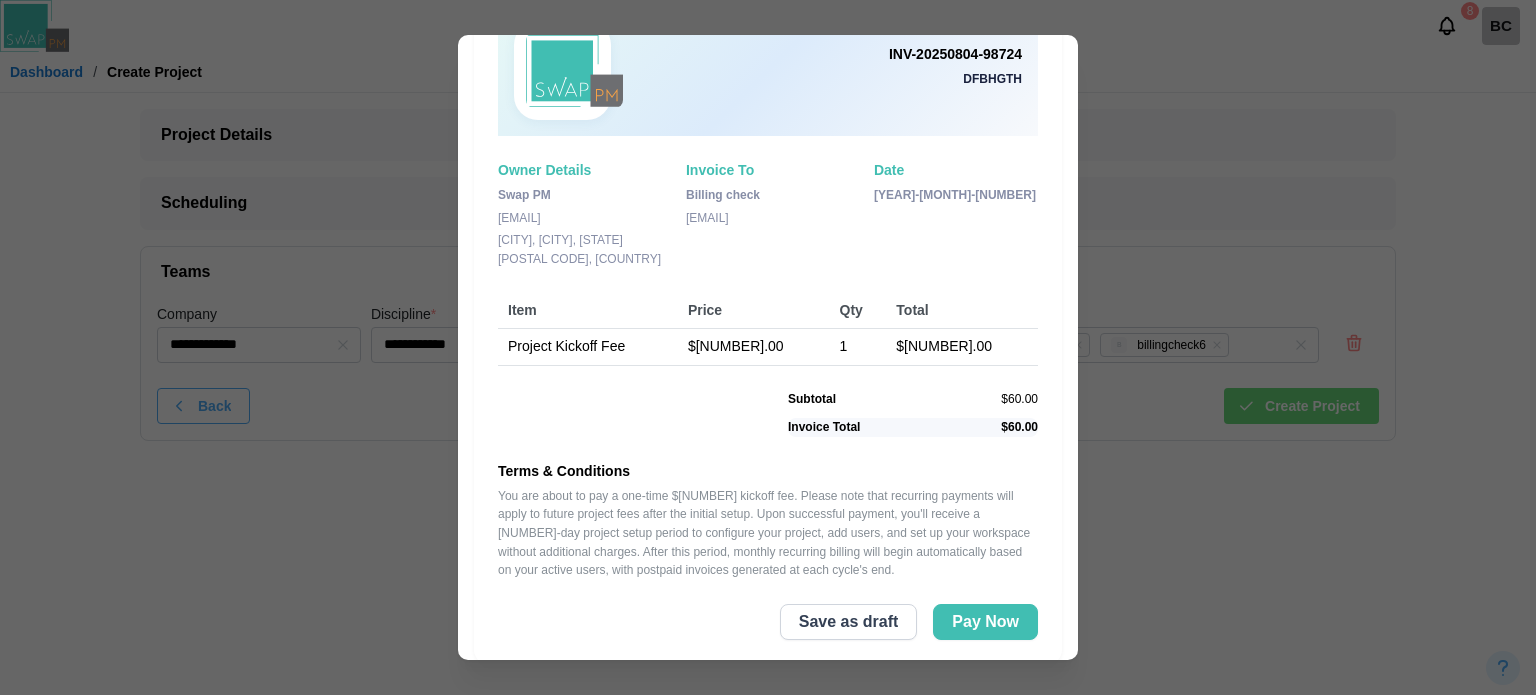 scroll, scrollTop: 138, scrollLeft: 0, axis: vertical 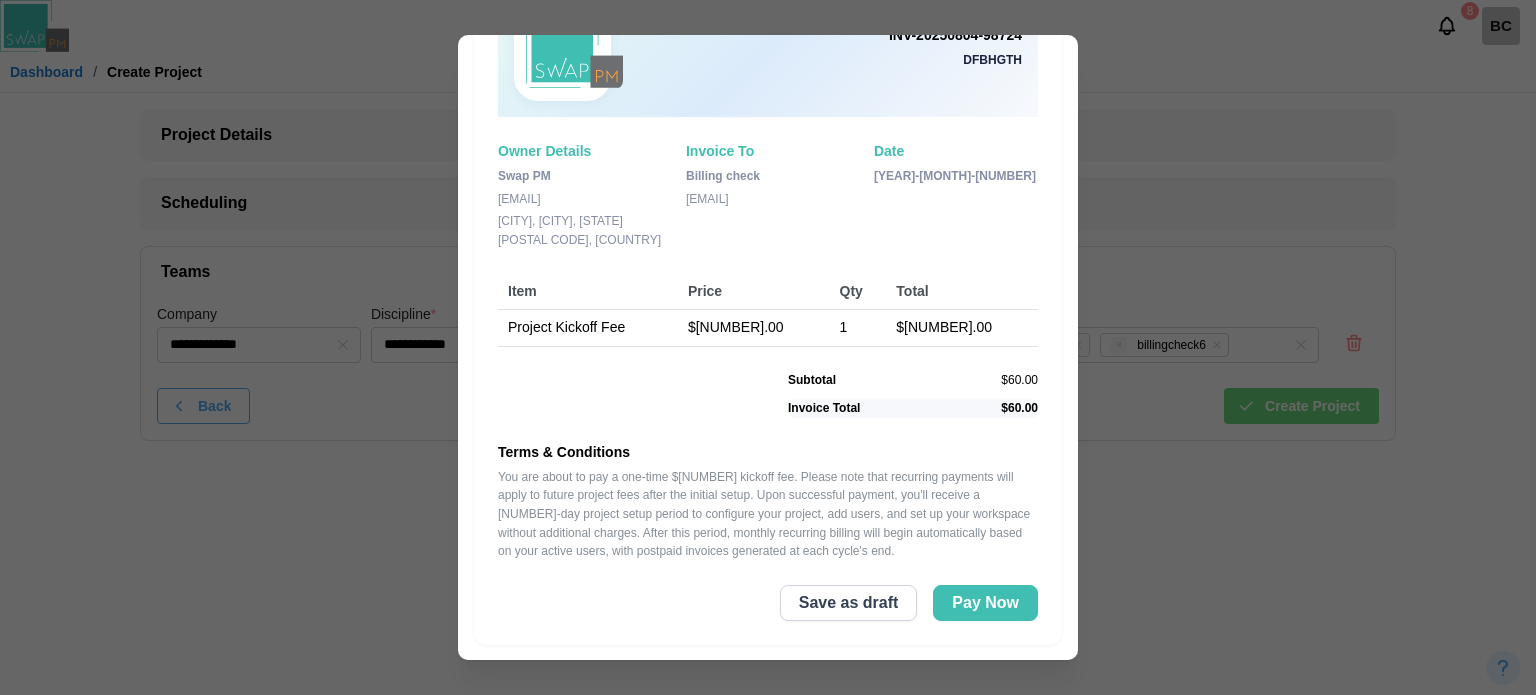click on "Save as draft" at bounding box center (849, 603) 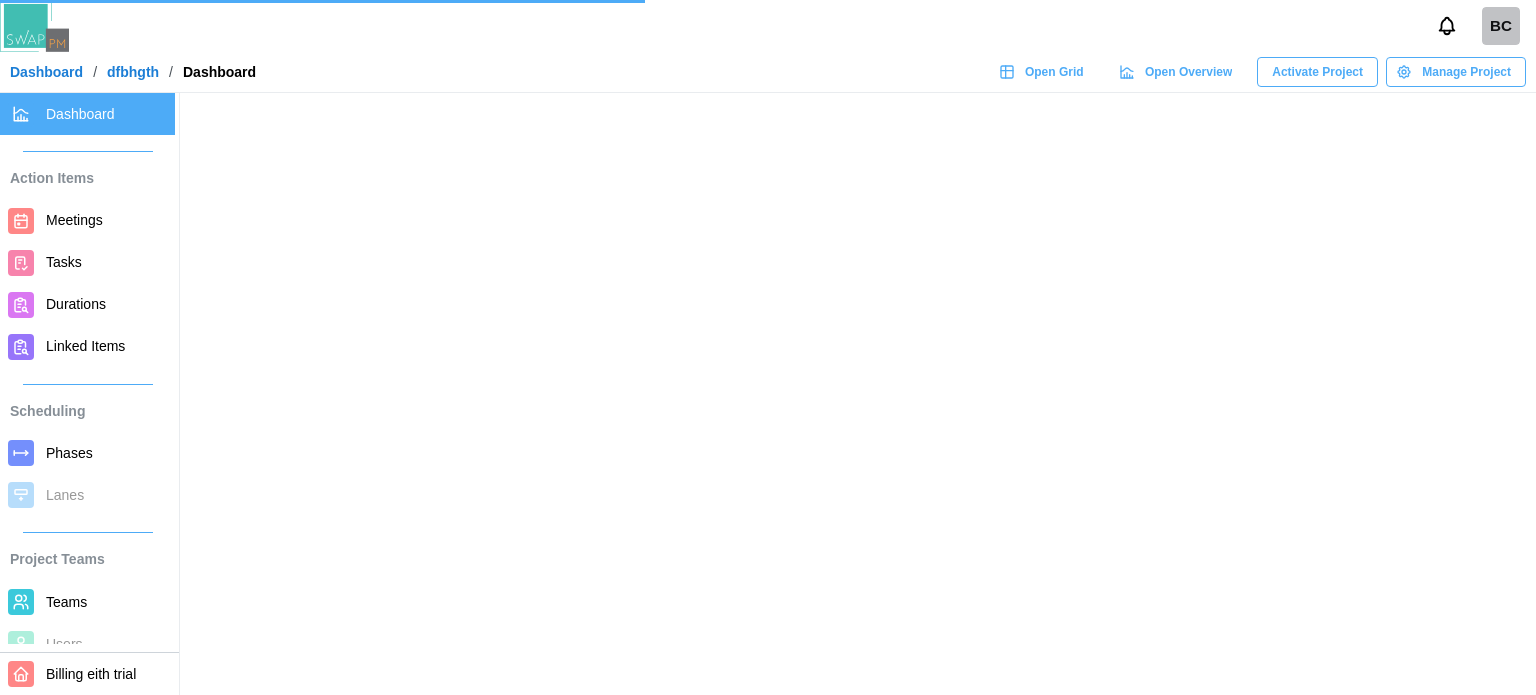 click on "Meetings" at bounding box center [74, 220] 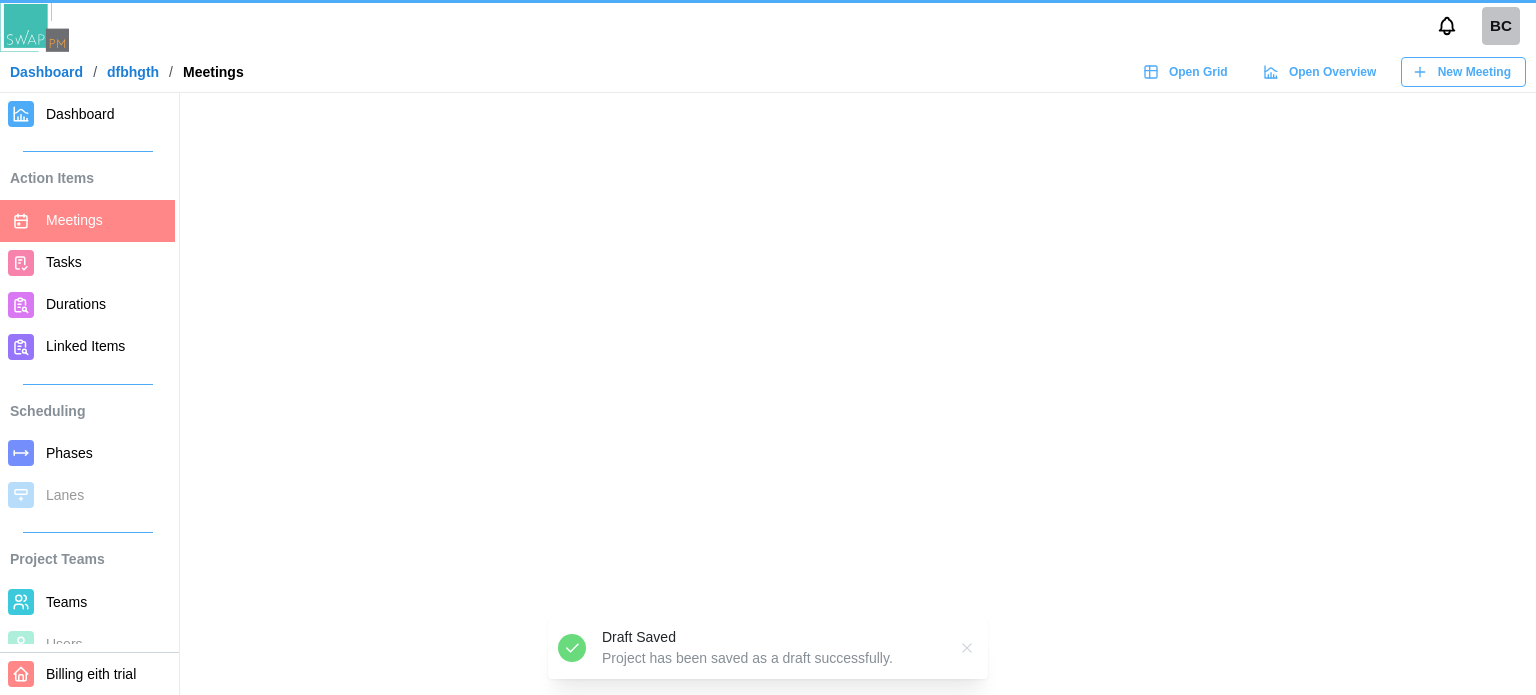 click on "New Meeting" at bounding box center [1461, 72] 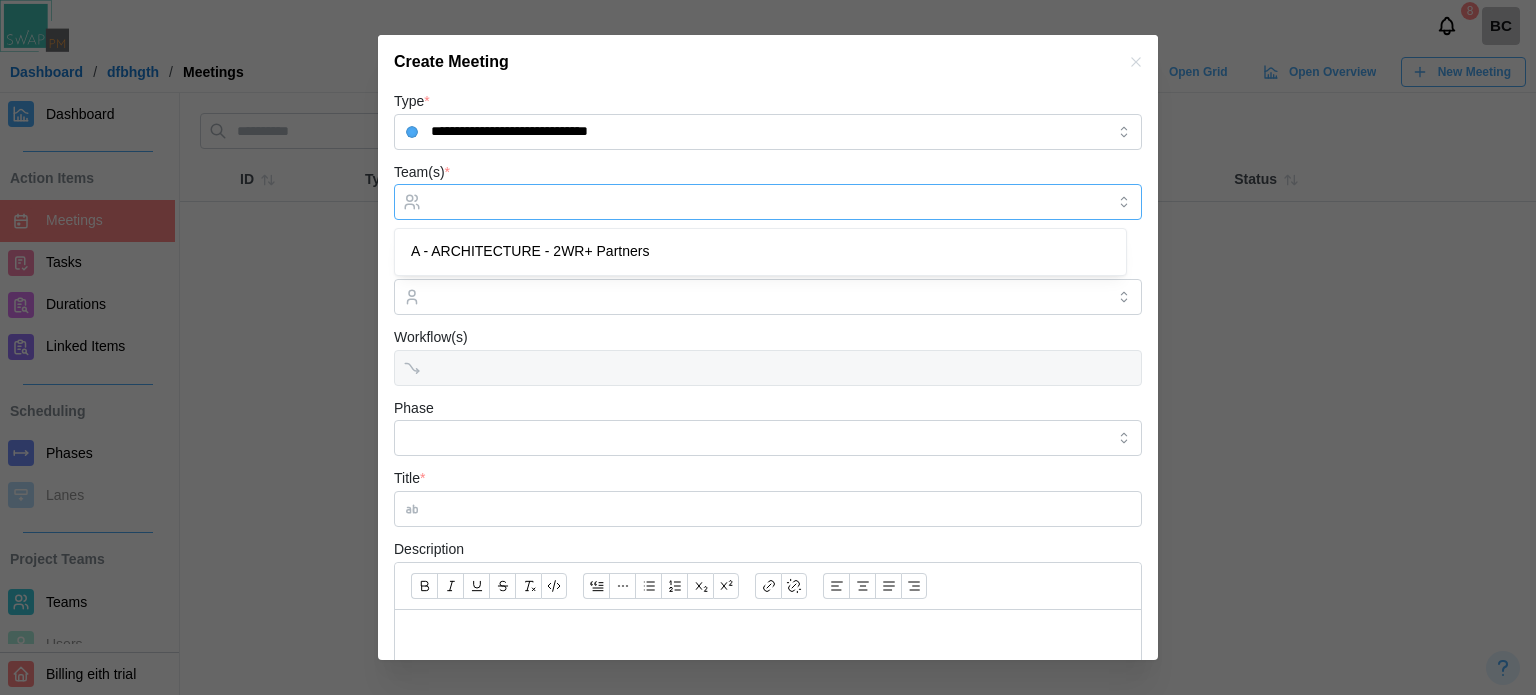 click on "Team(s)  *" at bounding box center [768, 202] 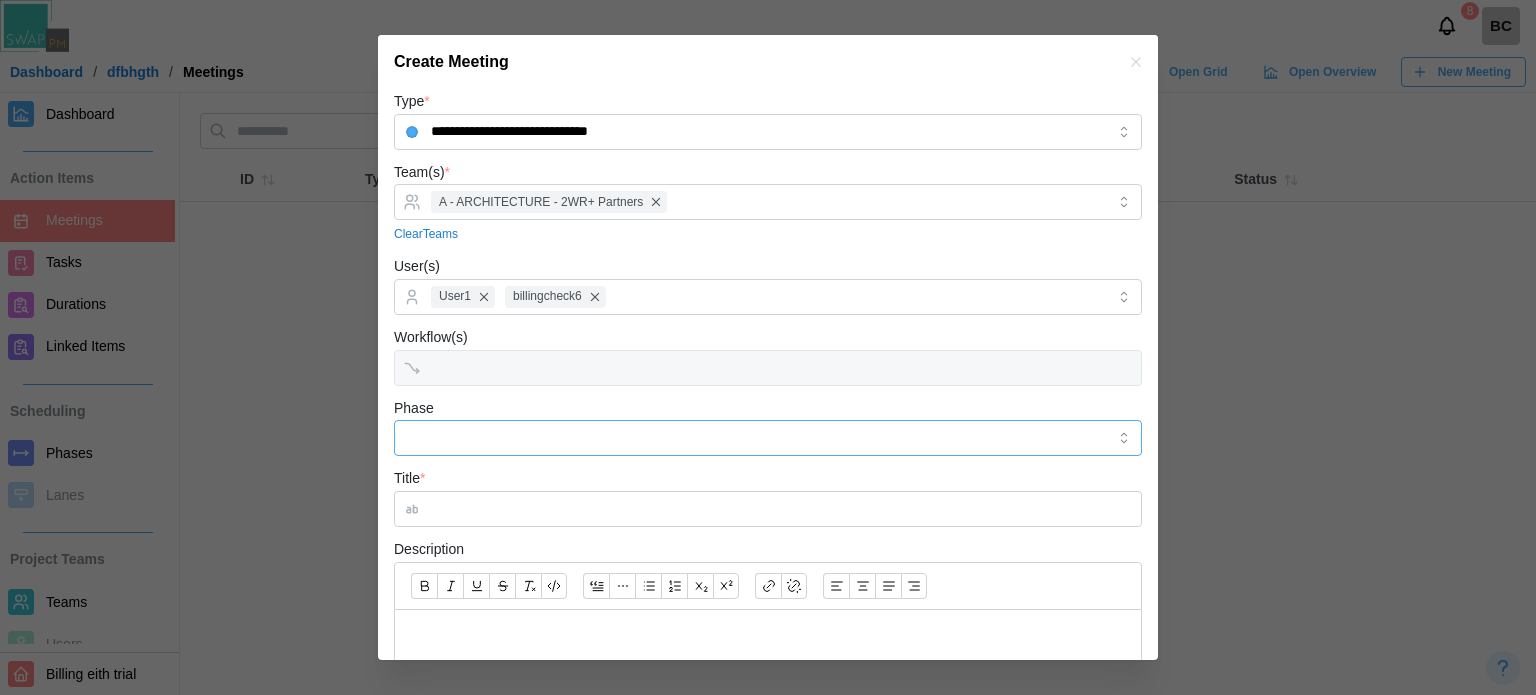 click on "Phase" at bounding box center [768, 438] 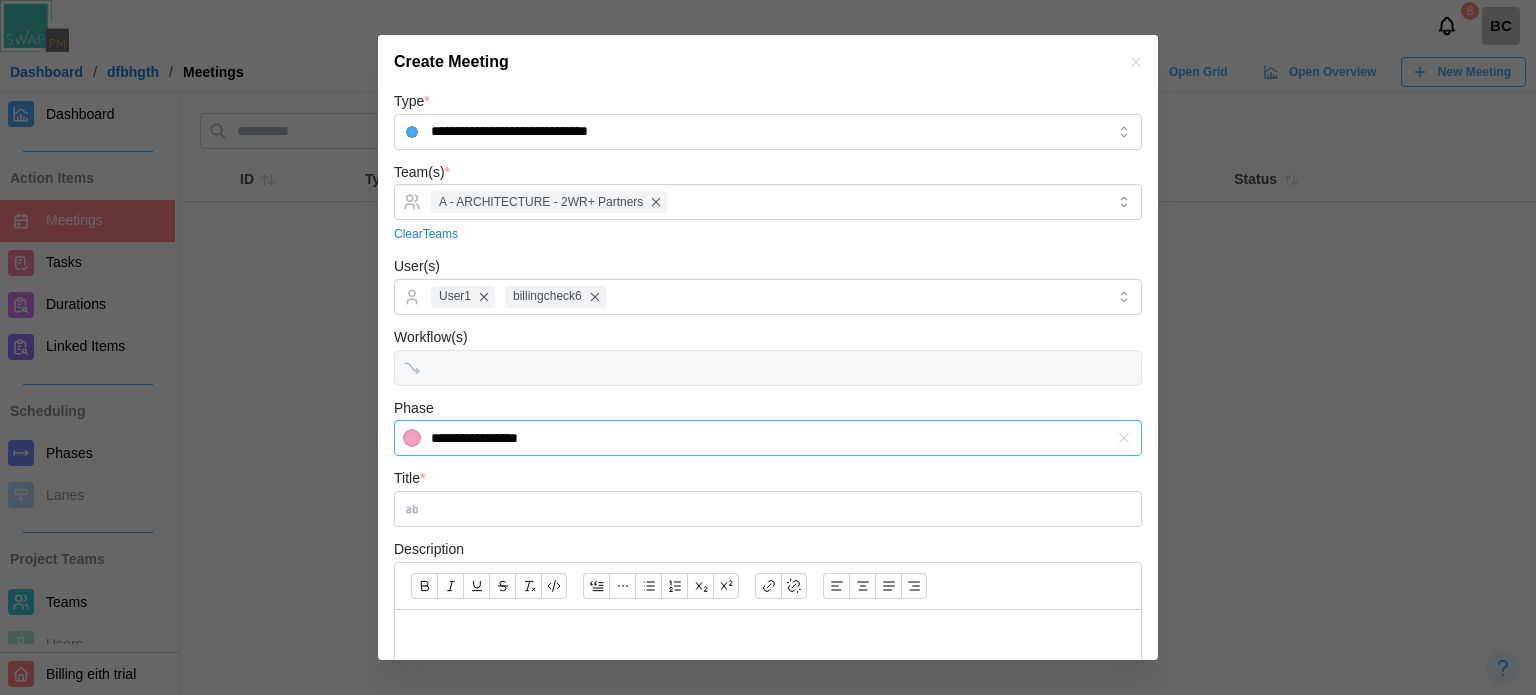 type on "**********" 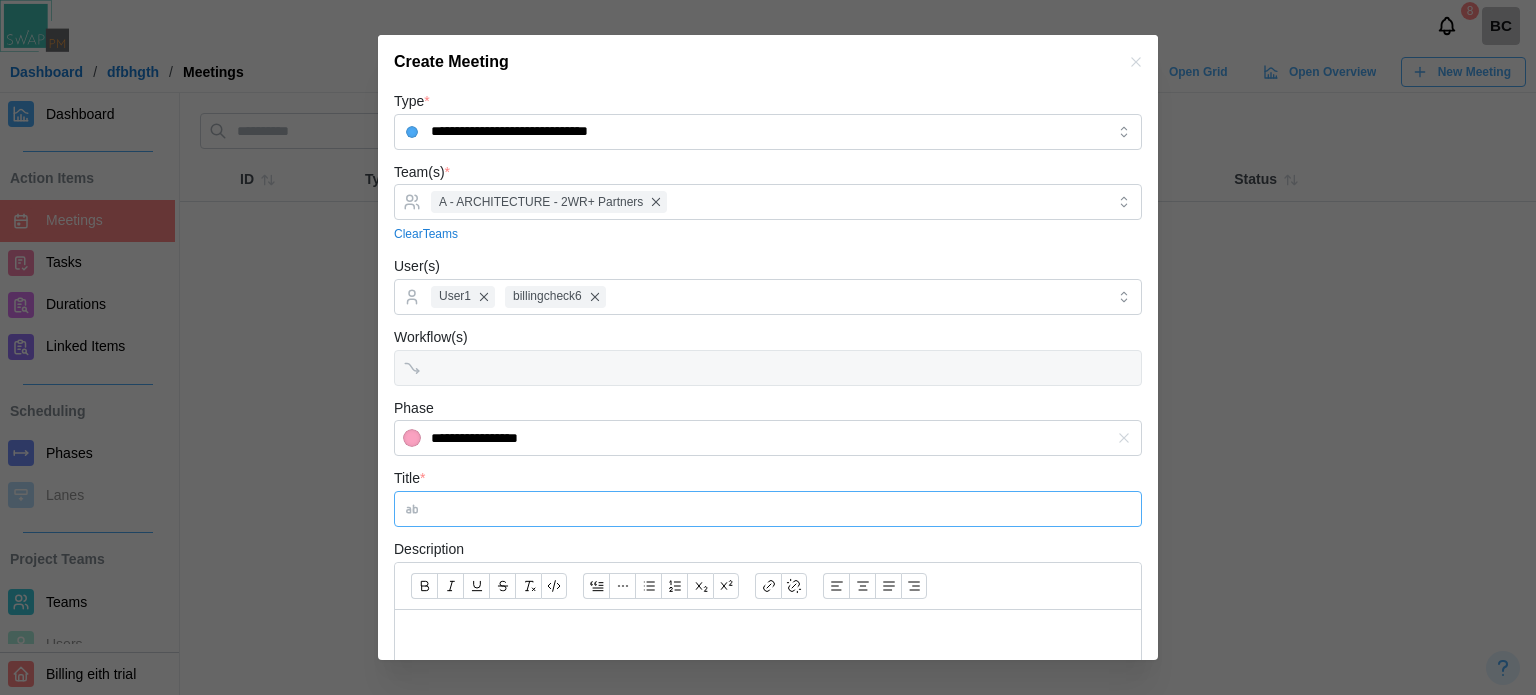 click on "Title  *" at bounding box center [768, 509] 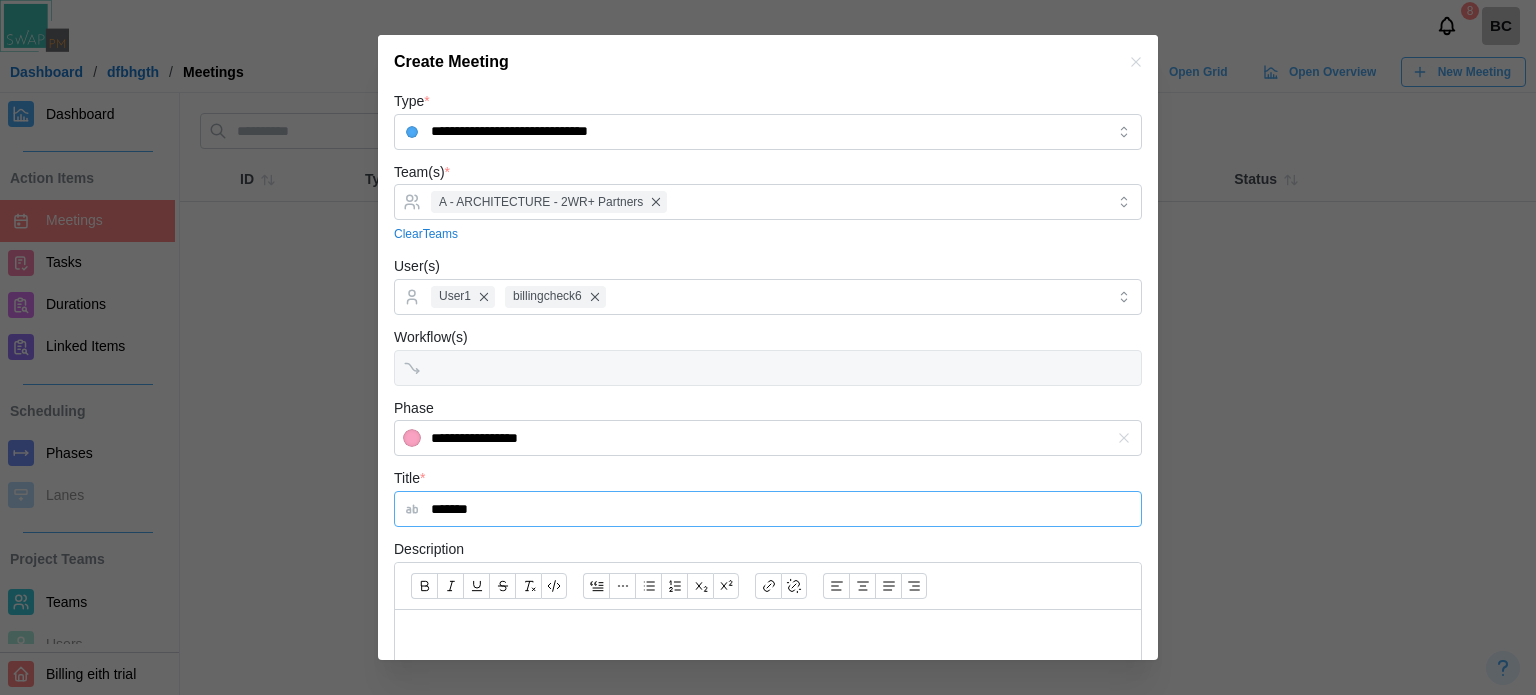 scroll, scrollTop: 300, scrollLeft: 0, axis: vertical 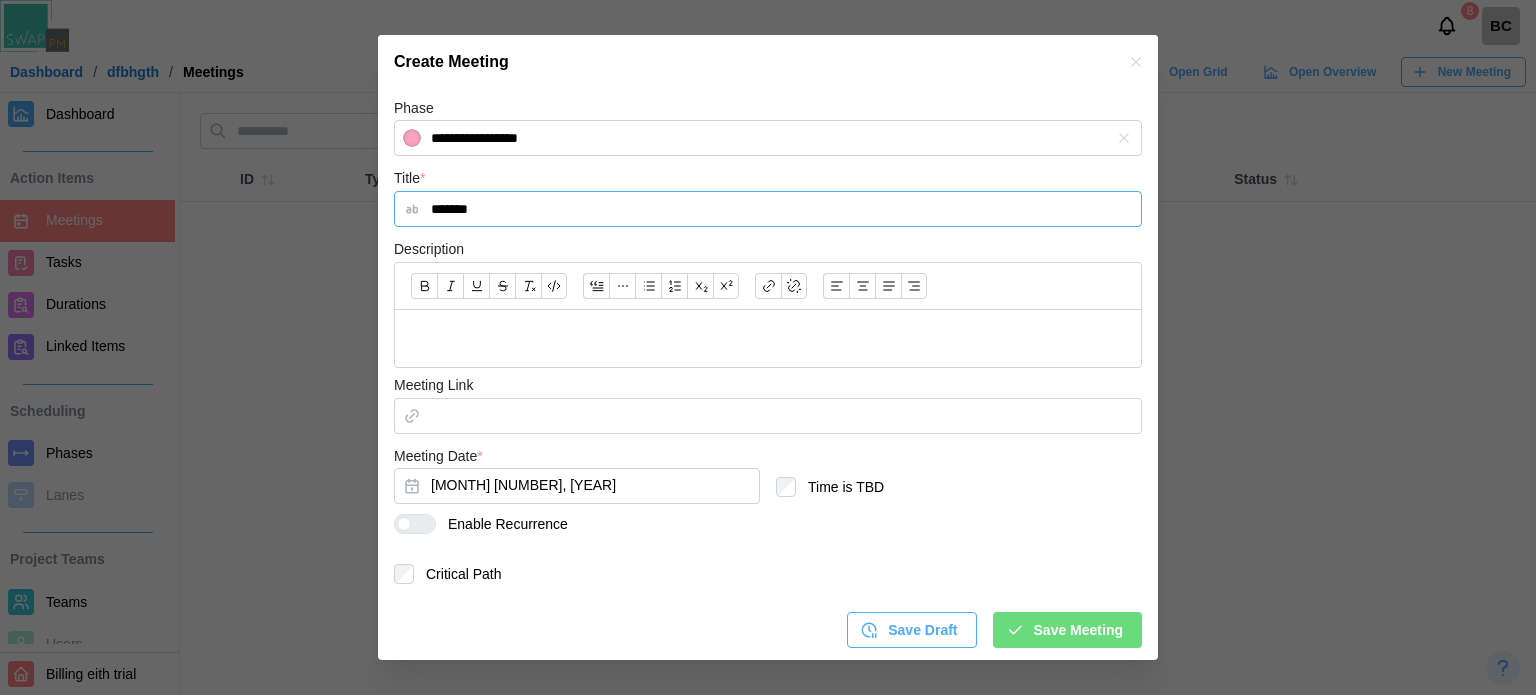 type on "*******" 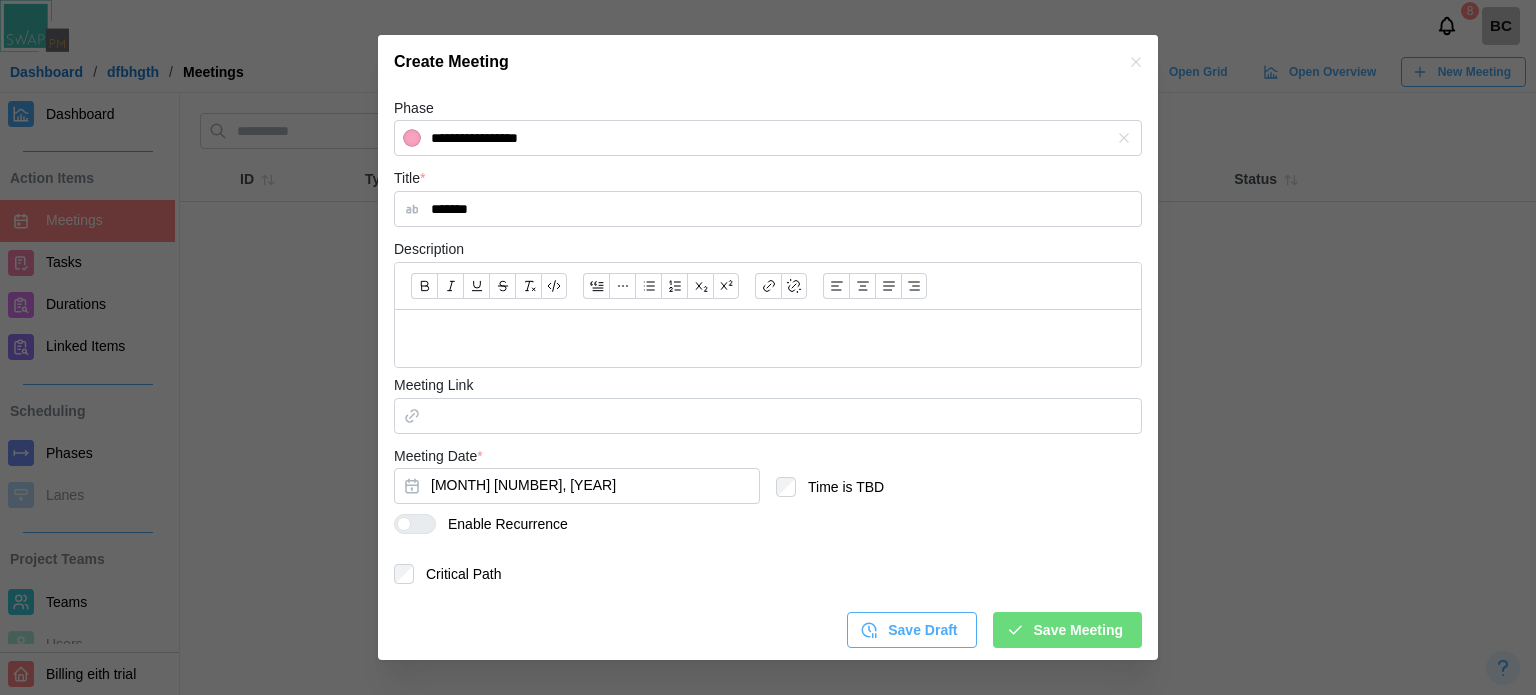 click at bounding box center (768, 338) 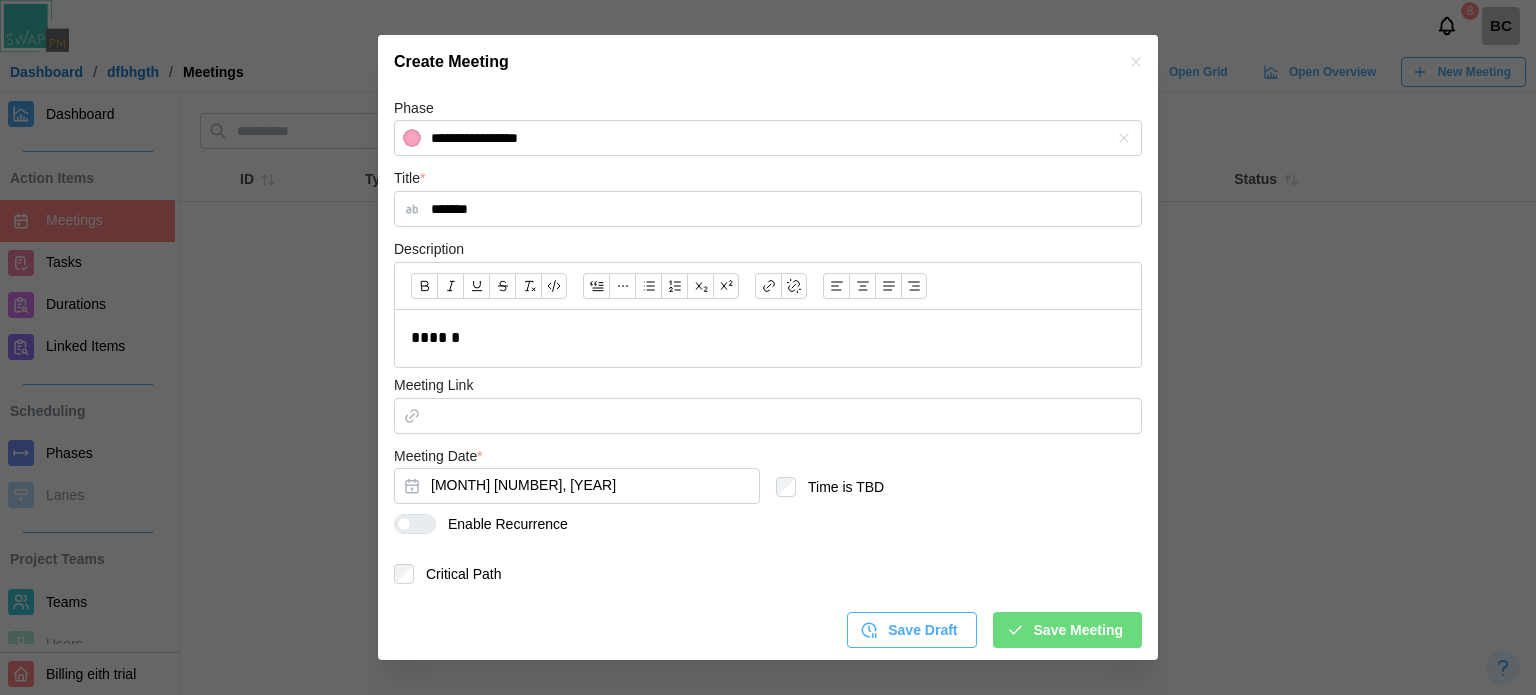 type 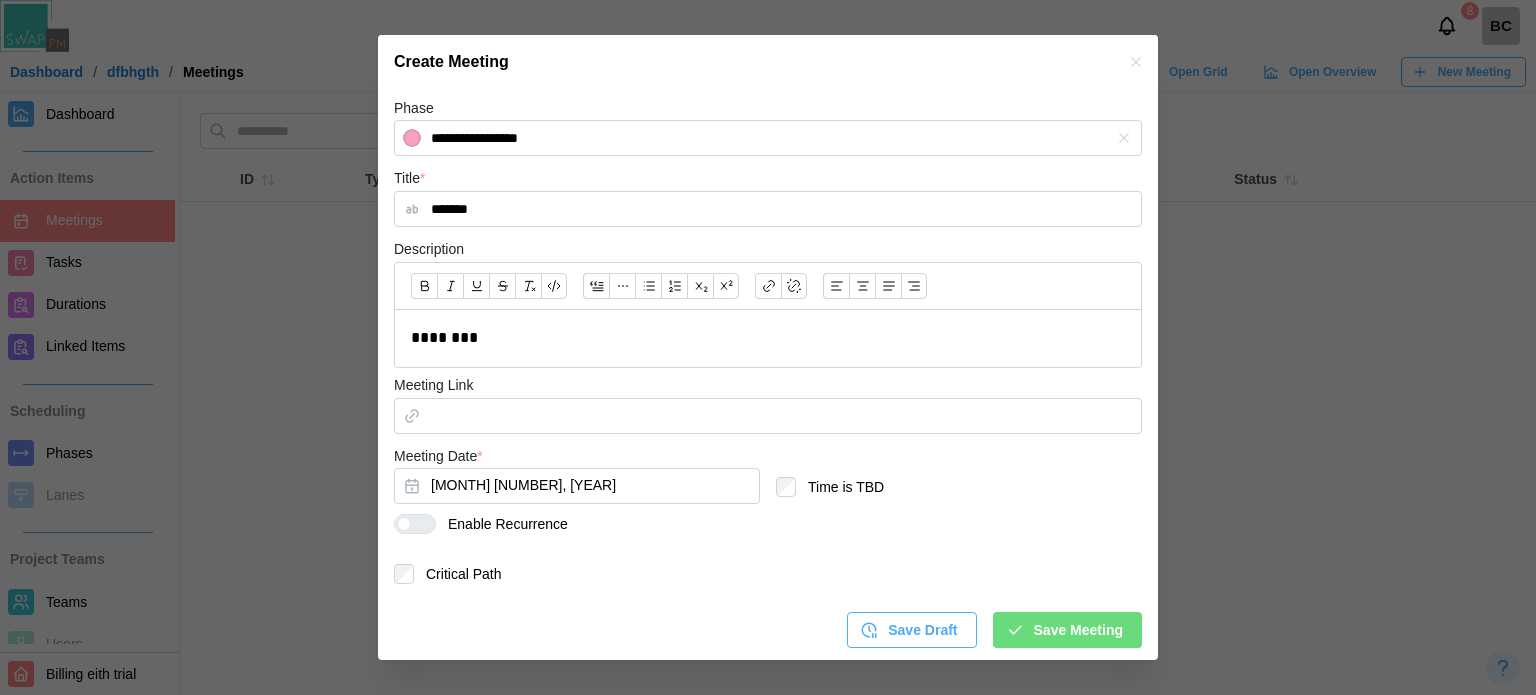 click on "Save   Meeting" at bounding box center (1078, 630) 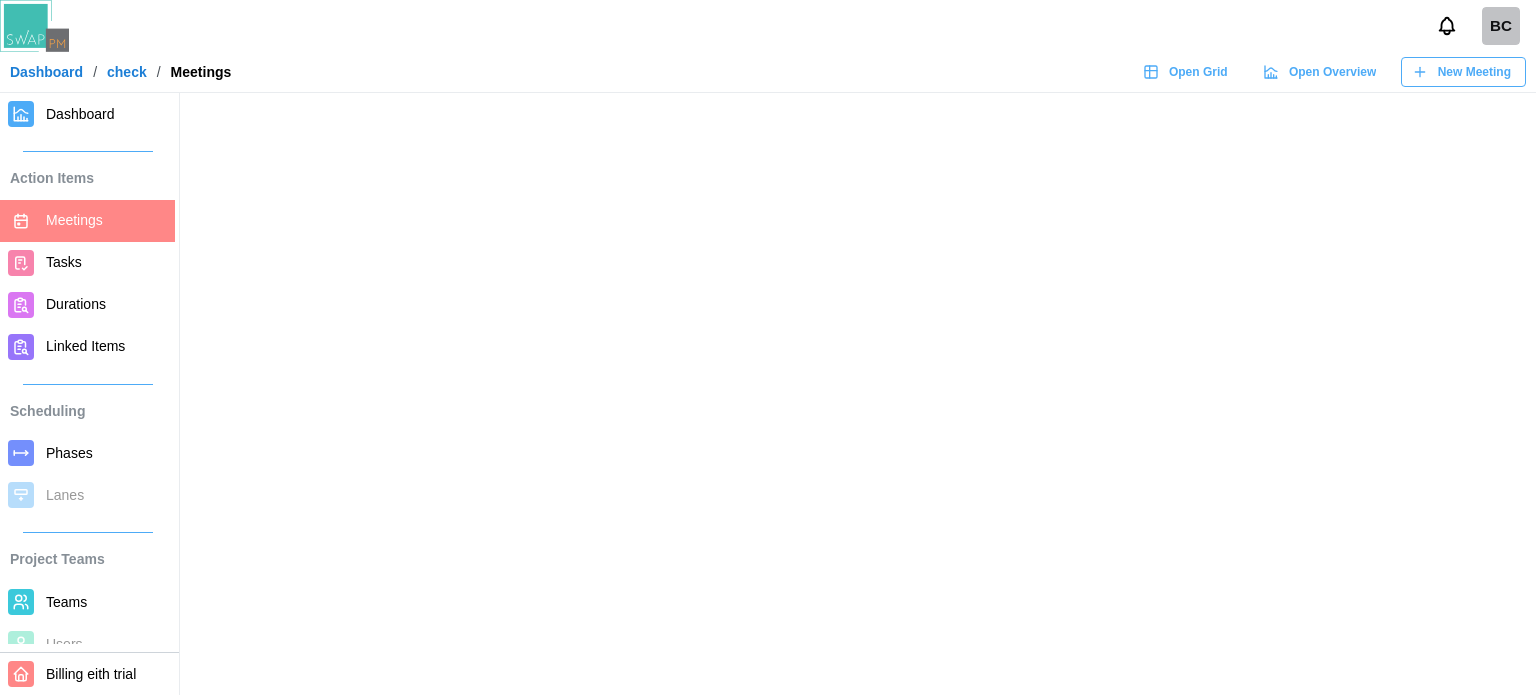 scroll, scrollTop: 0, scrollLeft: 0, axis: both 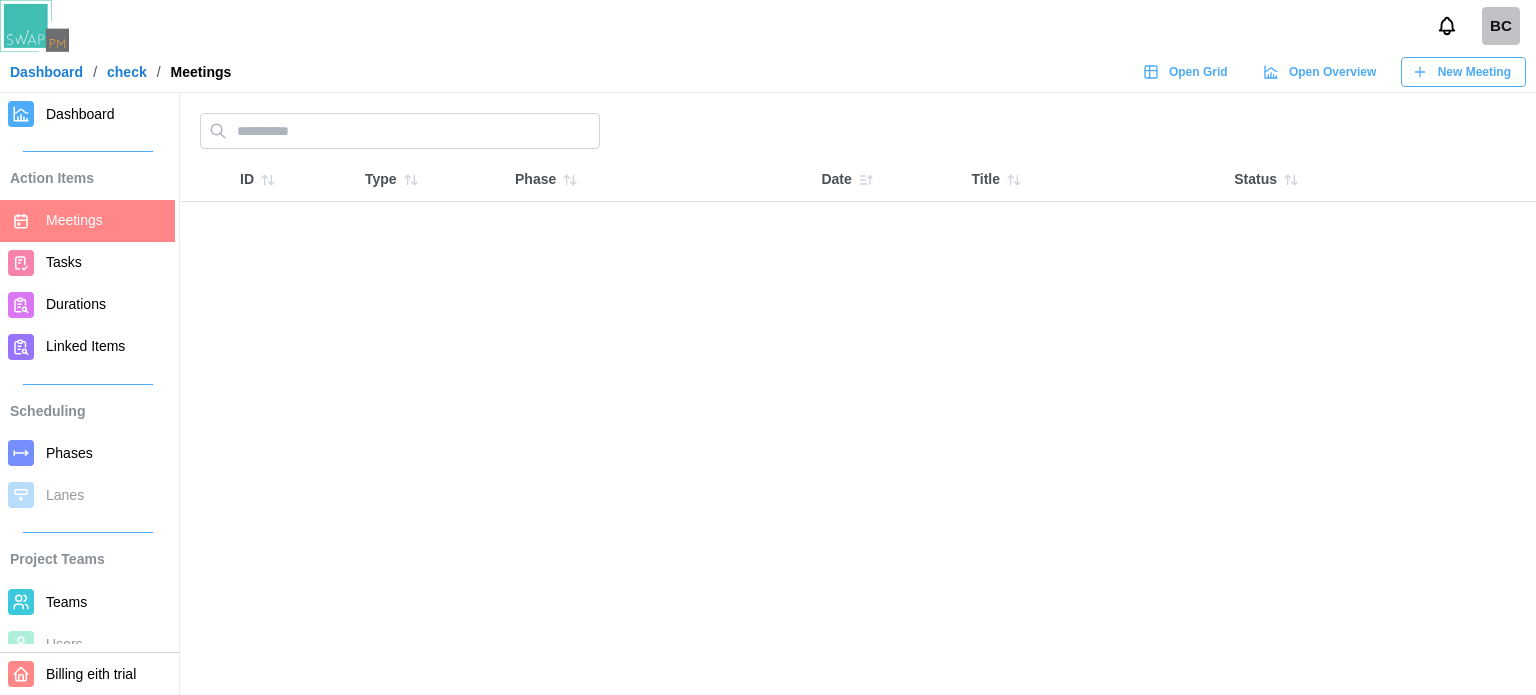 click on "New Meeting" at bounding box center [1474, 72] 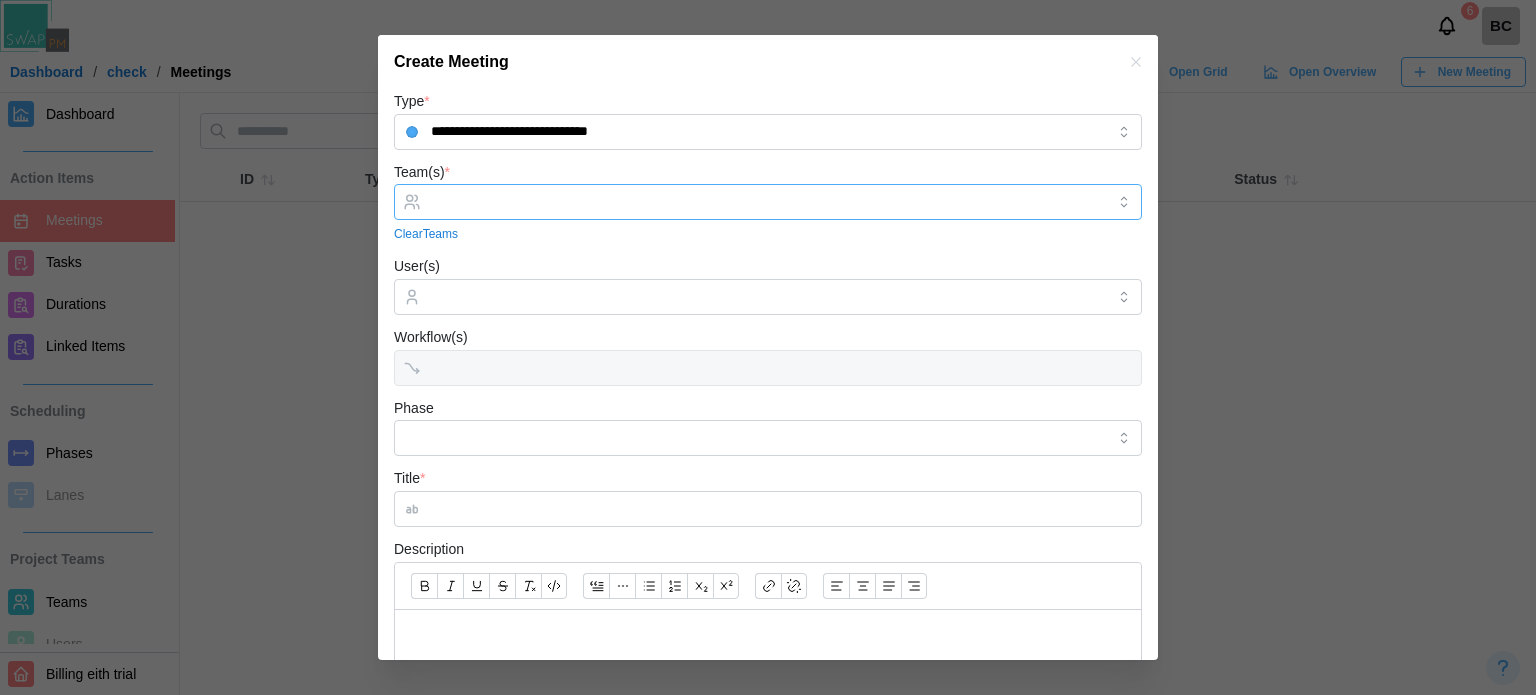 click on "Team(s)  *" at bounding box center [768, 202] 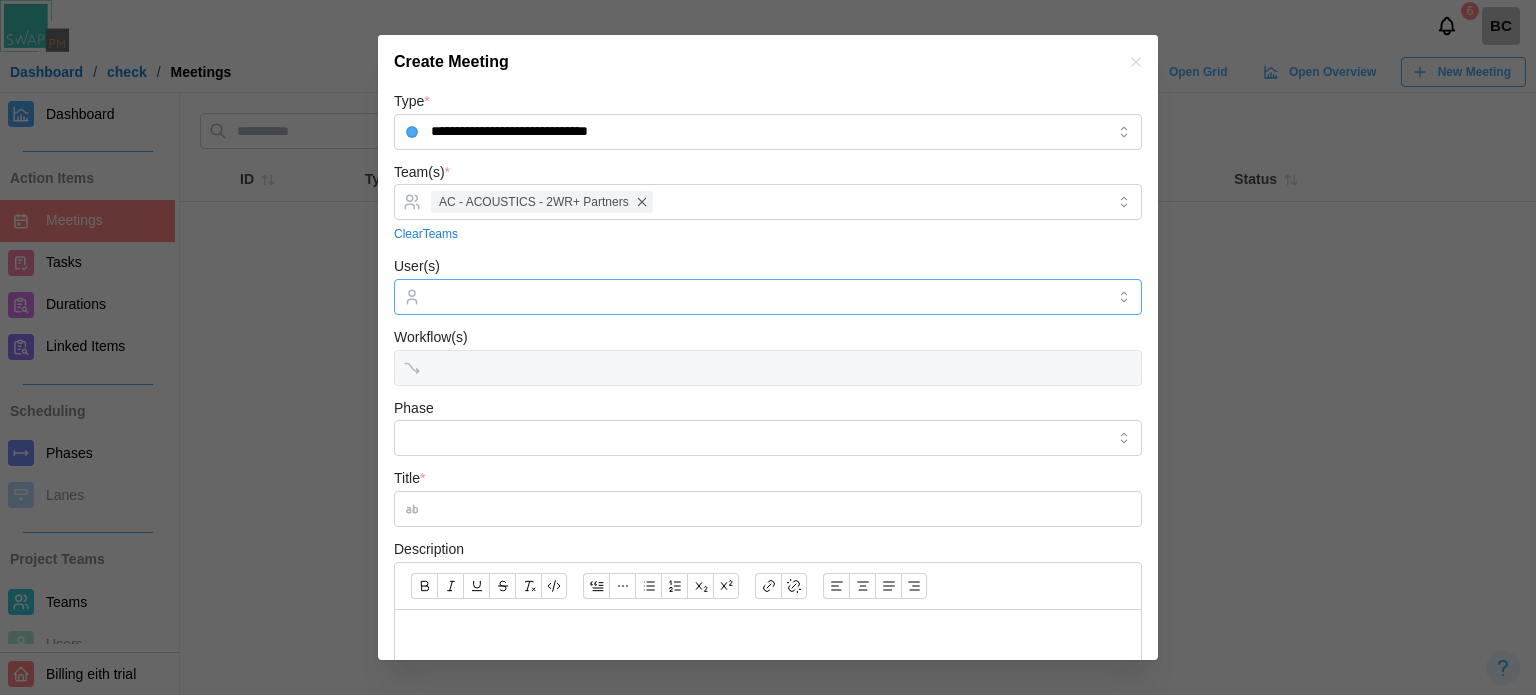click on "User(s)" at bounding box center [768, 297] 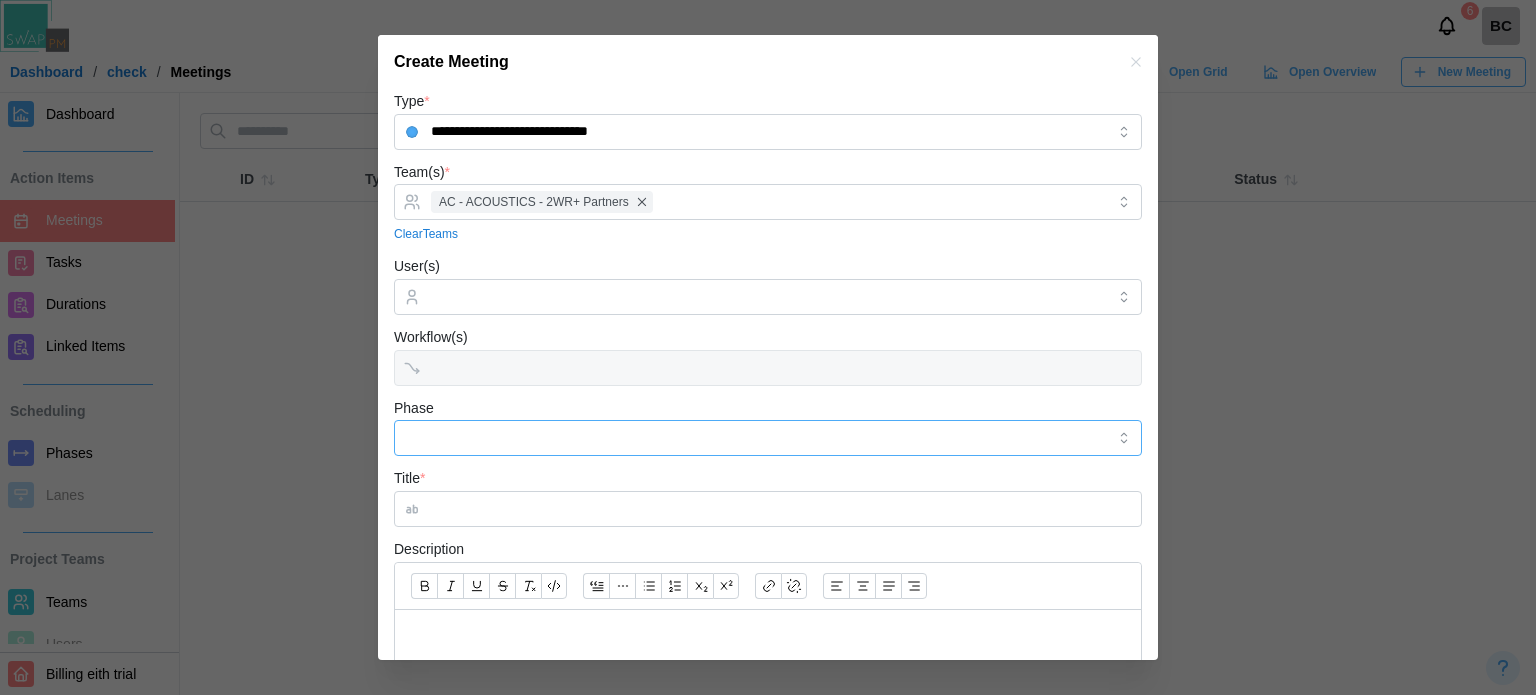 click on "Phase" at bounding box center (768, 438) 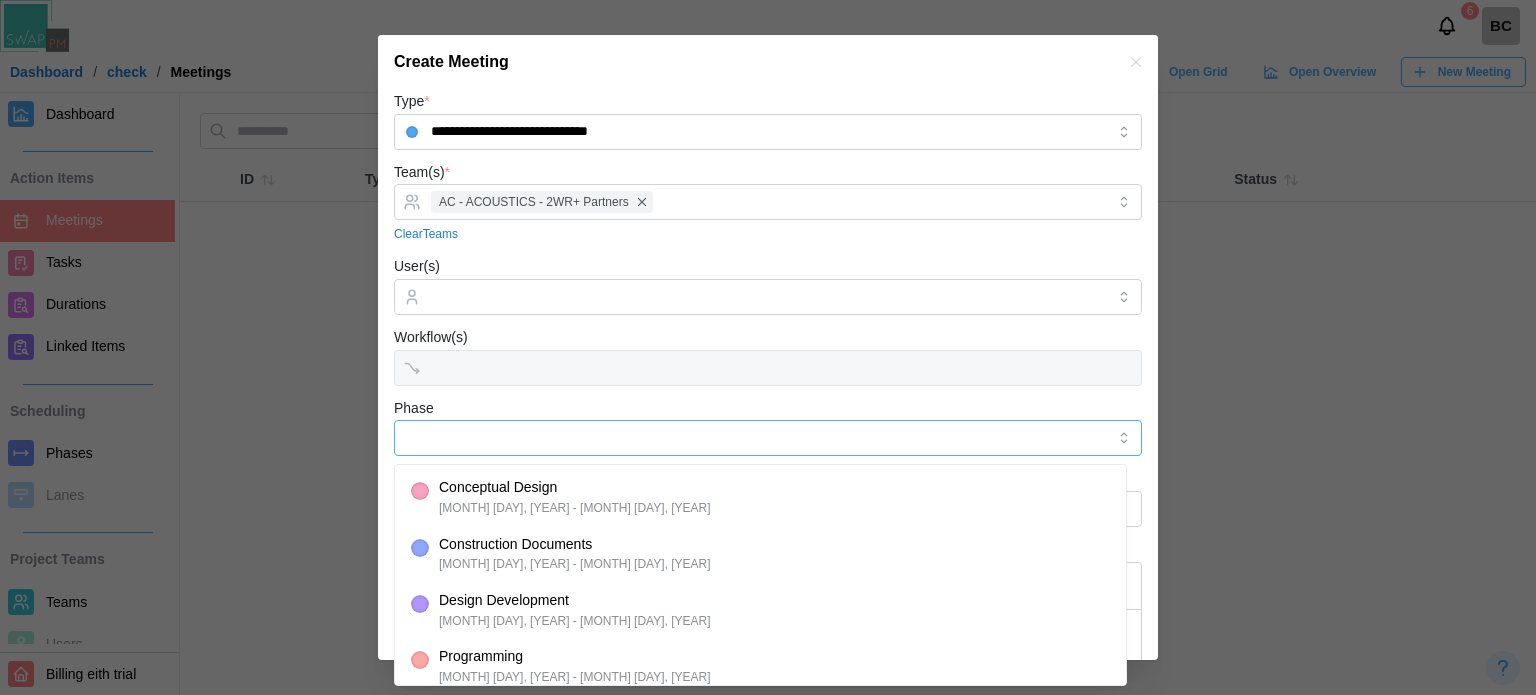 type on "**********" 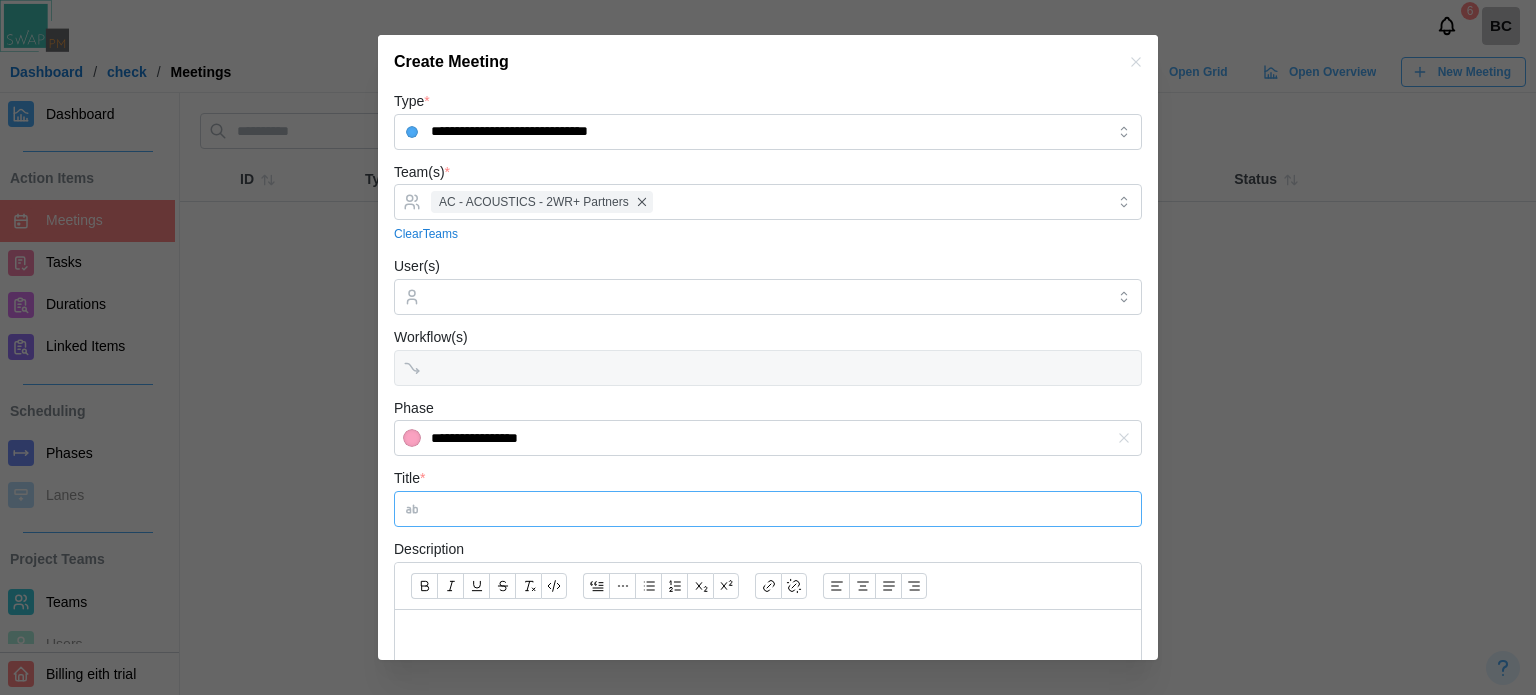click on "Title  *" at bounding box center (768, 509) 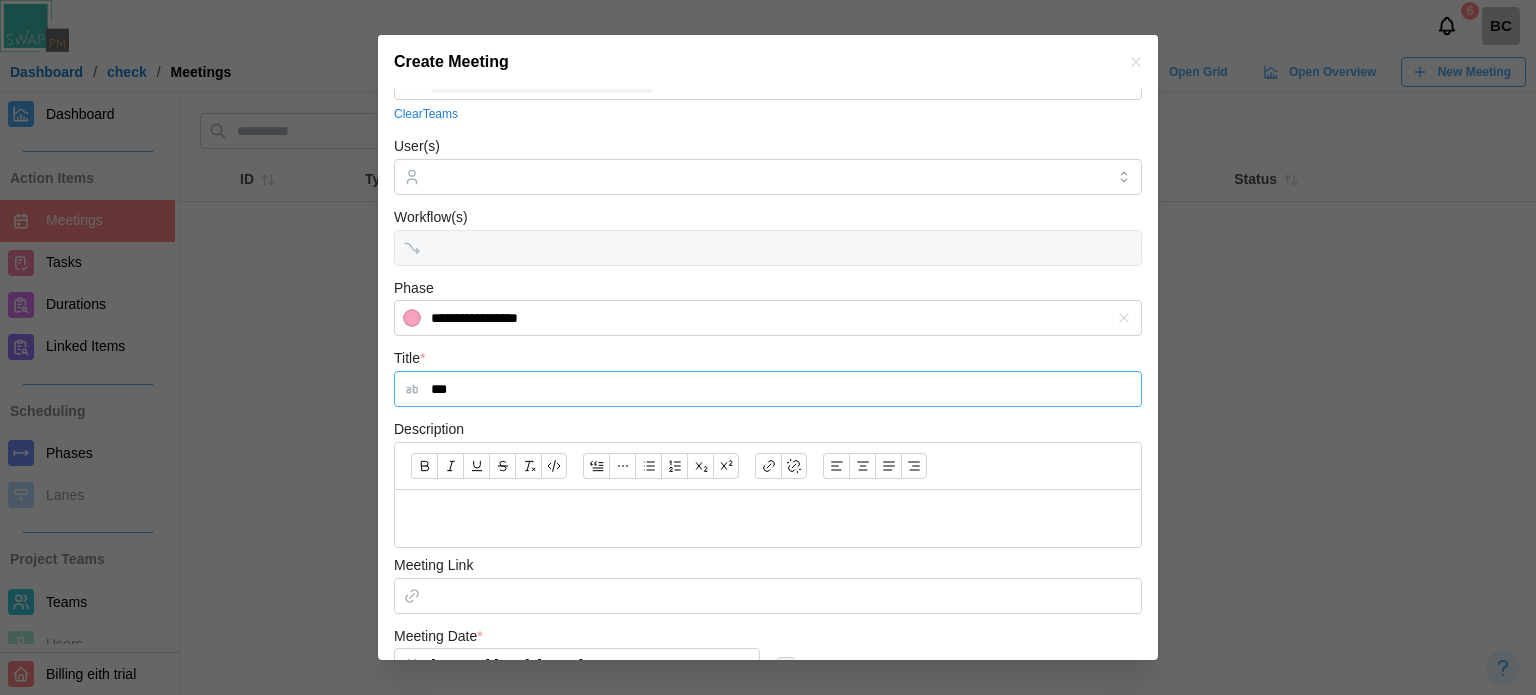 scroll, scrollTop: 200, scrollLeft: 0, axis: vertical 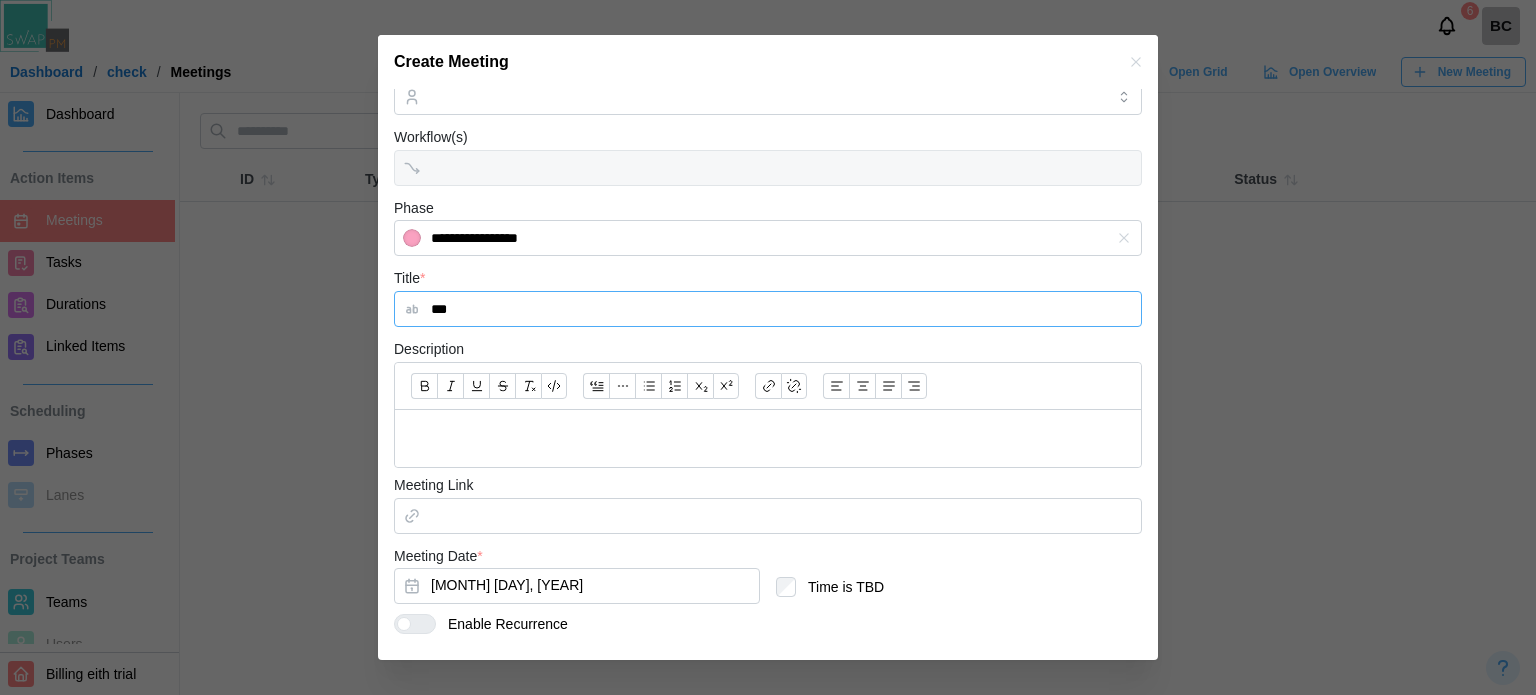 type on "***" 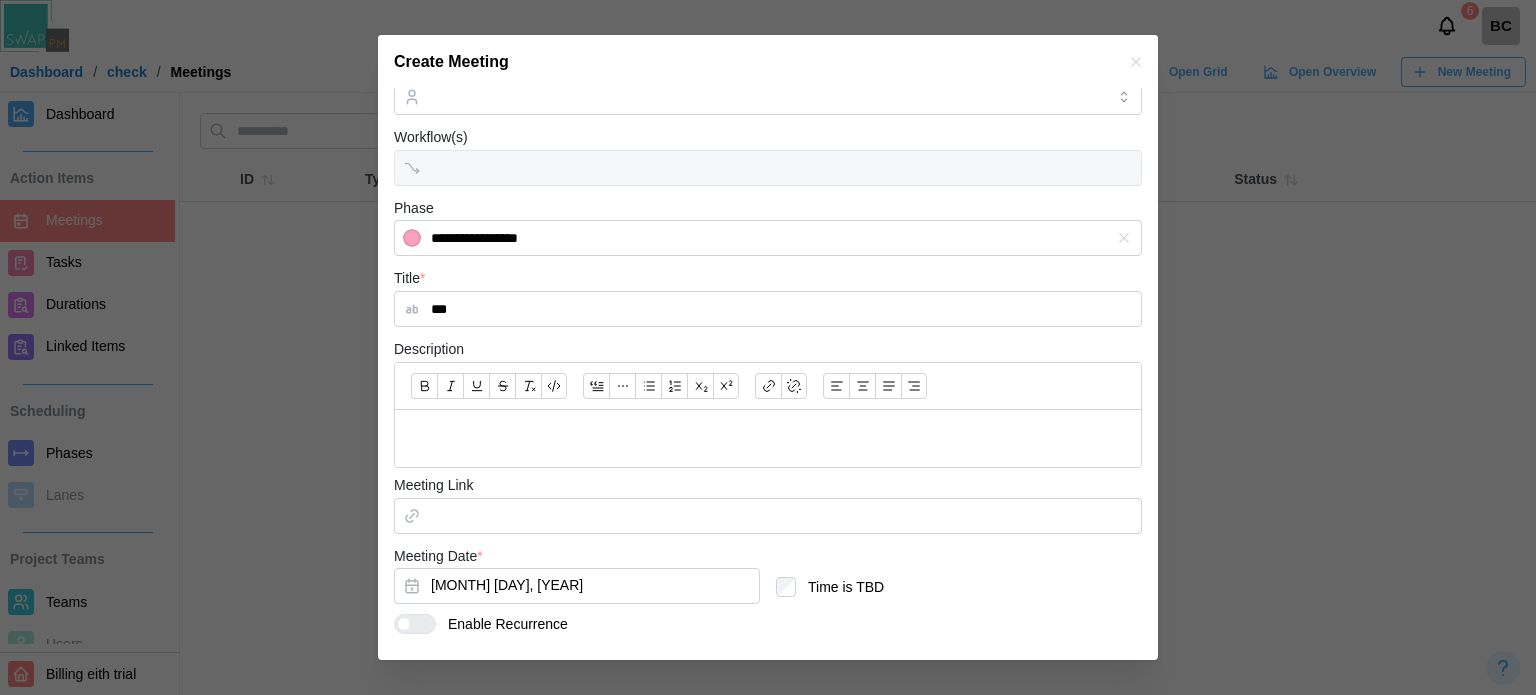 click at bounding box center [768, 438] 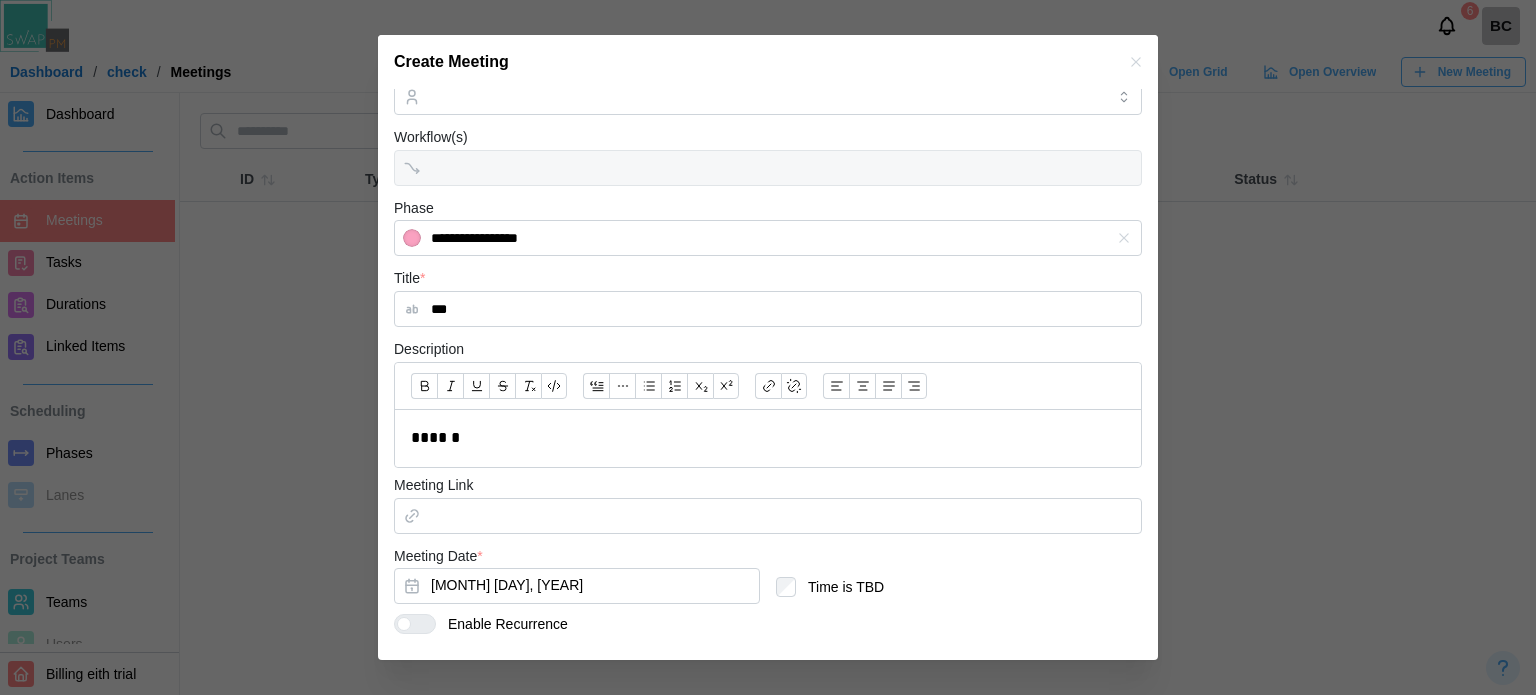 click at bounding box center (423, 624) 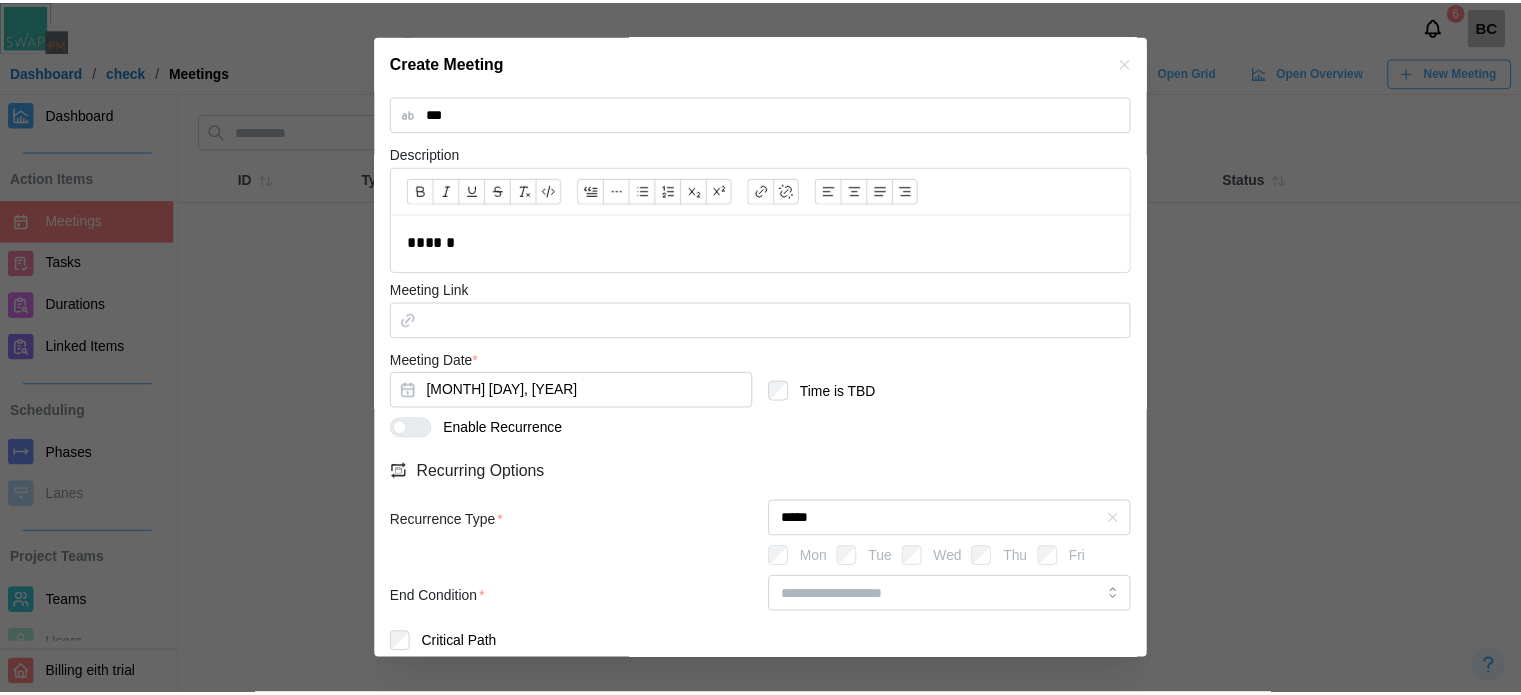 scroll, scrollTop: 468, scrollLeft: 0, axis: vertical 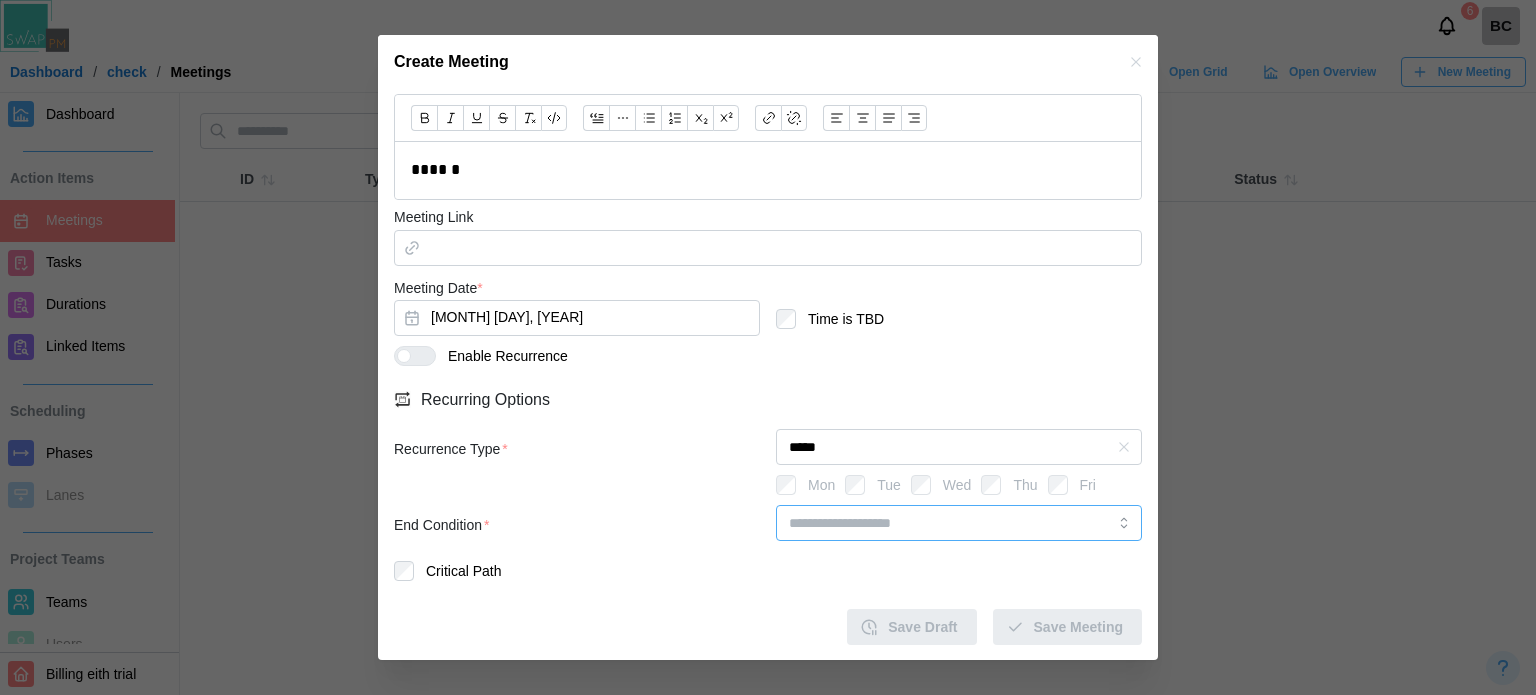 click at bounding box center (959, 523) 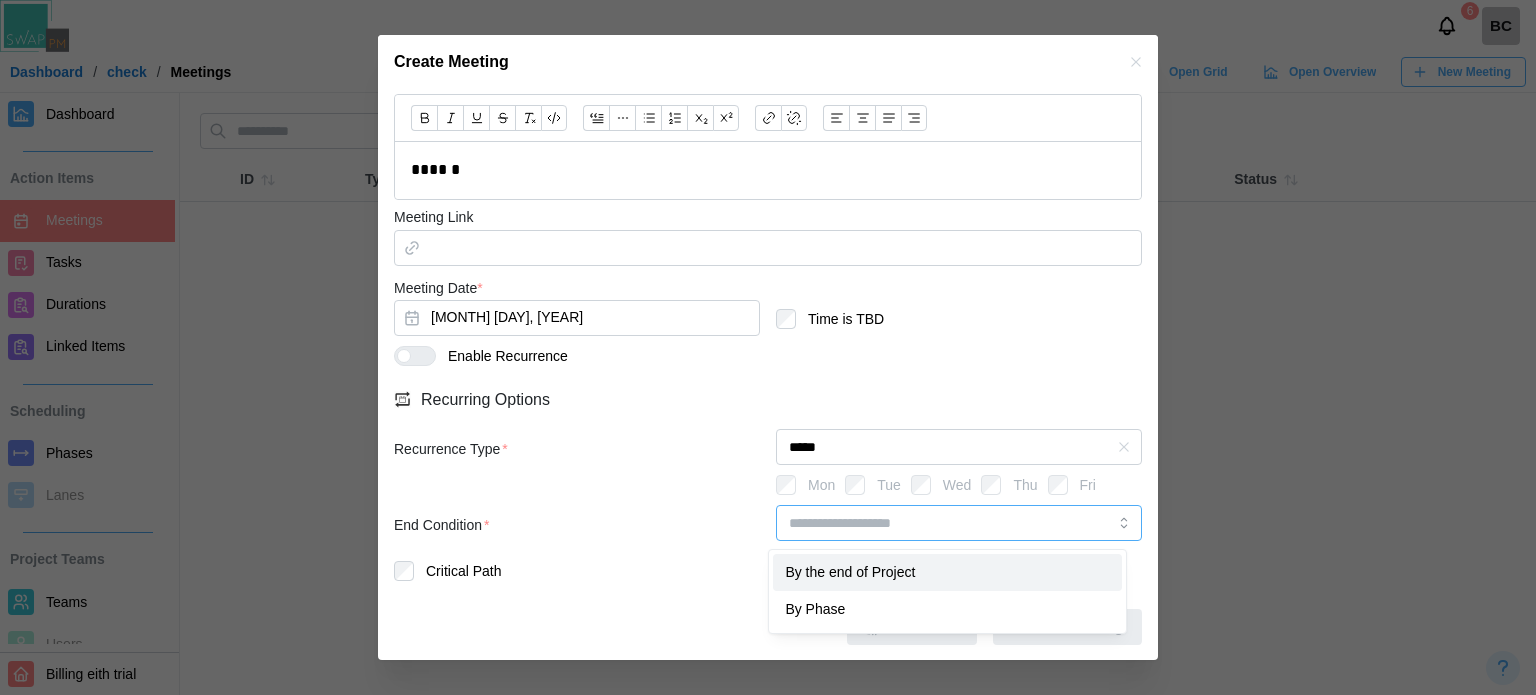 type on "**********" 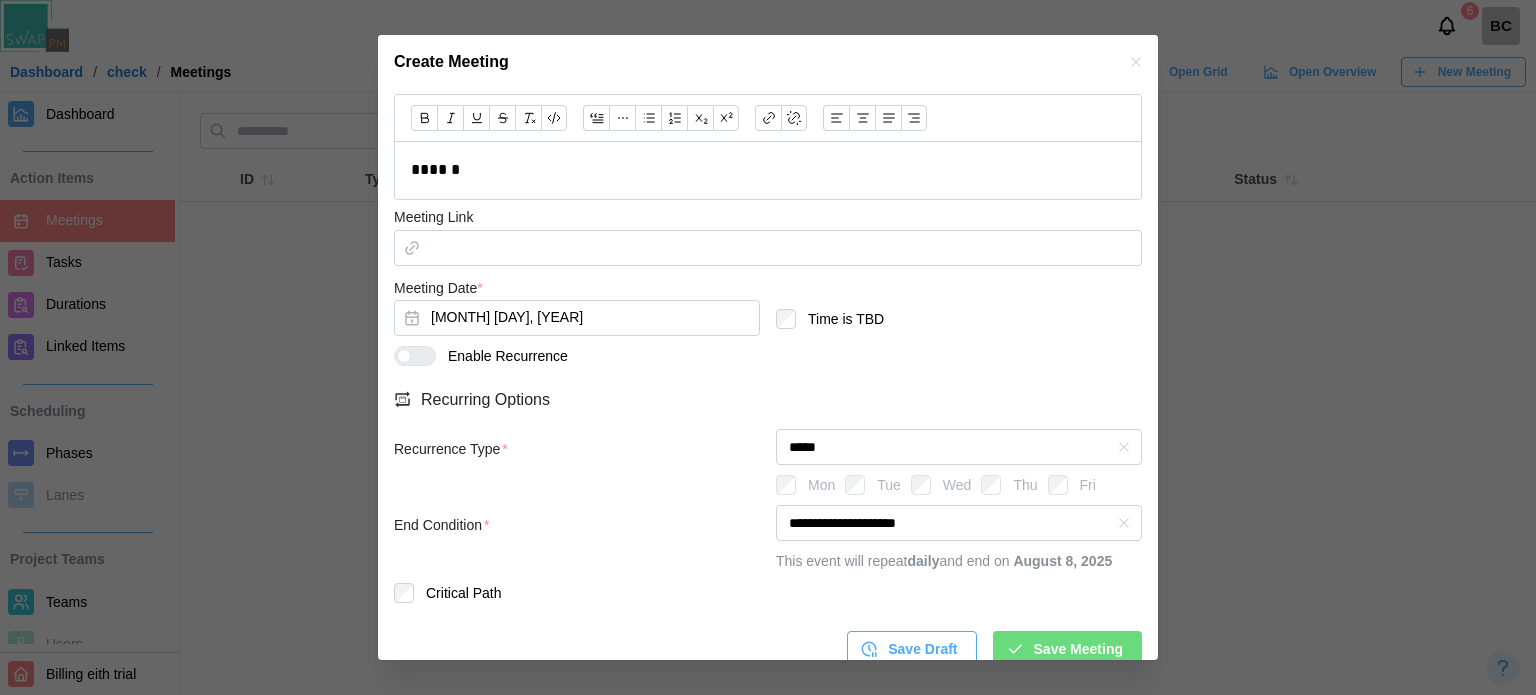 click on "Save   Meeting" at bounding box center [1064, 649] 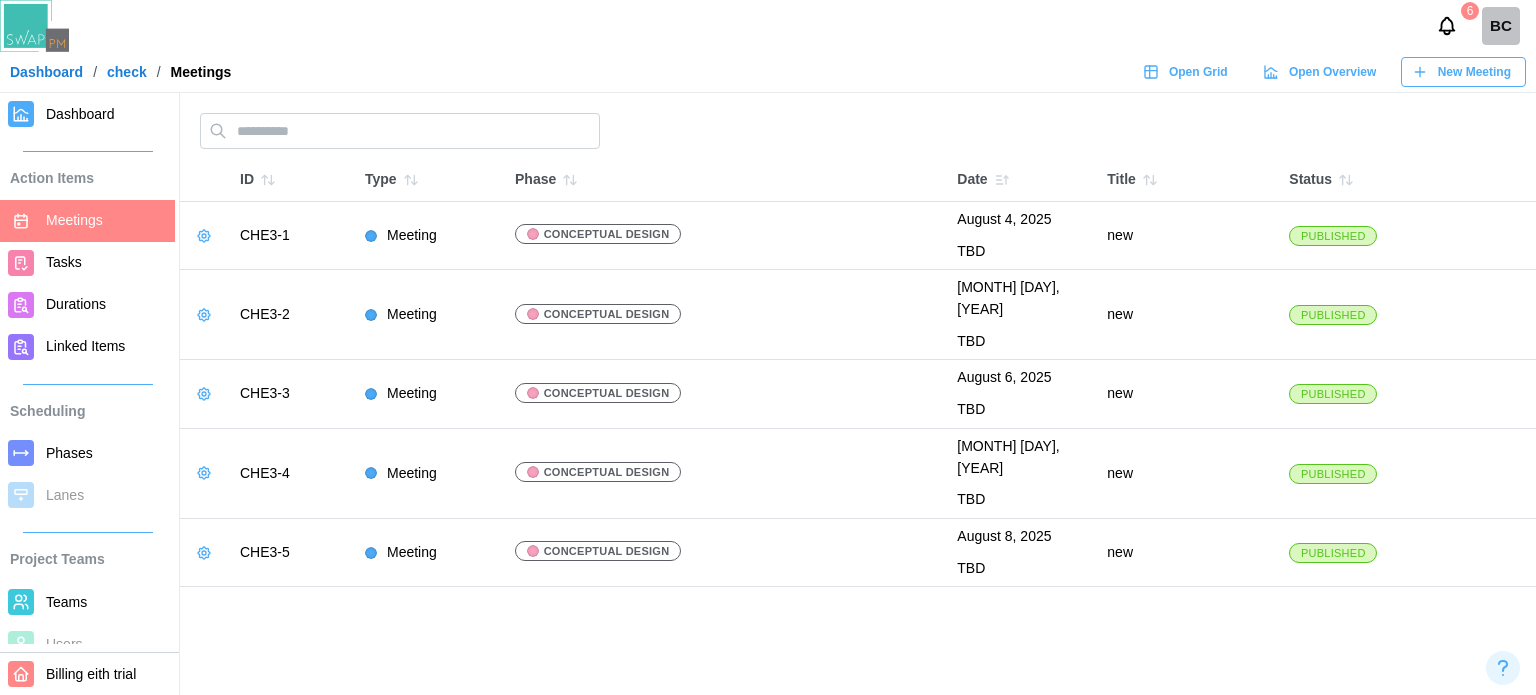 click 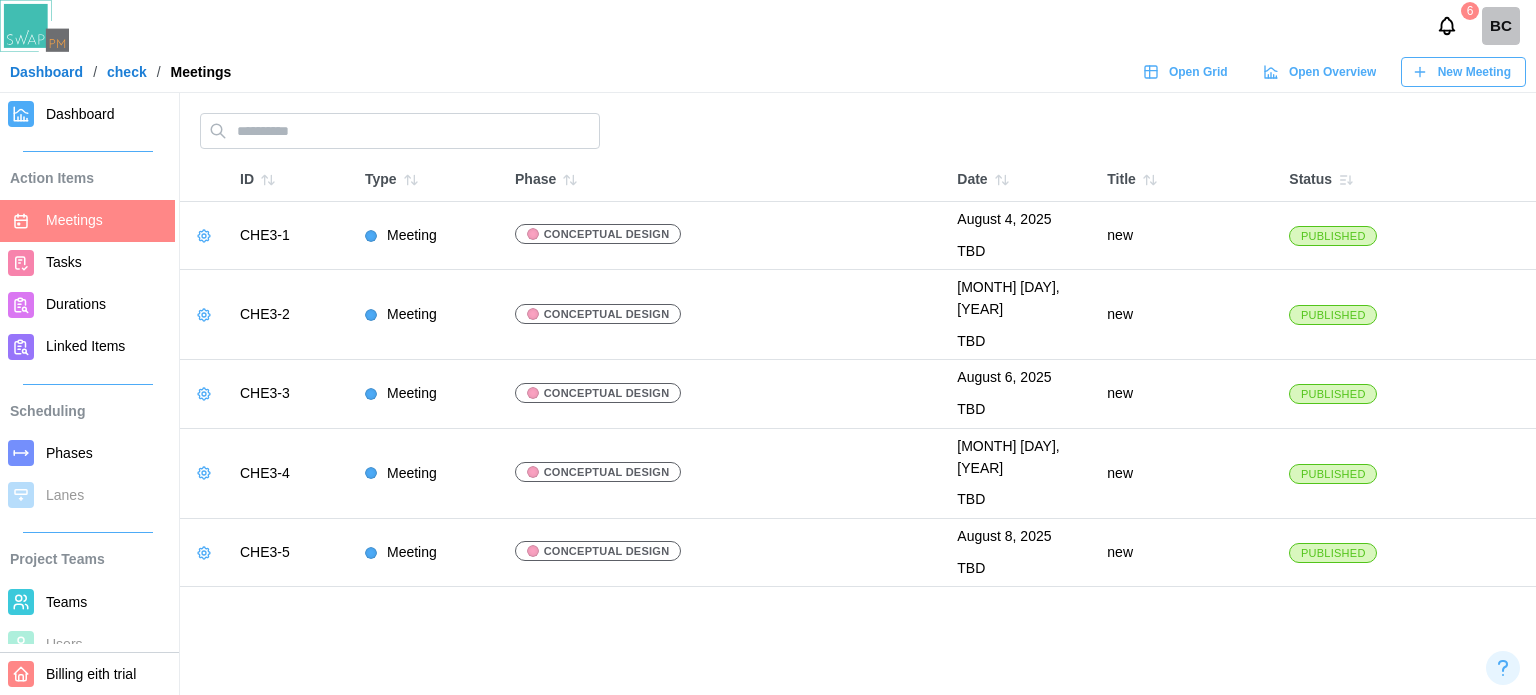 click 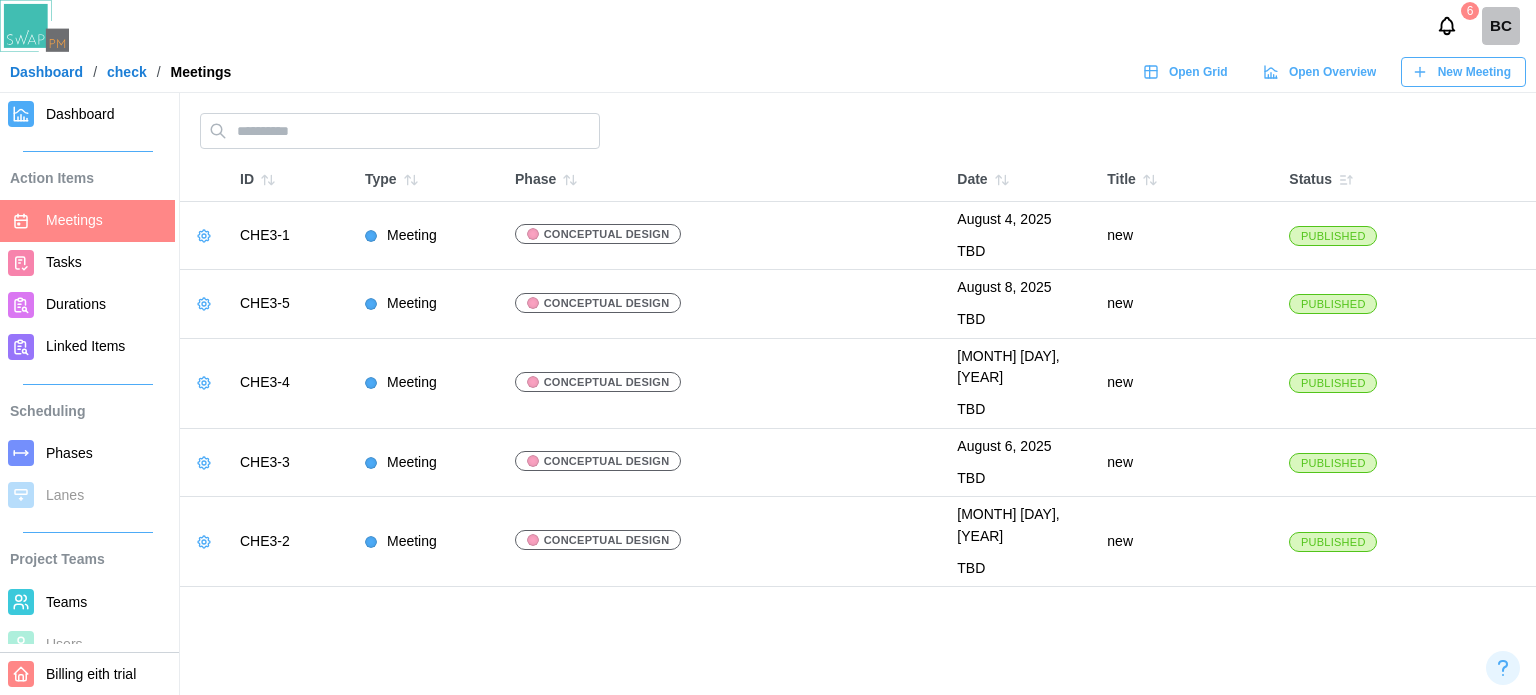 click on "Open Grid" at bounding box center (1198, 72) 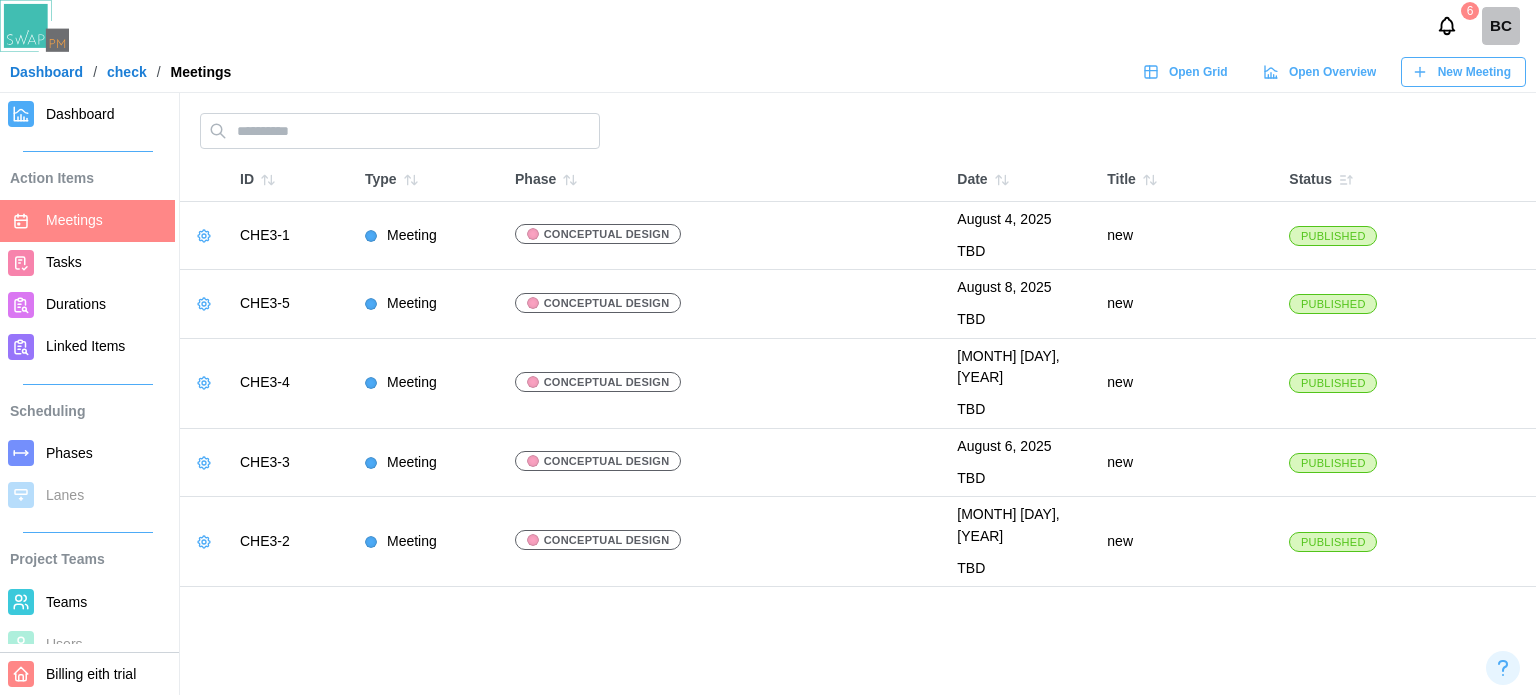 click on "Dashboard" at bounding box center [46, 72] 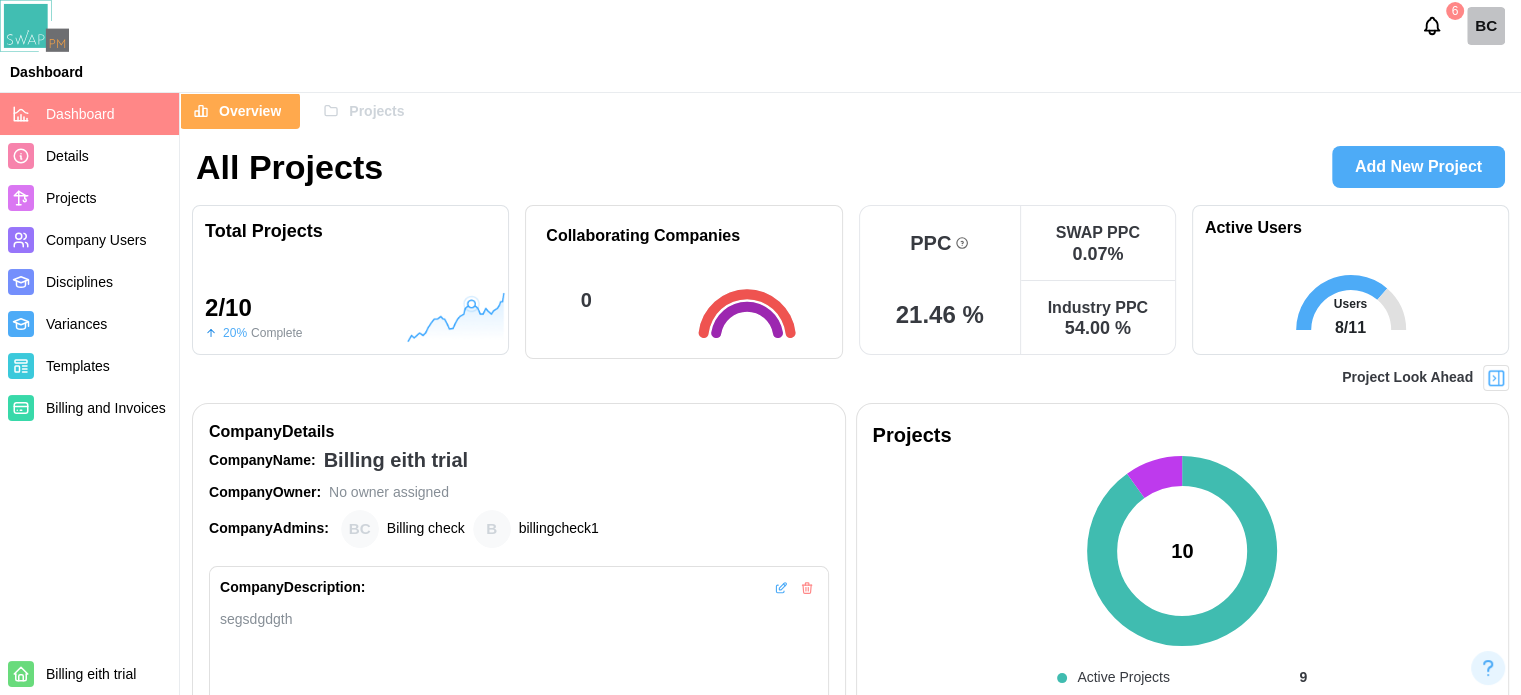 click on "Add New Project" at bounding box center (1418, 167) 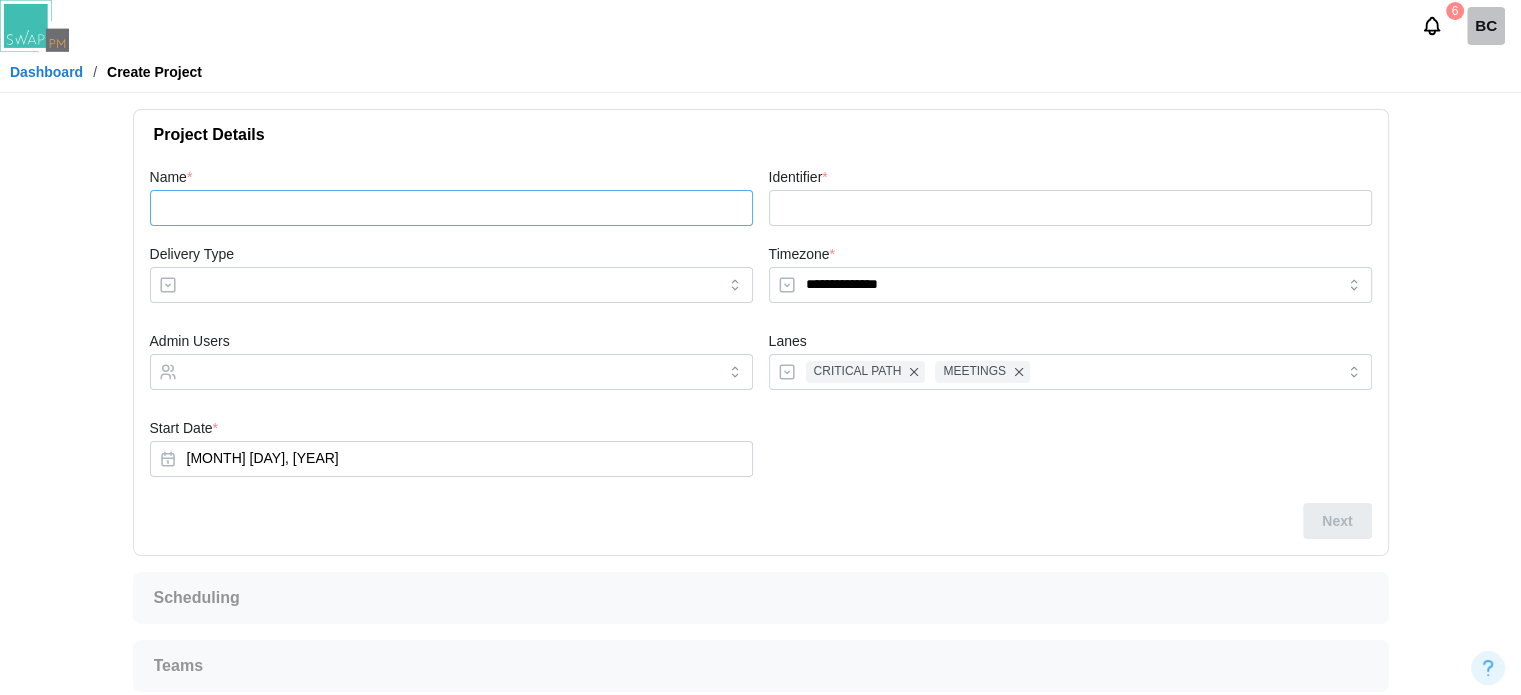 click on "Name  *" at bounding box center (451, 208) 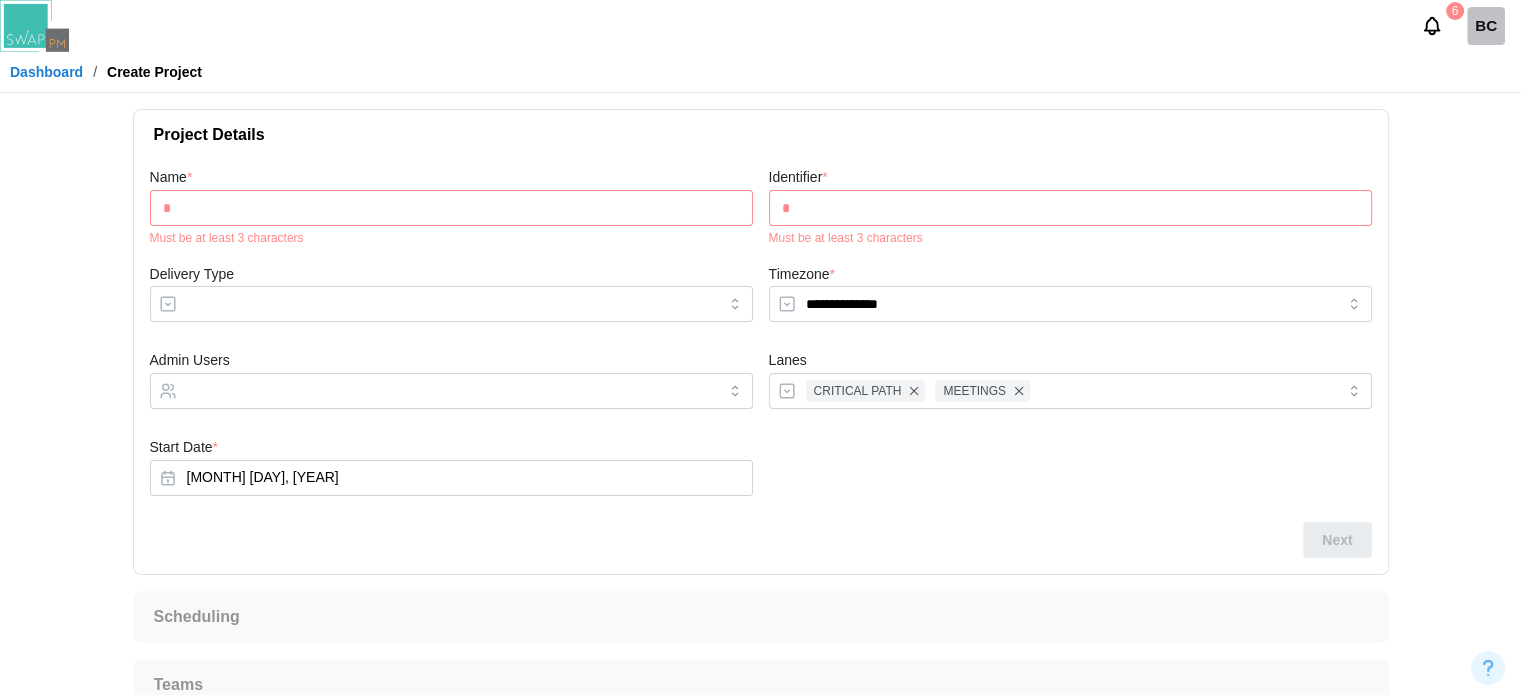 type on "**" 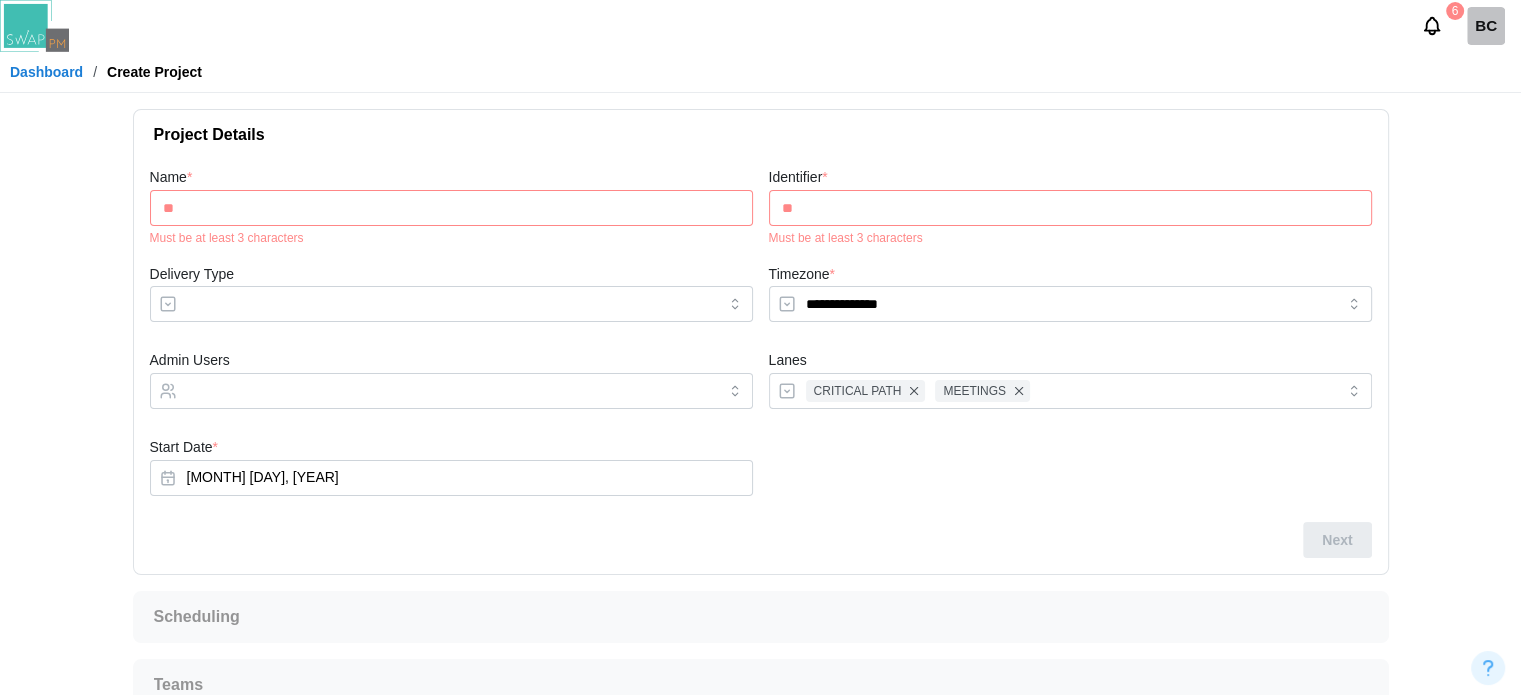 type on "***" 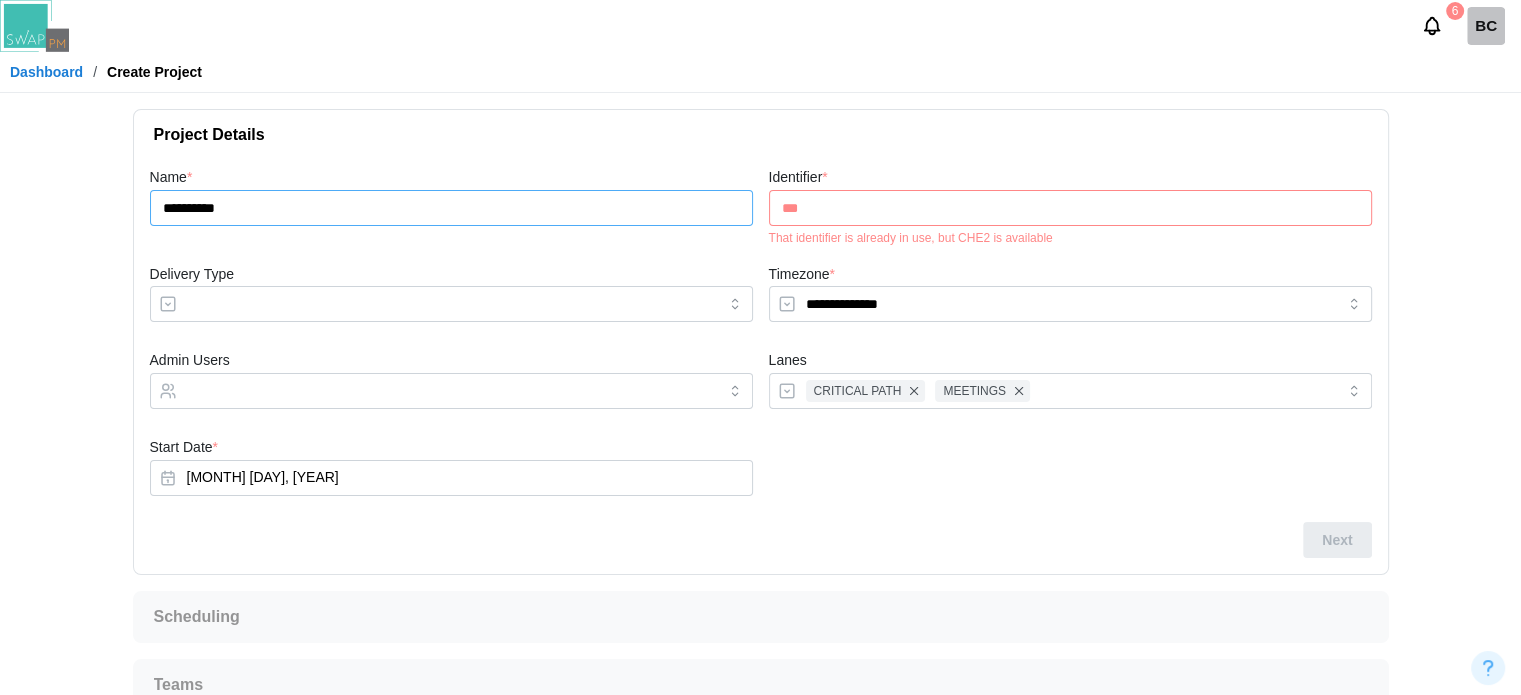 type on "**********" 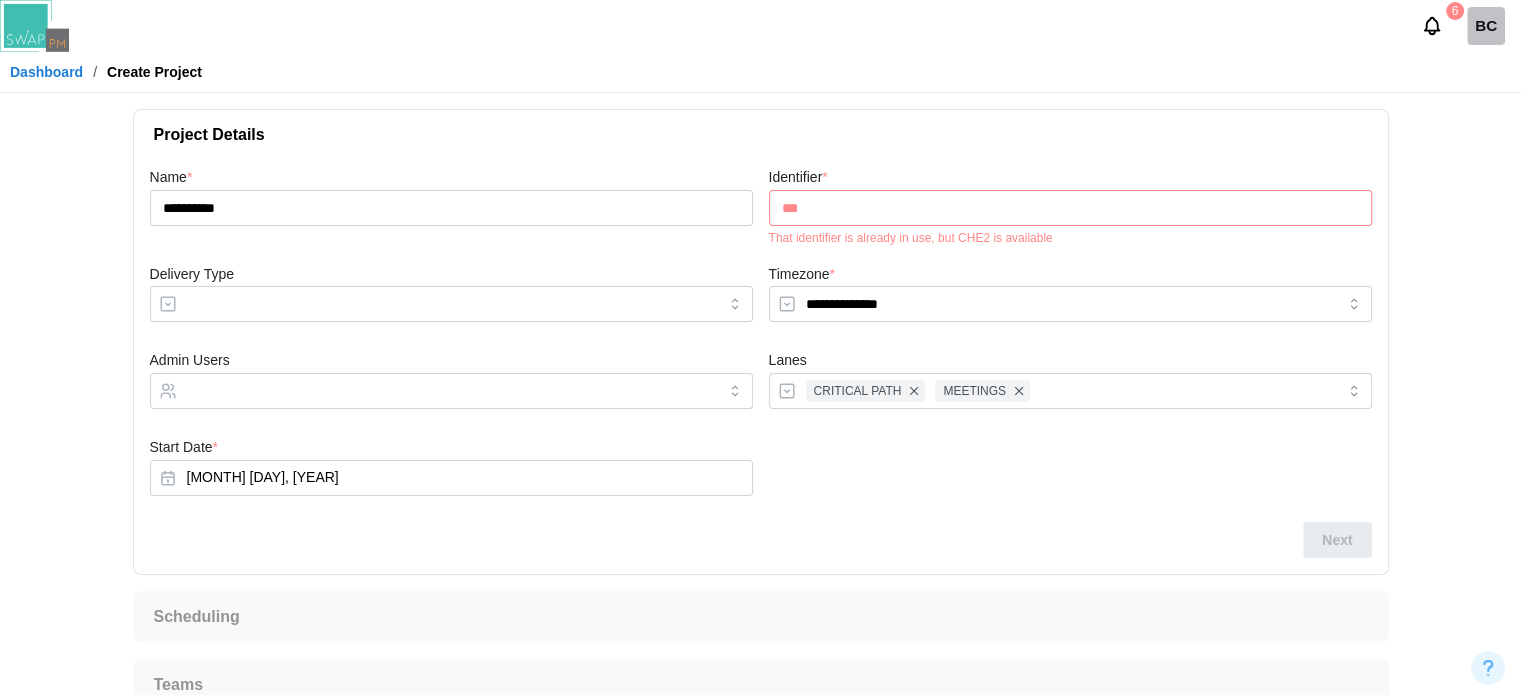 click on "***" at bounding box center [1070, 208] 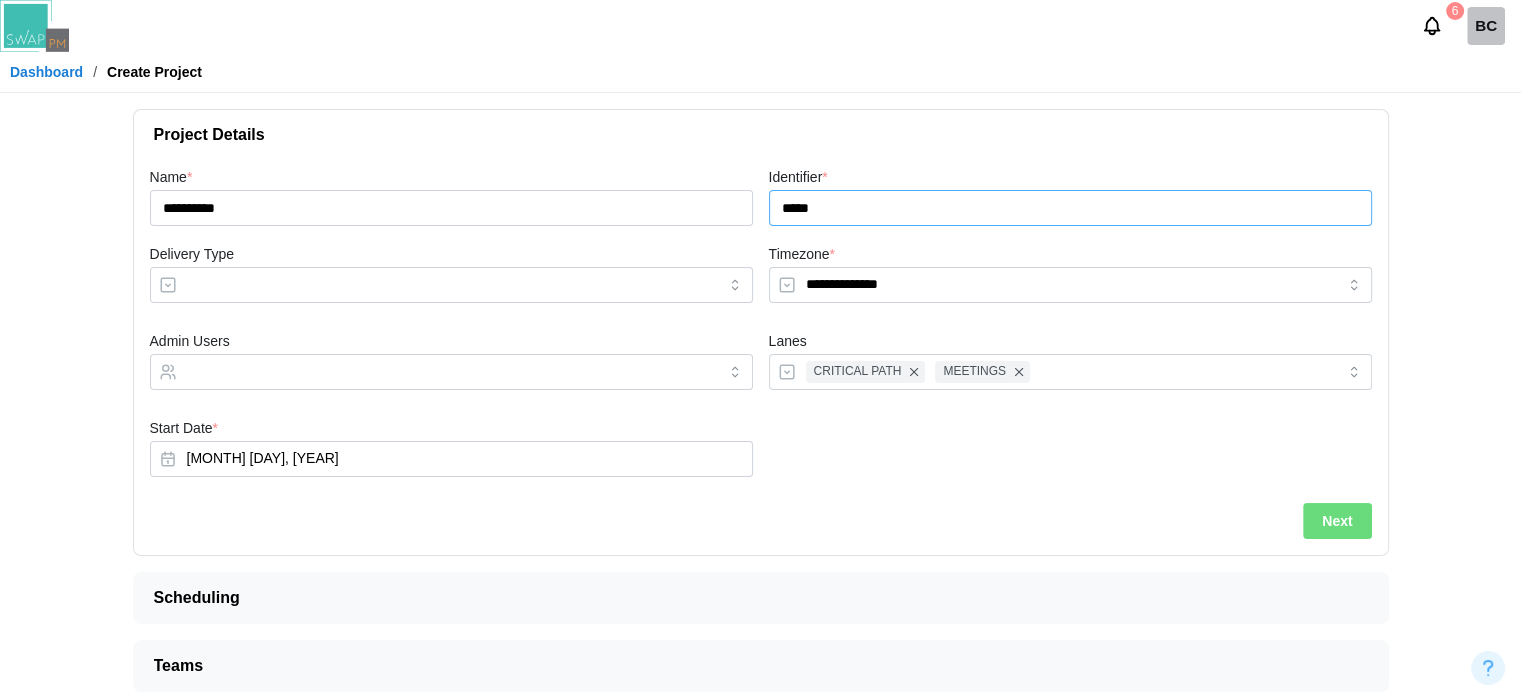 type on "*****" 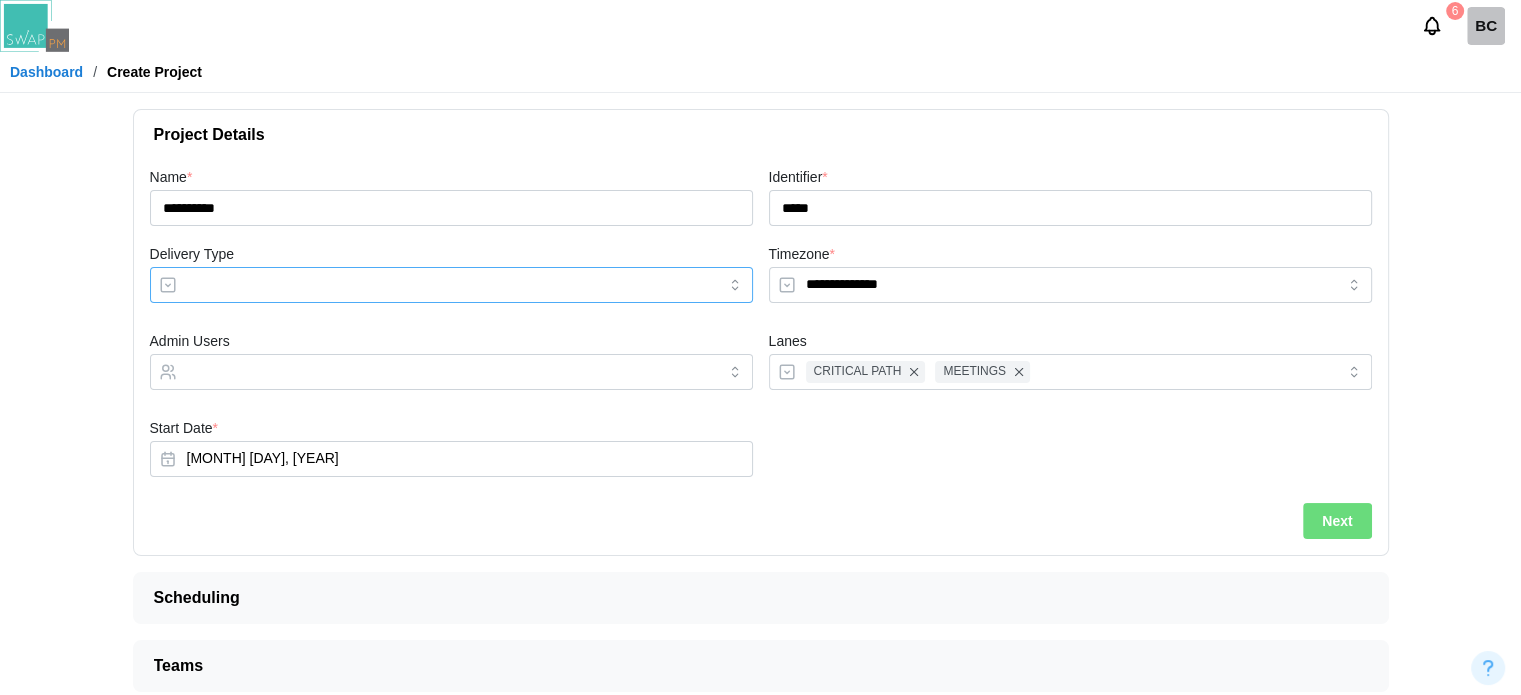 drag, startPoint x: 305, startPoint y: 285, endPoint x: 300, endPoint y: 295, distance: 11.18034 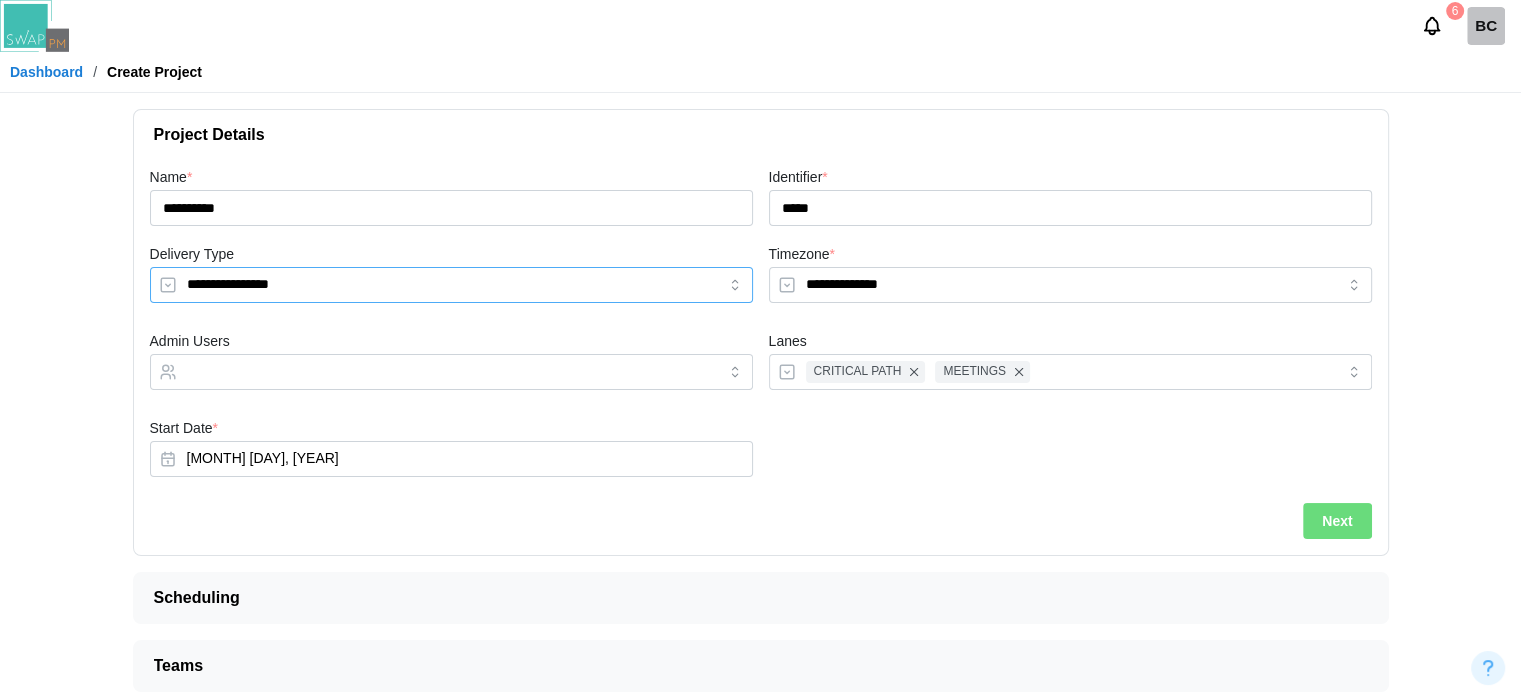 type on "**********" 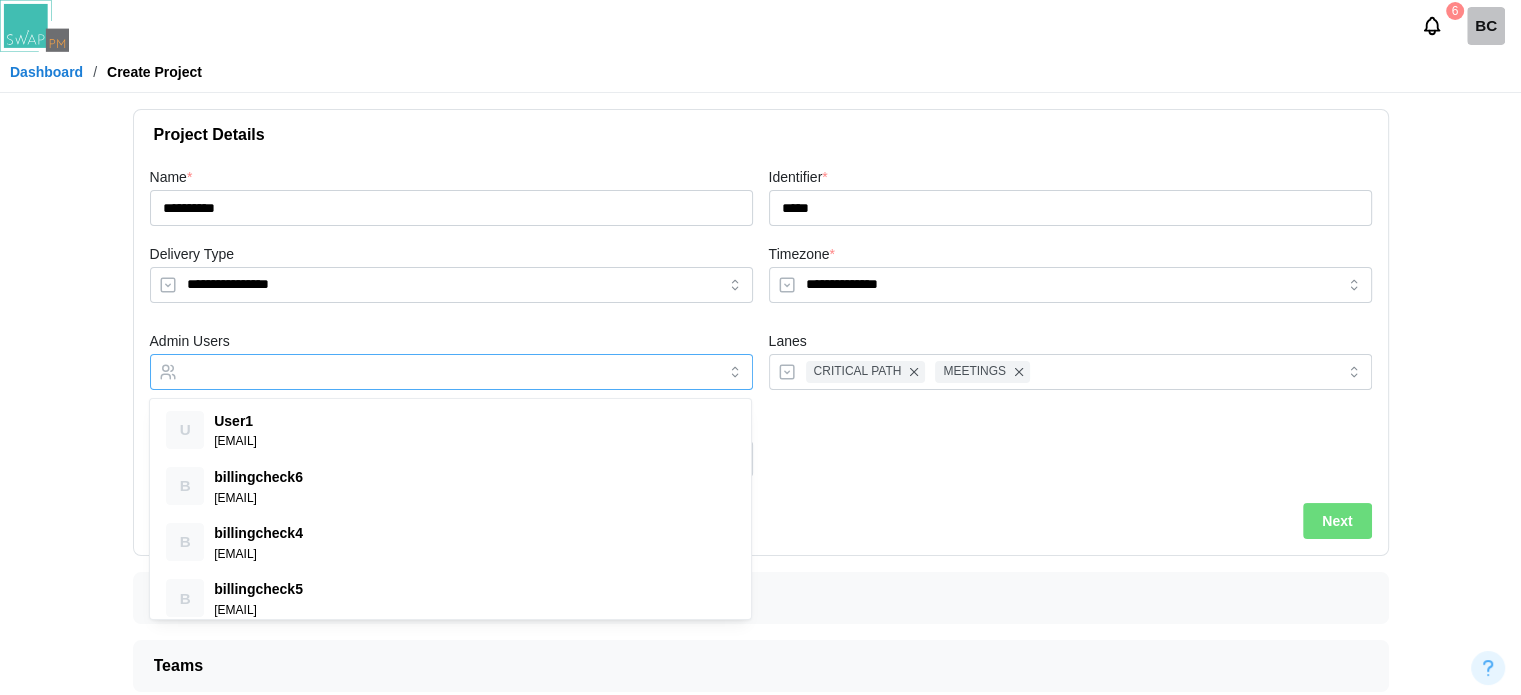 click at bounding box center (431, 372) 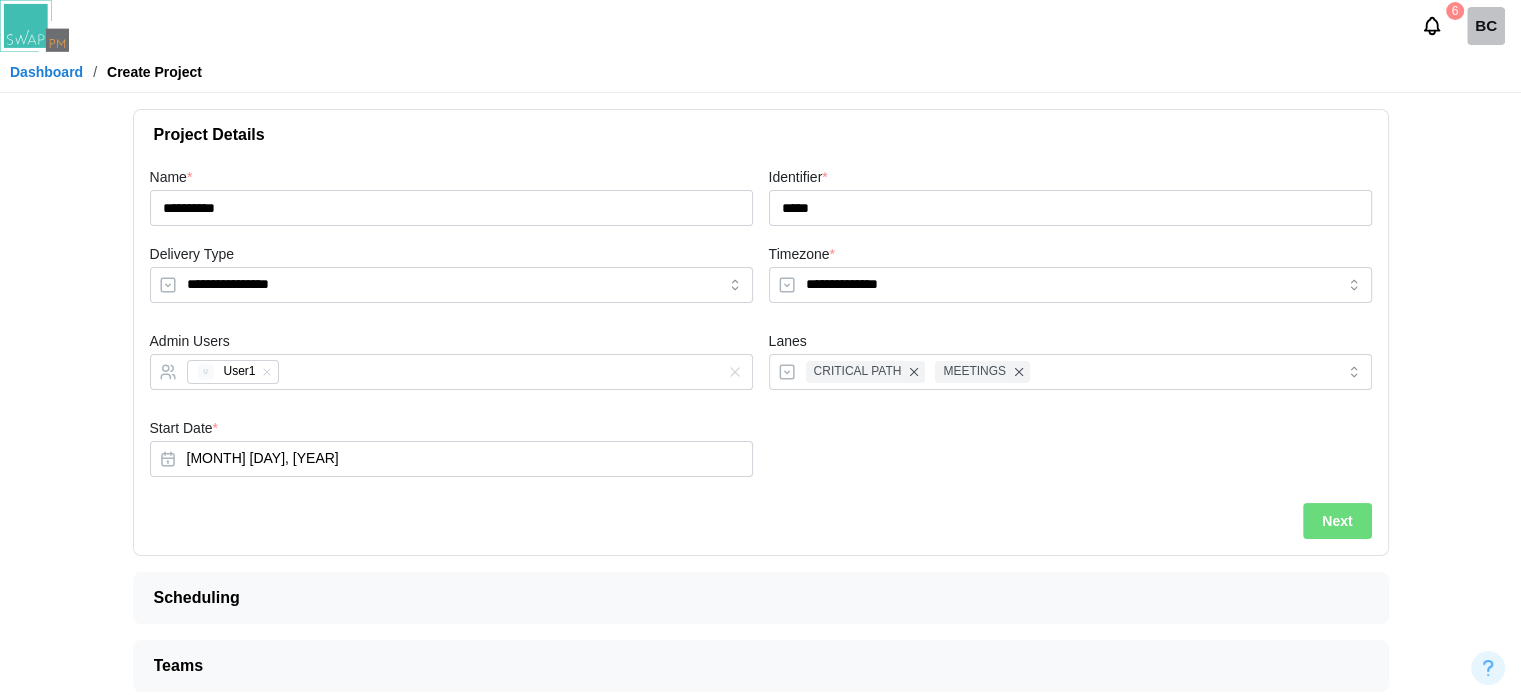 click on "**********" at bounding box center (761, 333) 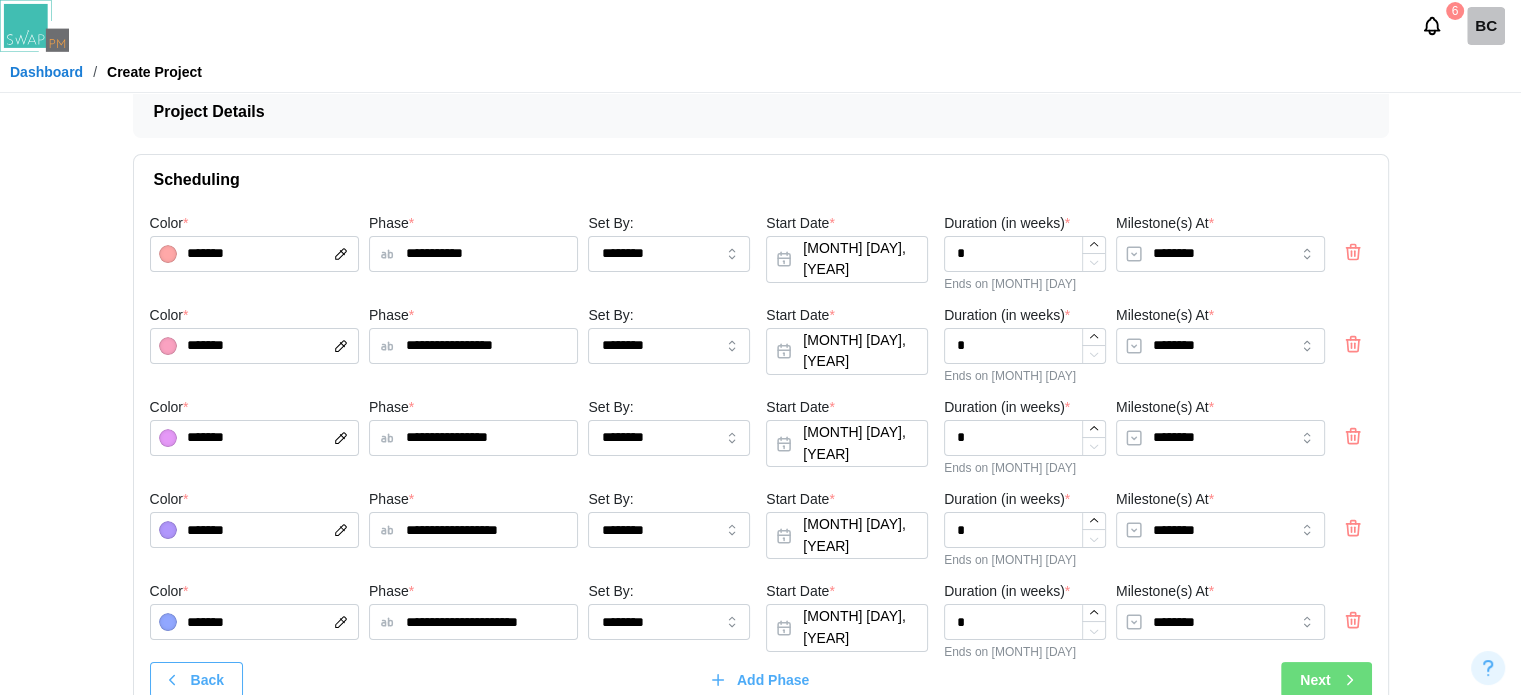 scroll, scrollTop: 116, scrollLeft: 0, axis: vertical 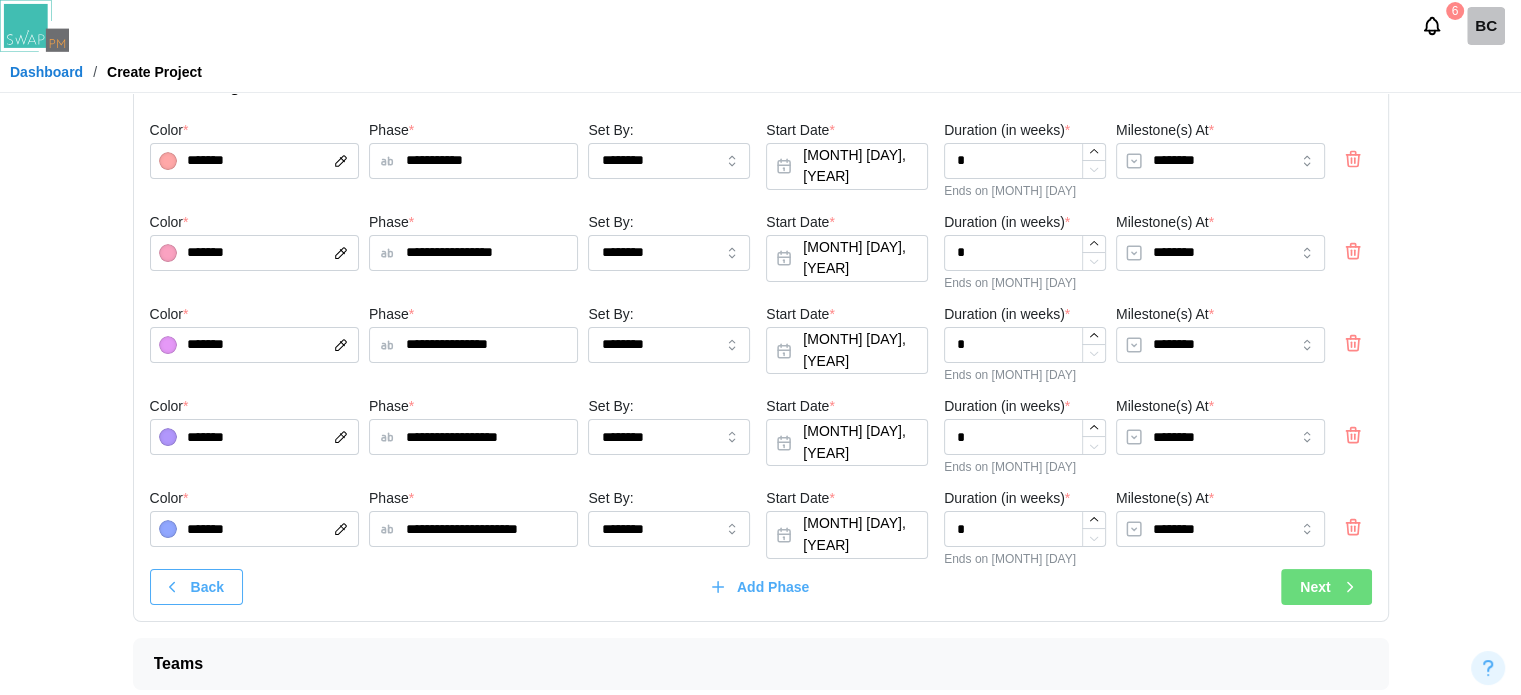 click on "Next" at bounding box center (1315, 587) 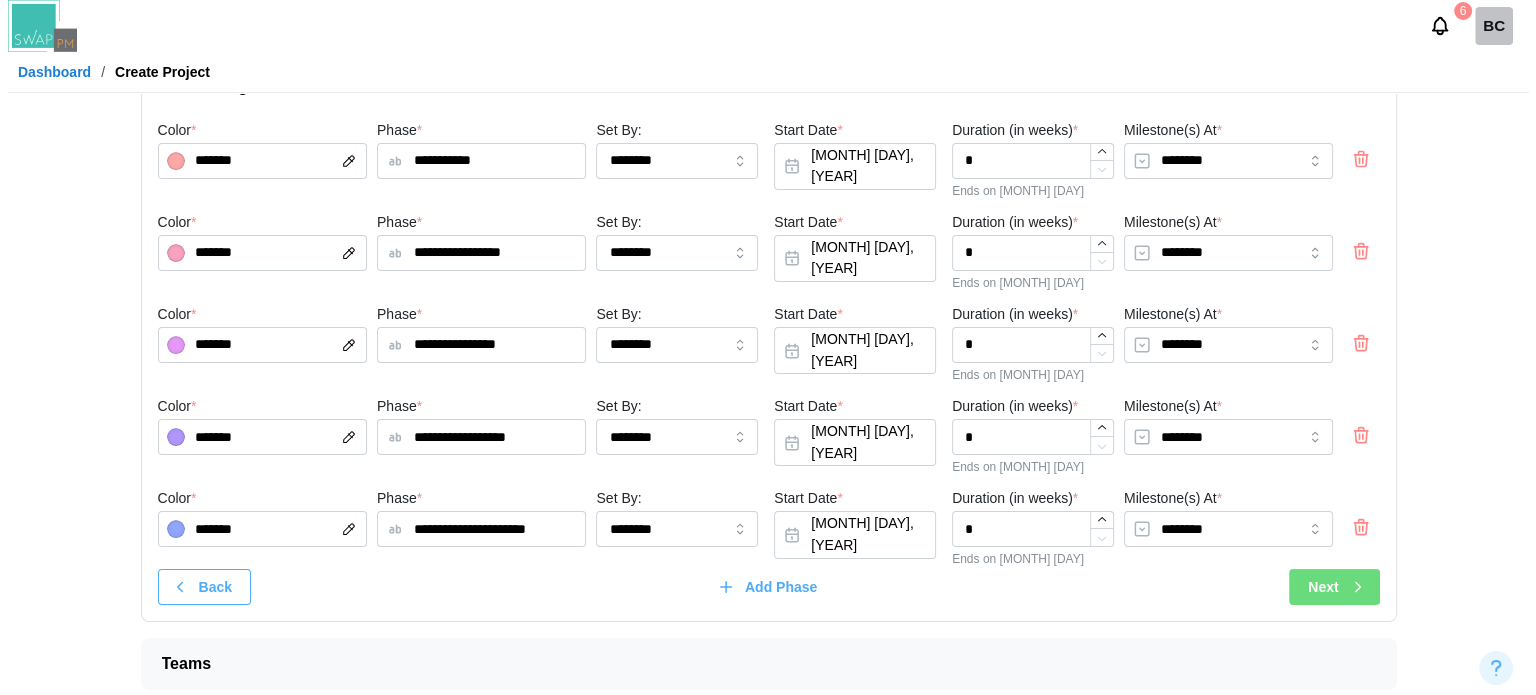 scroll, scrollTop: 0, scrollLeft: 0, axis: both 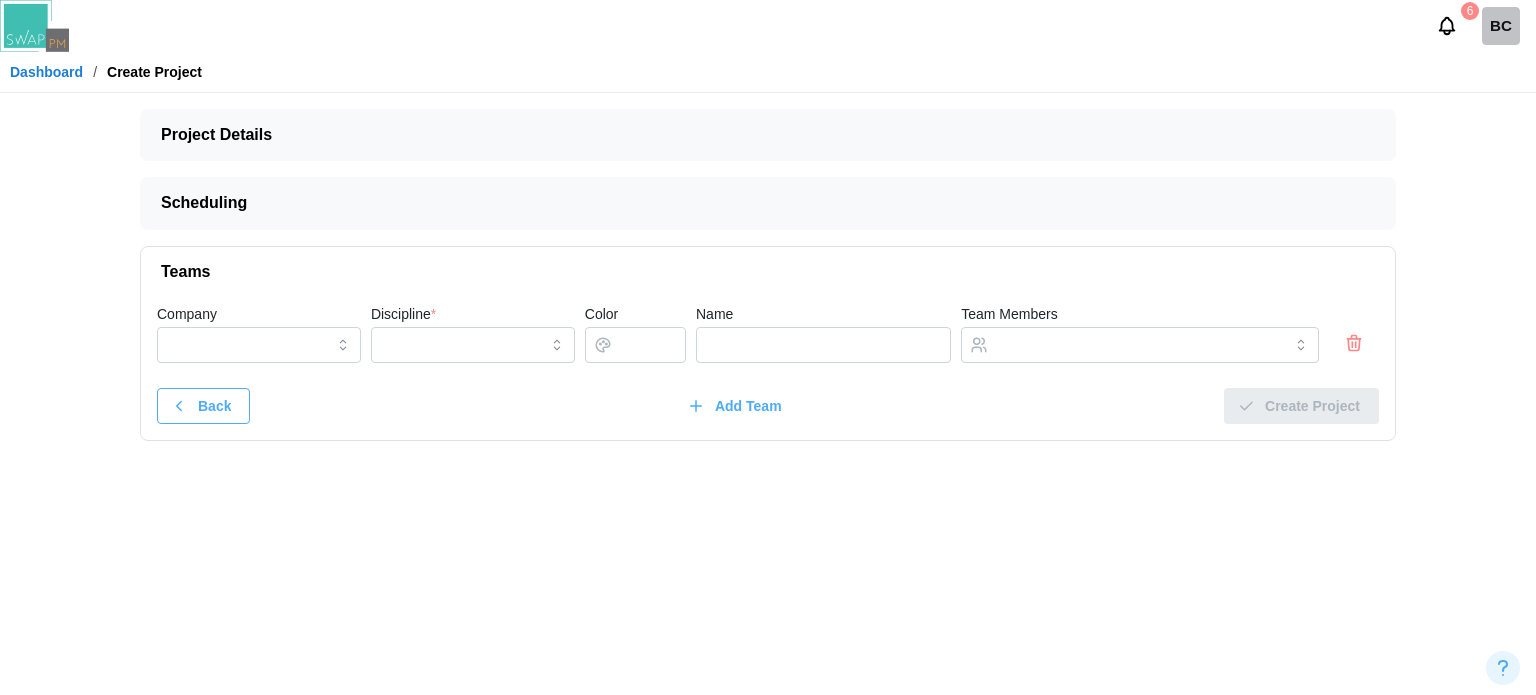 click 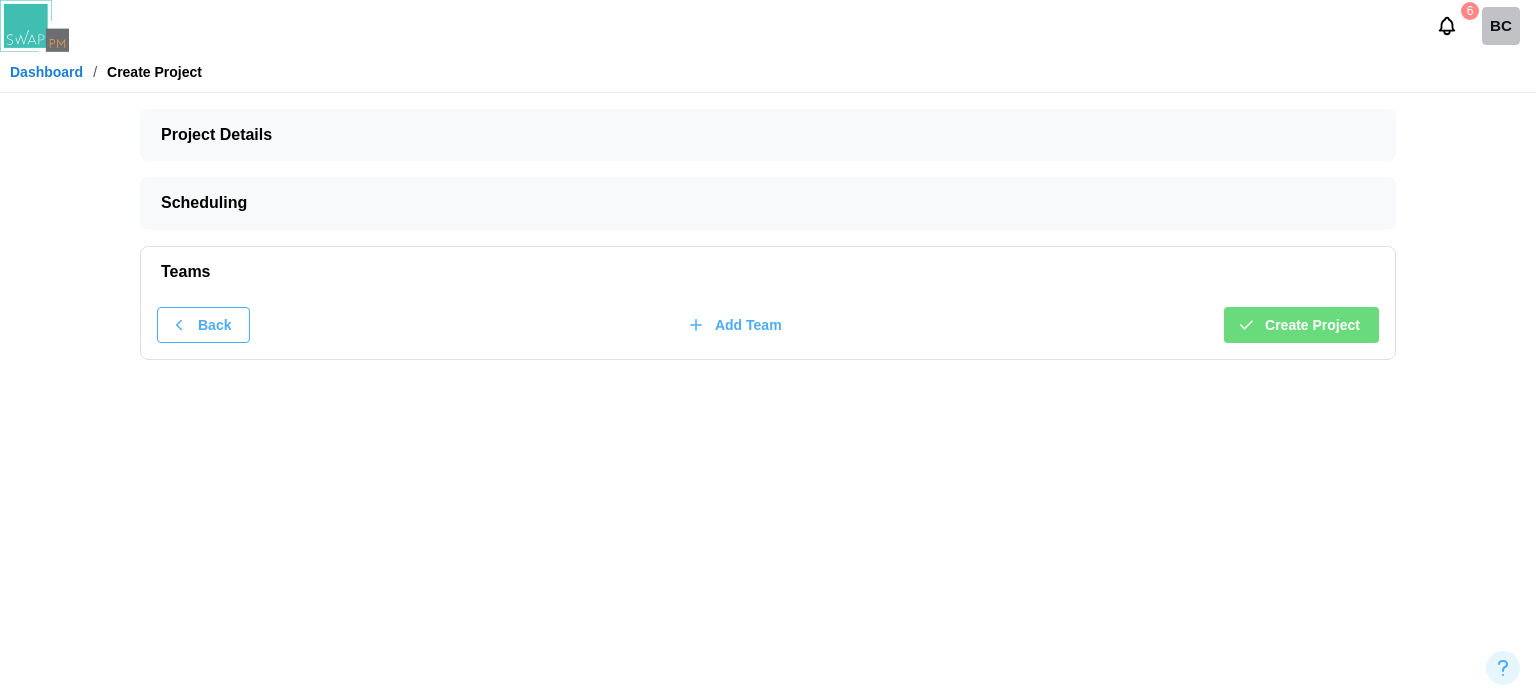 click on "Create Project" at bounding box center [1312, 325] 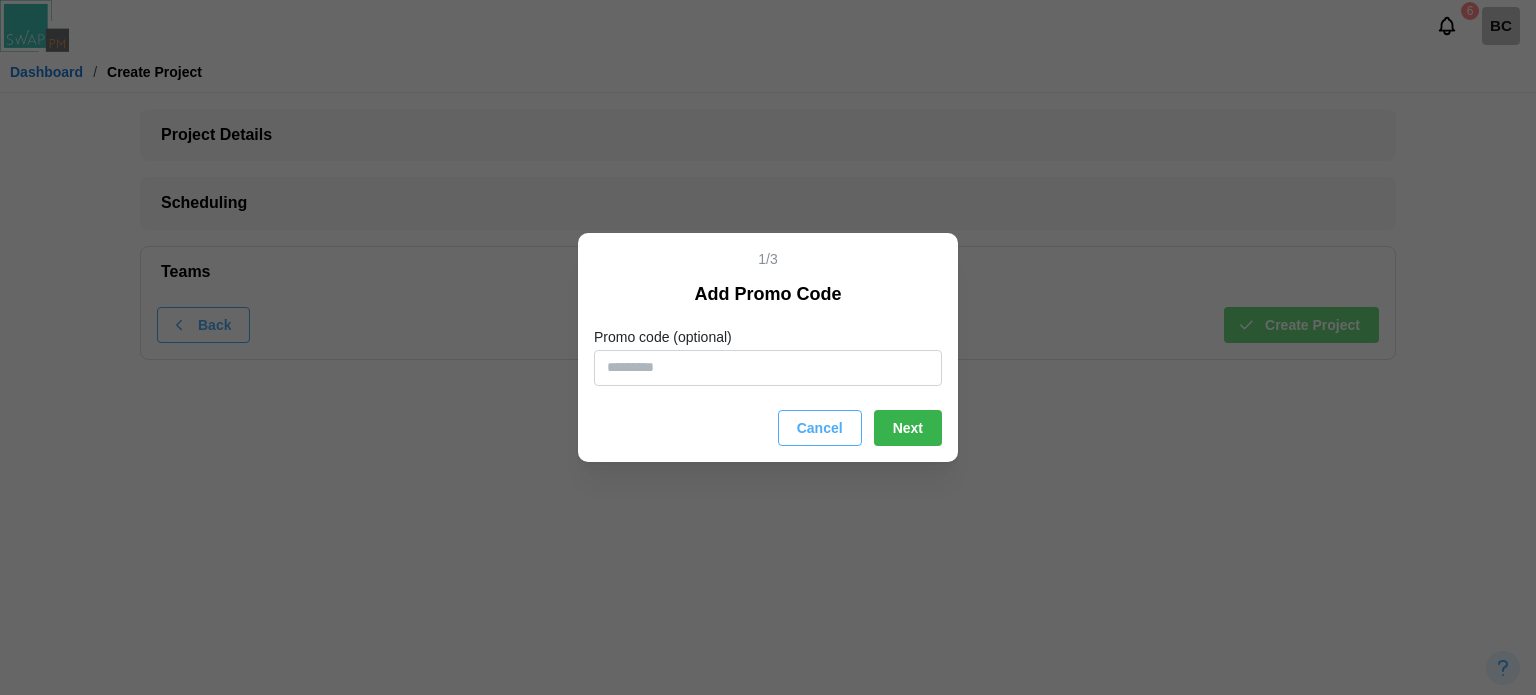click on "Next" at bounding box center (908, 428) 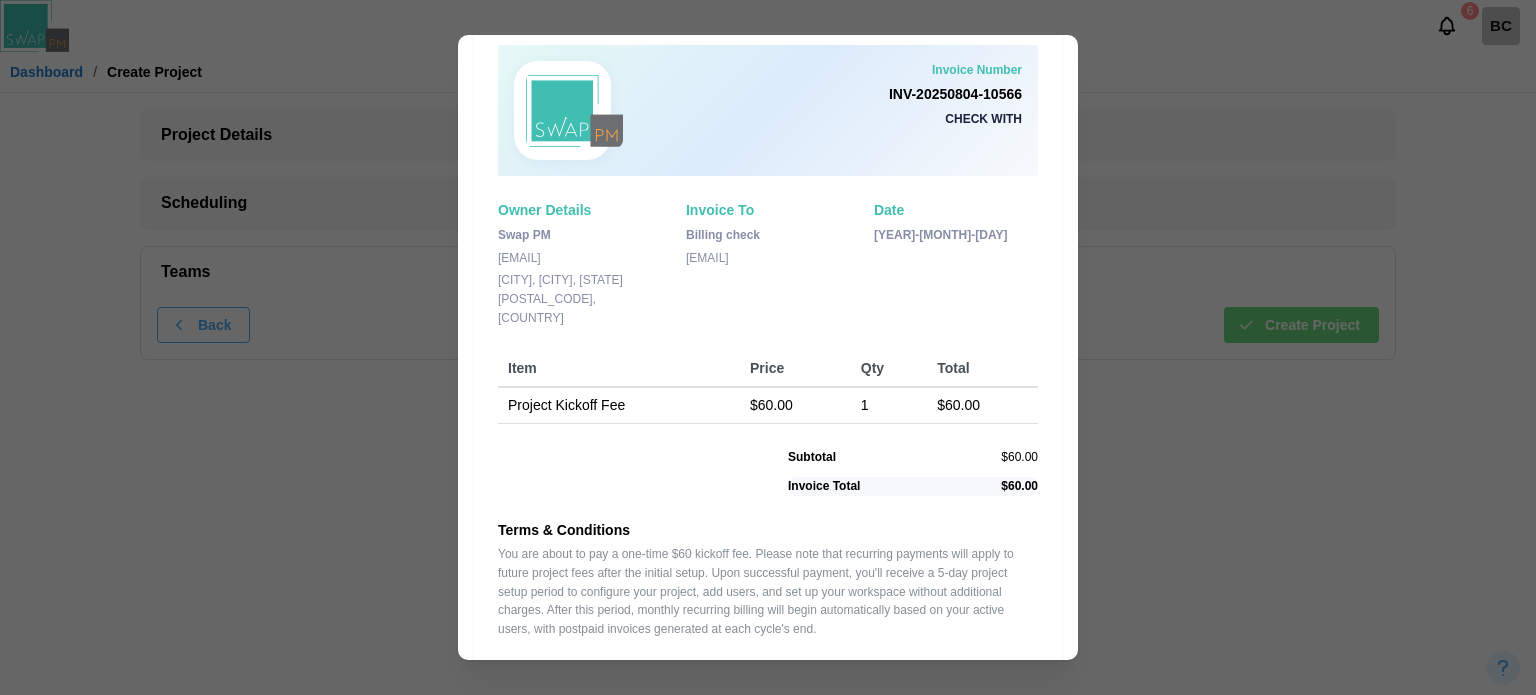 scroll, scrollTop: 138, scrollLeft: 0, axis: vertical 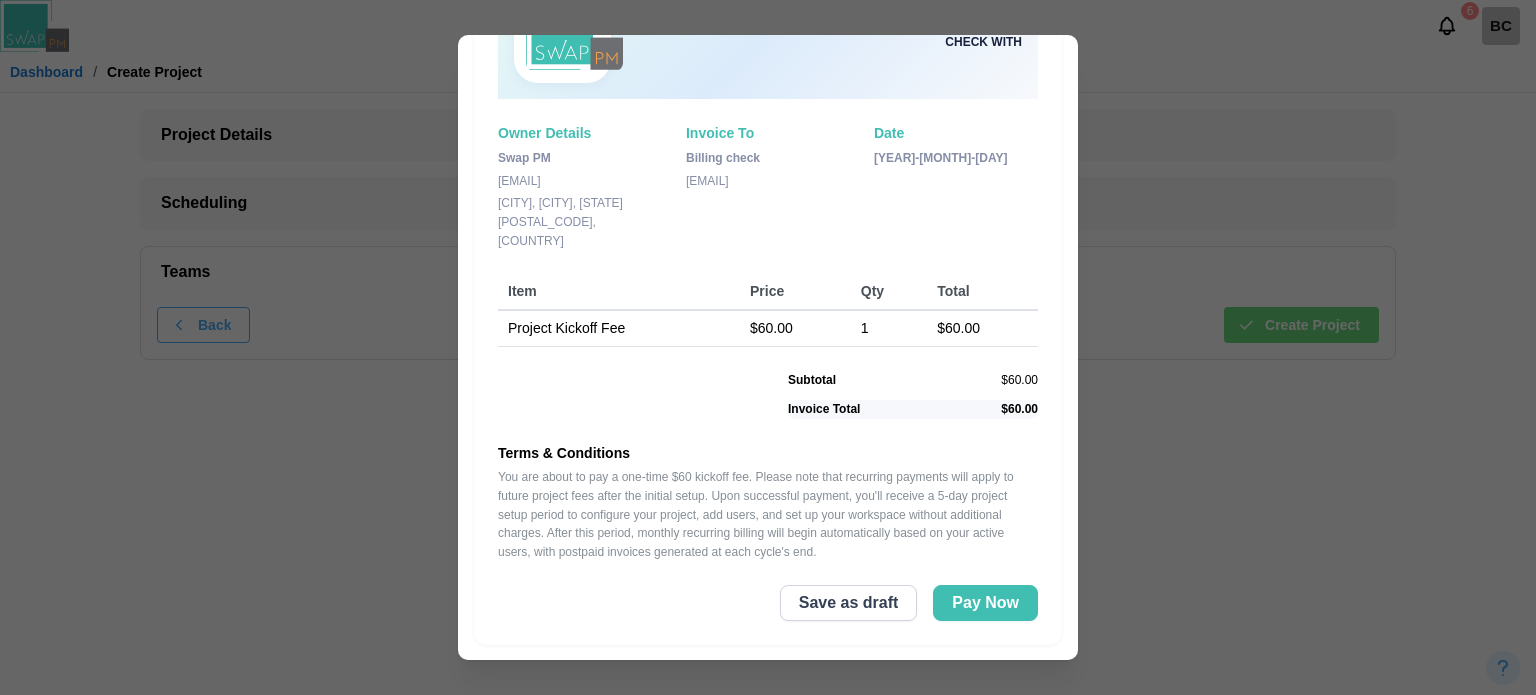 click on "Save as draft" at bounding box center (849, 603) 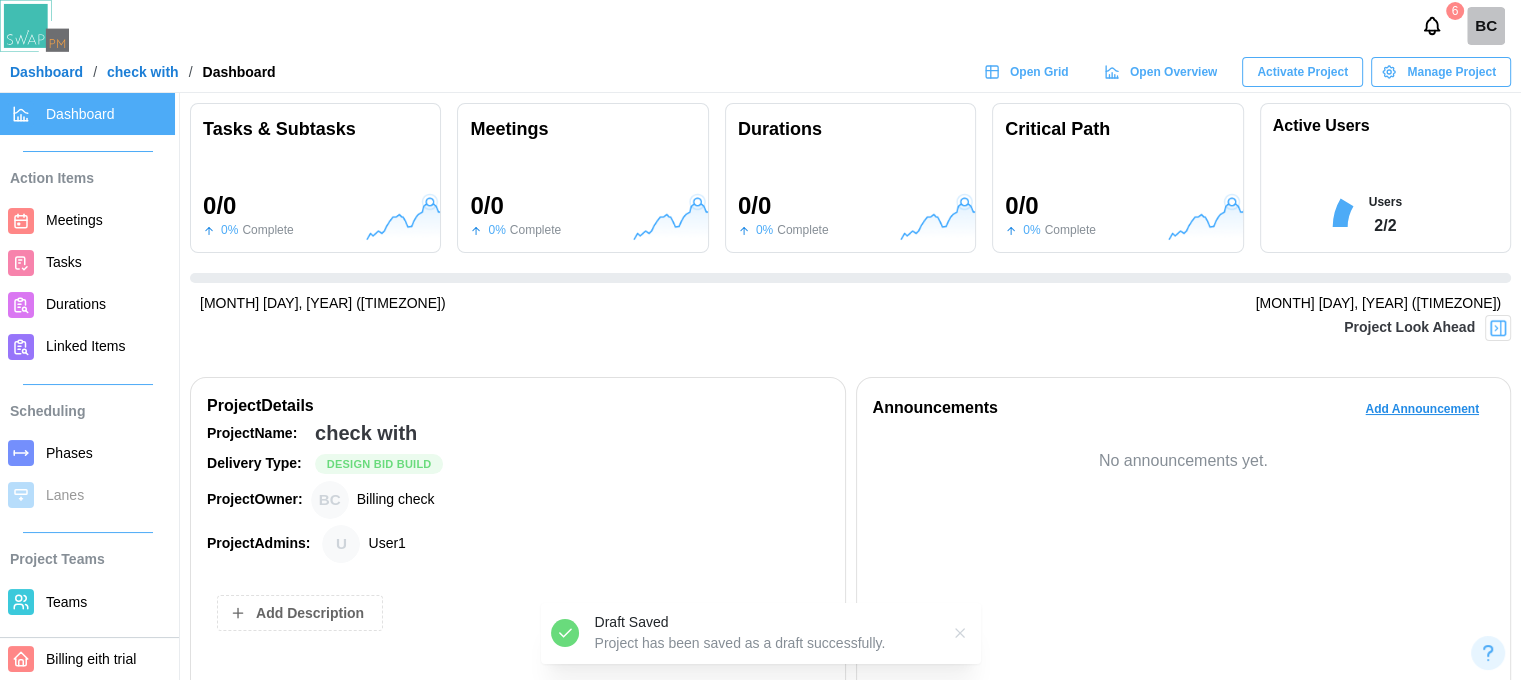 click on "Teams" at bounding box center [106, 602] 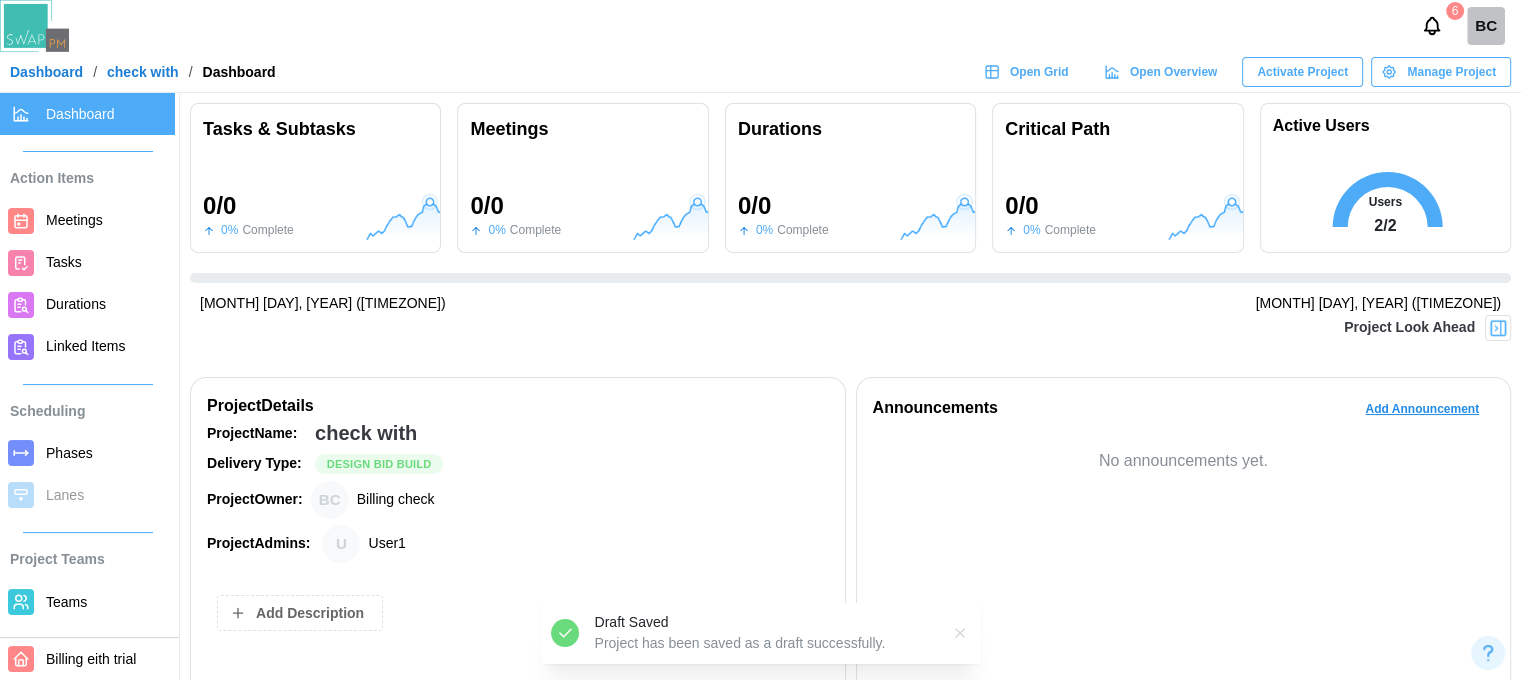 click on "Teams" at bounding box center [106, 602] 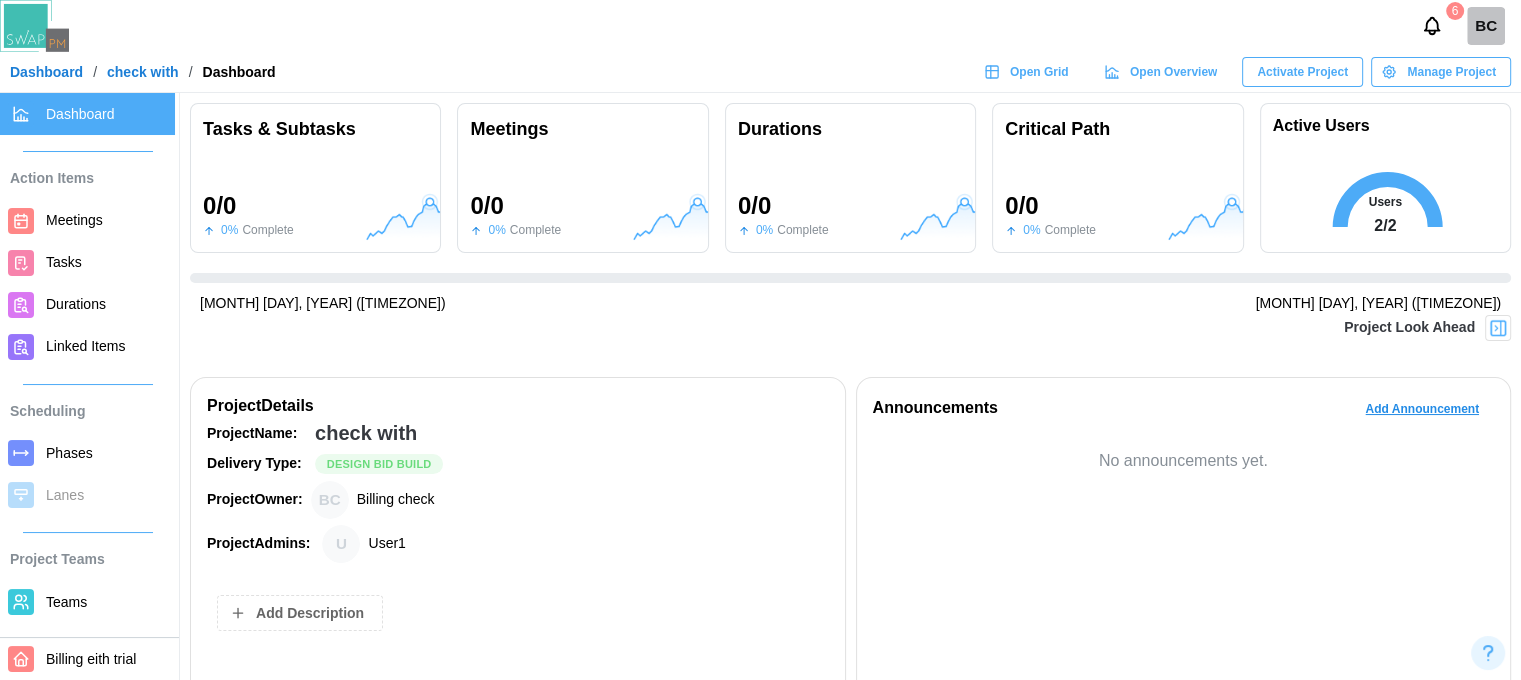 click on "Manage Project" at bounding box center (1451, 72) 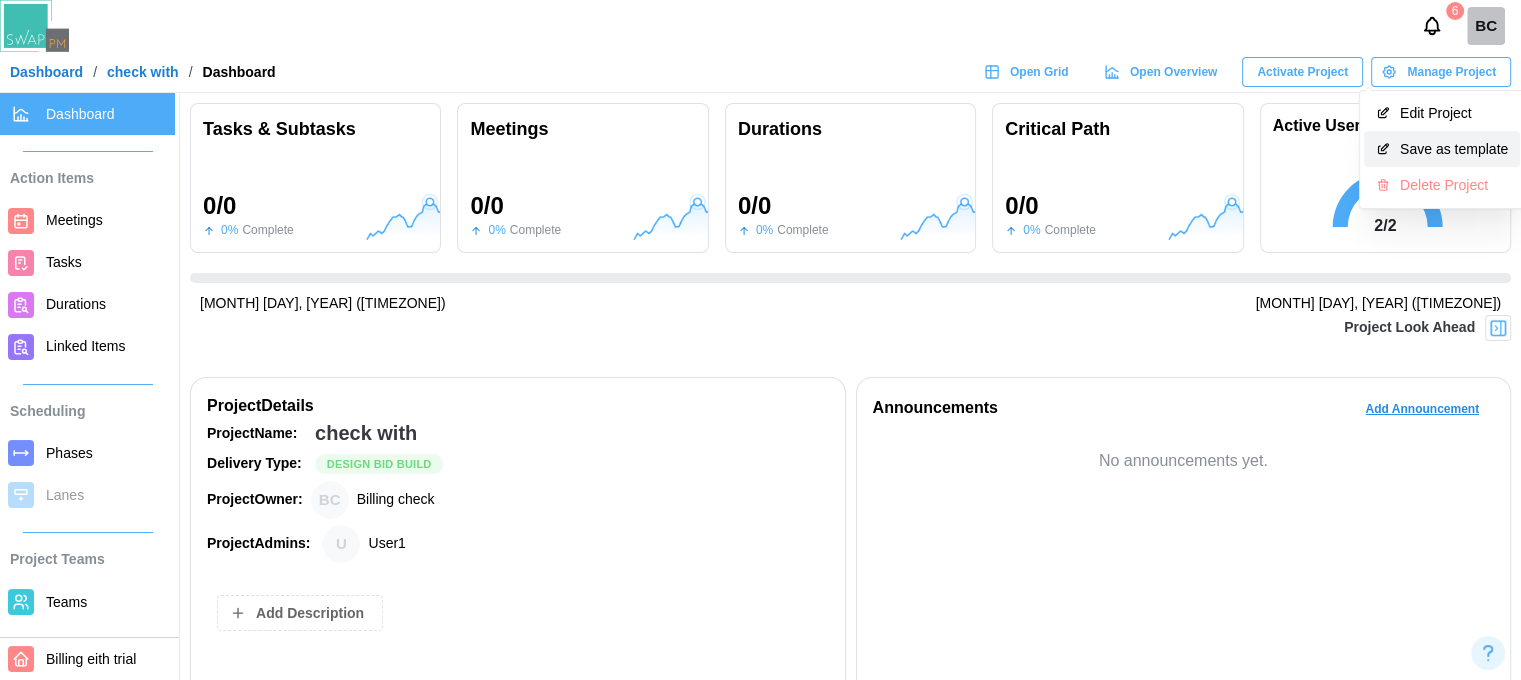 click on "Save as template" at bounding box center (1442, 149) 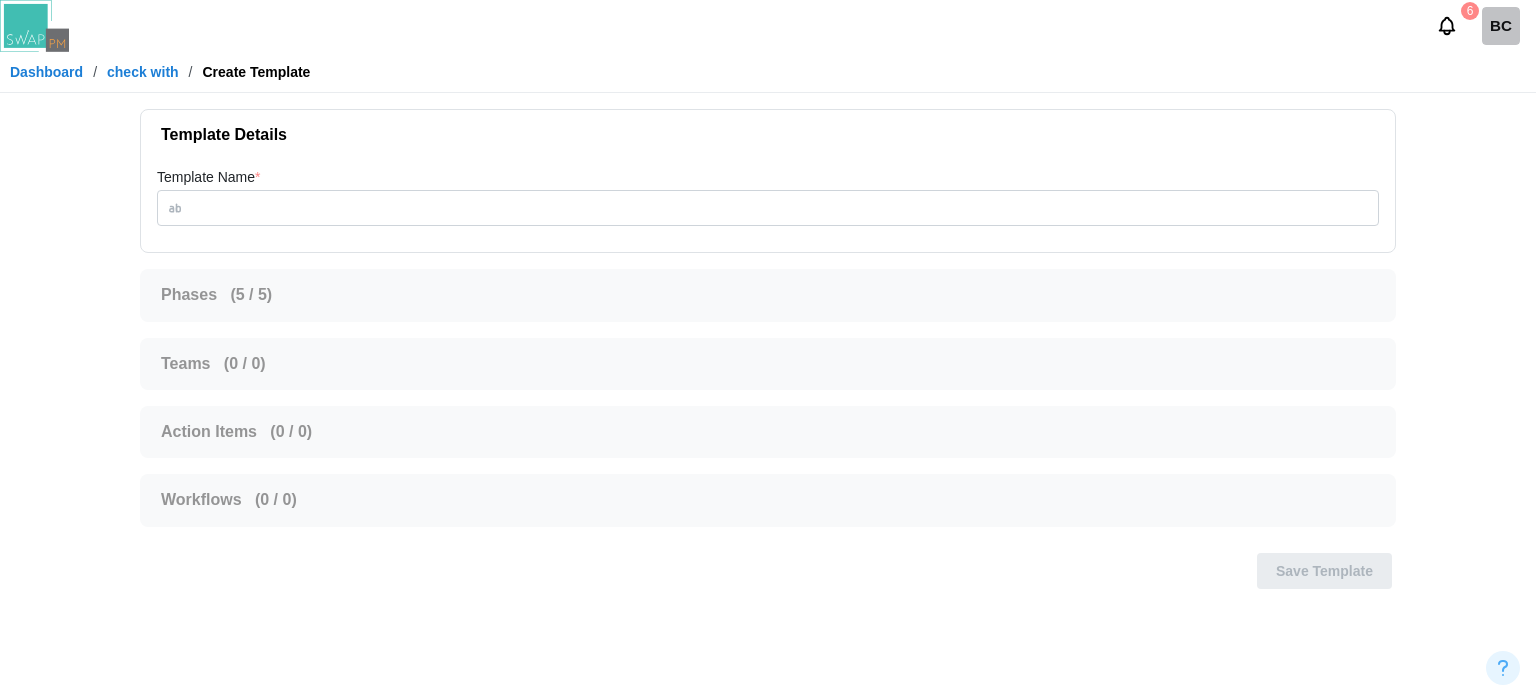 click on "check with" at bounding box center (143, 72) 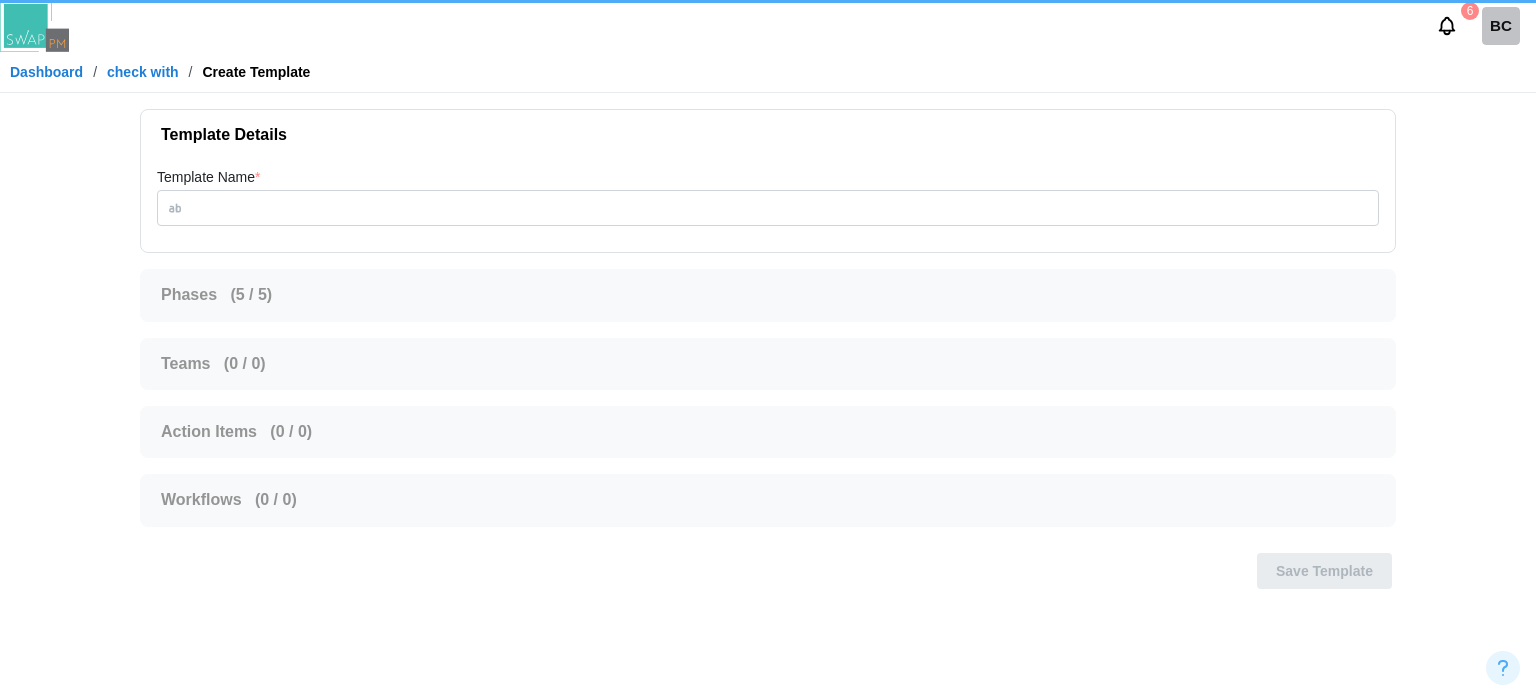 click on "Dashboard" at bounding box center [46, 72] 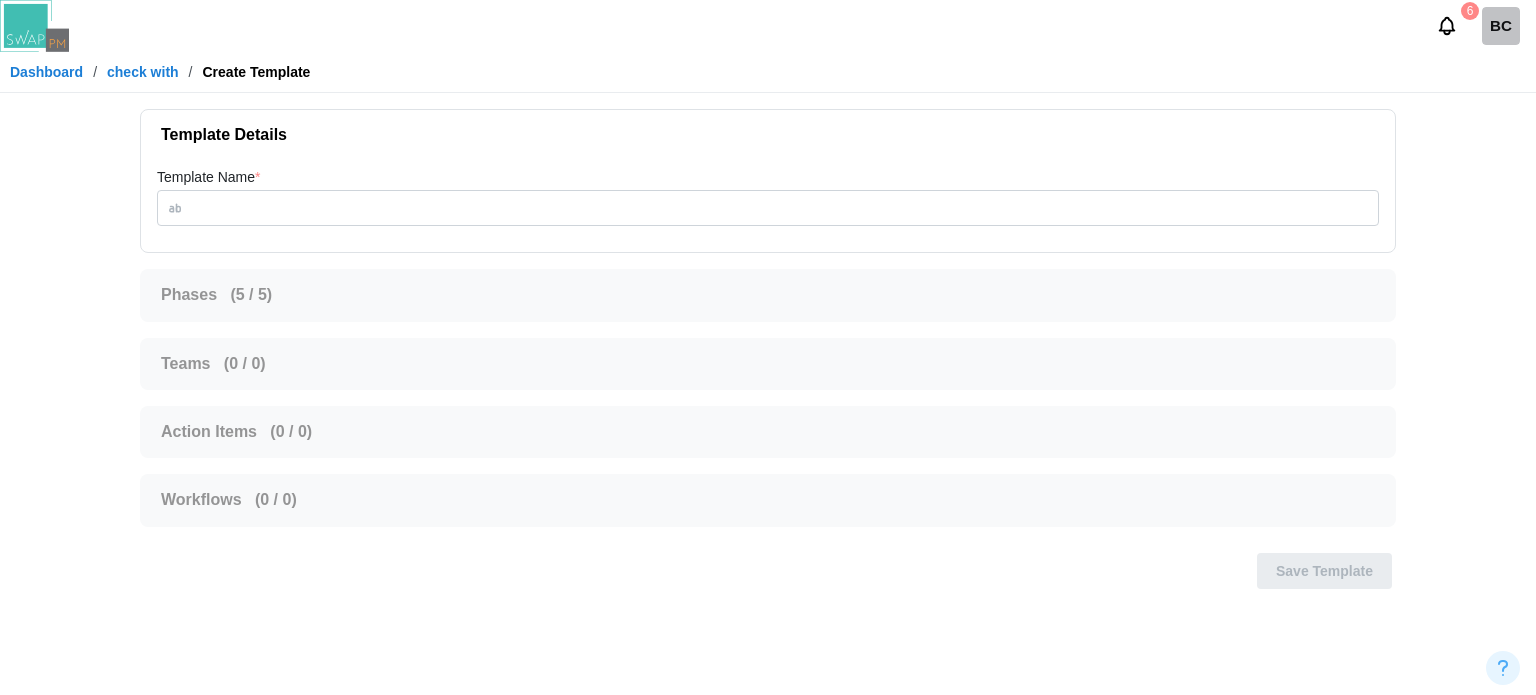 click on "Dashboard" at bounding box center (46, 72) 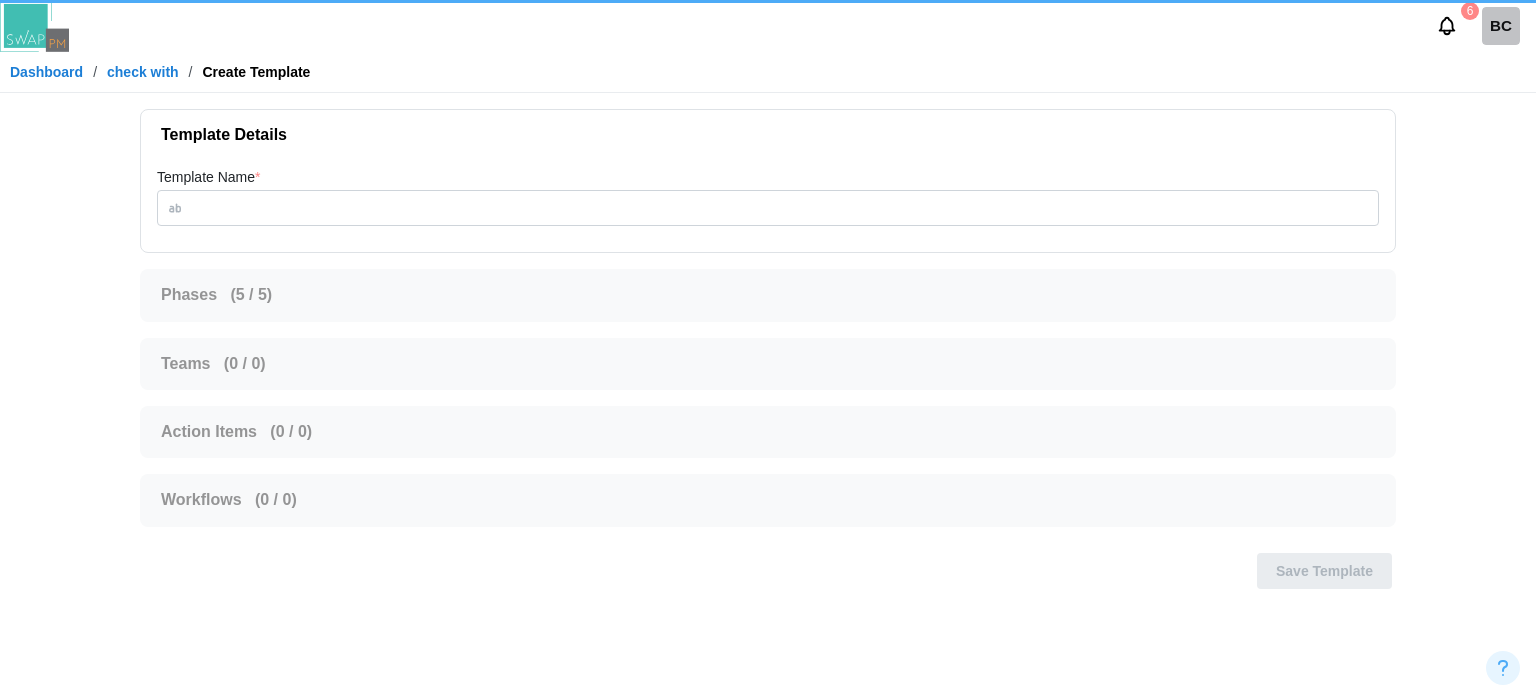 click on "Dashboard" at bounding box center [46, 72] 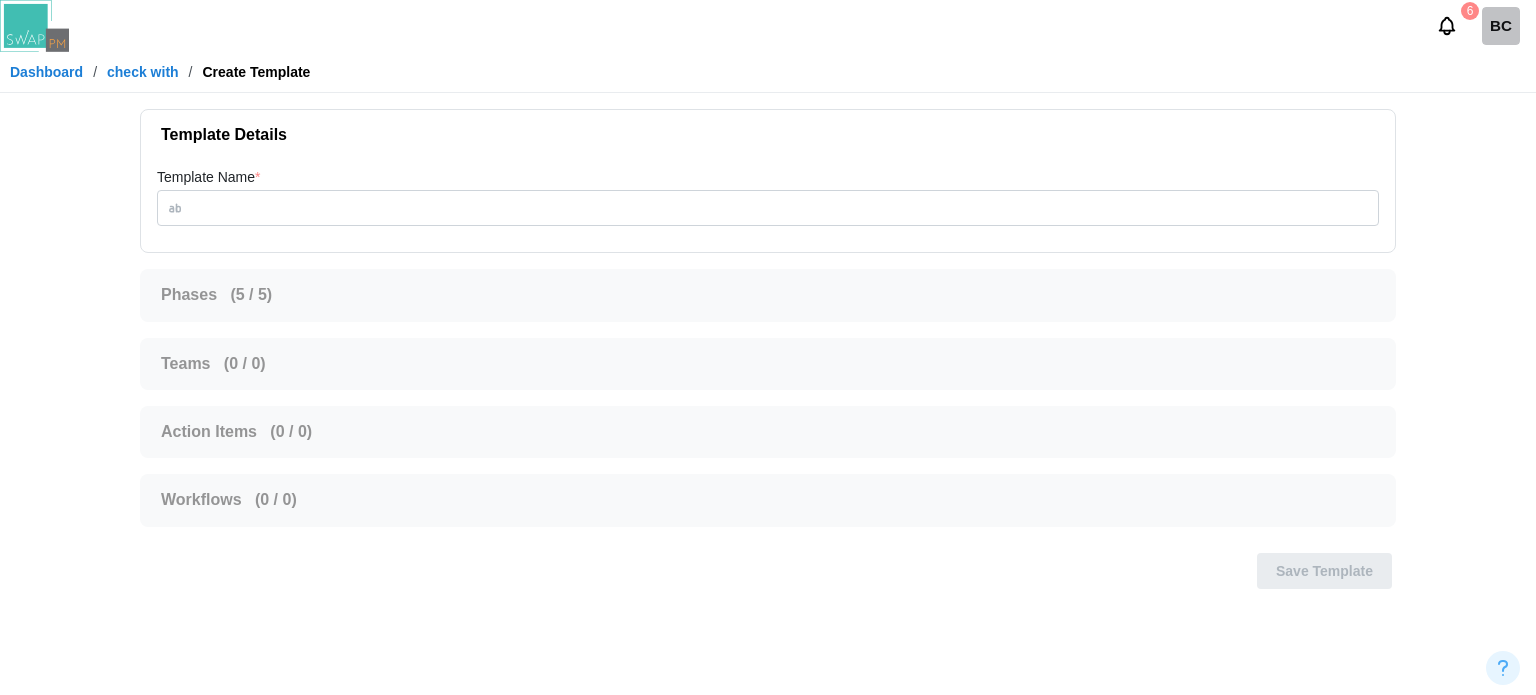 click on "Dashboard" at bounding box center [46, 72] 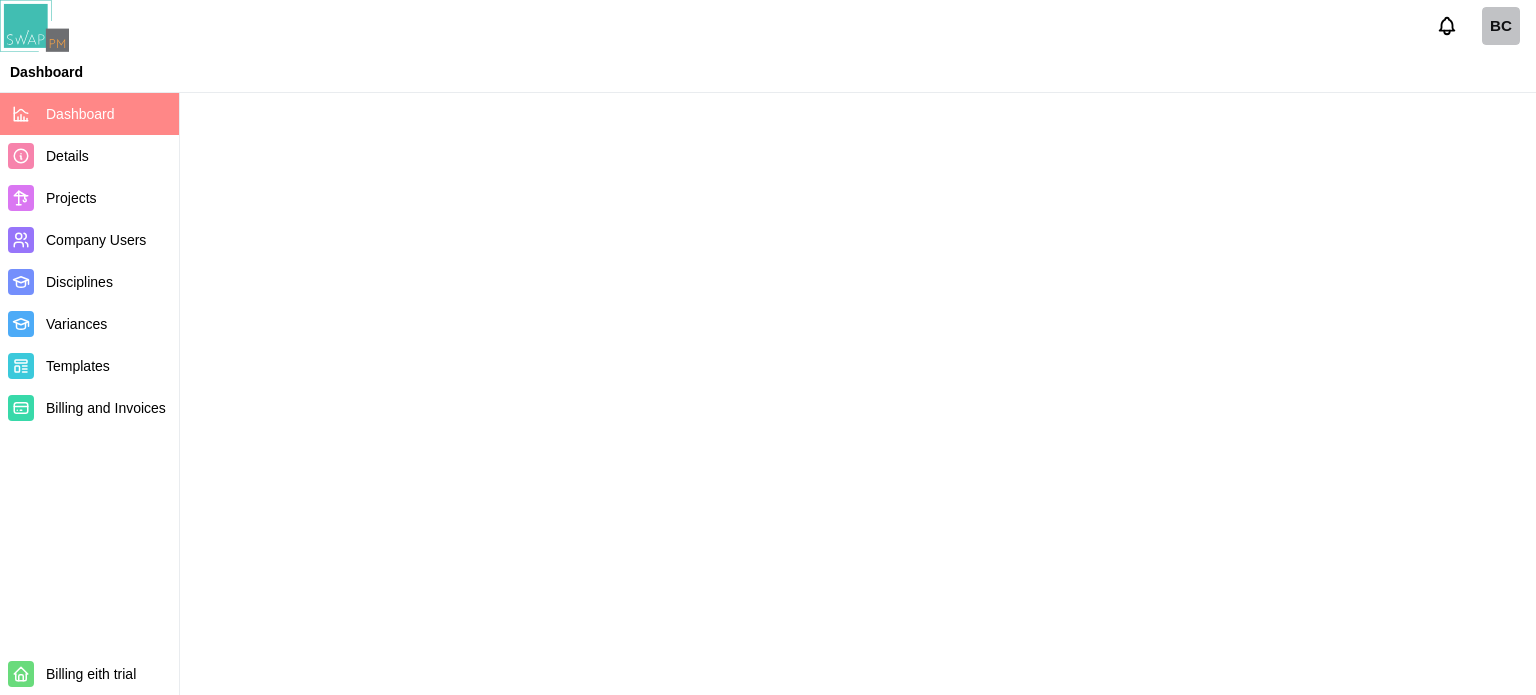 click on "Projects" at bounding box center [71, 198] 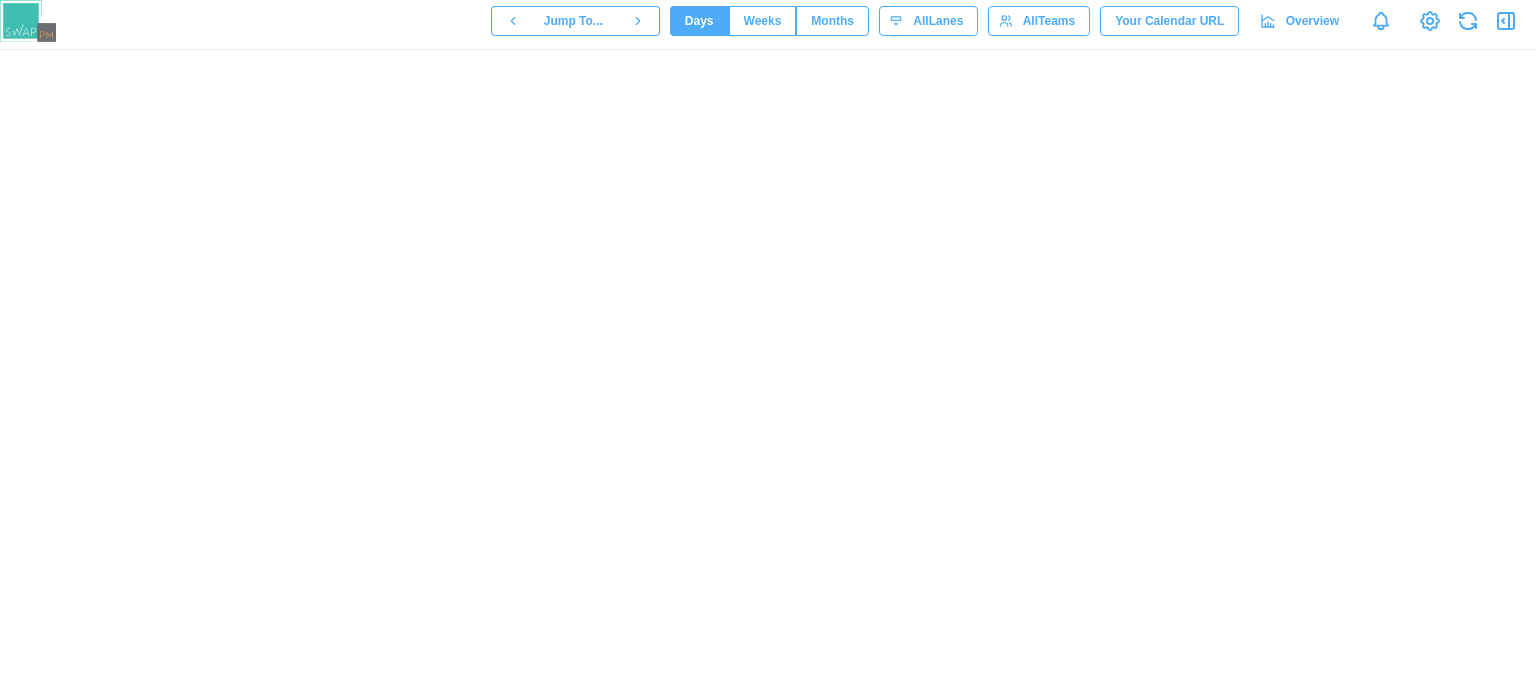 scroll, scrollTop: 0, scrollLeft: 0, axis: both 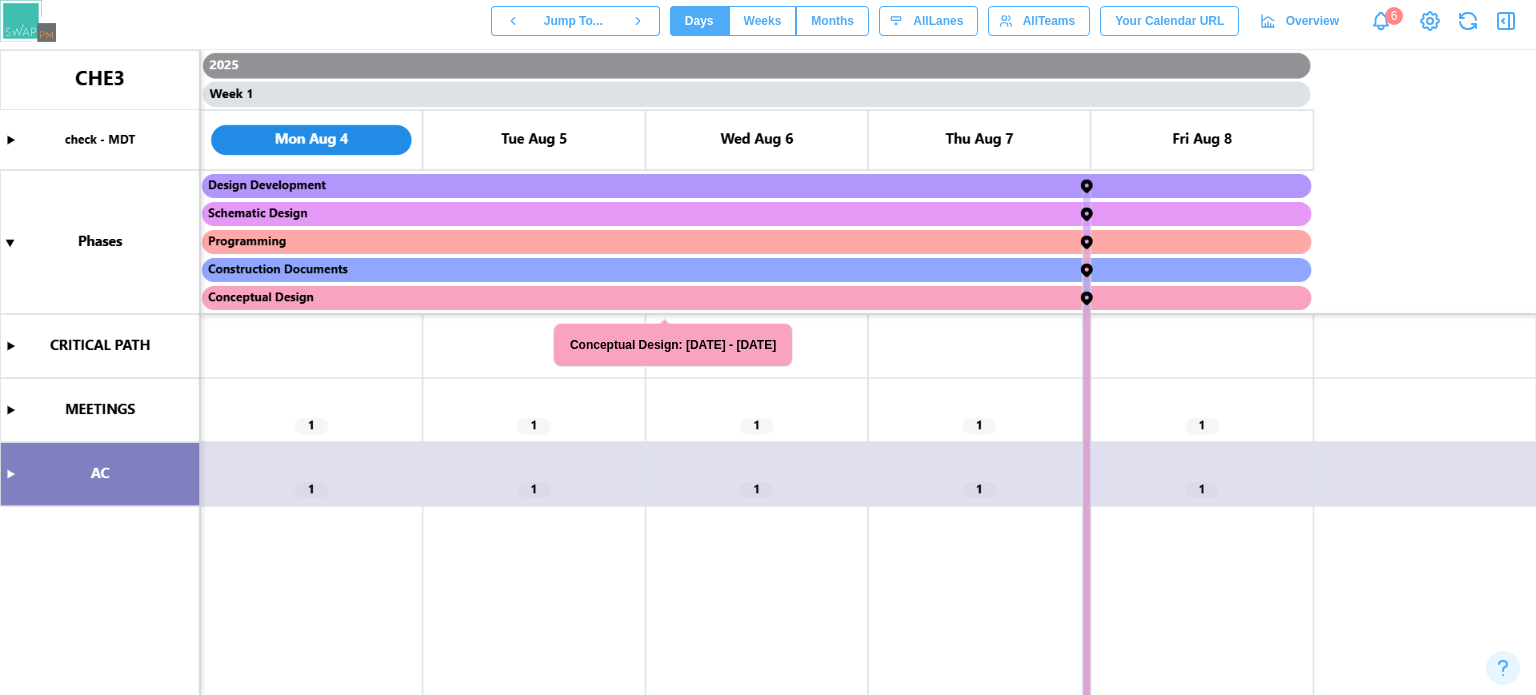 click at bounding box center (768, 372) 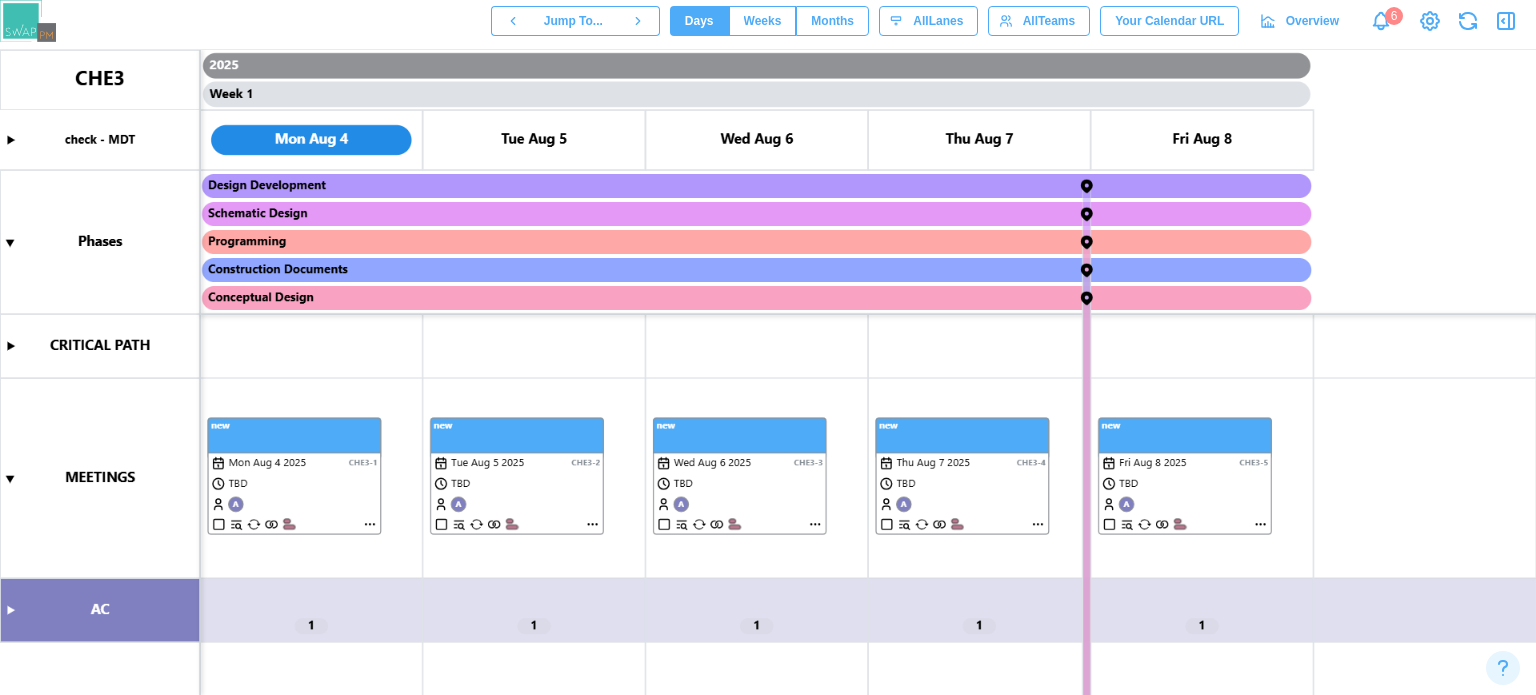 click at bounding box center [768, 372] 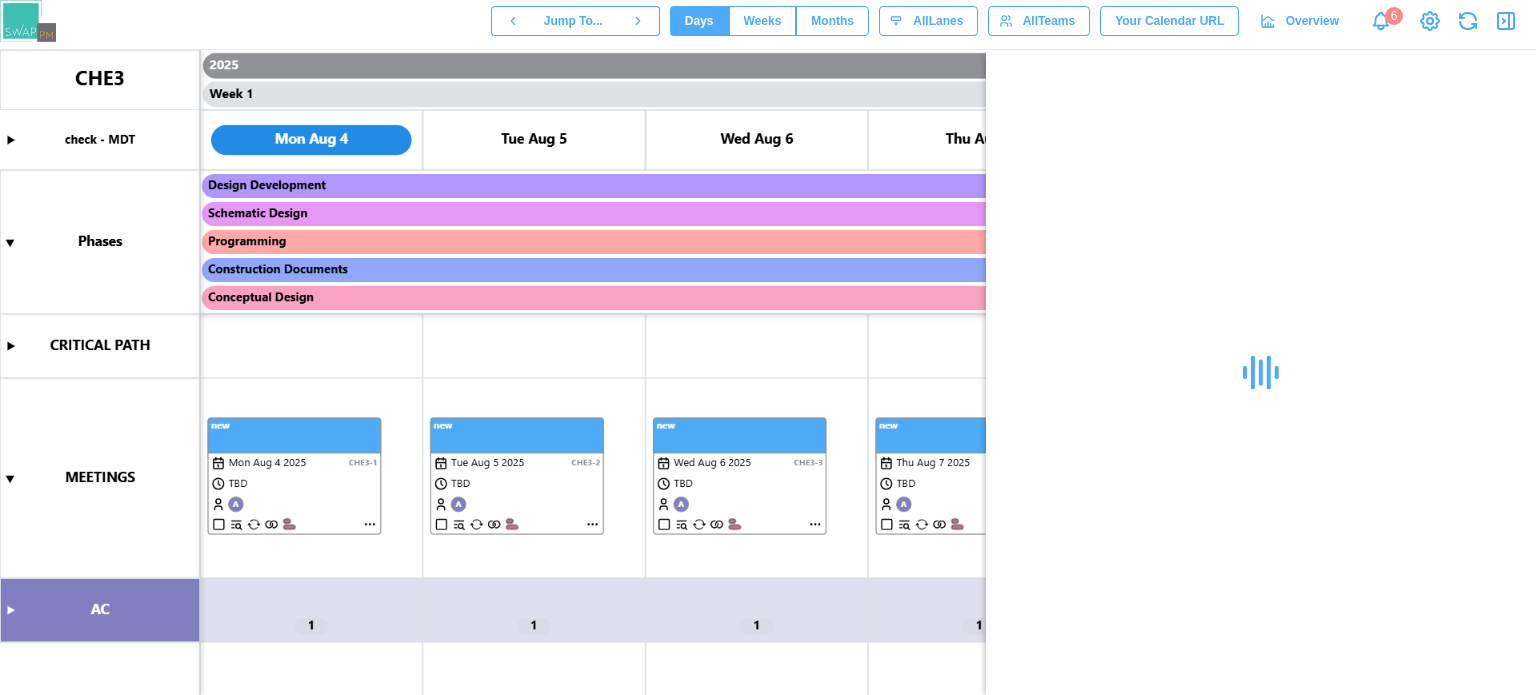 click 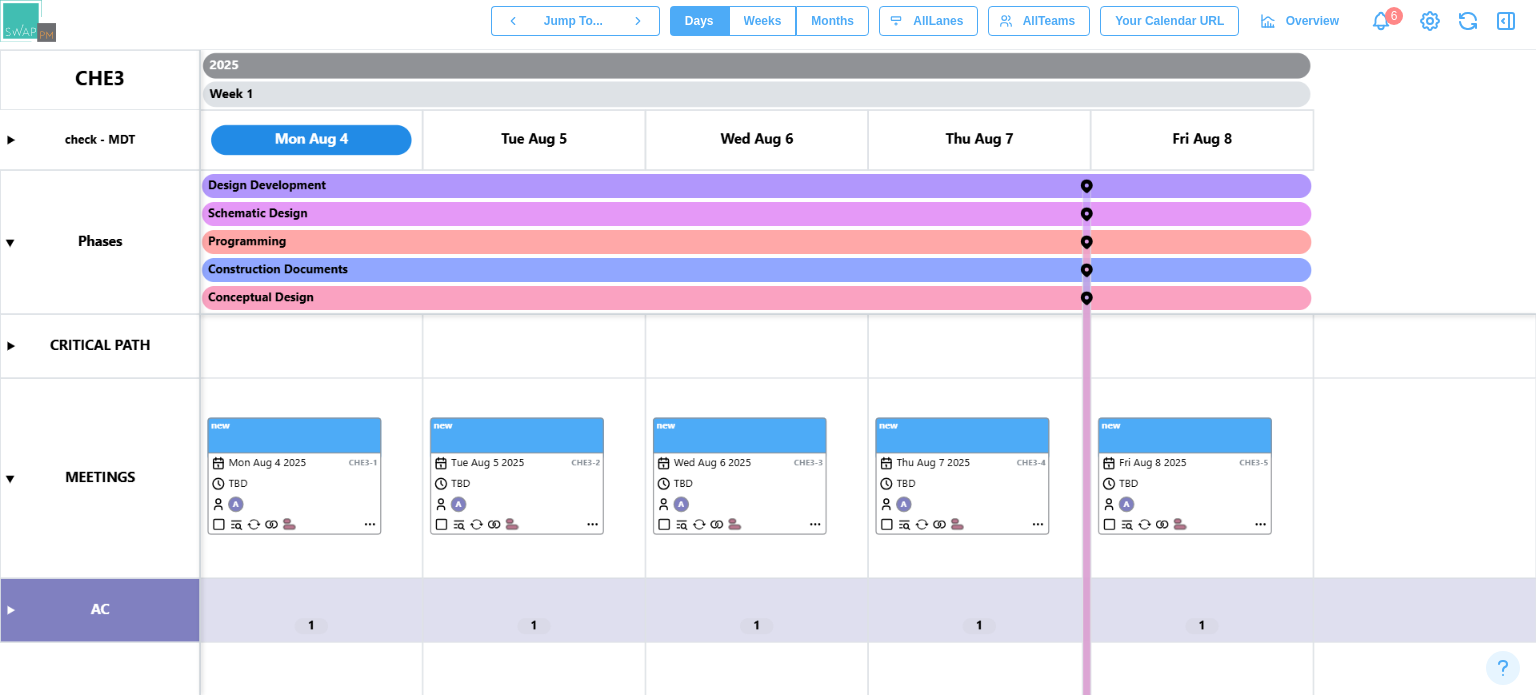 click 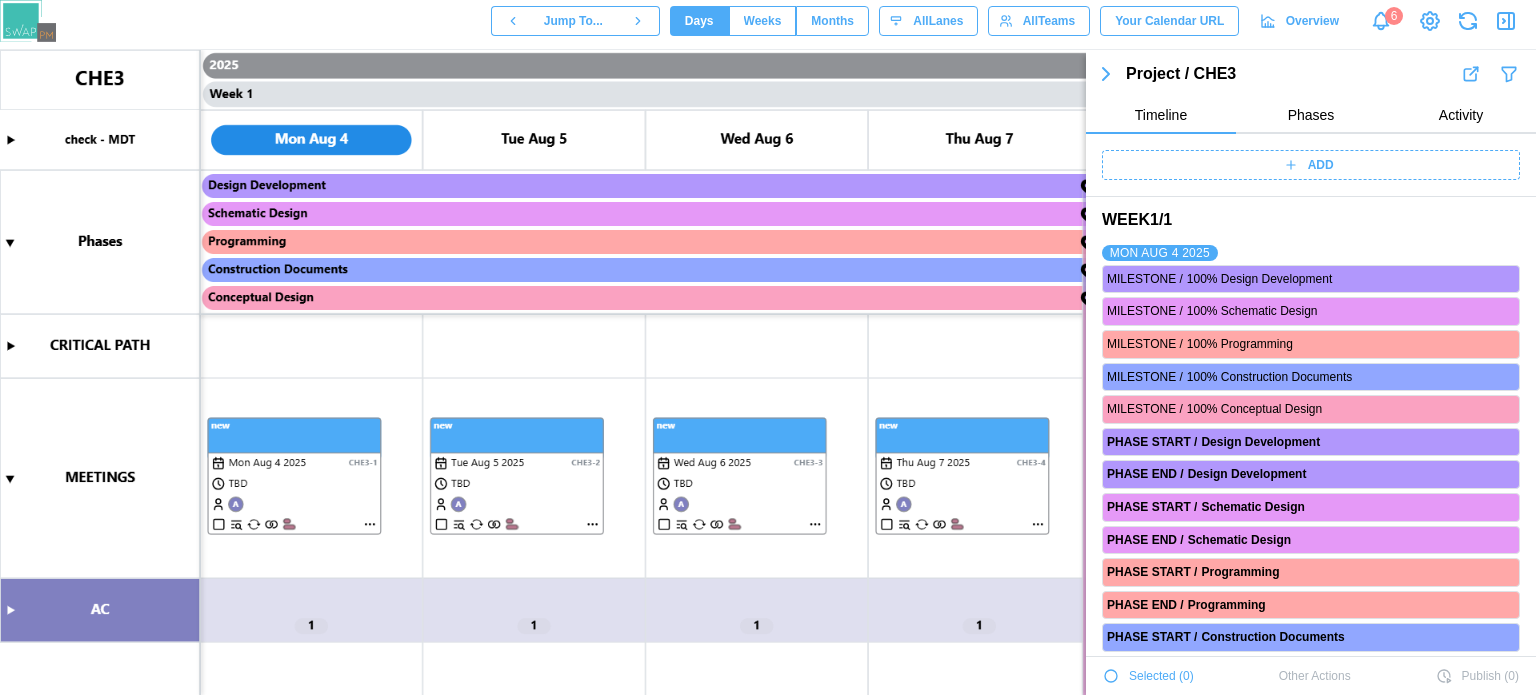 scroll, scrollTop: 34, scrollLeft: 0, axis: vertical 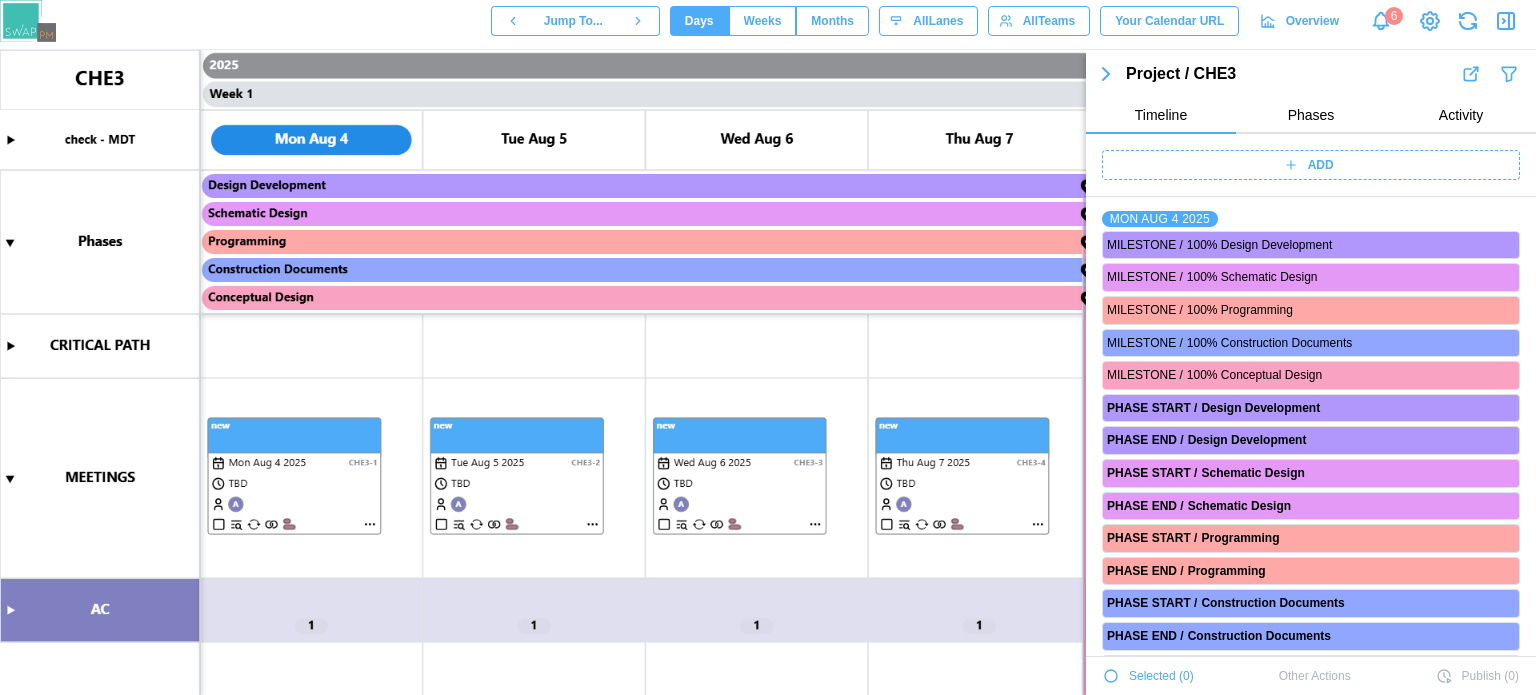click 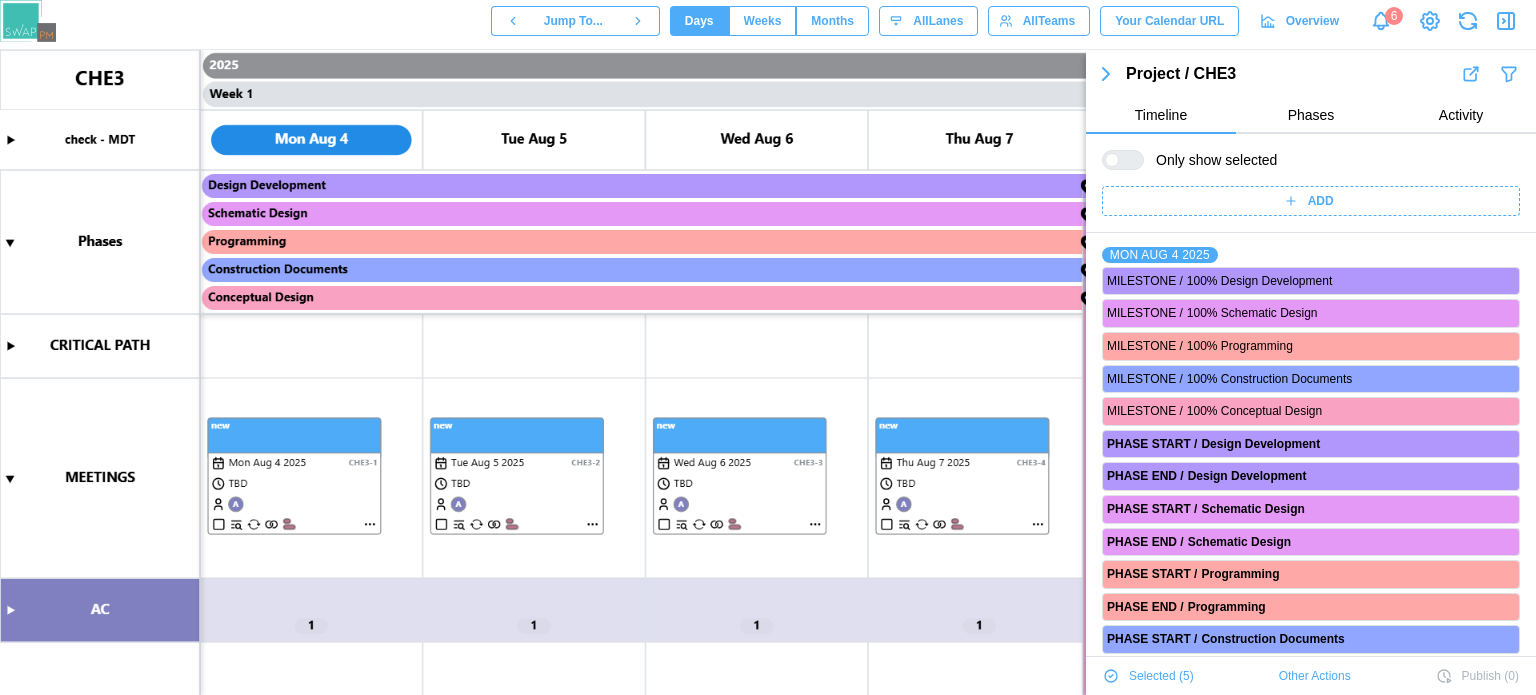scroll, scrollTop: 0, scrollLeft: 0, axis: both 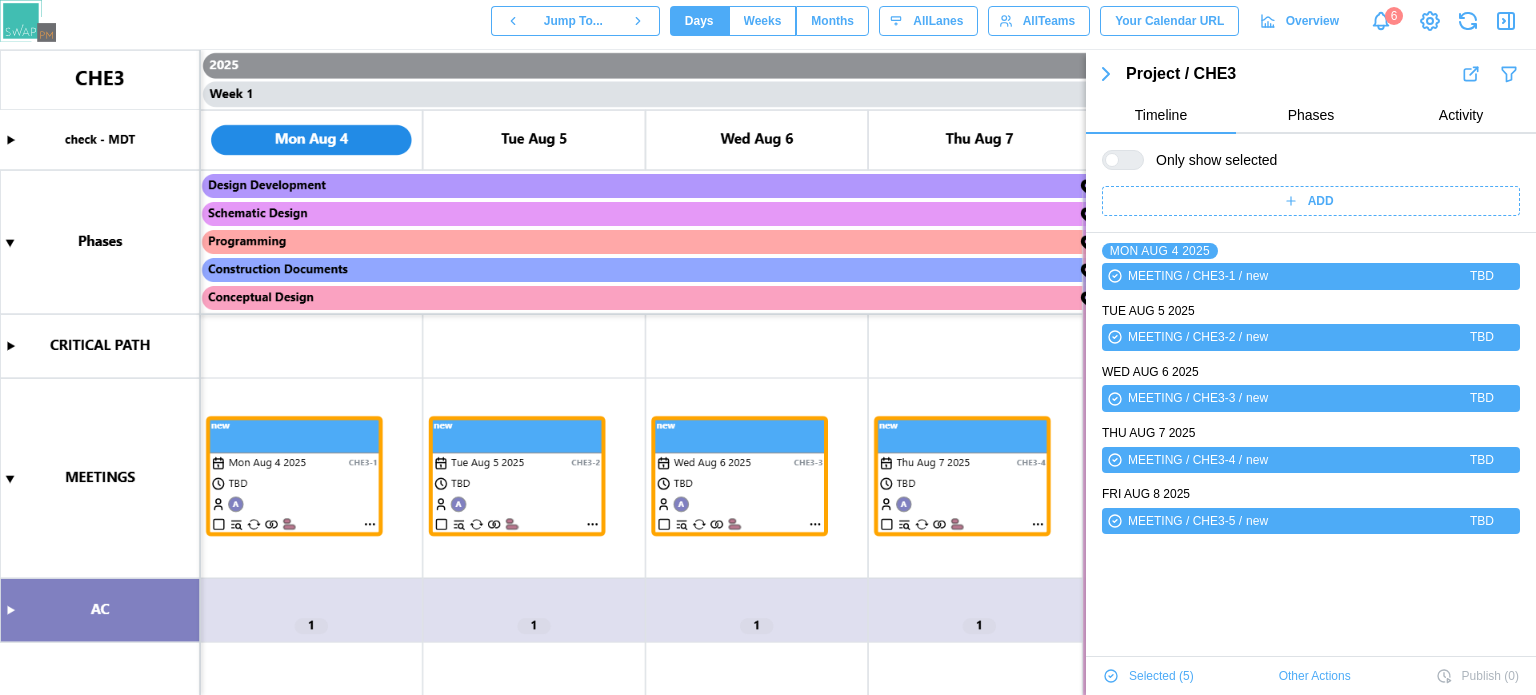 click on "Other Actions" at bounding box center [1315, 676] 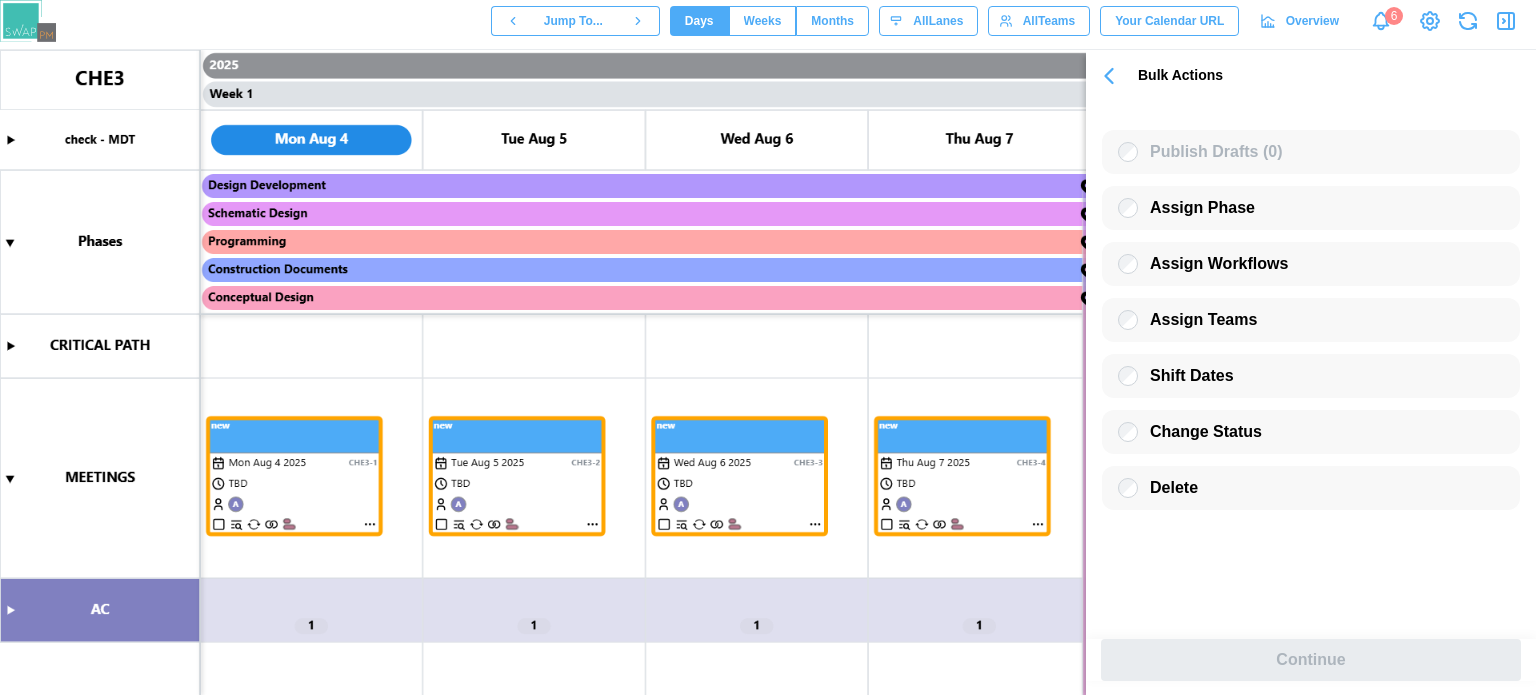 click 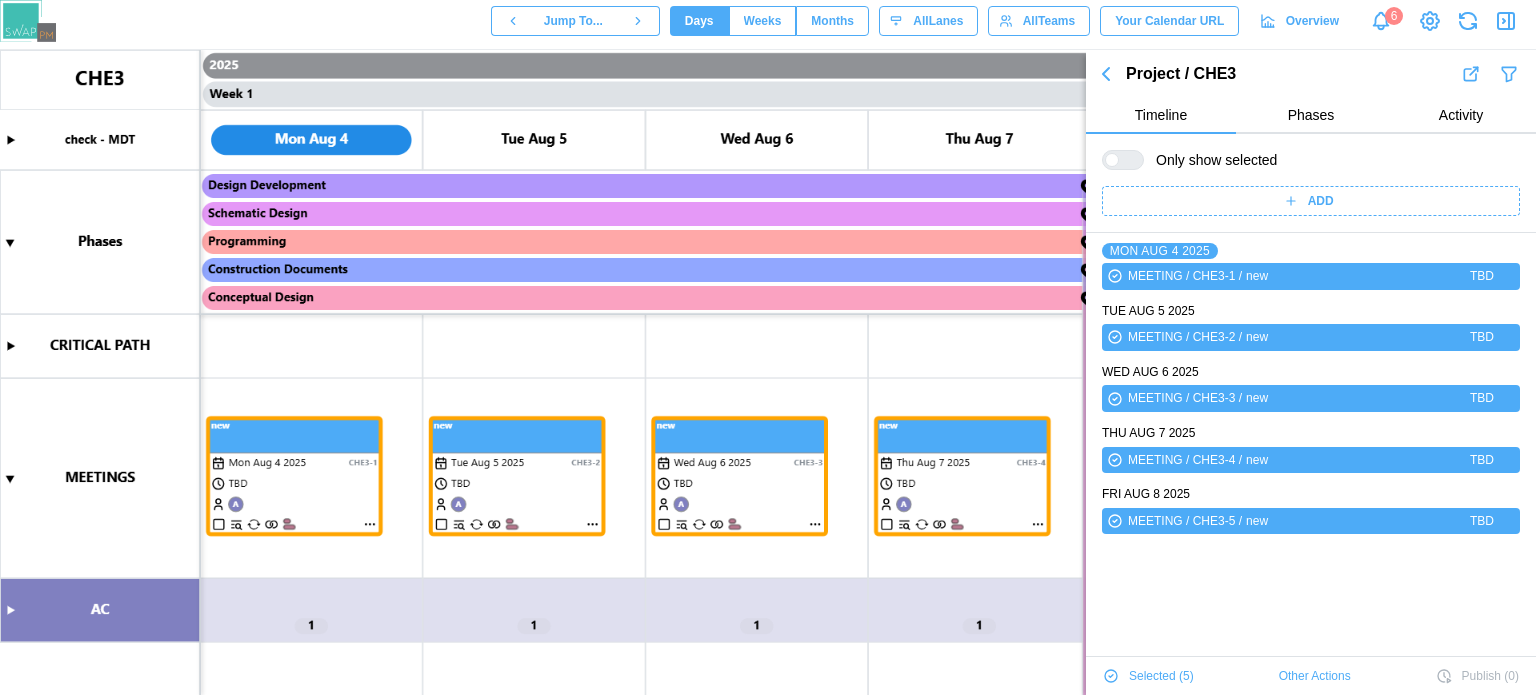 scroll, scrollTop: 0, scrollLeft: 0, axis: both 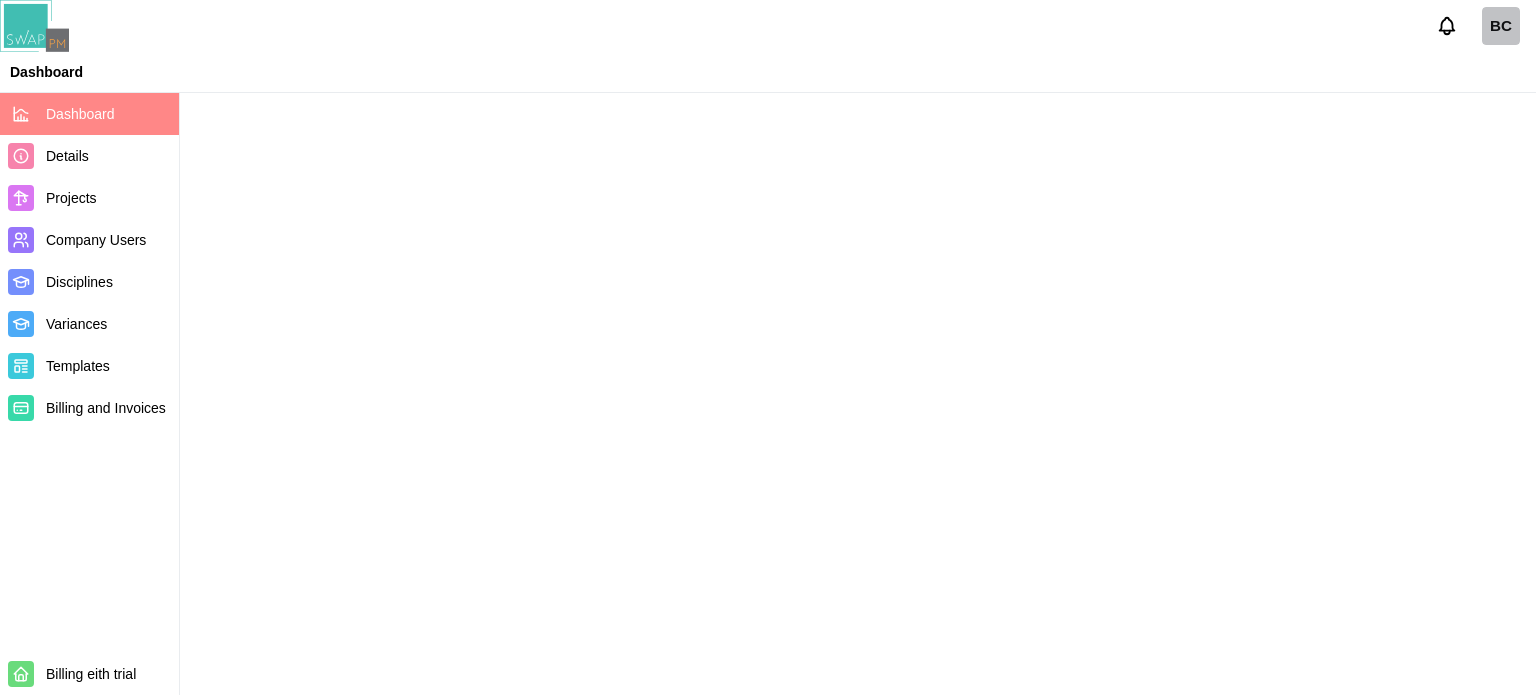 click on "Projects" at bounding box center (71, 198) 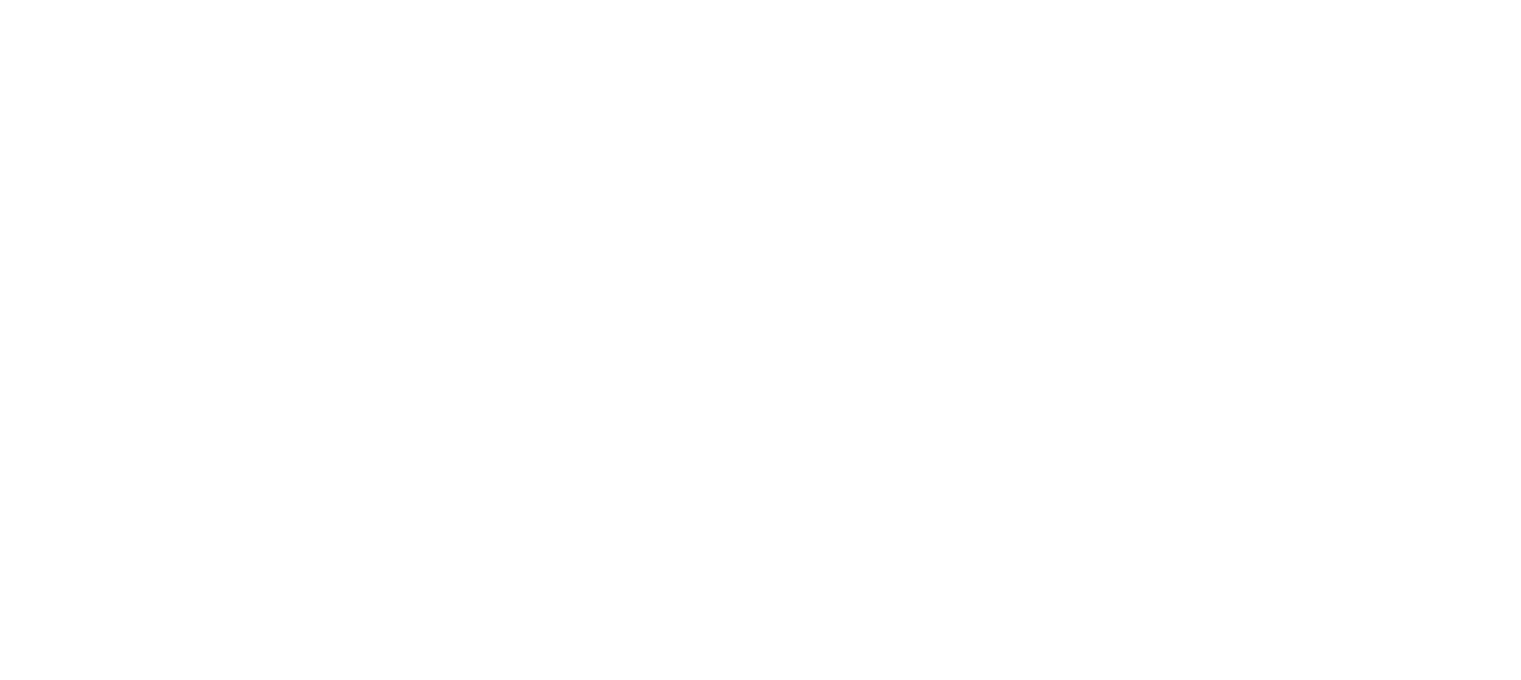 scroll, scrollTop: 0, scrollLeft: 0, axis: both 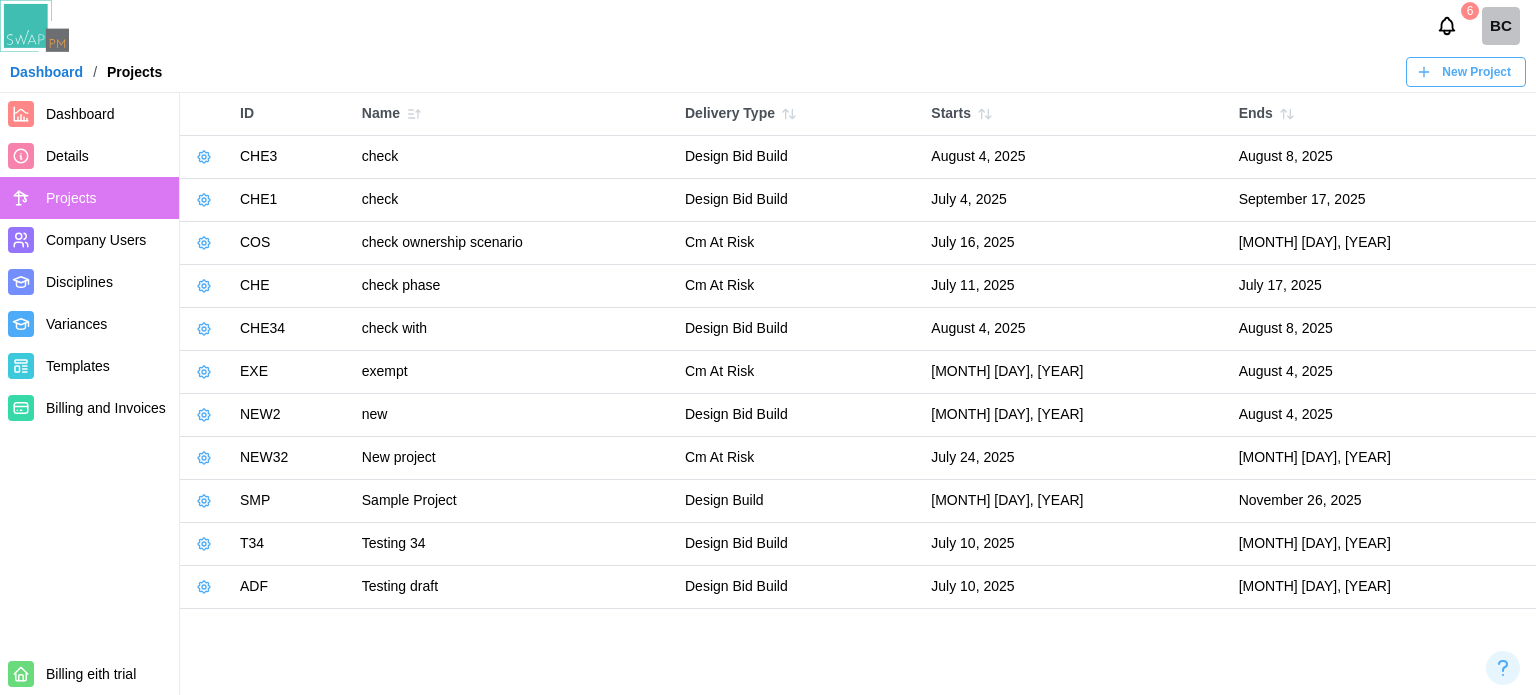 click 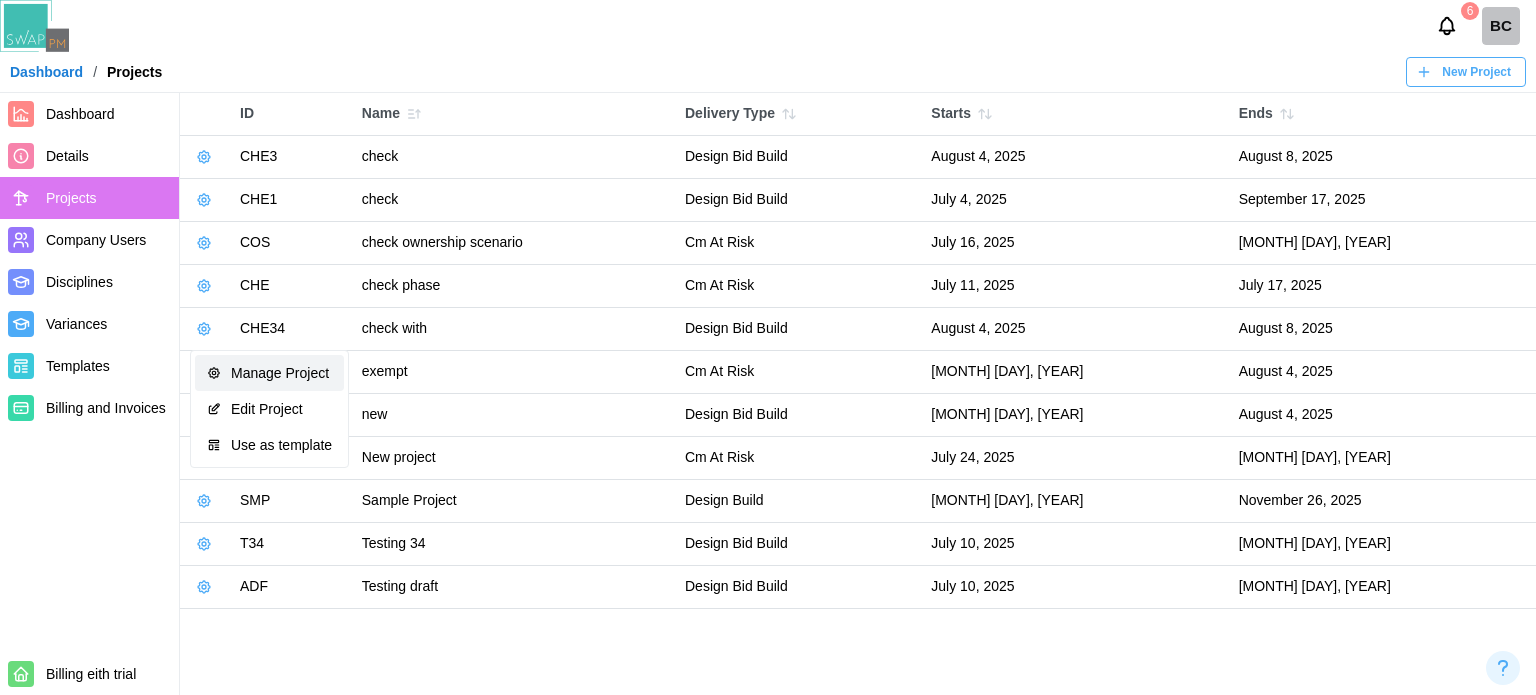 click on "Manage Project" at bounding box center [281, 373] 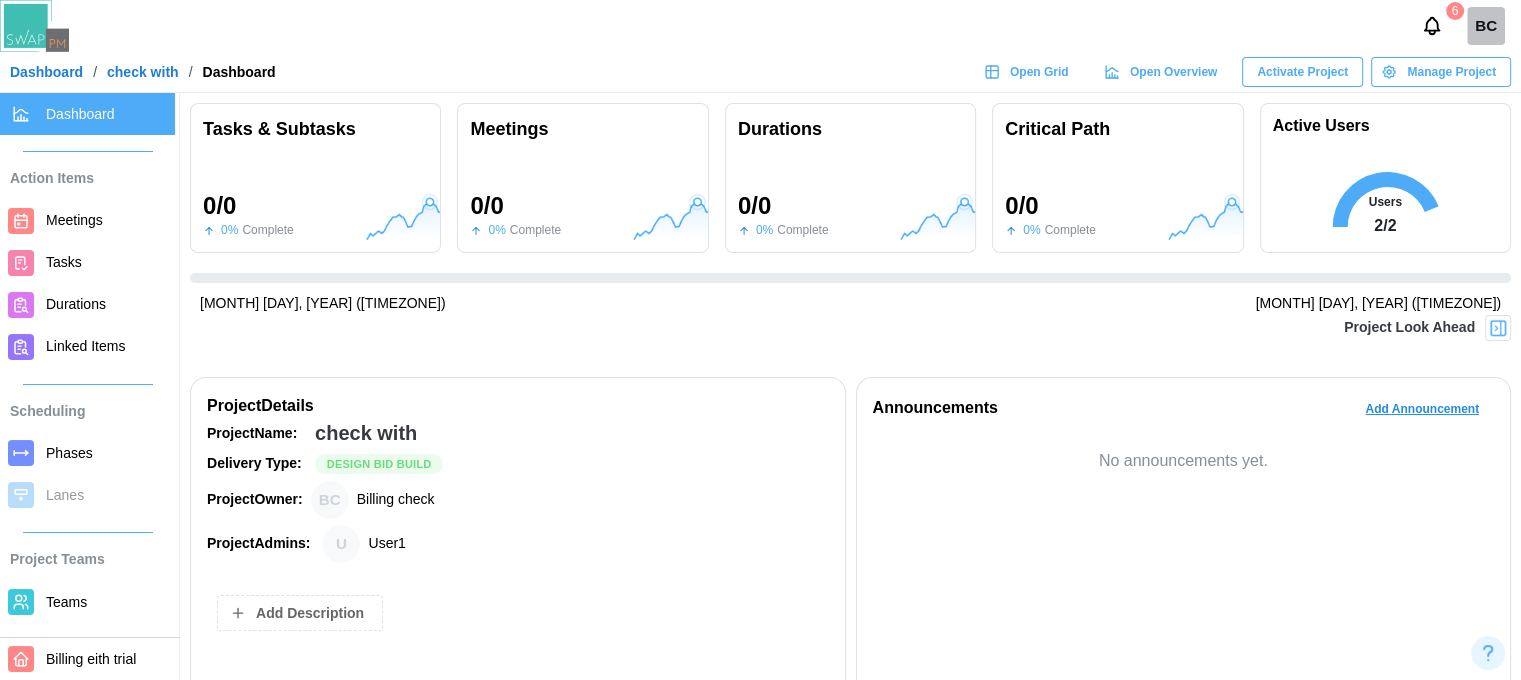 click on "Teams" at bounding box center [106, 602] 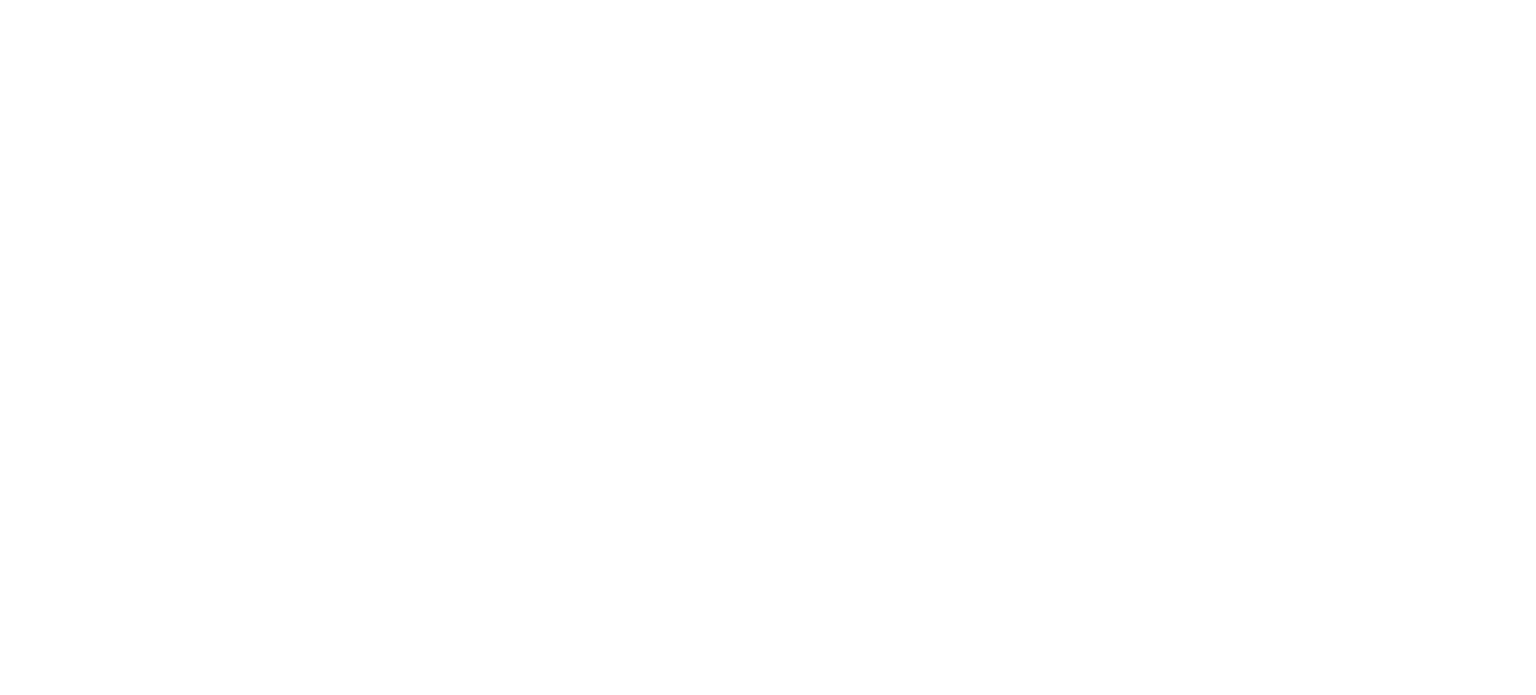 scroll, scrollTop: 0, scrollLeft: 0, axis: both 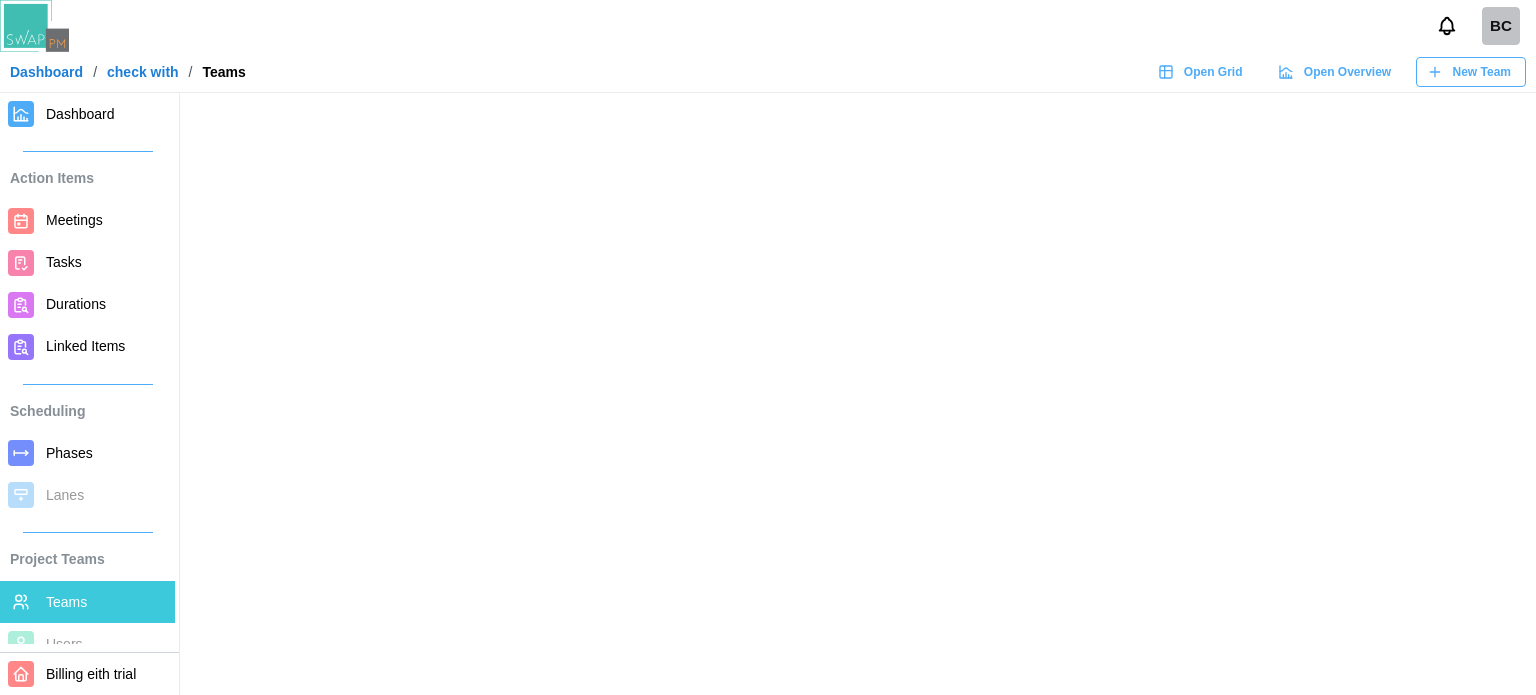 click on "BC Dashboard / check with / Teams Open Grid Open Overview New Team" at bounding box center (768, 46) 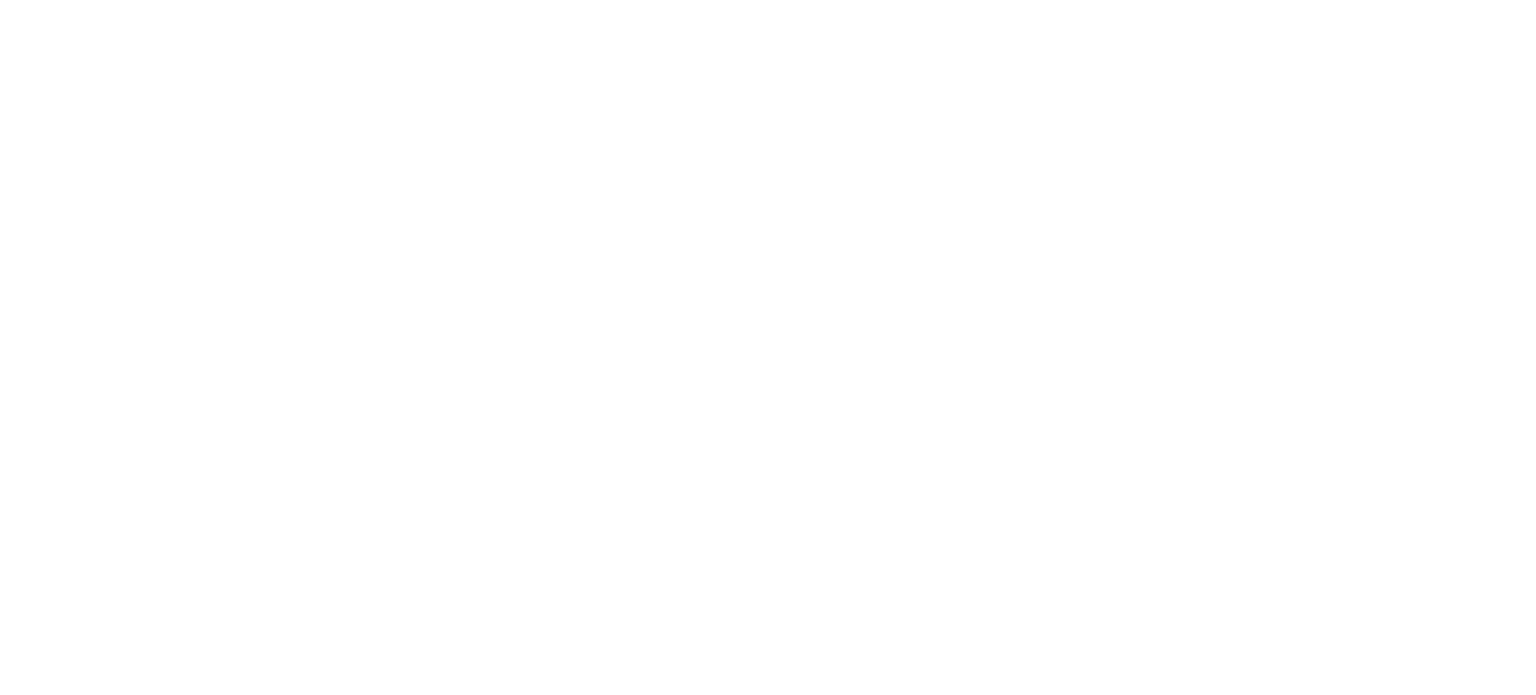 scroll, scrollTop: 0, scrollLeft: 0, axis: both 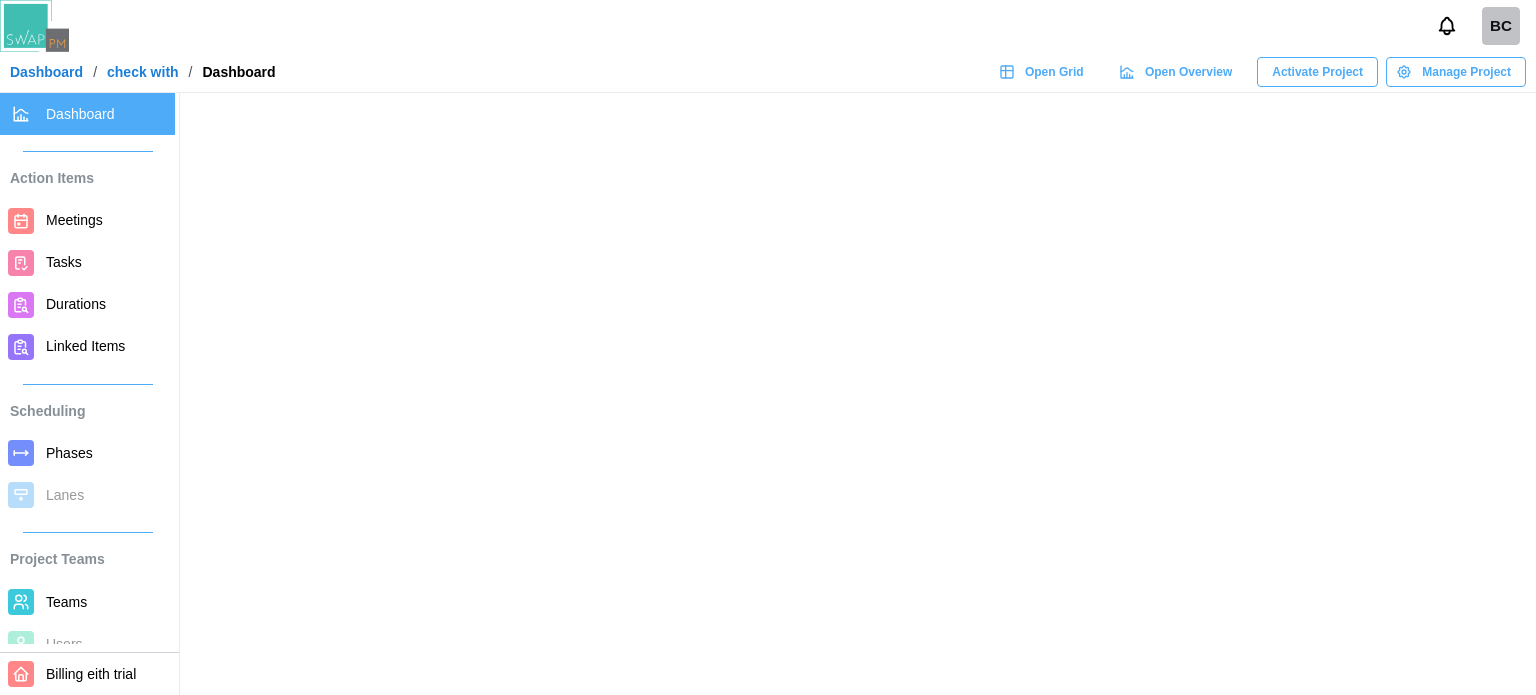 click on "Manage Project" at bounding box center [1466, 72] 